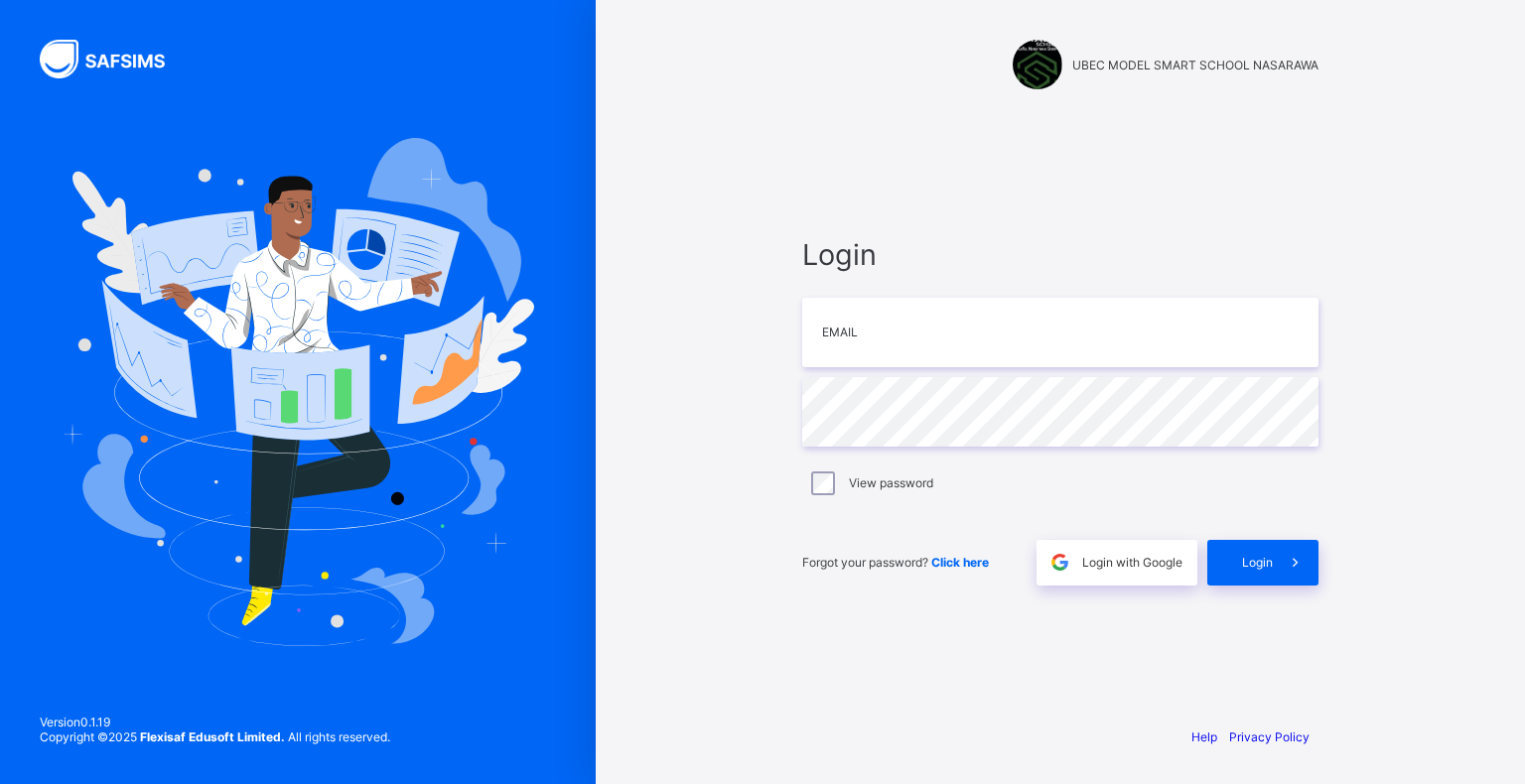scroll, scrollTop: 0, scrollLeft: 0, axis: both 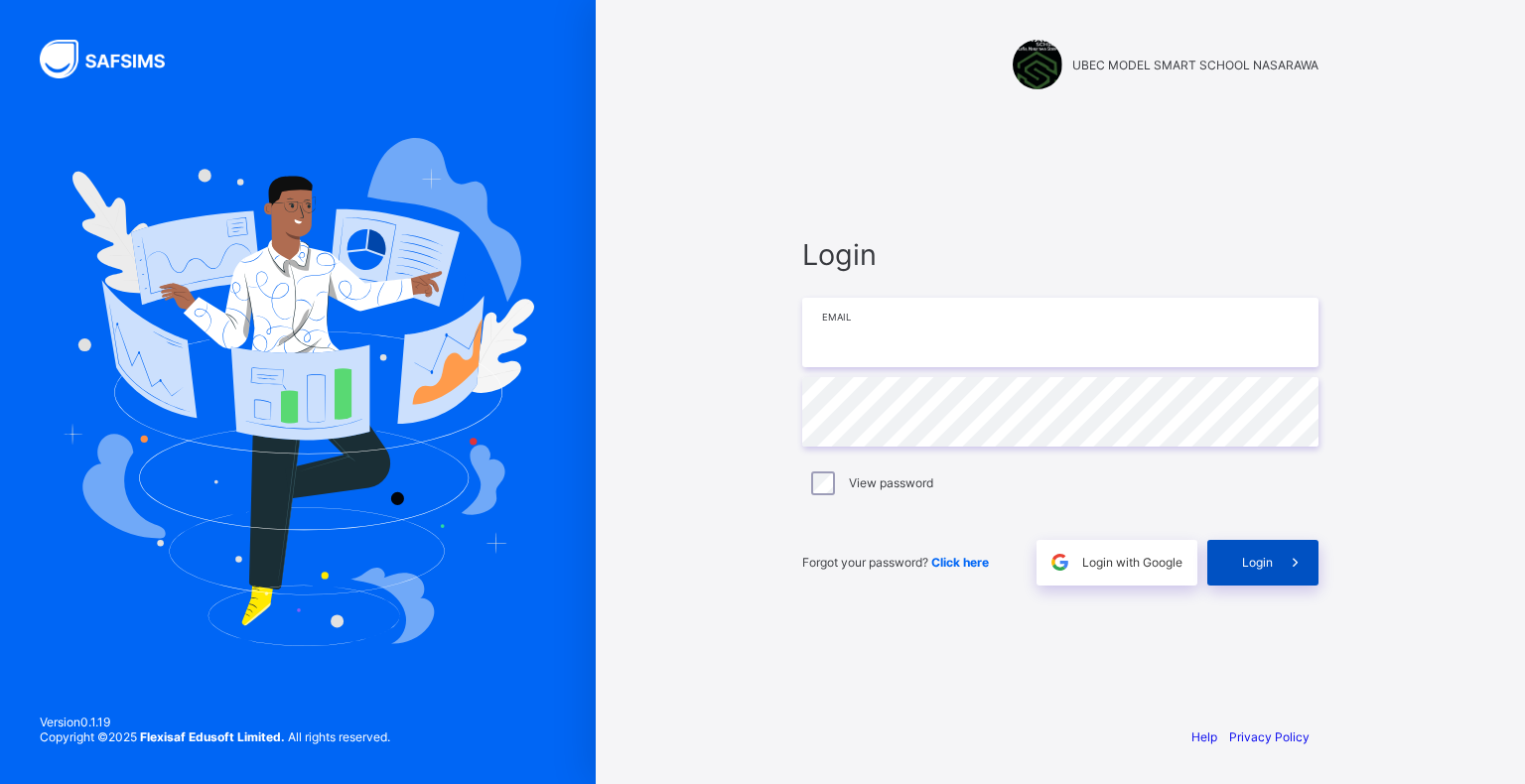 type on "**********" 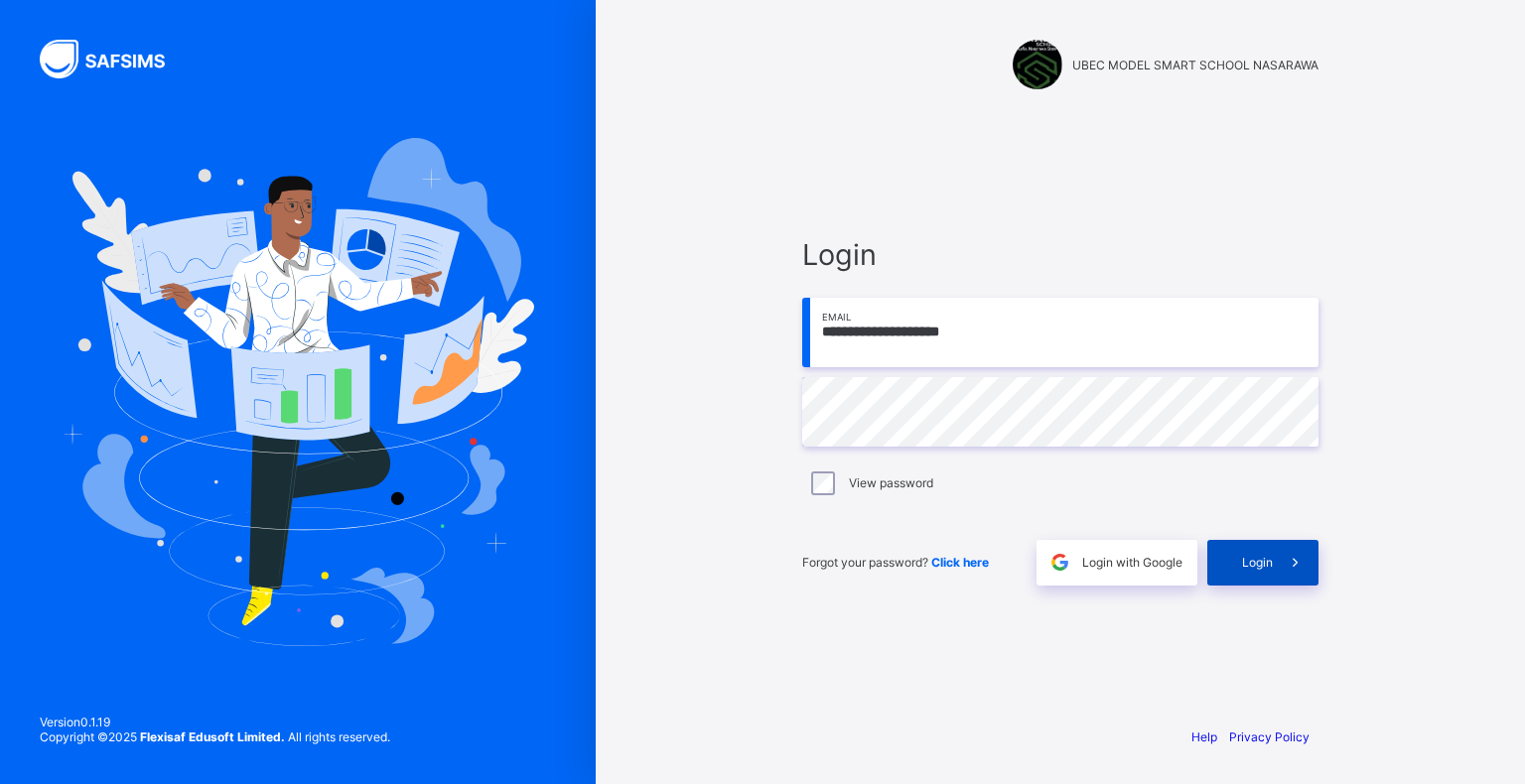click on "Login" at bounding box center (1263, 563) 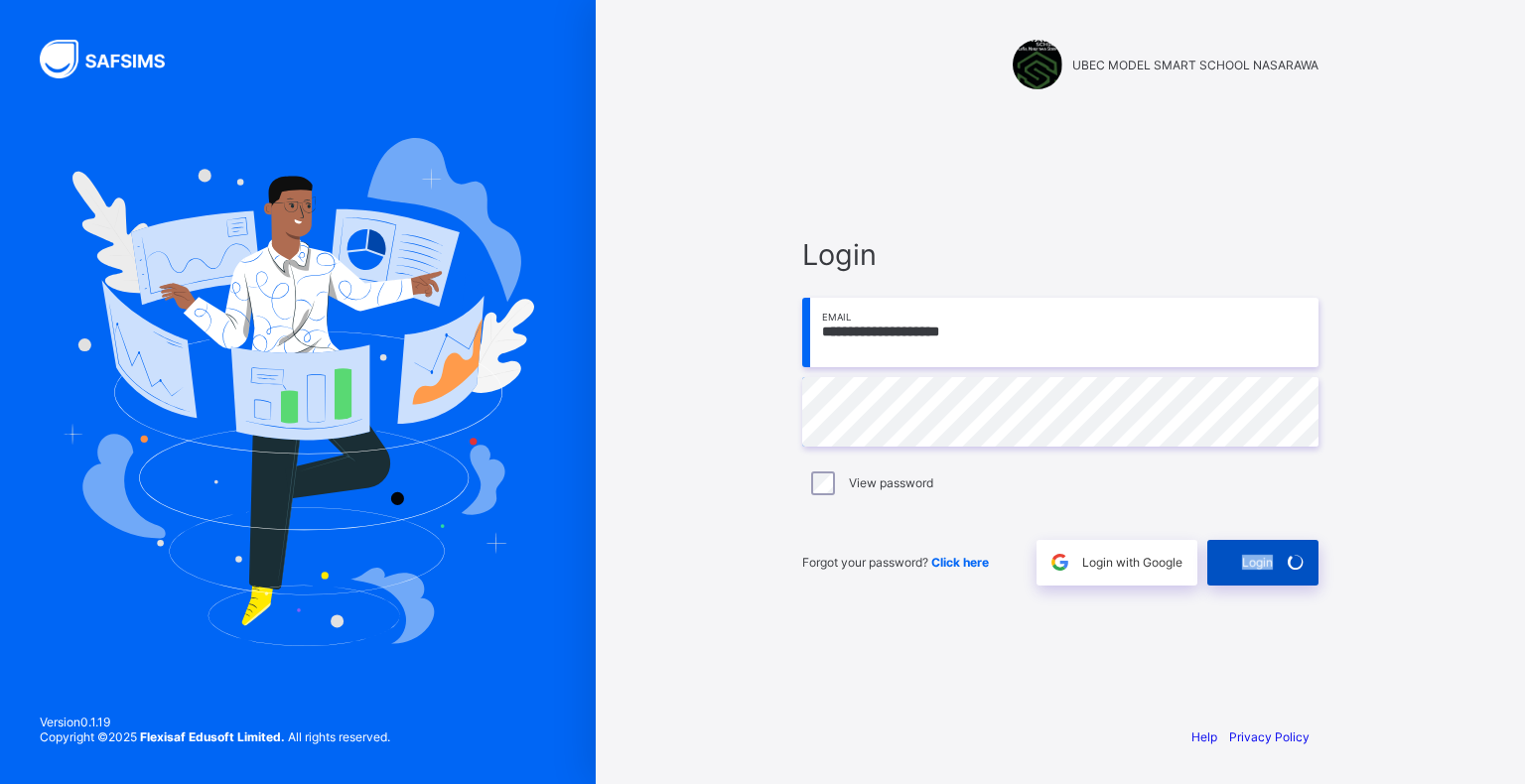 click on "Login" at bounding box center (1263, 563) 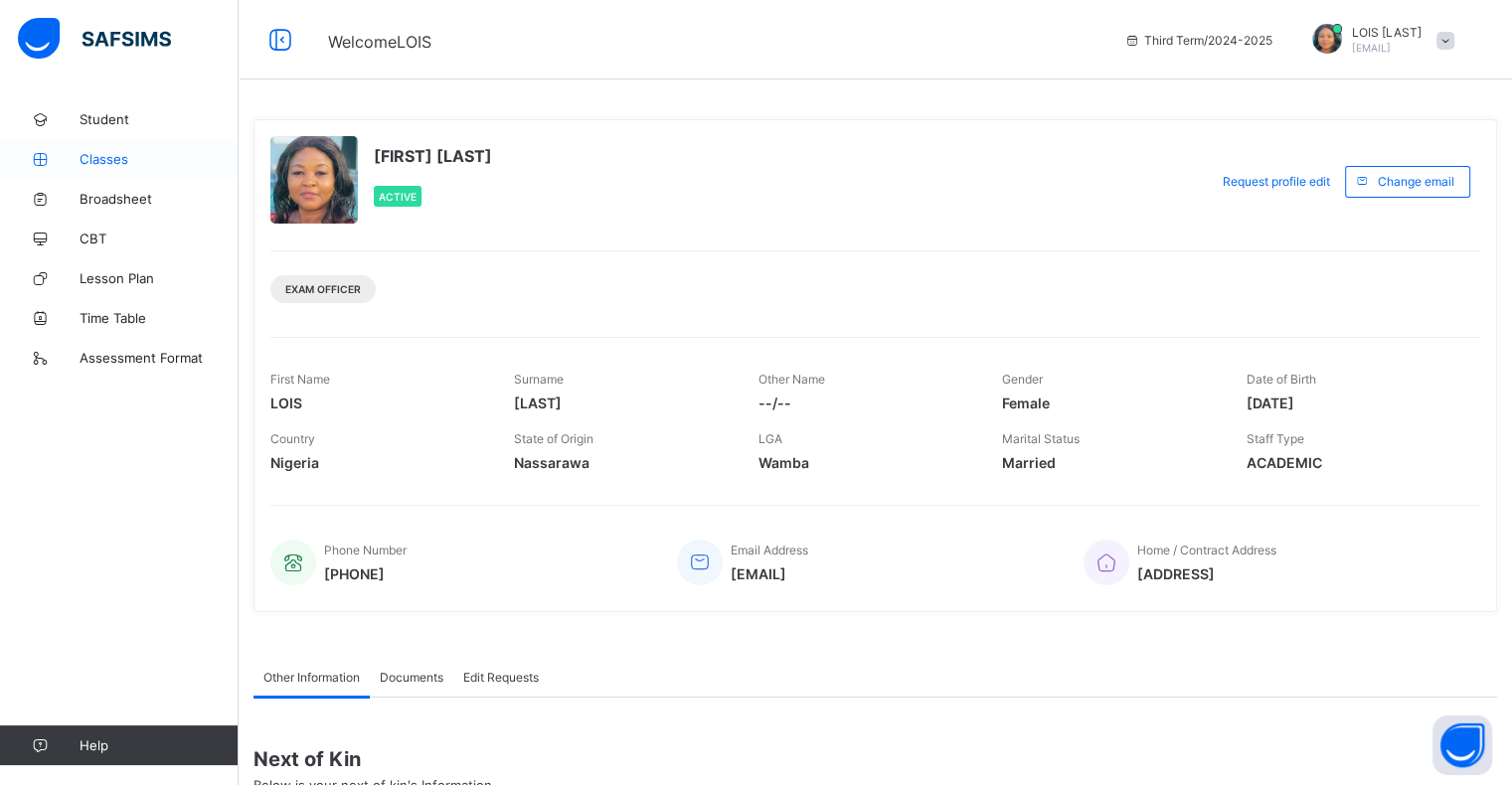 click on "Classes" at bounding box center (159, 159) 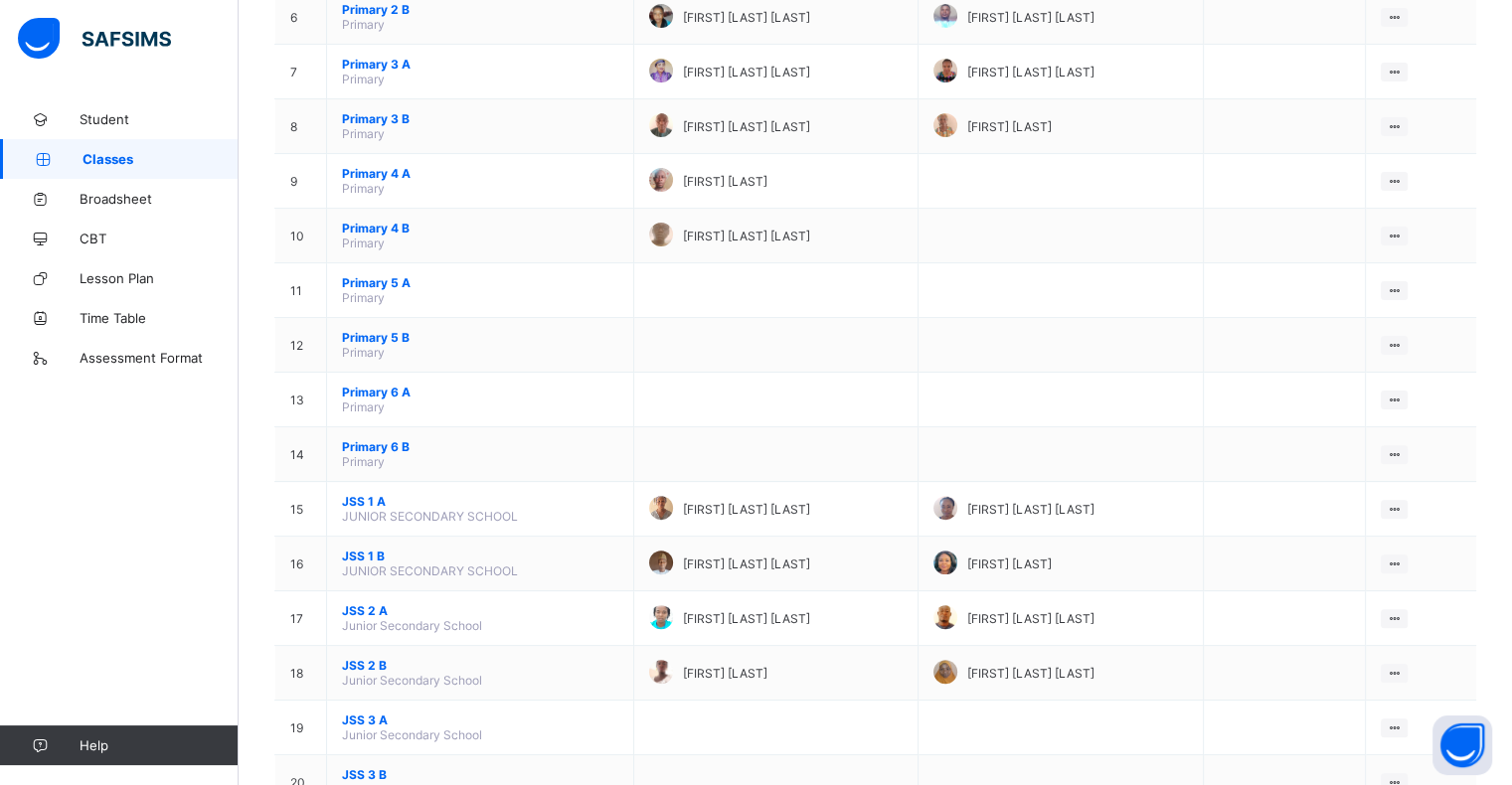 scroll, scrollTop: 556, scrollLeft: 0, axis: vertical 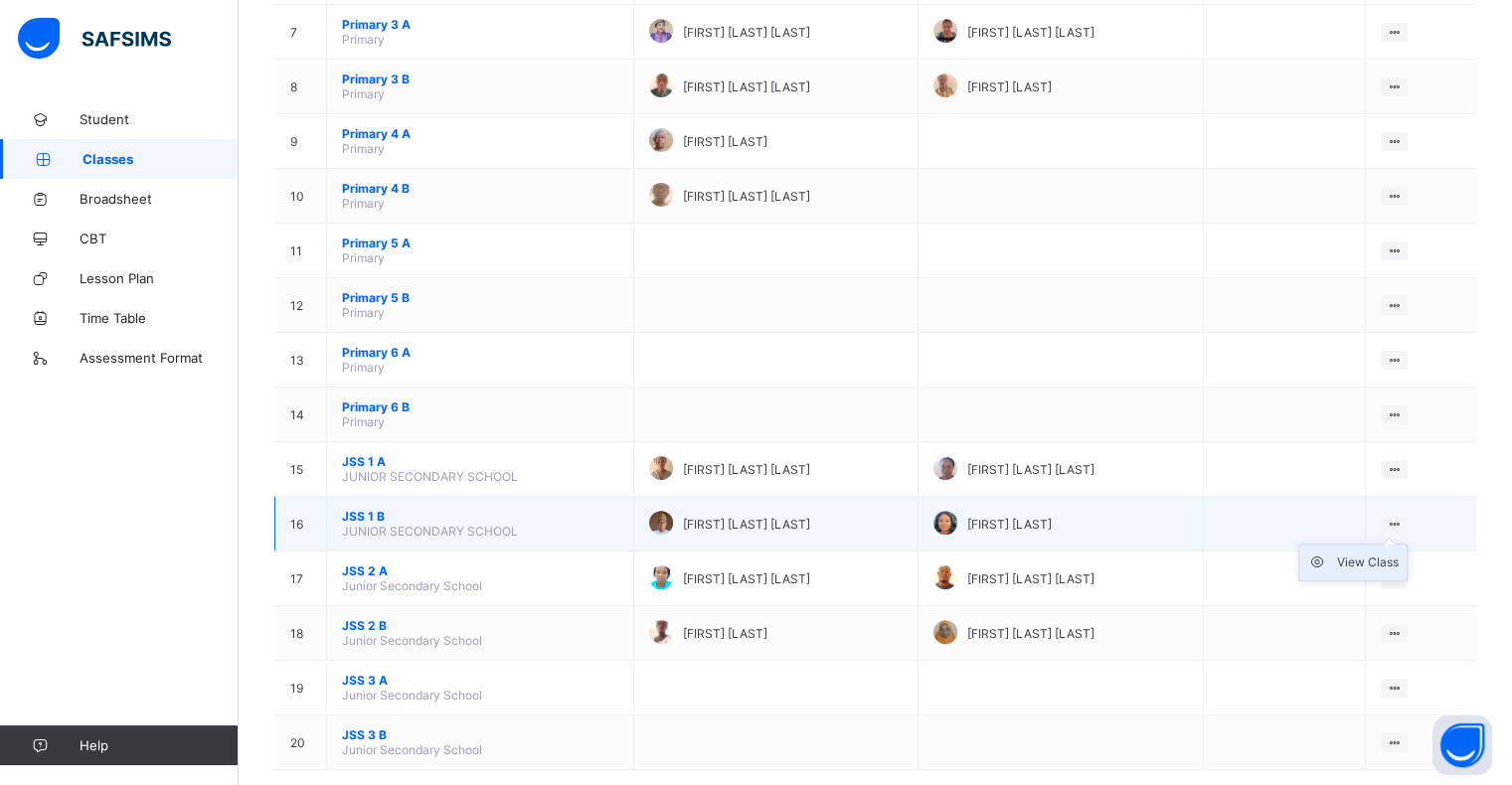 click on "View Class" at bounding box center [1368, 562] 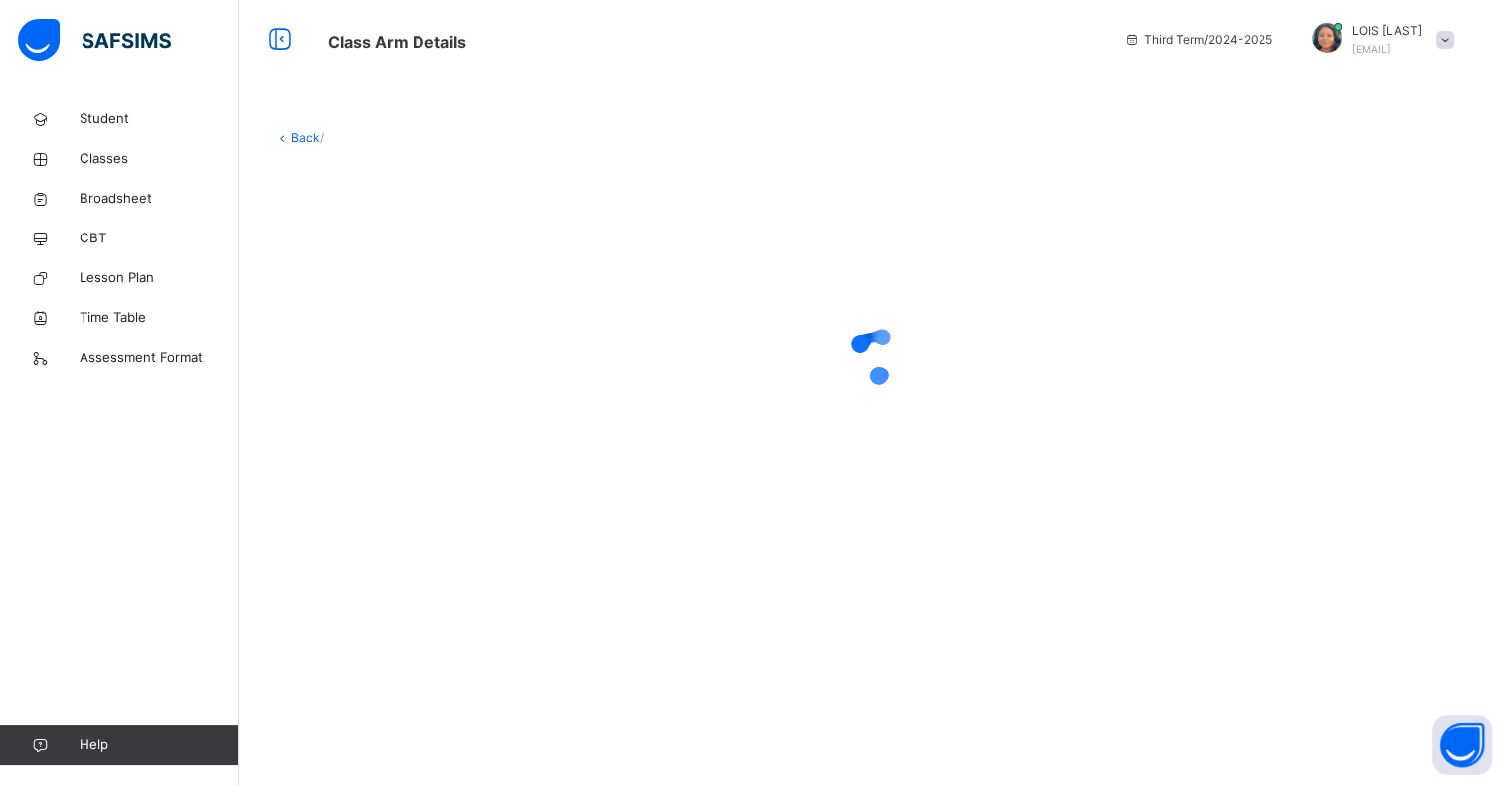 scroll, scrollTop: 0, scrollLeft: 0, axis: both 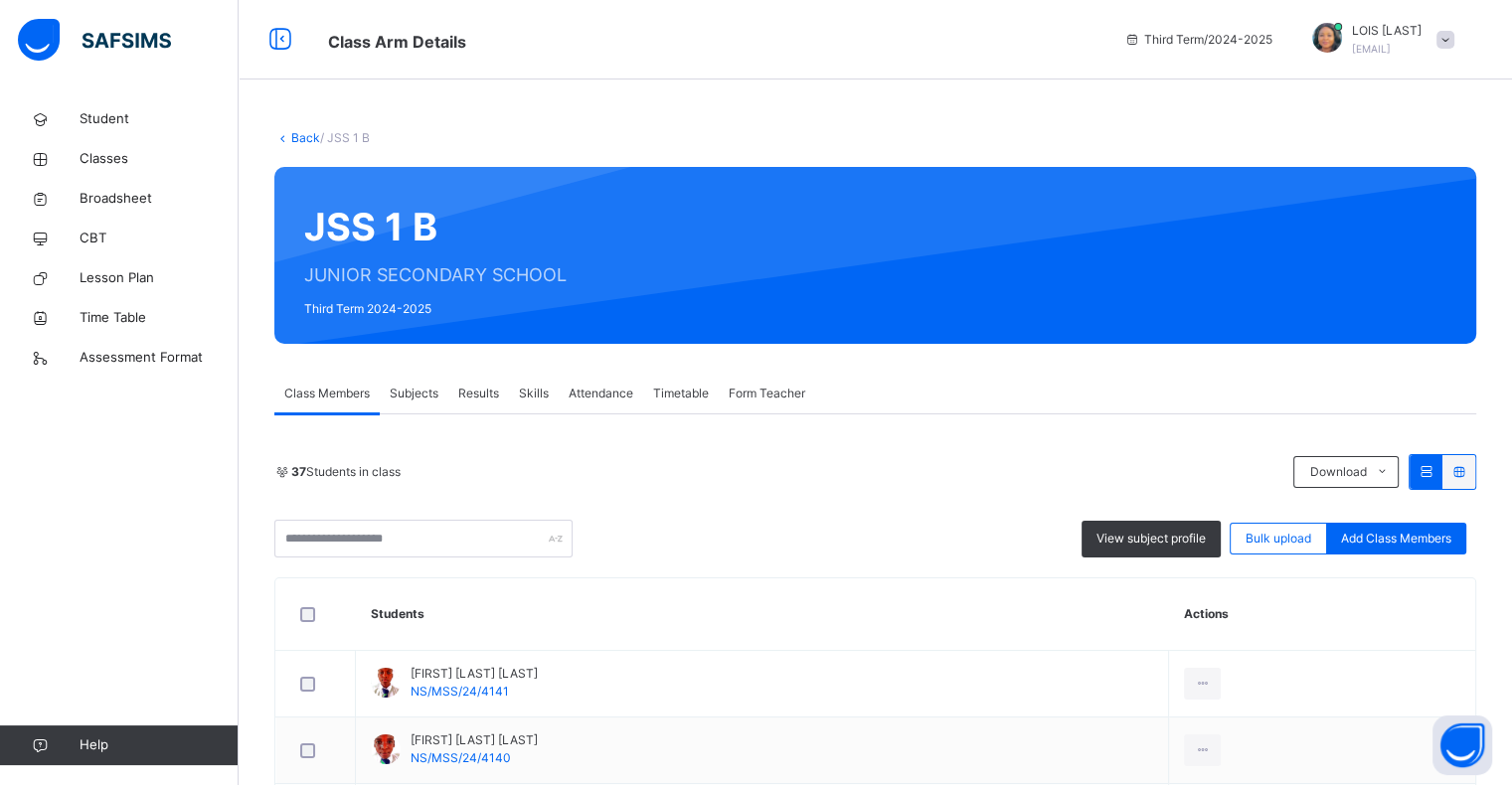 click on "Subjects" at bounding box center (414, 393) 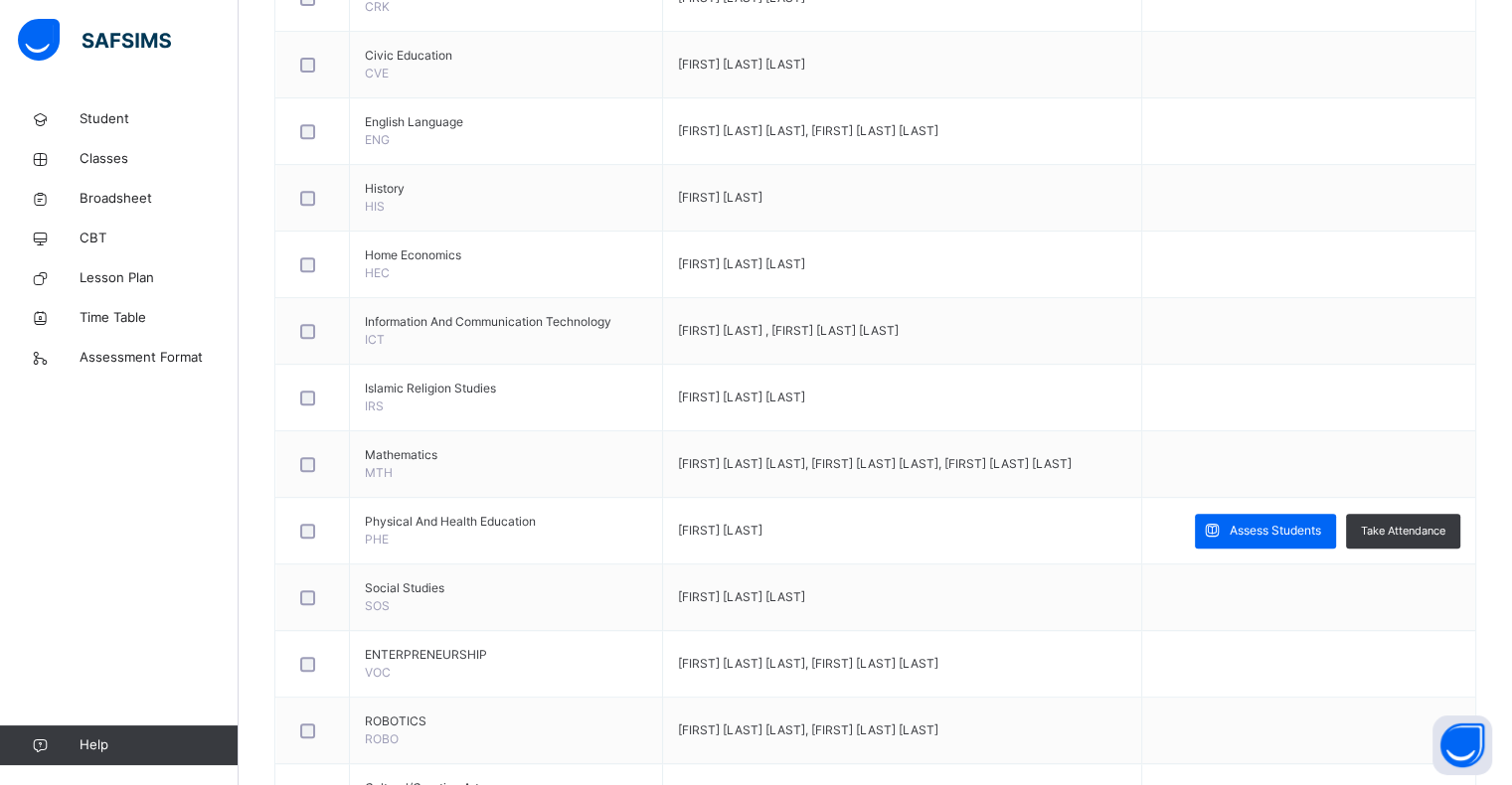 scroll, scrollTop: 874, scrollLeft: 0, axis: vertical 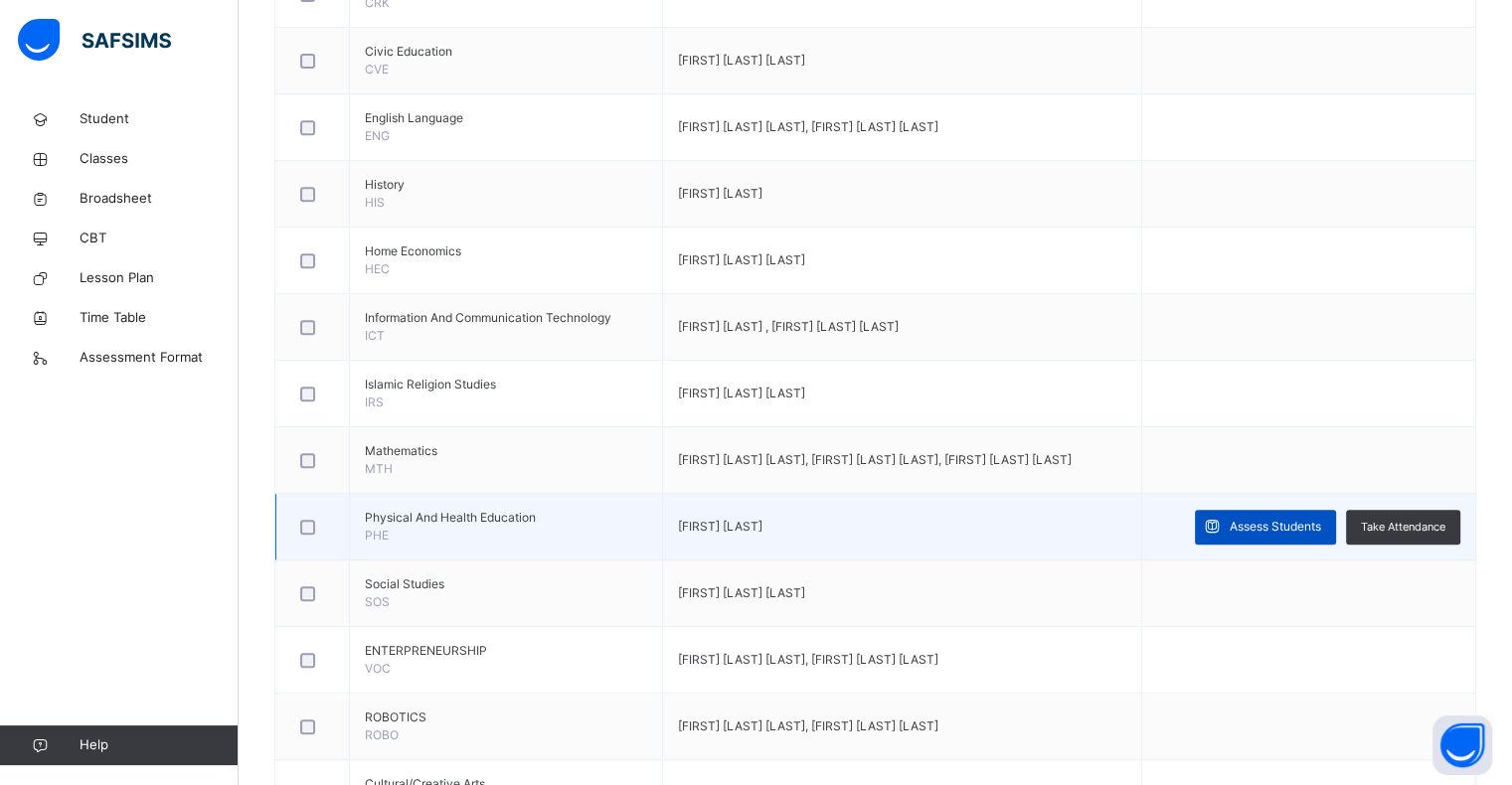 click on "Assess Students" at bounding box center [1275, 527] 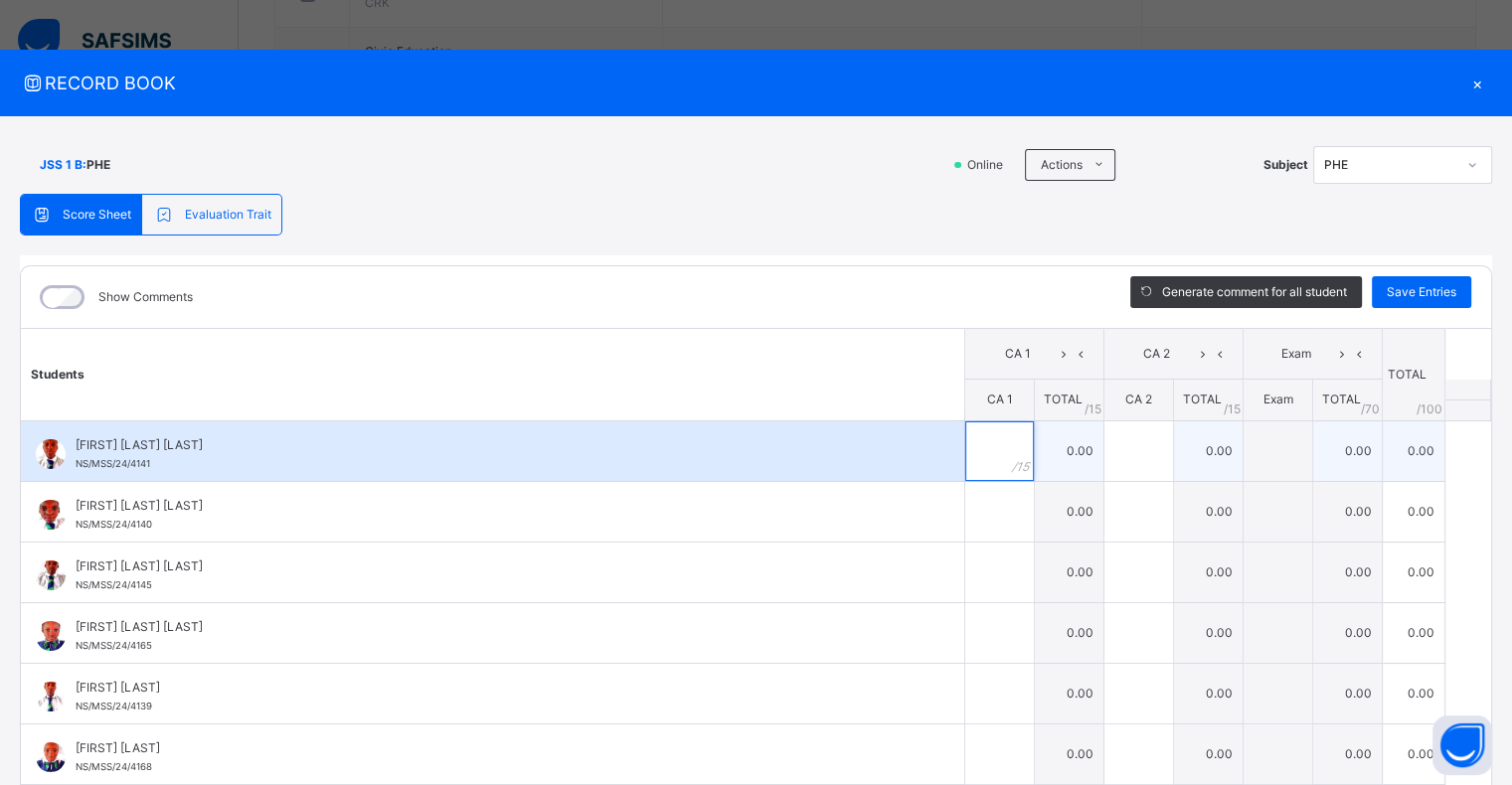 click at bounding box center [999, 451] 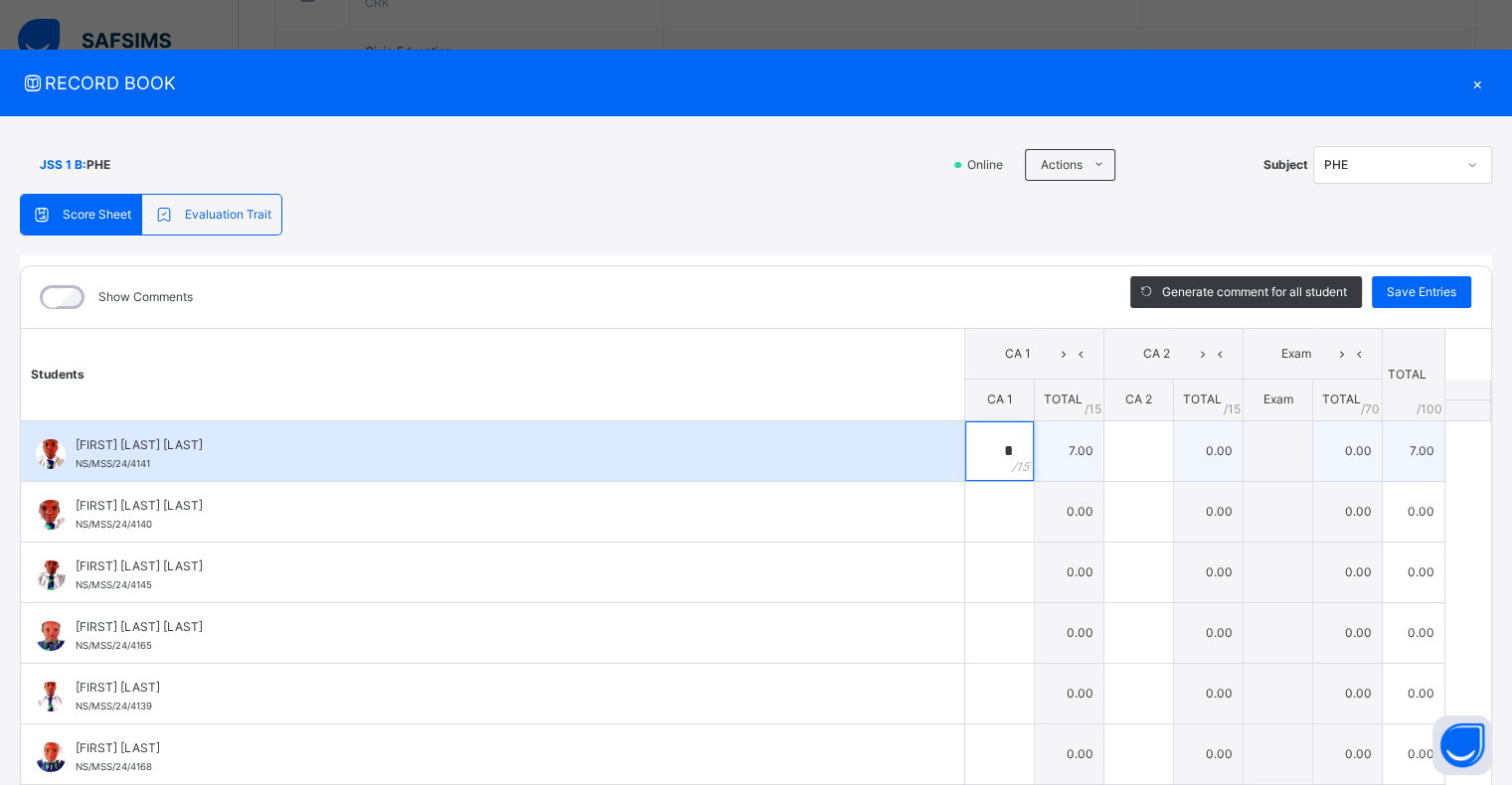 type on "*" 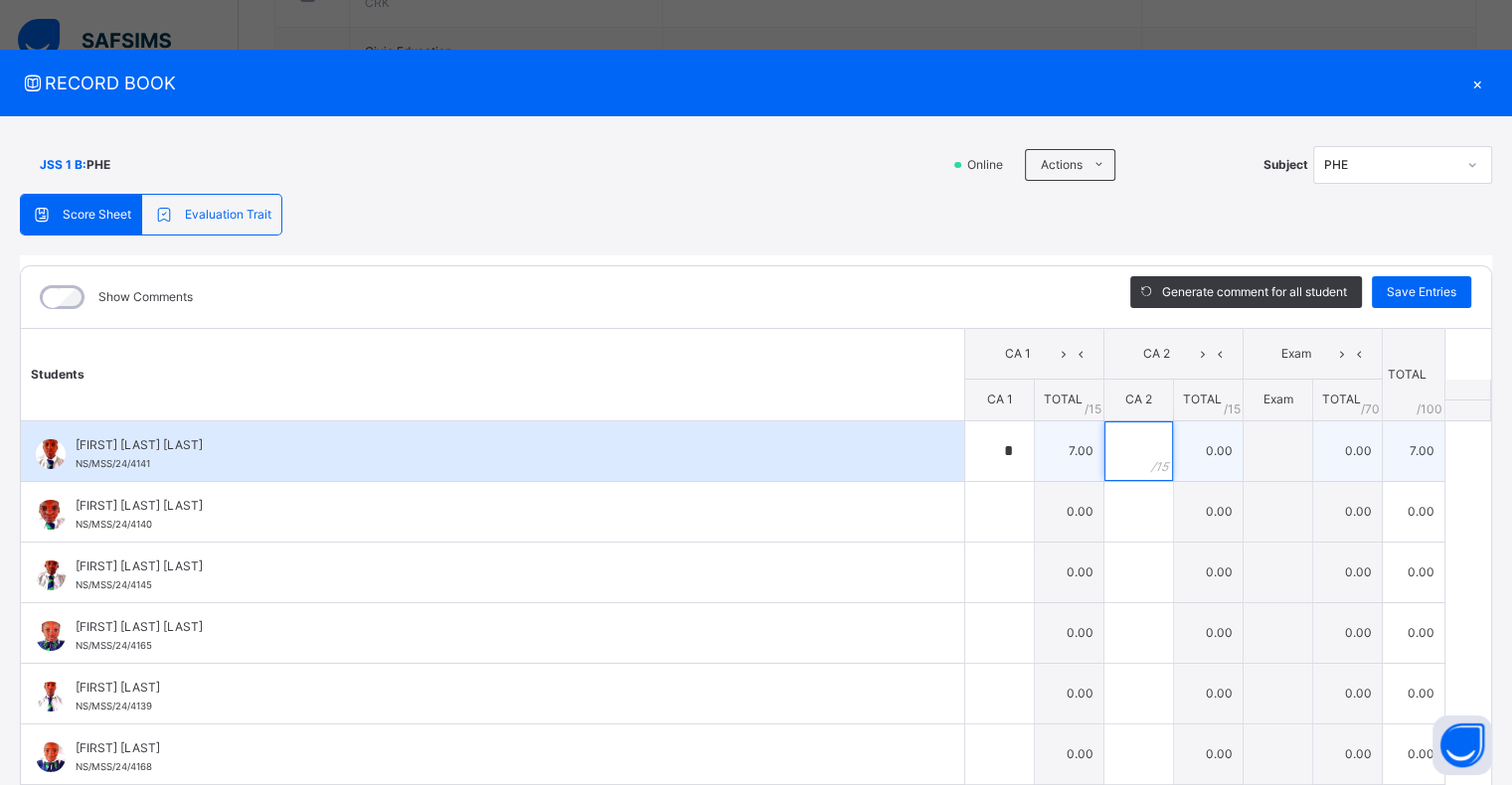 click at bounding box center [1138, 451] 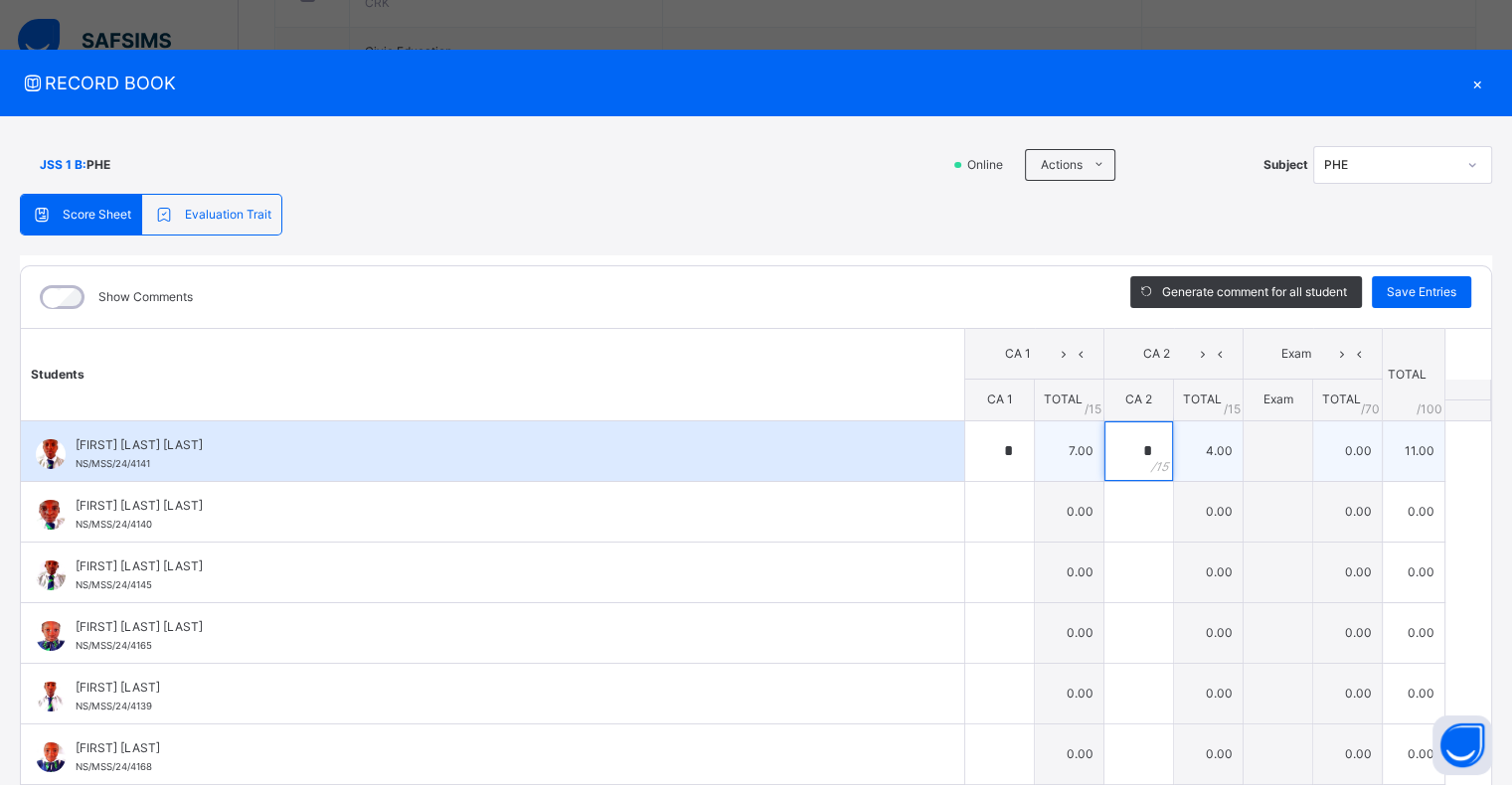 type on "*" 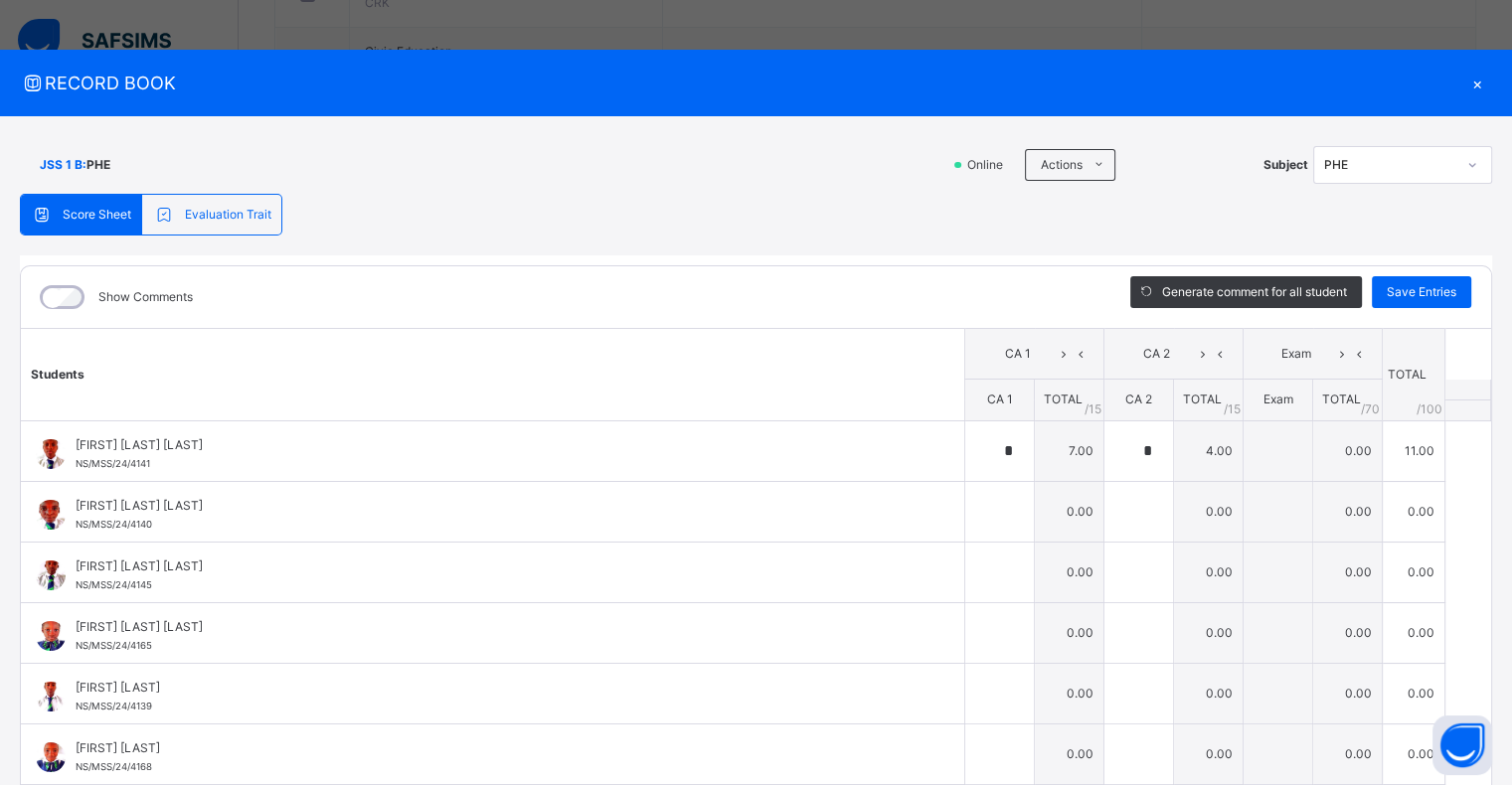 scroll, scrollTop: 0, scrollLeft: 0, axis: both 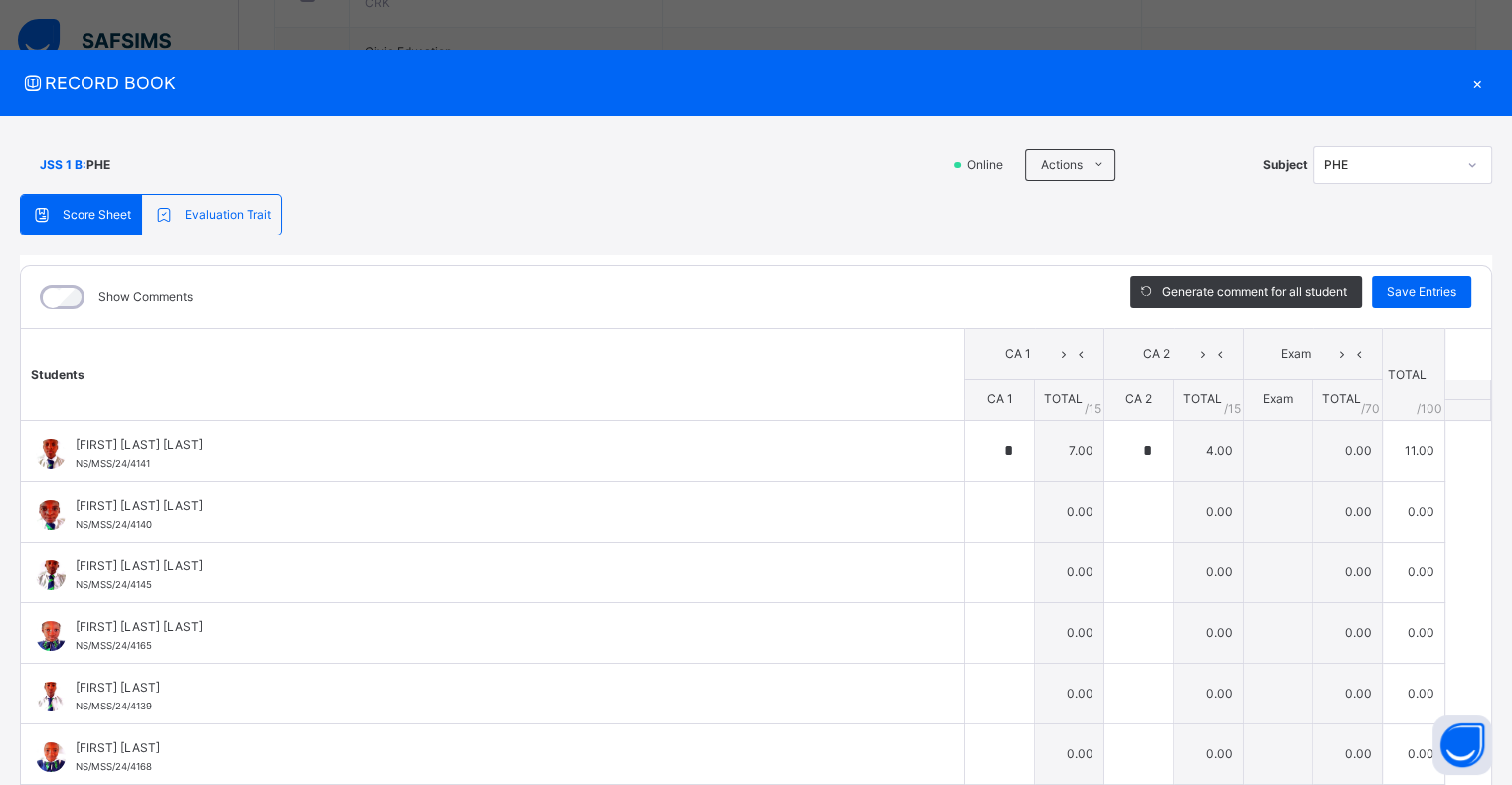 click on "Score Sheet Evaluation Trait Score Sheet Evaluation Trait Show Comments   Generate comment for all student   Save Entries Class Level:  JSS 1    B Subject:  PHE Session:  2024/2025 Session Session:  Third Term Students CA 1 CA 2 Exam TOTAL /100 Comment CA 1 TOTAL / 15 CA 2 TOTAL / 15 Exam TOTAL / 70 Abdulkarim Anya Umar NS/MSS/24/4141 Abdulkarim Anya Umar NS/MSS/24/4141 * 7.00 * 4.00 0.00 11.00 Generate comment 0 / 250   ×   Subject Teacher’s Comment Generate and see in full the comment developed by the AI with an option to regenerate the comment JS Abdulkarim Anya Umar   NS/MSS/24/4141   Total 11.00  / 100.00 Sims Bot   Regenerate     Use this comment   Abdullahi Ofoku Ibrahim NS/MSS/24/4140 Abdullahi Ofoku Ibrahim NS/MSS/24/4140 0.00 0.00 0.00 0.00 Generate comment 0 / 250   ×   Subject Teacher’s Comment Generate and see in full the comment developed by the AI with an option to regenerate the comment JS Abdullahi Ofoku Ibrahim   NS/MSS/24/4140   Total 0.00  / 100.00 Sims Bot   Regenerate       0.00 0" at bounding box center [756, 515] 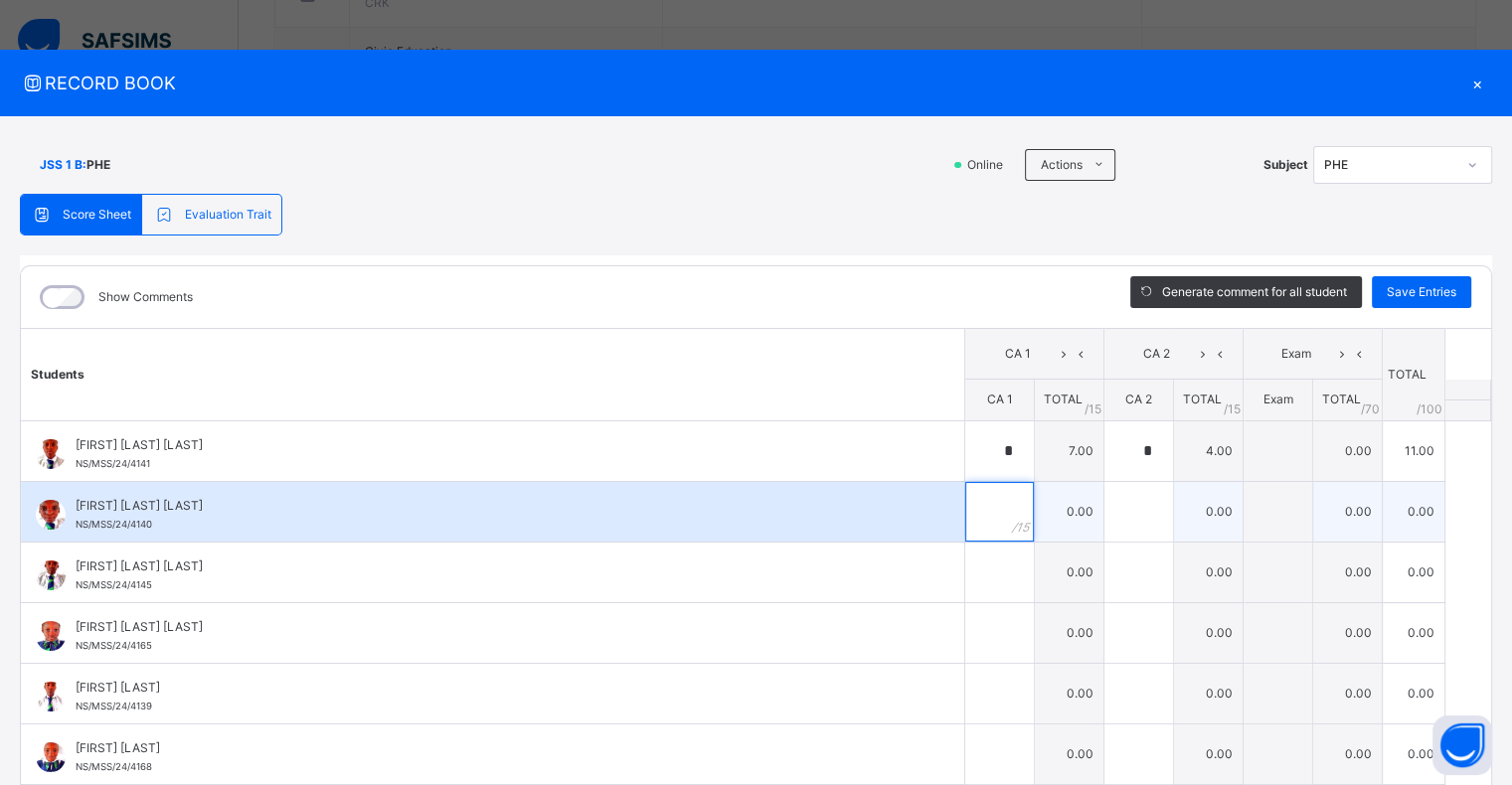 click at bounding box center [999, 512] 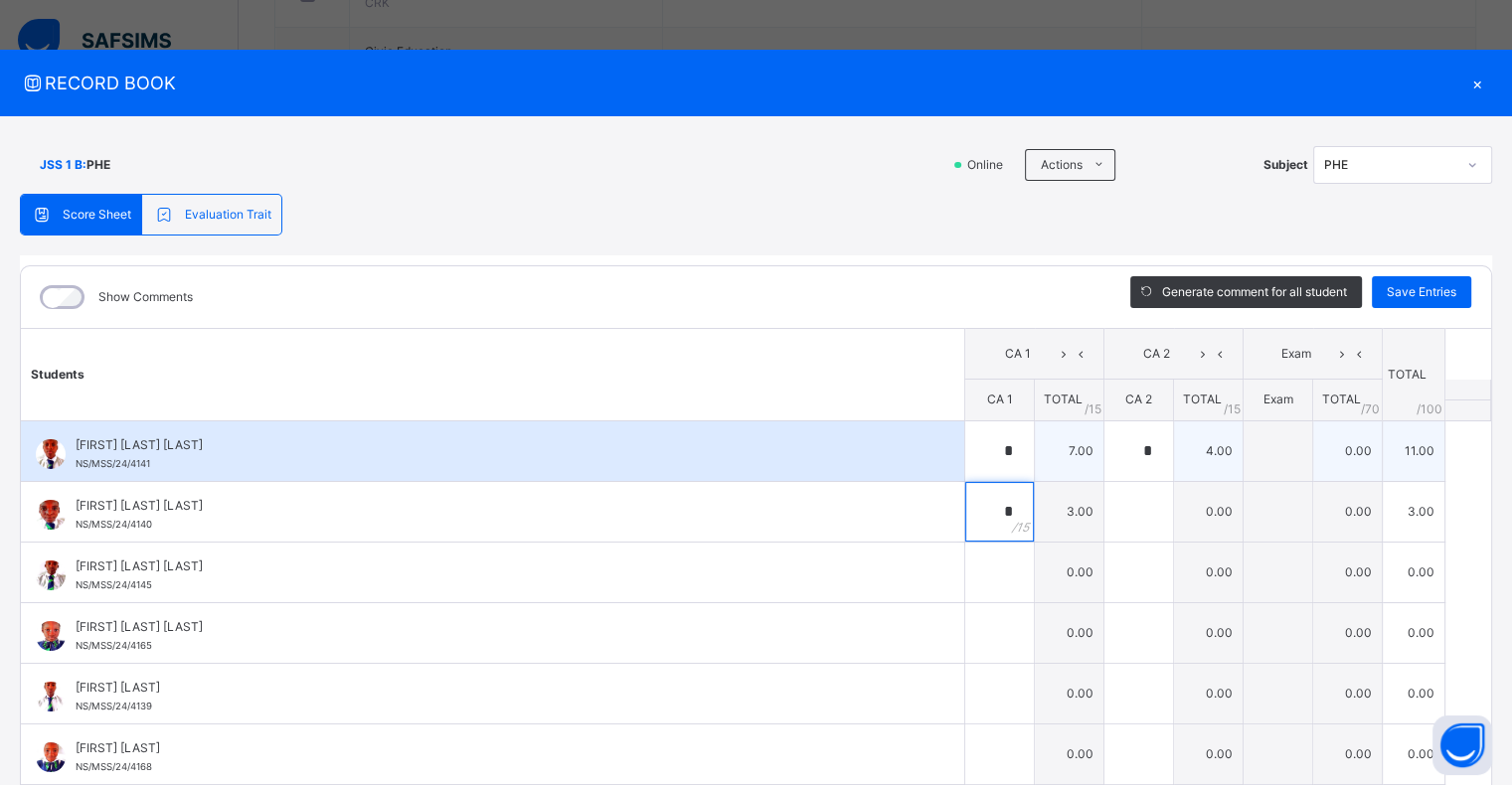 type on "*" 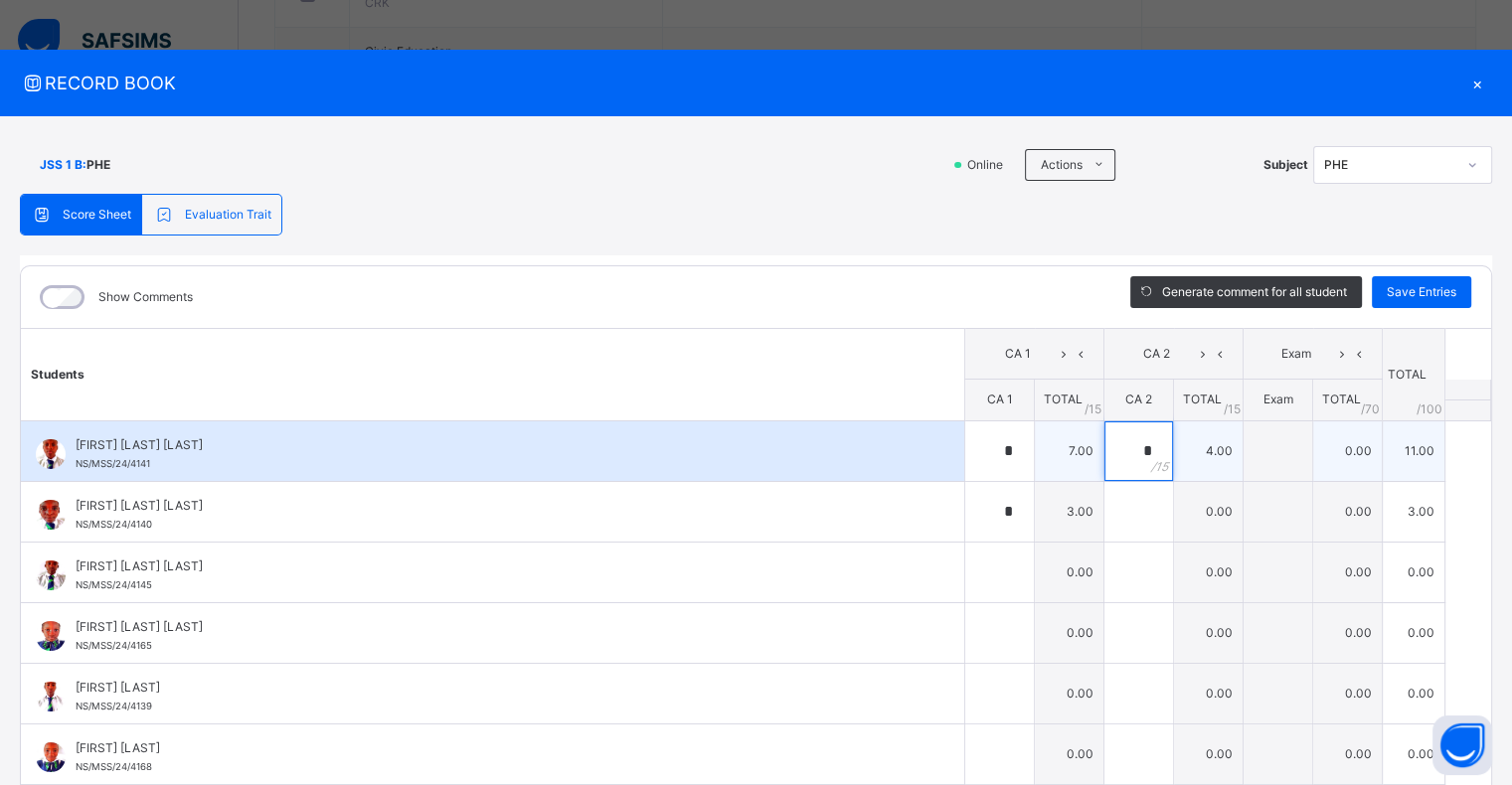 click on "*" at bounding box center [1138, 451] 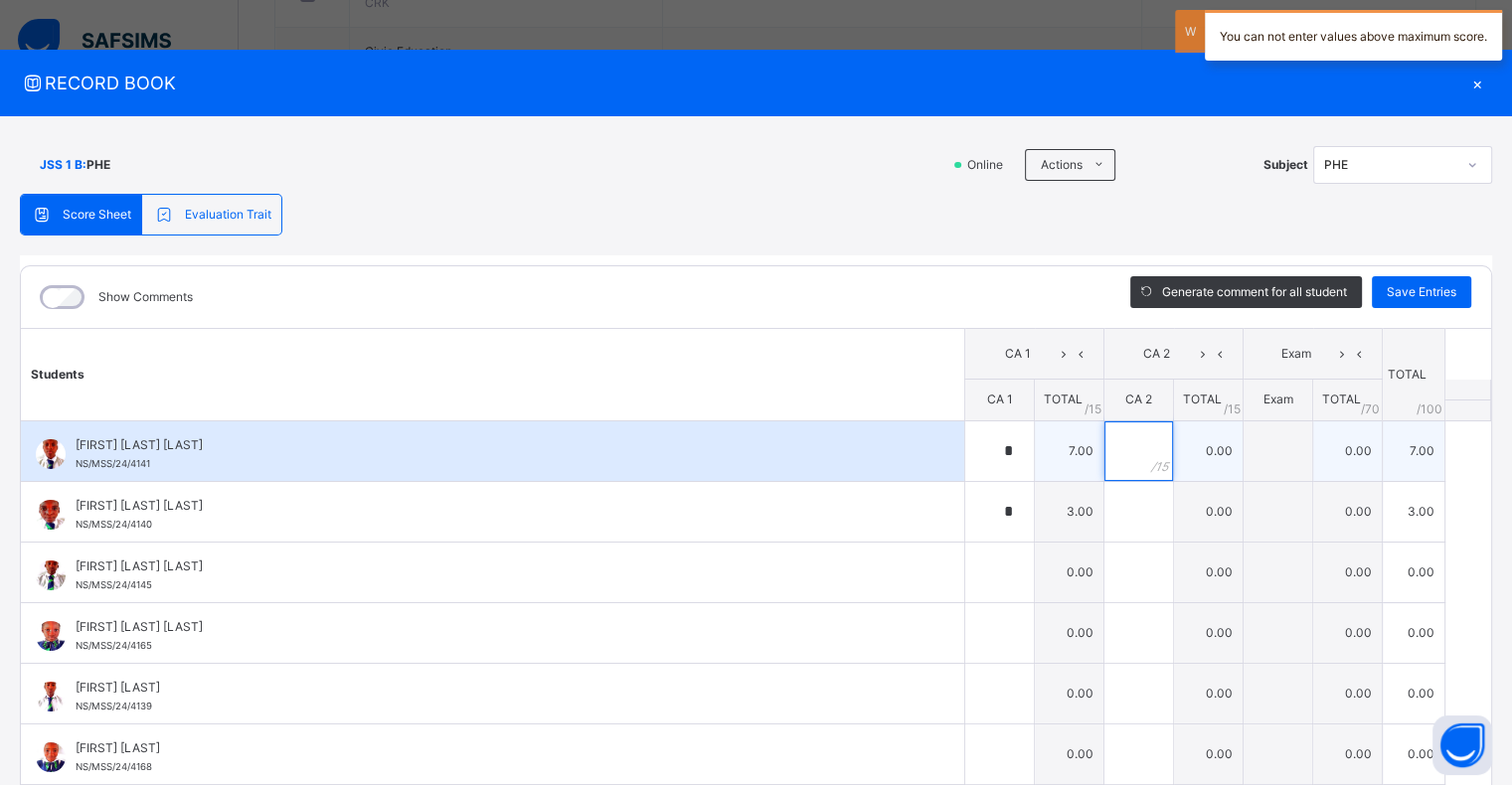 type on "*" 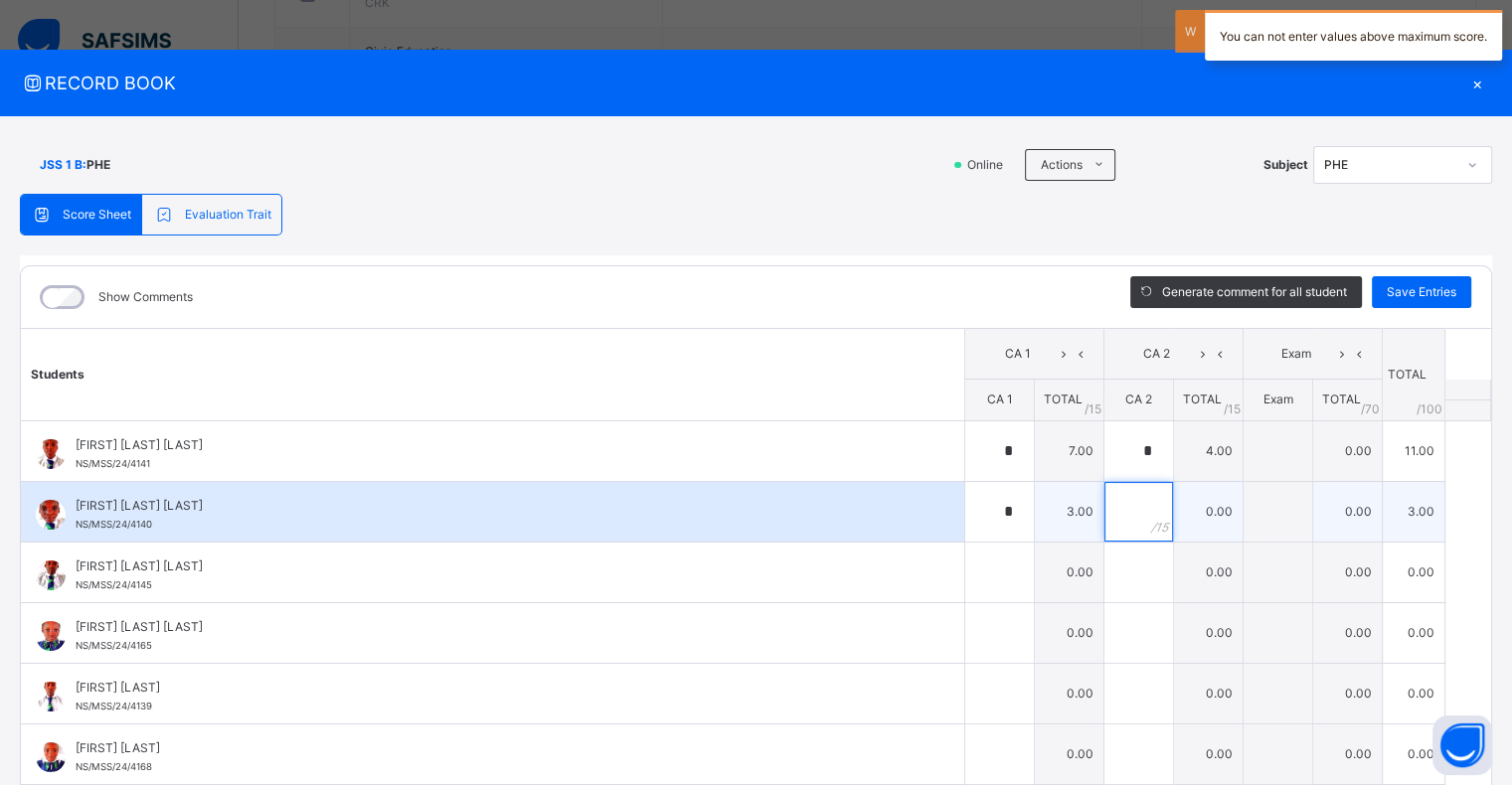 click at bounding box center [1138, 512] 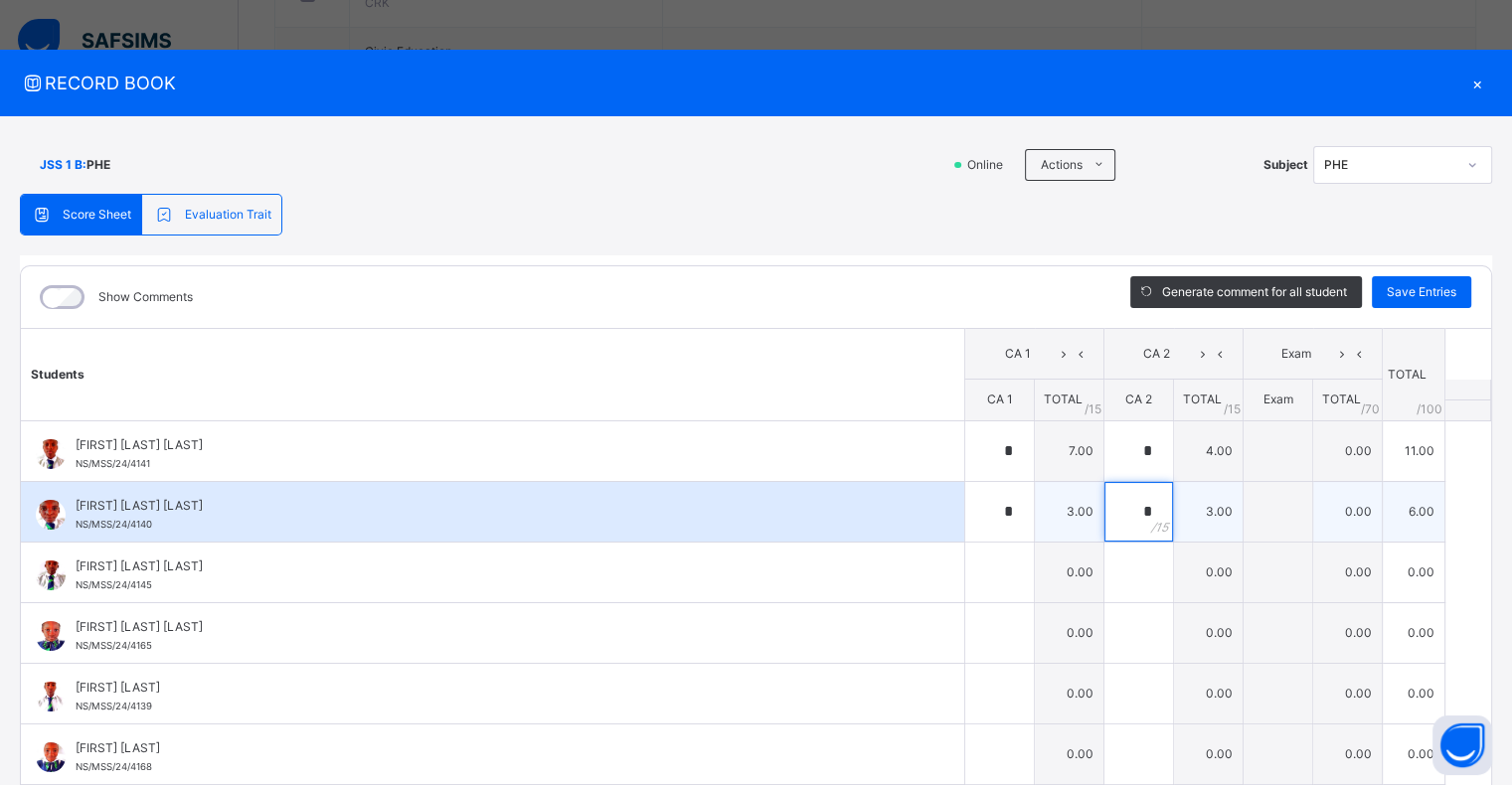 type on "*" 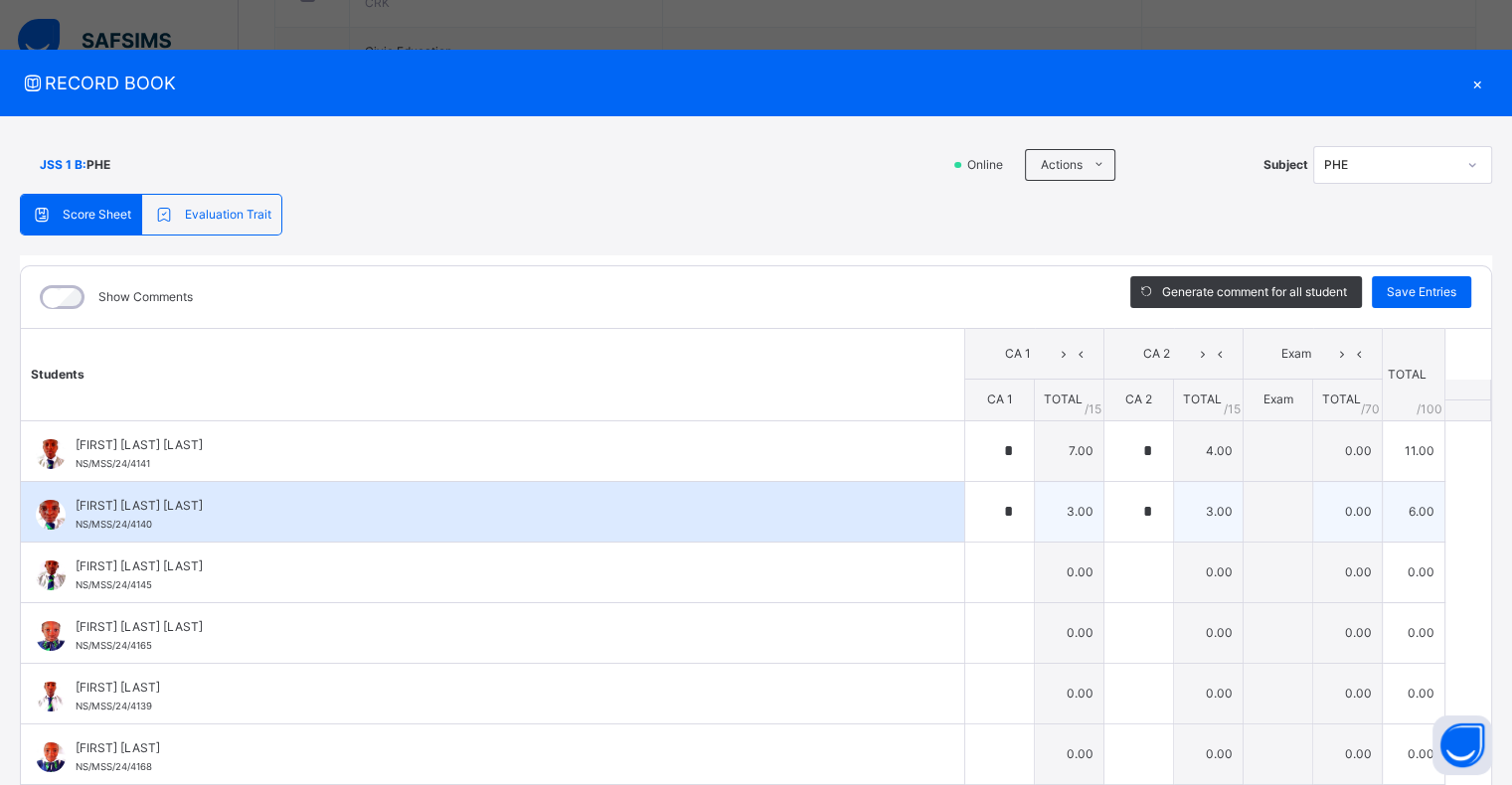 click on "Abdulkarim Anya Umar NS/MSS/24/4141 Abdulkarim Anya Umar NS/MSS/24/4141 * 7.00 * 4.00 0.00 11.00 Generate comment 0 / 250   ×   Subject Teacher’s Comment Generate and see in full the comment developed by the AI with an option to regenerate the comment JS Abdulkarim Anya Umar   NS/MSS/24/4141   Total 11.00  / 100.00 Sims Bot   Regenerate     Use this comment   Abdullahi Ofoku Ibrahim NS/MSS/24/4140 Abdullahi Ofoku Ibrahim NS/MSS/24/4140 * 3.00 * 3.00 0.00 6.00 Generate comment 0 / 250   ×   Subject Teacher’s Comment Generate and see in full the comment developed by the AI with an option to regenerate the comment JS Abdullahi Ofoku Ibrahim   NS/MSS/24/4140   Total 6.00  / 100.00 Sims Bot   Regenerate     Use this comment   Abdulmalik Alakija Abdulrahman NS/MSS/24/4145 Abdulmalik Alakija Abdulrahman NS/MSS/24/4145 0.00 0.00 0.00 0.00 Generate comment 0 / 250   ×   Subject Teacher’s Comment Generate and see in full the comment developed by the AI with an option to regenerate the comment JS     Total 0.00" at bounding box center [756, 1541] 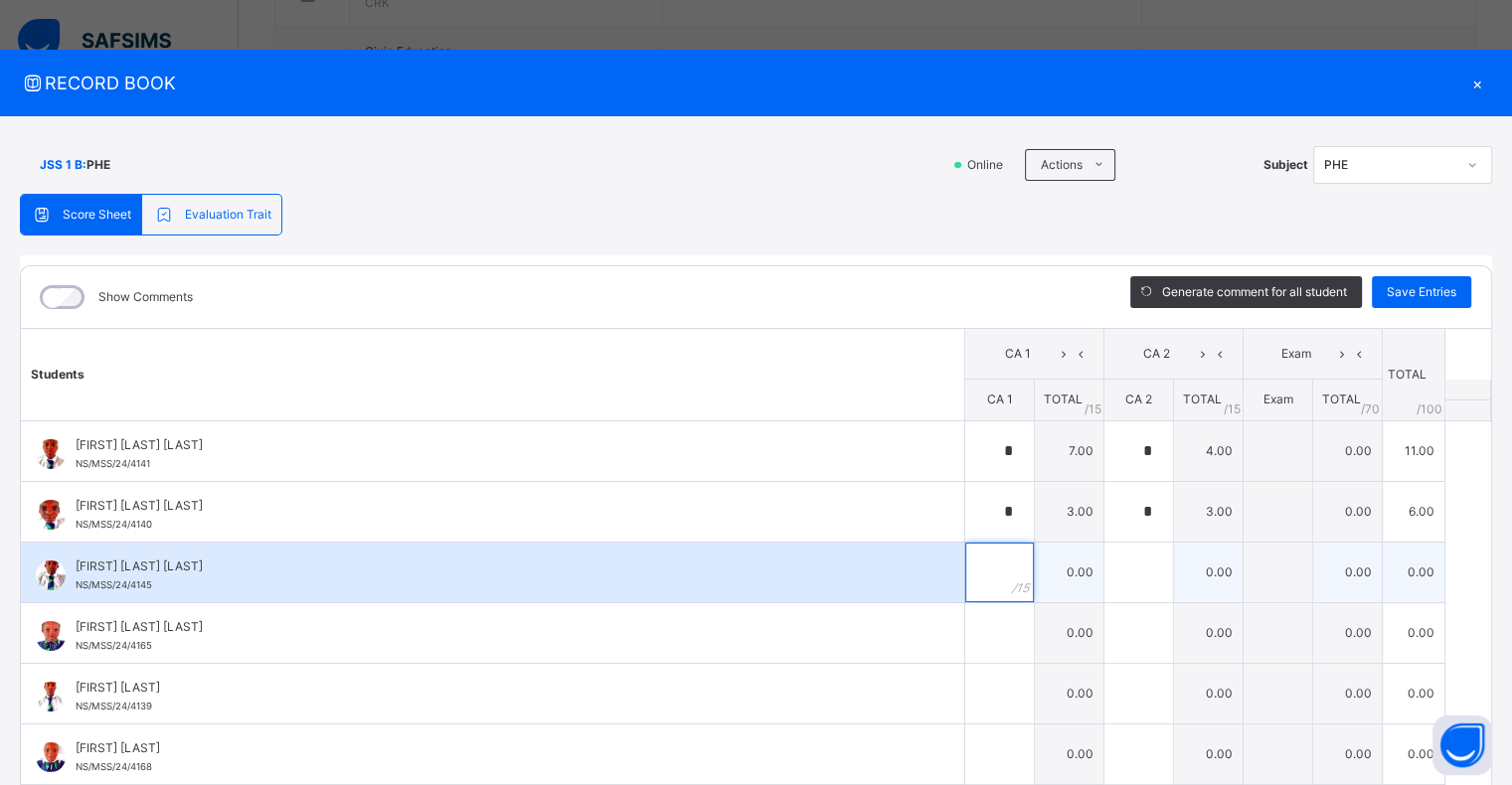 click at bounding box center [999, 572] 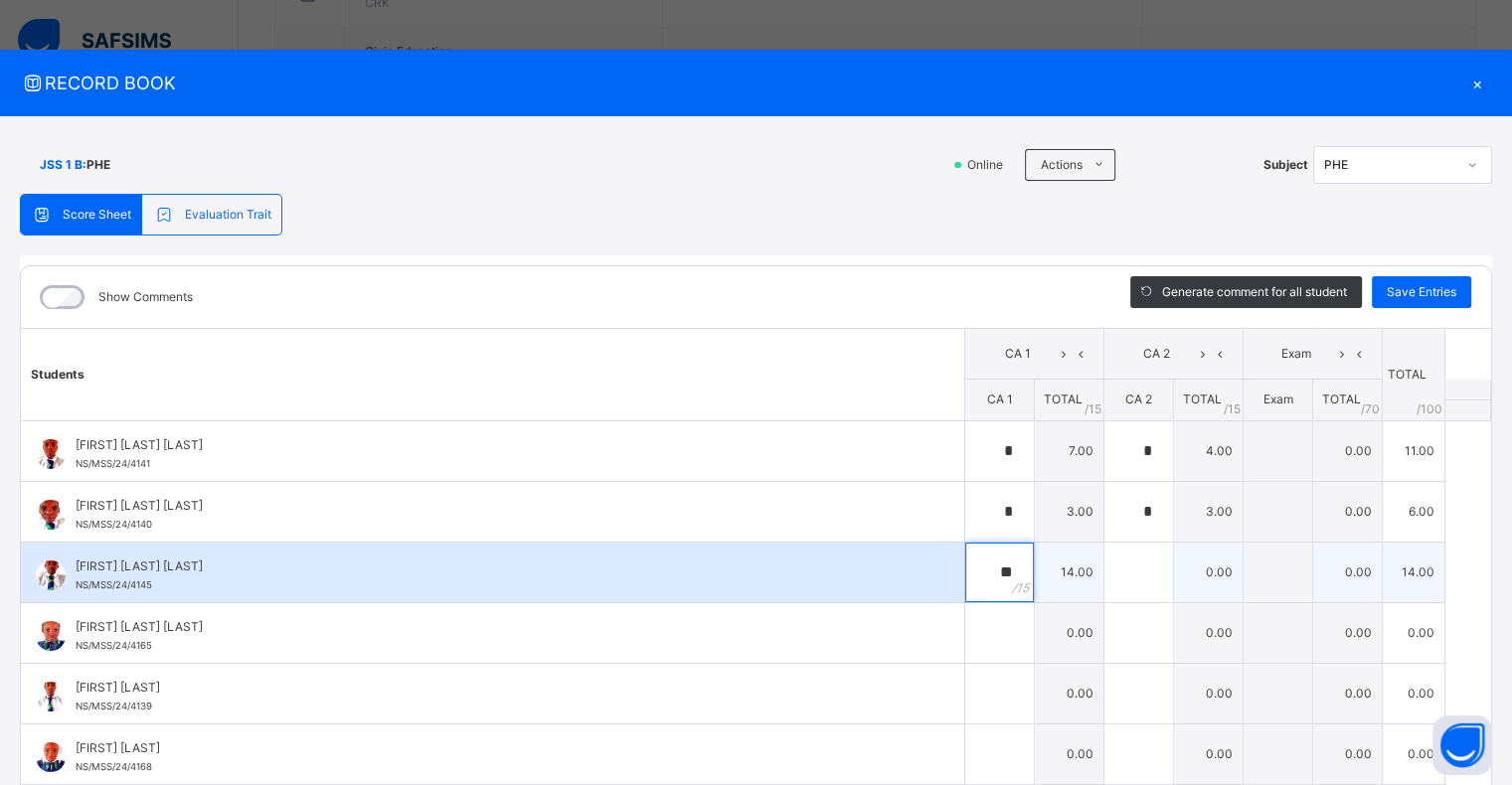 type on "**" 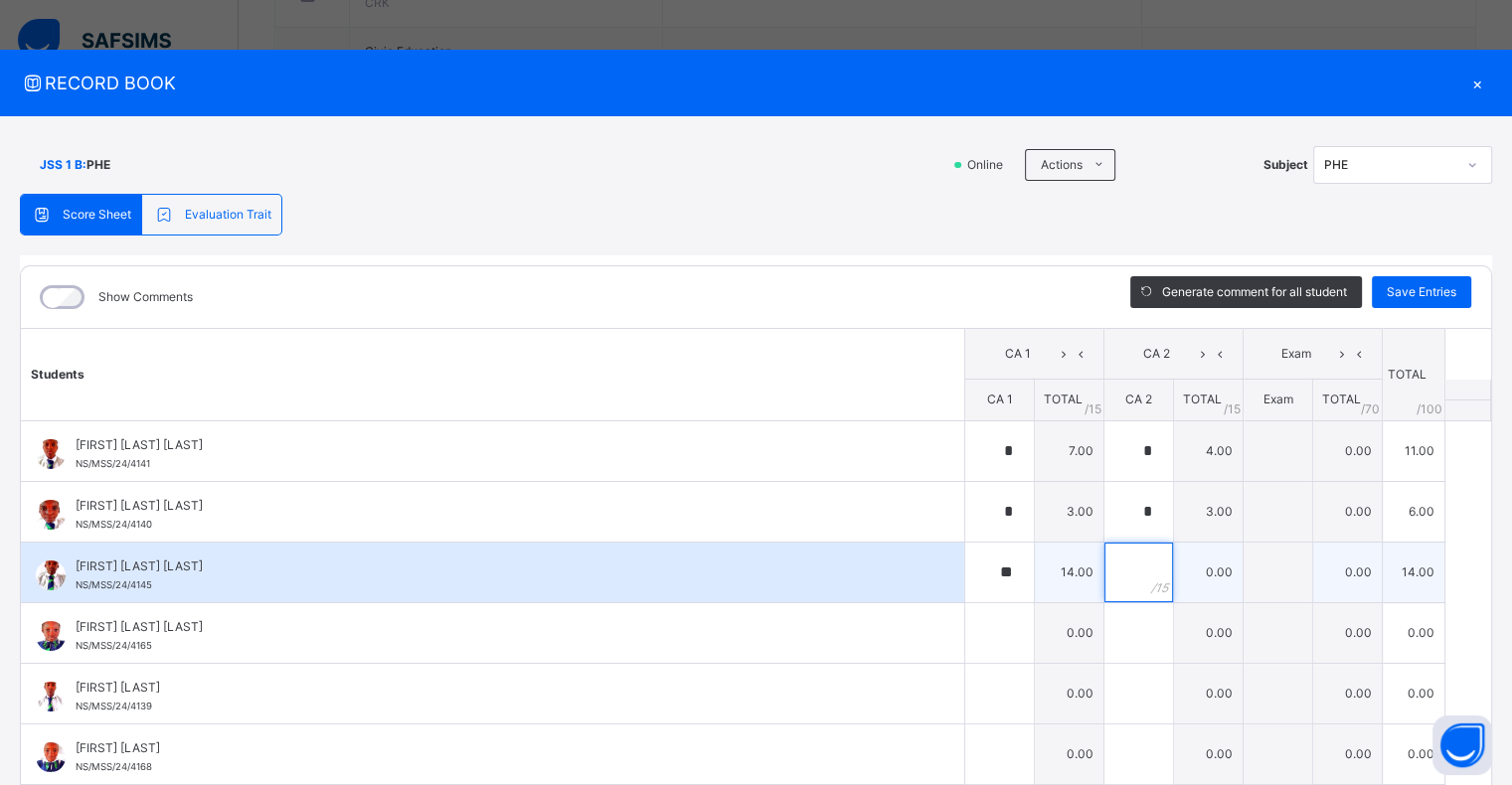 click at bounding box center [1138, 572] 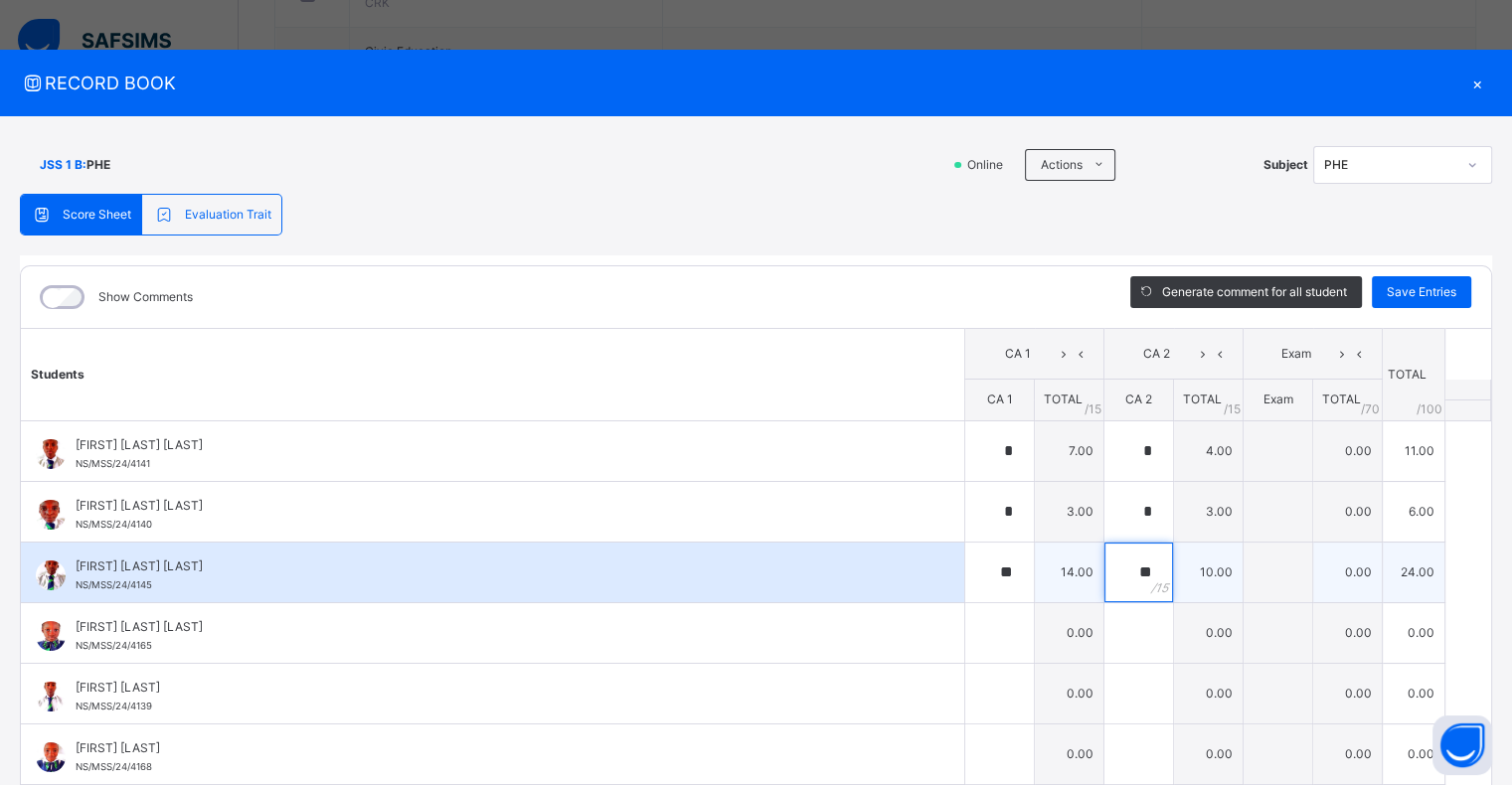 type on "**" 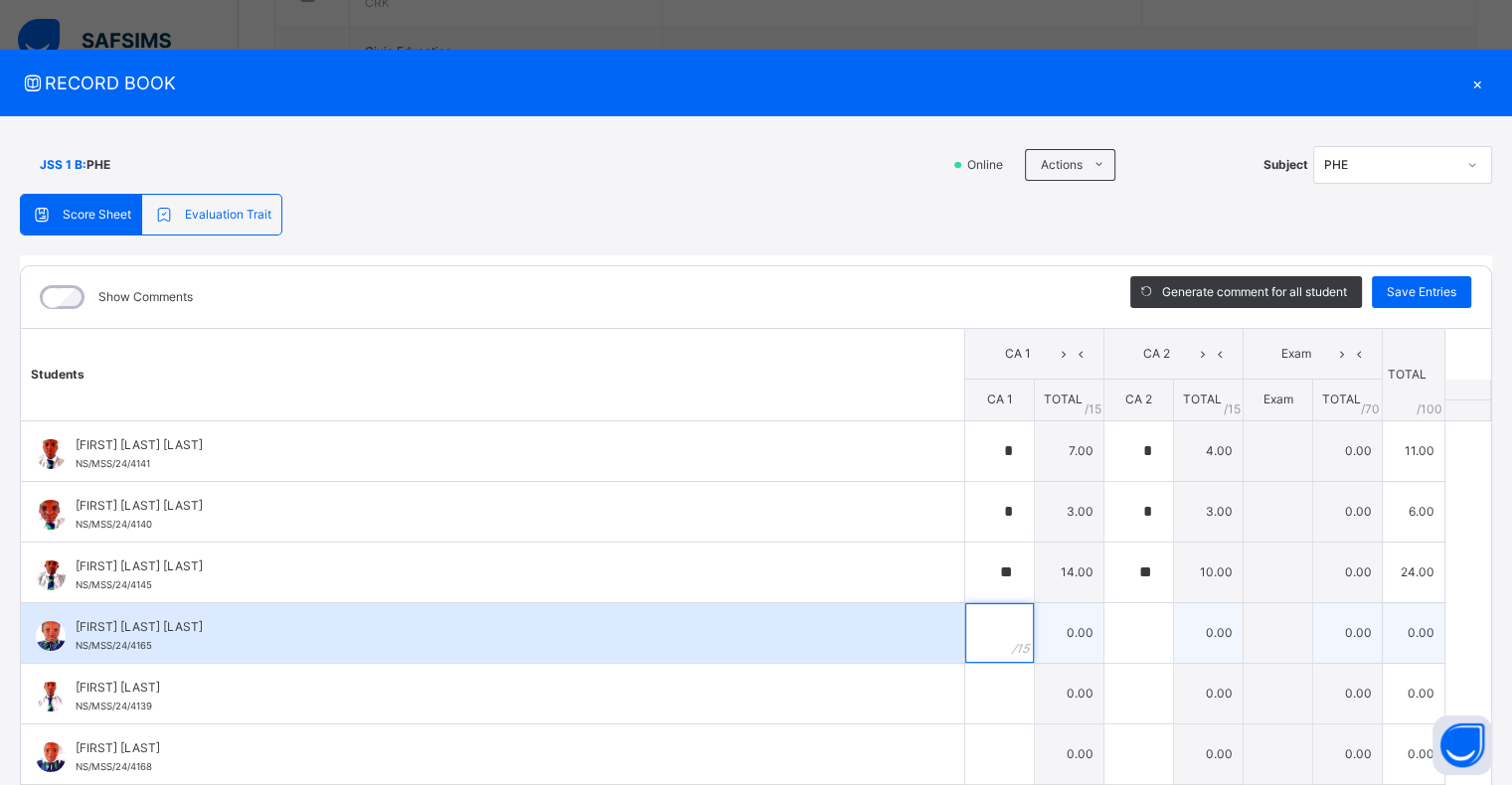 click at bounding box center [999, 633] 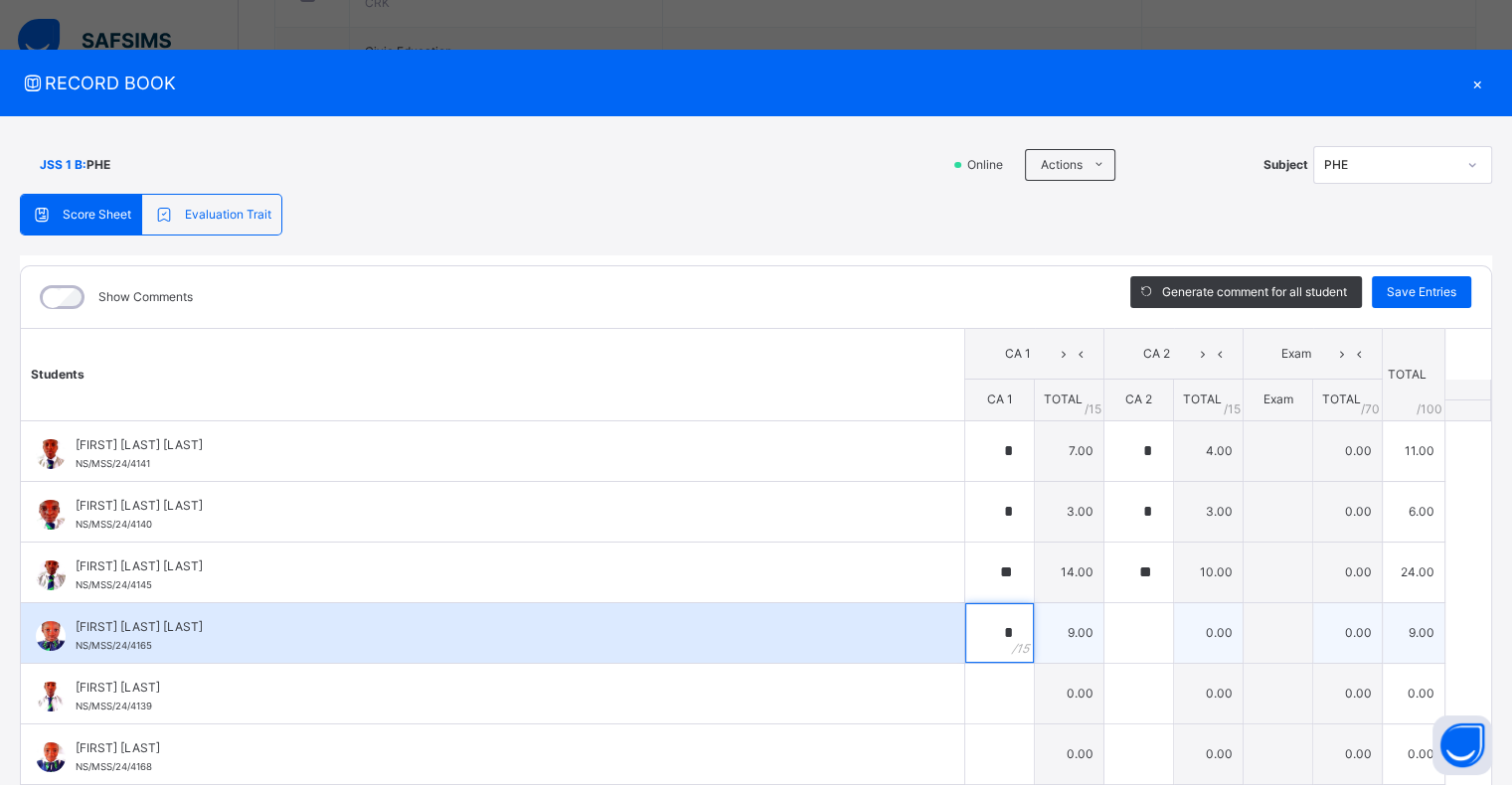 type on "*" 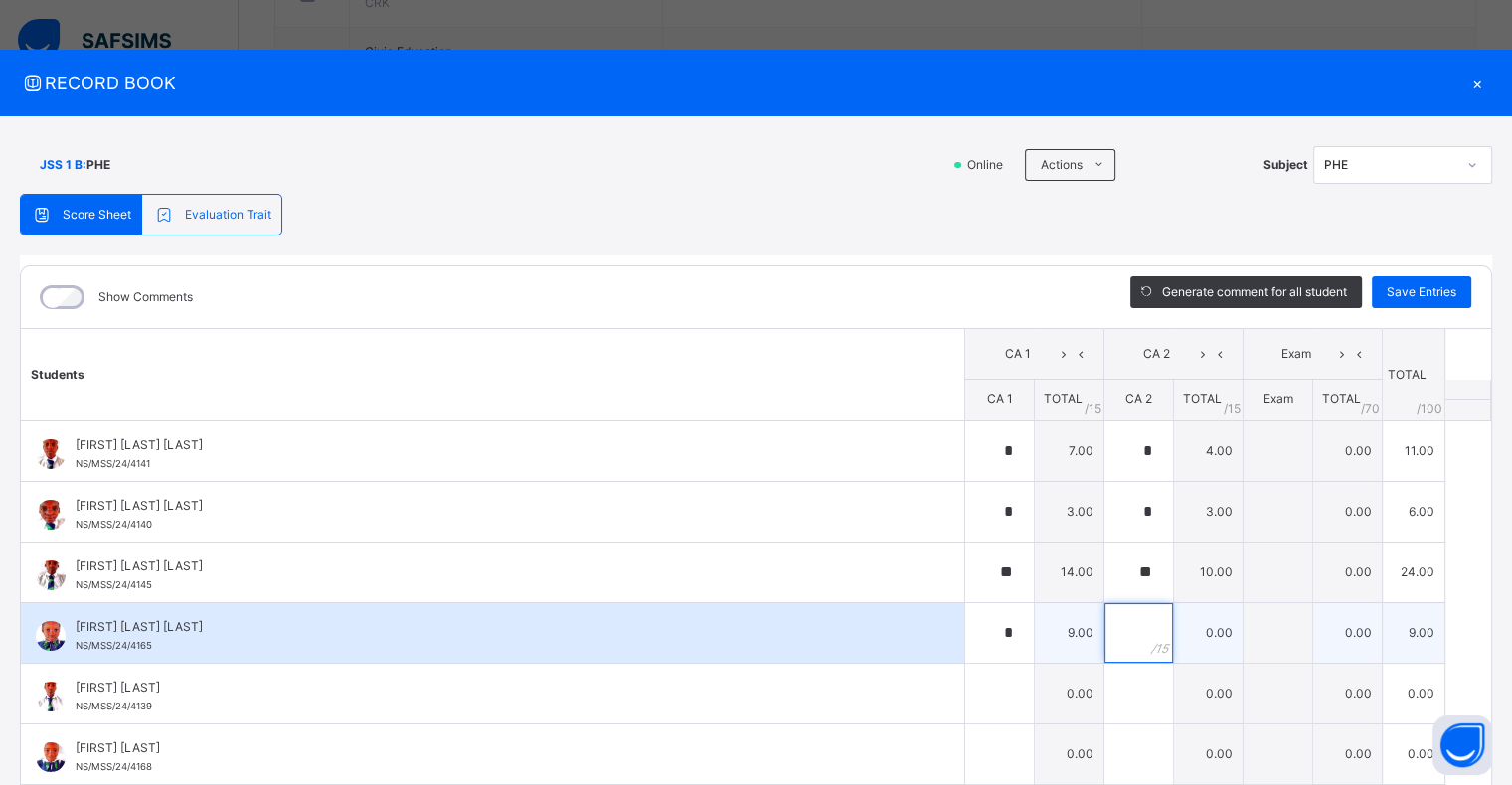 click at bounding box center [1138, 633] 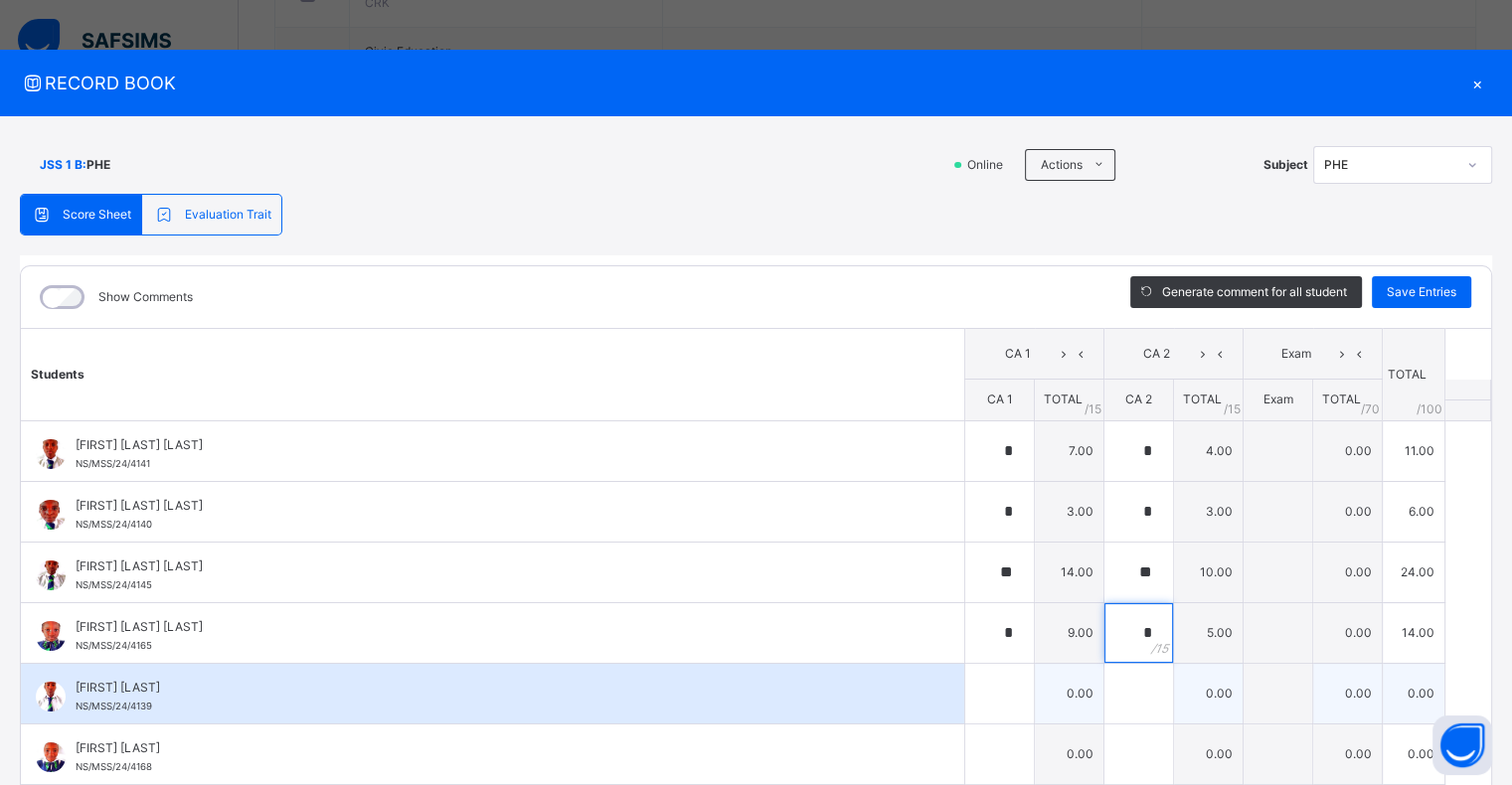 type on "*" 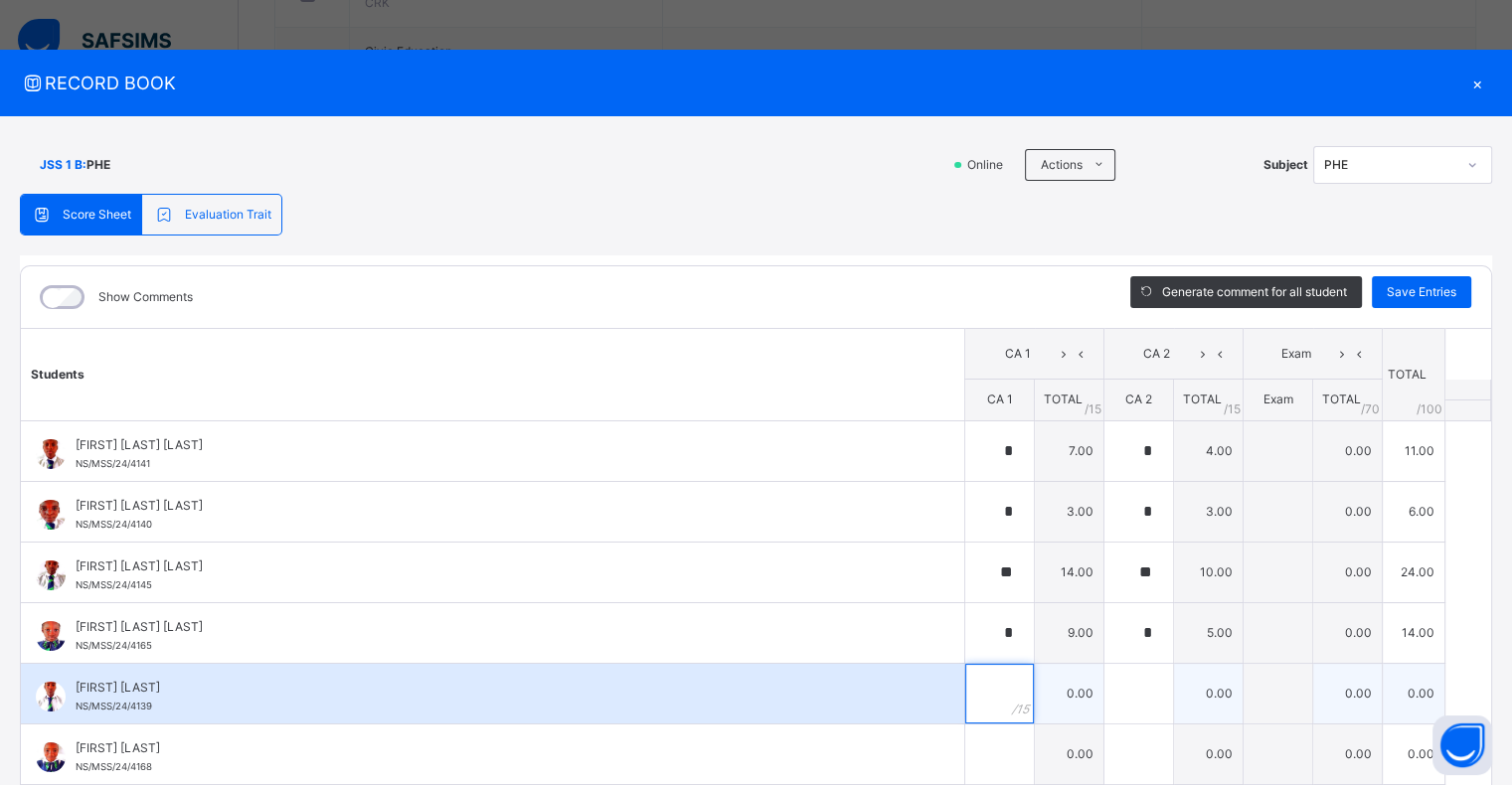 click at bounding box center (999, 694) 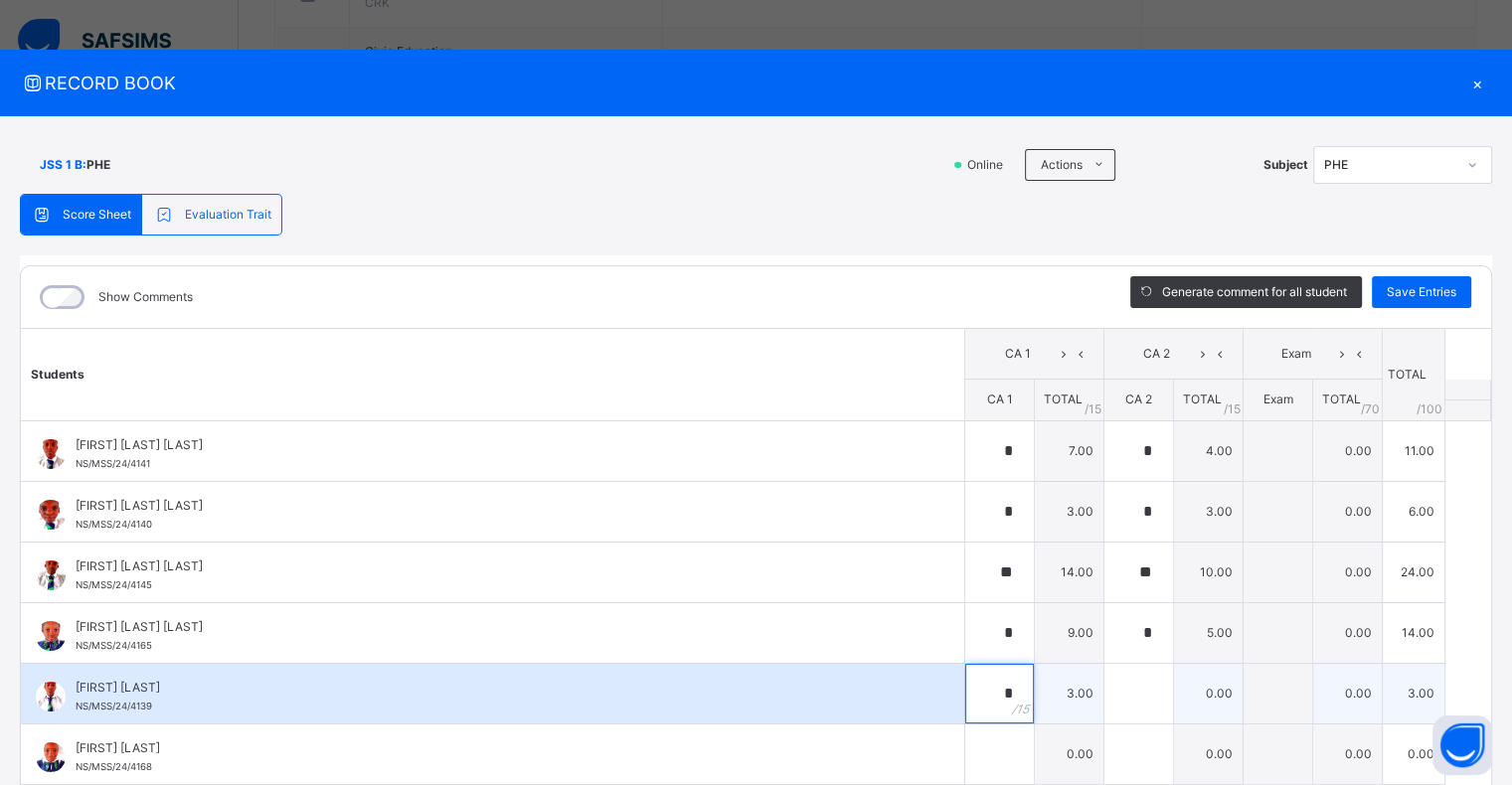 type on "*" 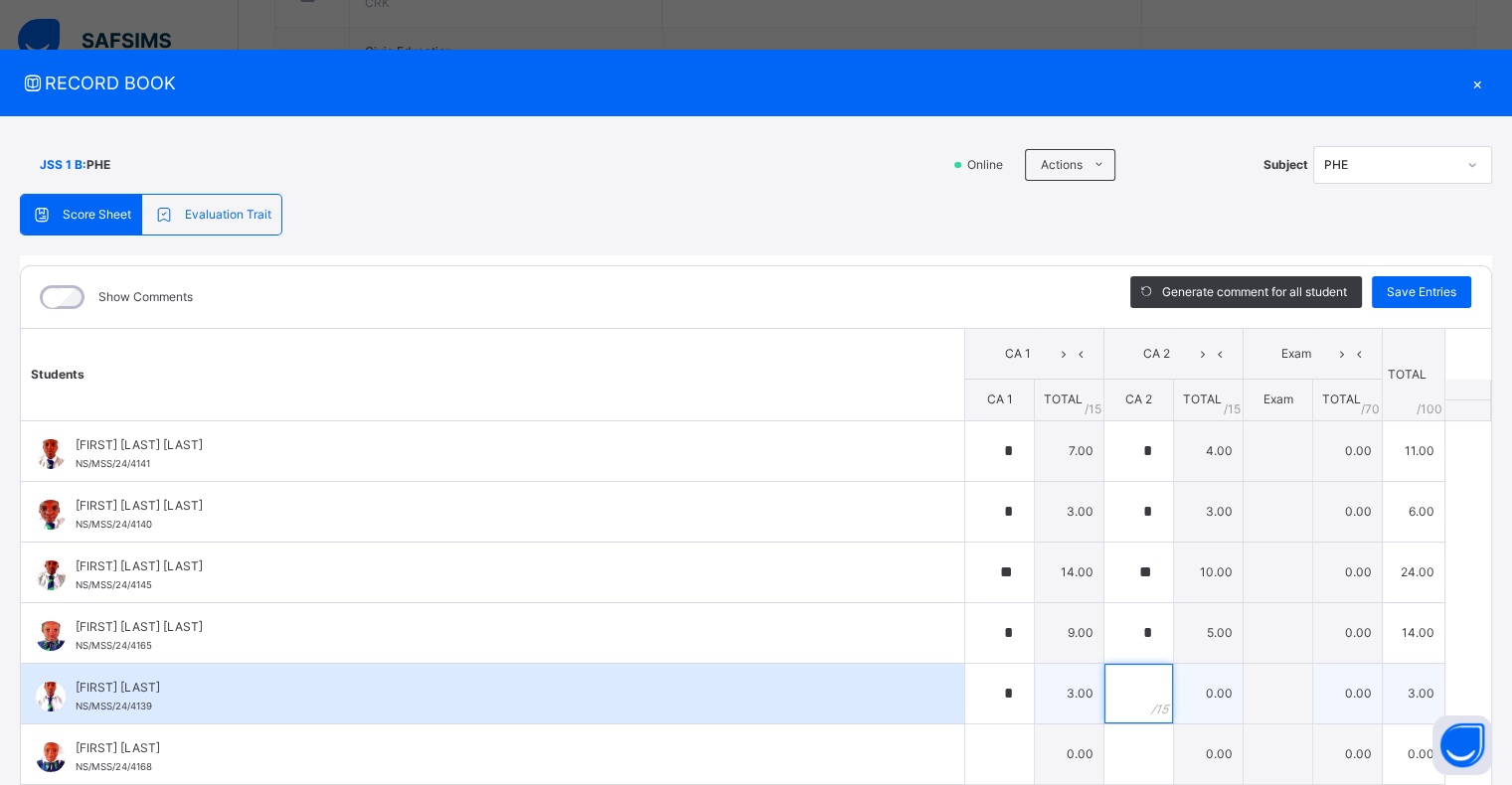 click at bounding box center [1138, 694] 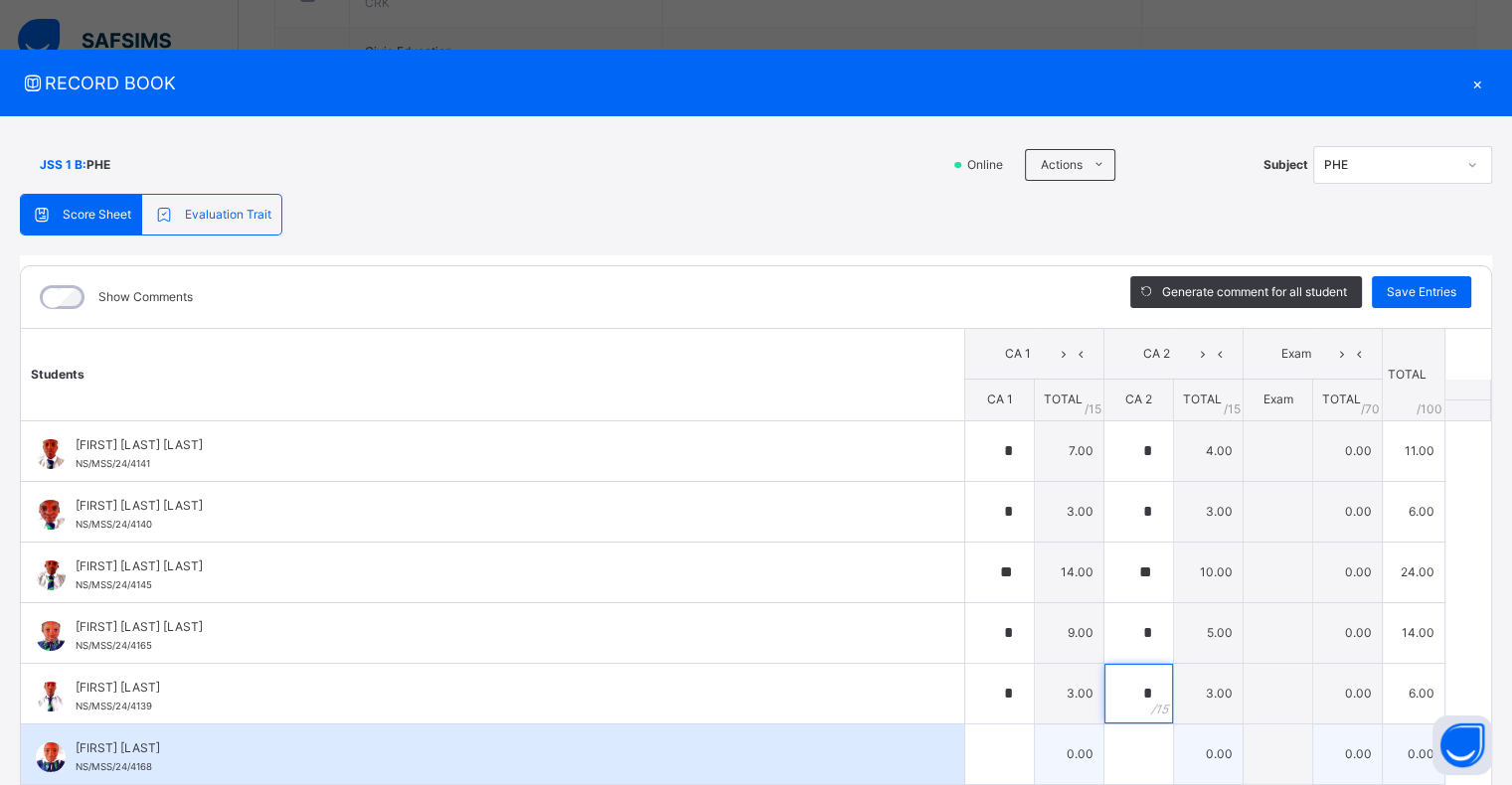 type on "*" 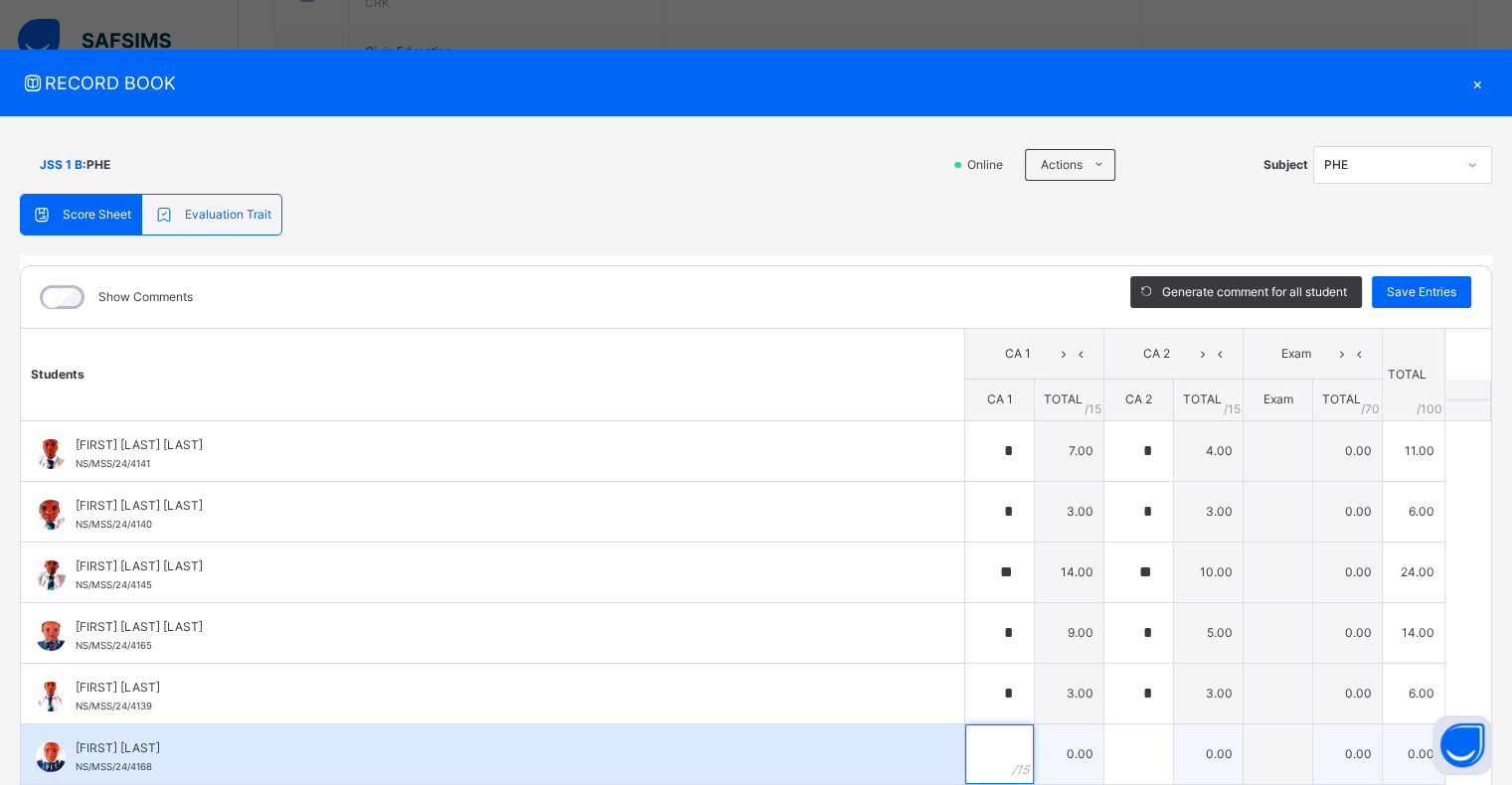 click at bounding box center [999, 754] 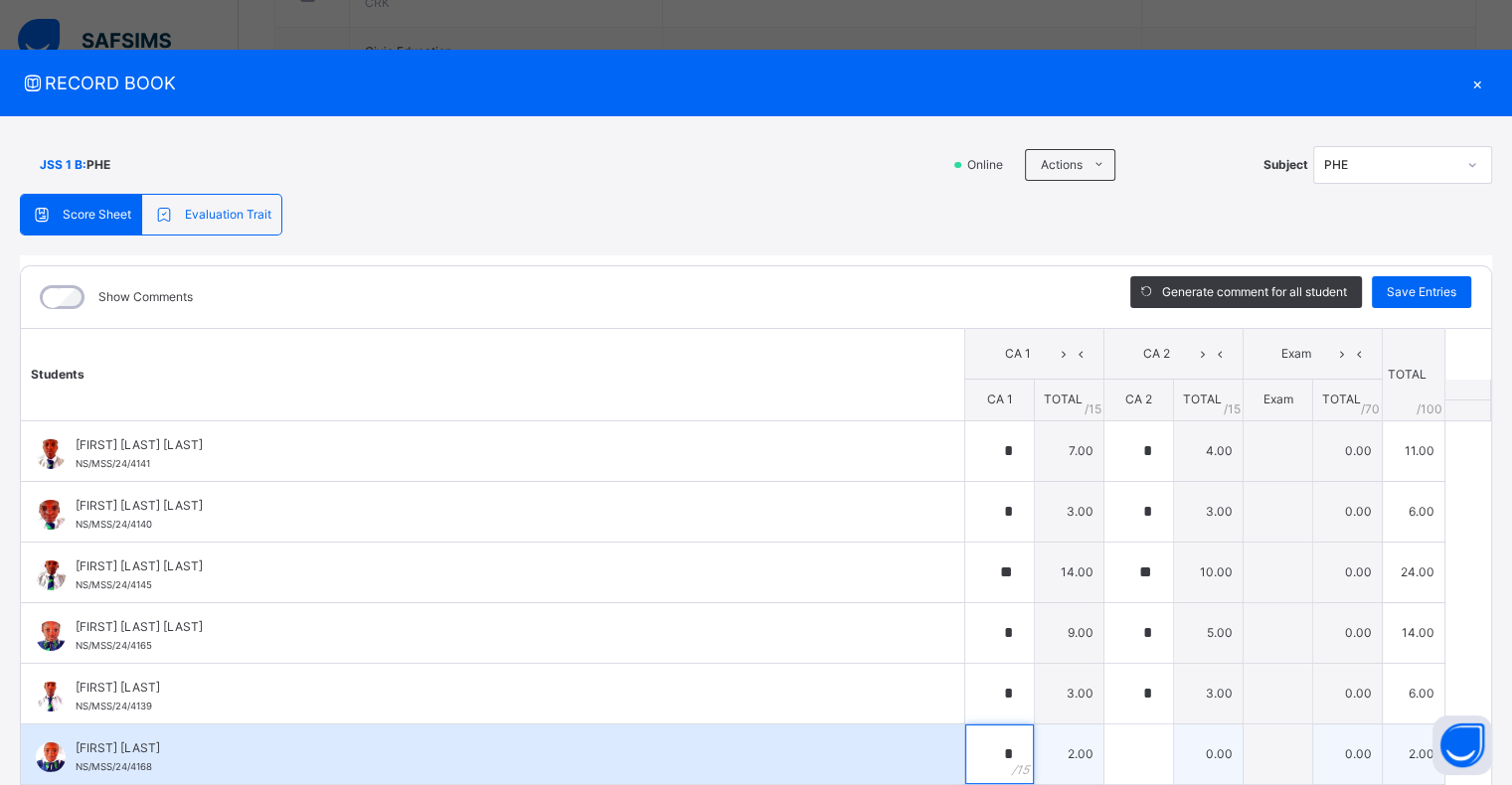 type on "*" 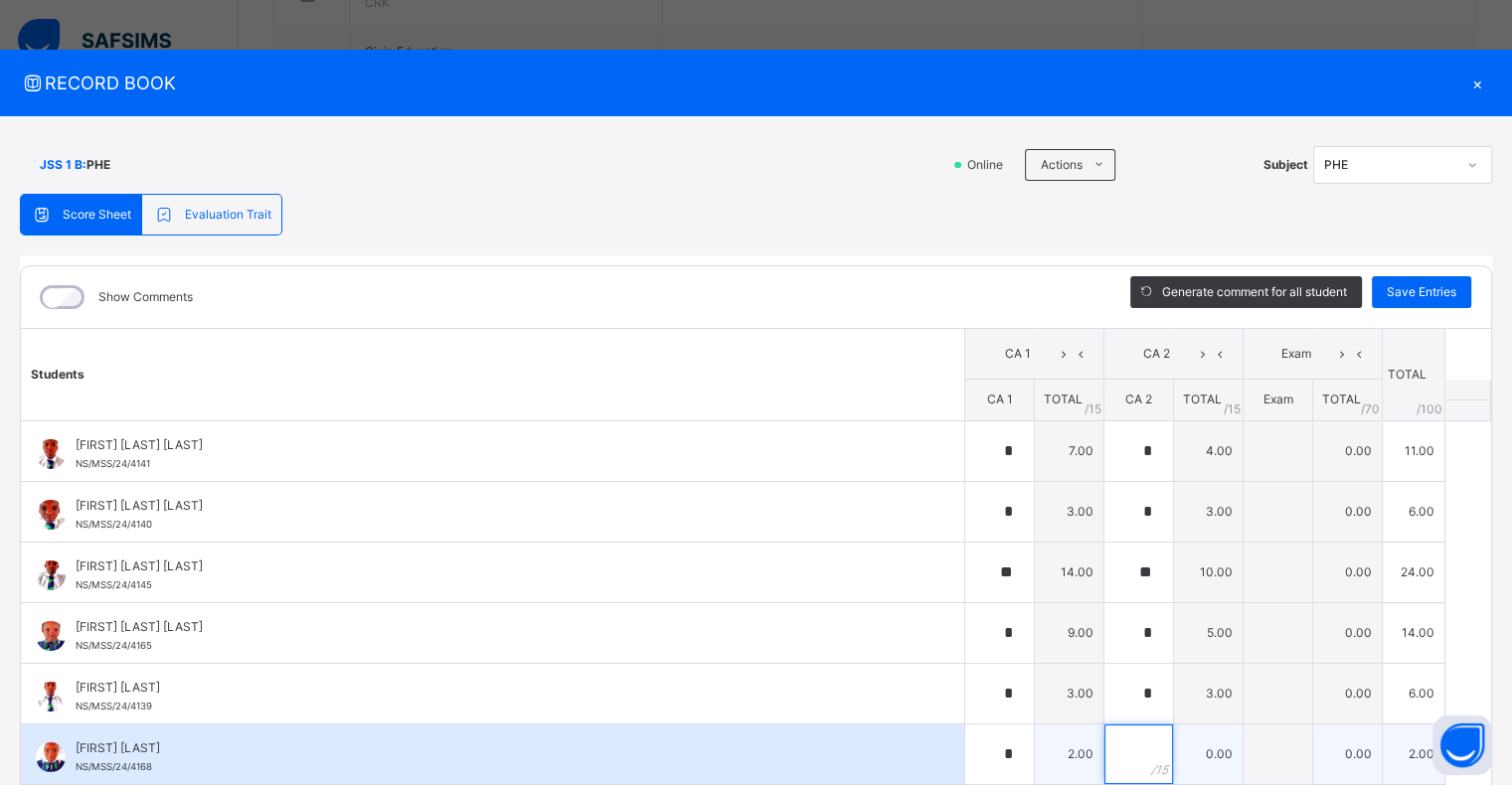 click at bounding box center (1138, 754) 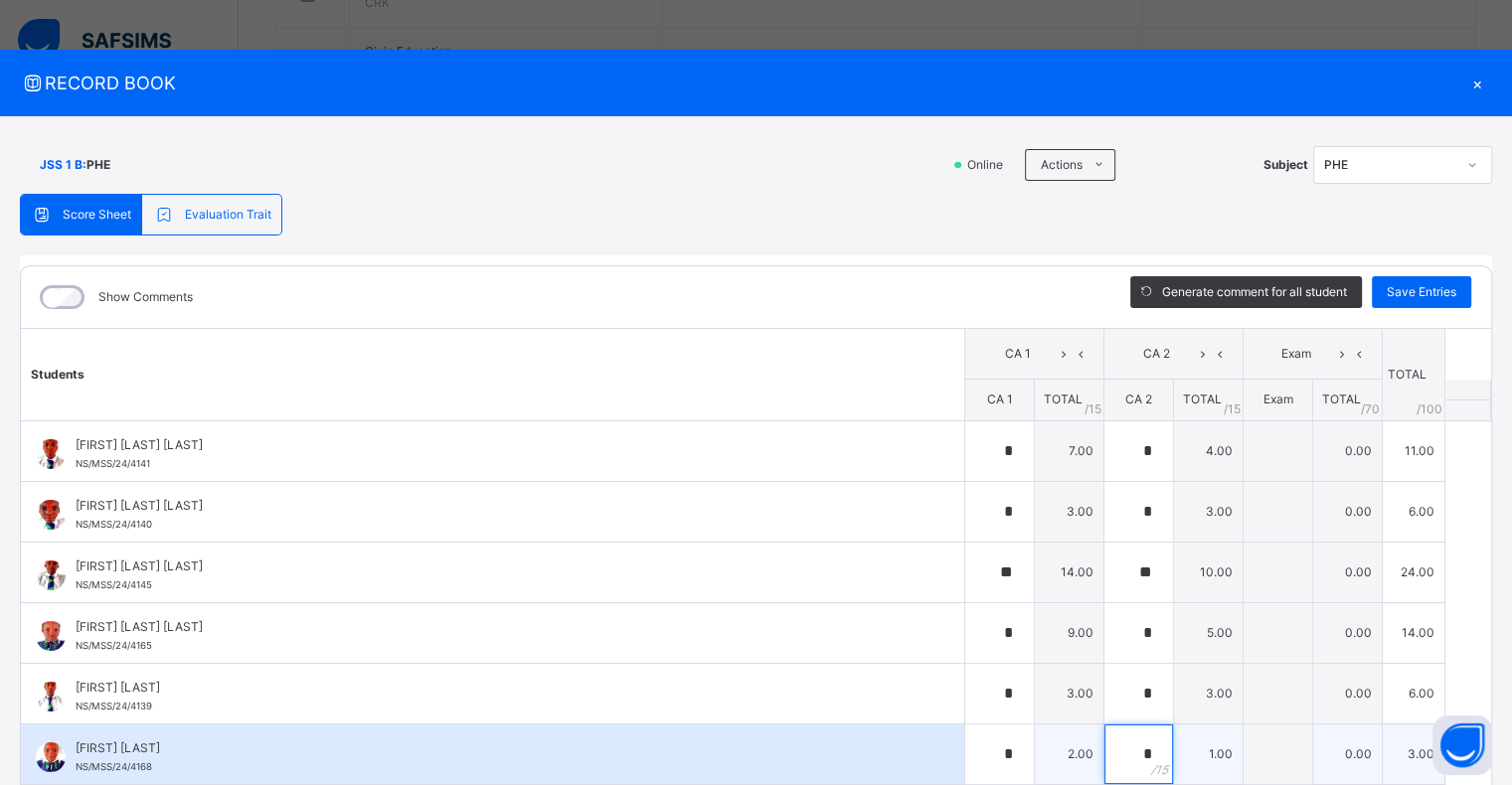 type on "*" 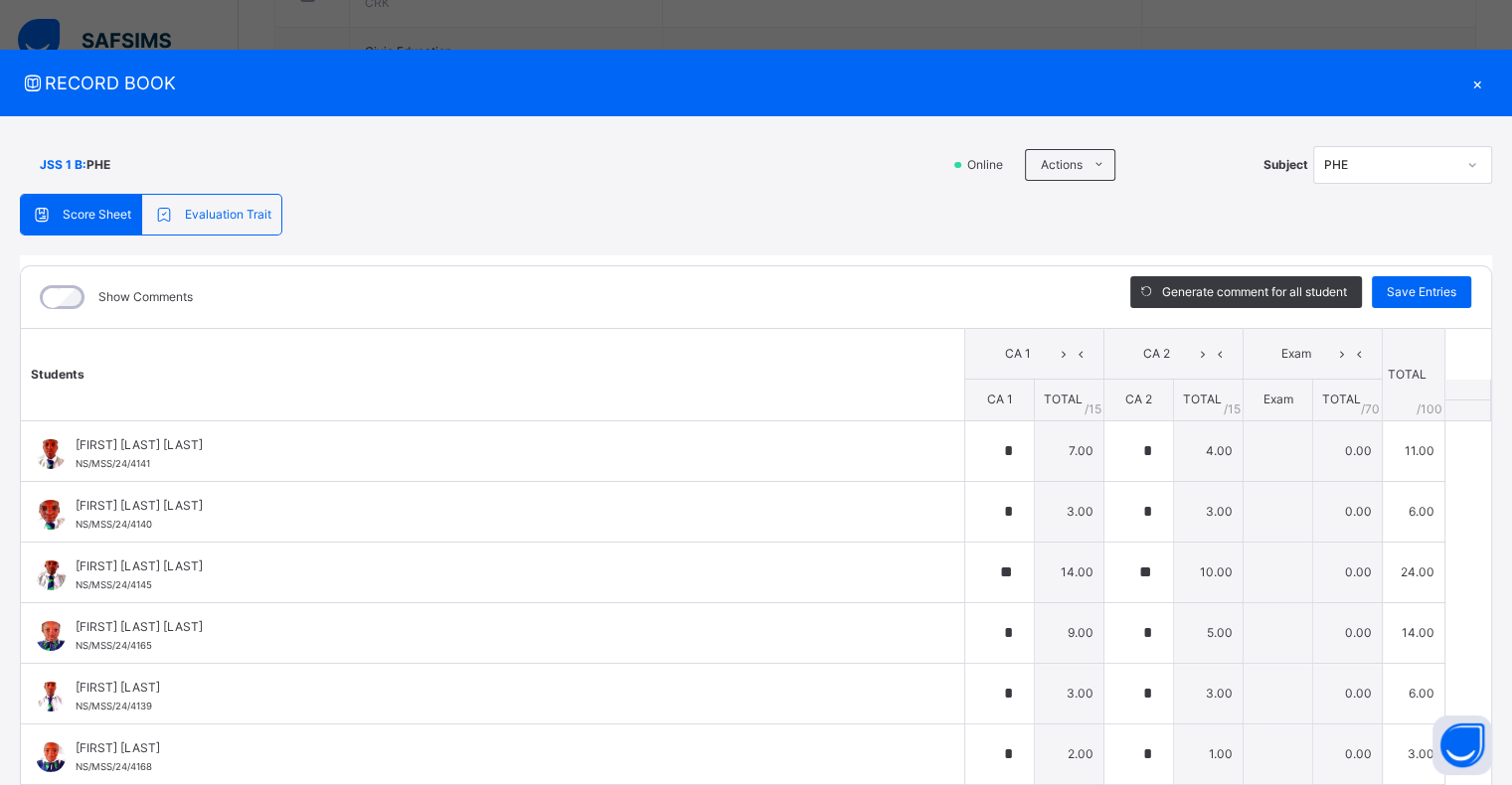 click on "Show Comments" at bounding box center (561, 297) 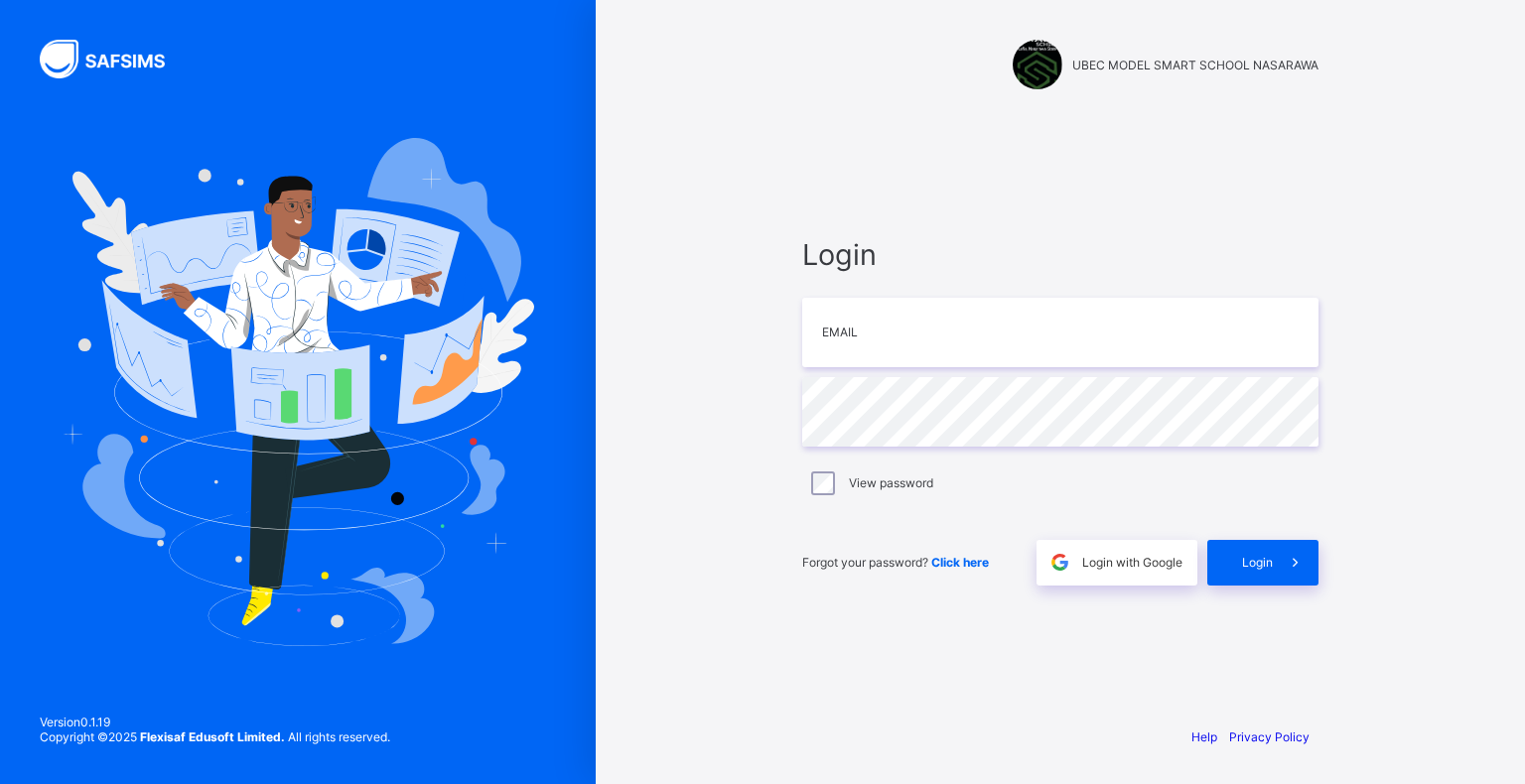 scroll, scrollTop: 0, scrollLeft: 0, axis: both 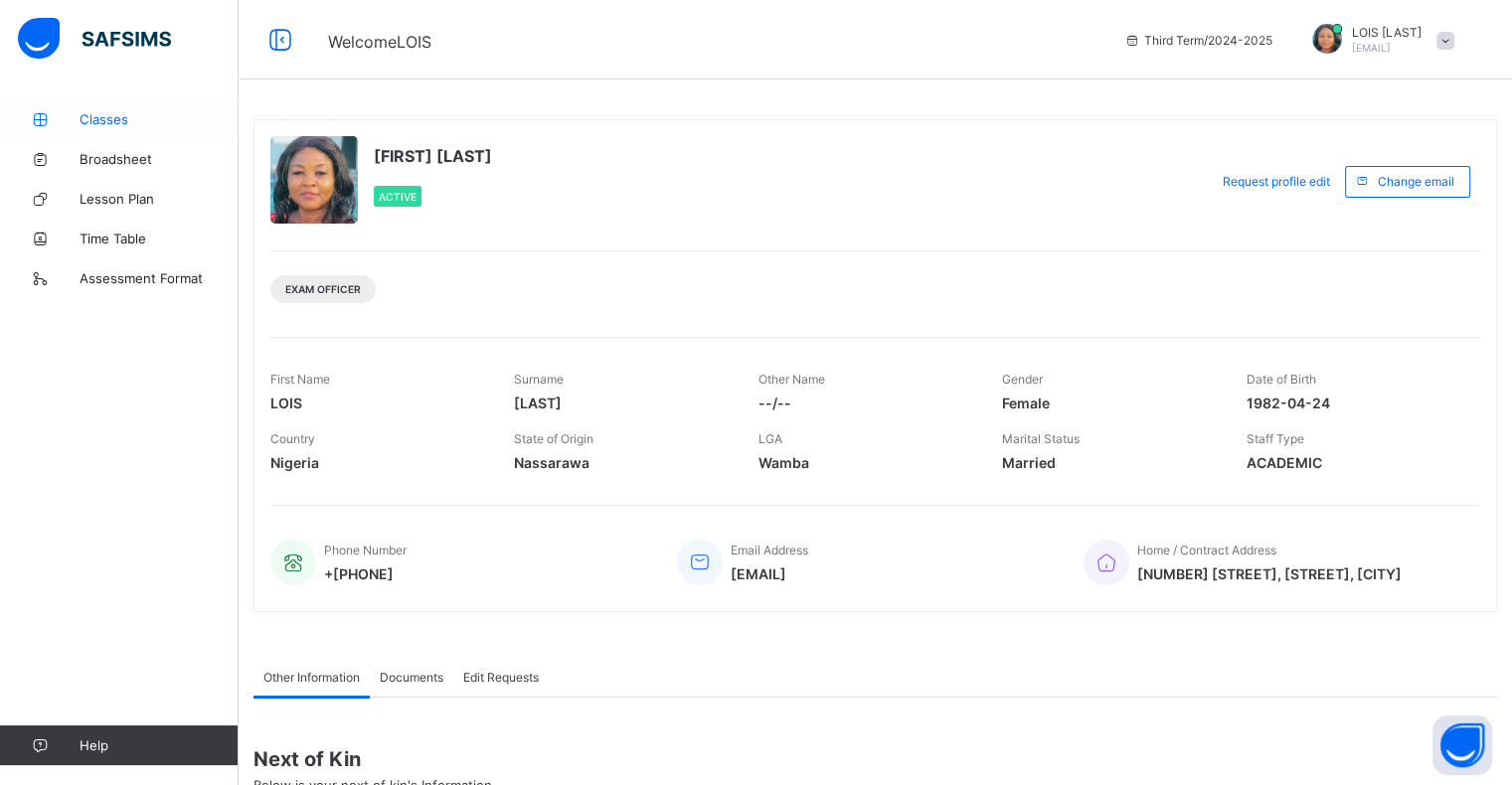 click on "Classes" at bounding box center (159, 119) 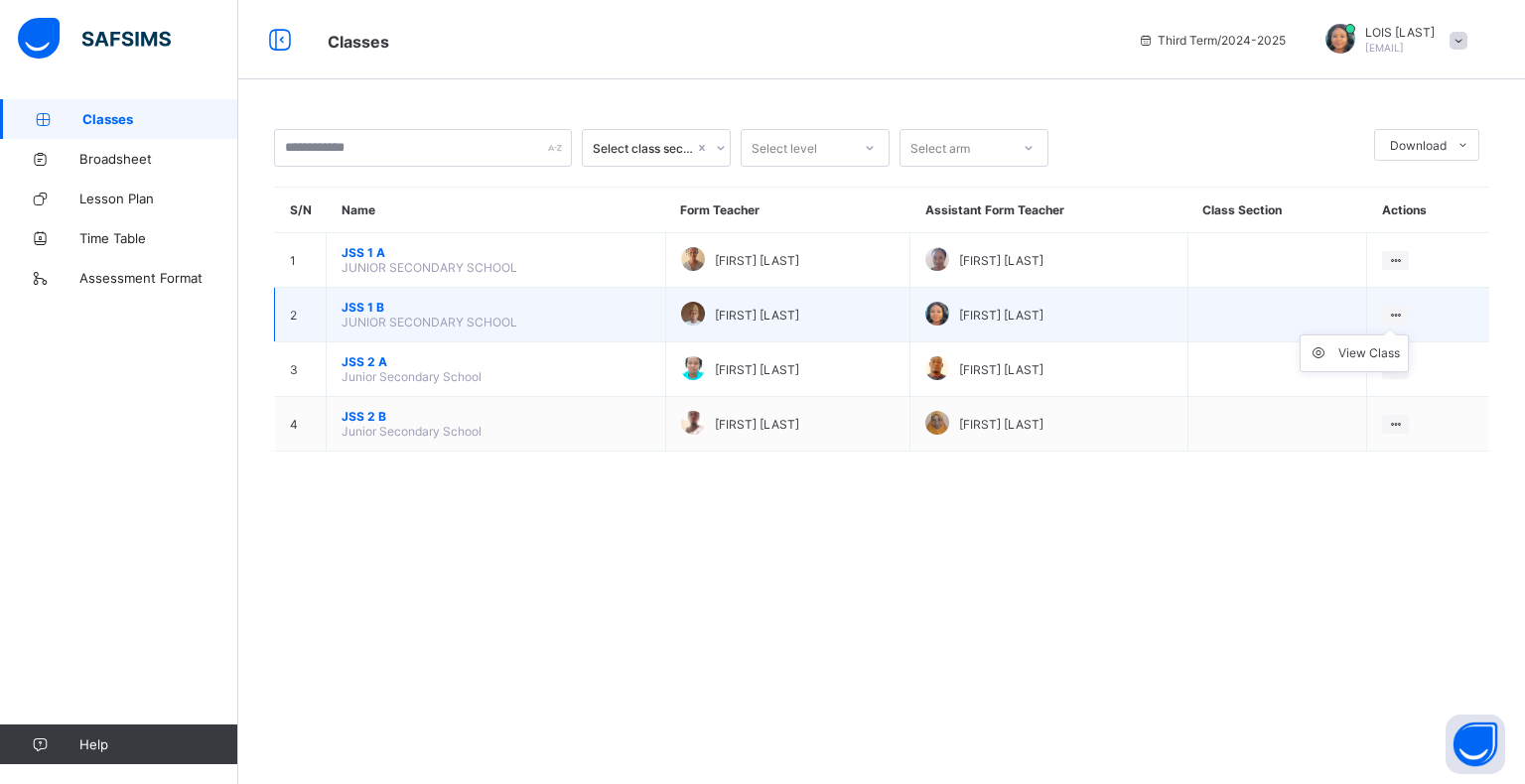 click on "View Class" at bounding box center [1354, 353] 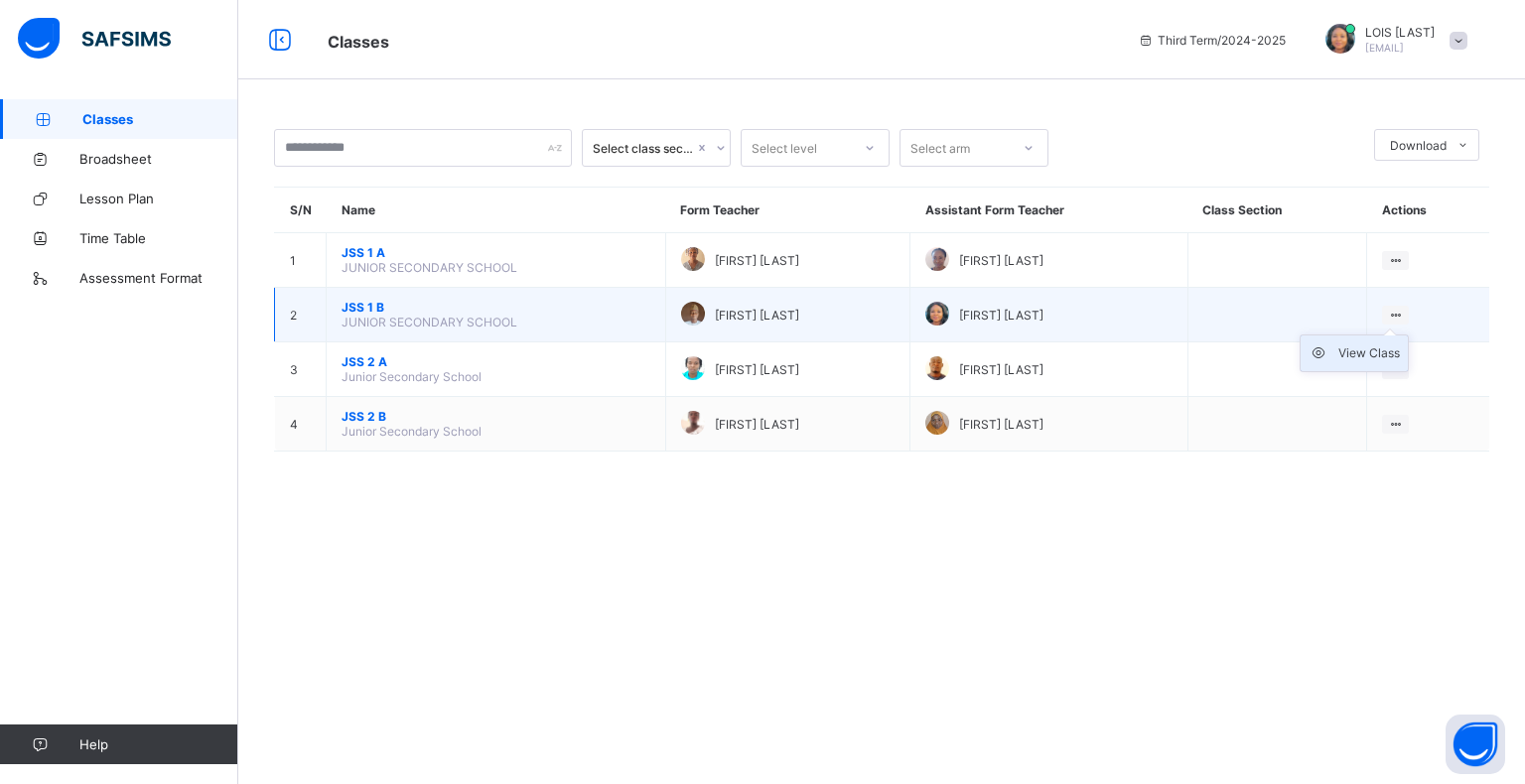 click on "View Class" at bounding box center (1369, 353) 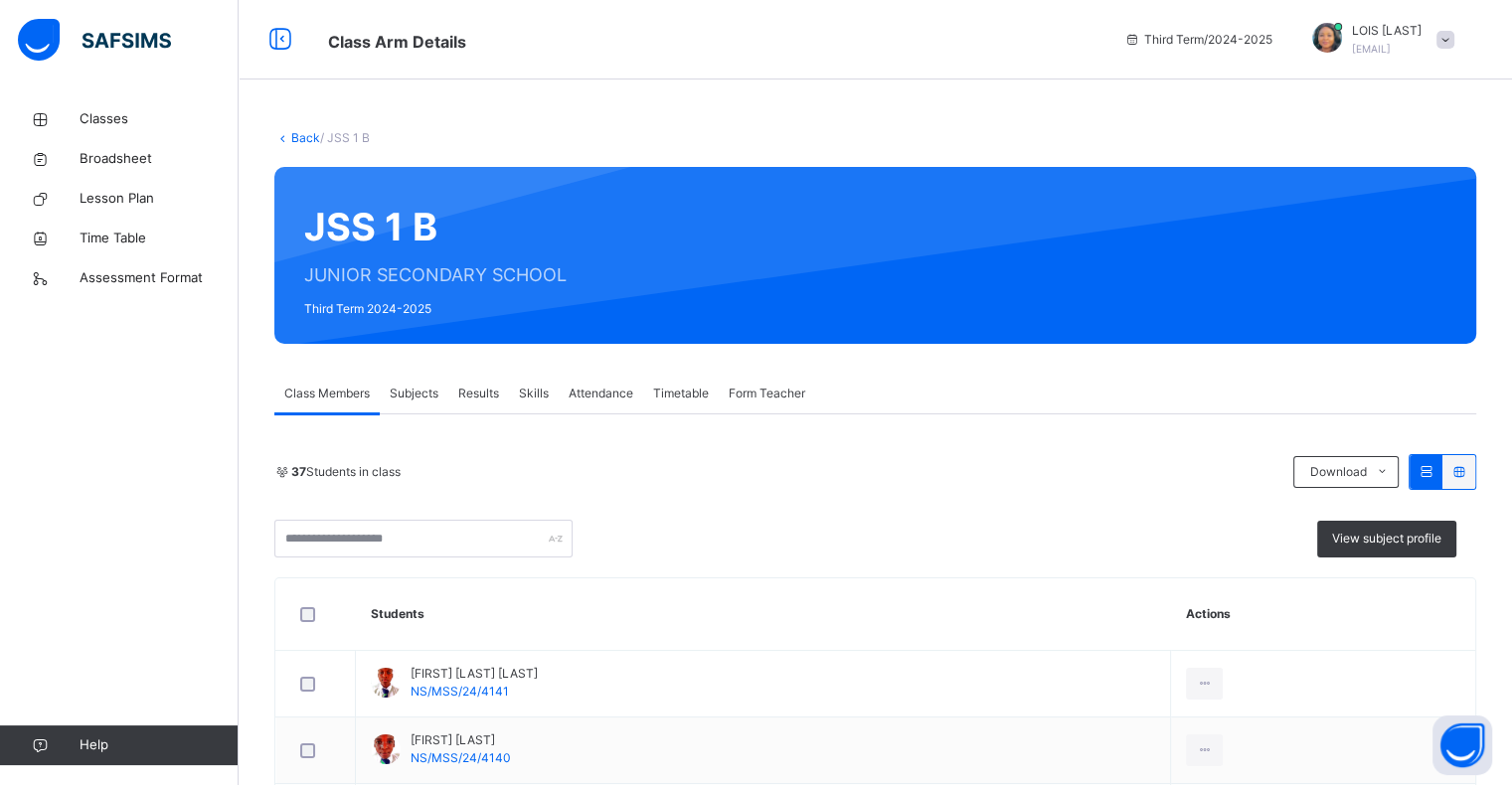 click on "Subjects" at bounding box center (414, 393) 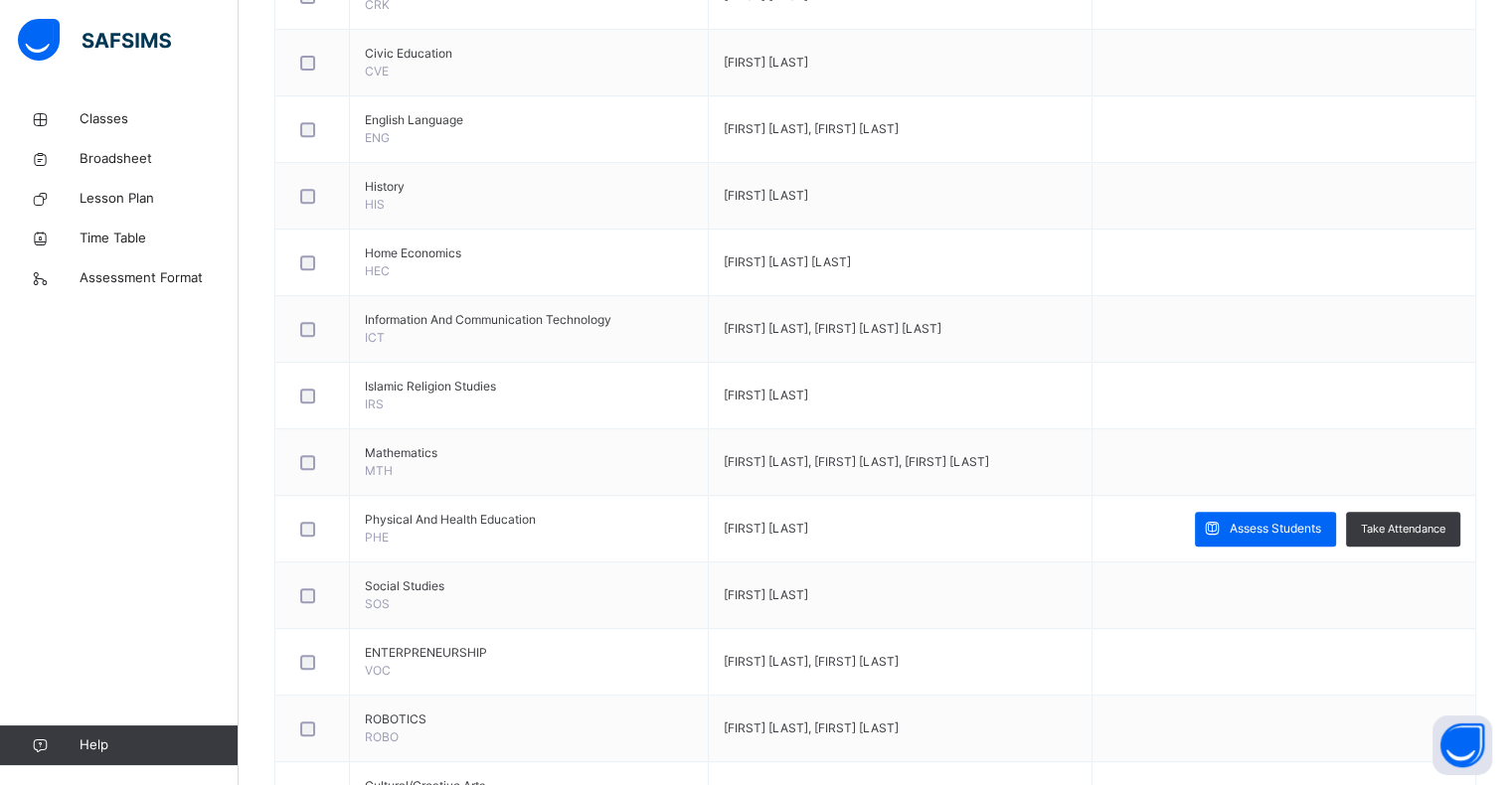 scroll, scrollTop: 874, scrollLeft: 0, axis: vertical 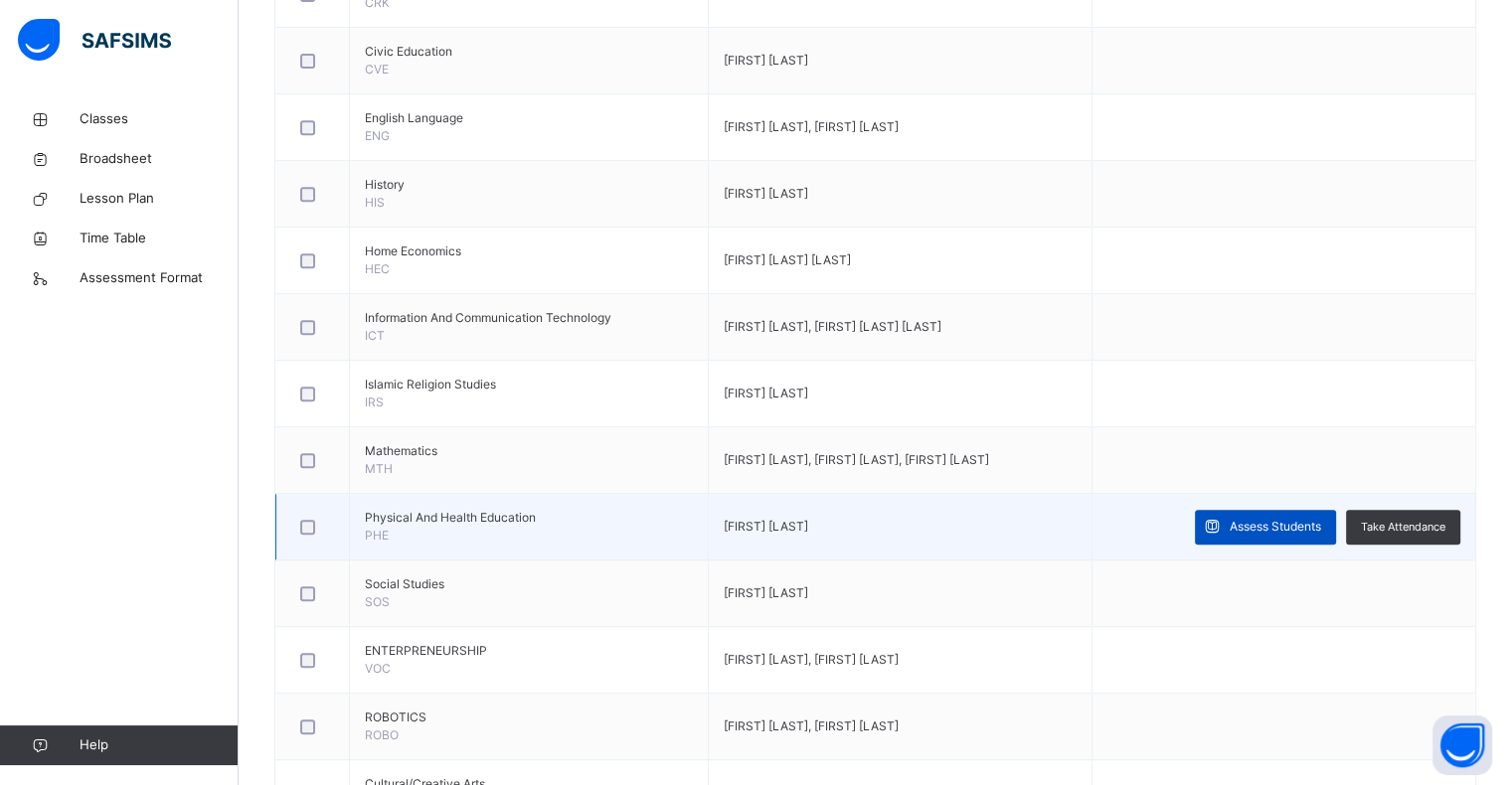 click on "Assess Students" at bounding box center [1275, 527] 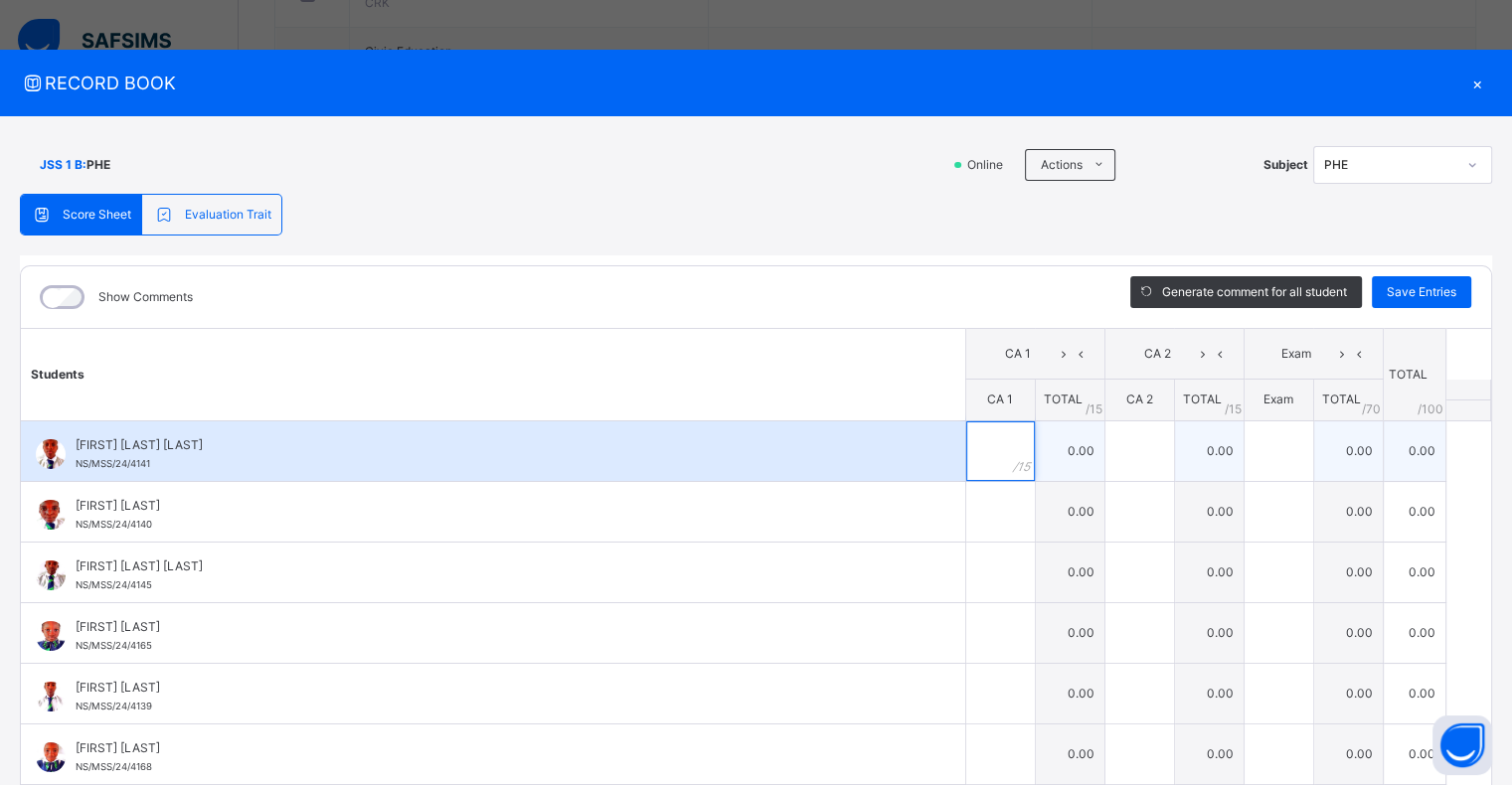 click at bounding box center [1000, 451] 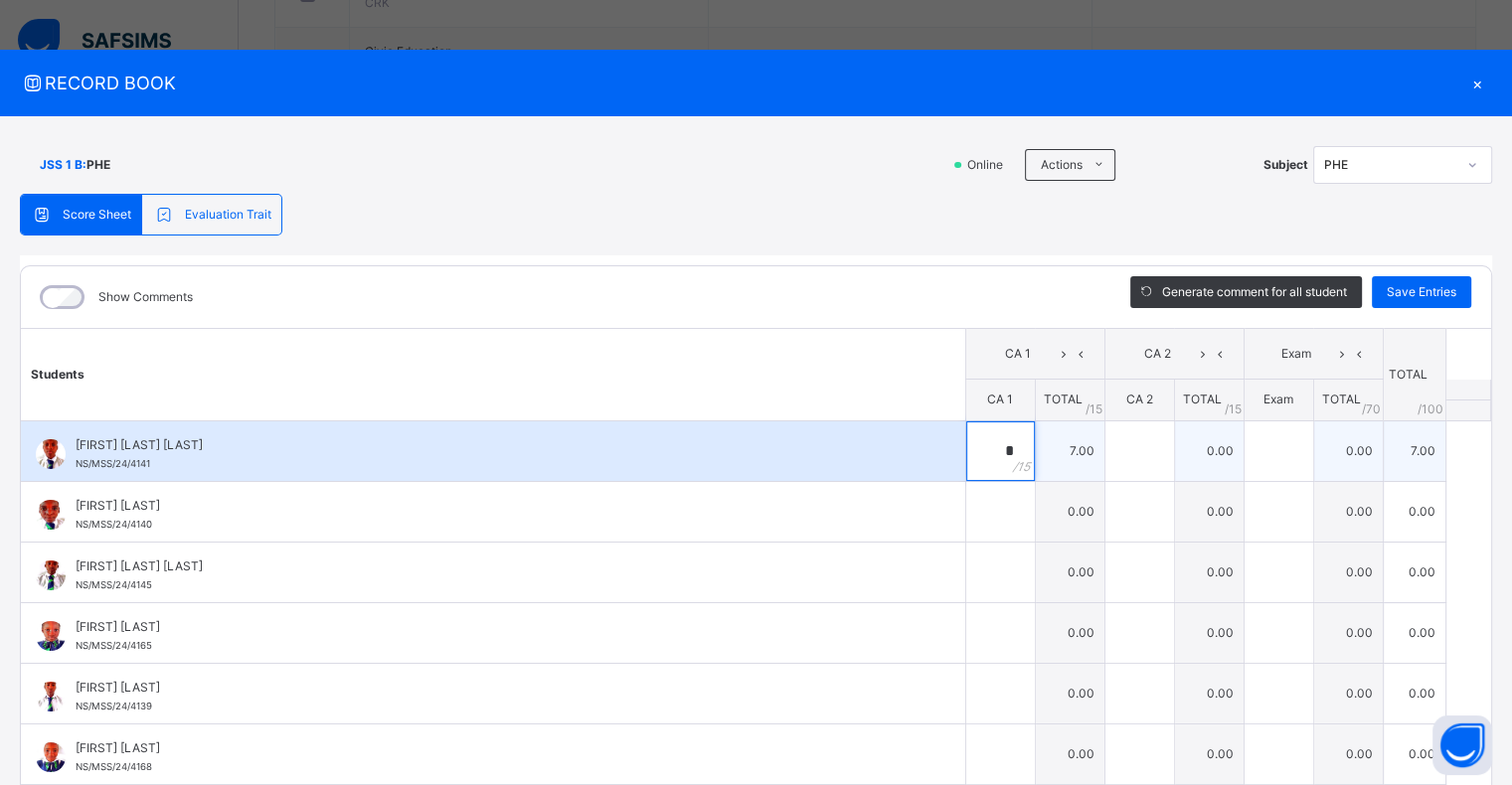 type on "*" 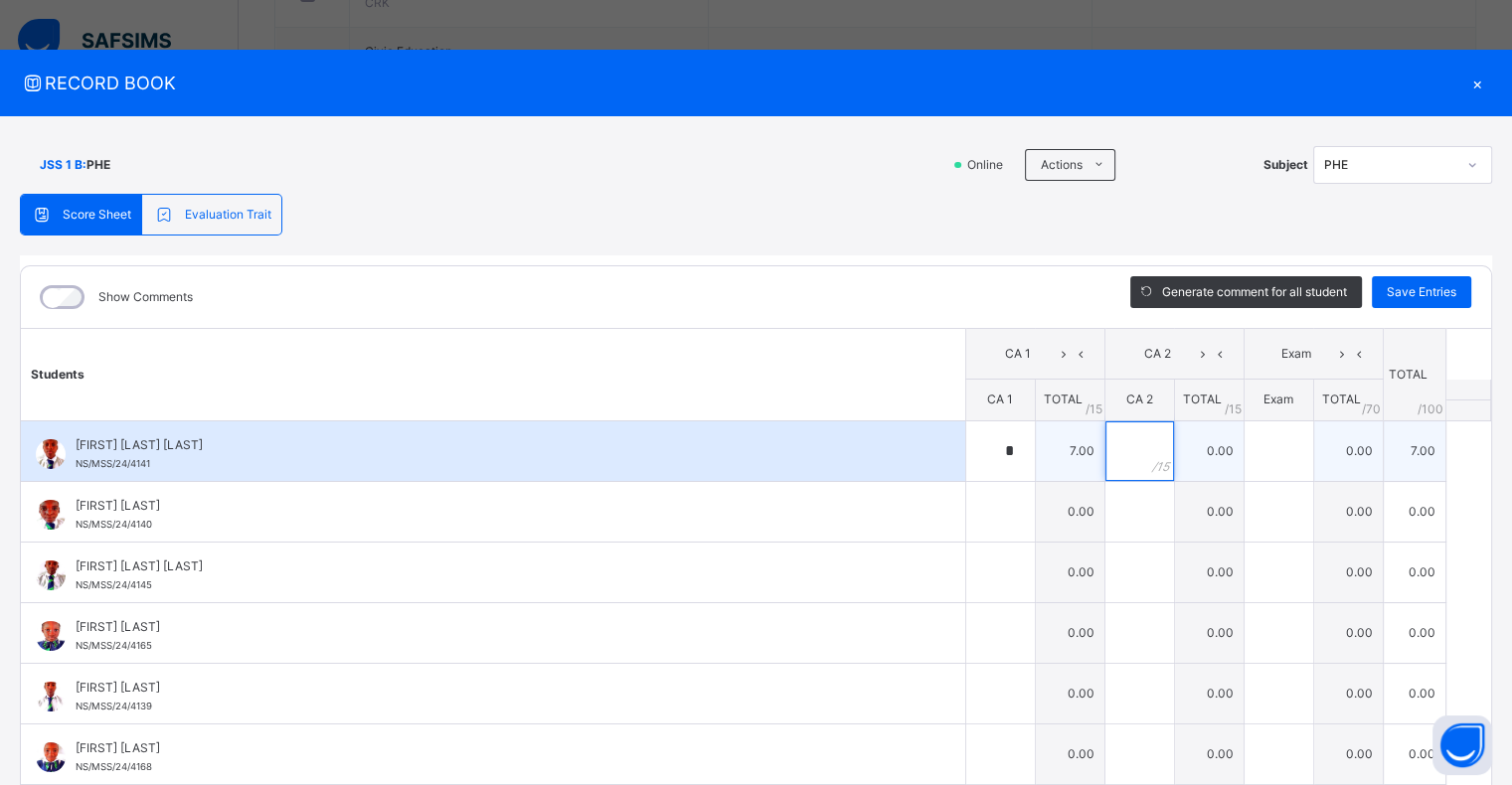 click at bounding box center [1139, 451] 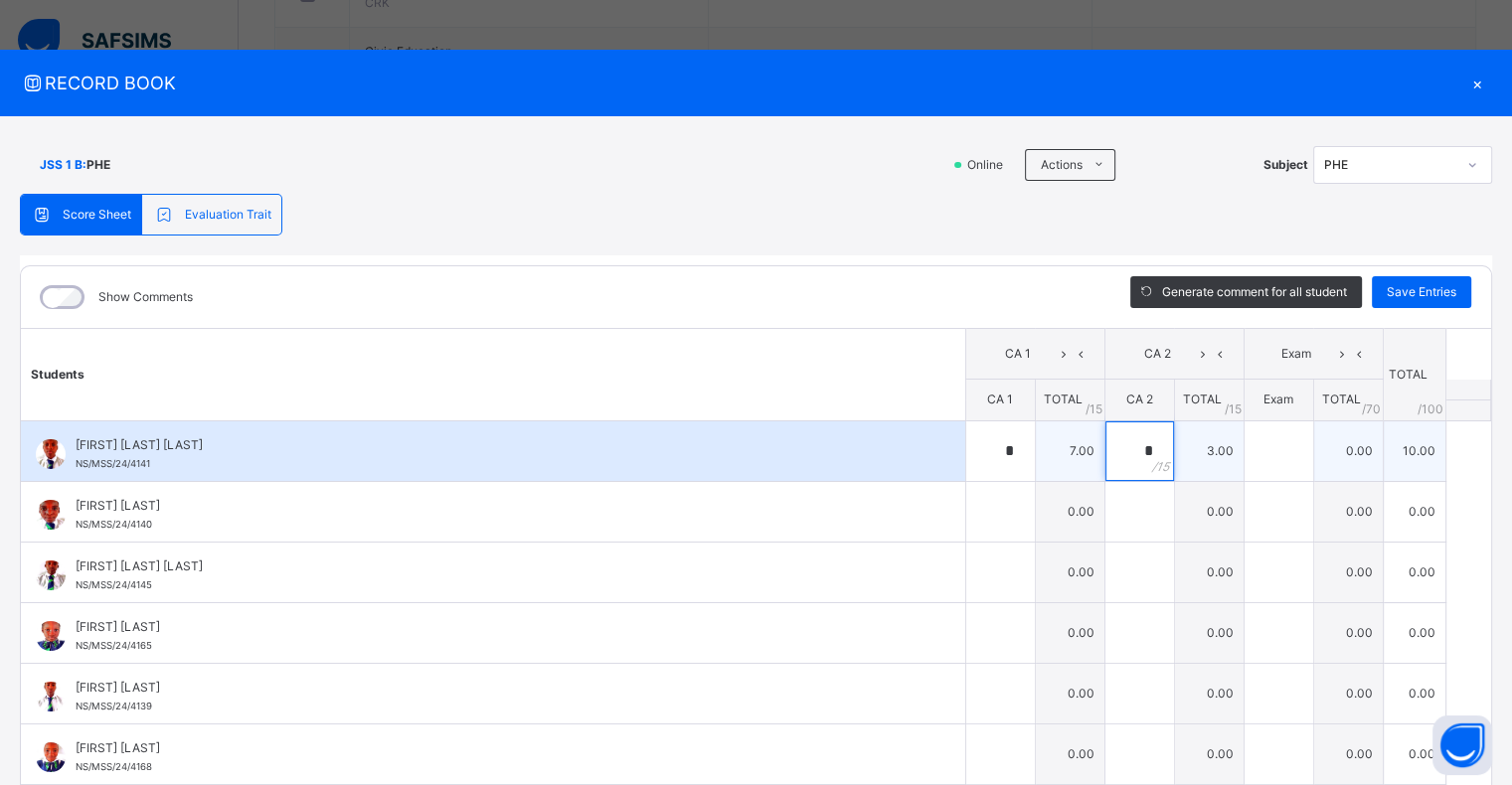type on "*" 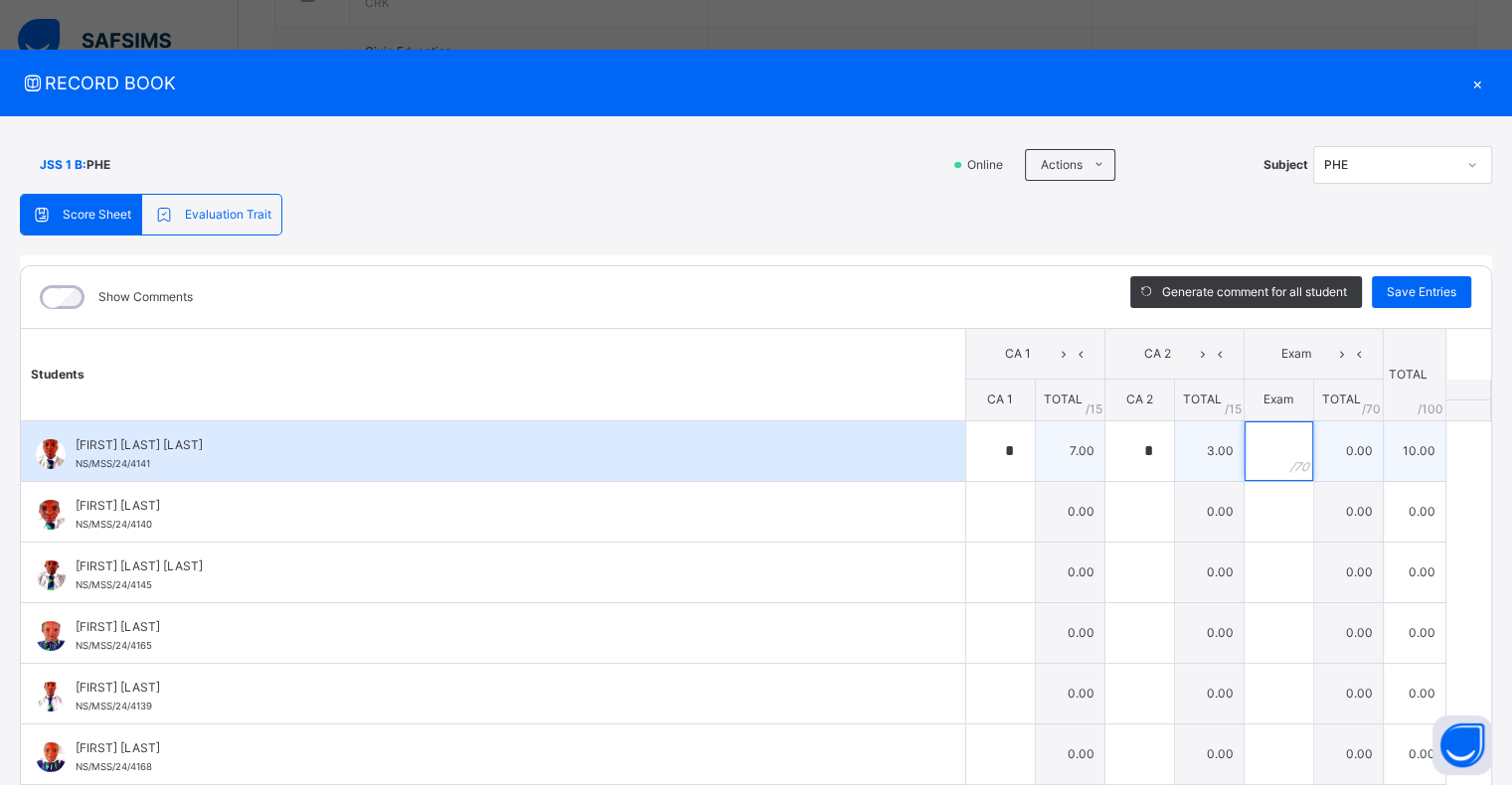 click at bounding box center [1278, 451] 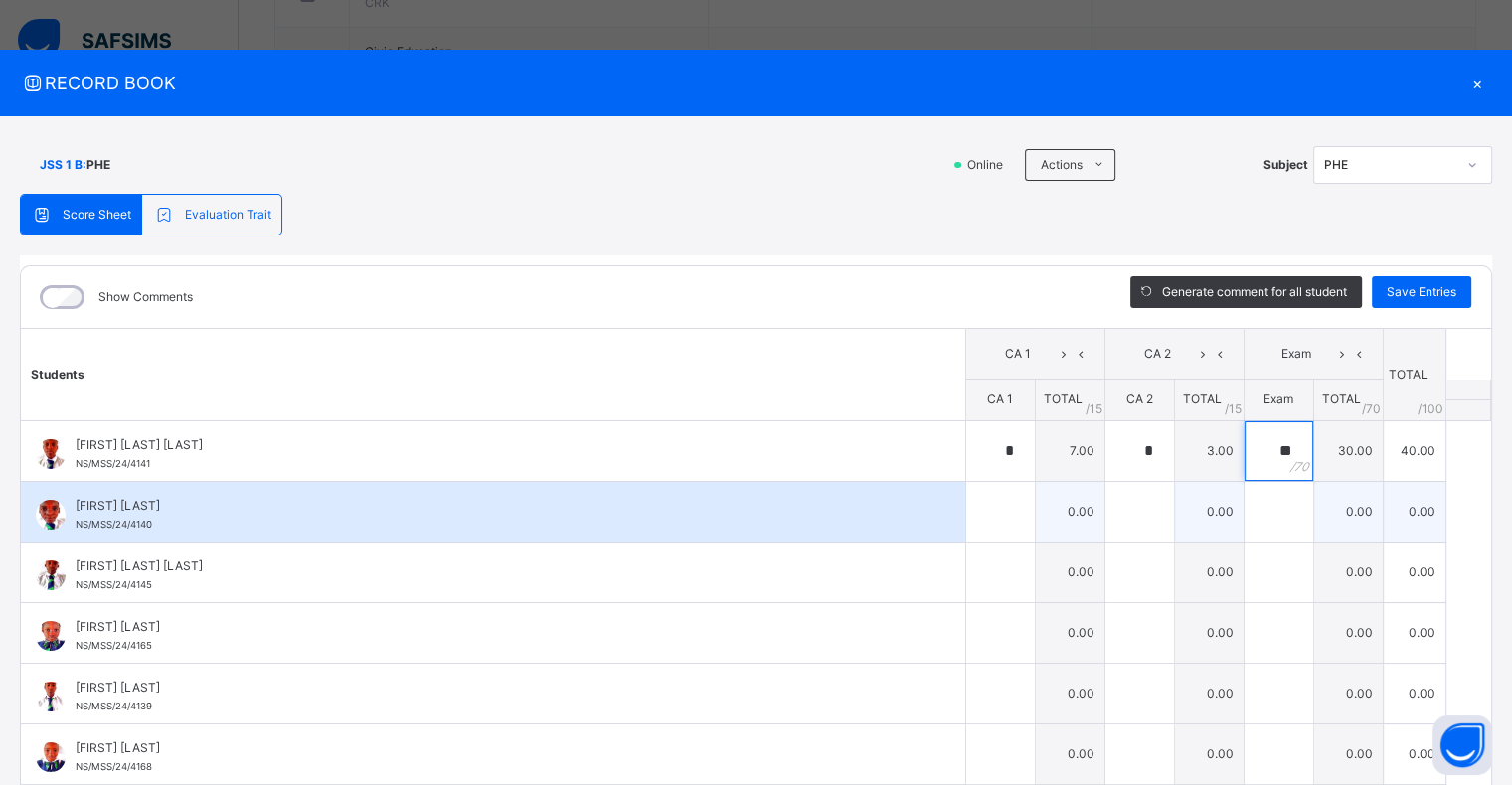 type on "**" 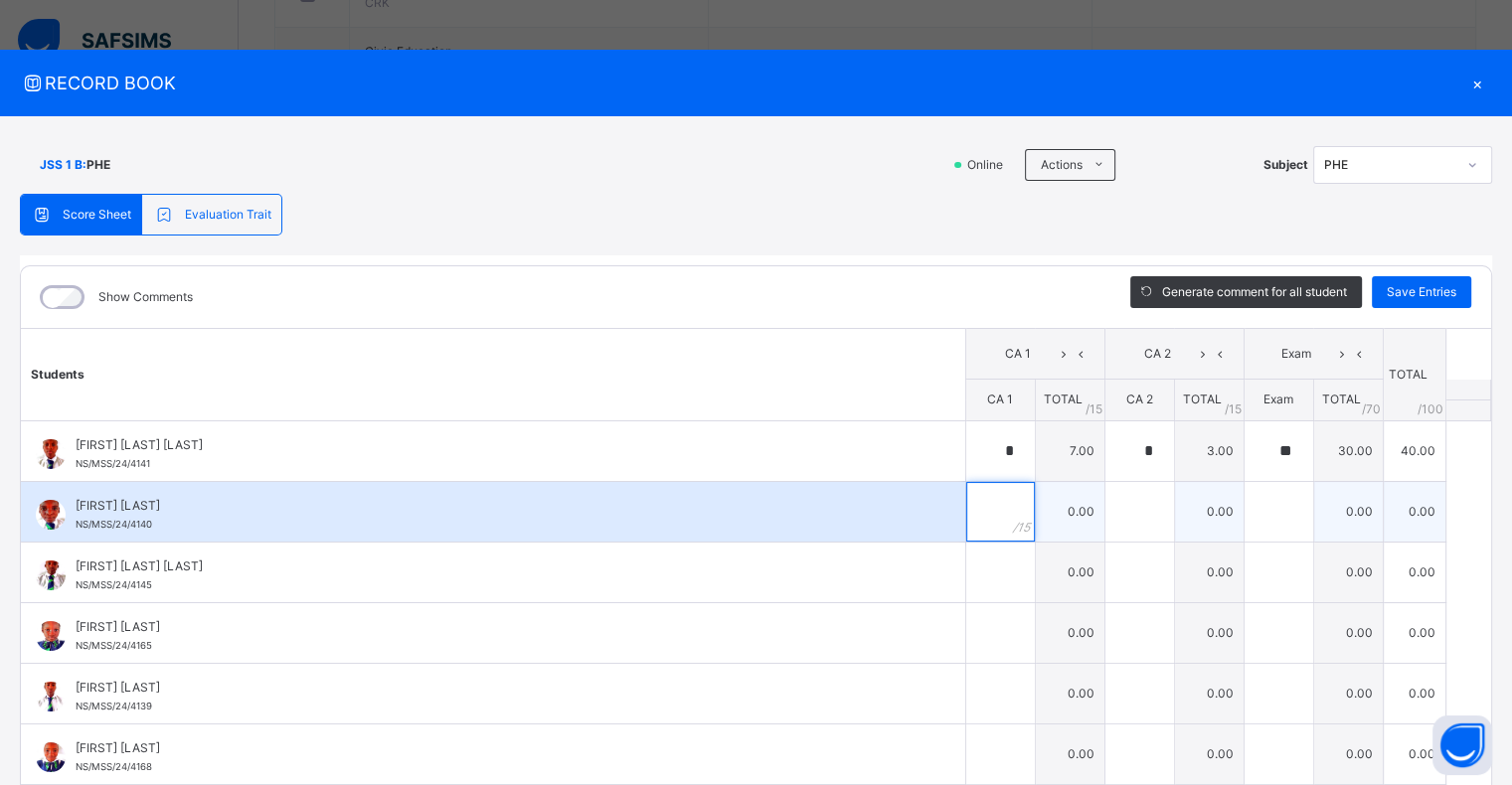 click at bounding box center (1000, 512) 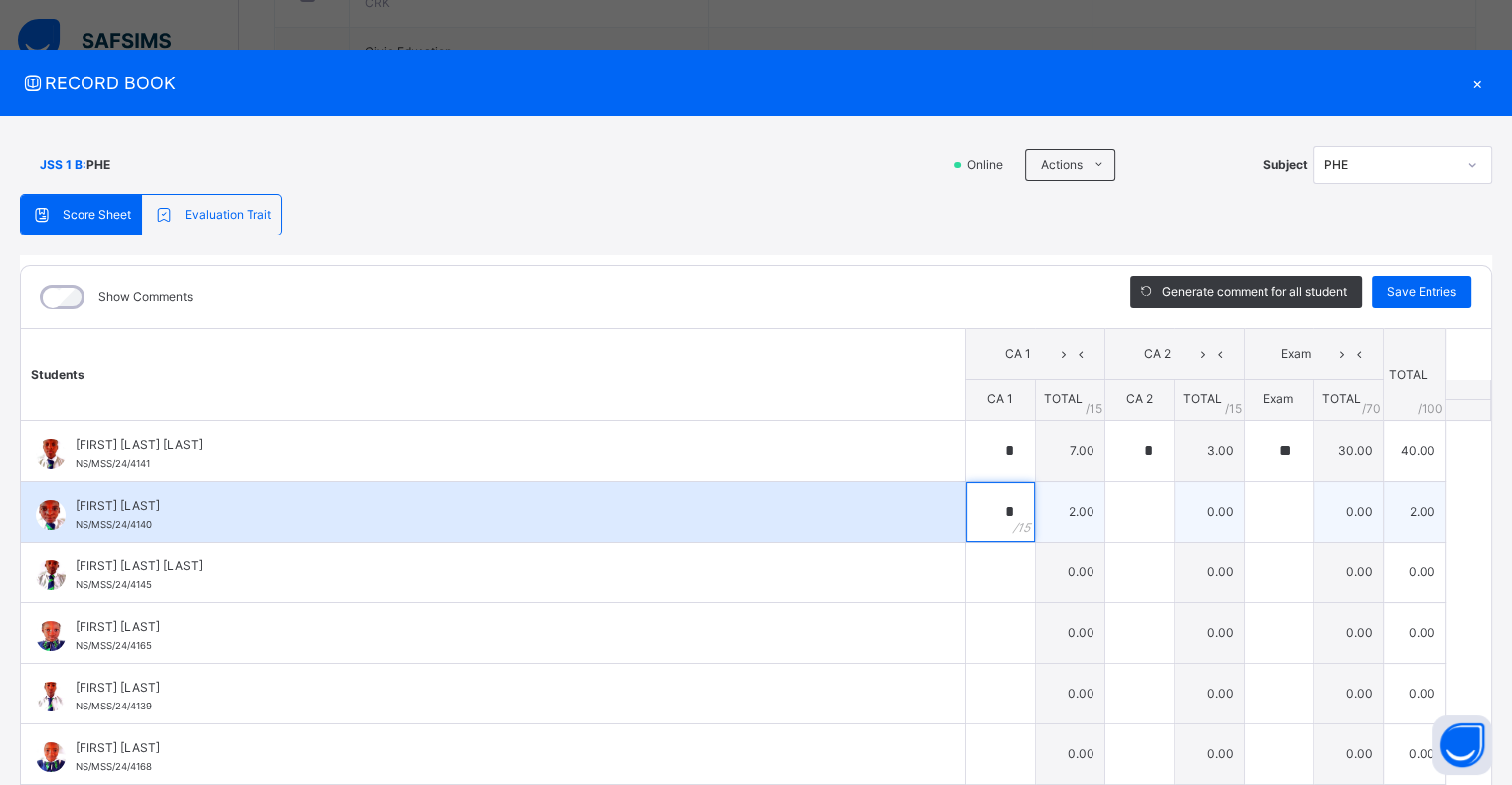 type on "*" 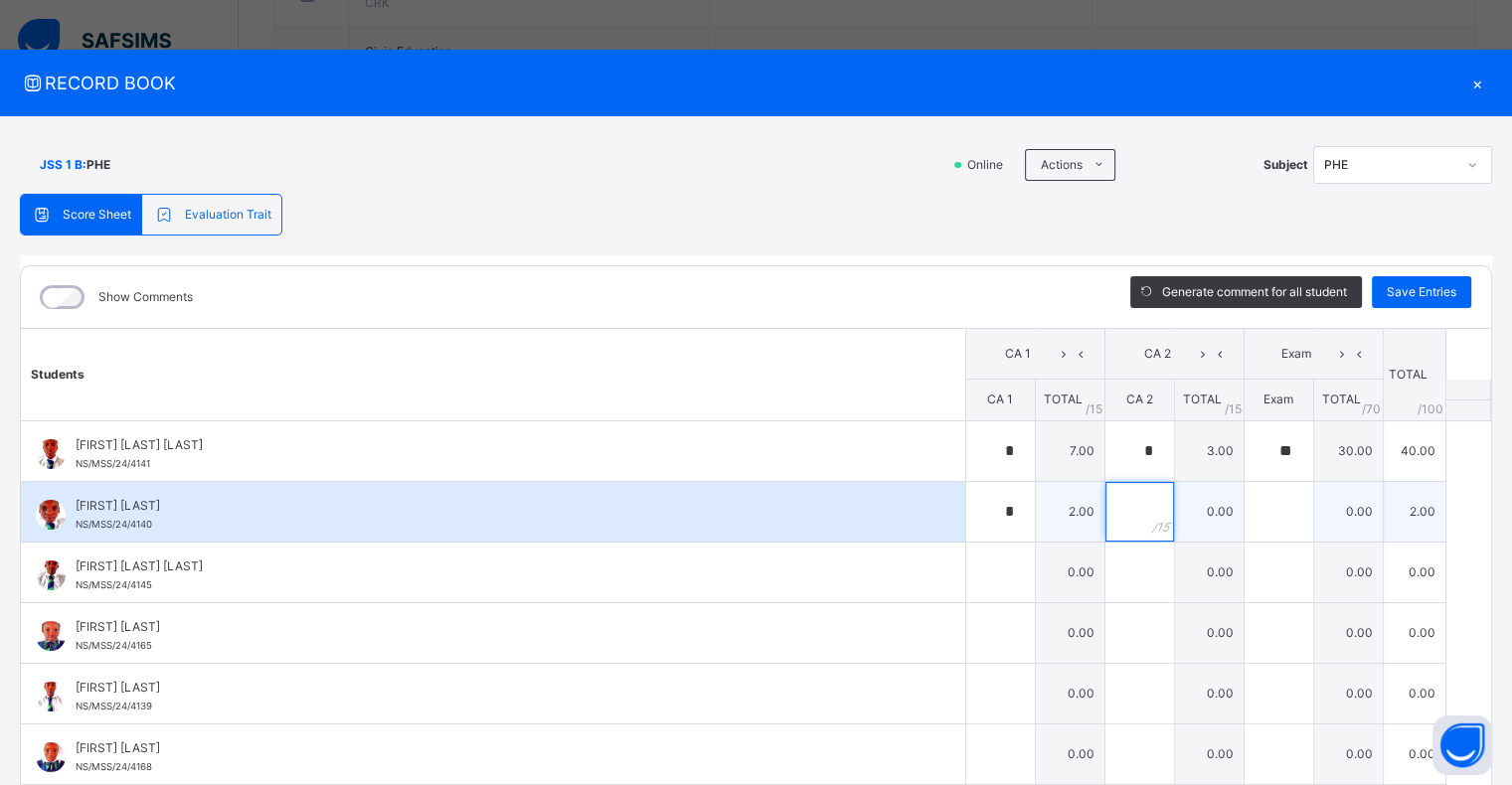 click at bounding box center [1139, 512] 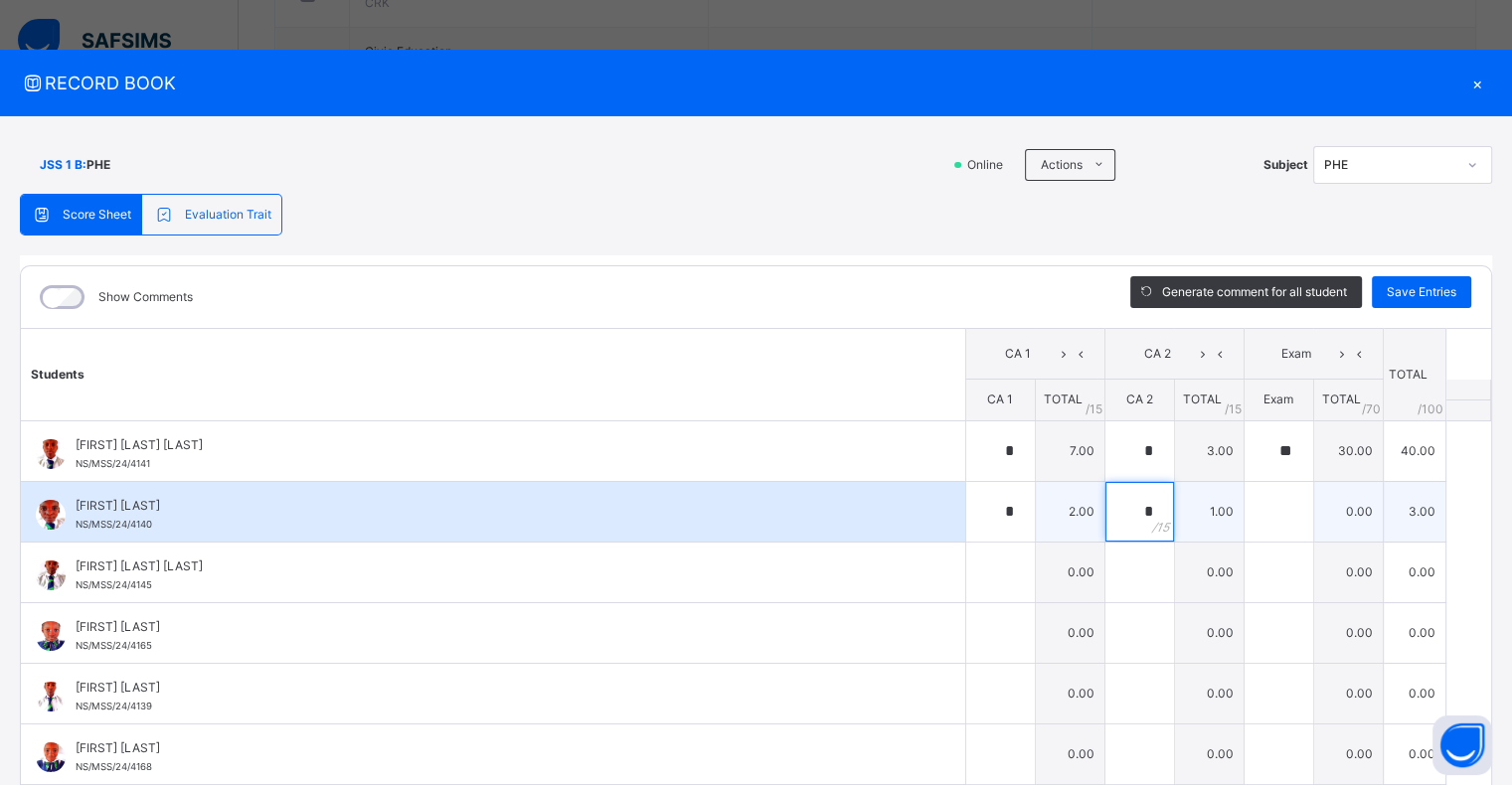 type on "*" 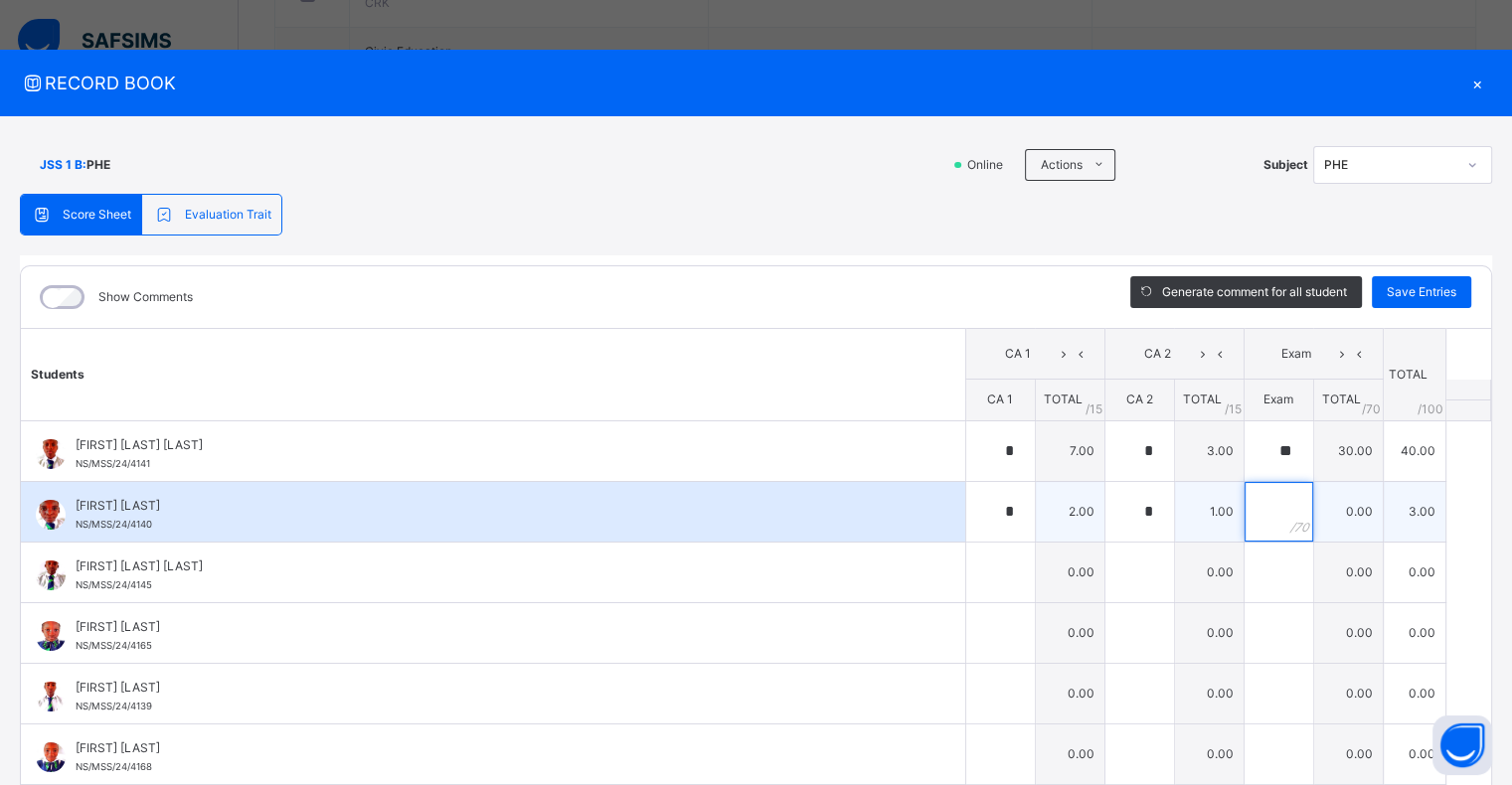 click at bounding box center (1278, 512) 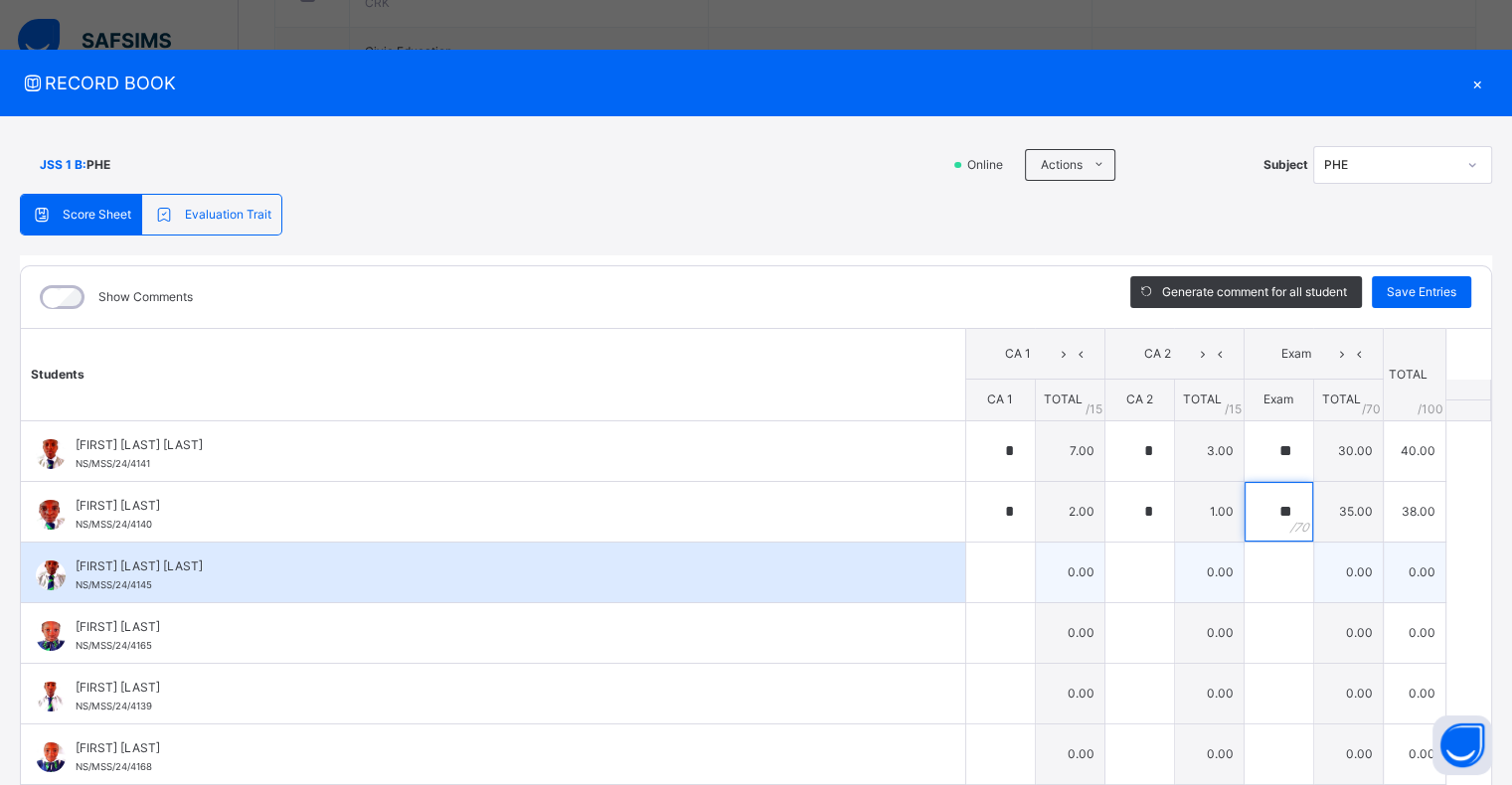 type on "**" 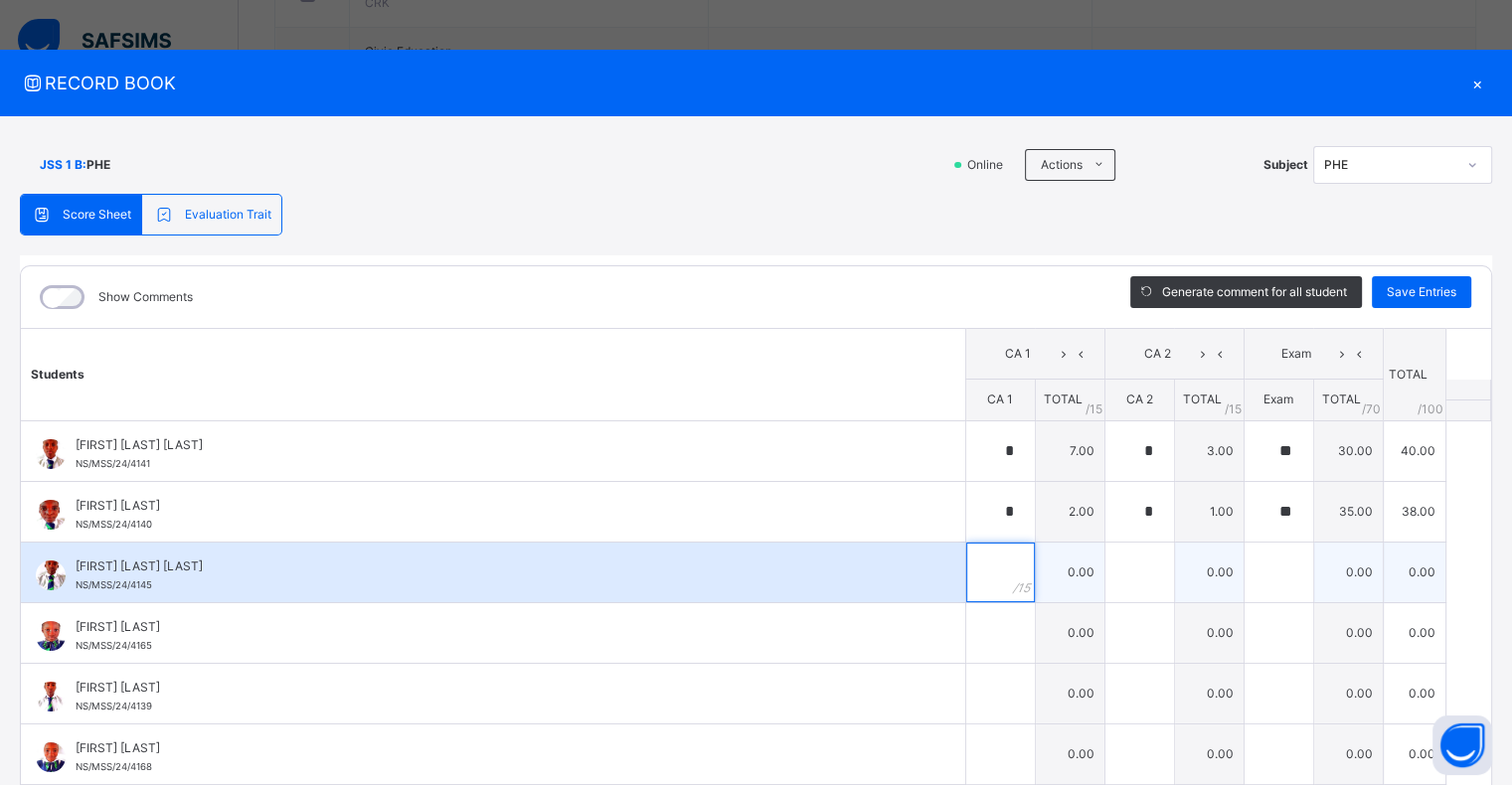 click at bounding box center (1000, 572) 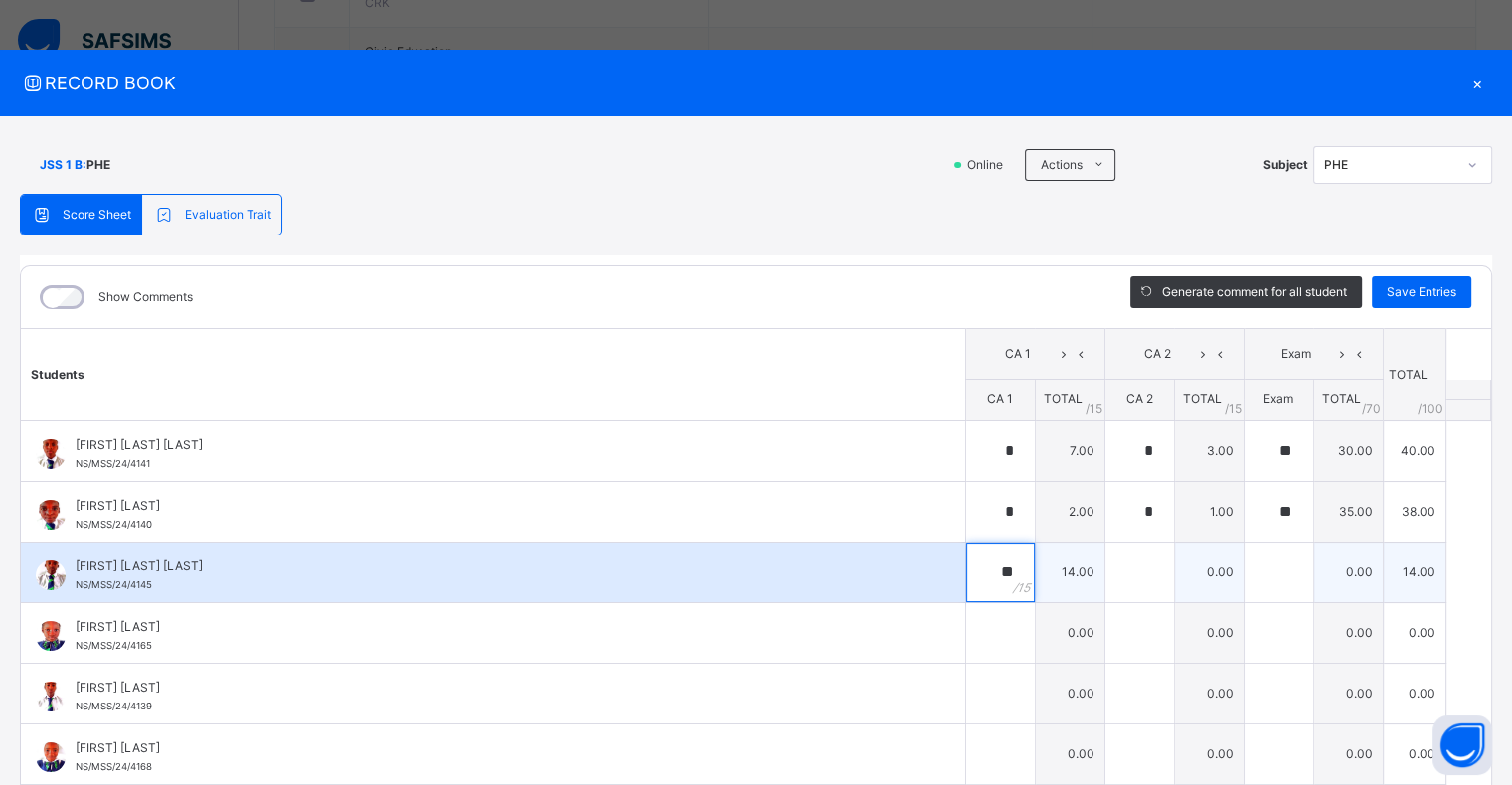 type on "**" 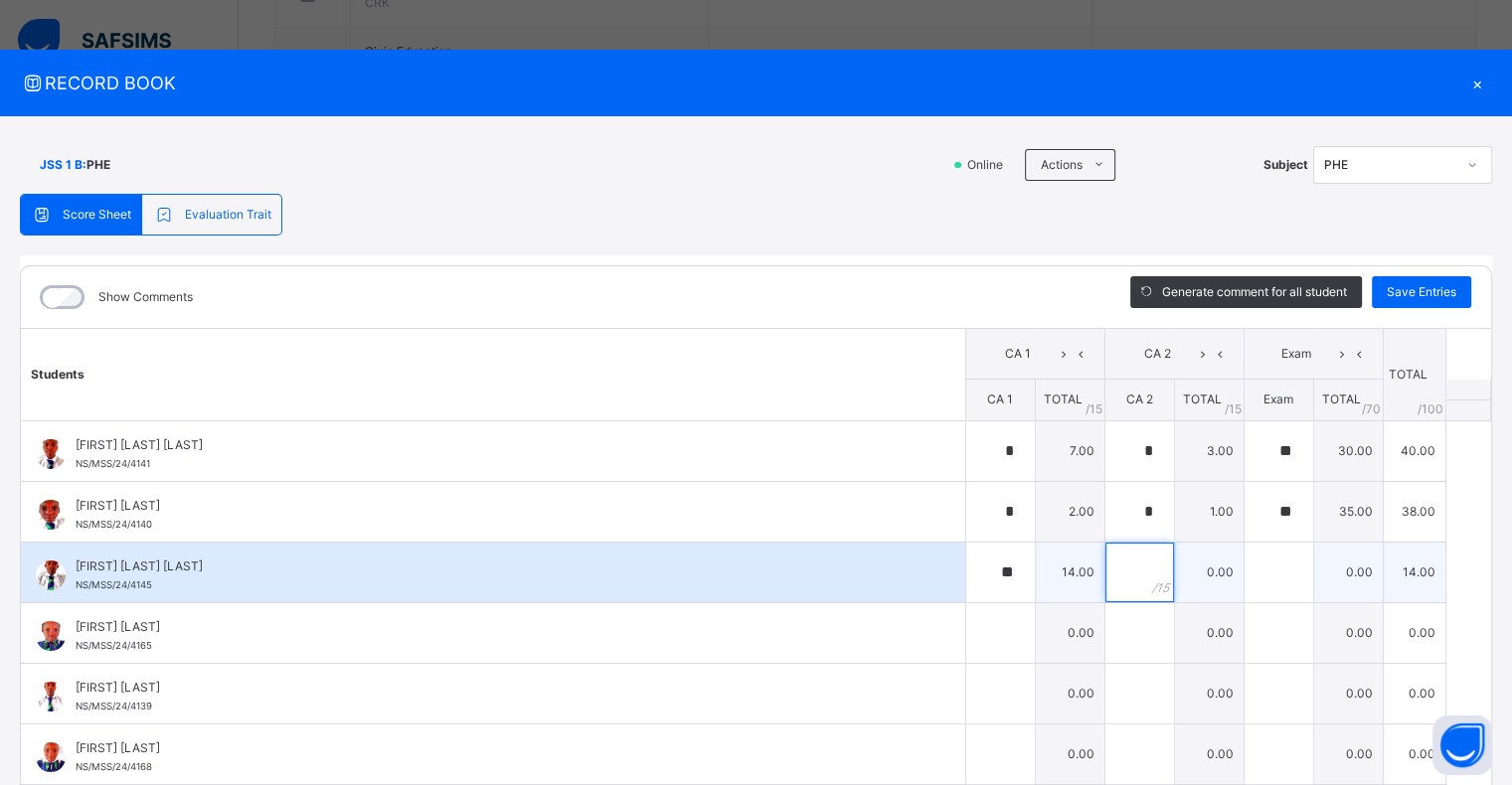 click at bounding box center (1139, 572) 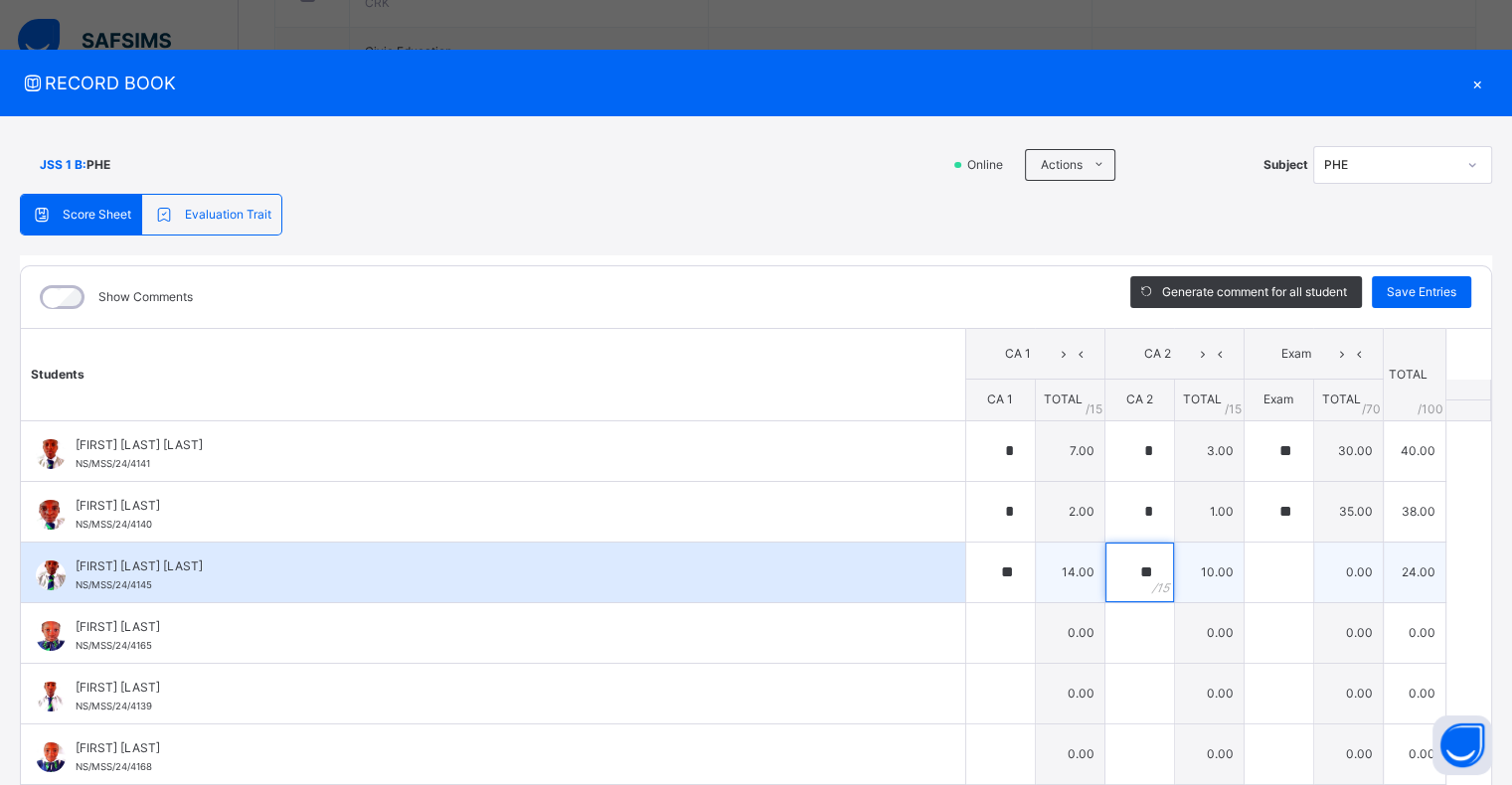 type on "**" 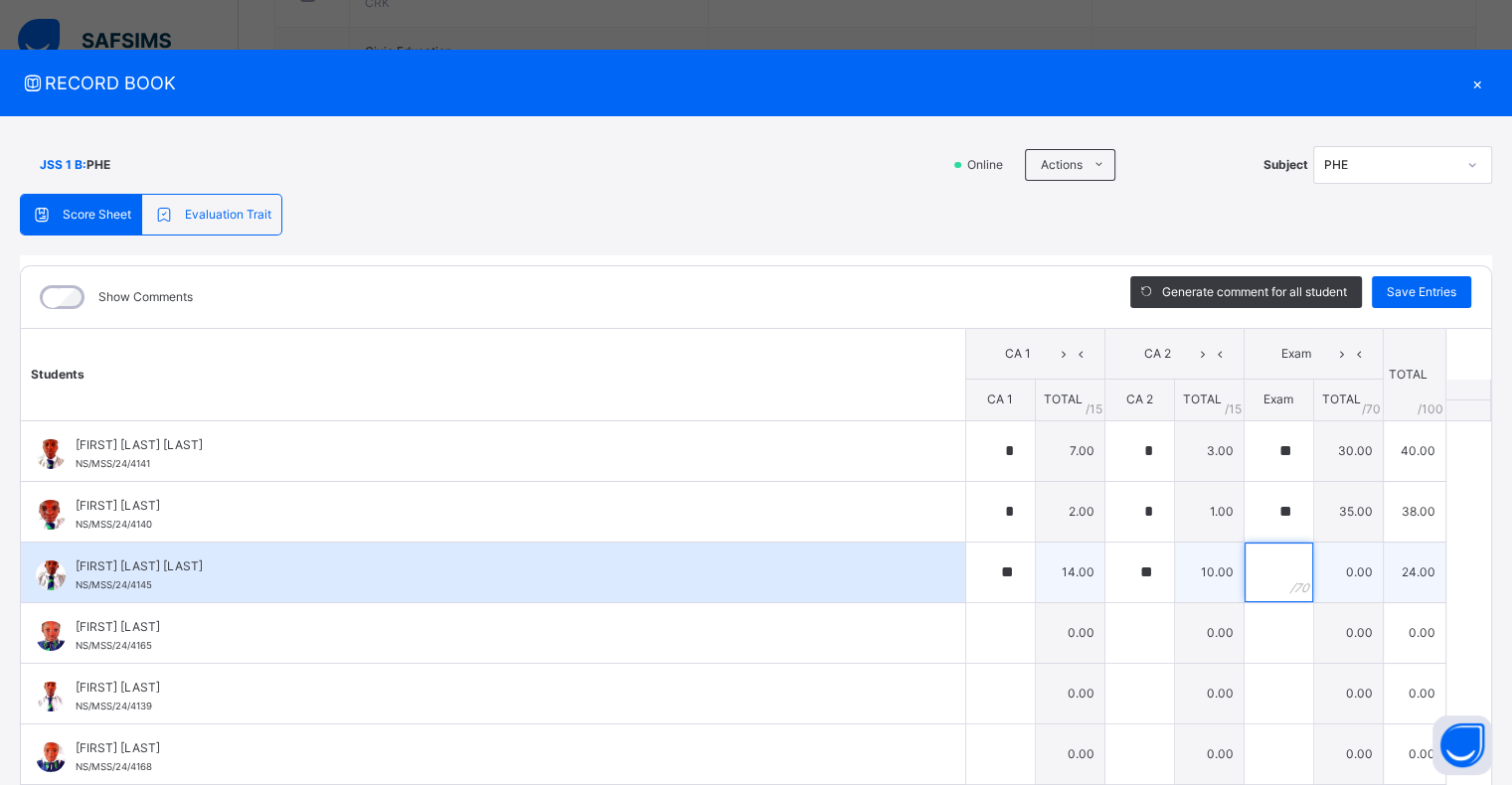 click at bounding box center (1278, 572) 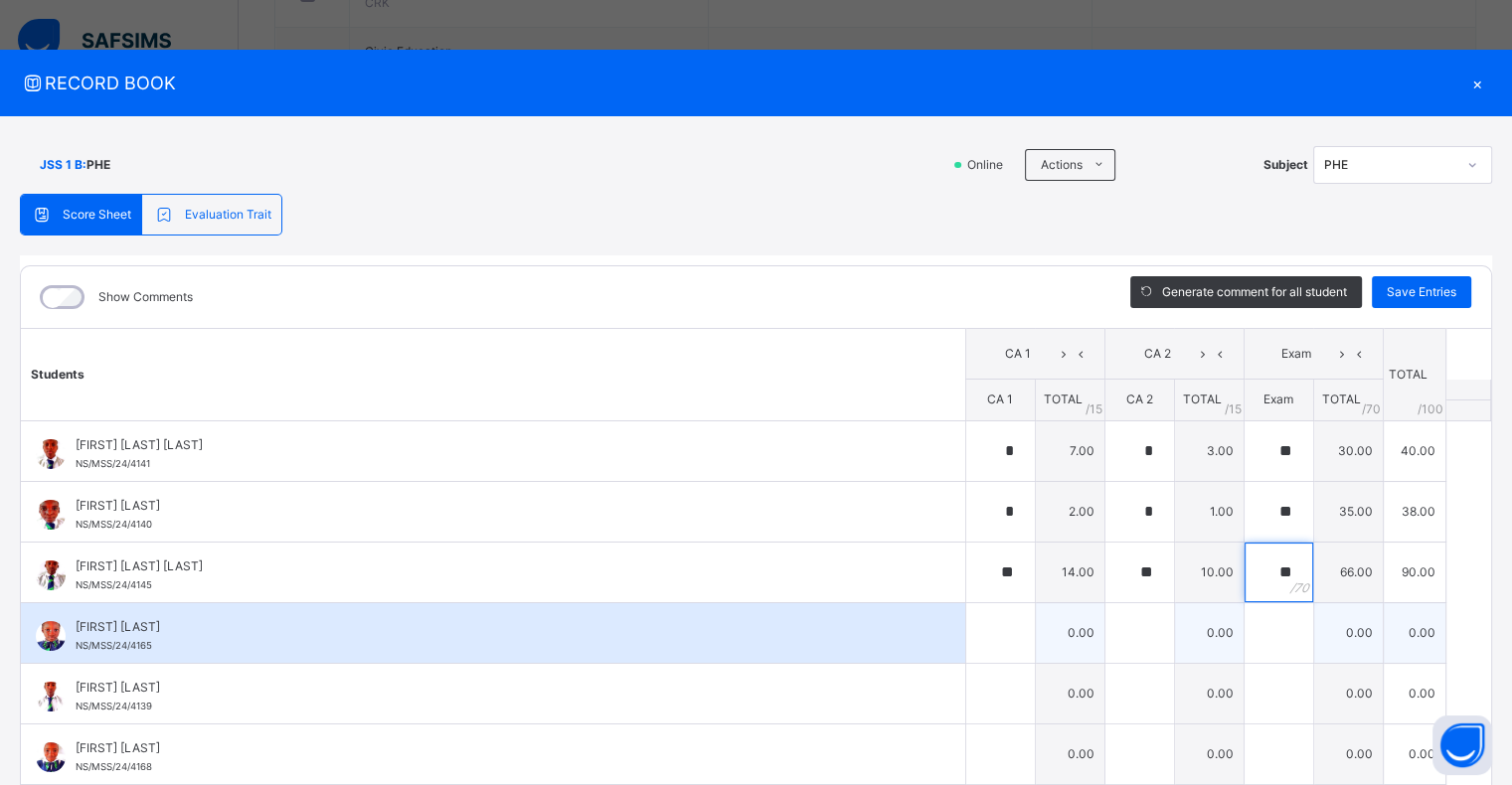 type on "**" 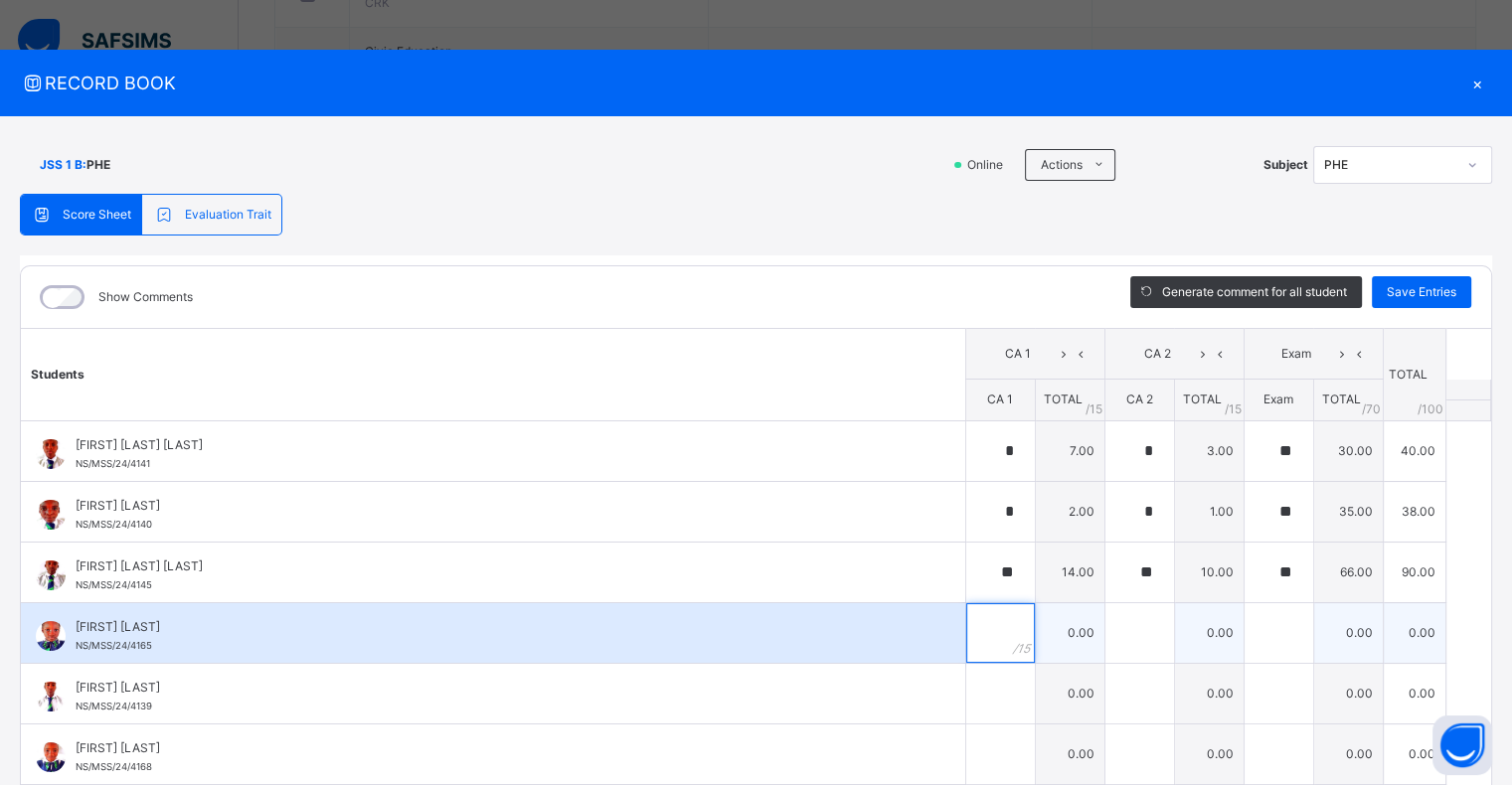 click at bounding box center (1000, 633) 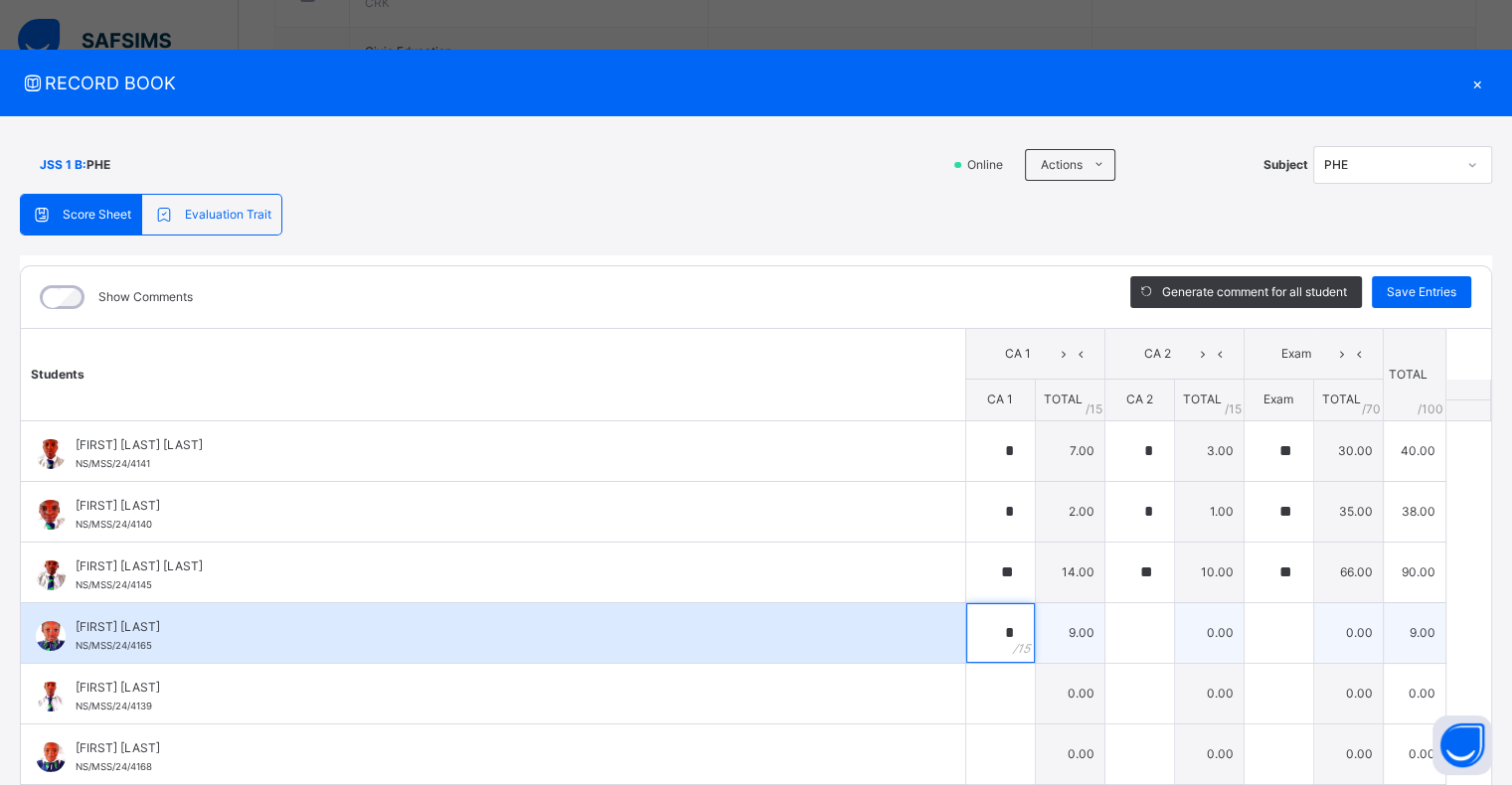 type on "*" 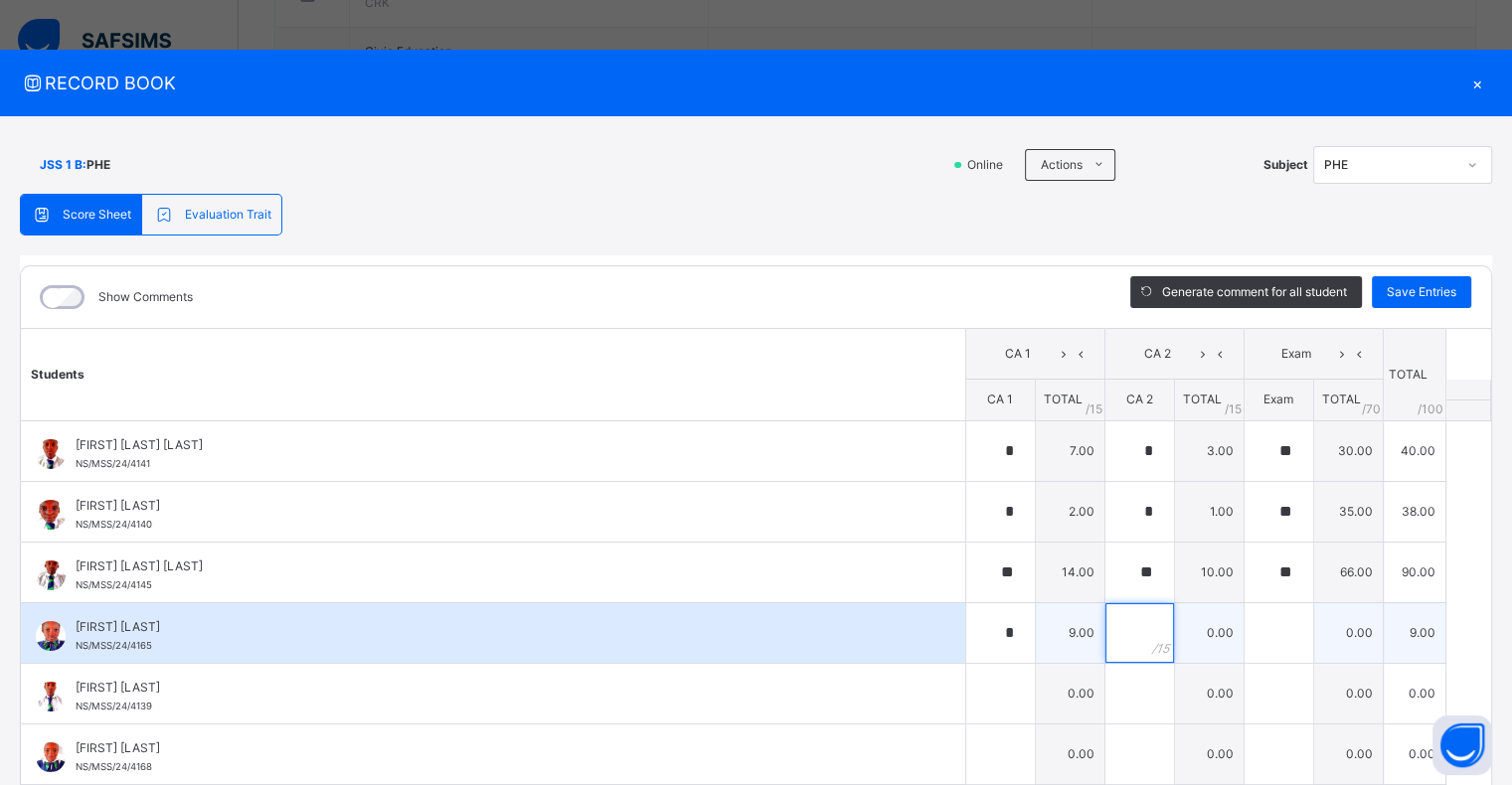 click at bounding box center (1139, 633) 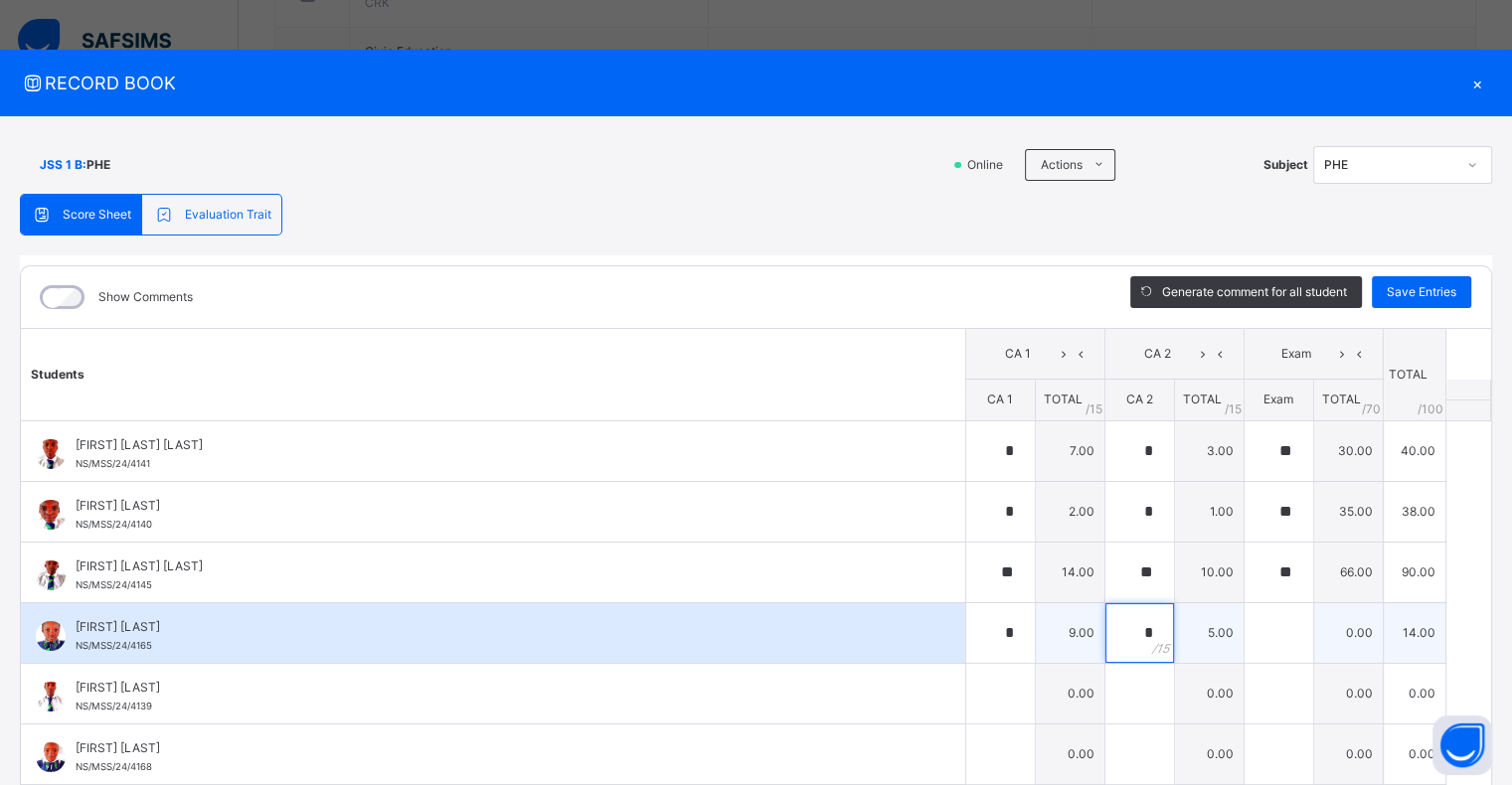 type on "*" 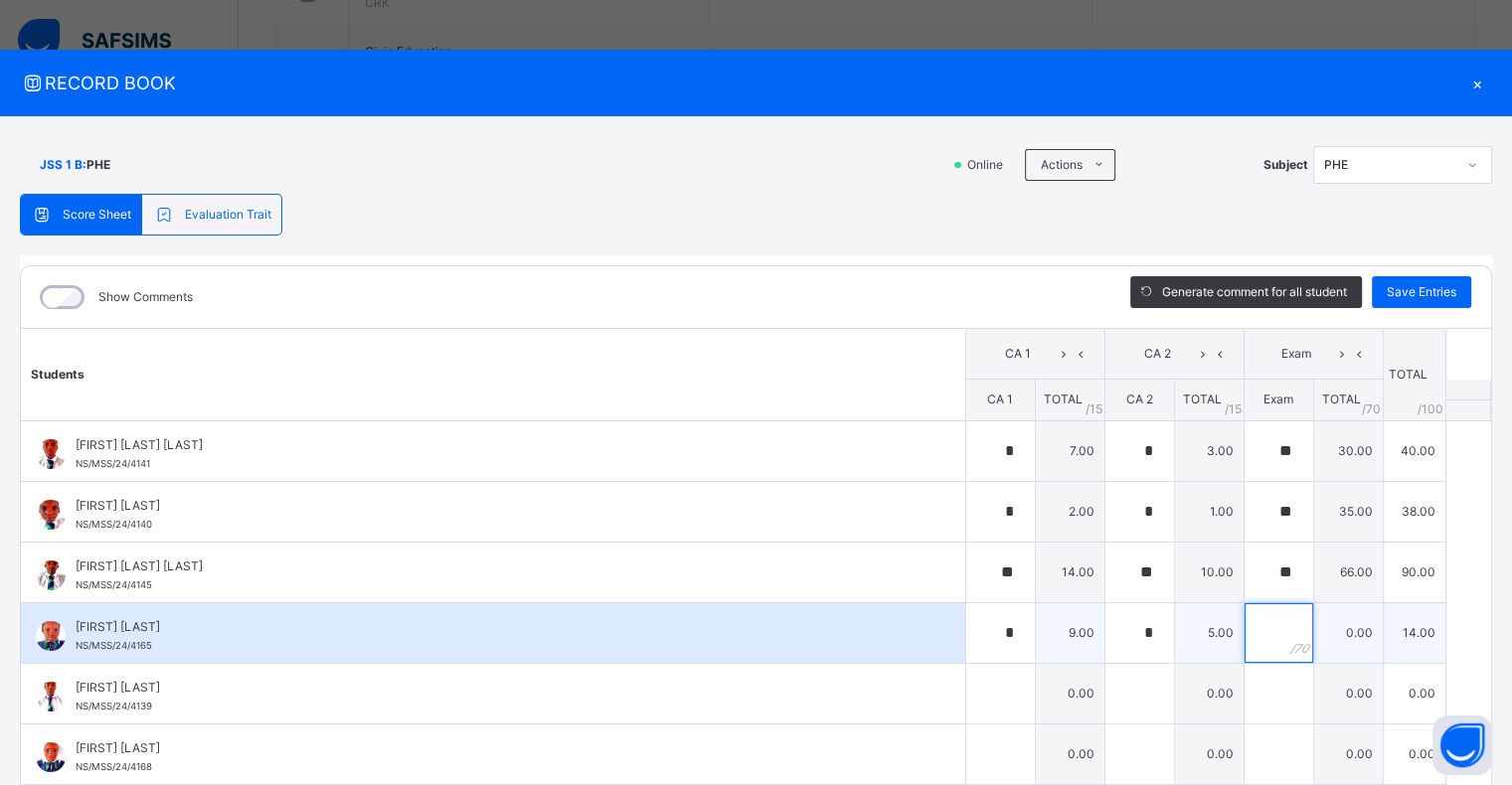 click at bounding box center (1278, 633) 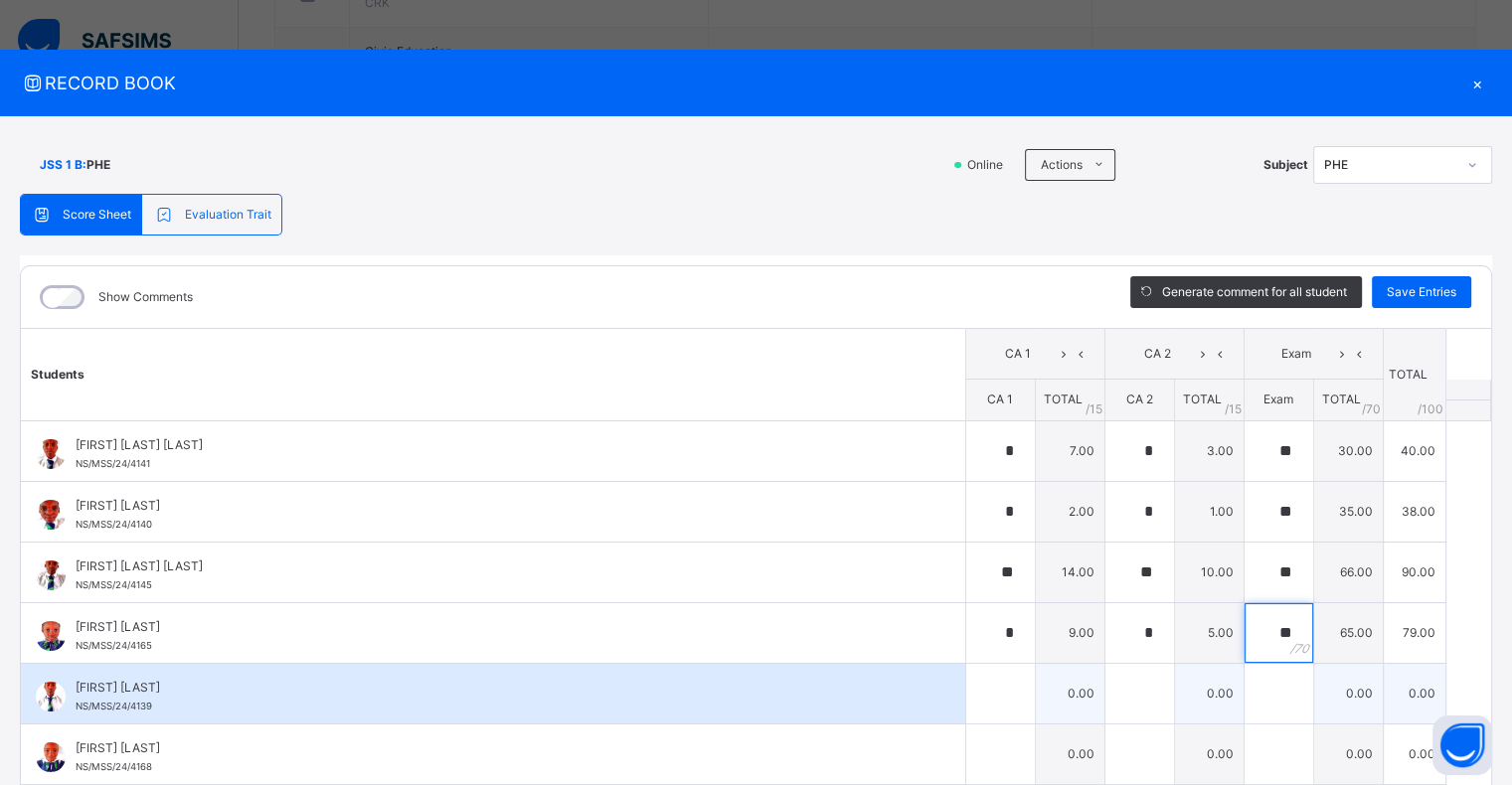 type on "**" 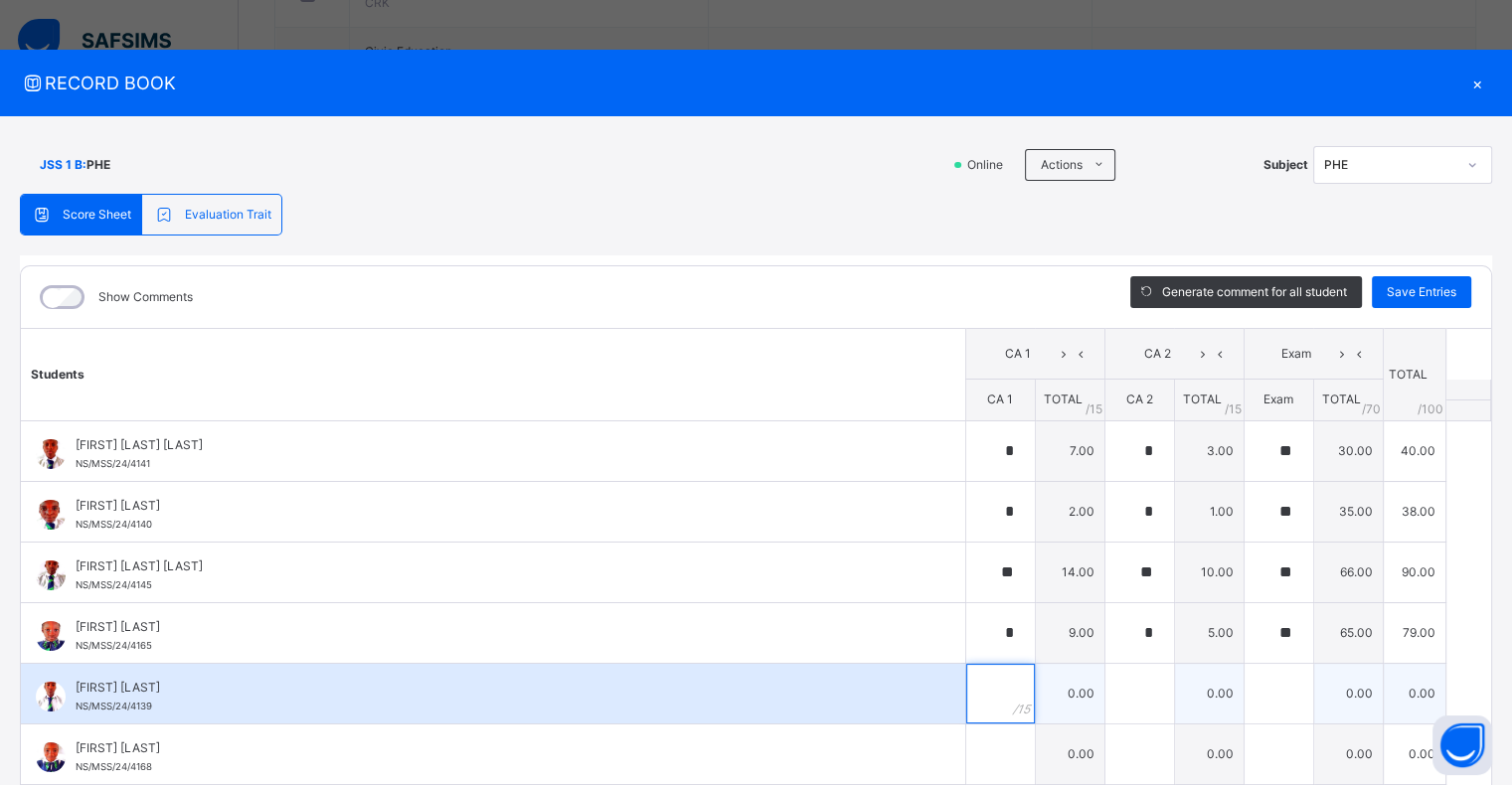 click at bounding box center (1000, 694) 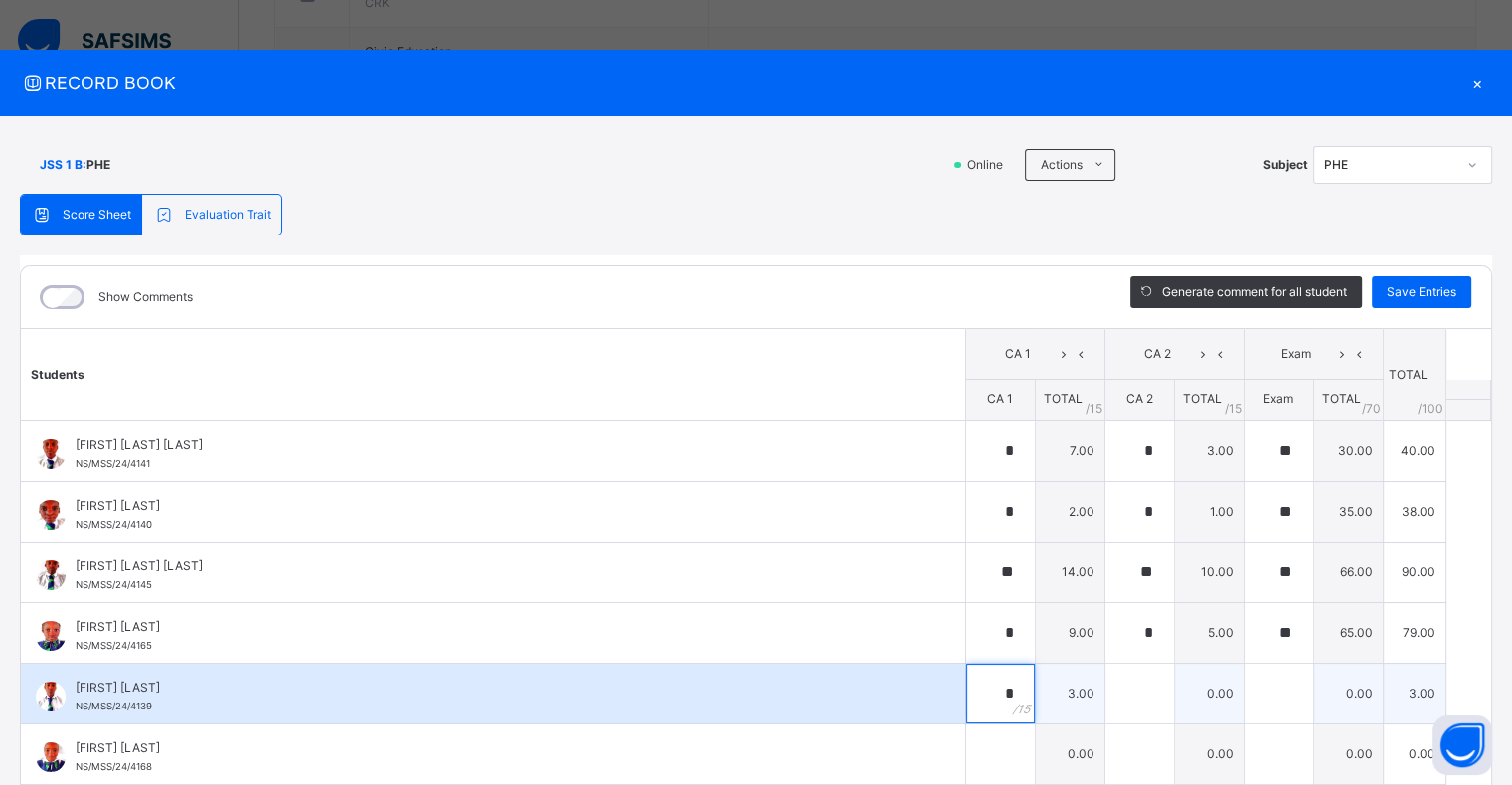type on "*" 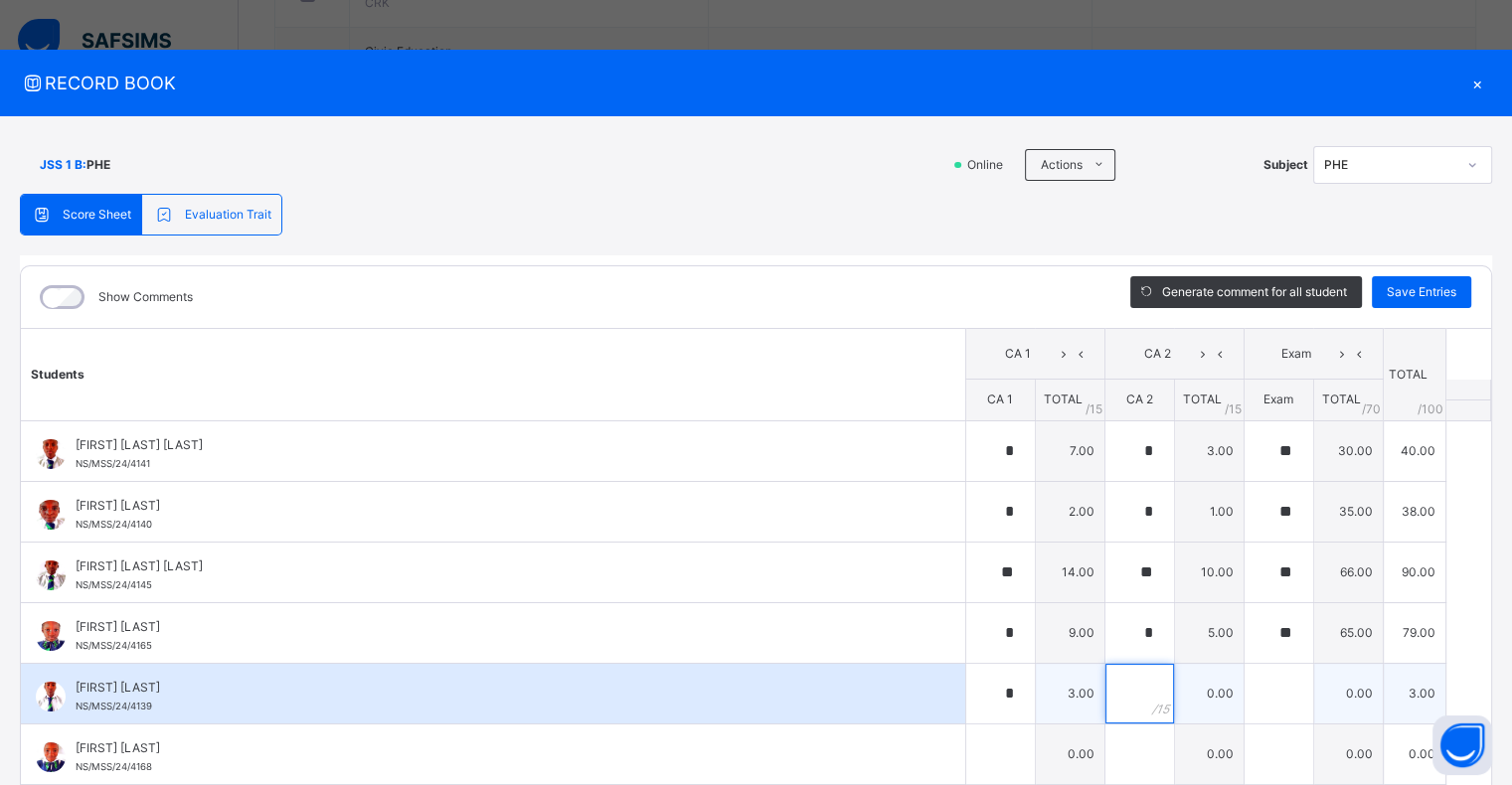 click at bounding box center [1139, 694] 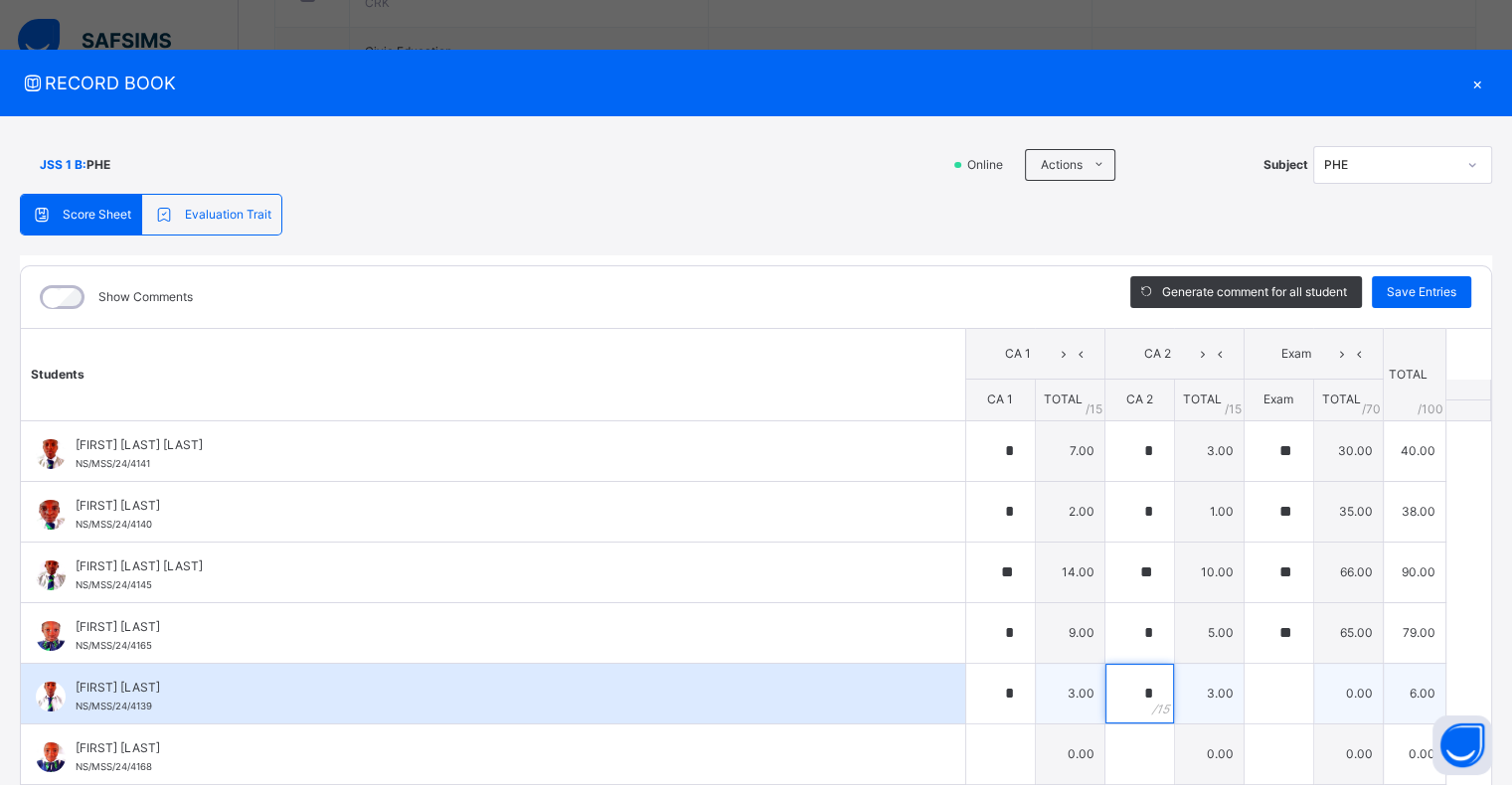 type on "*" 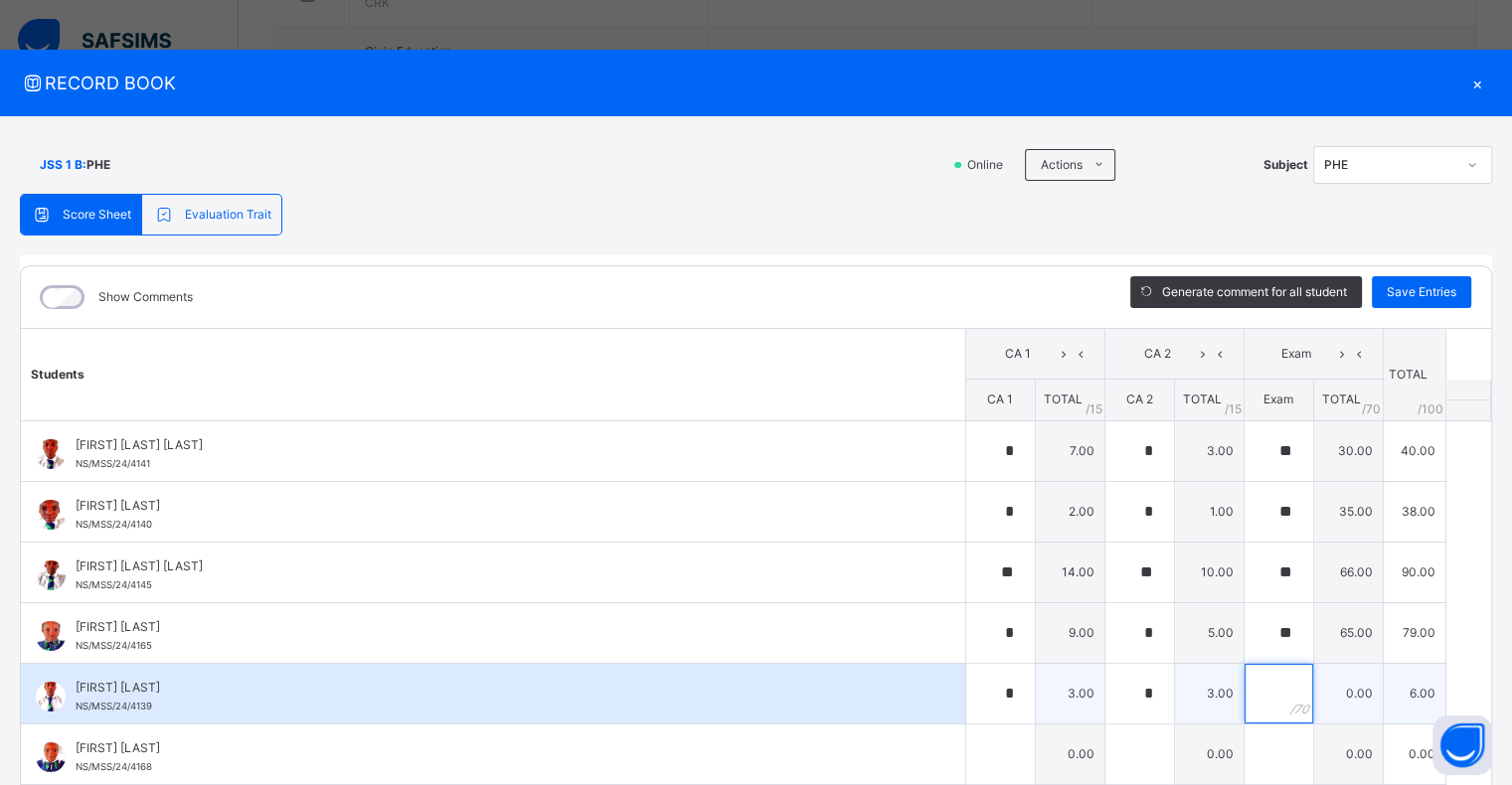 click at bounding box center (1278, 694) 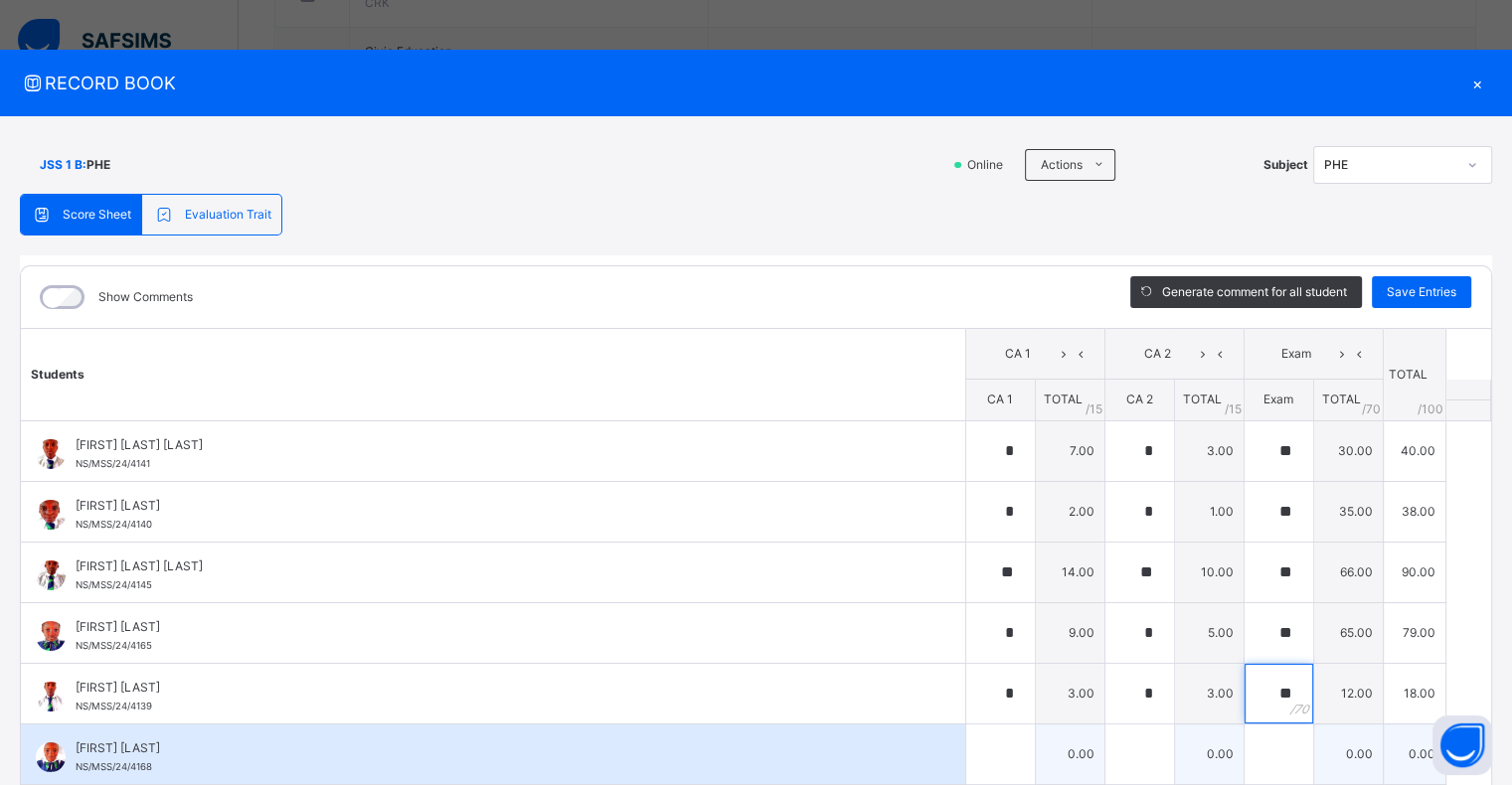 type on "**" 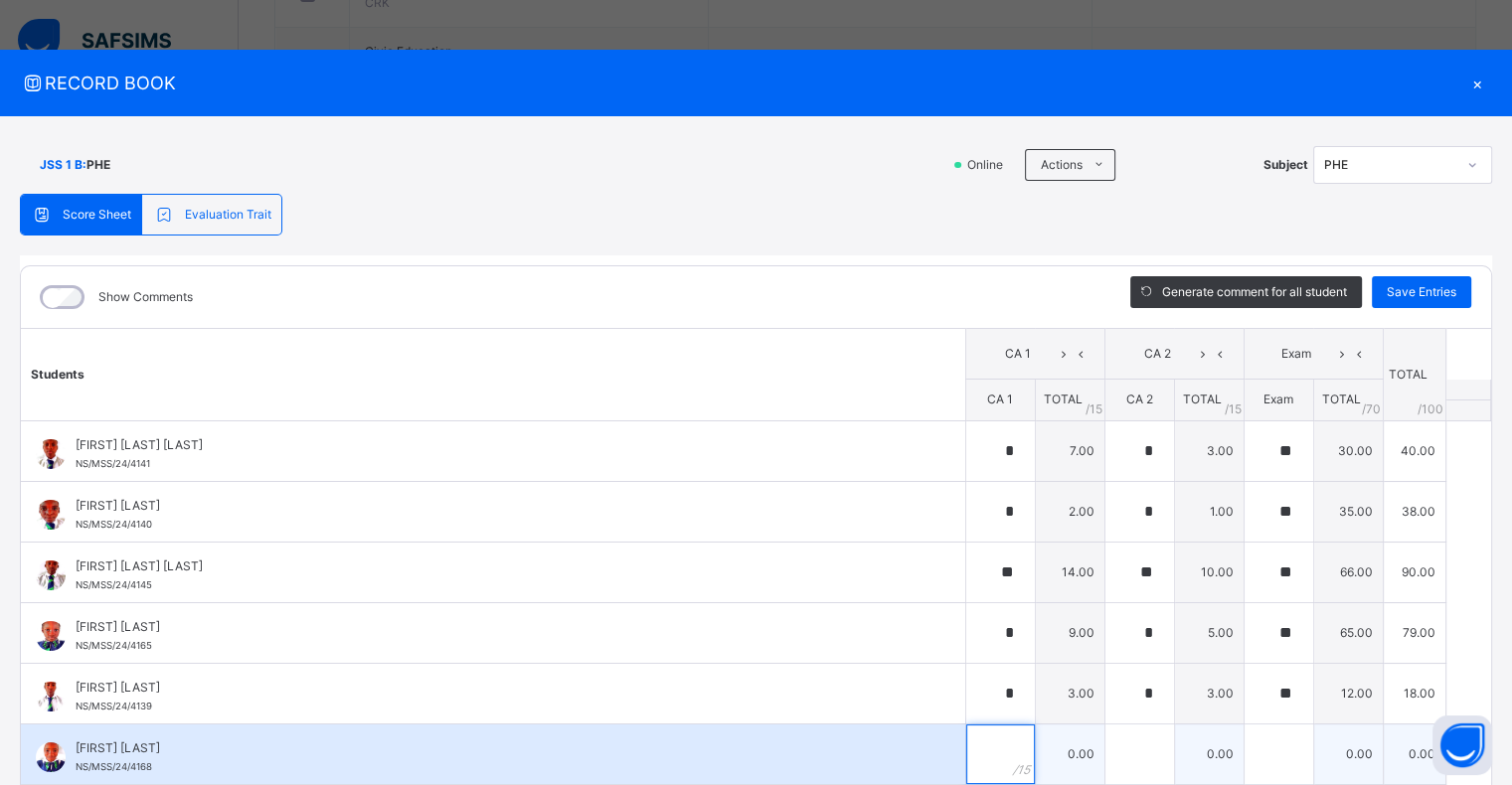 click at bounding box center (1000, 754) 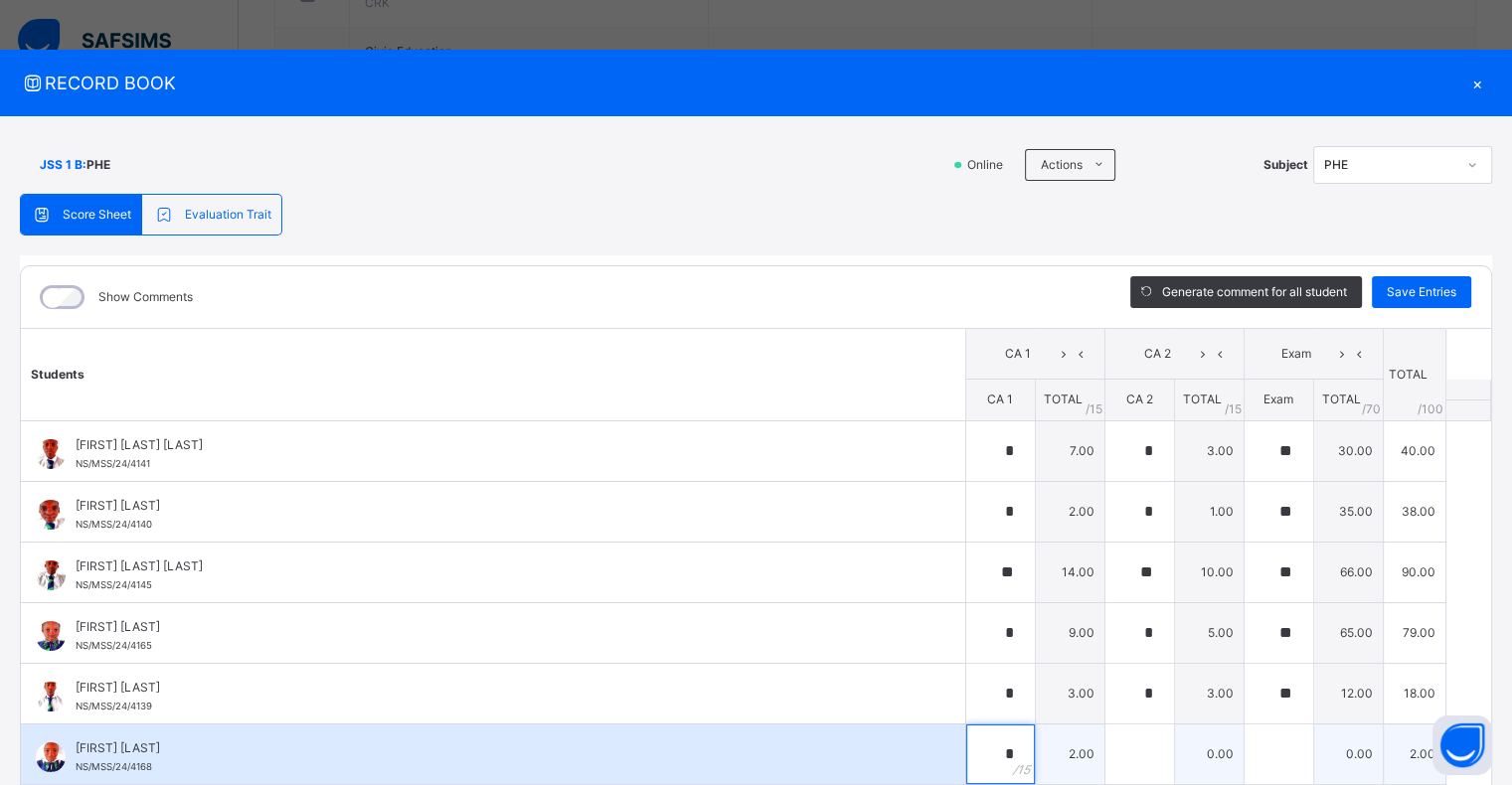 type on "*" 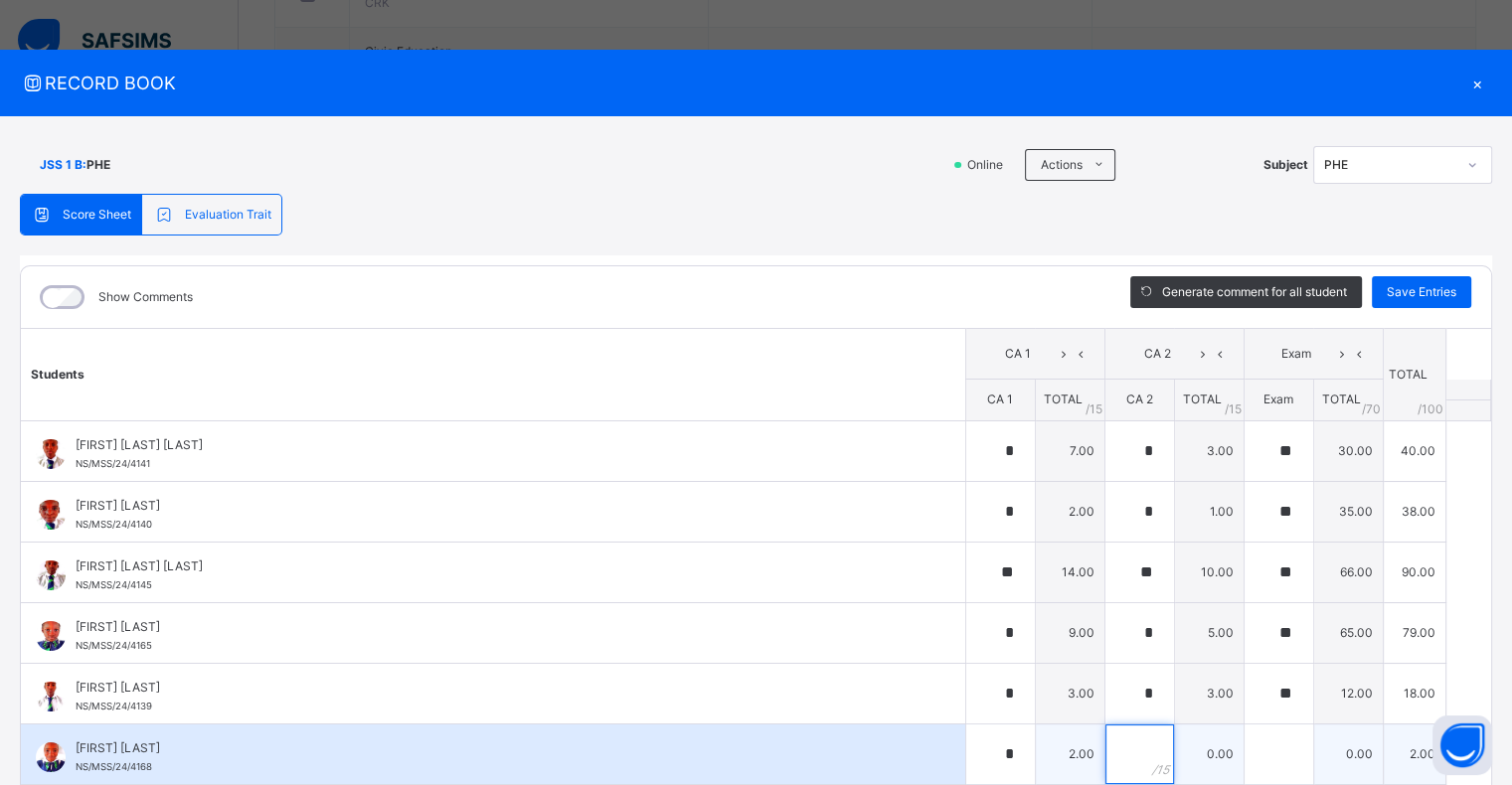 click at bounding box center (1139, 754) 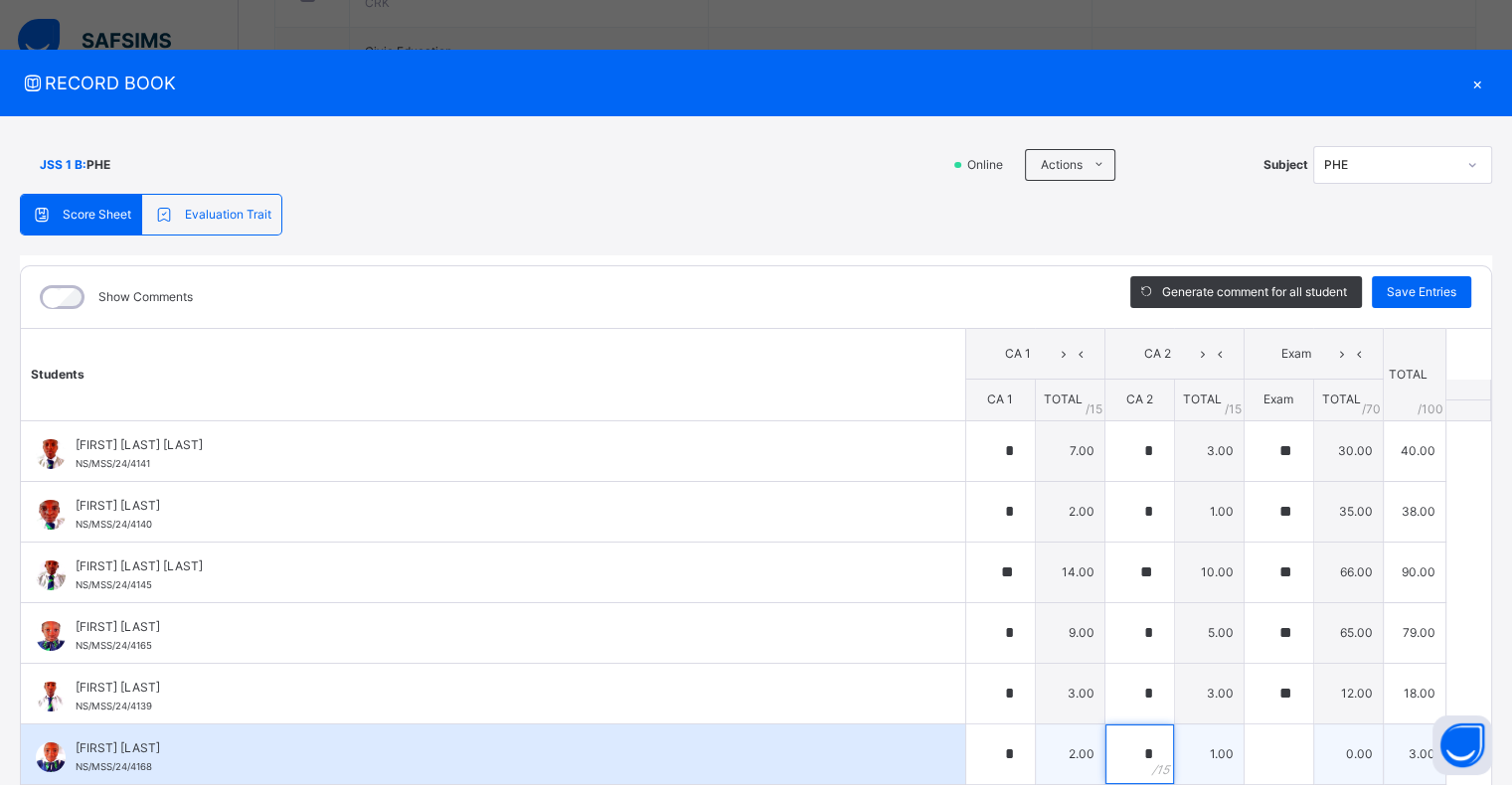 type on "*" 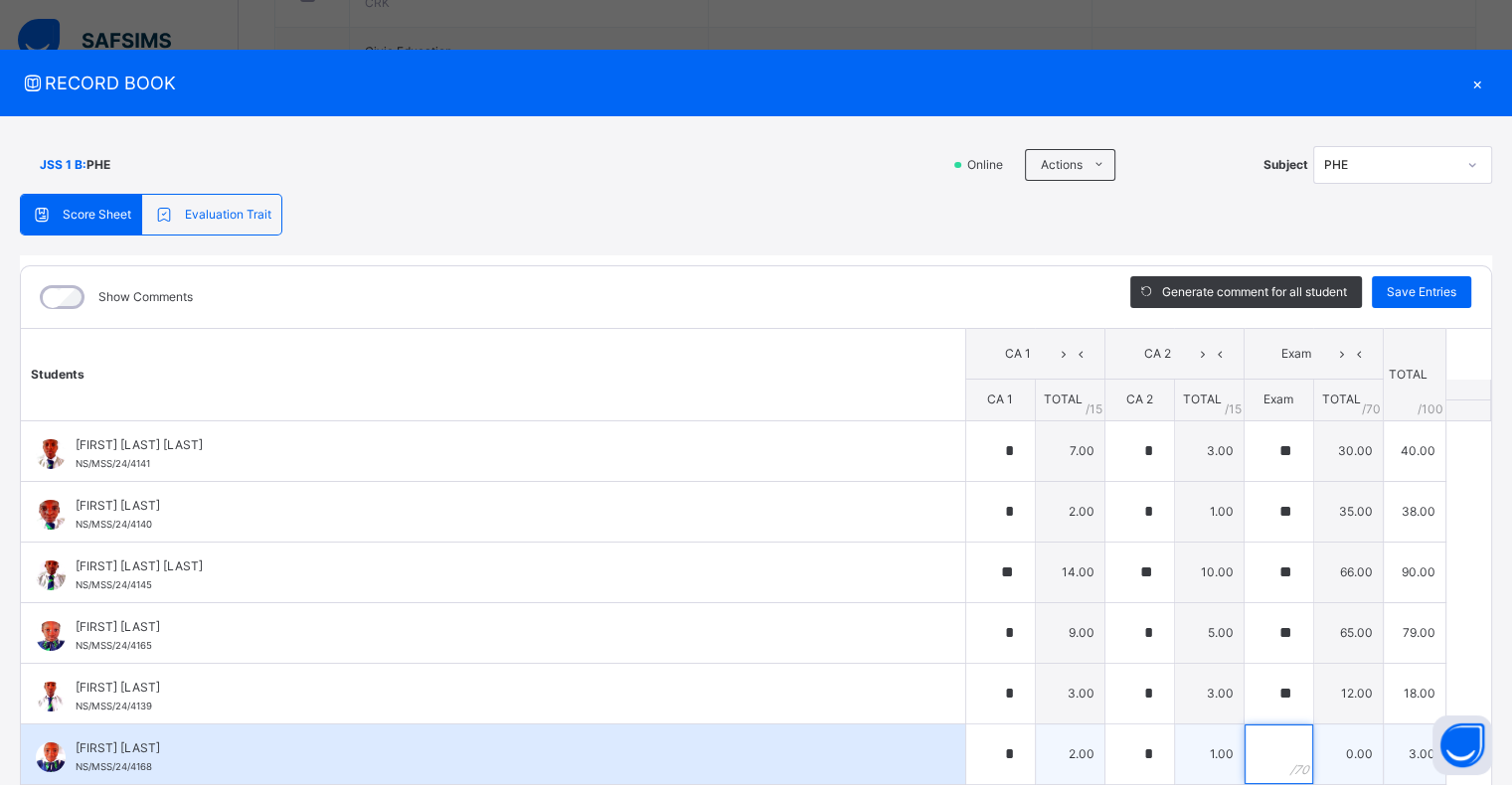 click at bounding box center (1278, 754) 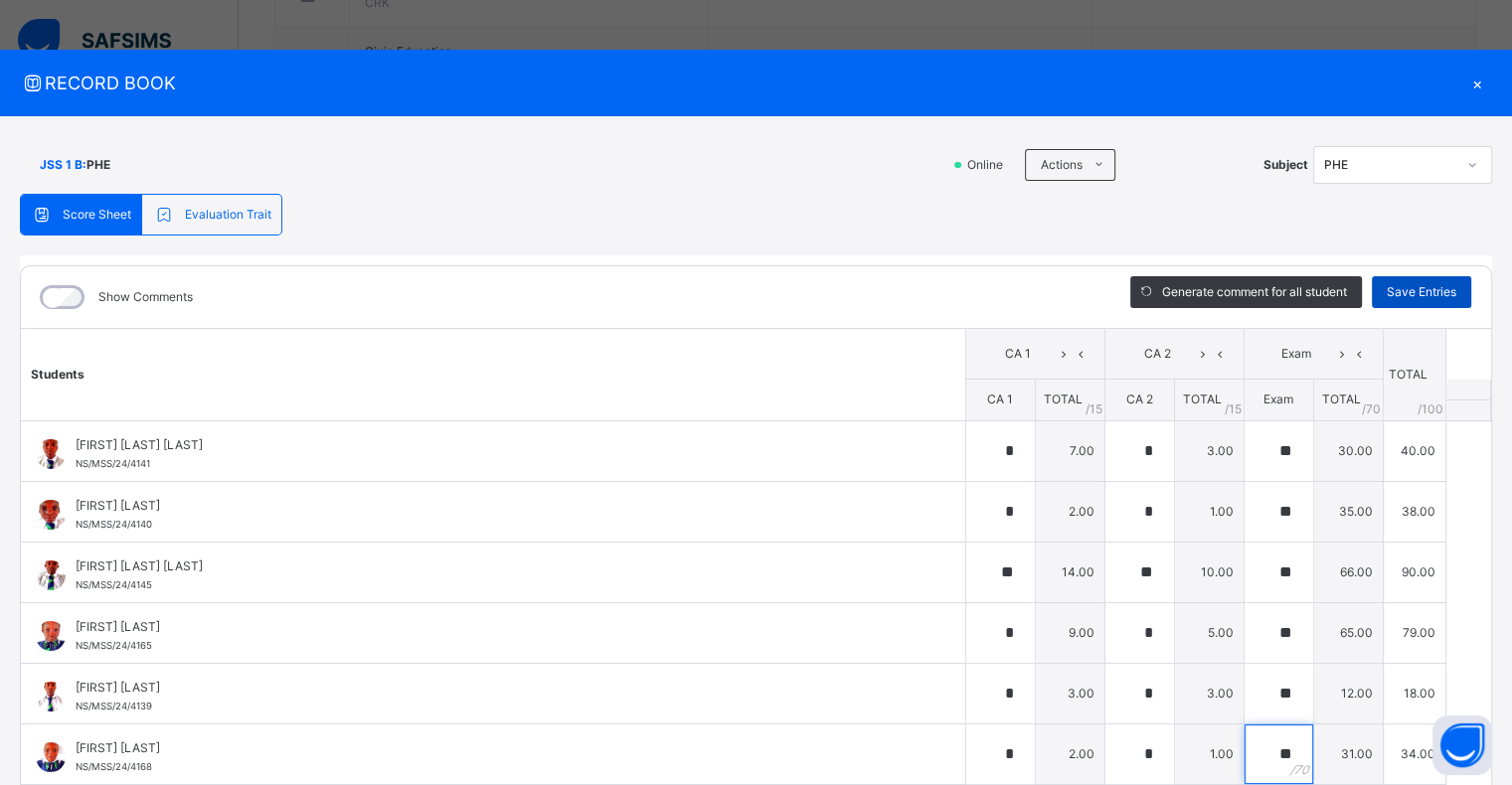 type on "**" 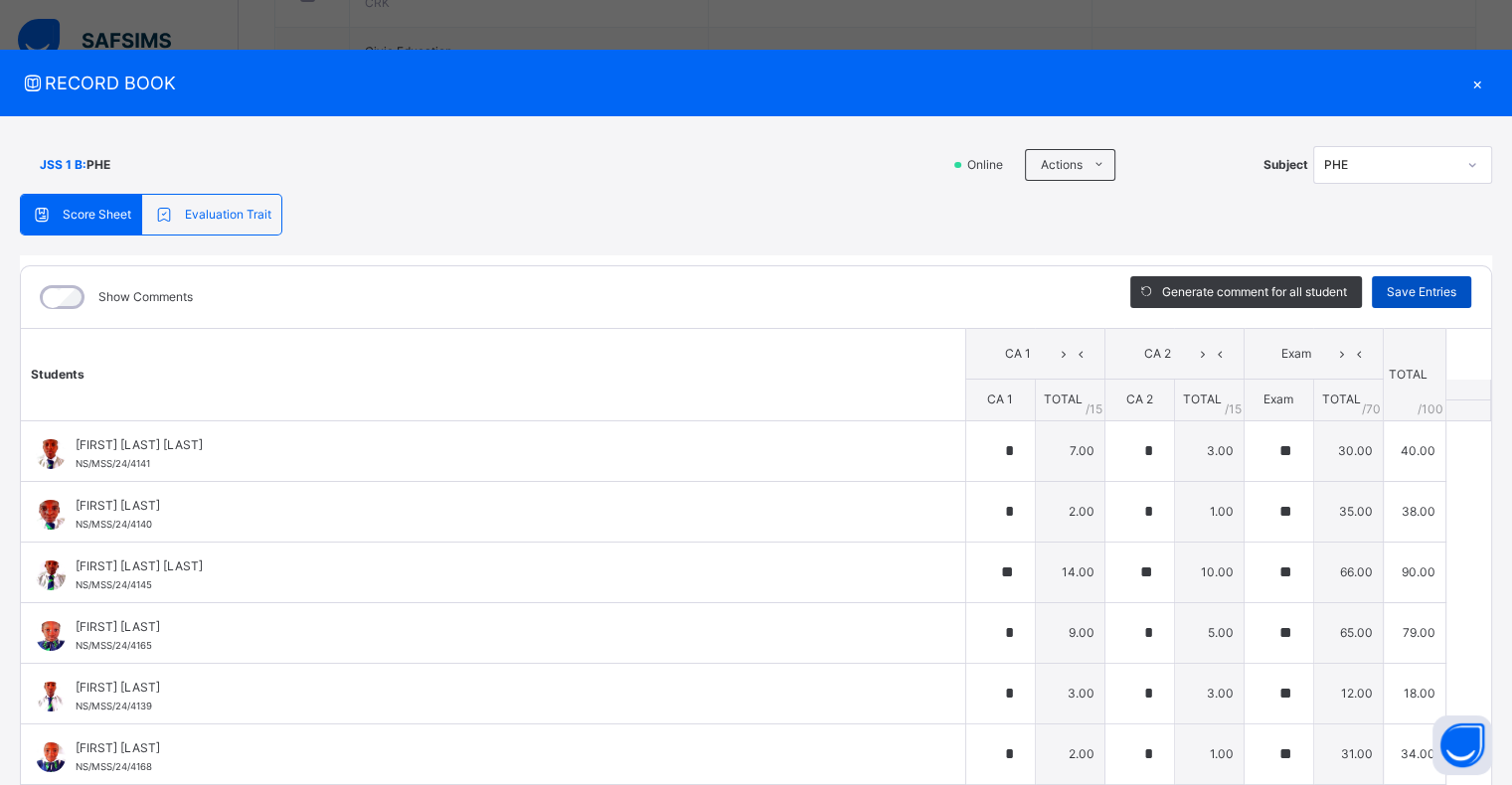 click on "Save Entries" at bounding box center (1422, 292) 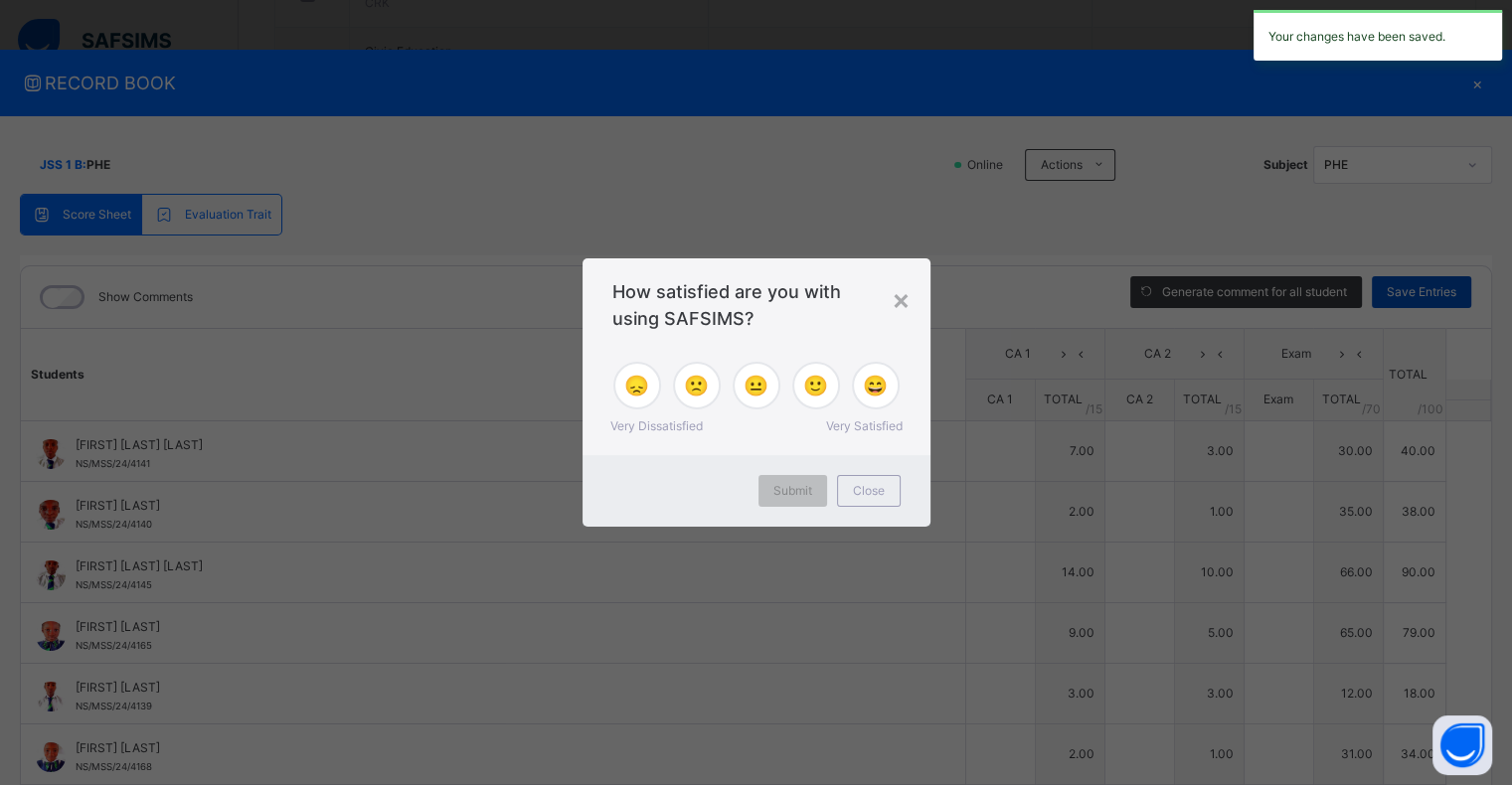 type on "*" 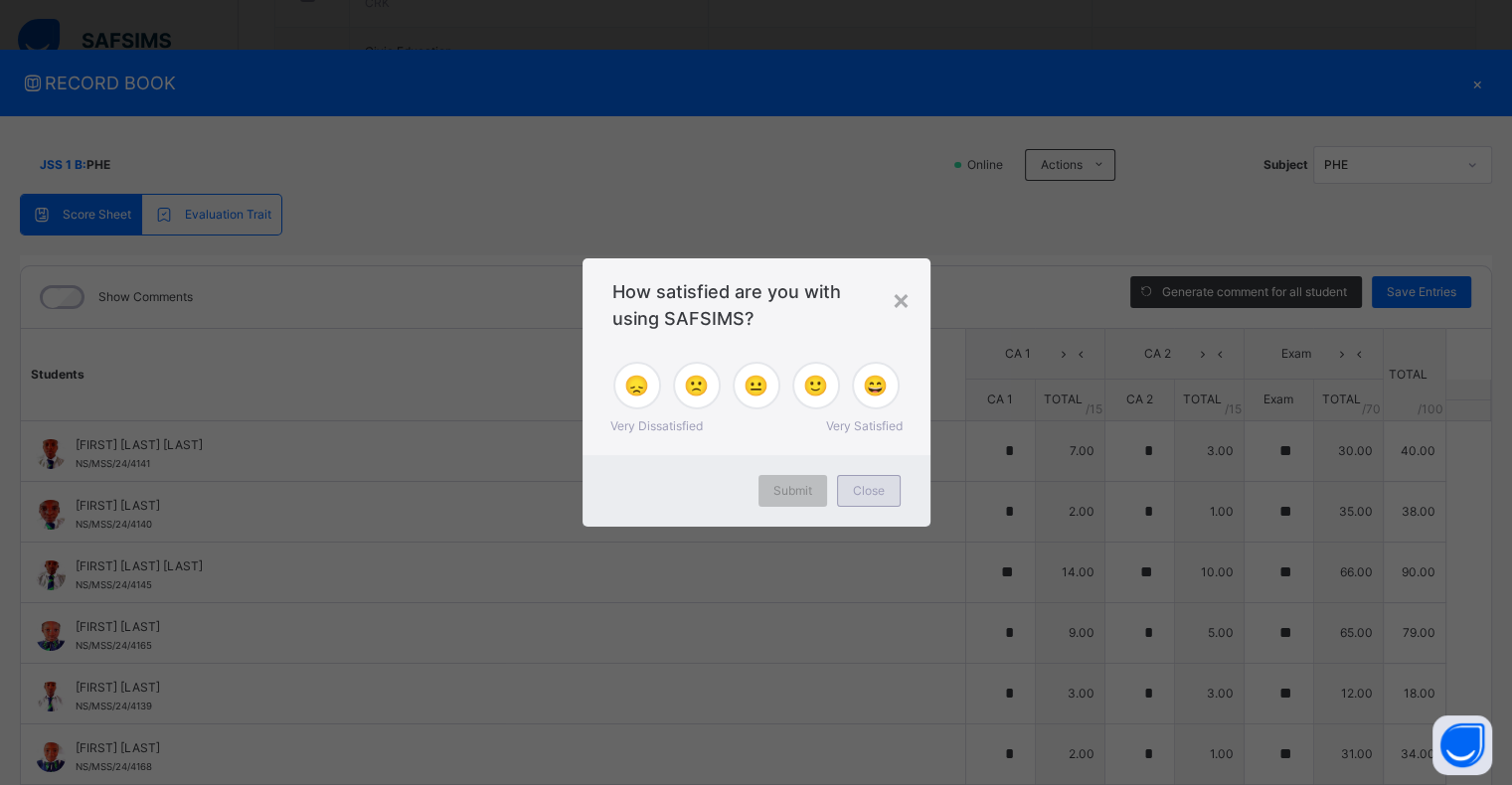click on "Close" at bounding box center [869, 491] 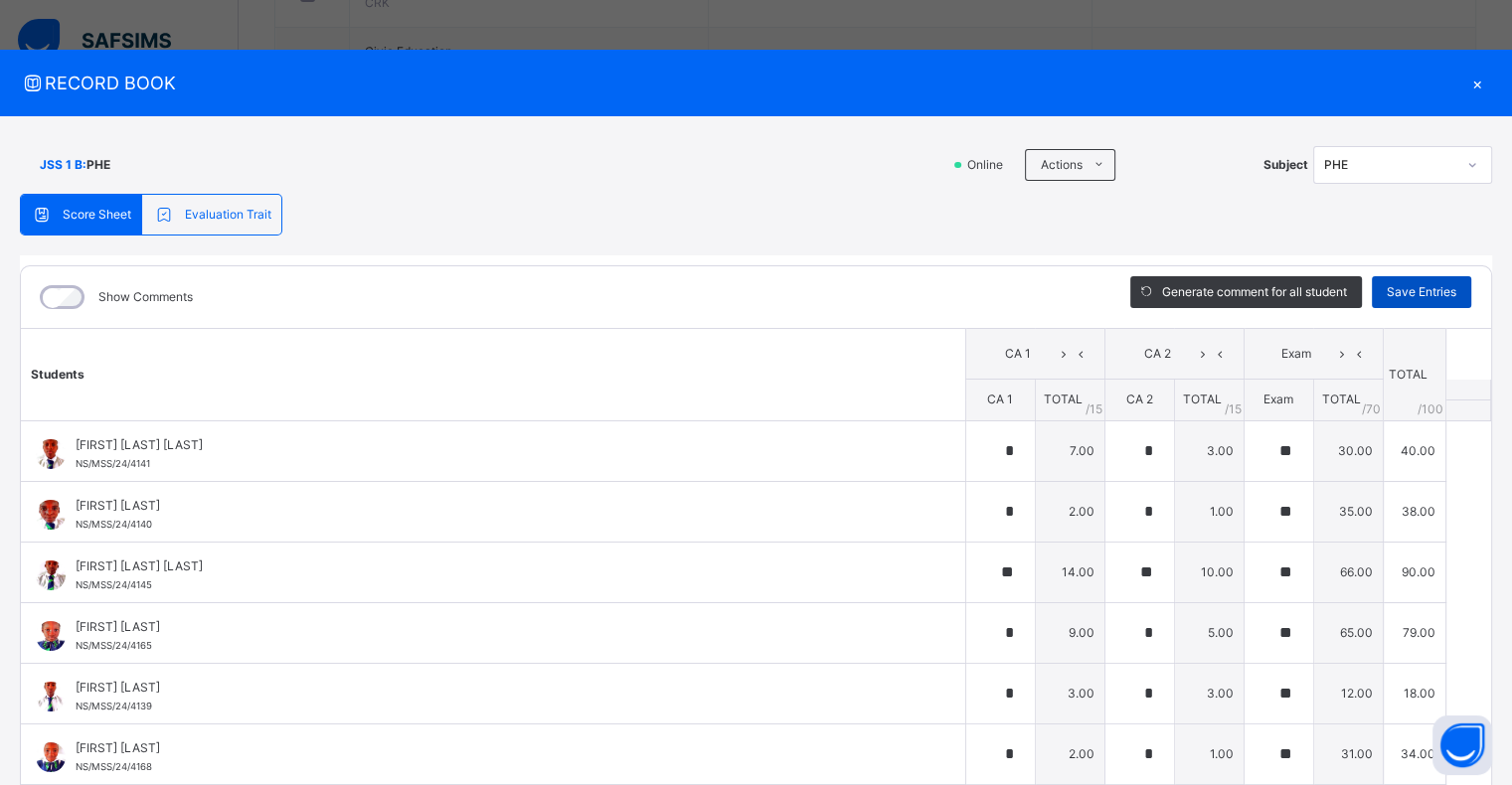 click on "Save Entries" at bounding box center [1422, 292] 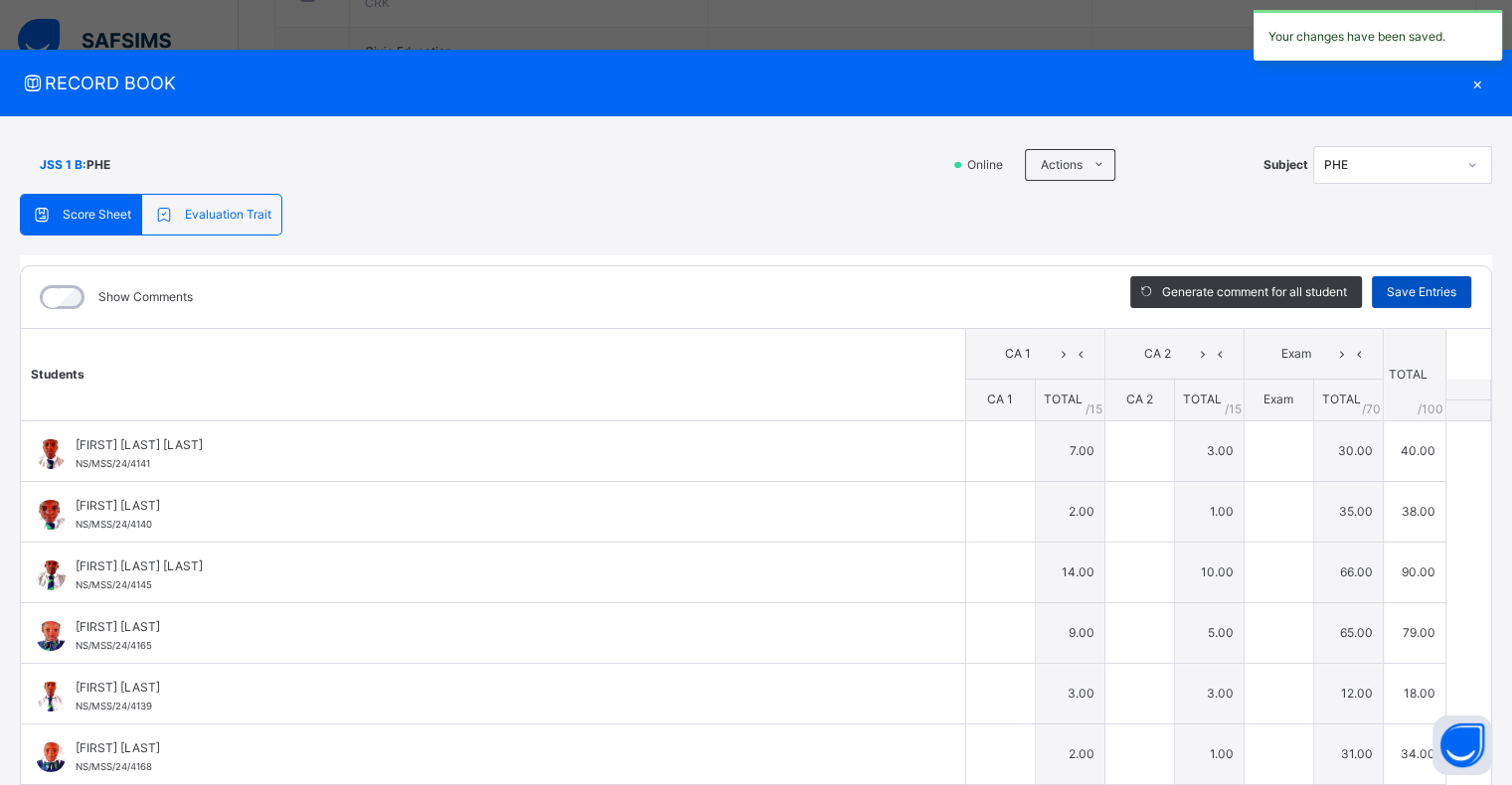 type on "*" 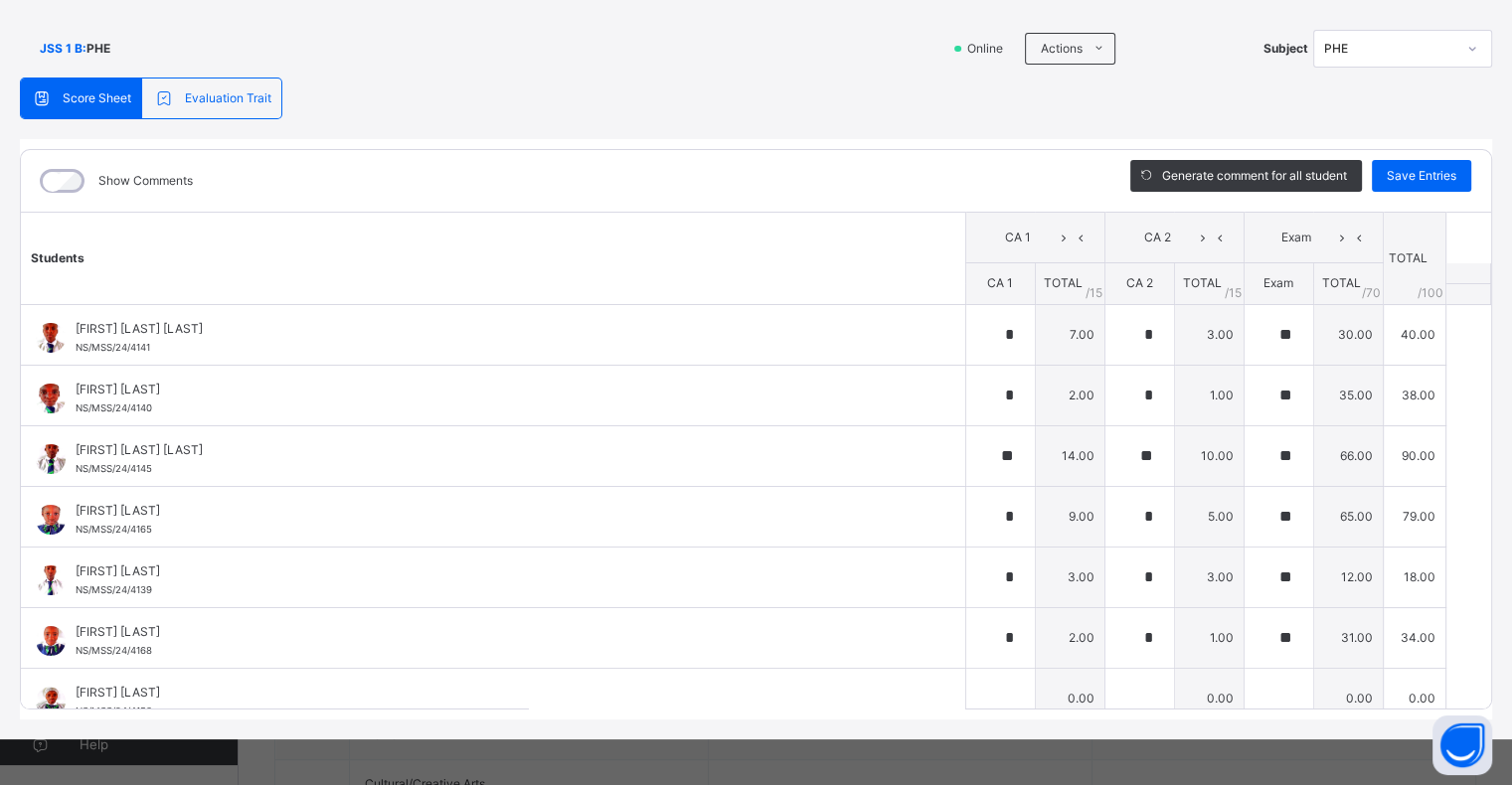 scroll, scrollTop: 119, scrollLeft: 0, axis: vertical 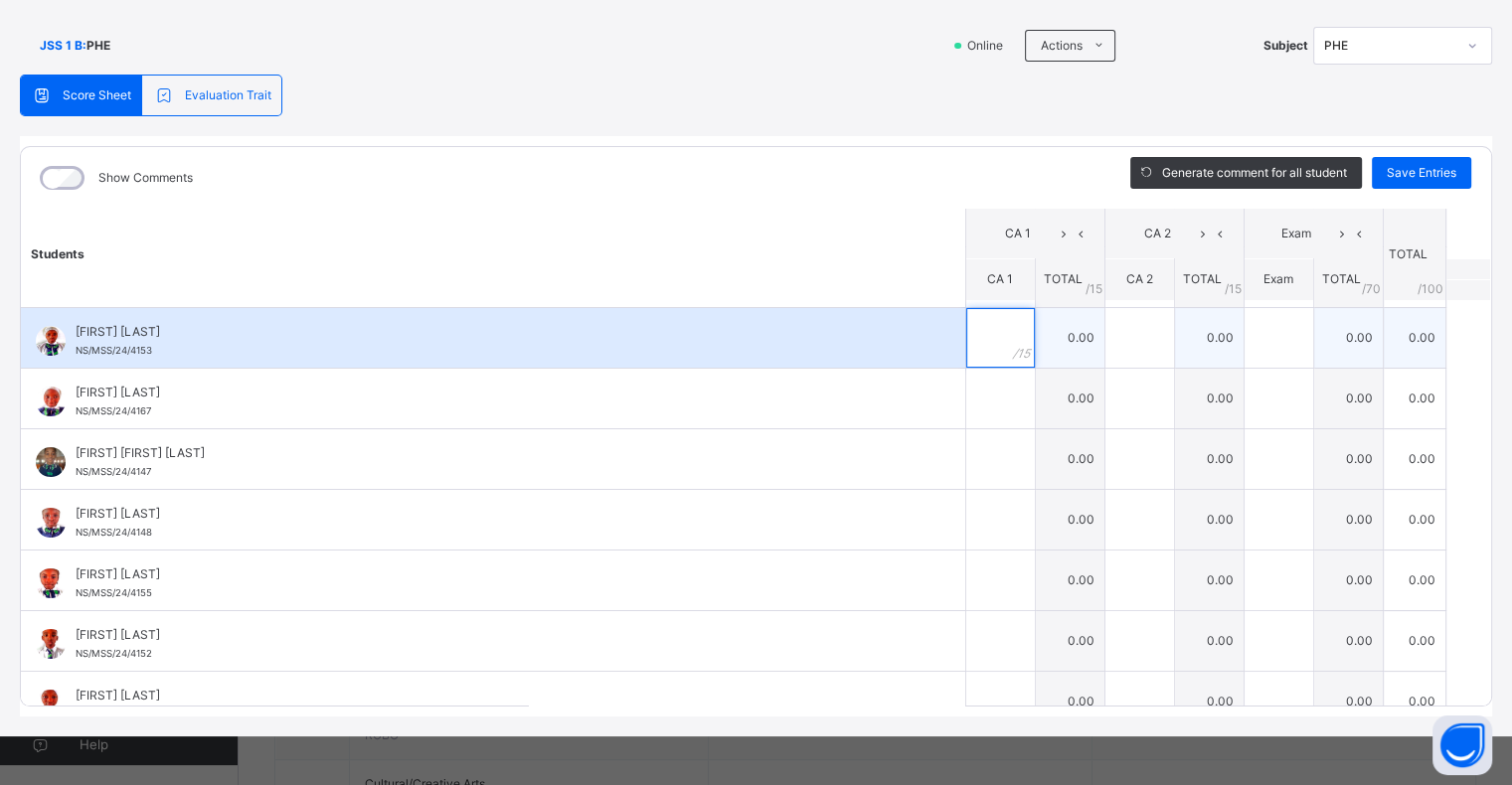 click at bounding box center [1000, 338] 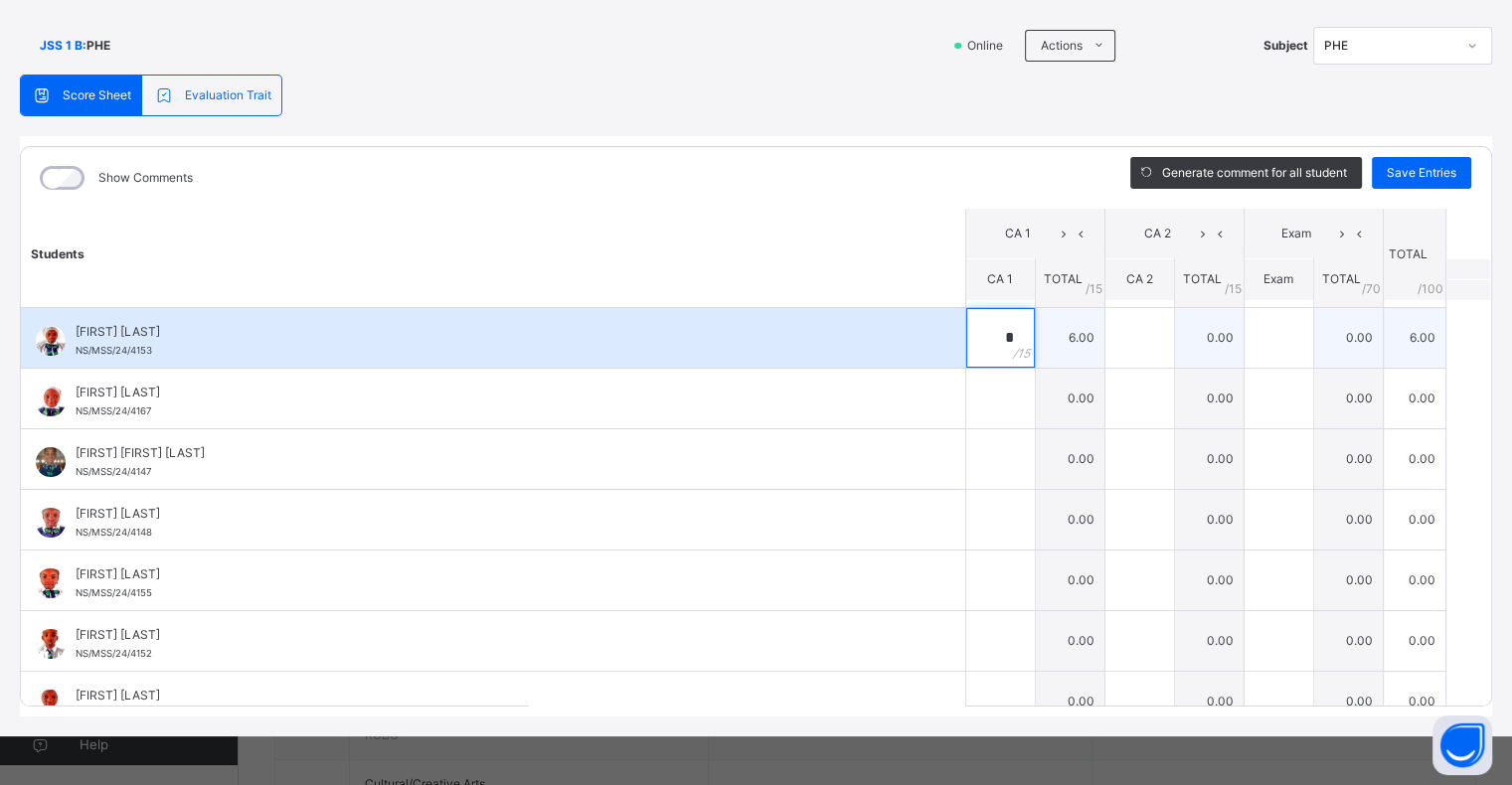 type on "*" 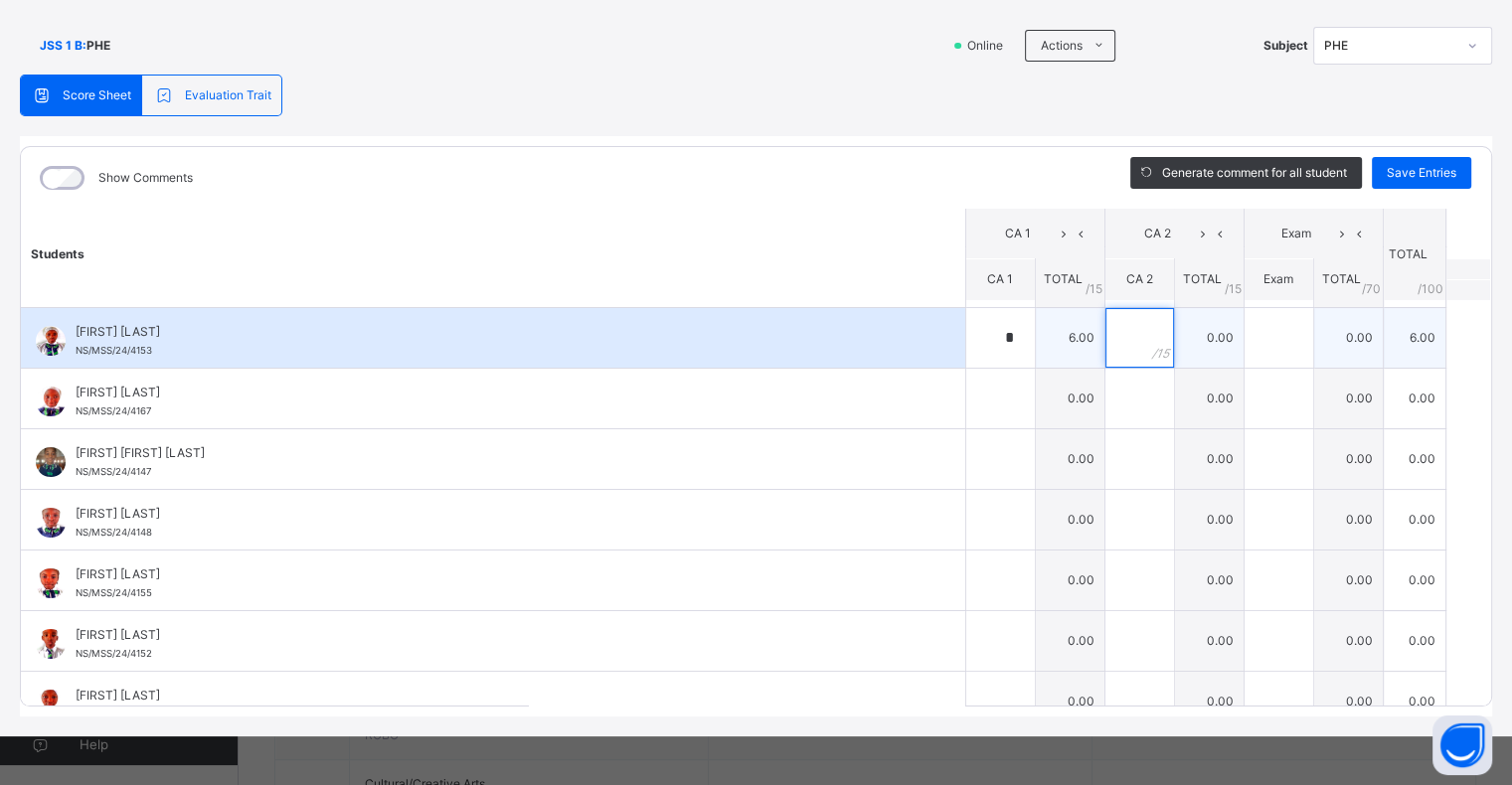 click at bounding box center (1139, 338) 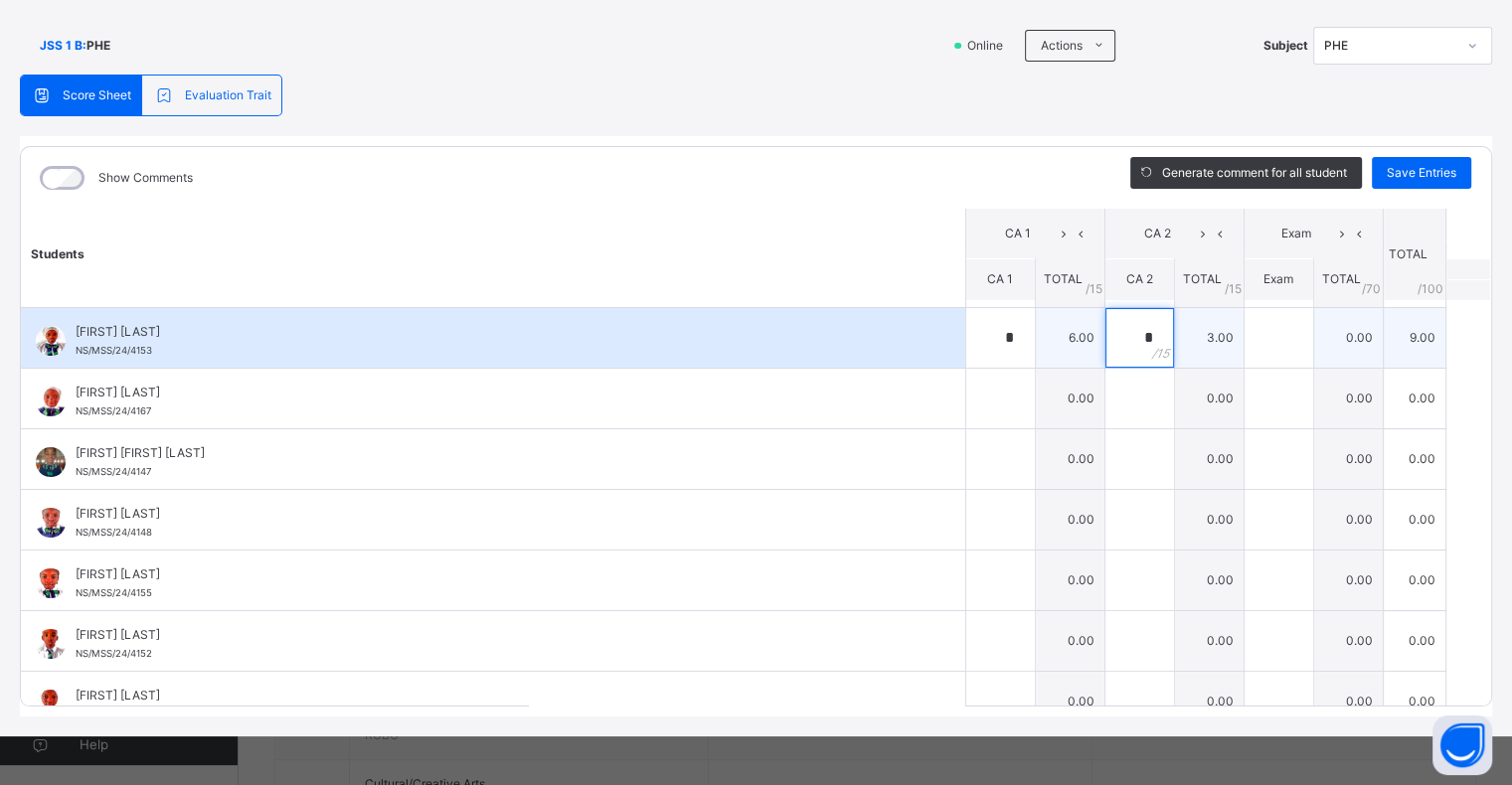 type on "*" 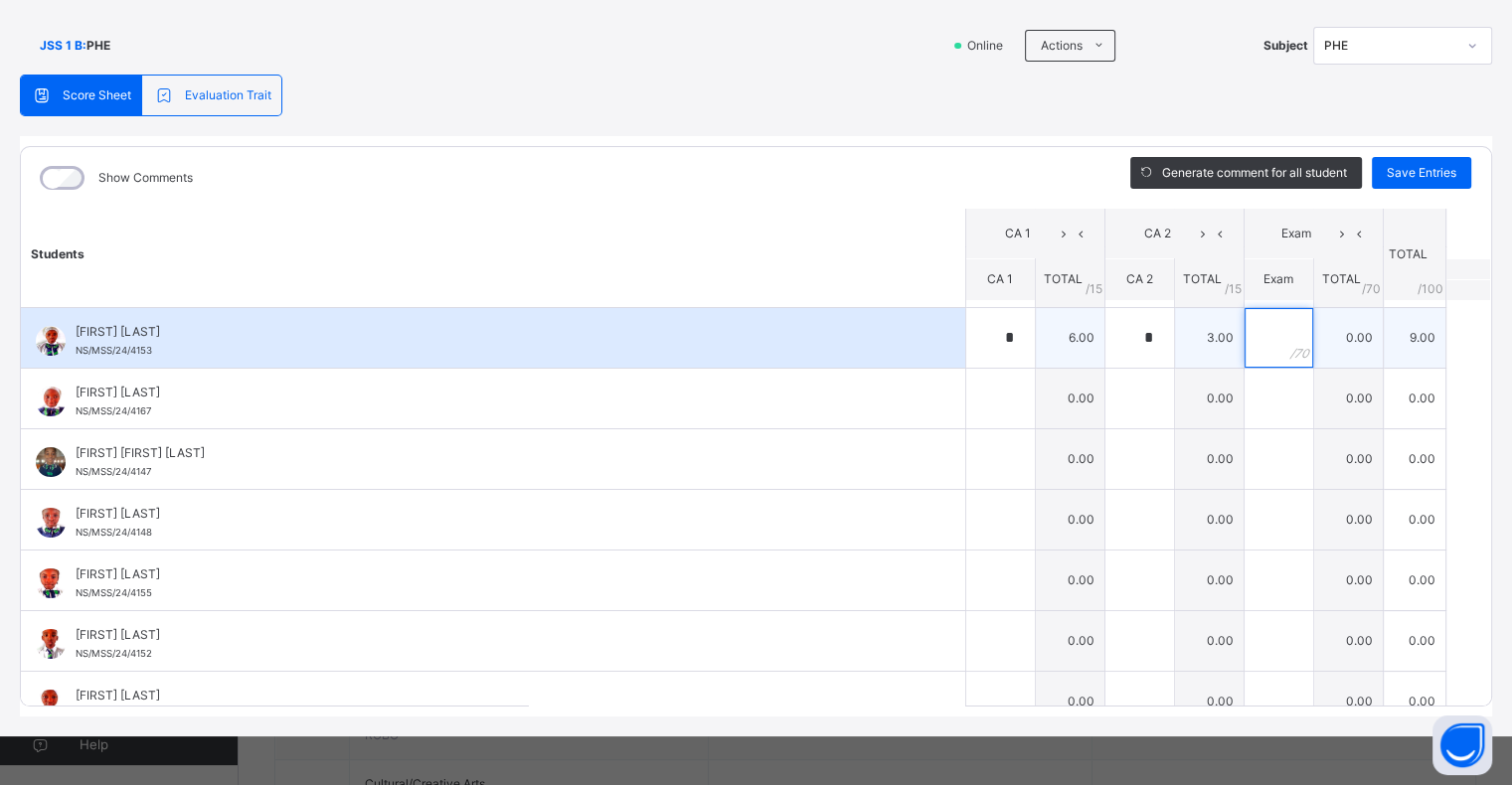 click at bounding box center [1278, 338] 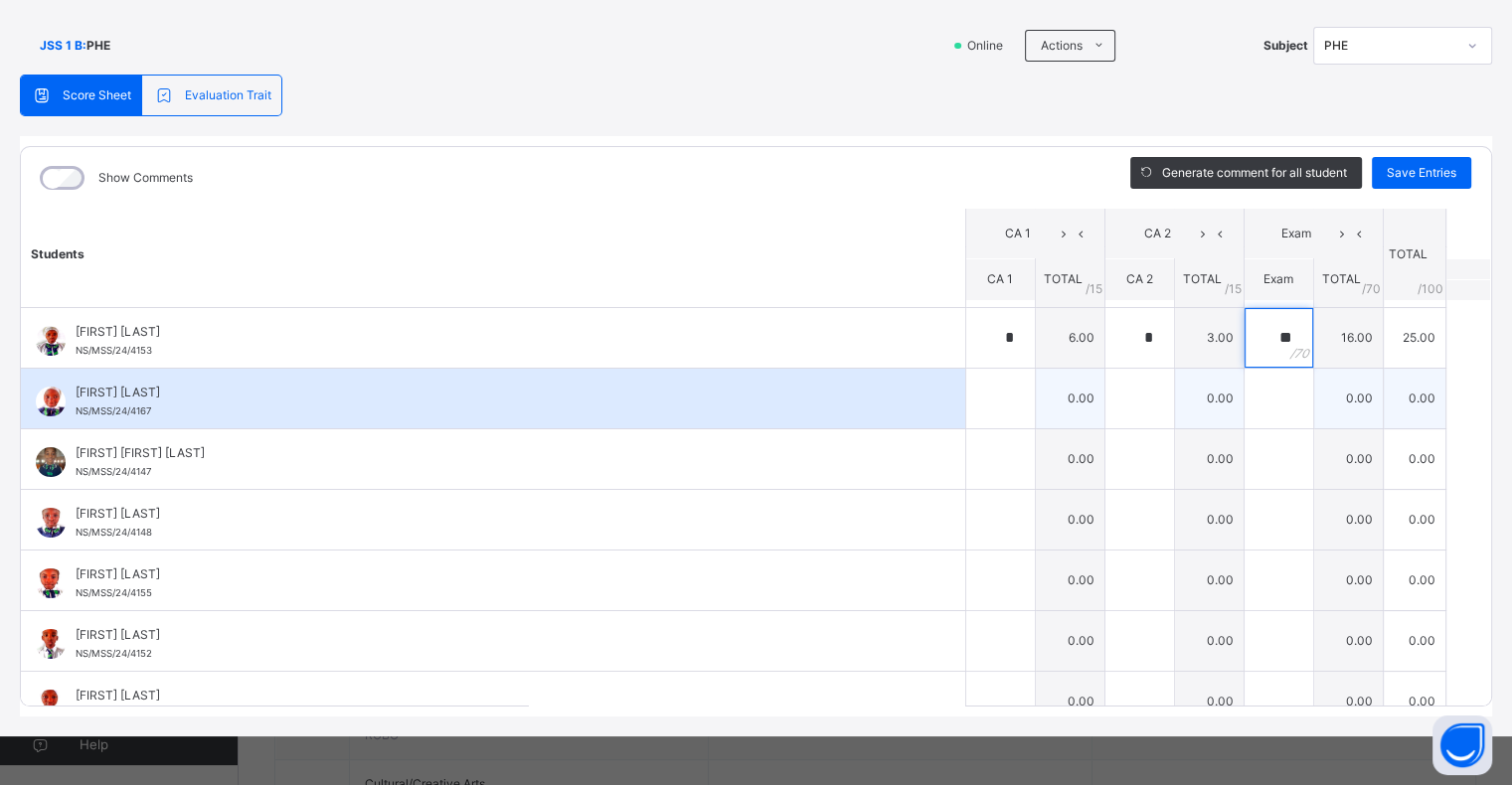 type on "**" 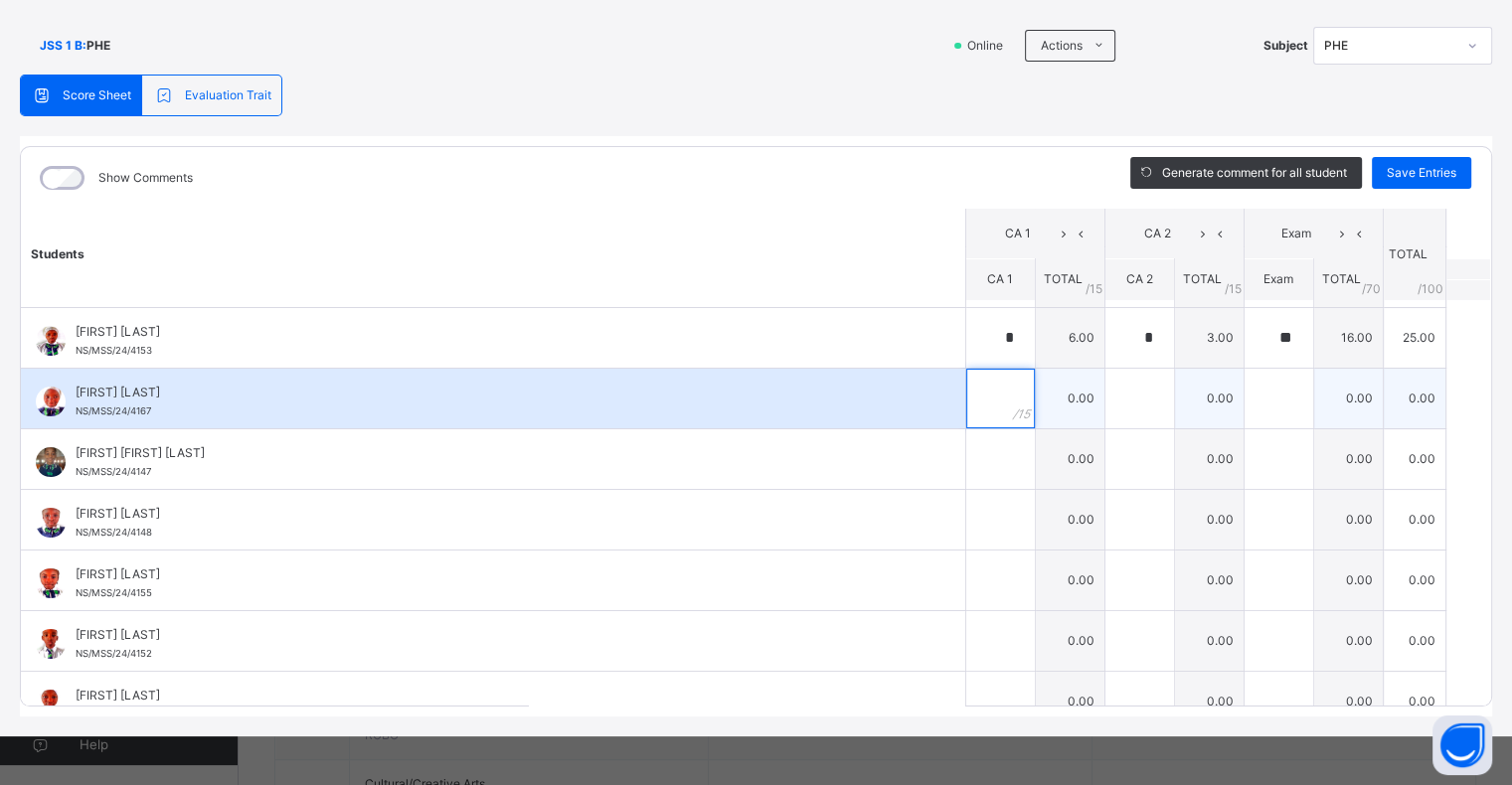 click at bounding box center (1000, 398) 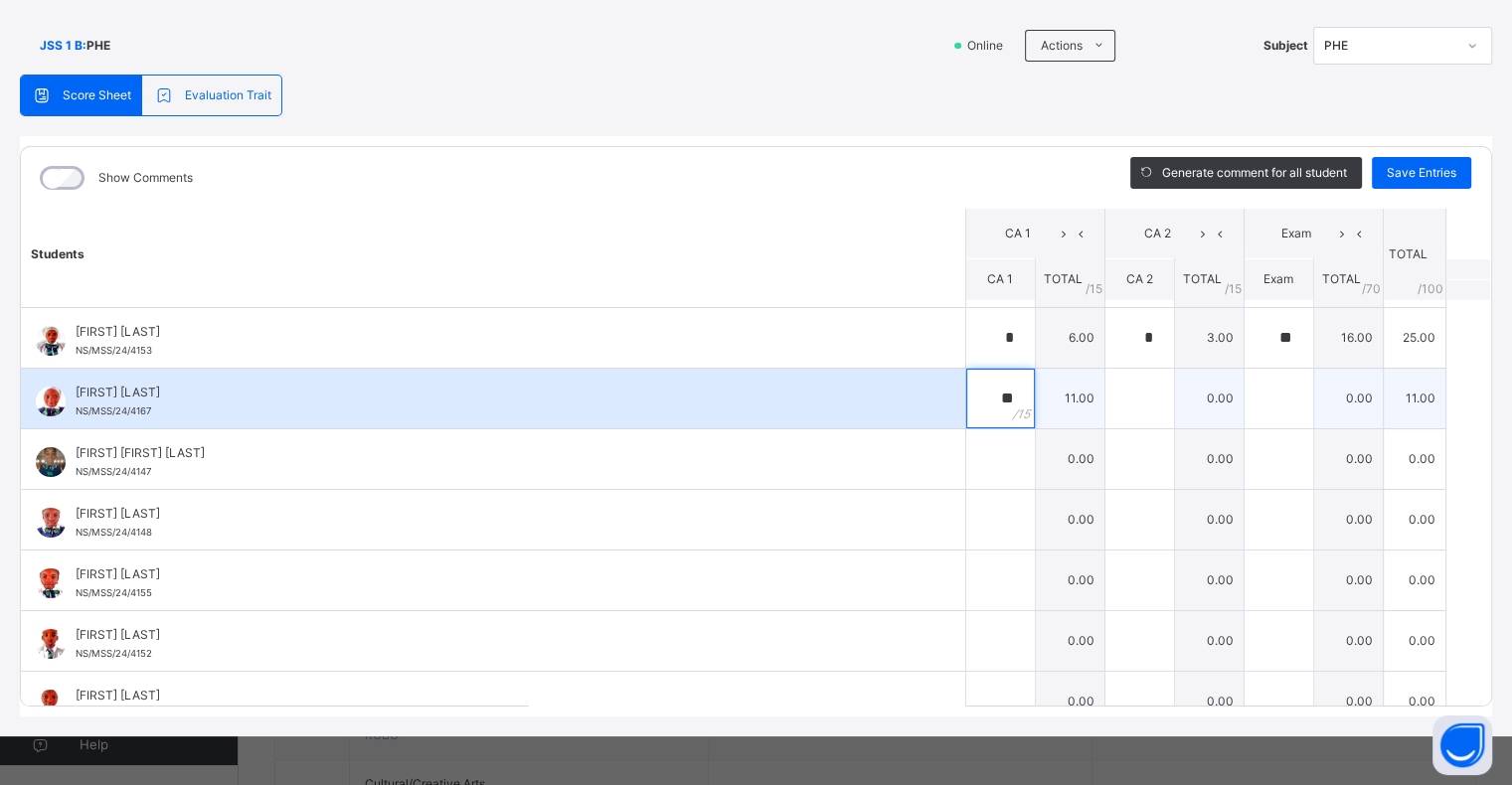 type on "**" 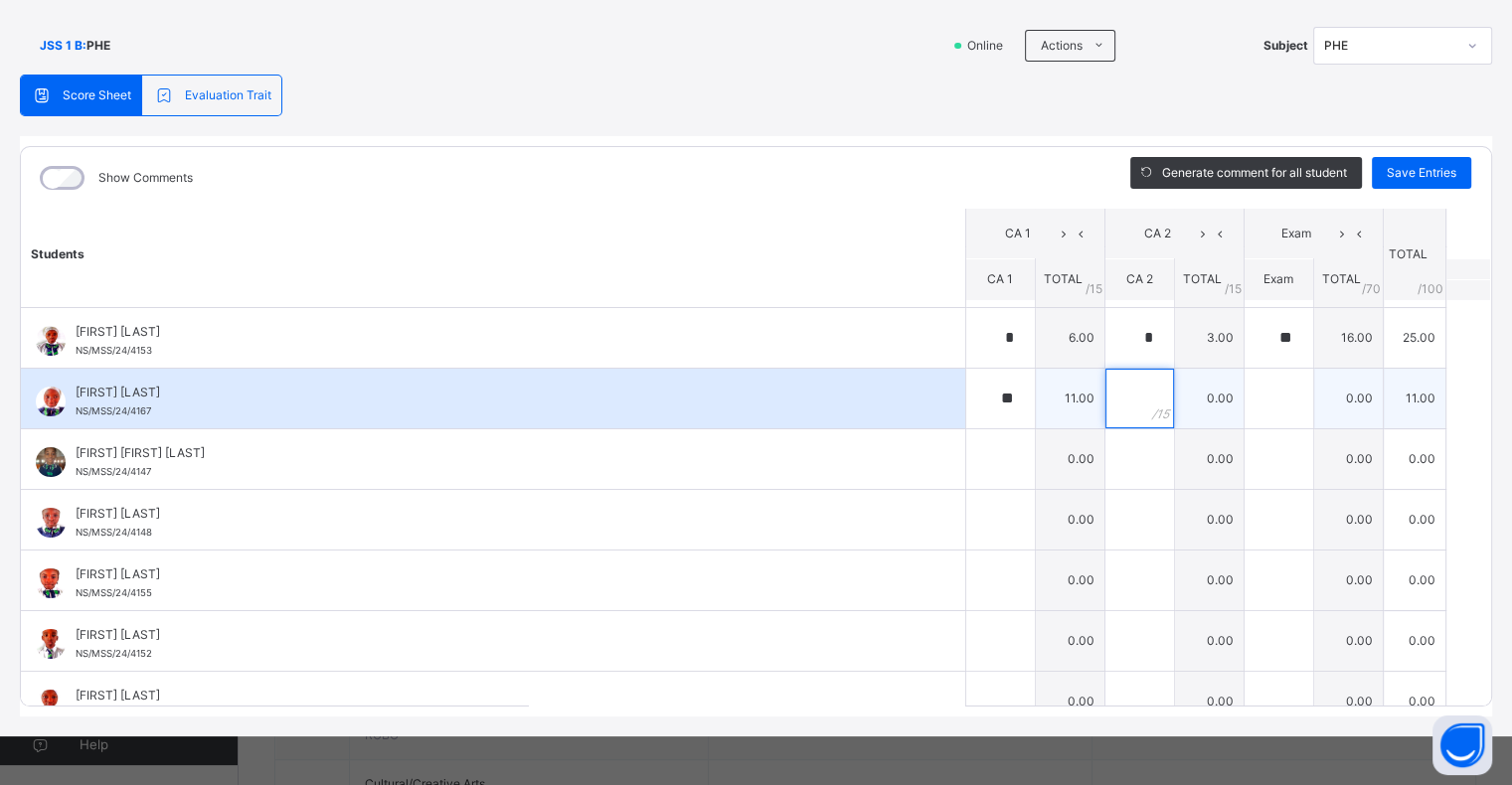 click at bounding box center (1139, 398) 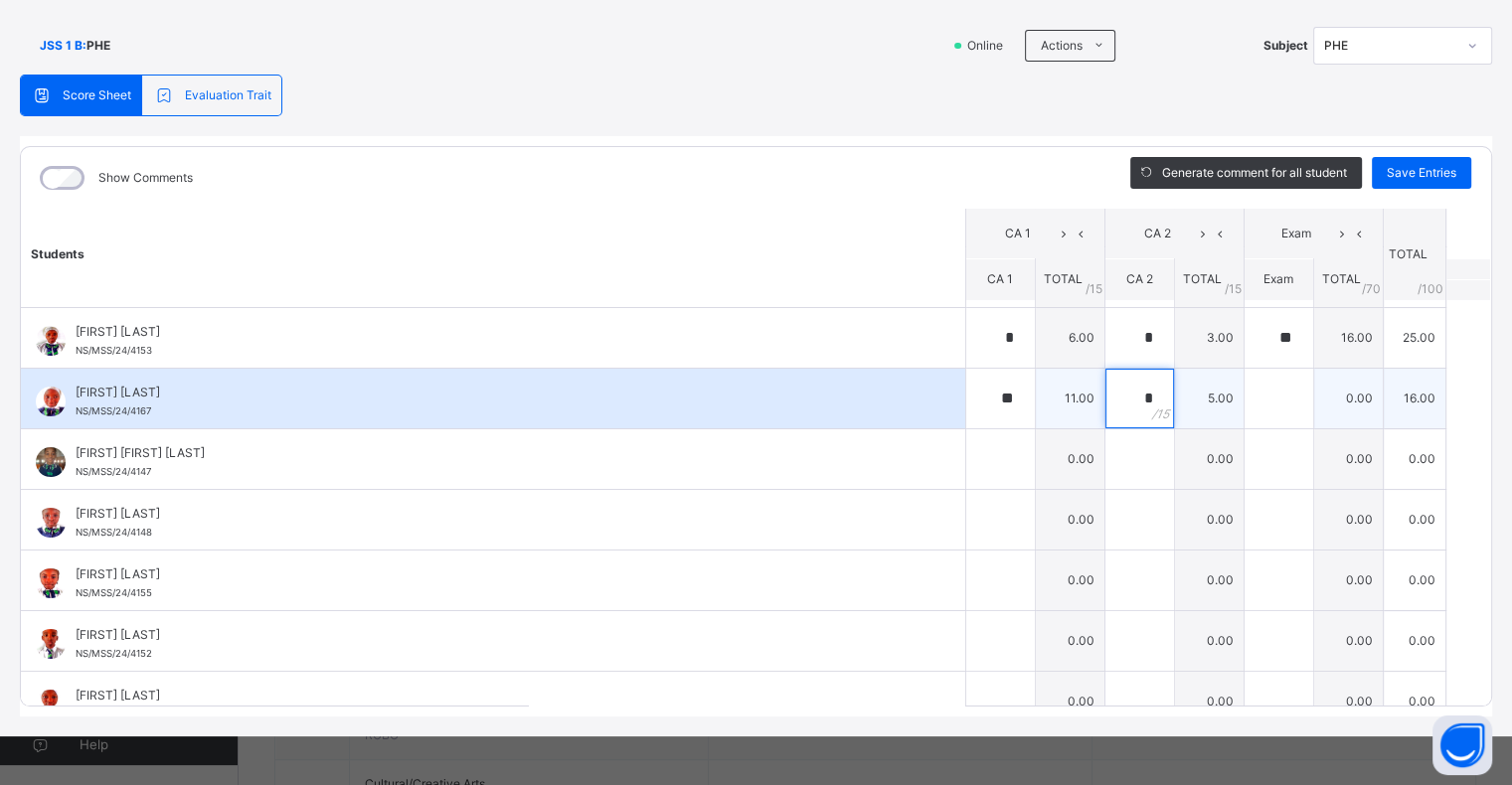 type on "*" 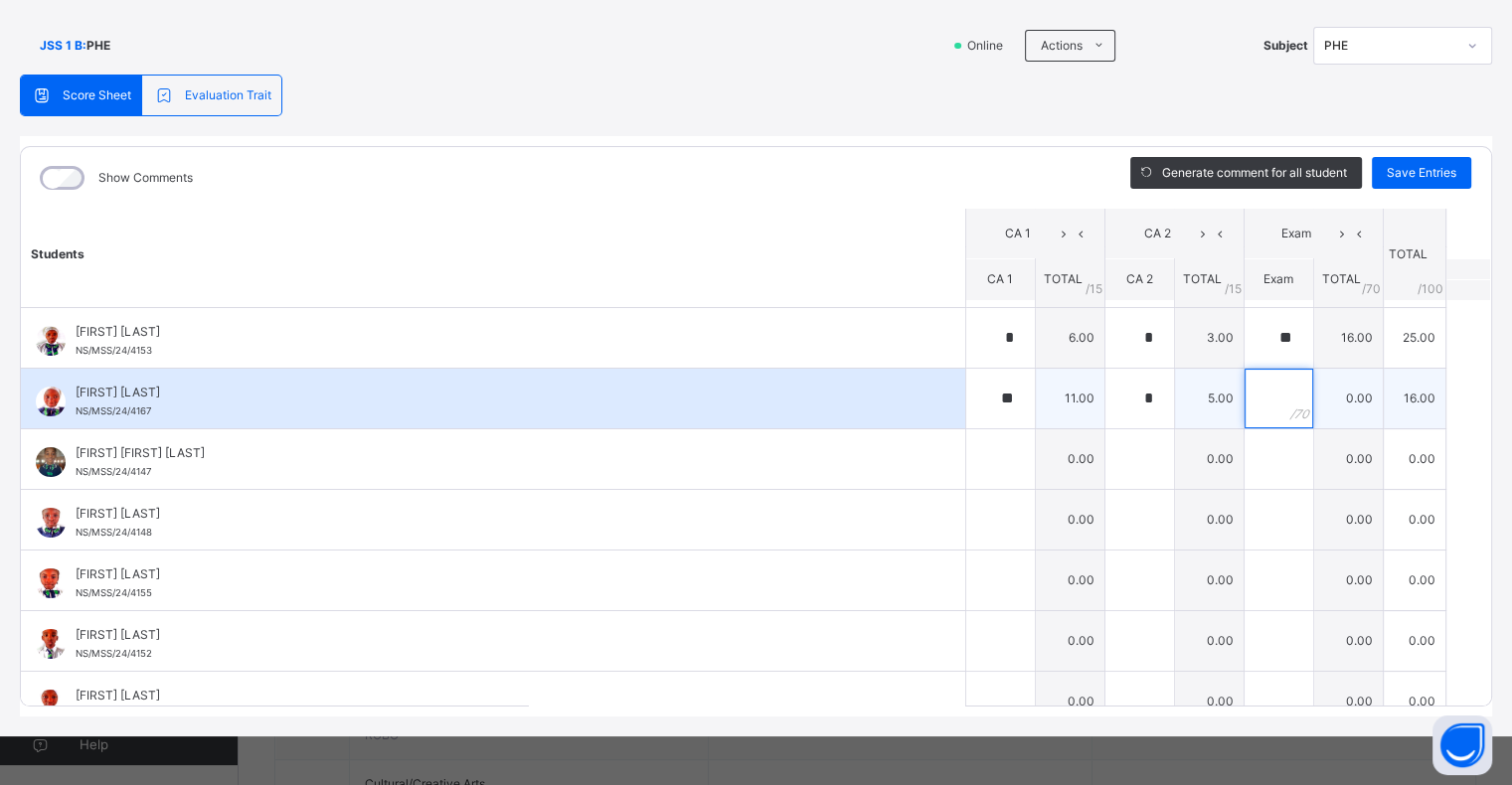 click at bounding box center [1278, 398] 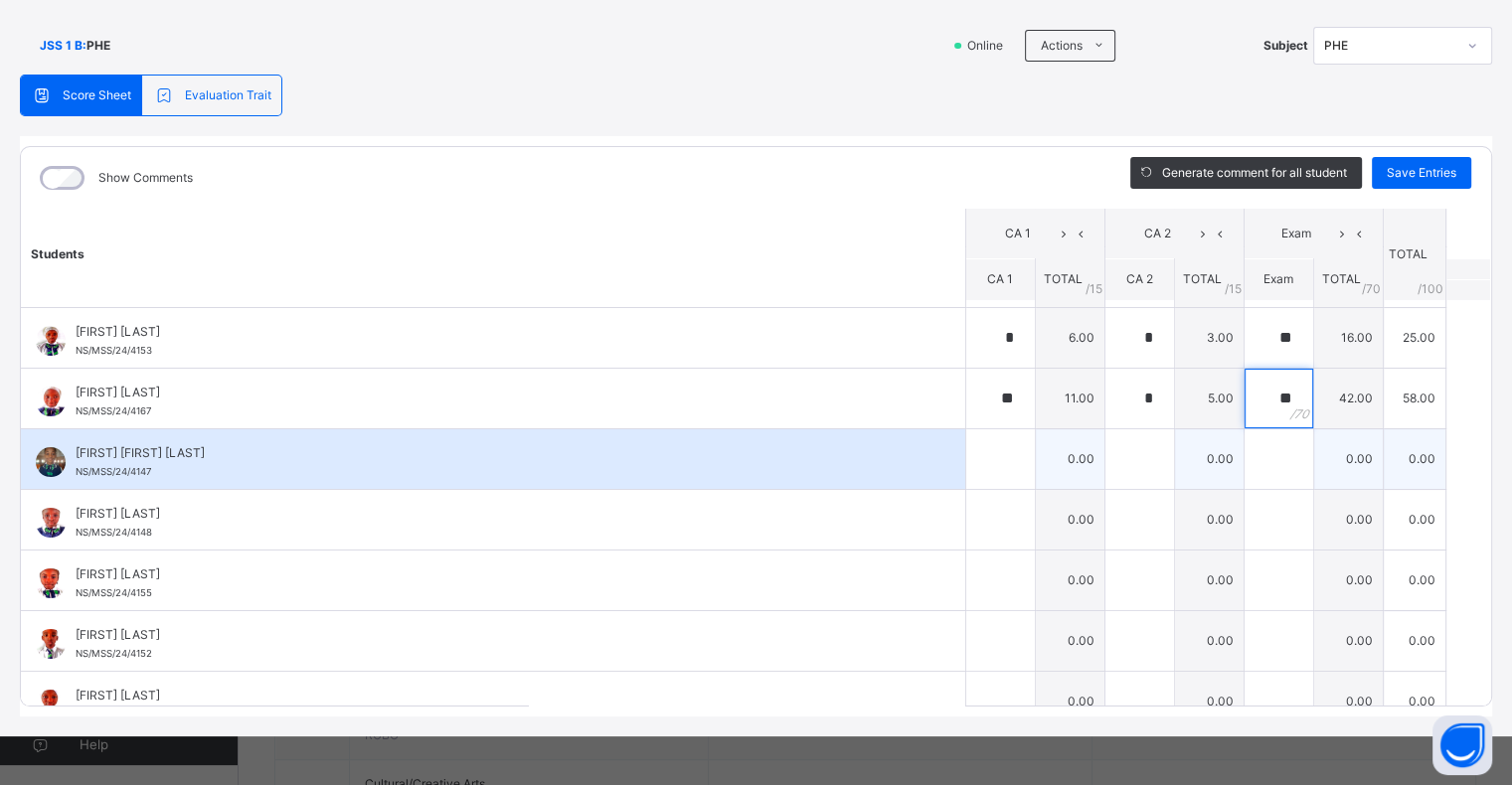 type on "**" 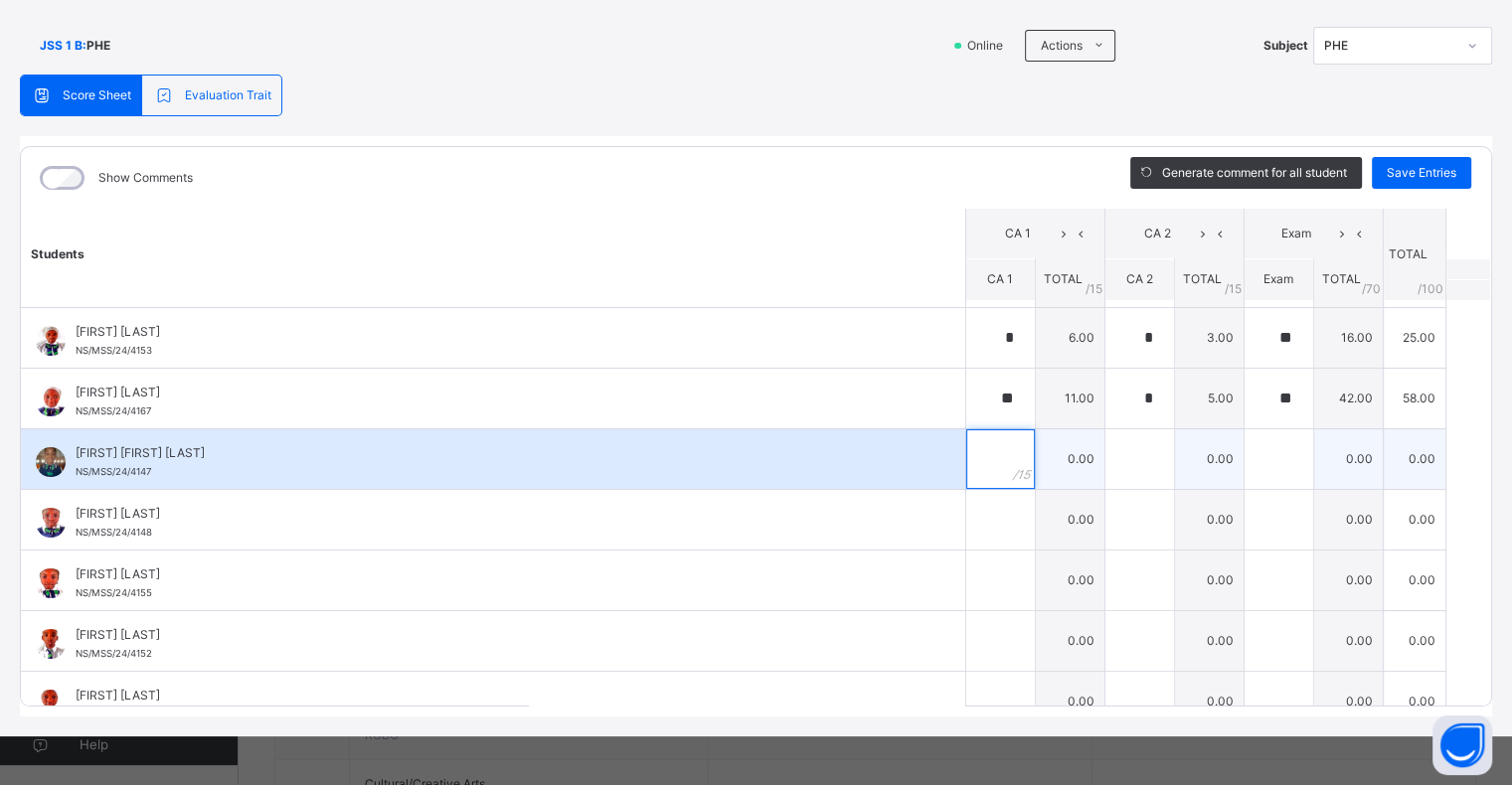 click at bounding box center (1000, 459) 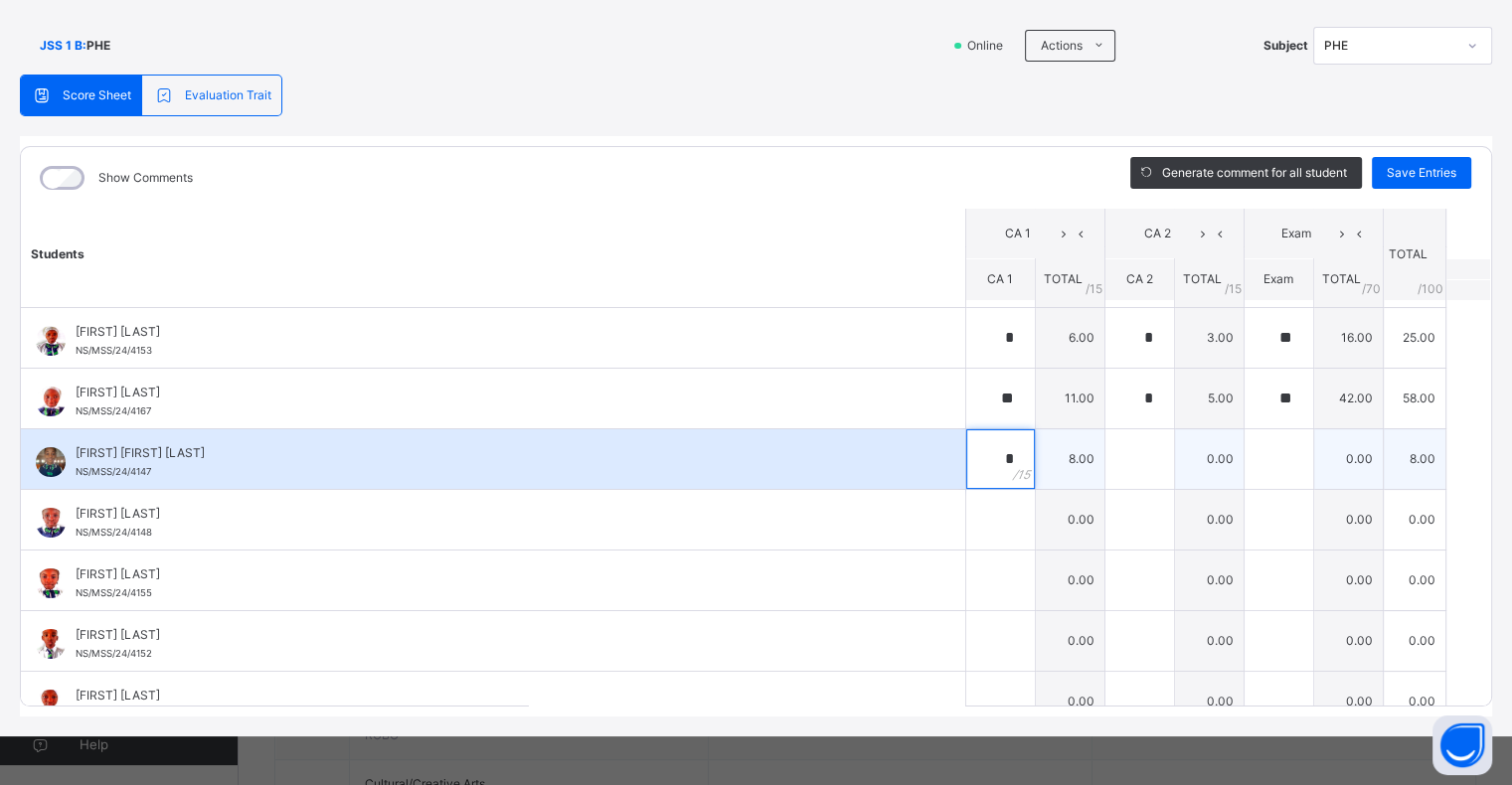 type on "*" 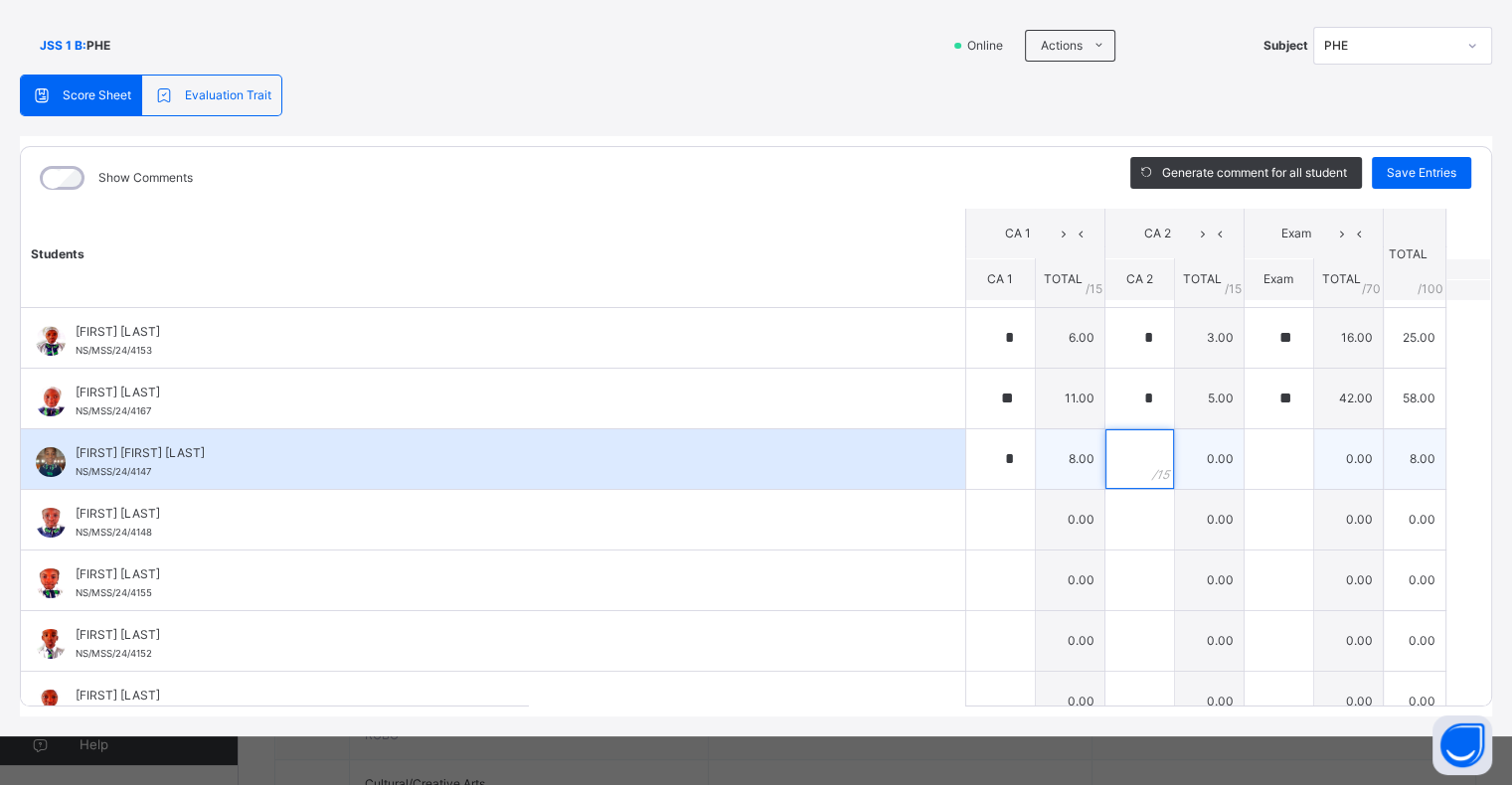 click at bounding box center [1139, 459] 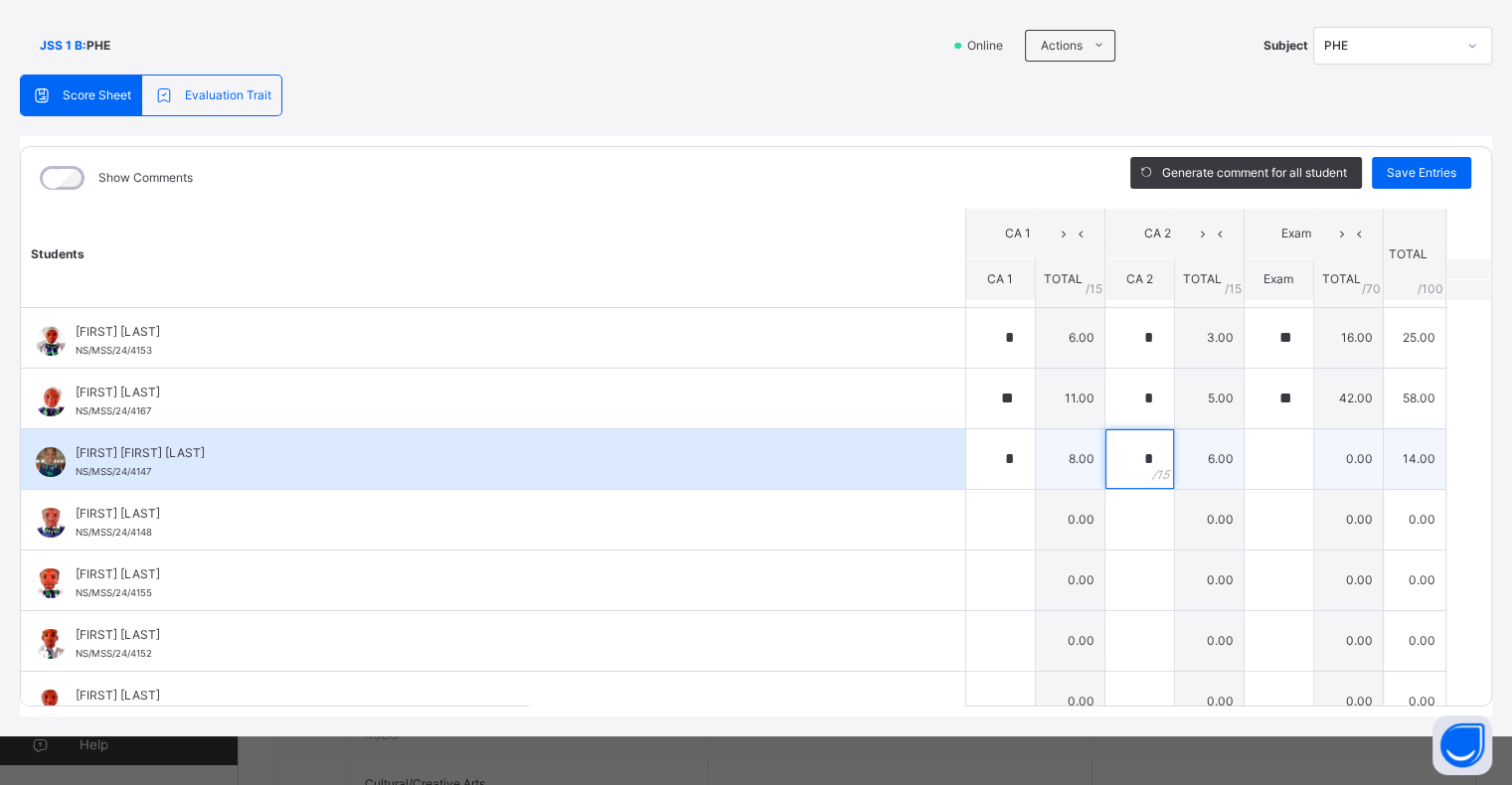 type on "*" 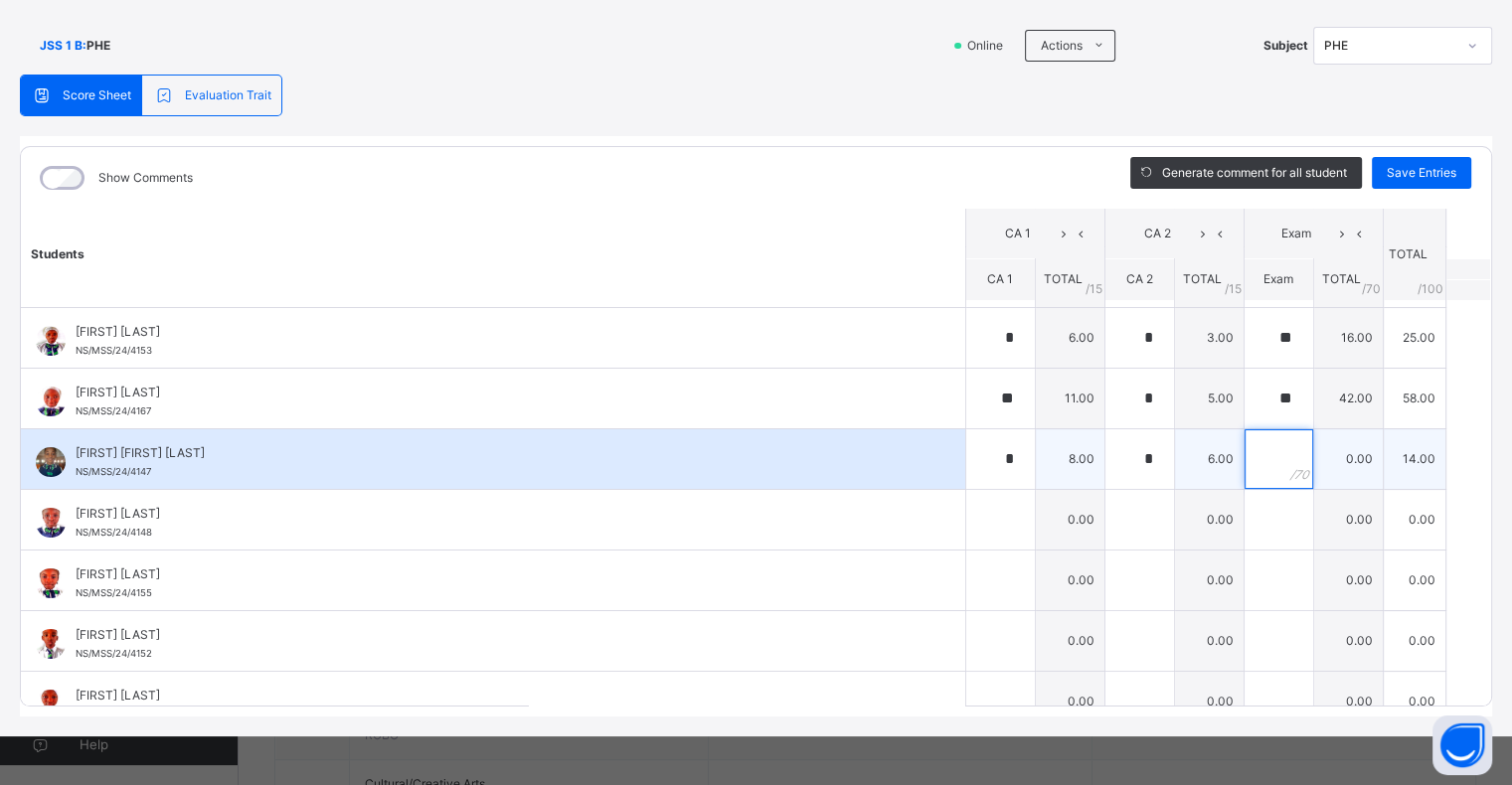 click at bounding box center [1278, 459] 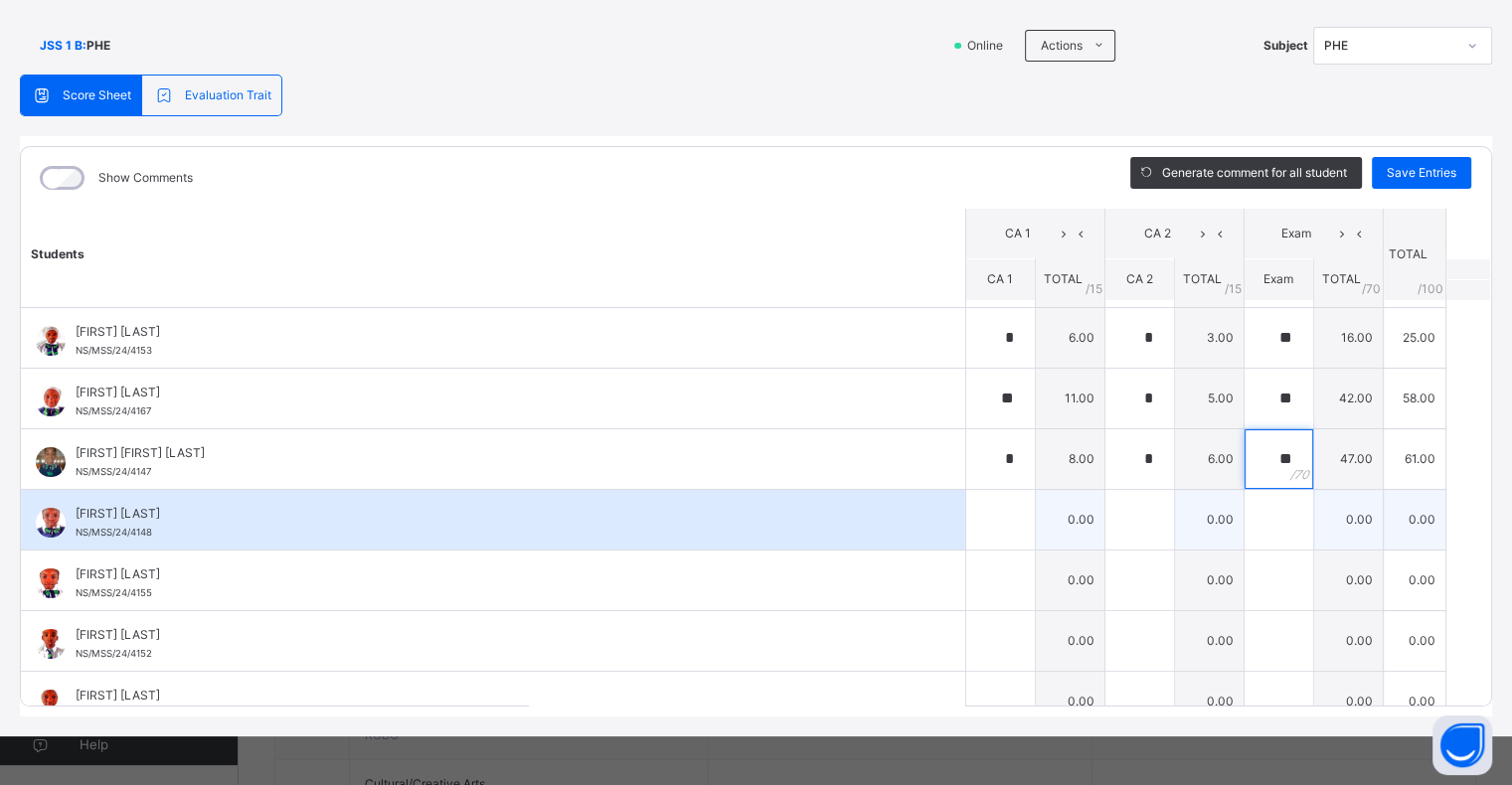 type on "**" 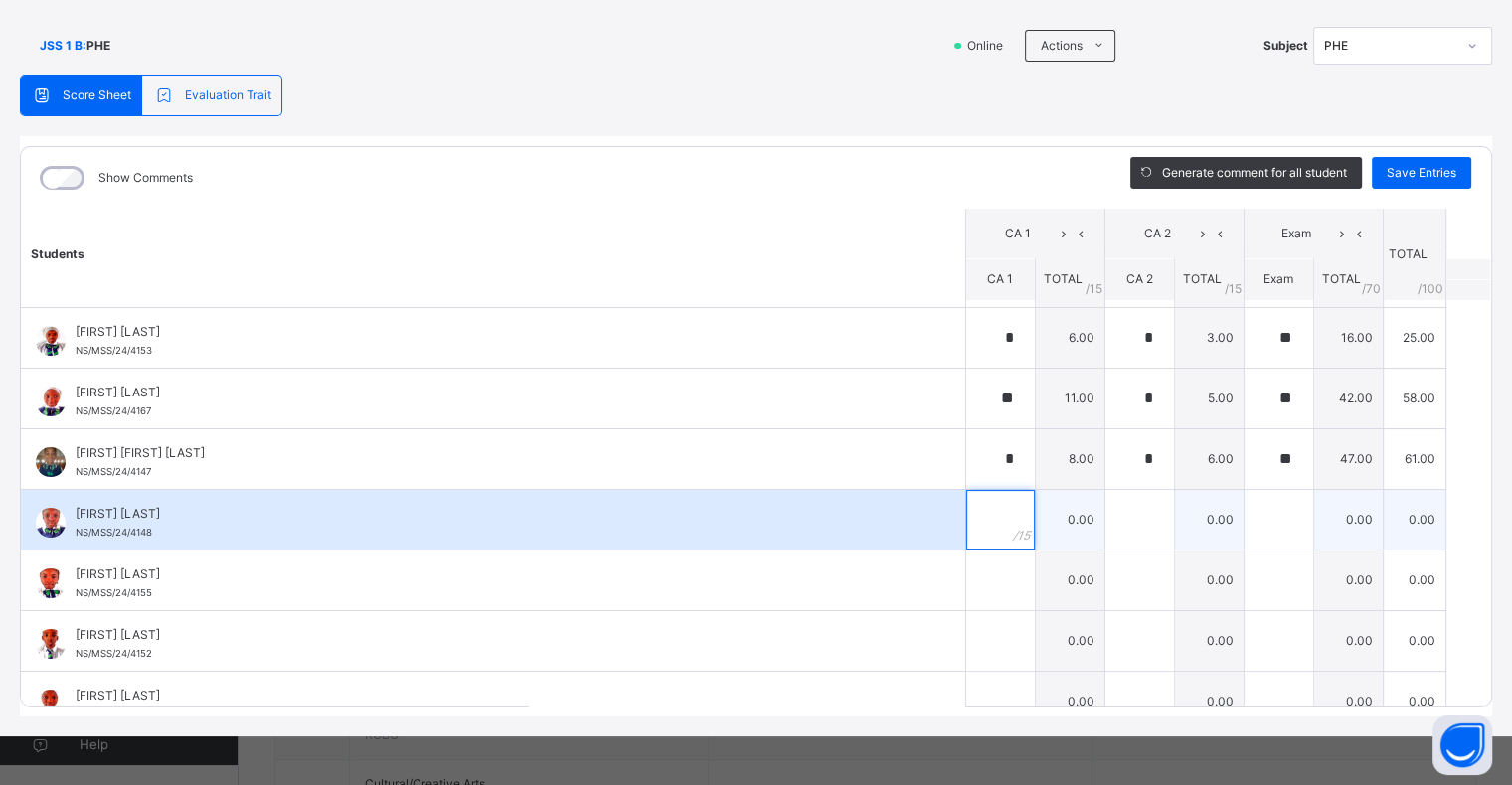 click at bounding box center (1000, 520) 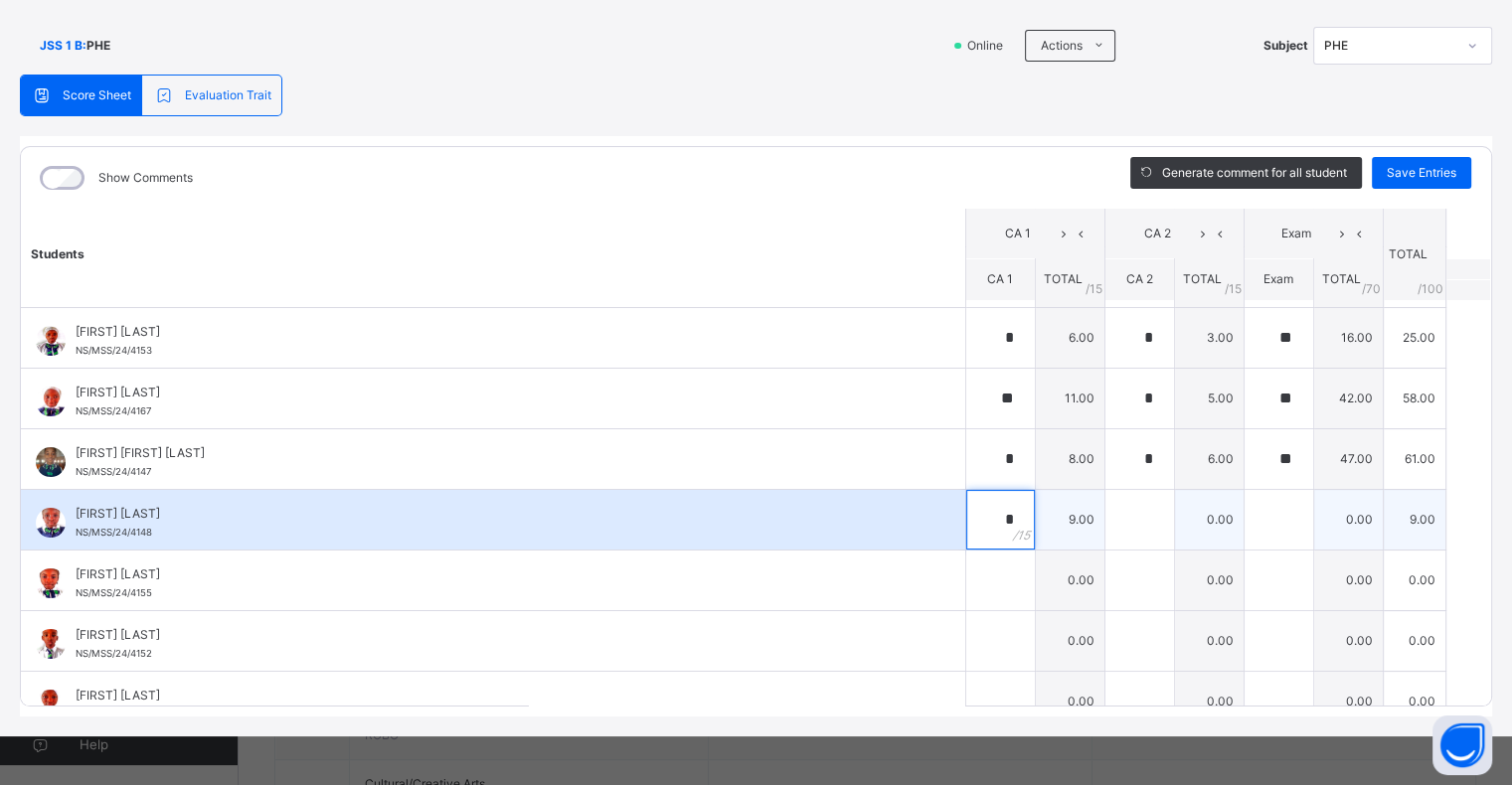 type on "*" 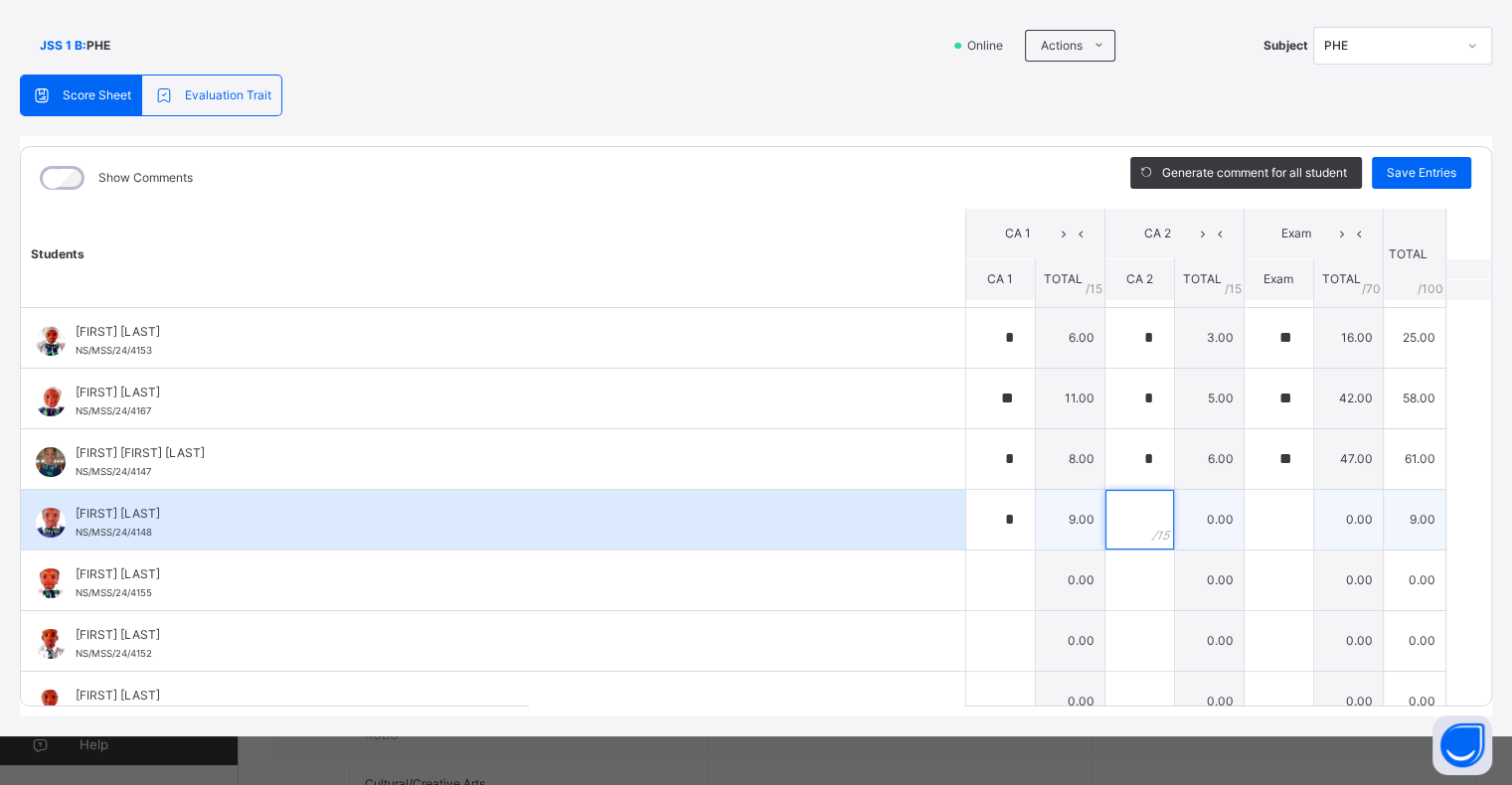 click at bounding box center (1139, 520) 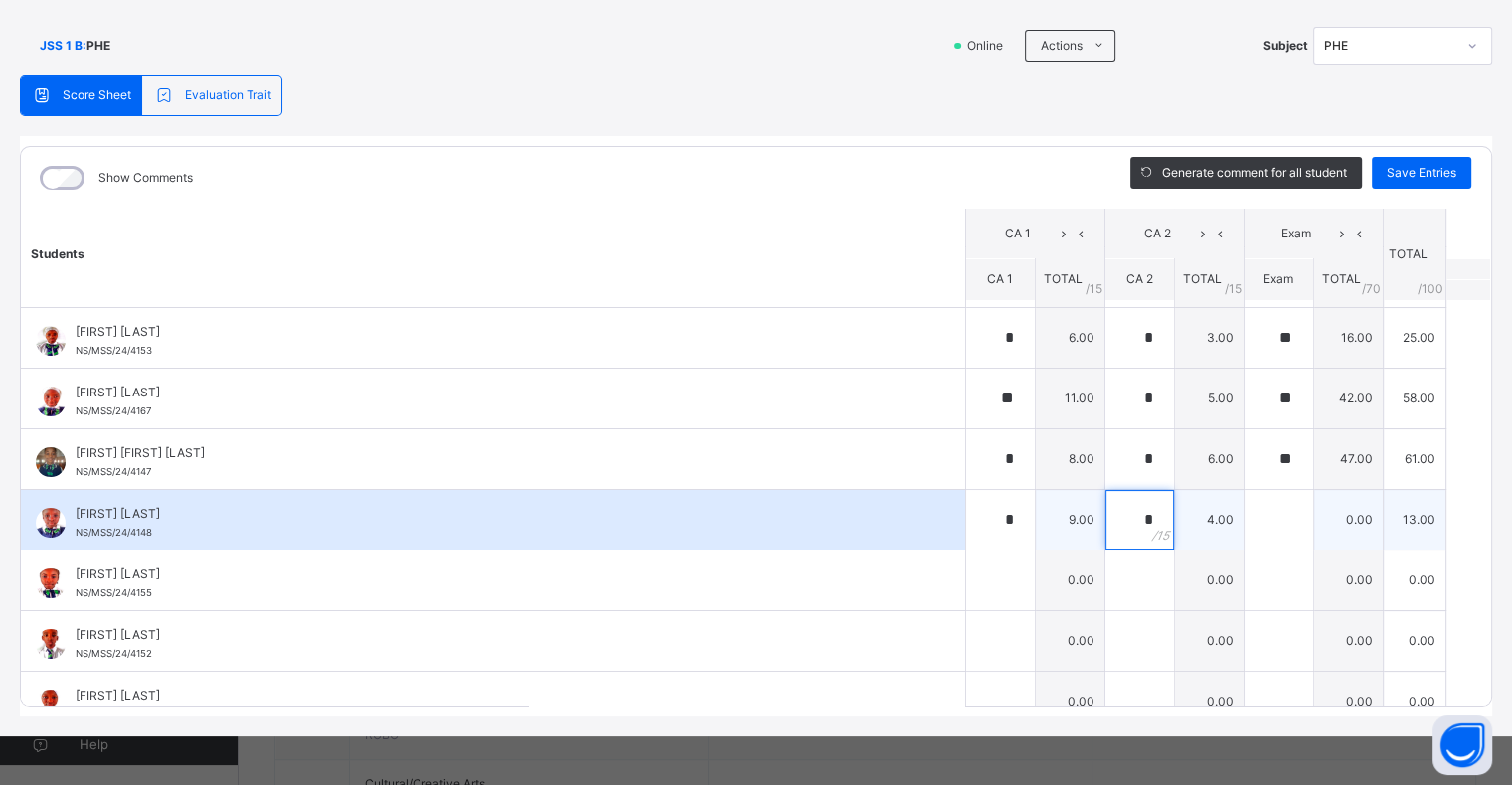 type on "*" 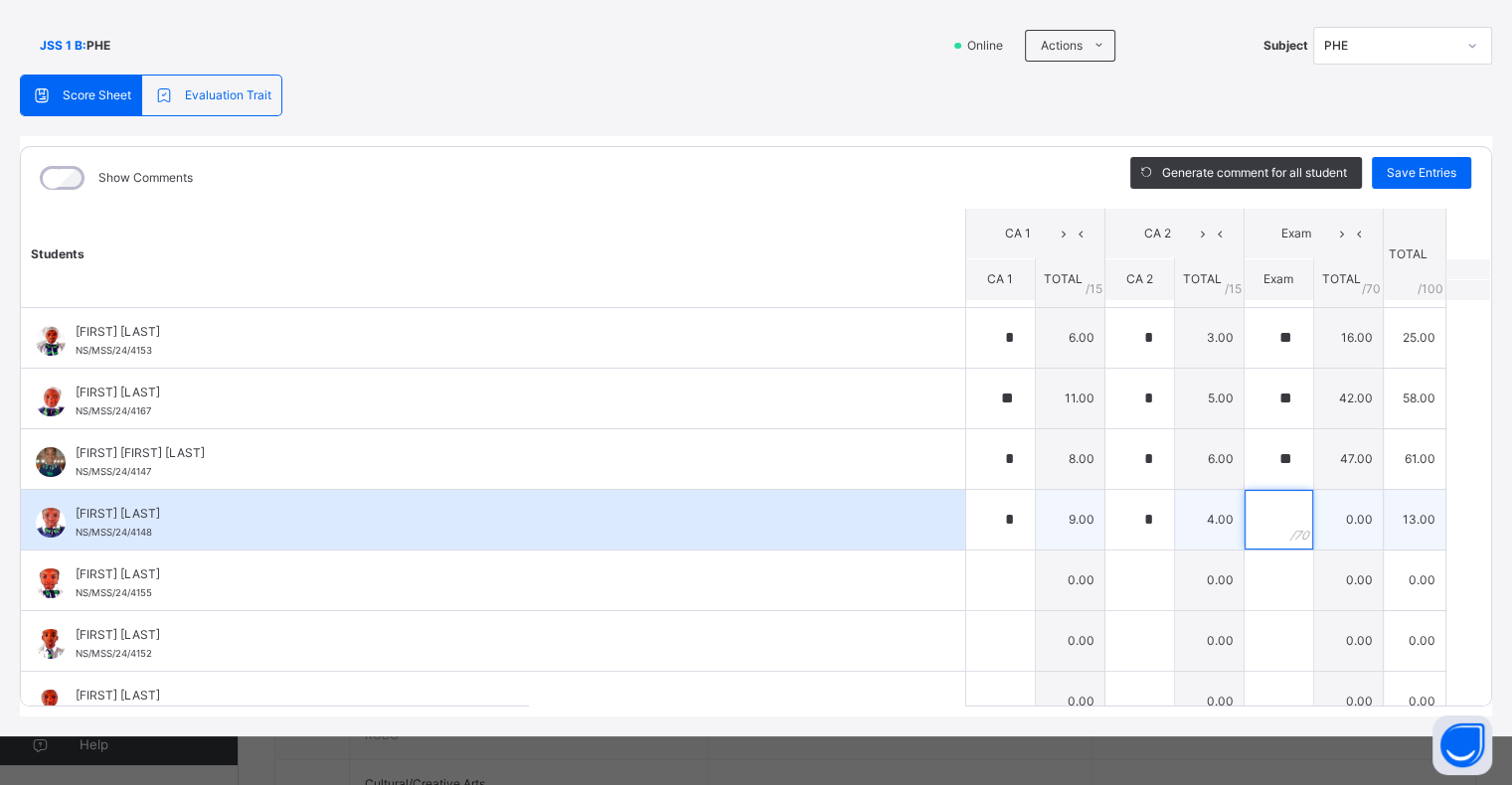 click at bounding box center [1278, 520] 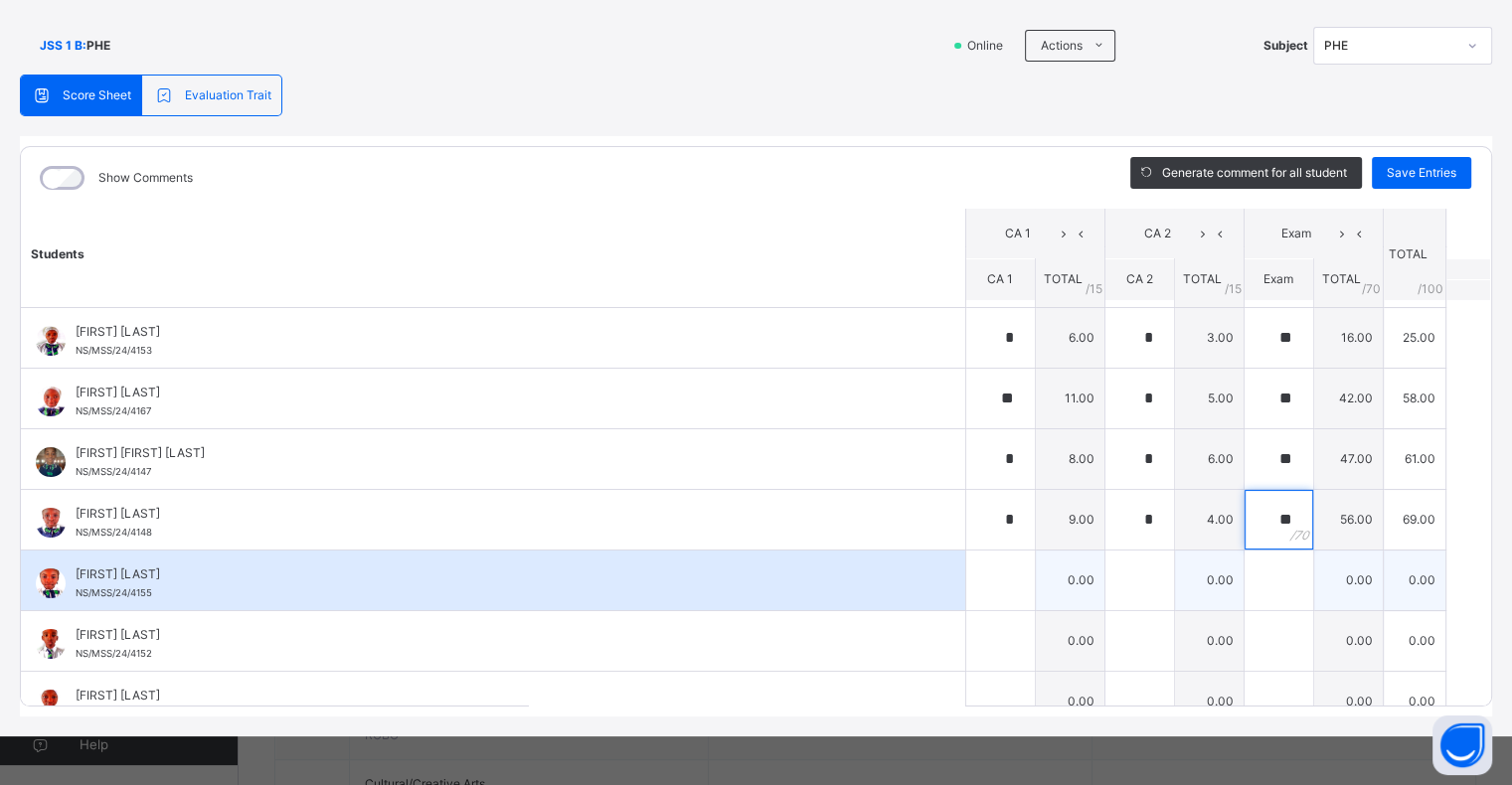 type on "**" 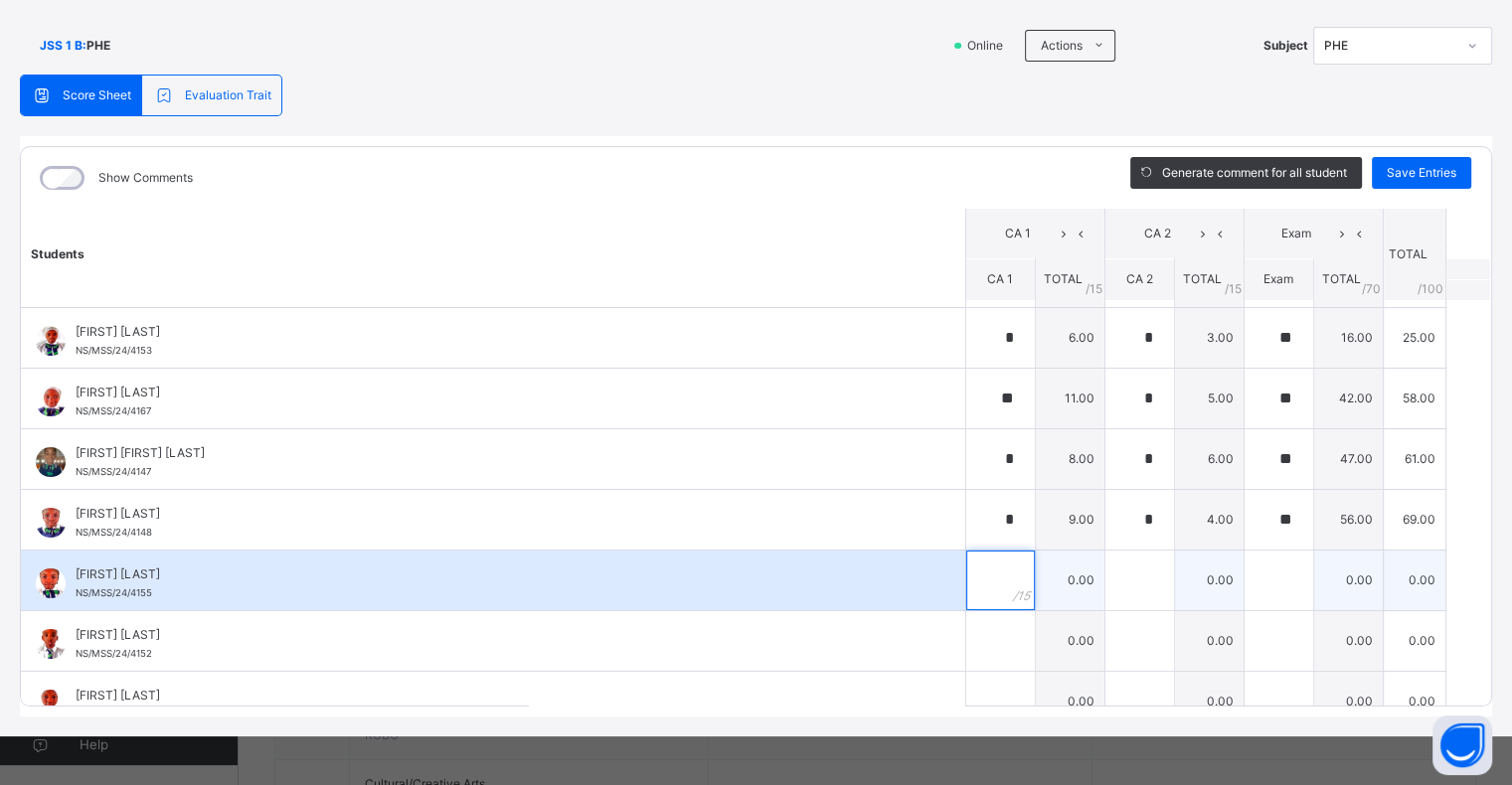 click at bounding box center (1000, 580) 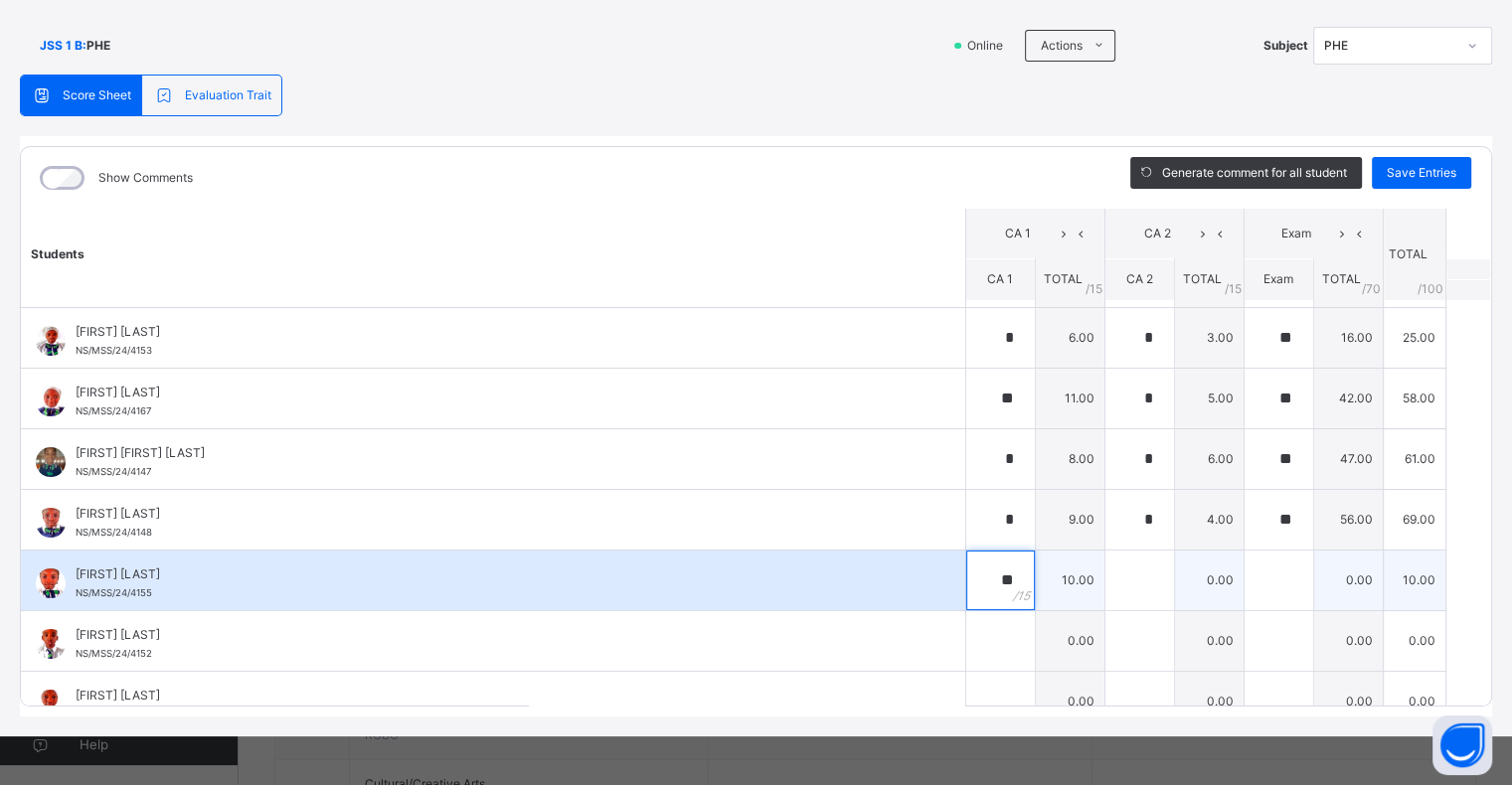 type on "**" 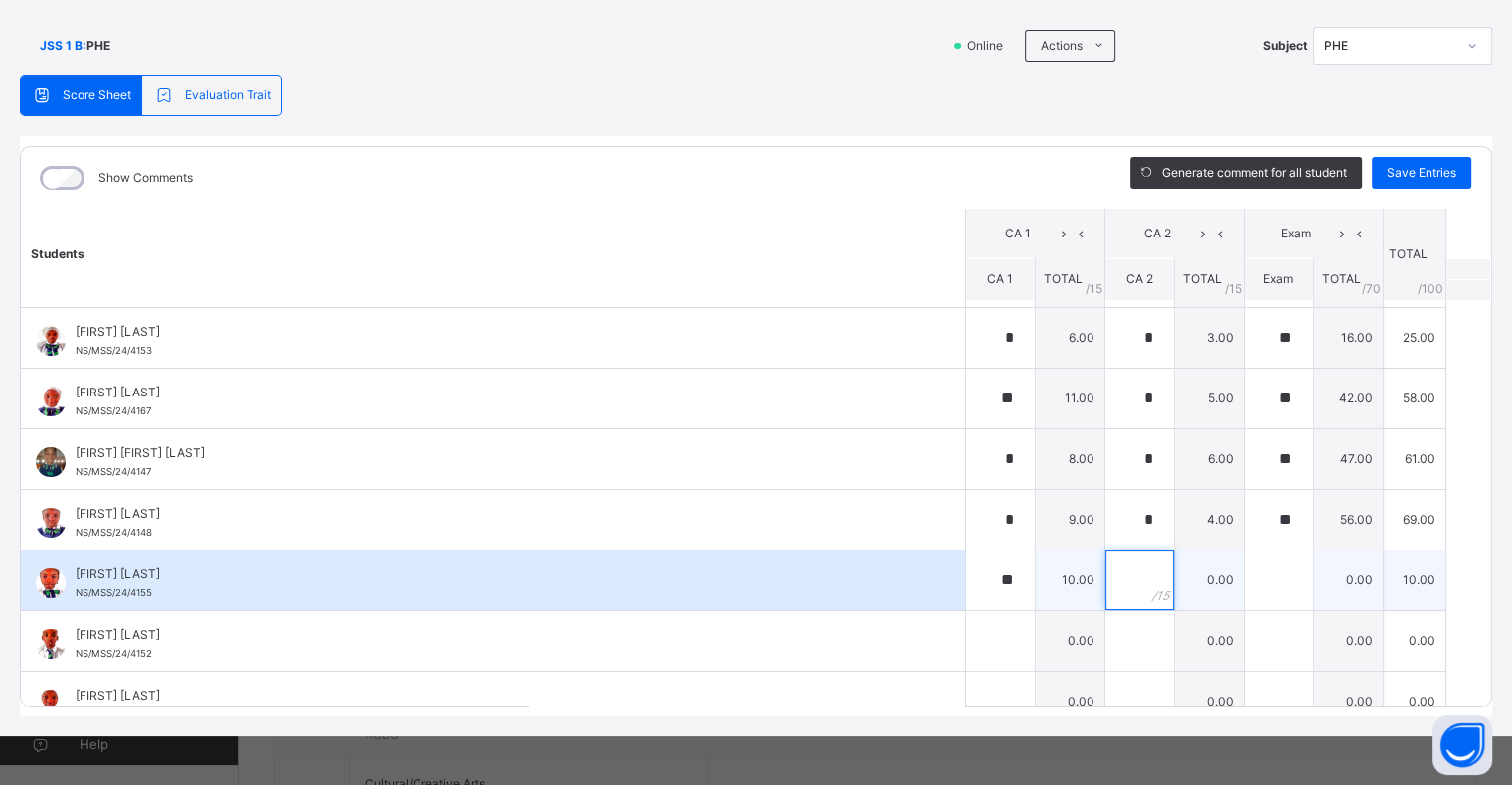 click at bounding box center (1139, 580) 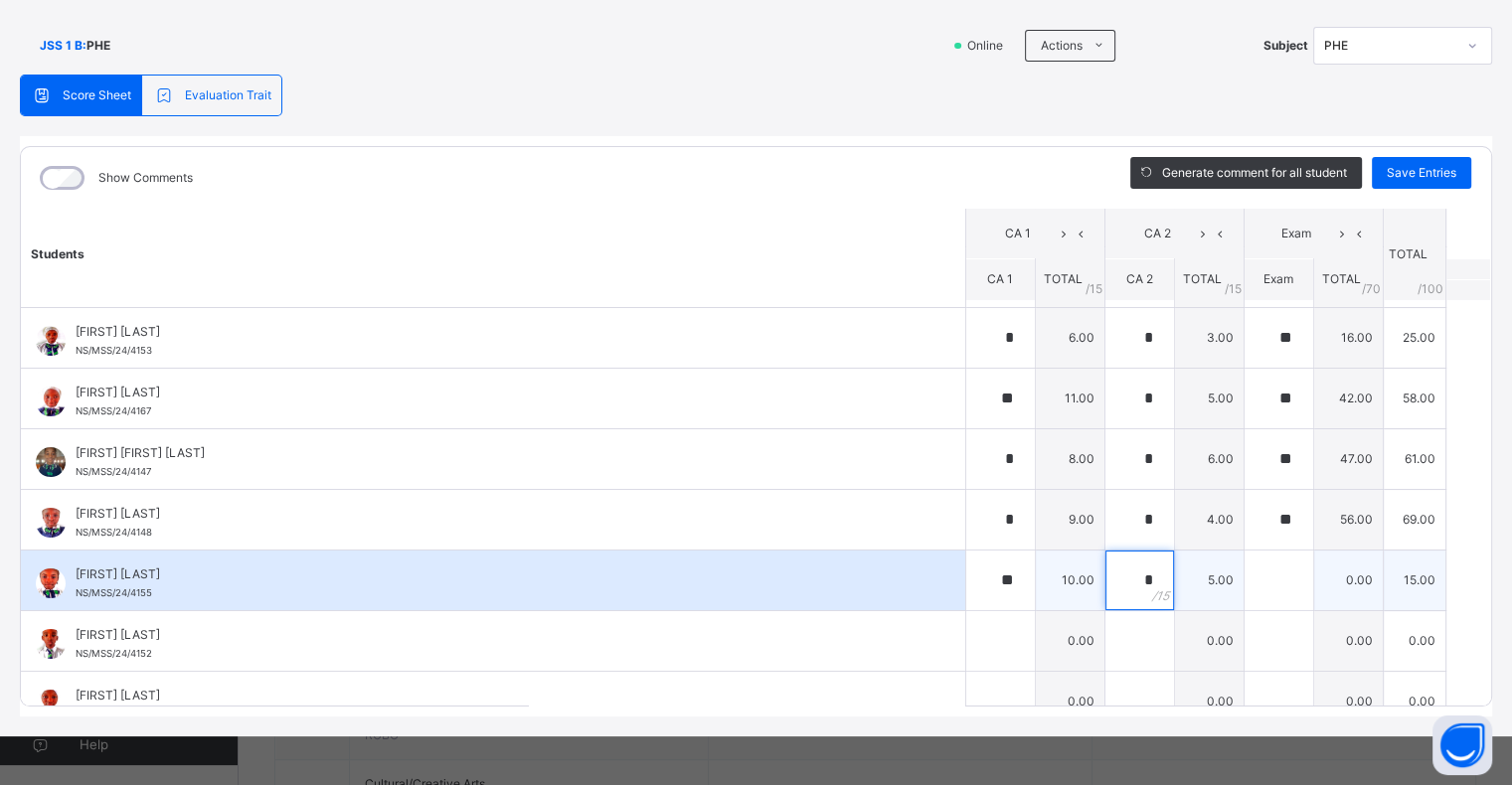 type on "*" 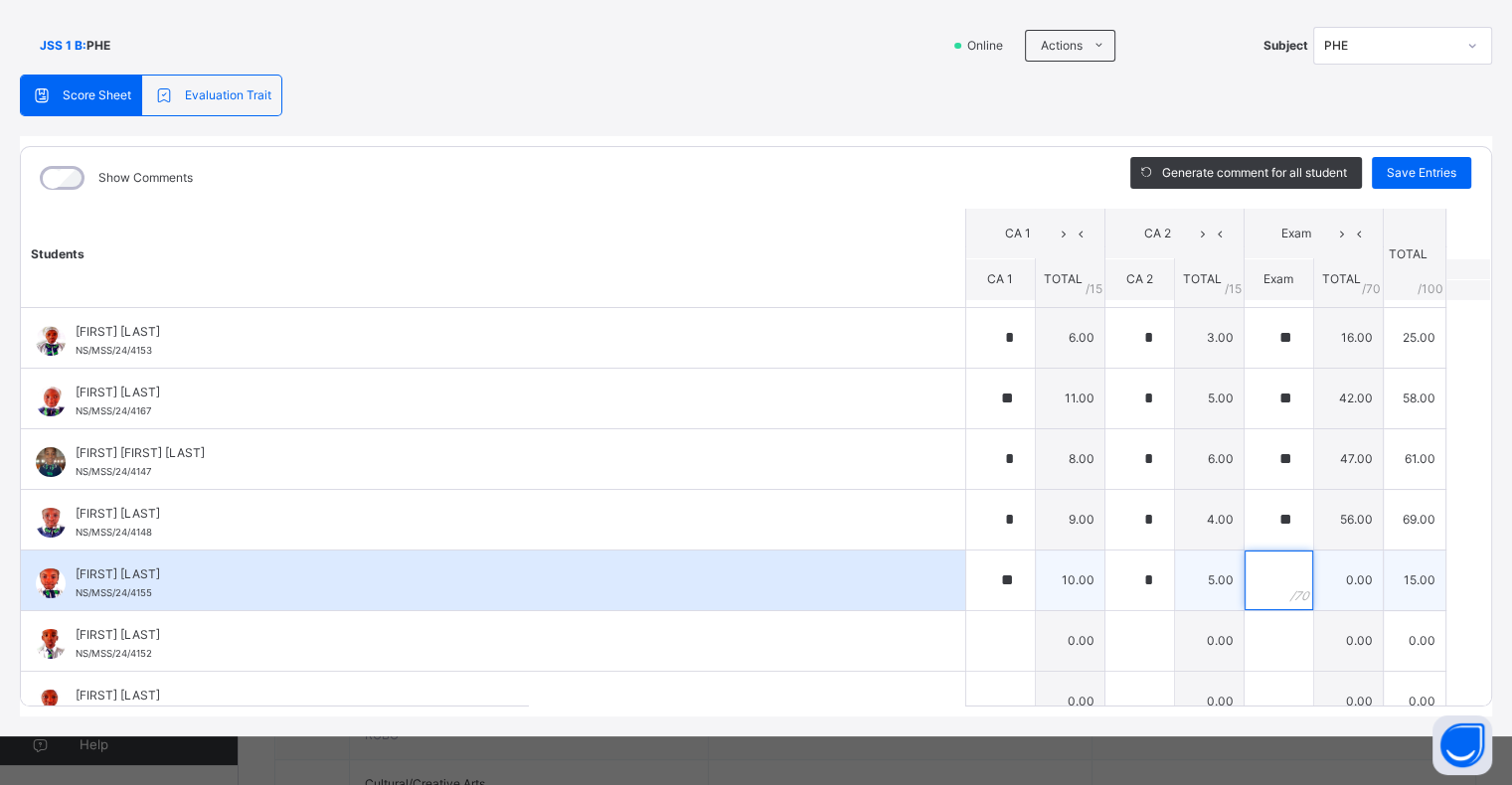 click at bounding box center [1278, 580] 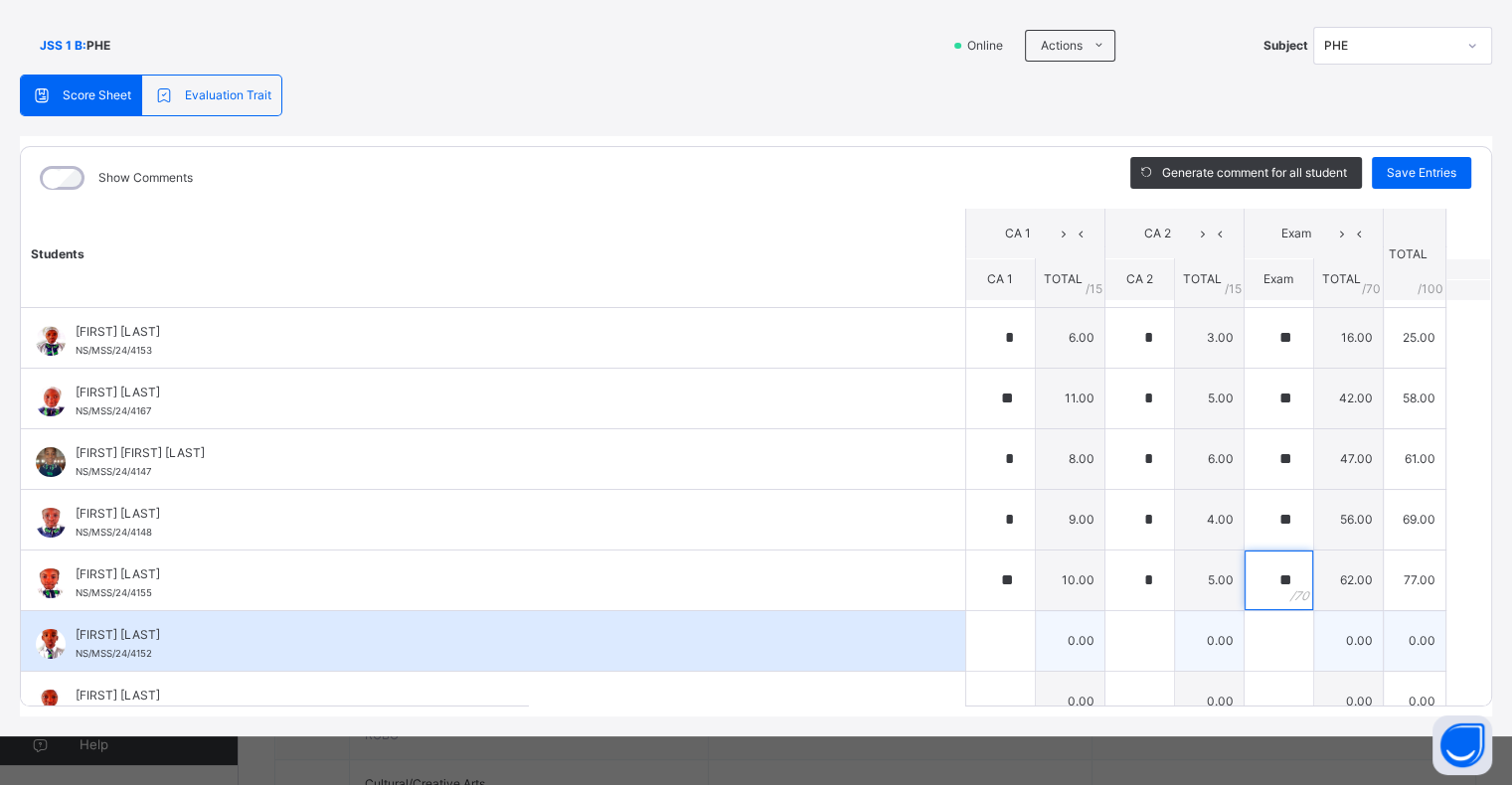 type on "**" 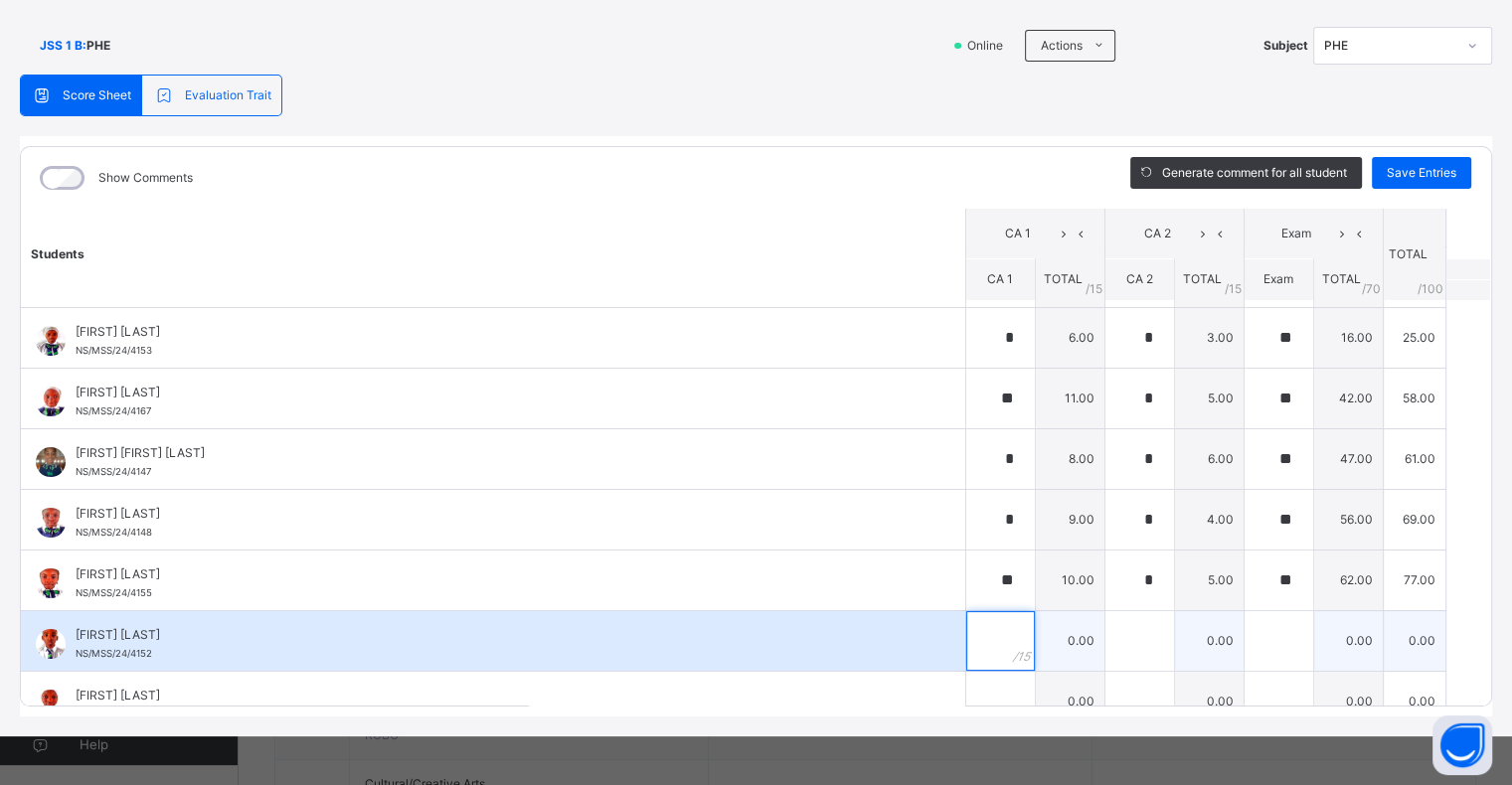 click at bounding box center [1000, 641] 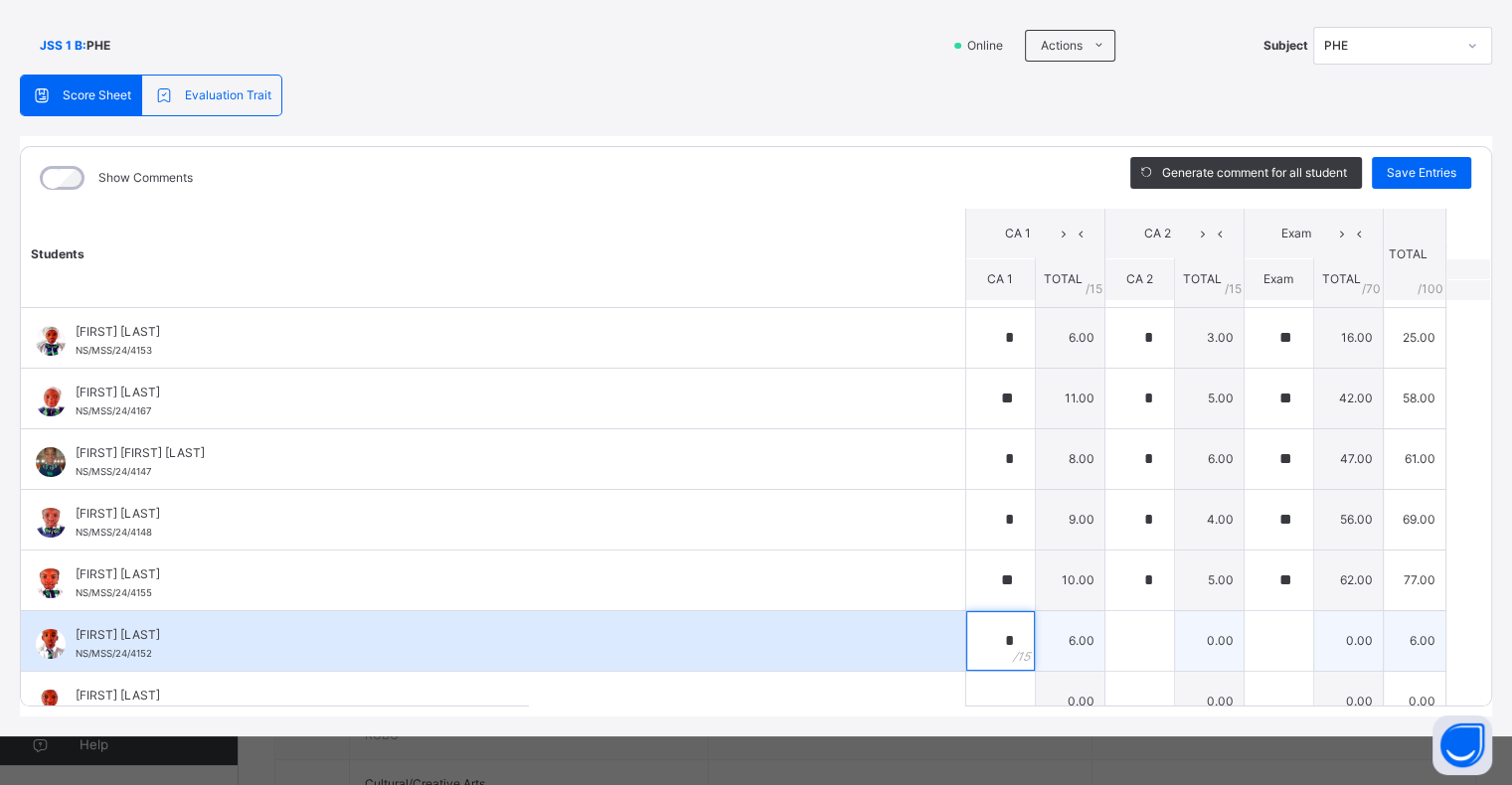 type on "*" 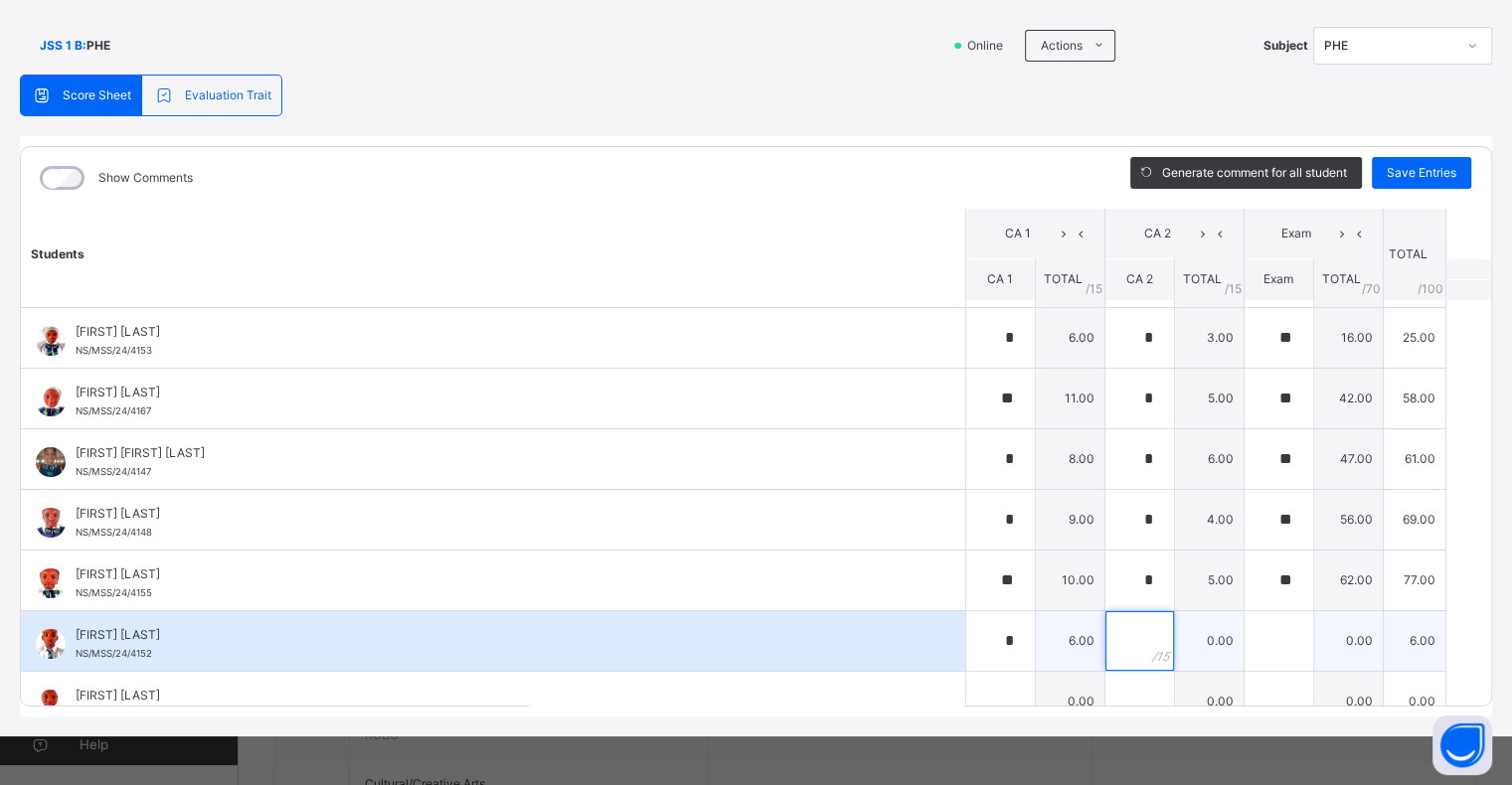 click at bounding box center [1139, 641] 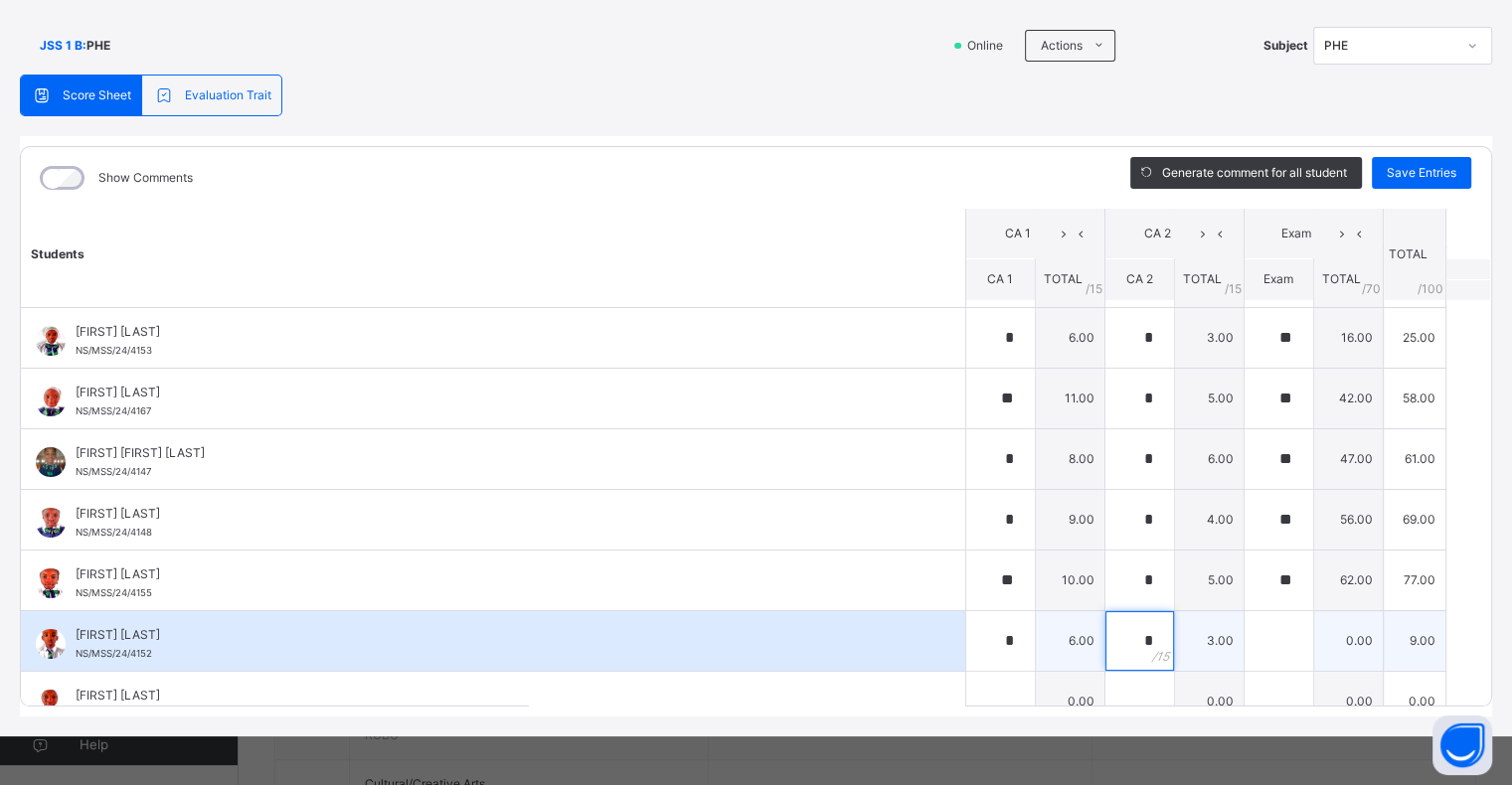 type on "*" 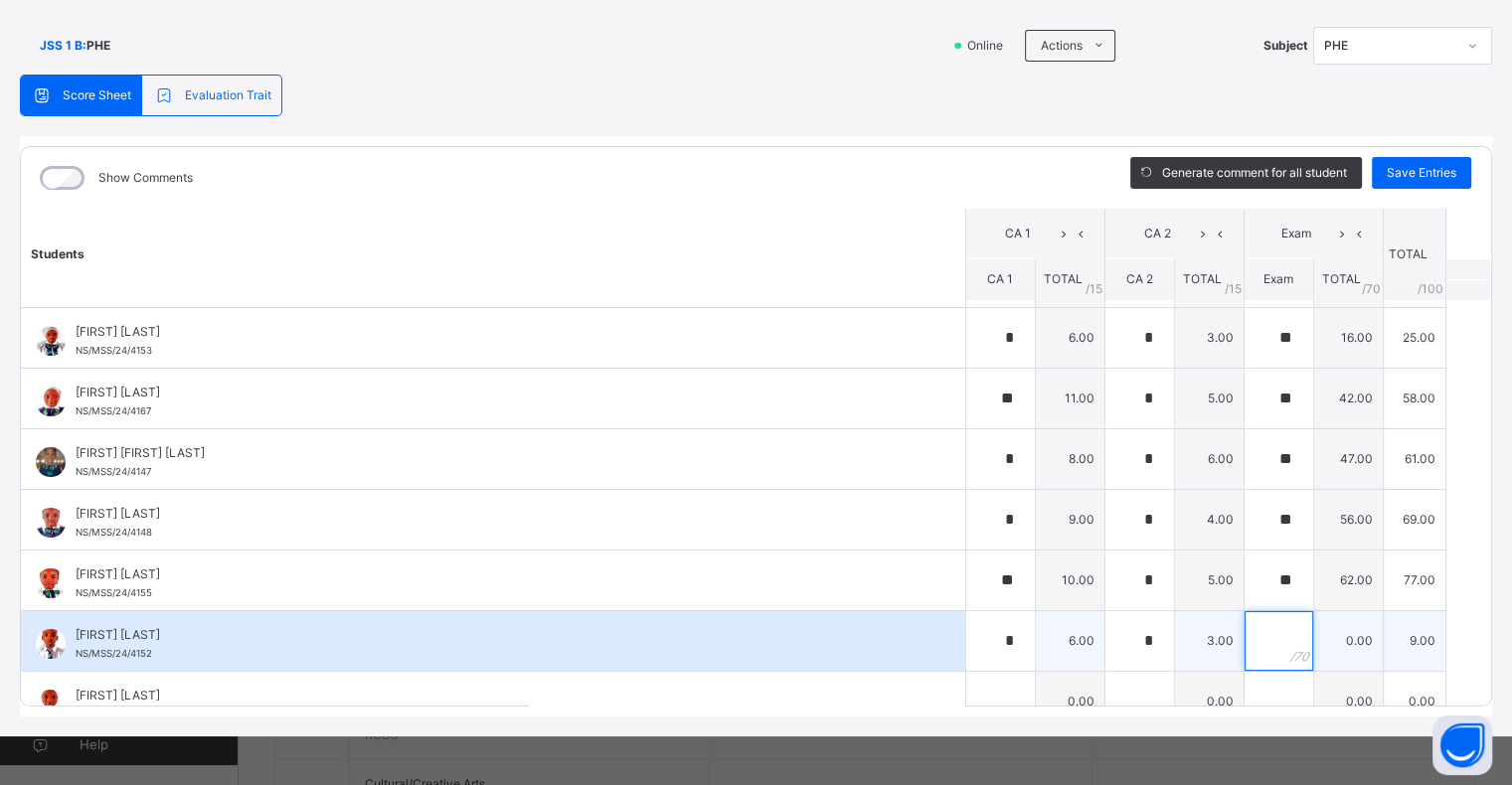 click at bounding box center (1278, 641) 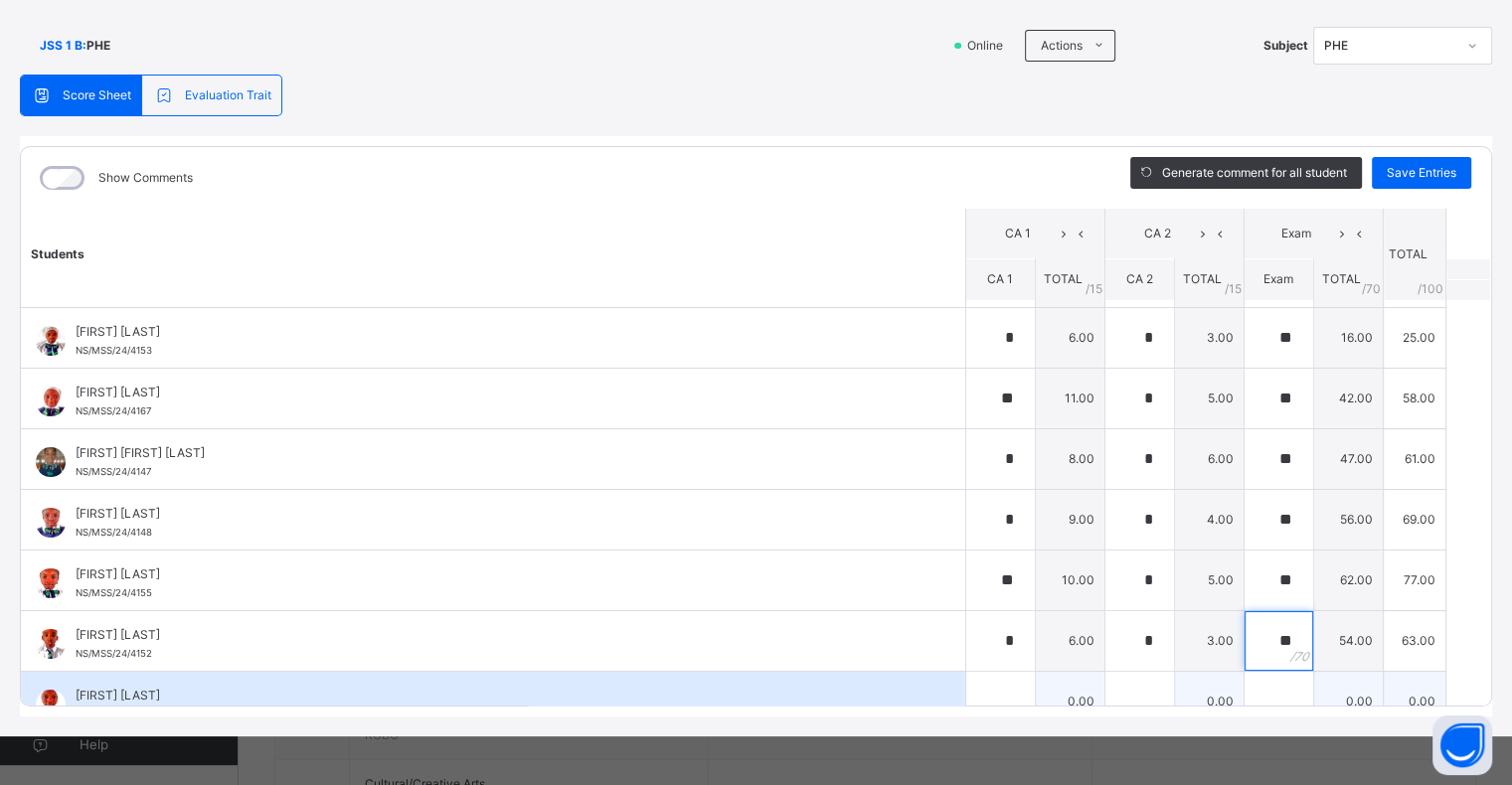 type on "**" 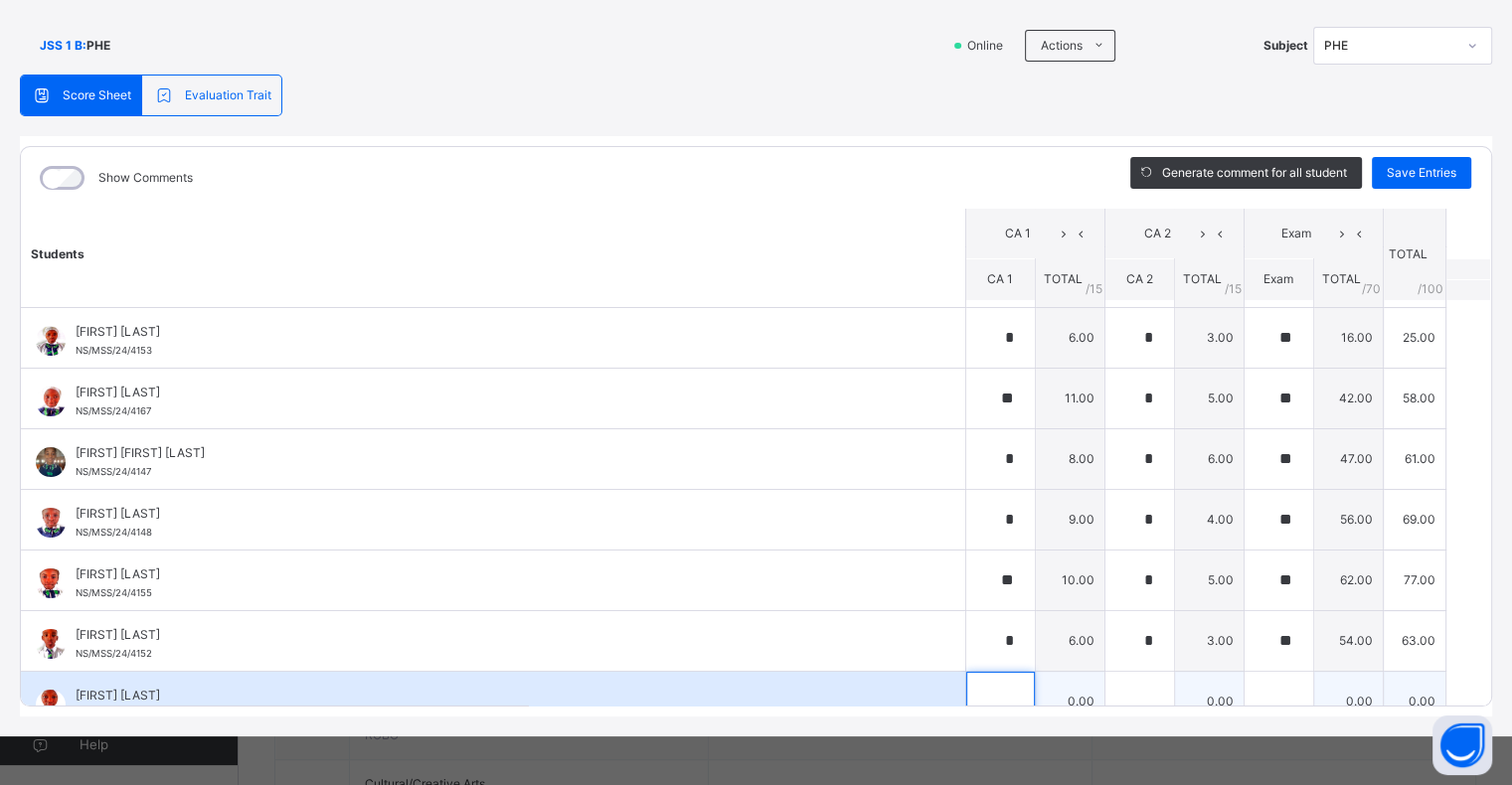 click at bounding box center [1000, 702] 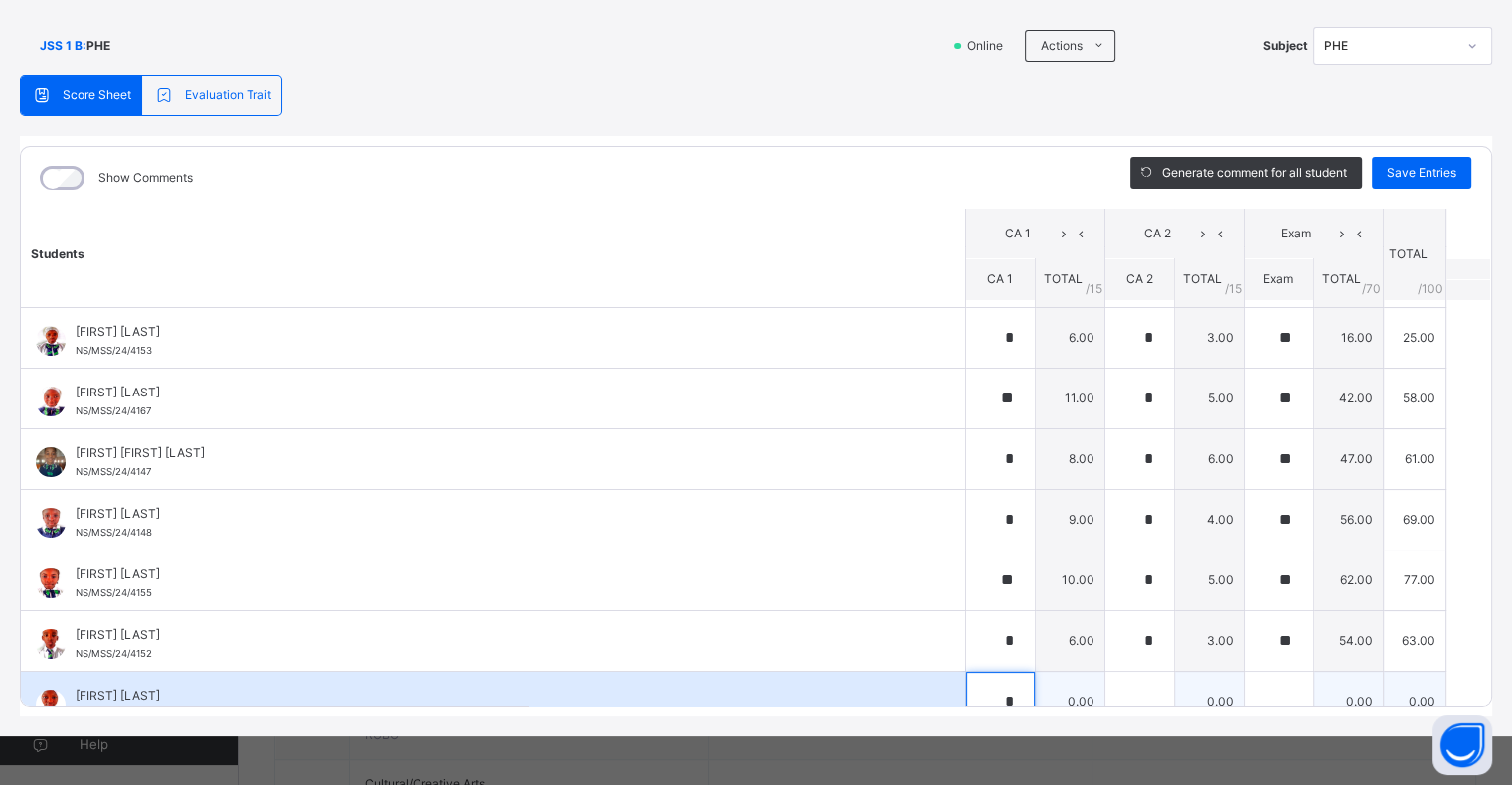scroll, scrollTop: 360, scrollLeft: 0, axis: vertical 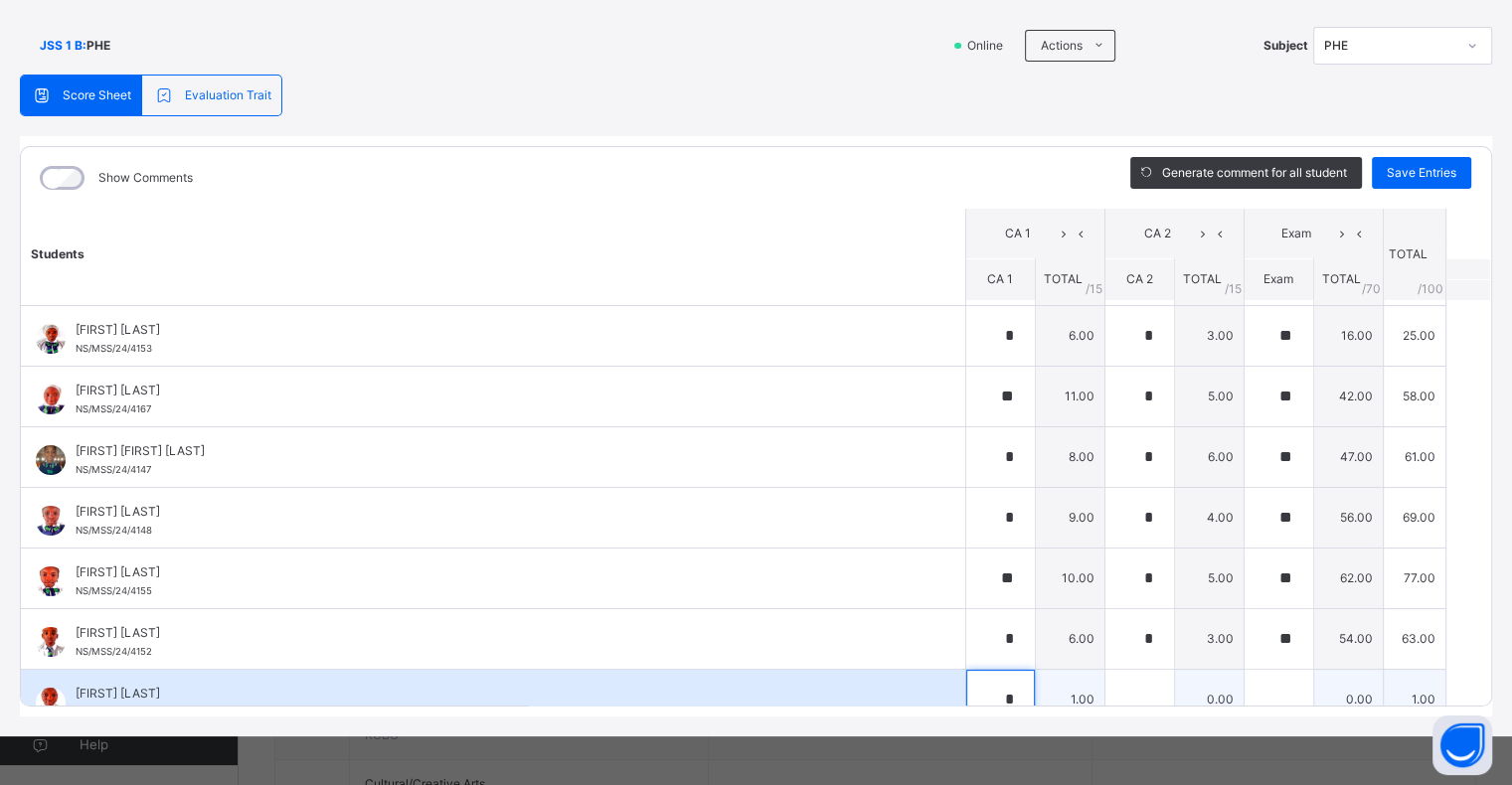 type on "*" 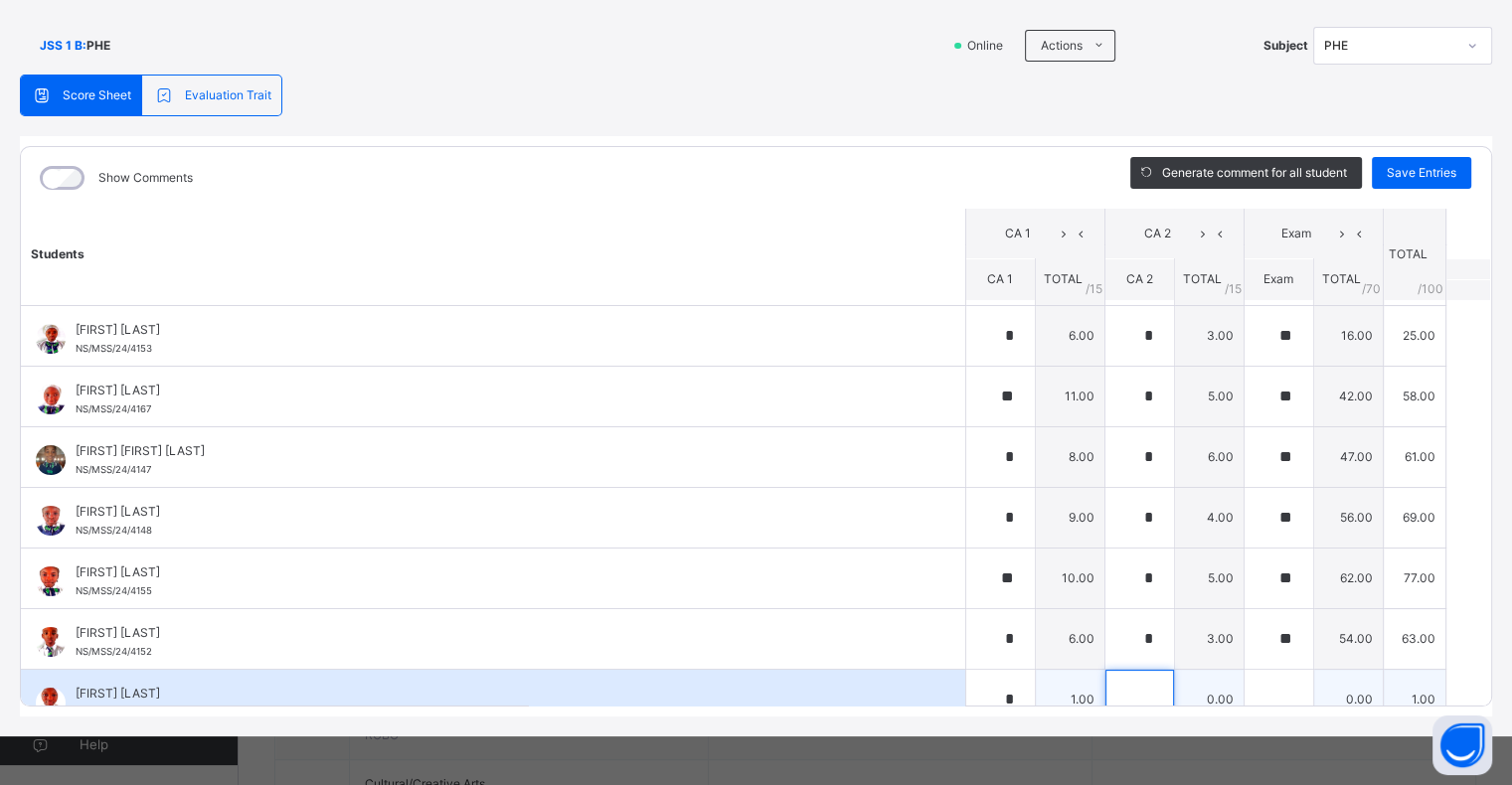 click at bounding box center (1139, 700) 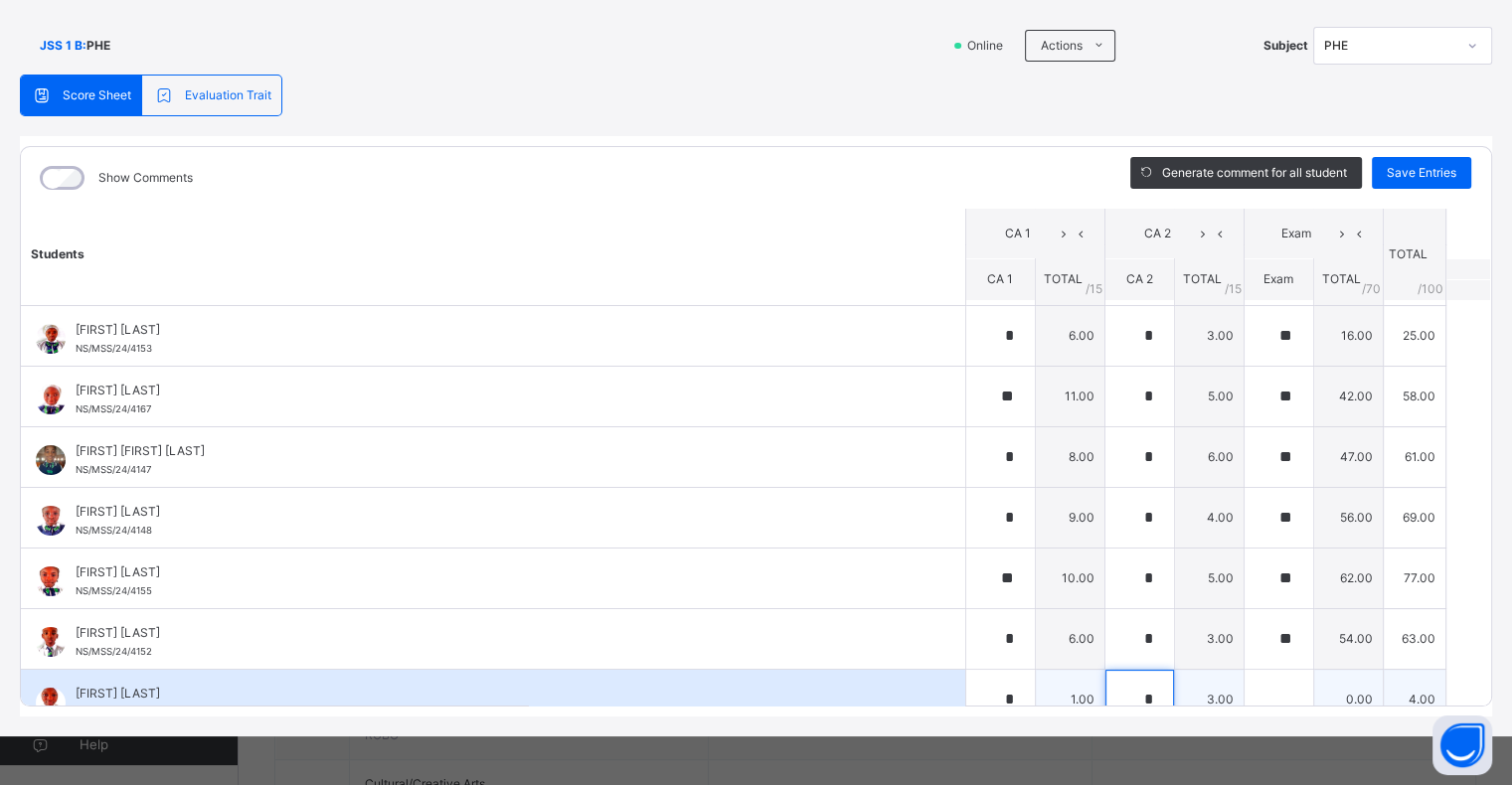 type on "*" 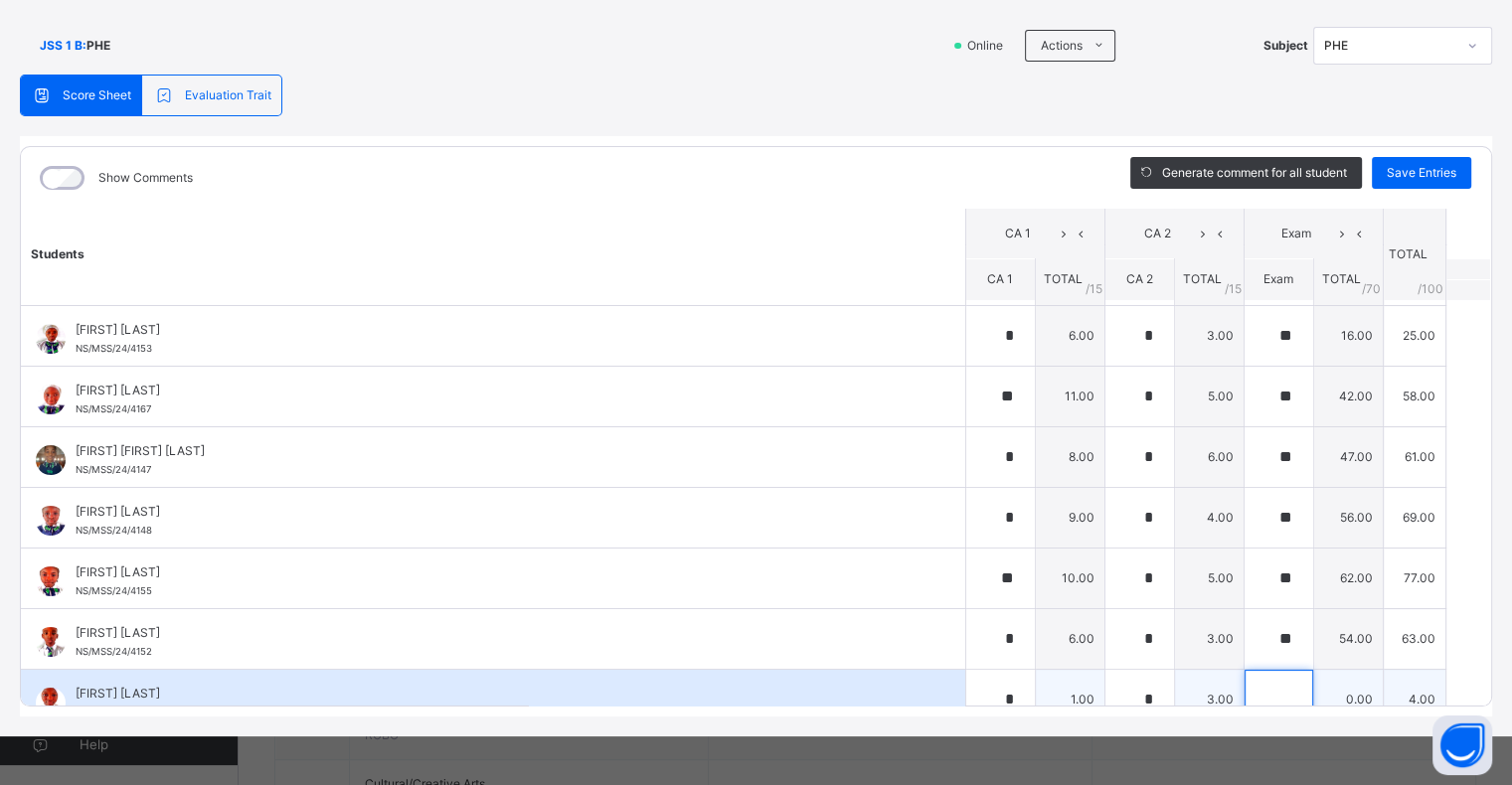 click at bounding box center [1278, 700] 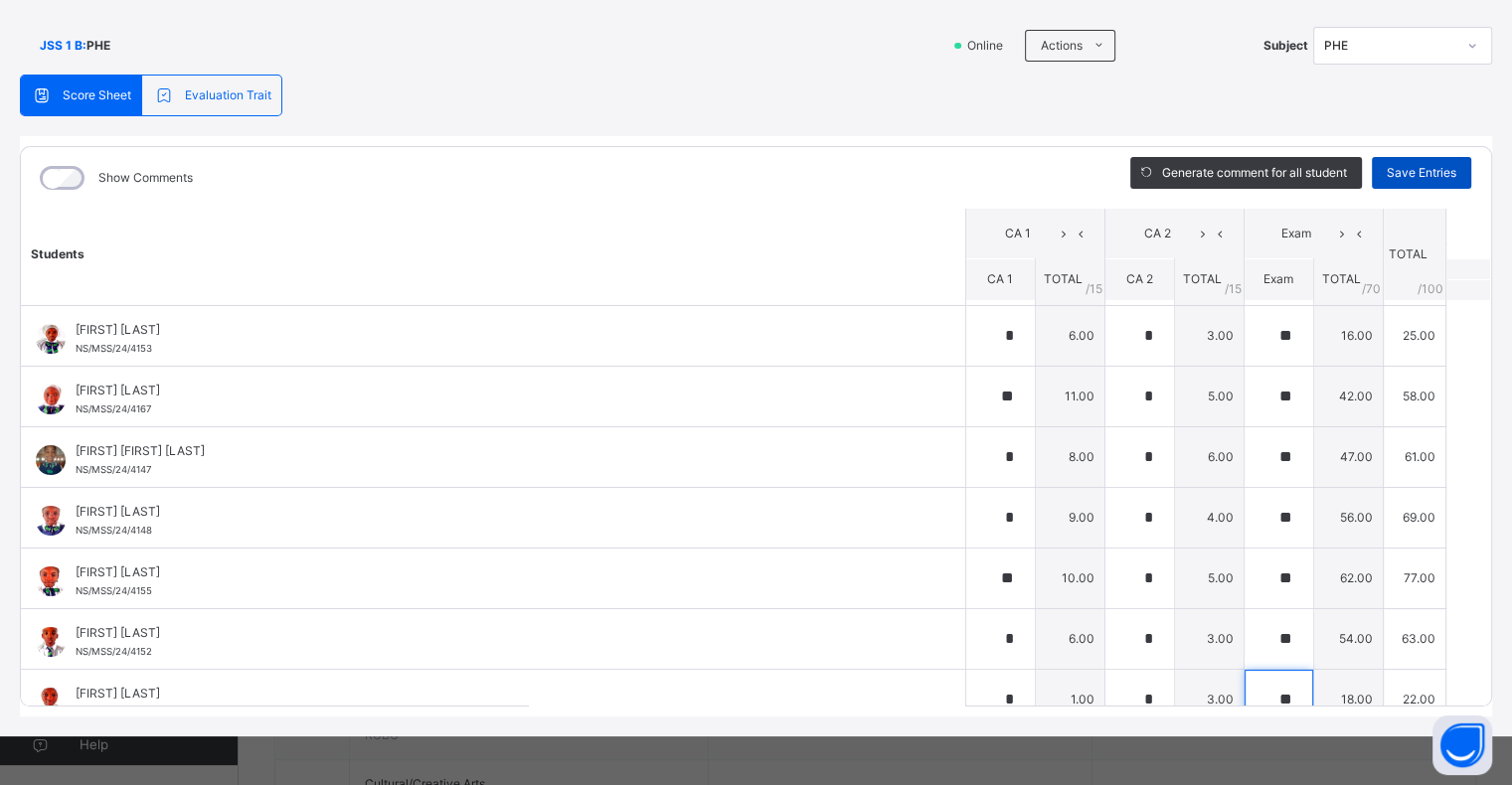 type on "**" 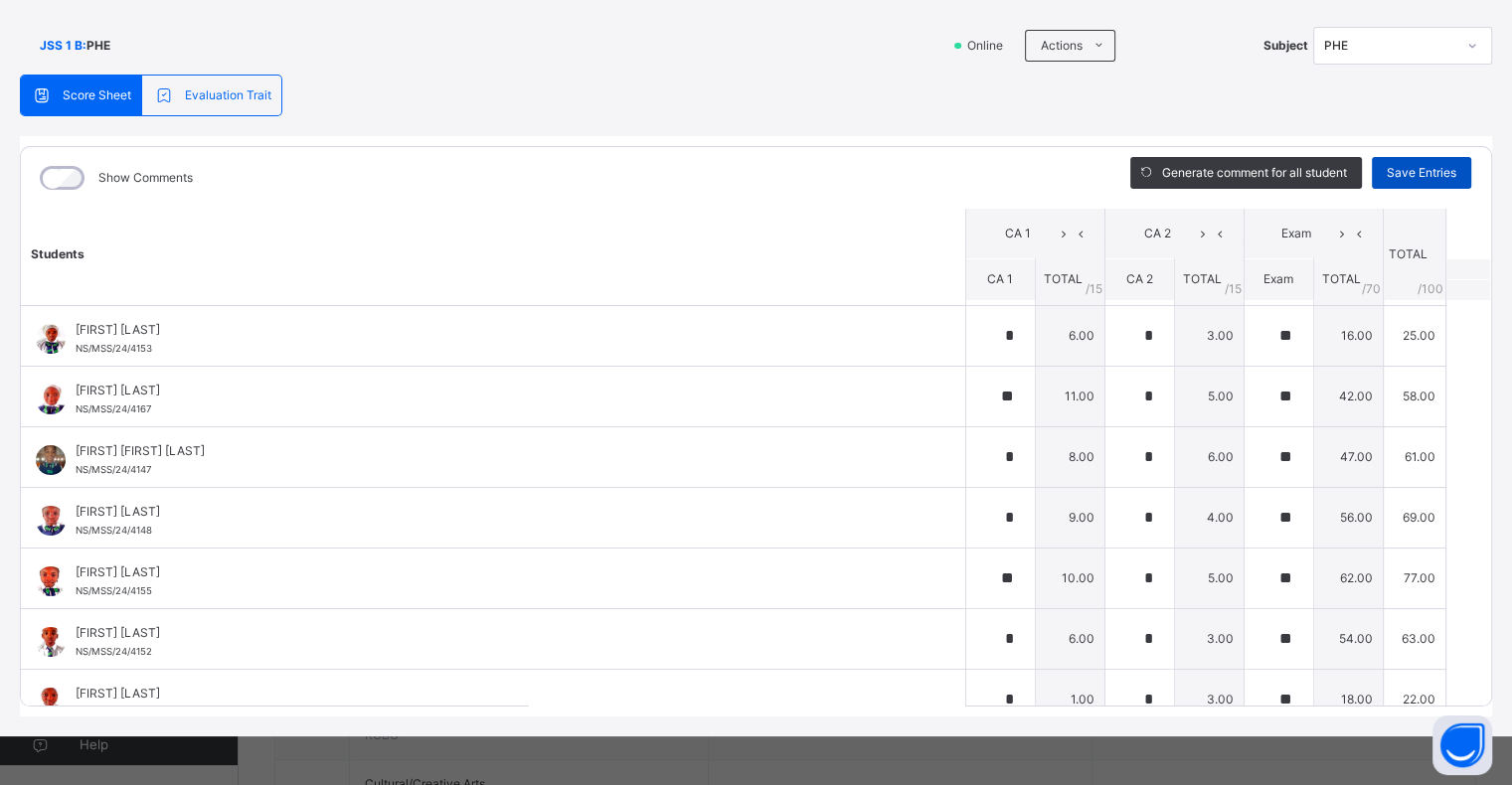 click on "Save Entries" at bounding box center [1422, 173] 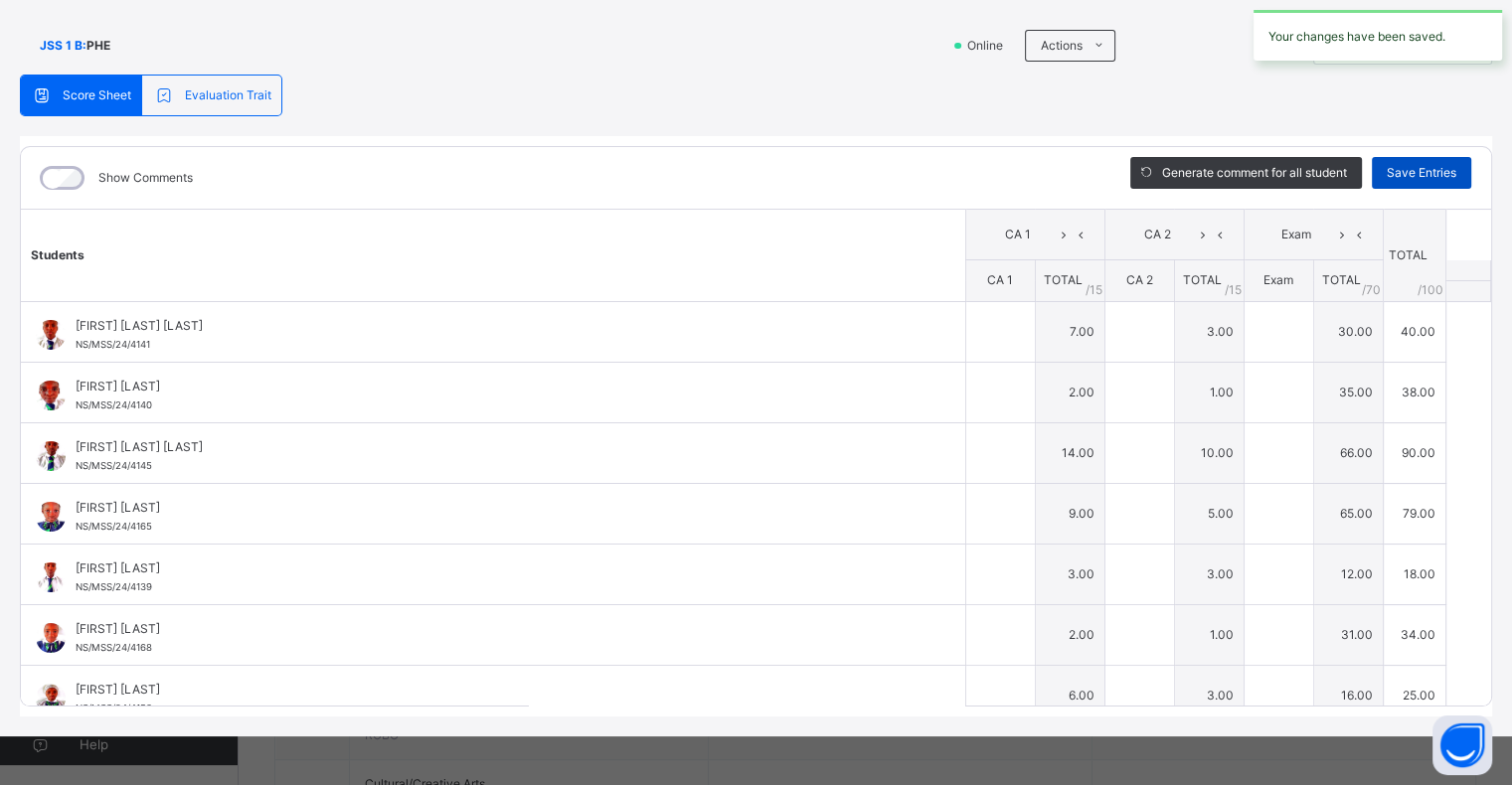 type on "*" 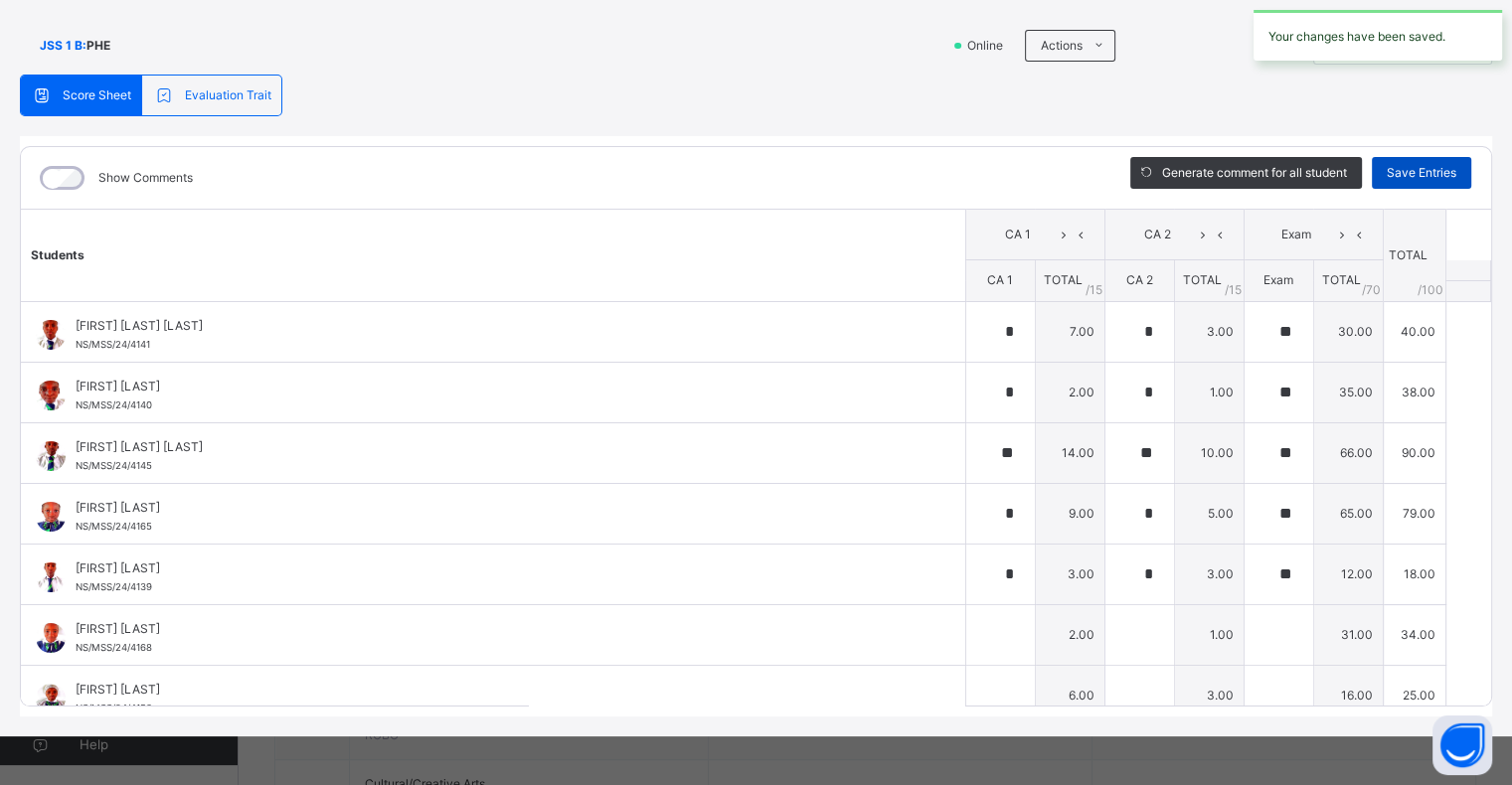 type on "*" 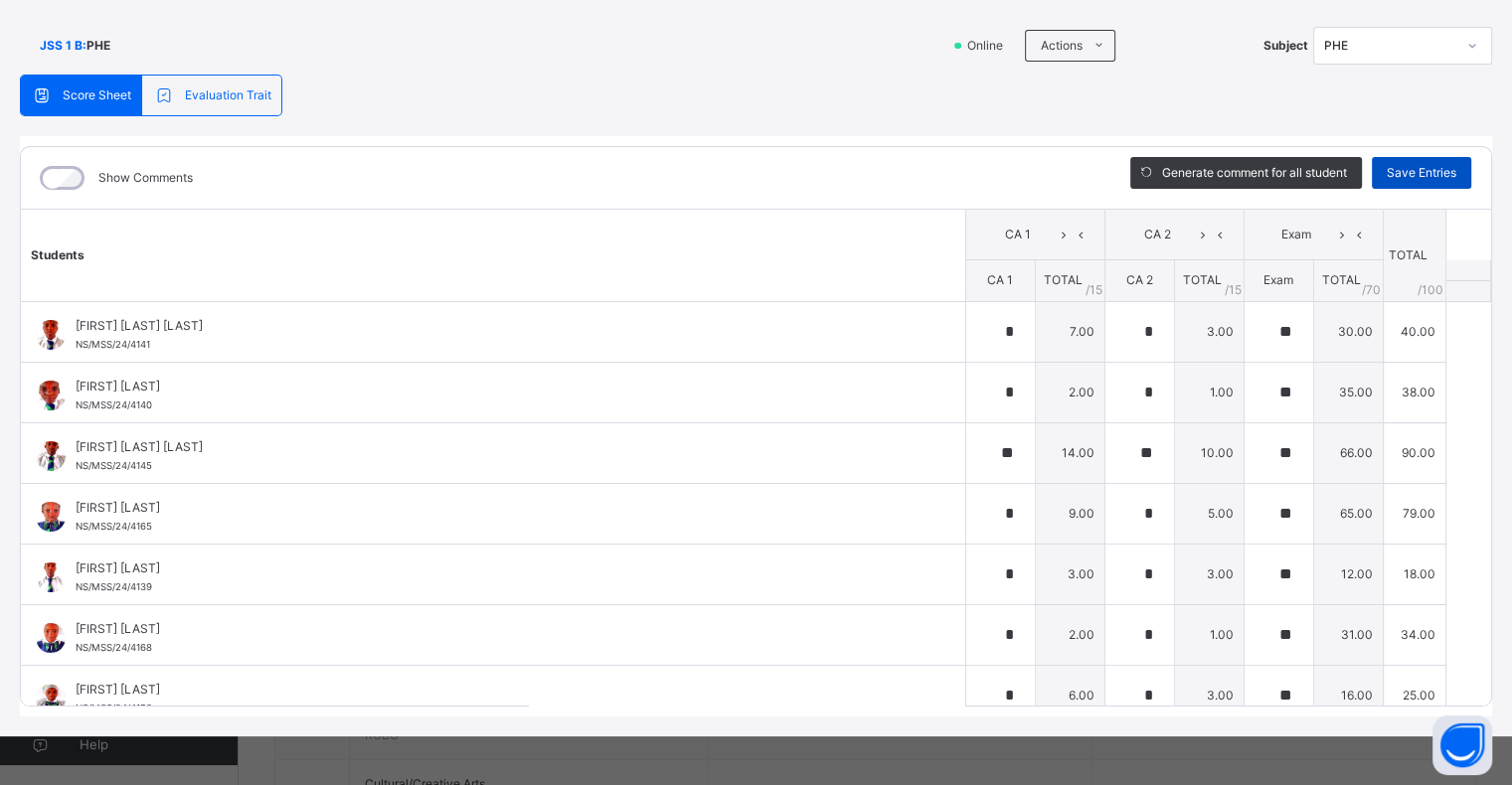 click on "Save Entries" at bounding box center (1422, 173) 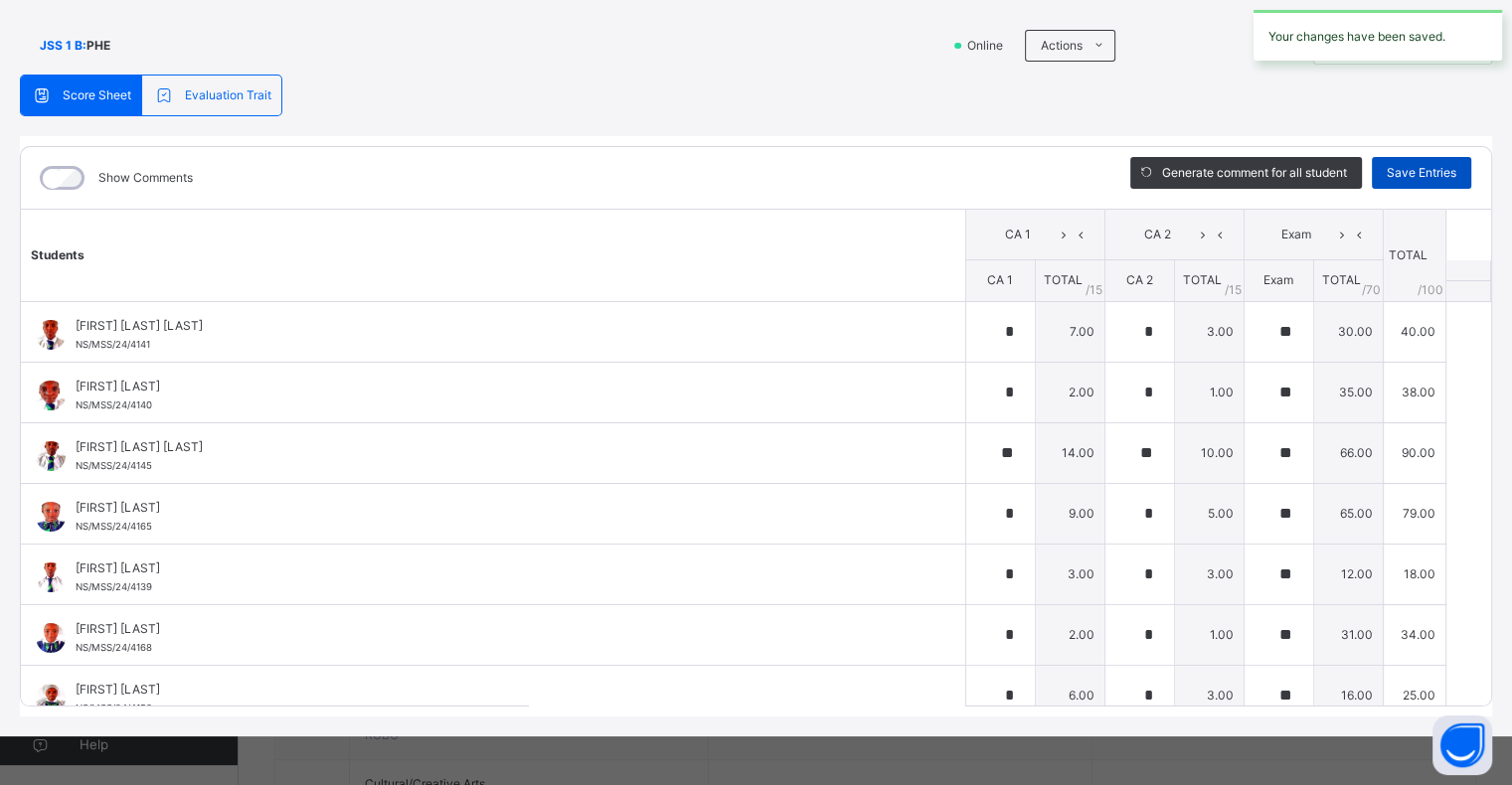 type on "*" 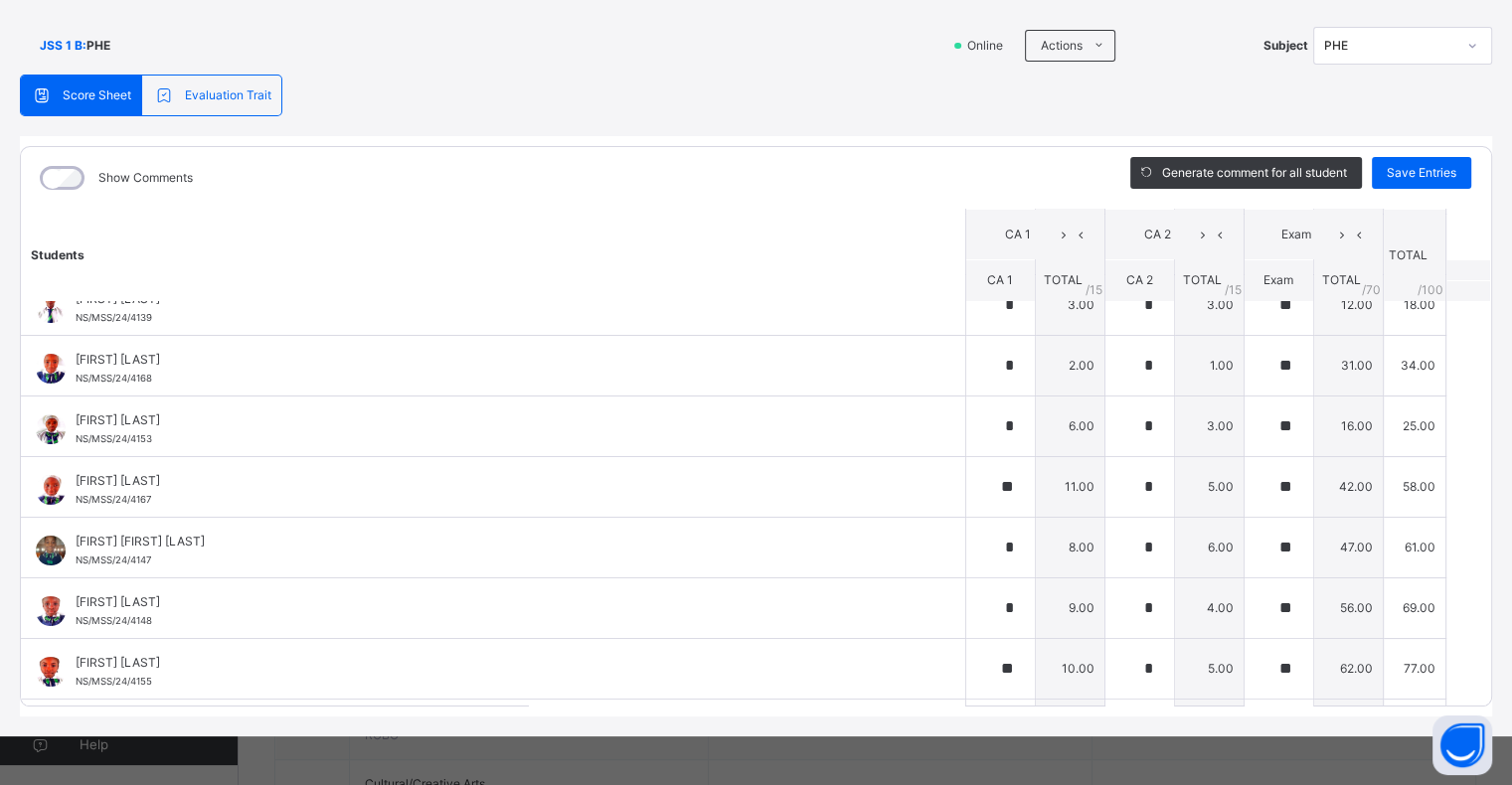 scroll, scrollTop: 278, scrollLeft: 0, axis: vertical 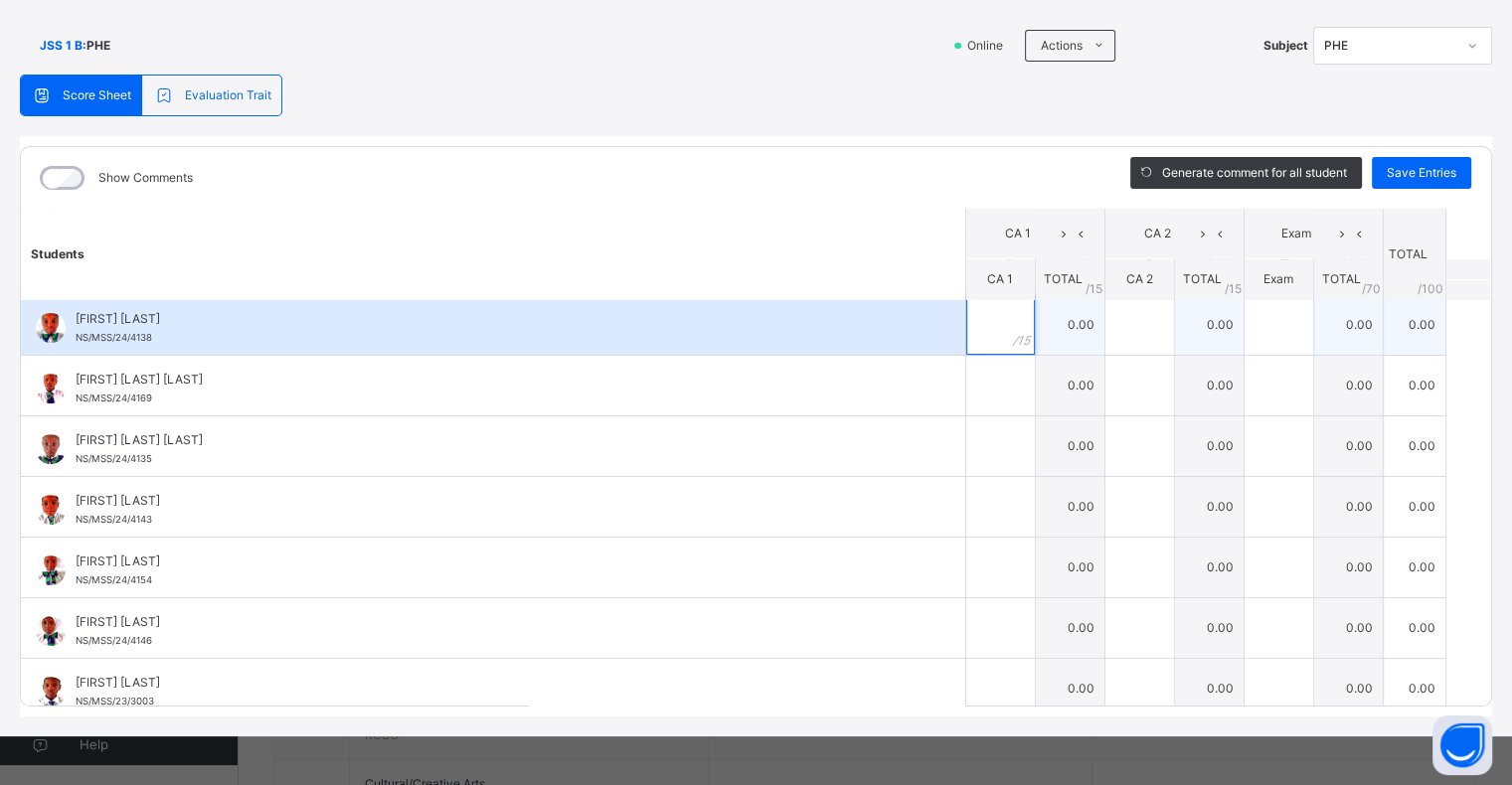 click at bounding box center (1000, 325) 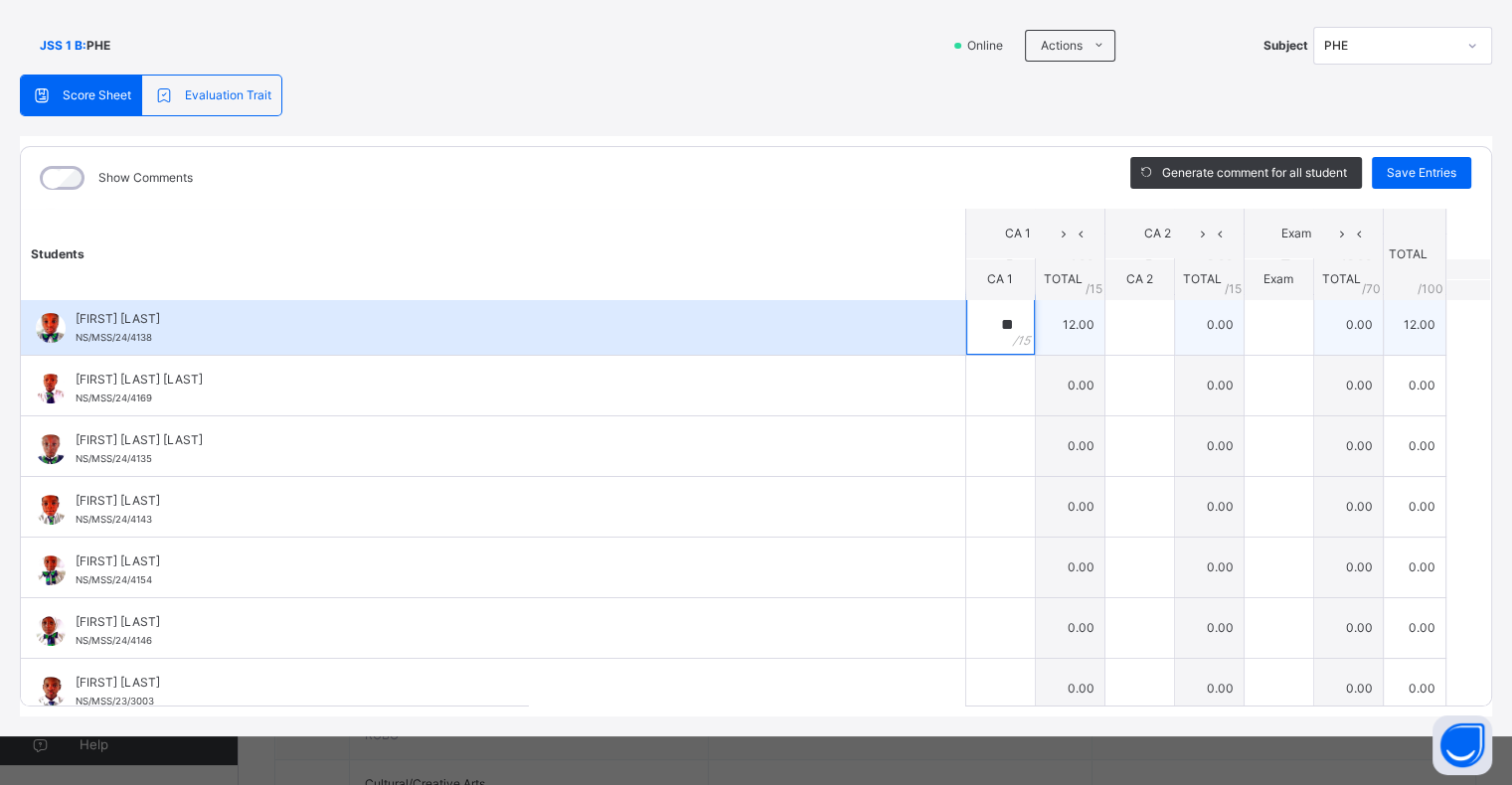 type on "**" 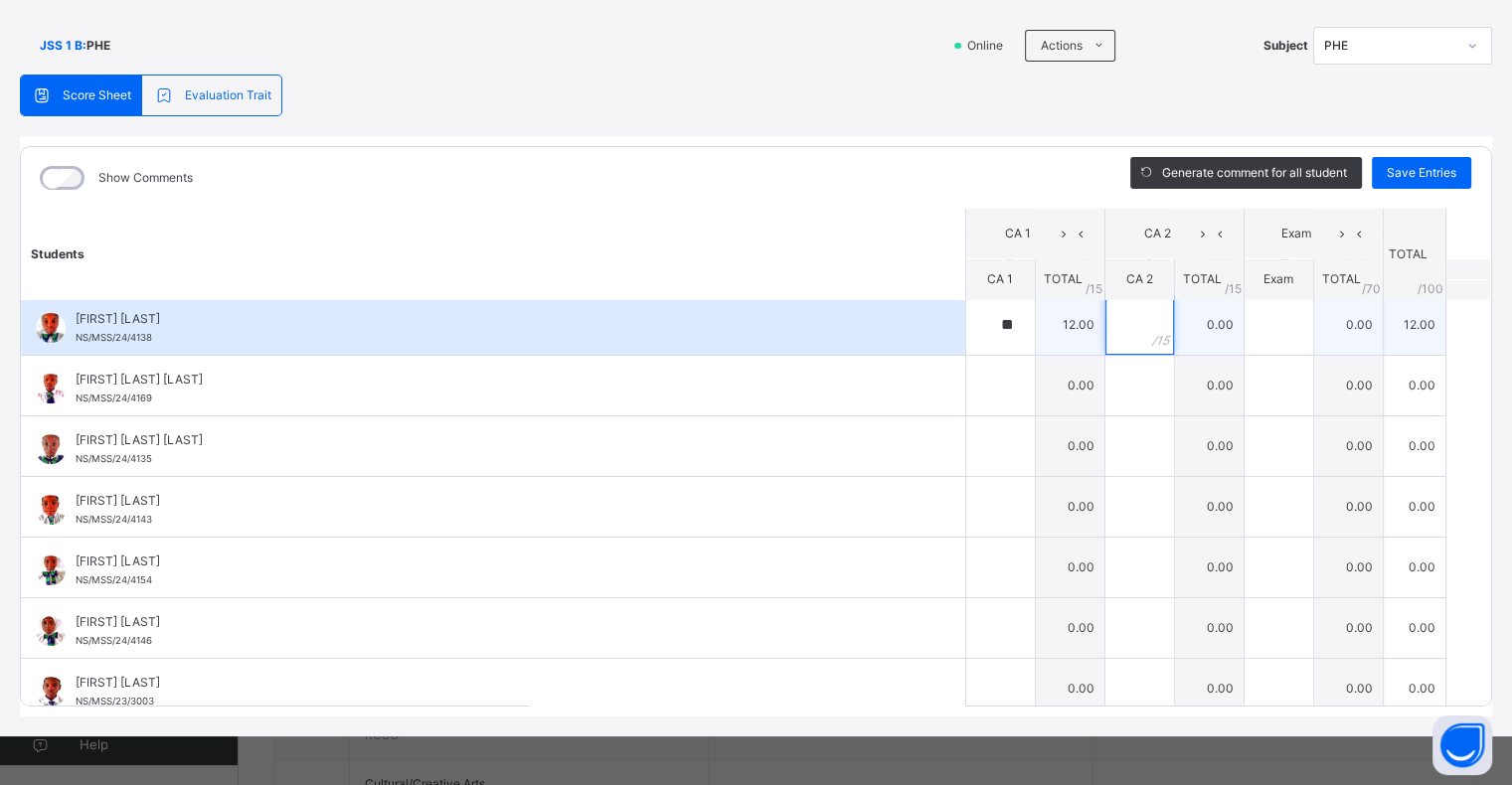 click at bounding box center (1139, 325) 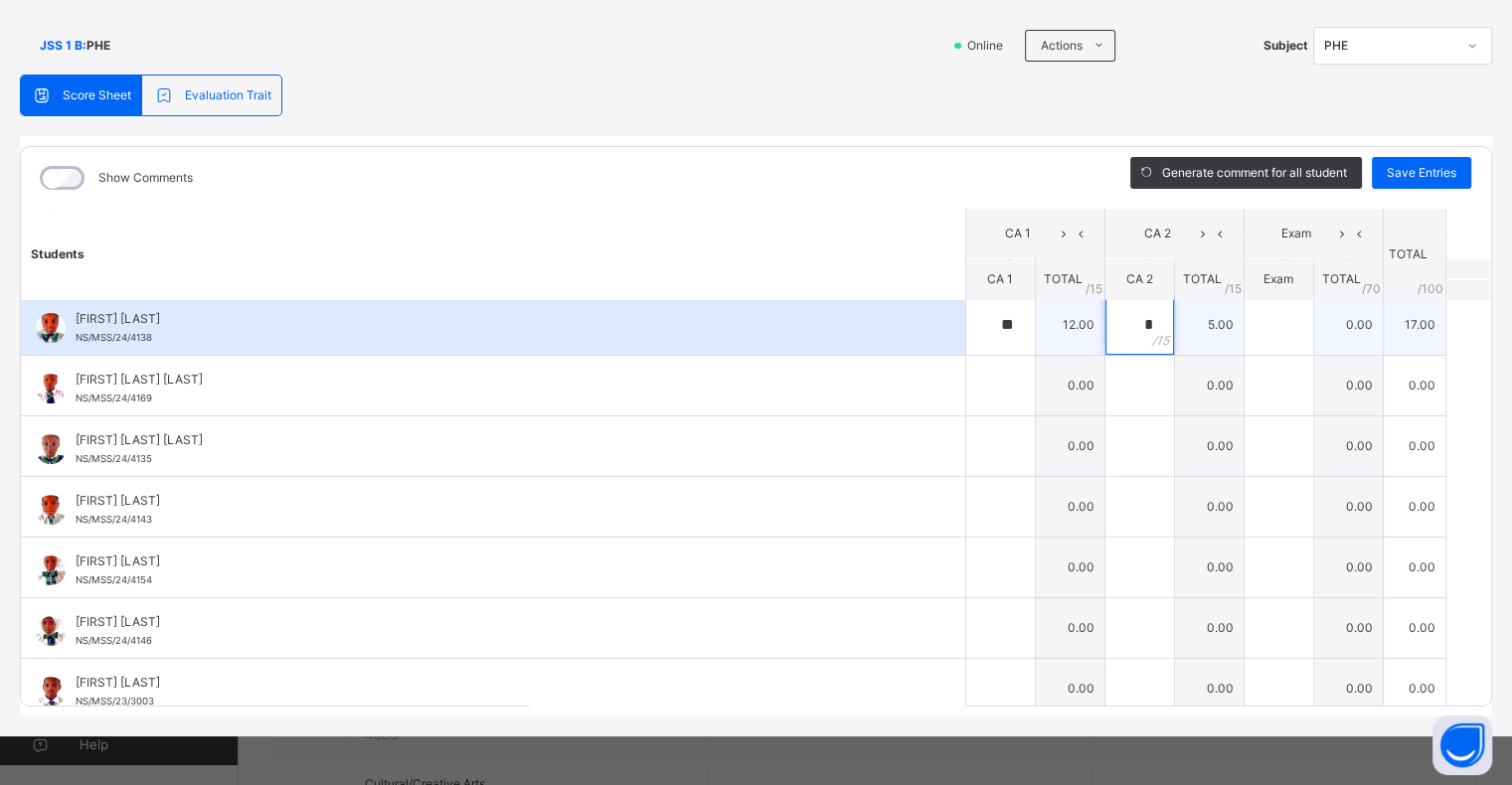 type on "*" 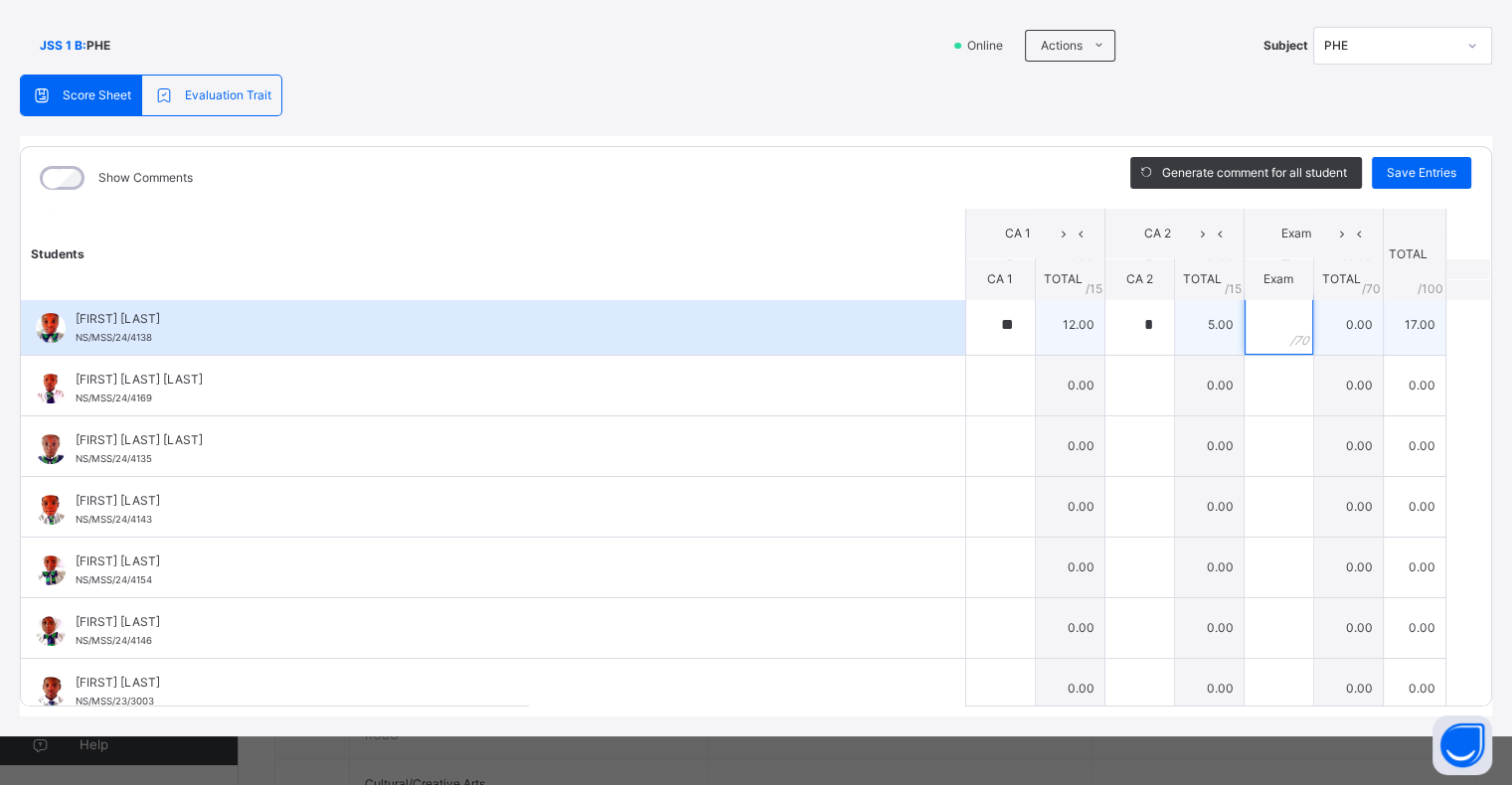 click at bounding box center [1278, 325] 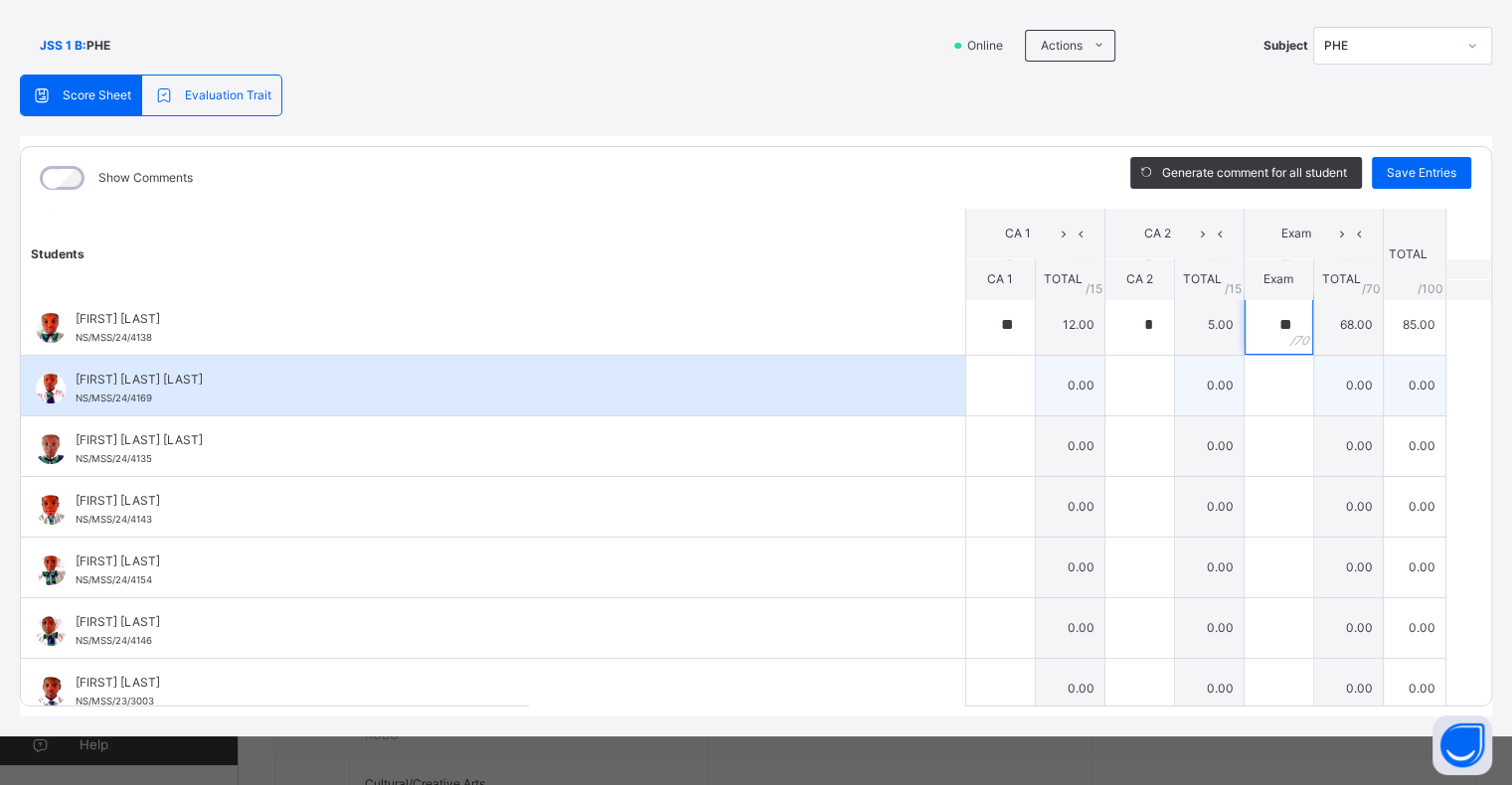 type on "**" 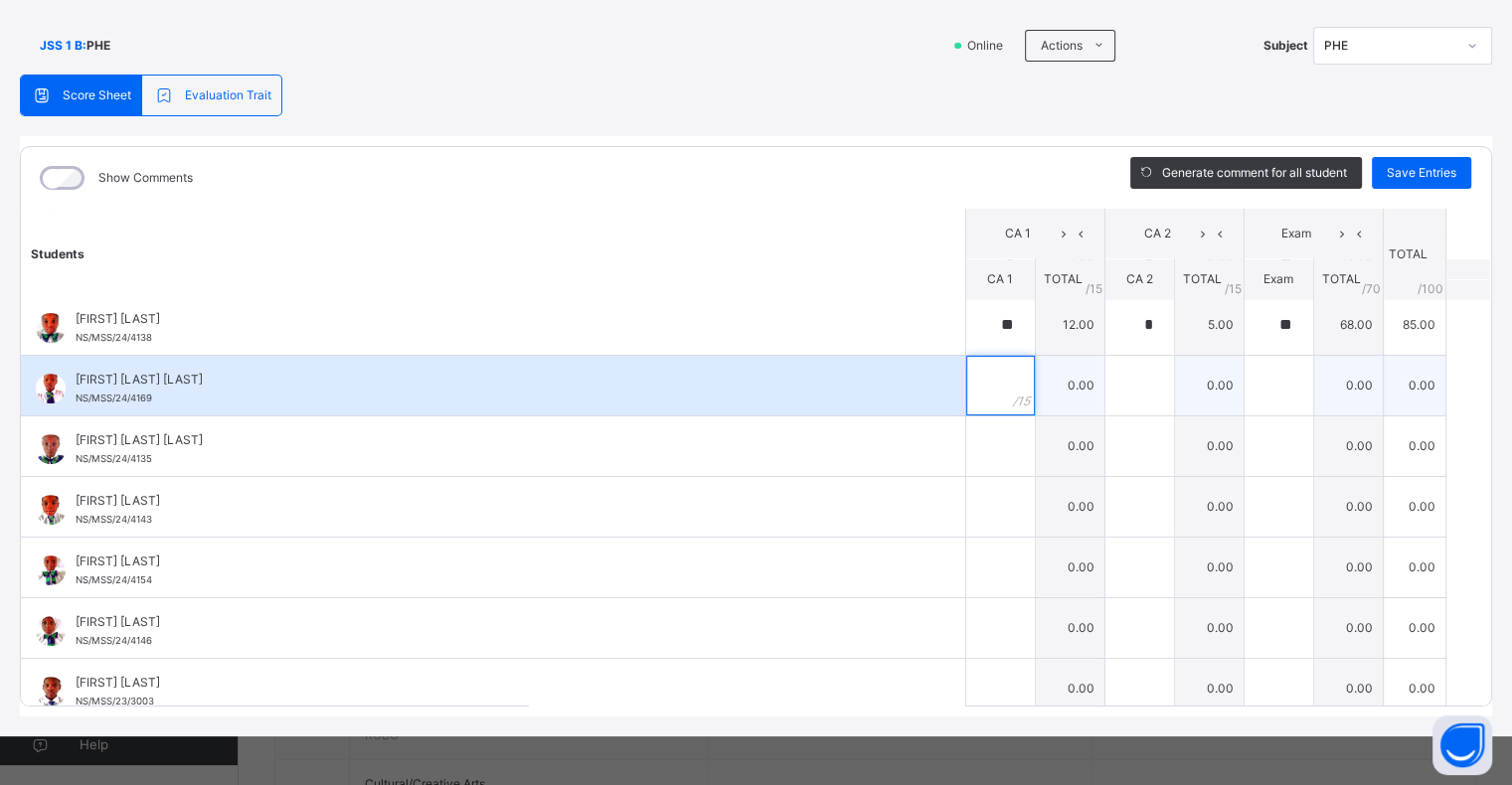 click at bounding box center (1000, 386) 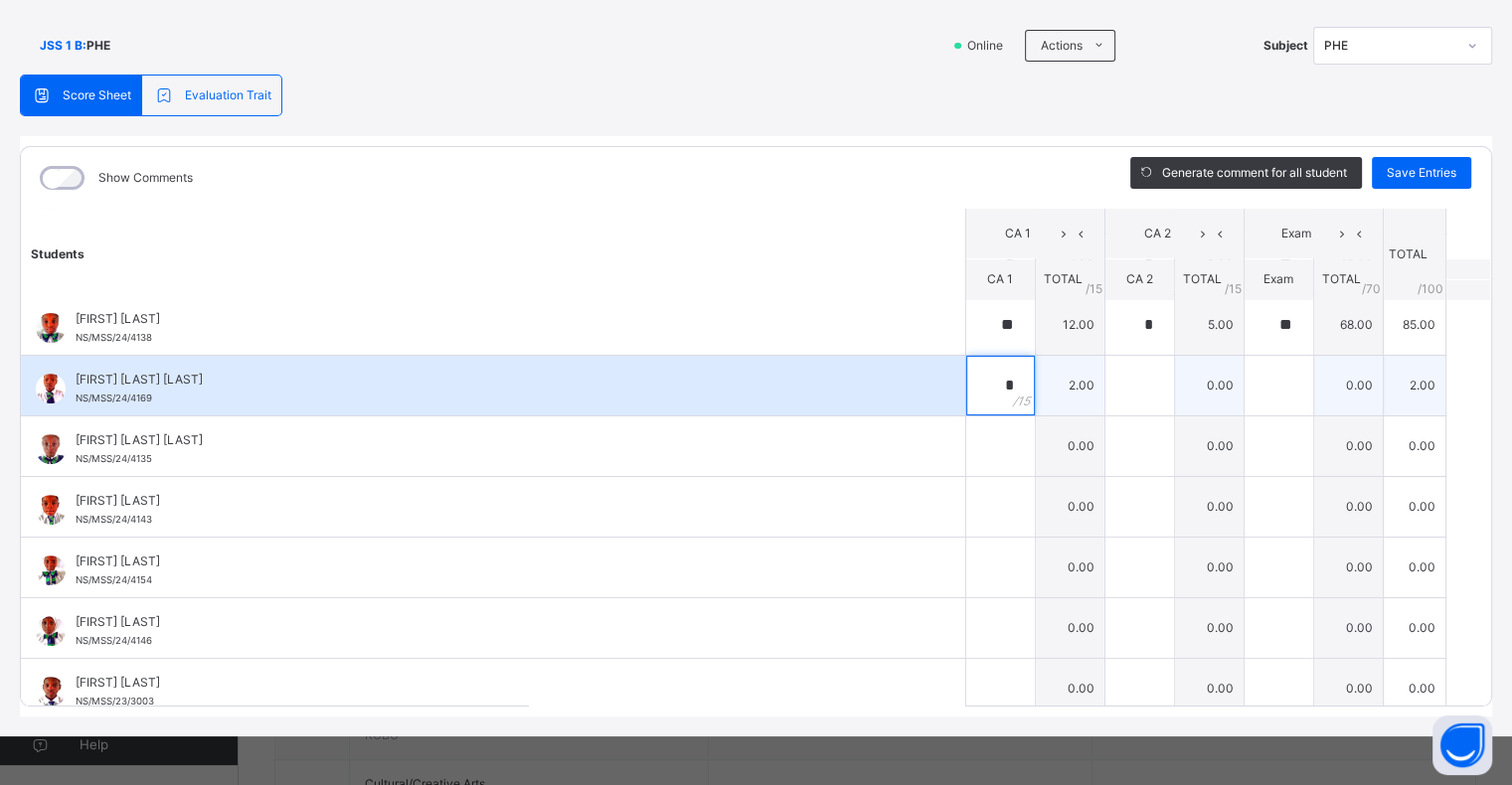 type on "*" 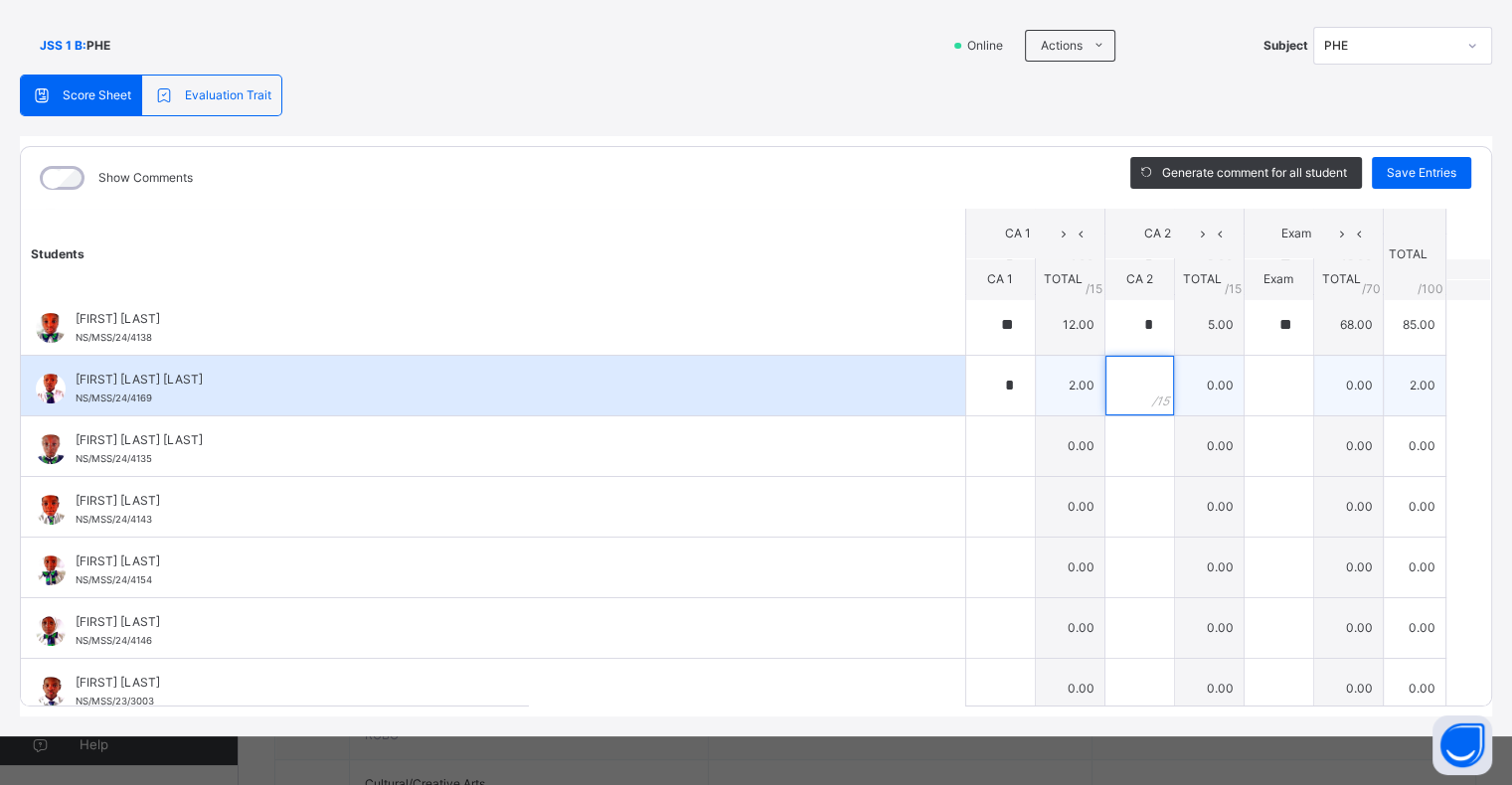 click at bounding box center (1139, 386) 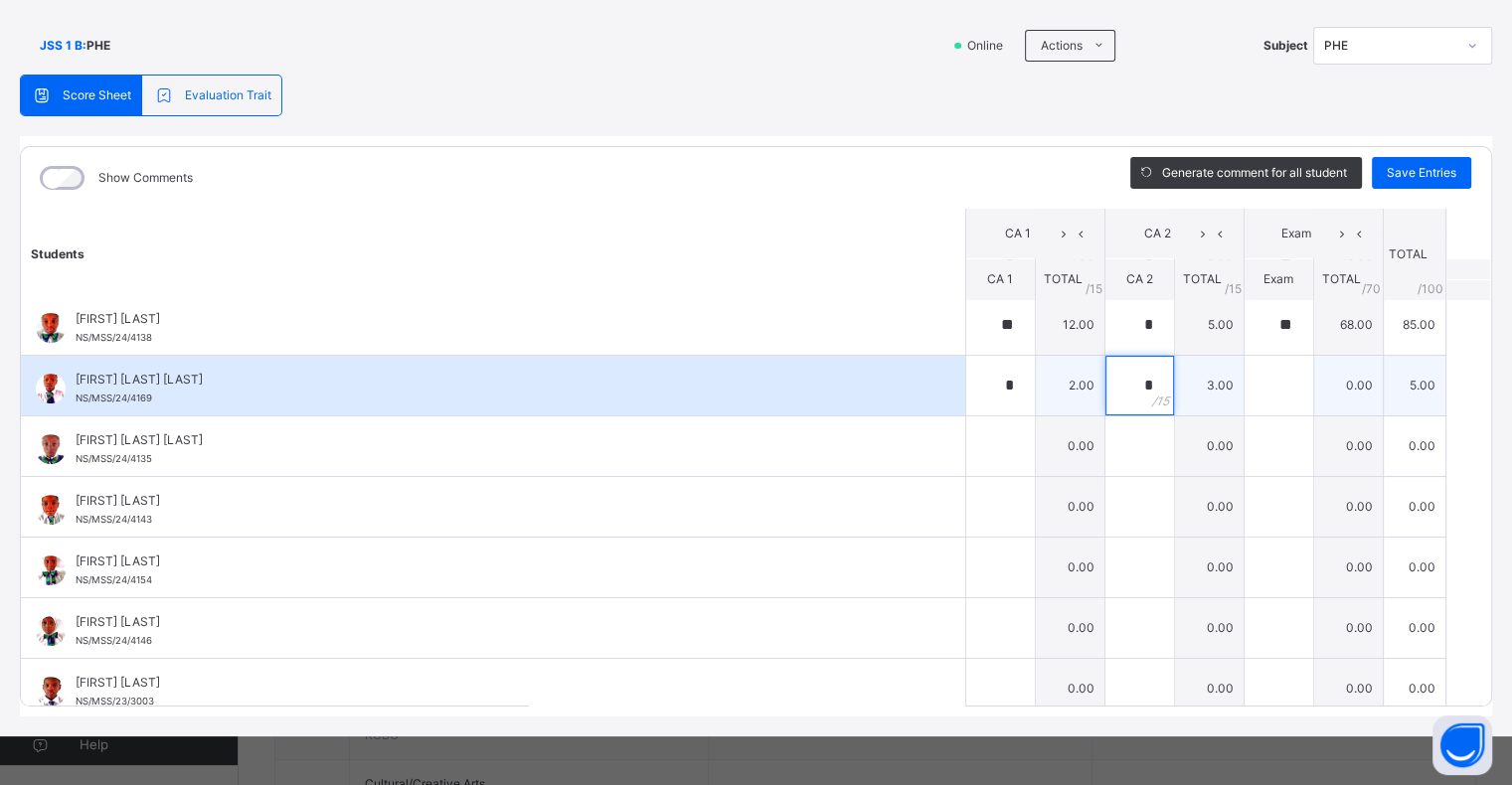type on "*" 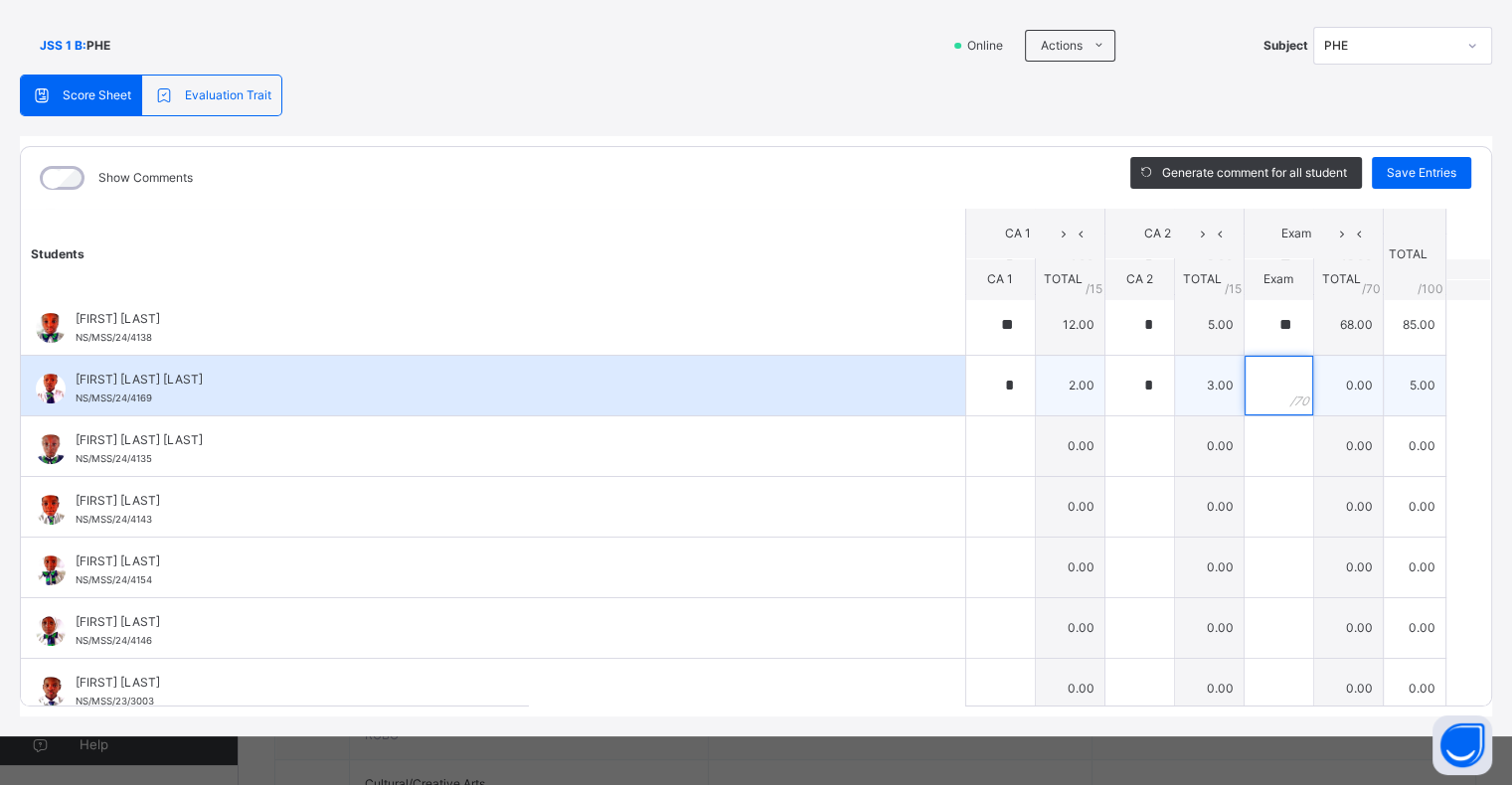 click at bounding box center (1278, 386) 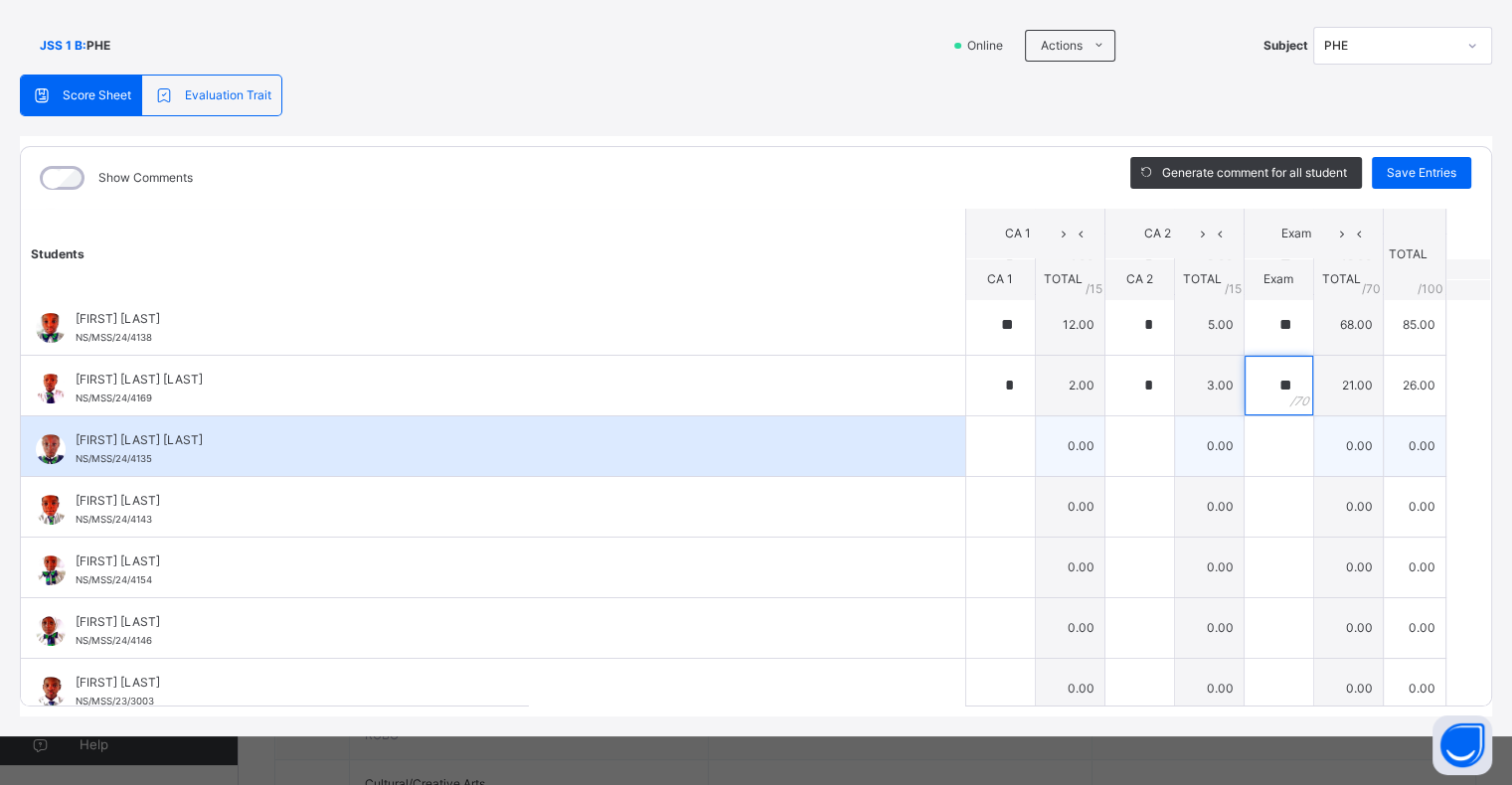 type on "**" 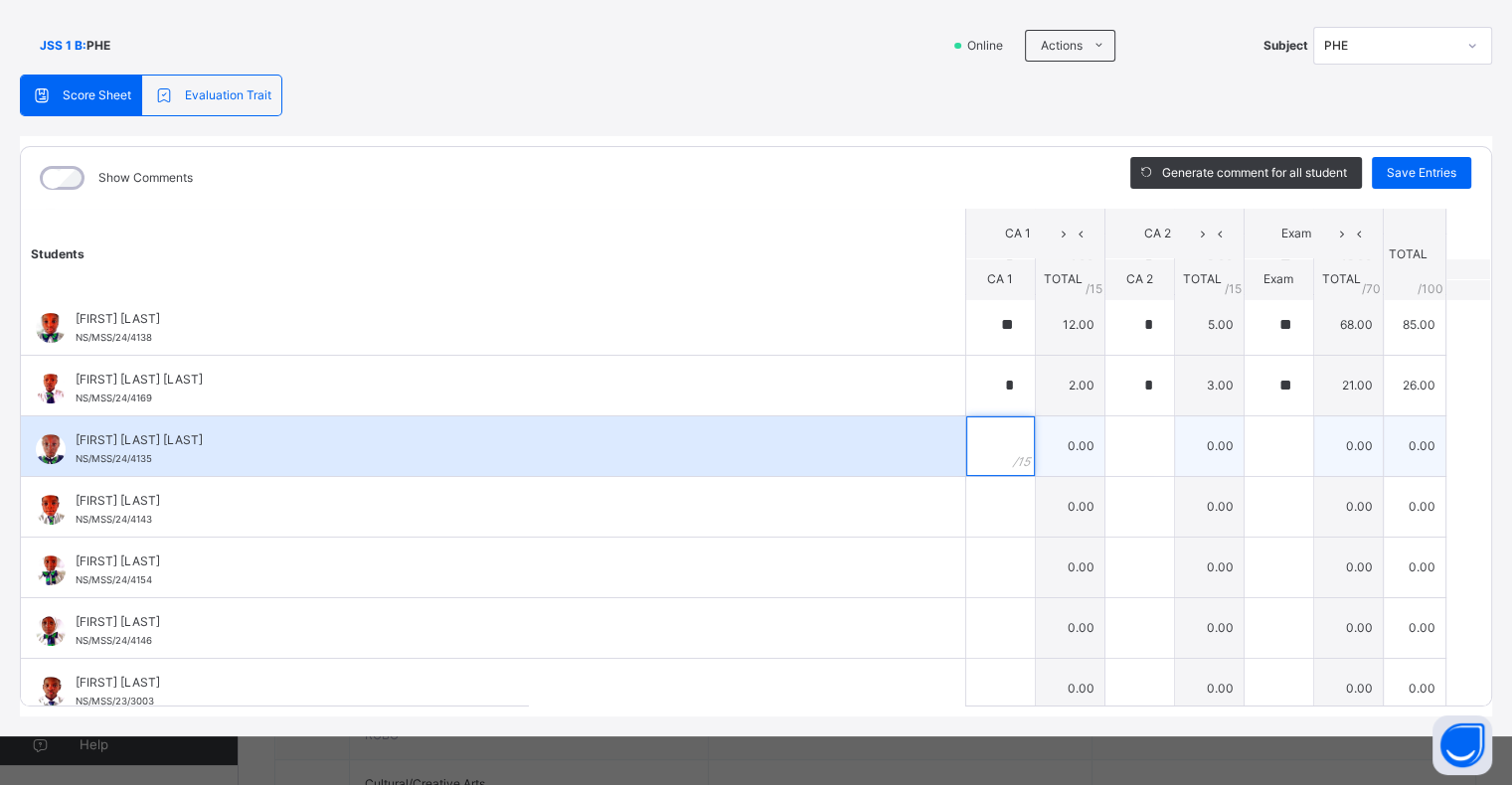 click at bounding box center [1000, 446] 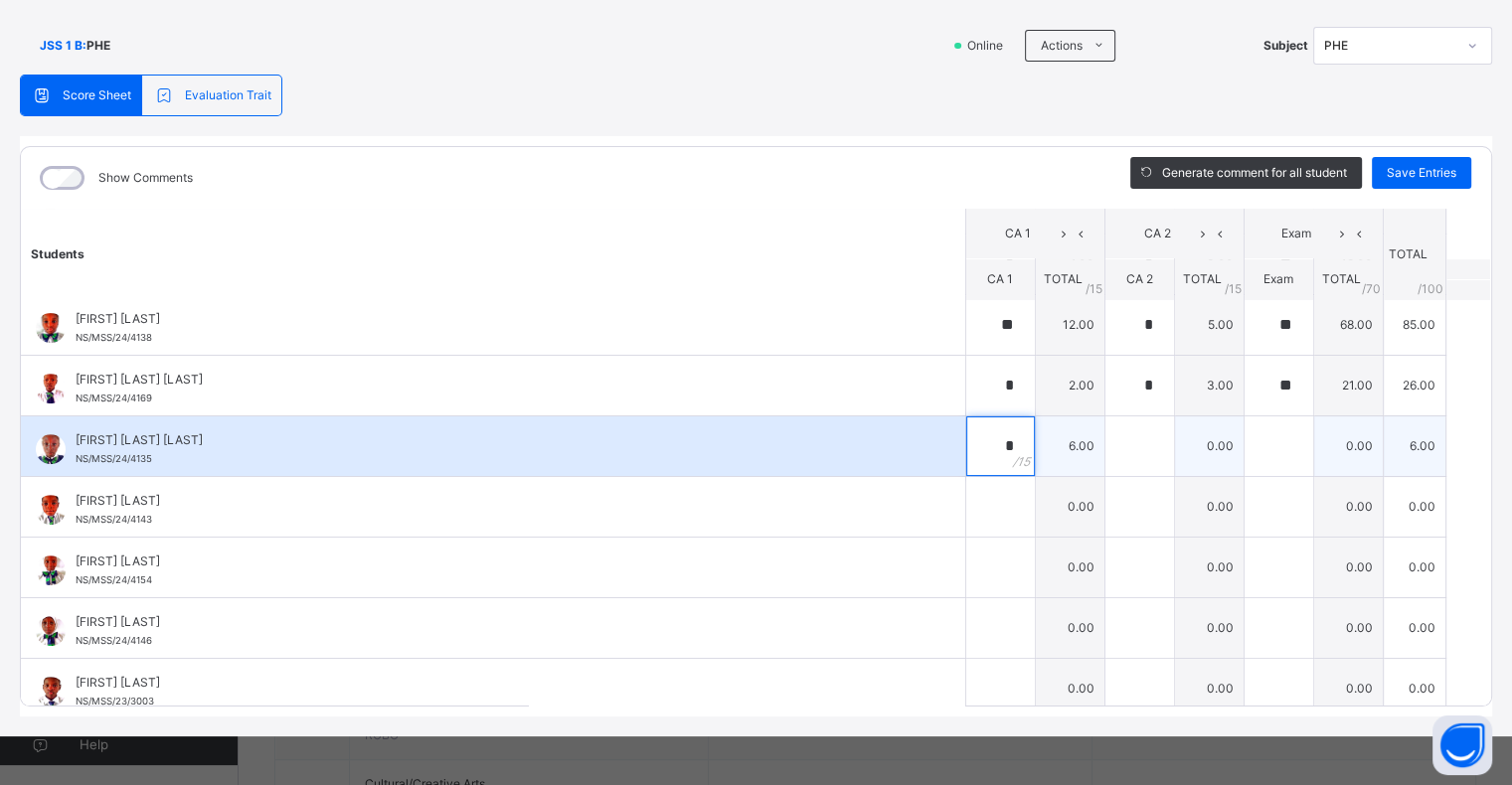 type on "*" 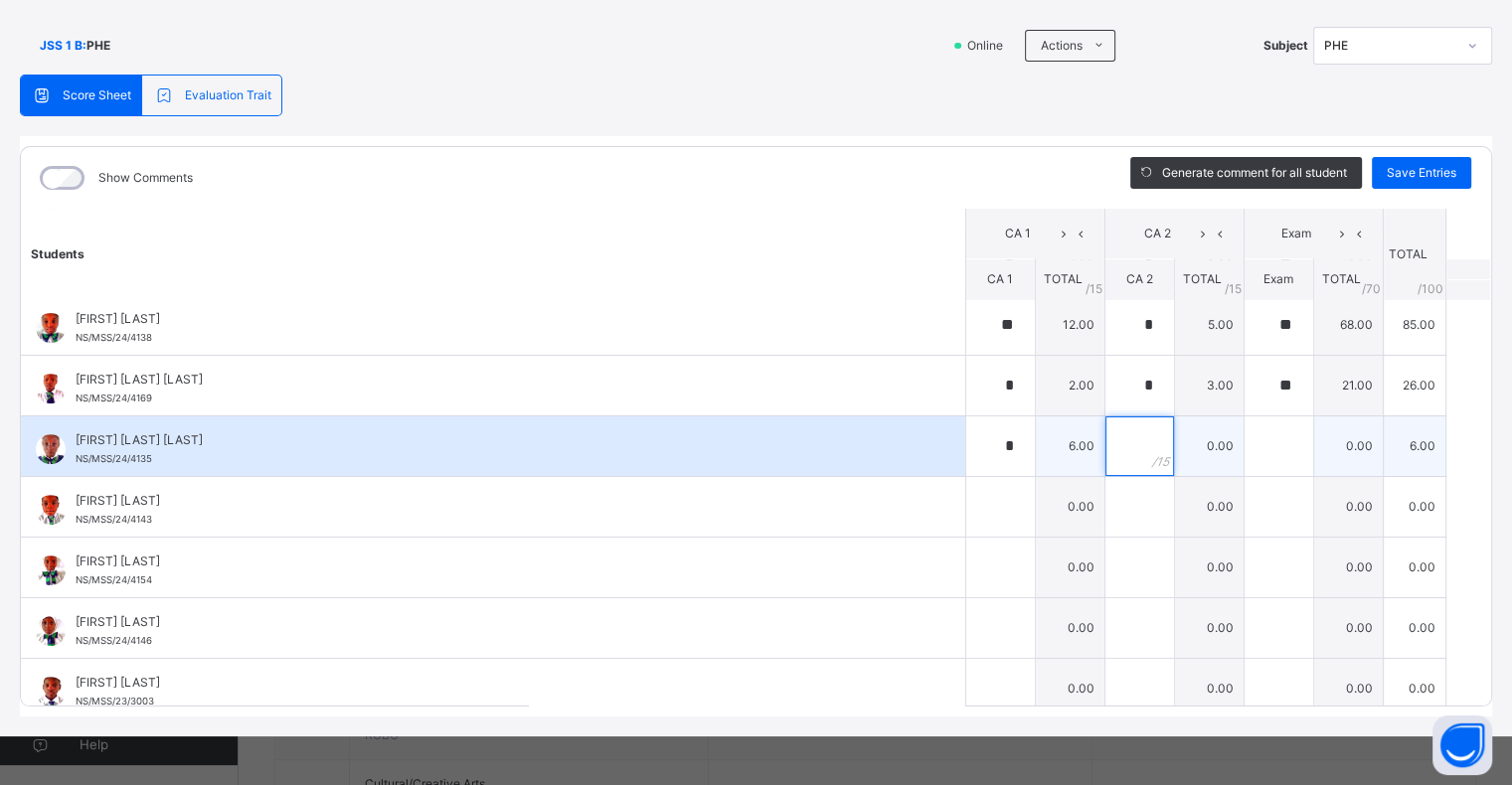 click at bounding box center (1139, 446) 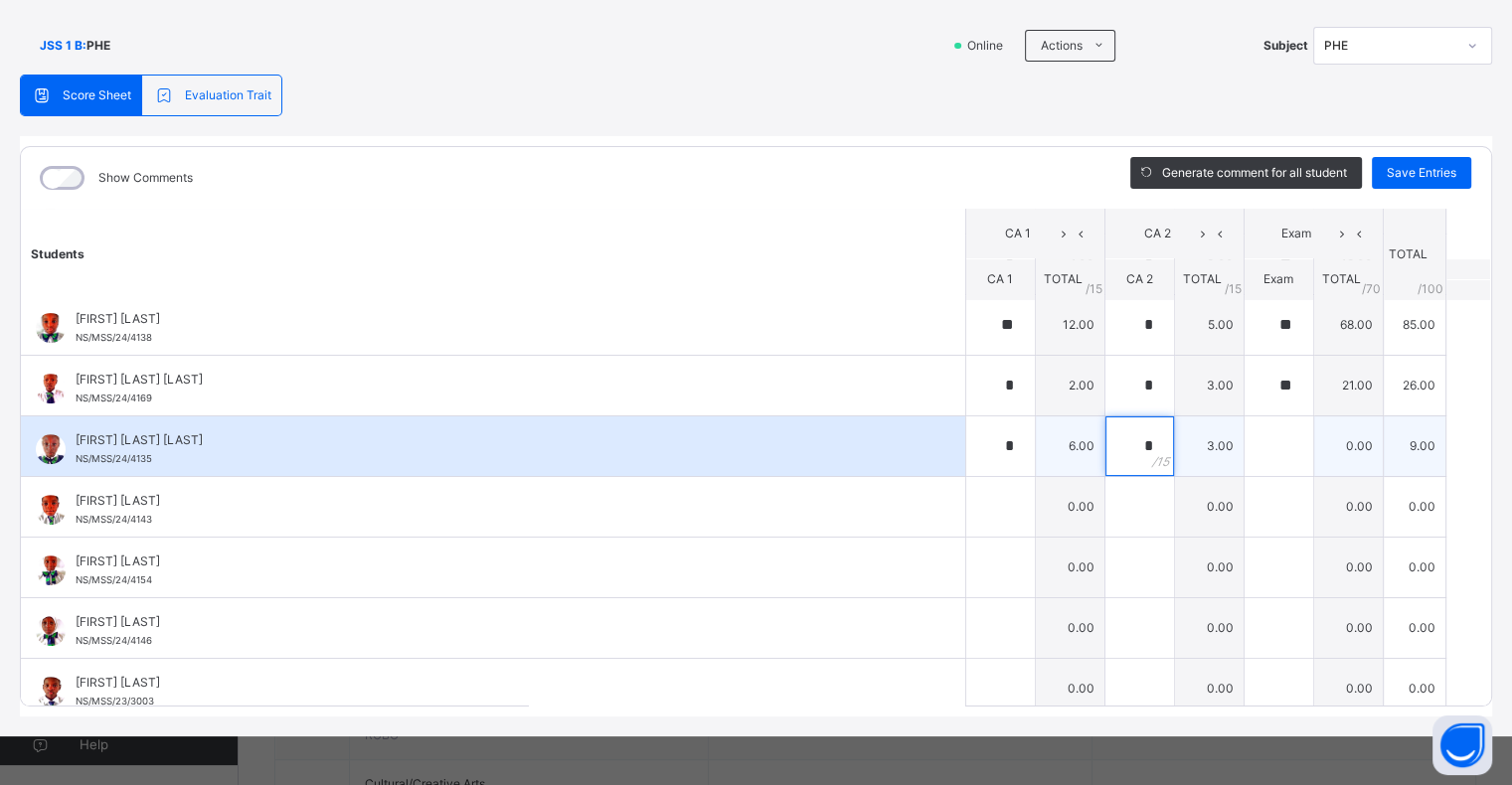 type on "*" 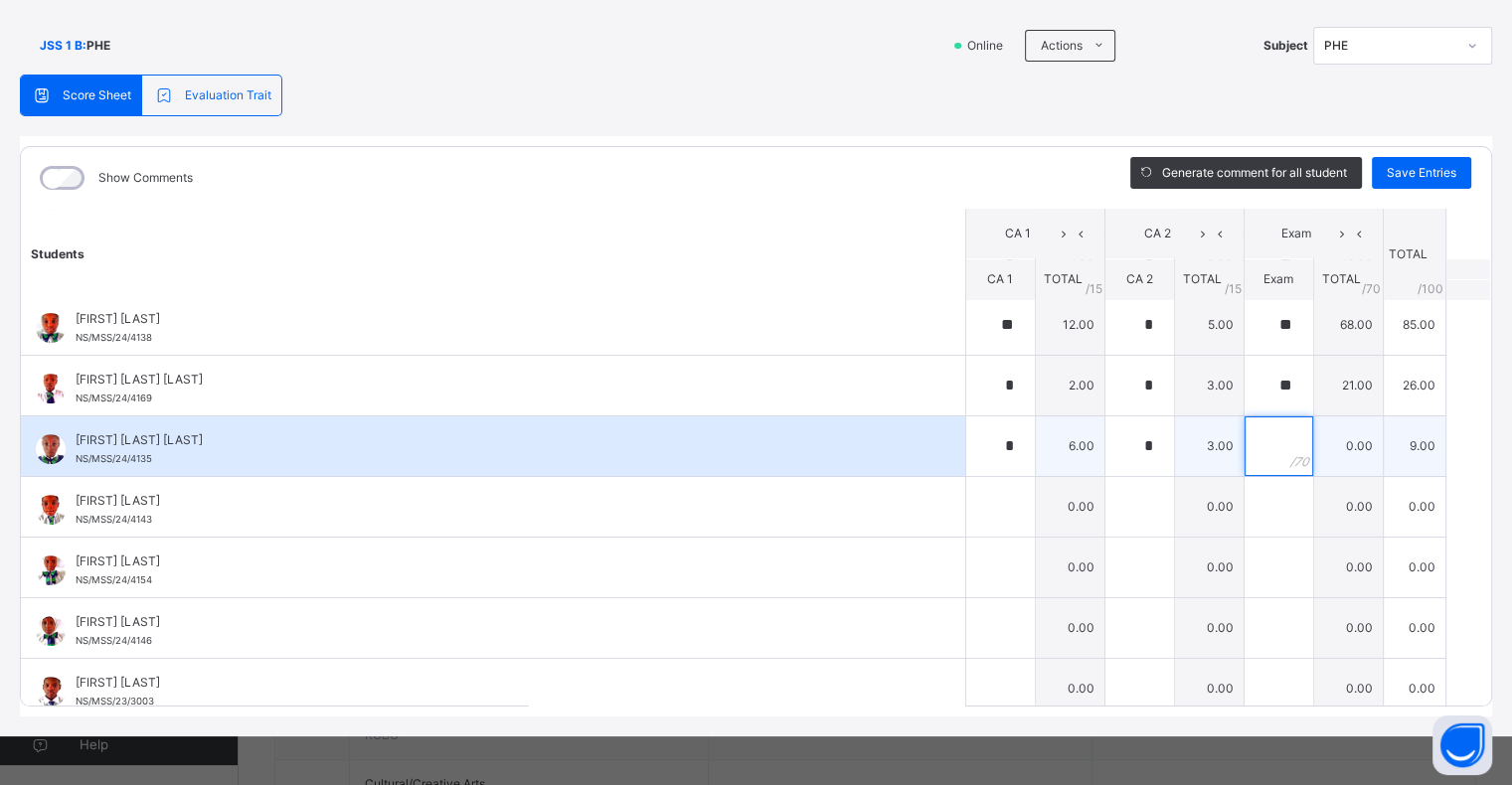 click at bounding box center [1278, 446] 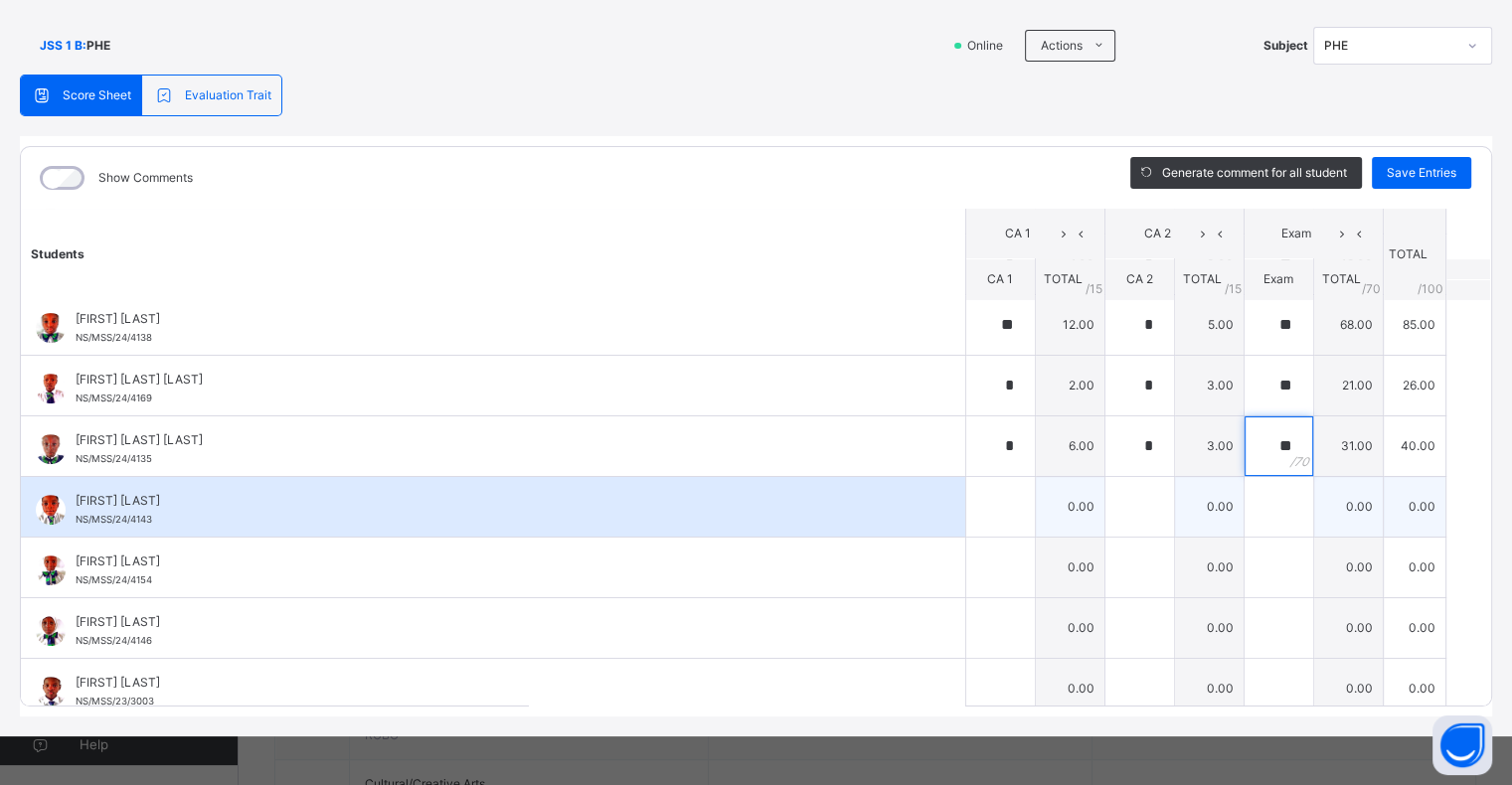 type on "**" 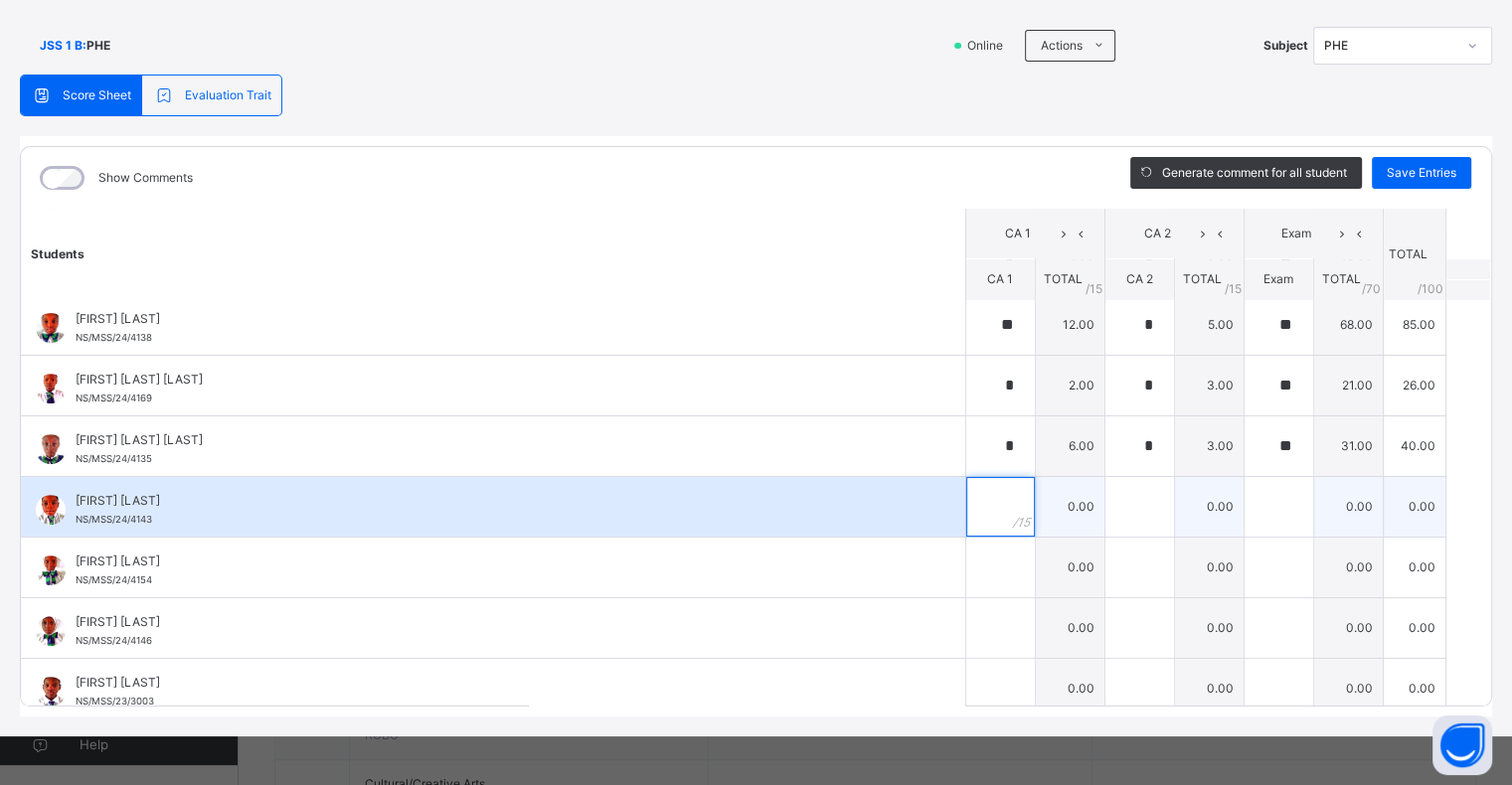 click at bounding box center (1000, 507) 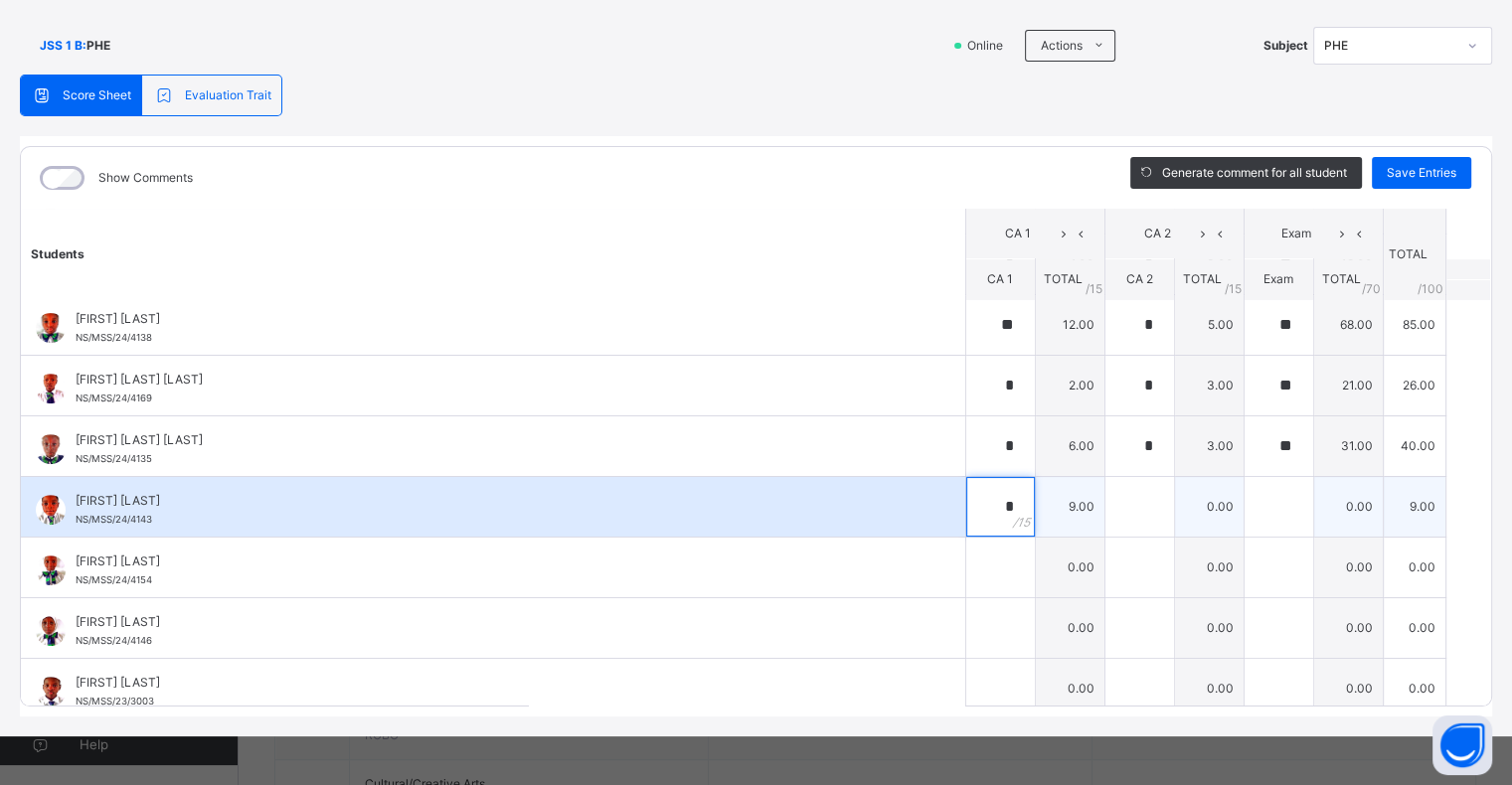 type on "*" 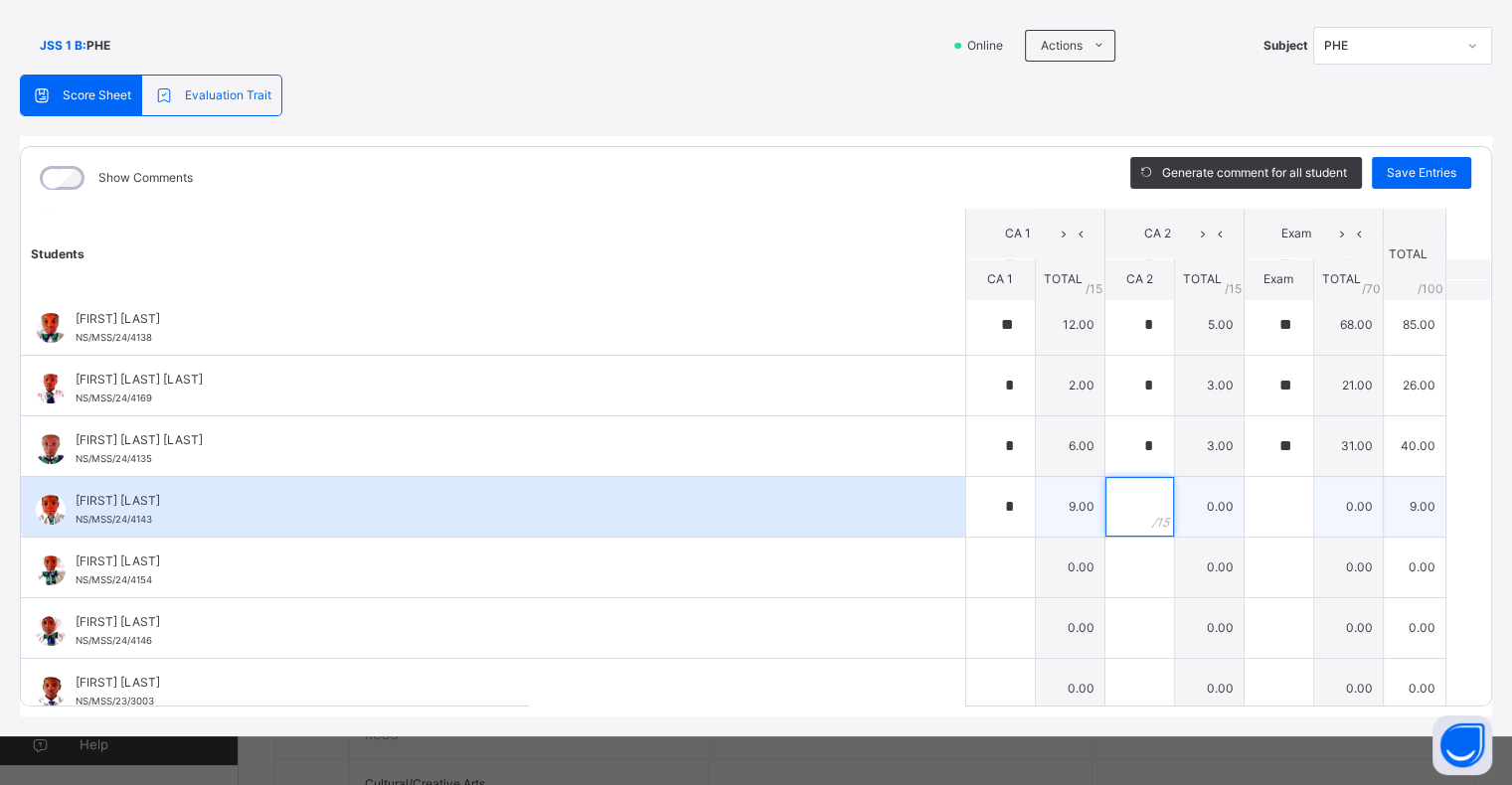 click at bounding box center [1139, 507] 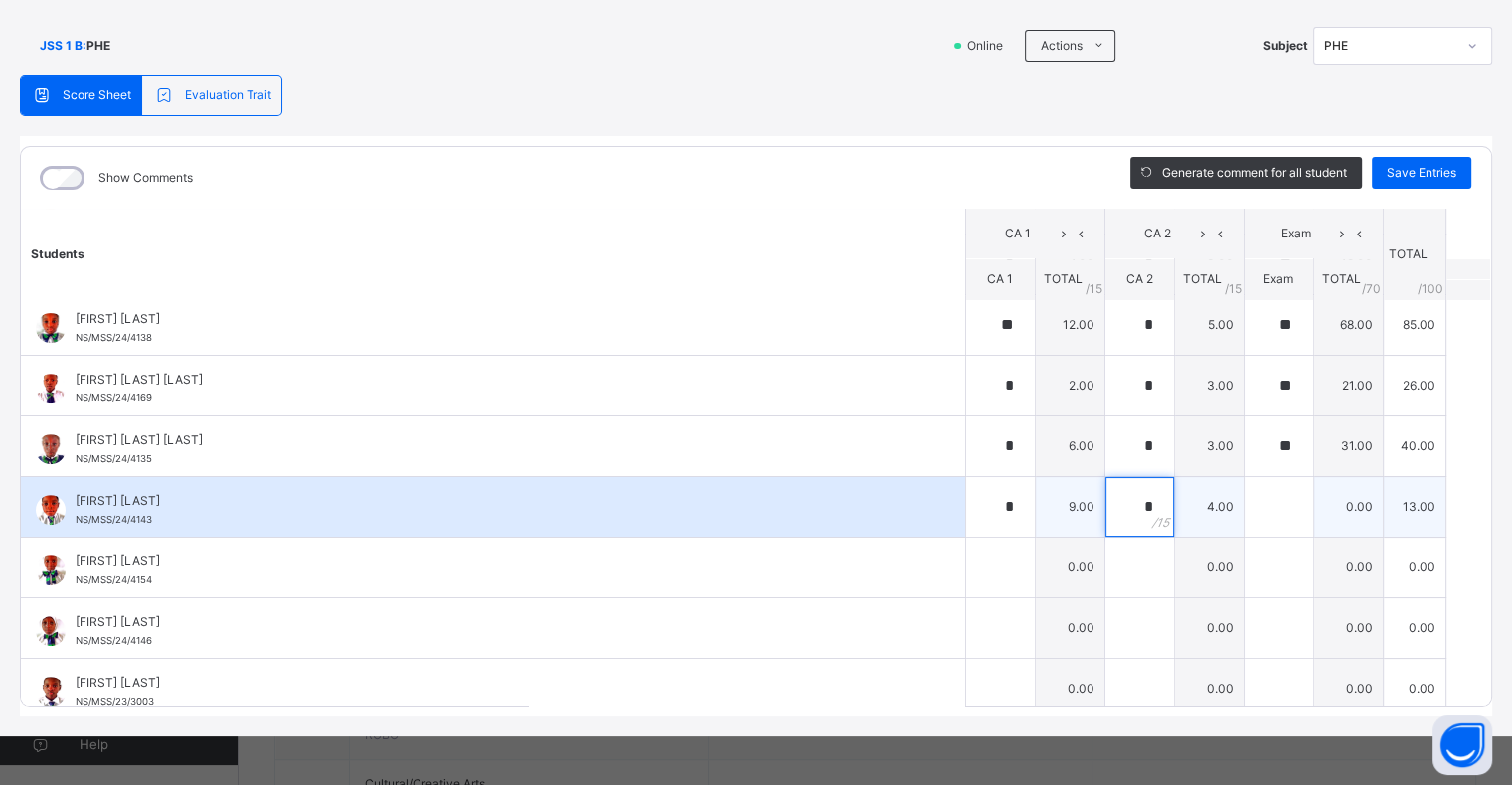 type on "*" 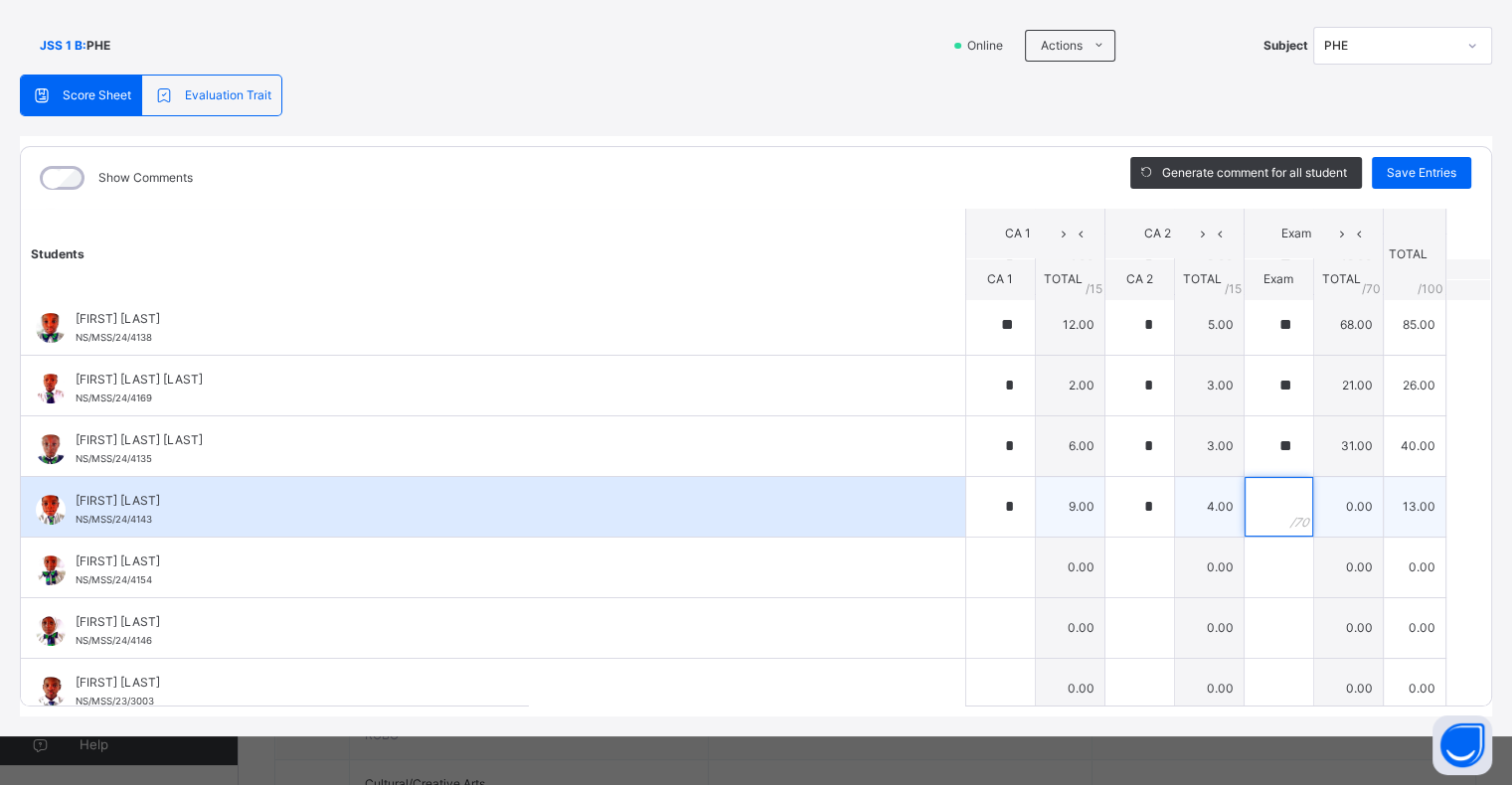 click at bounding box center [1278, 507] 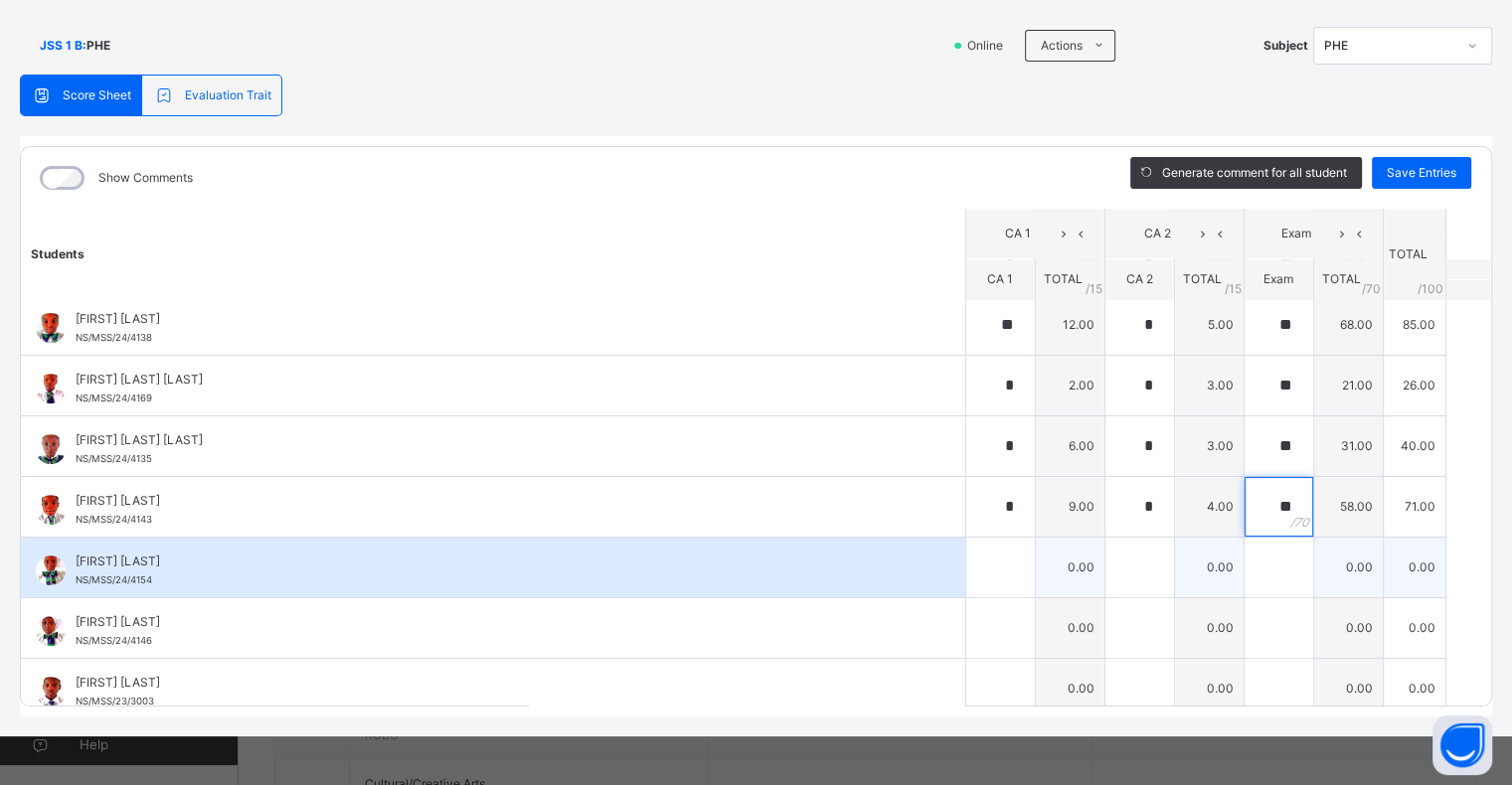 type on "**" 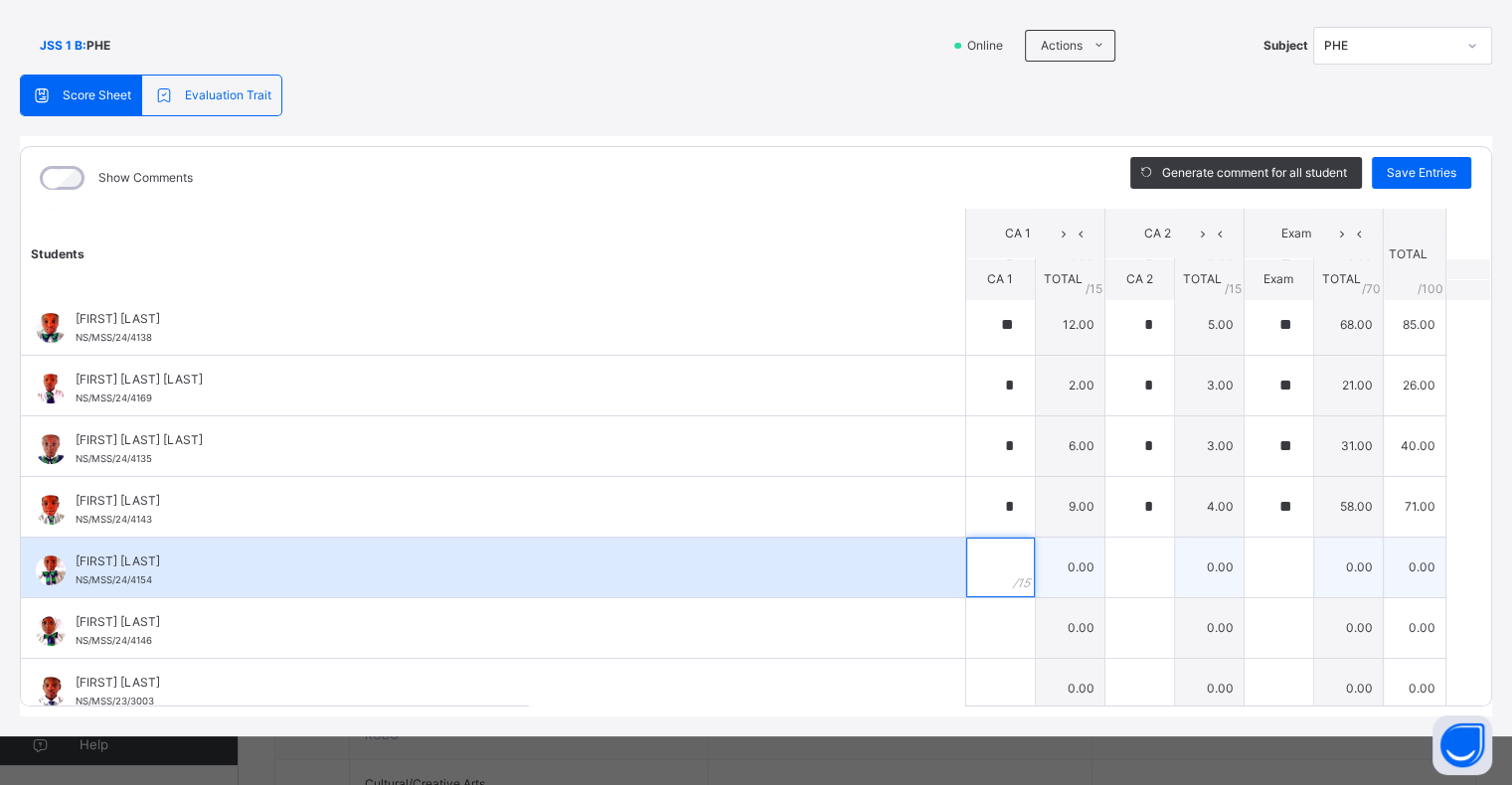 click at bounding box center (1000, 567) 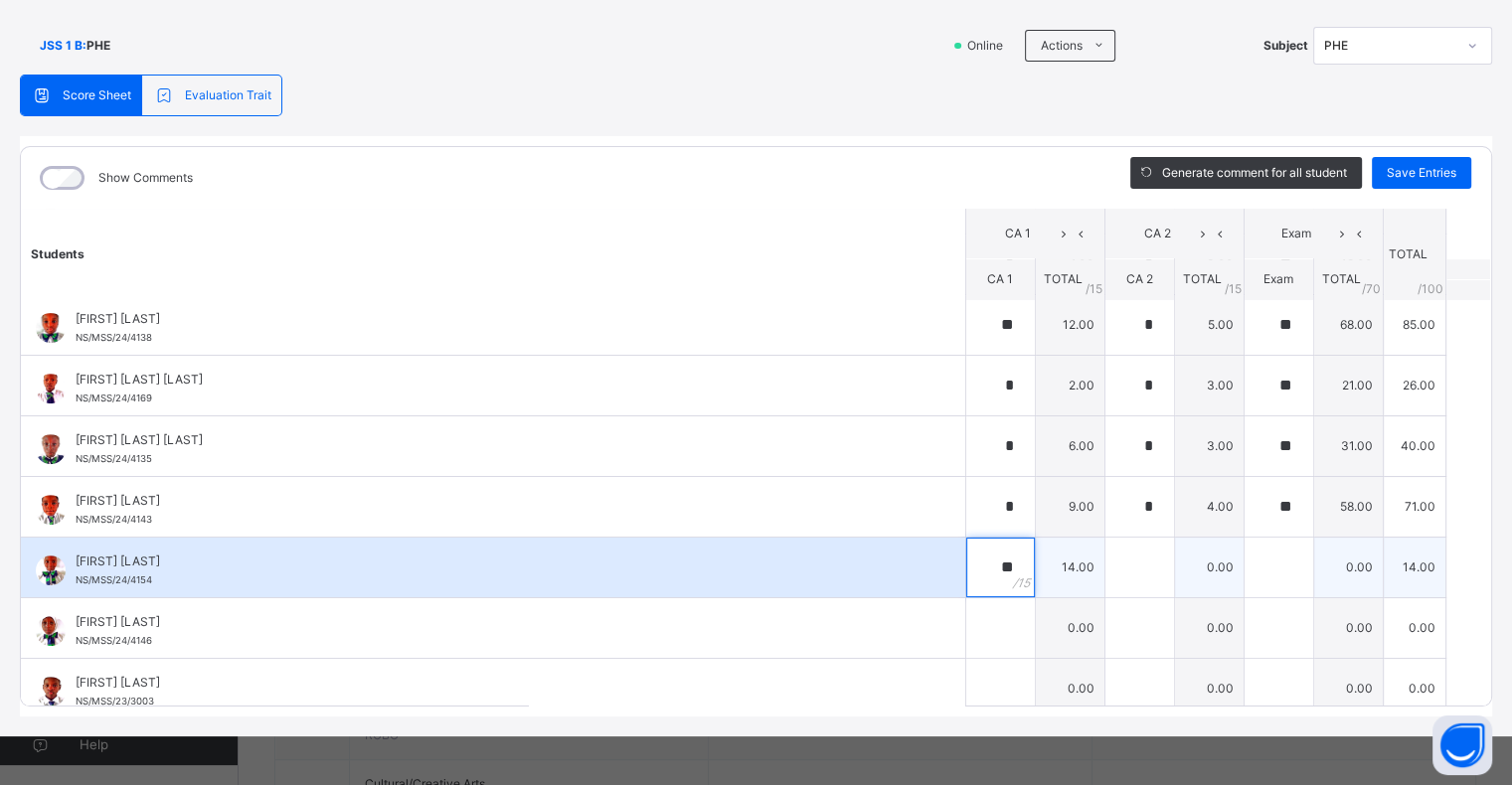 type on "**" 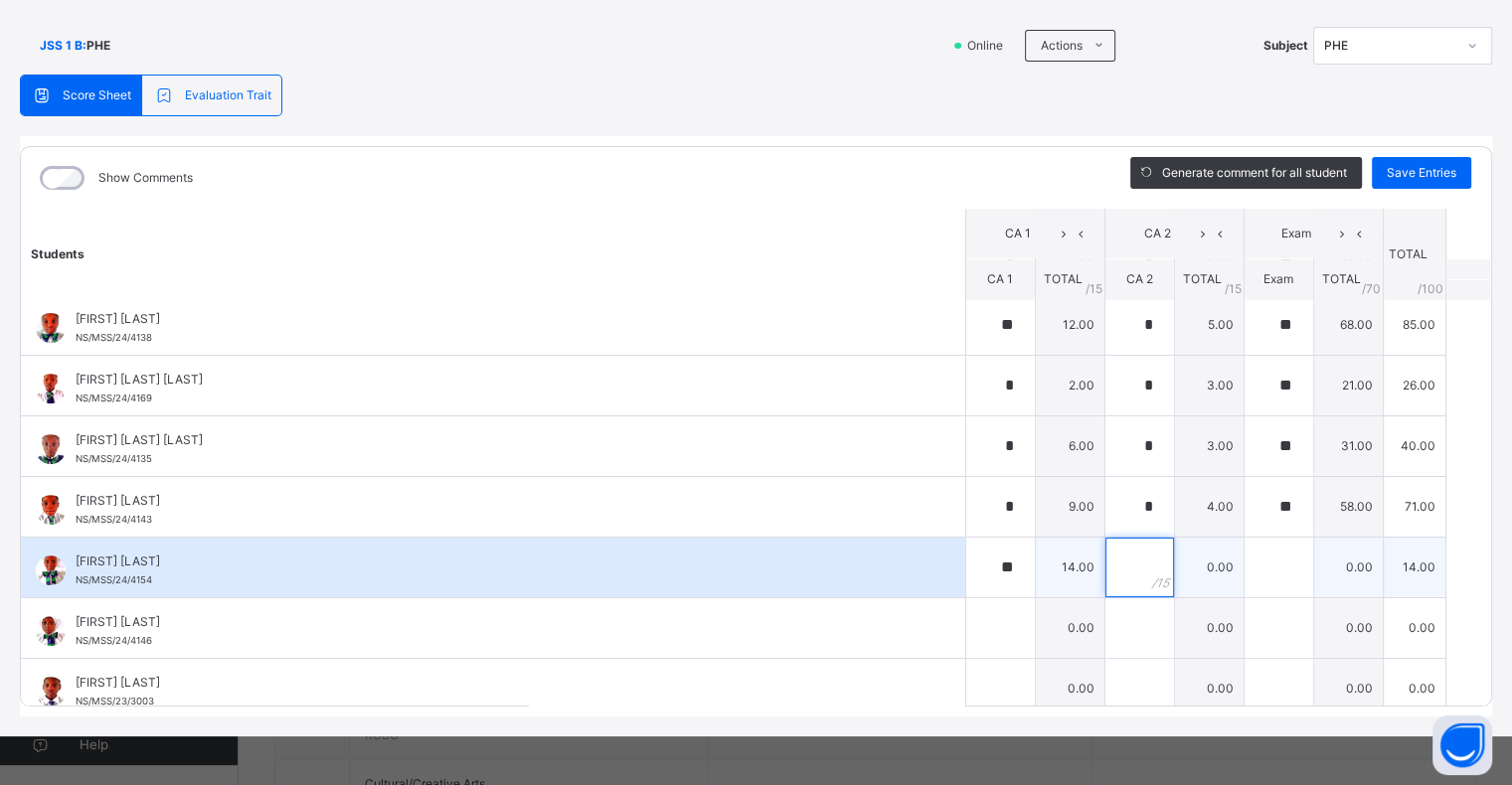 click at bounding box center [1139, 567] 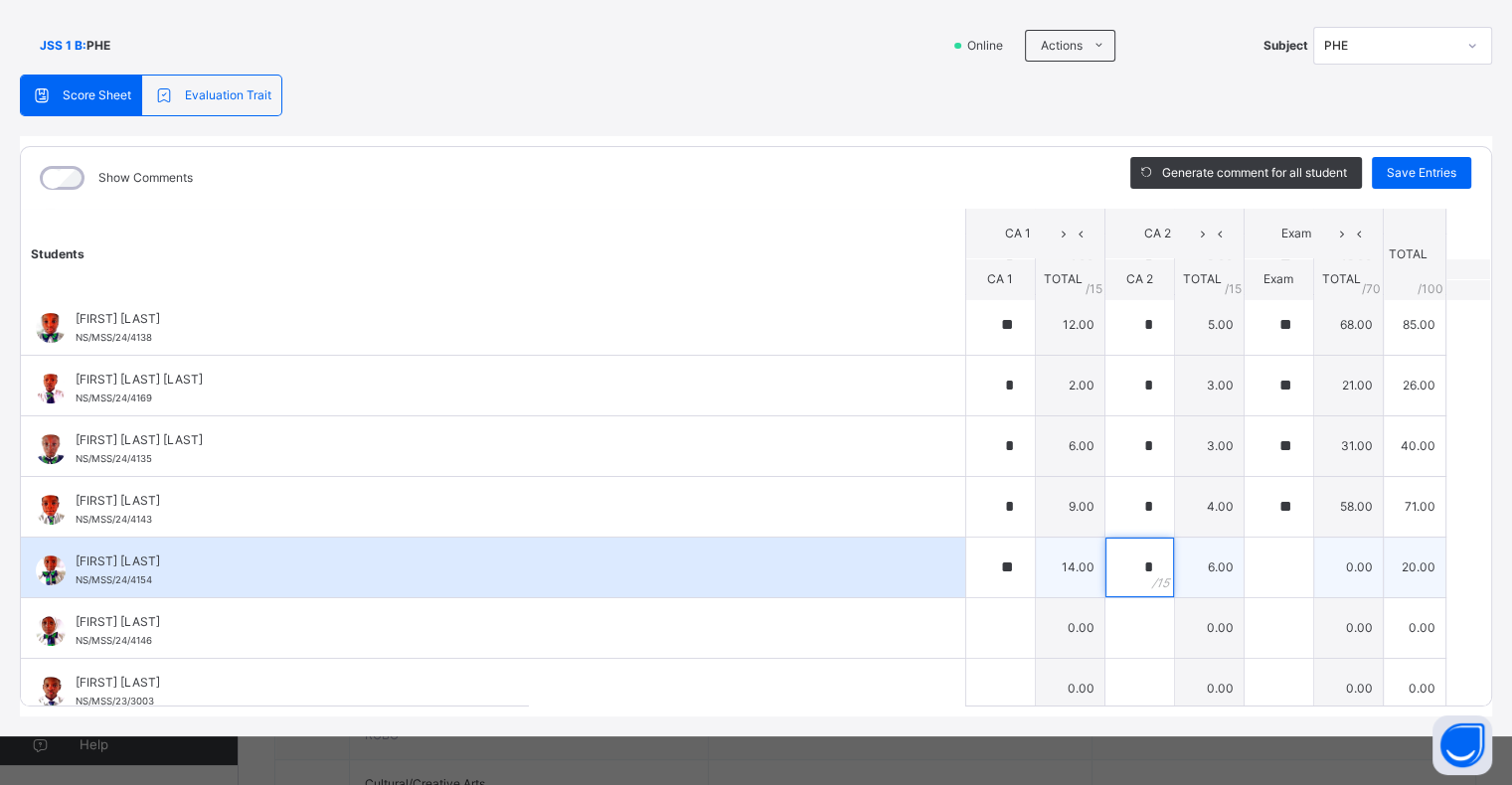 type on "*" 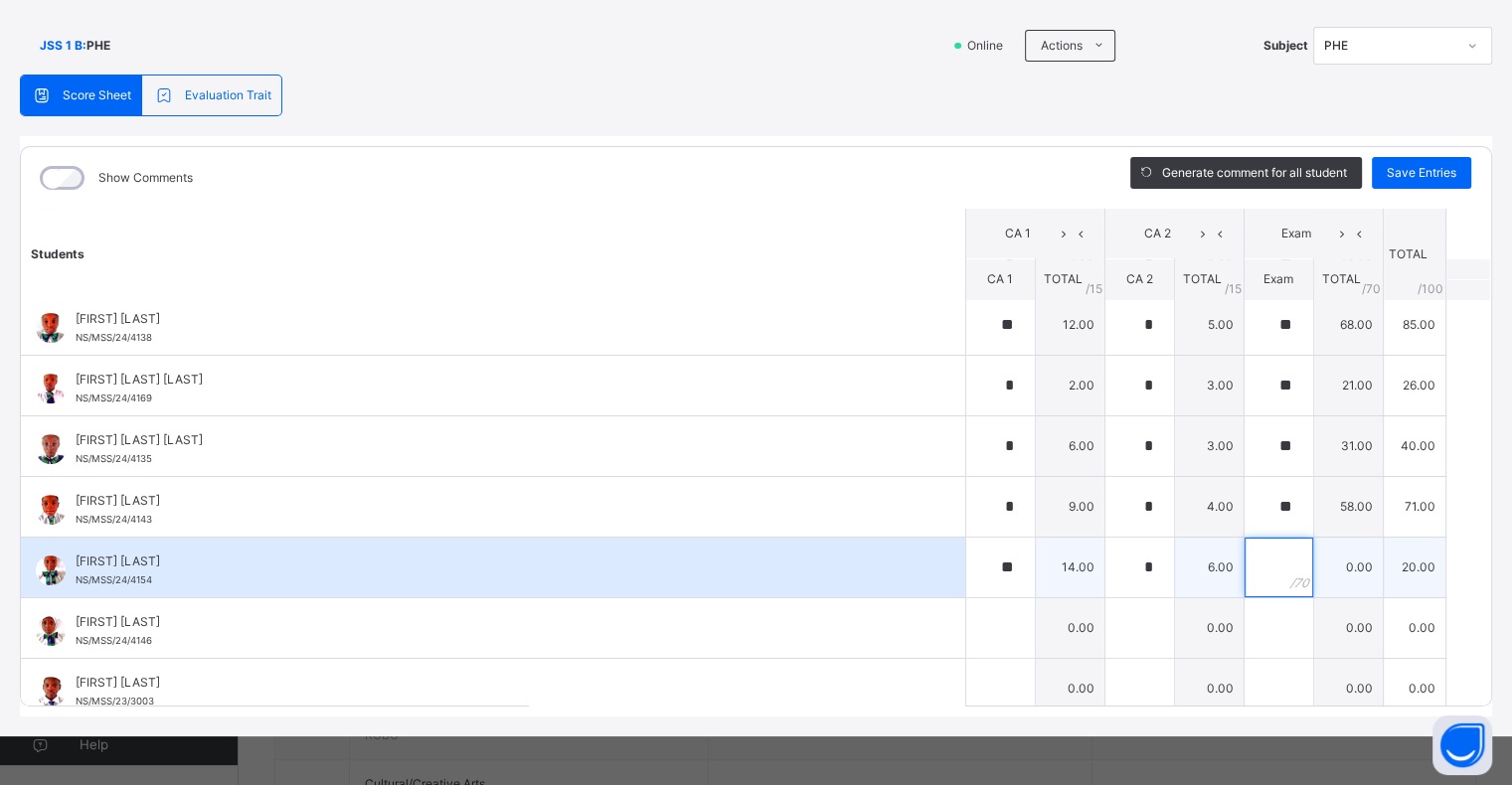 click at bounding box center (1278, 567) 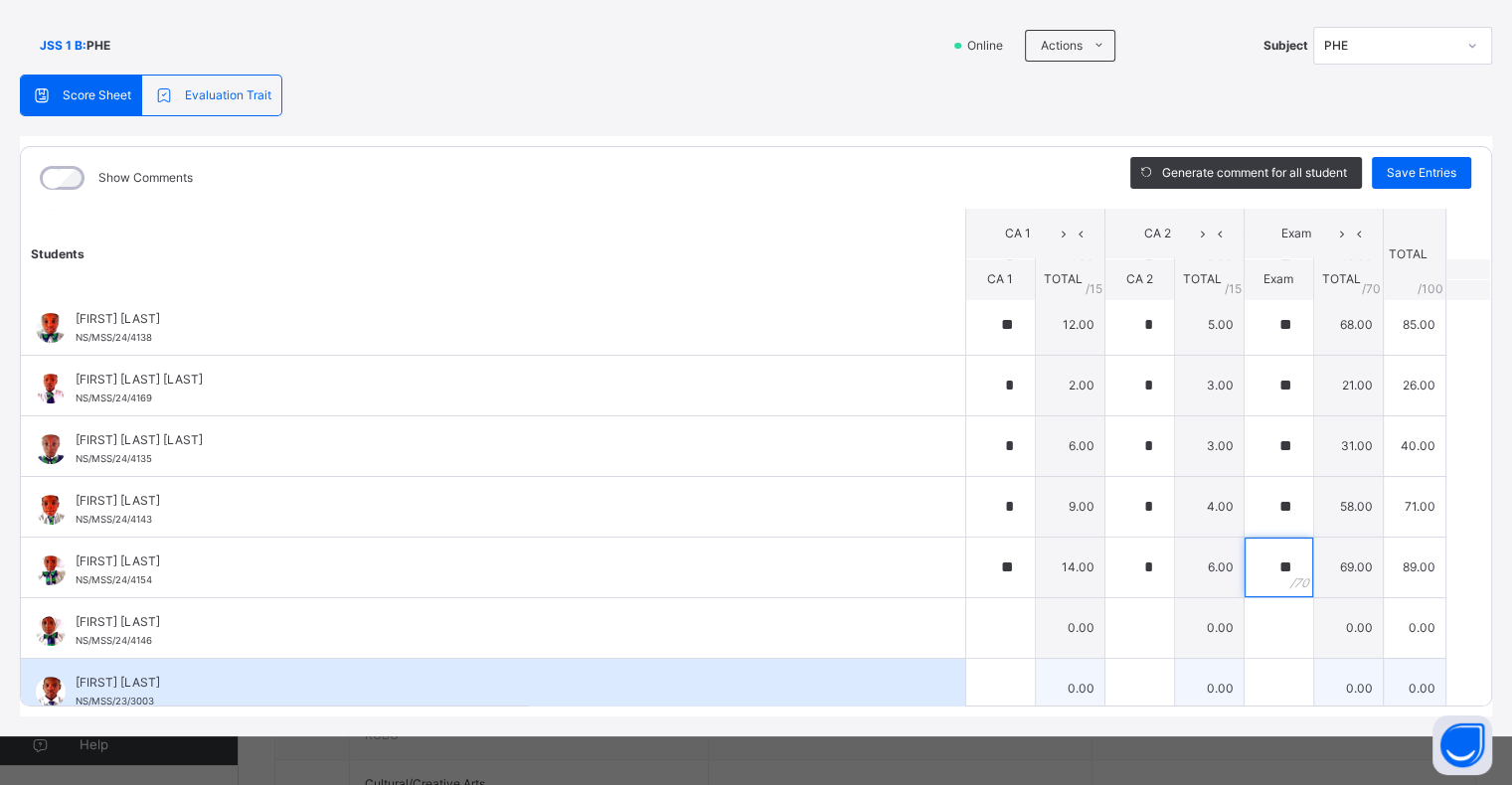 type on "**" 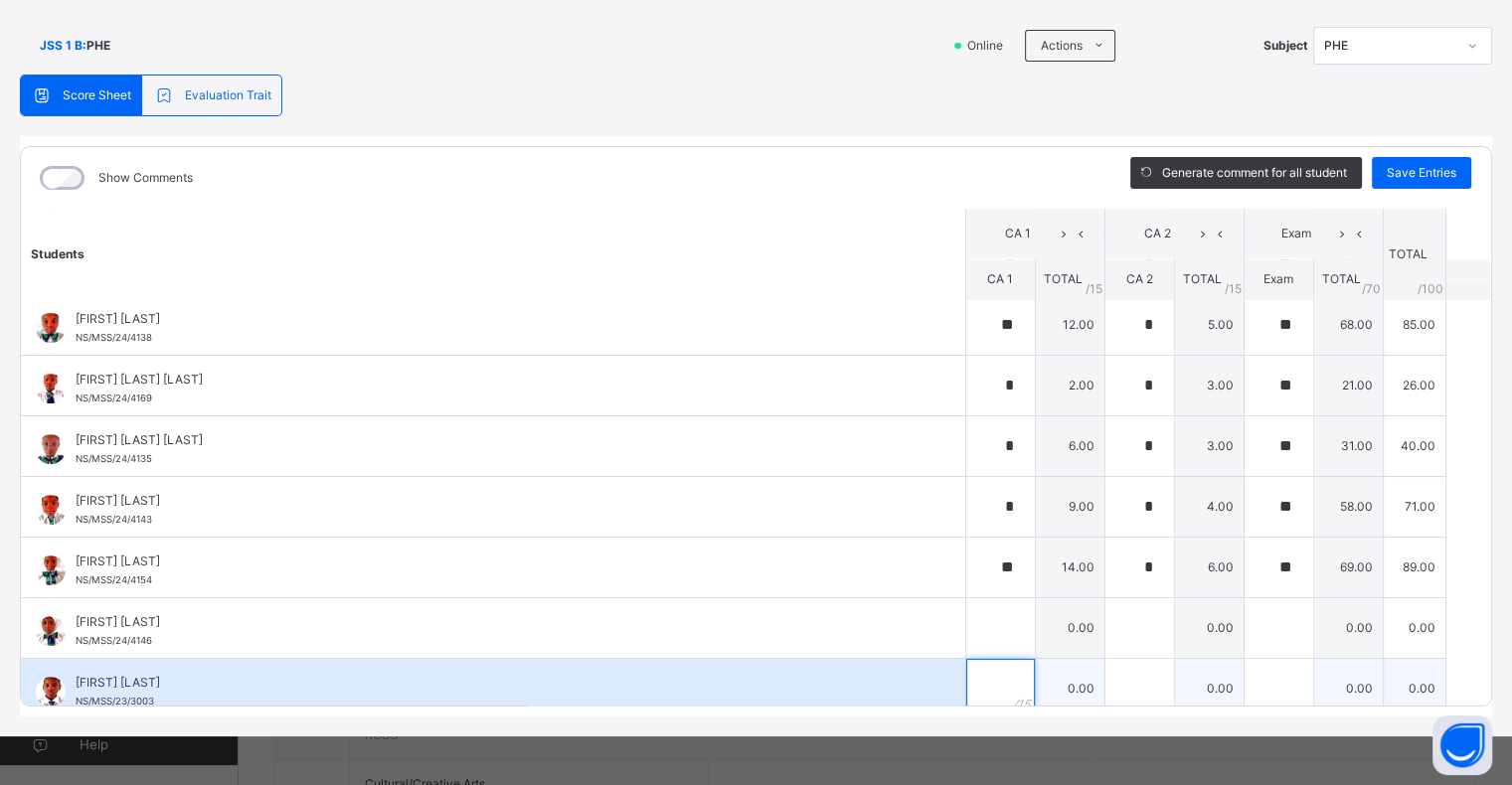 click at bounding box center (1000, 689) 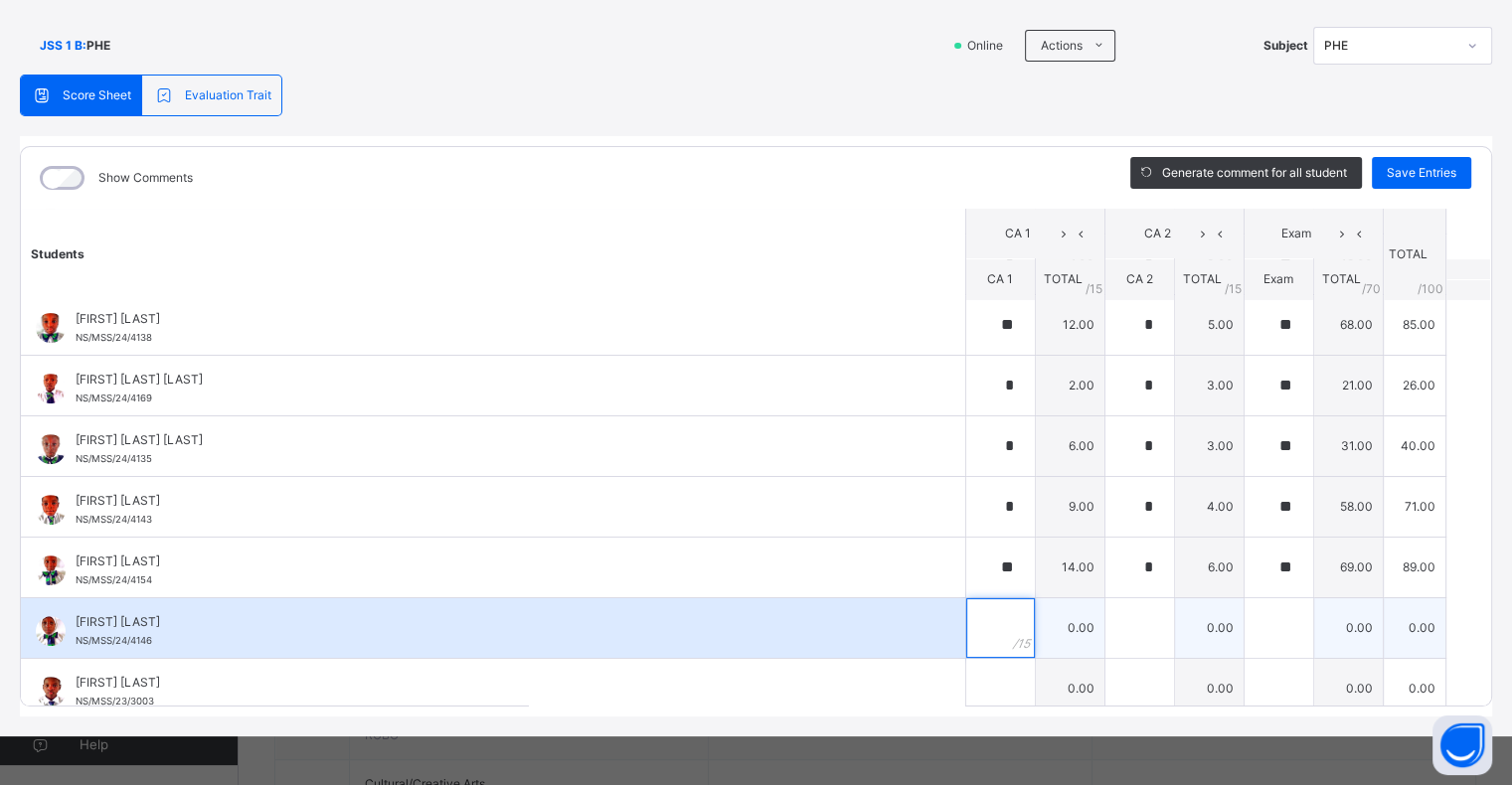 click at bounding box center (1000, 628) 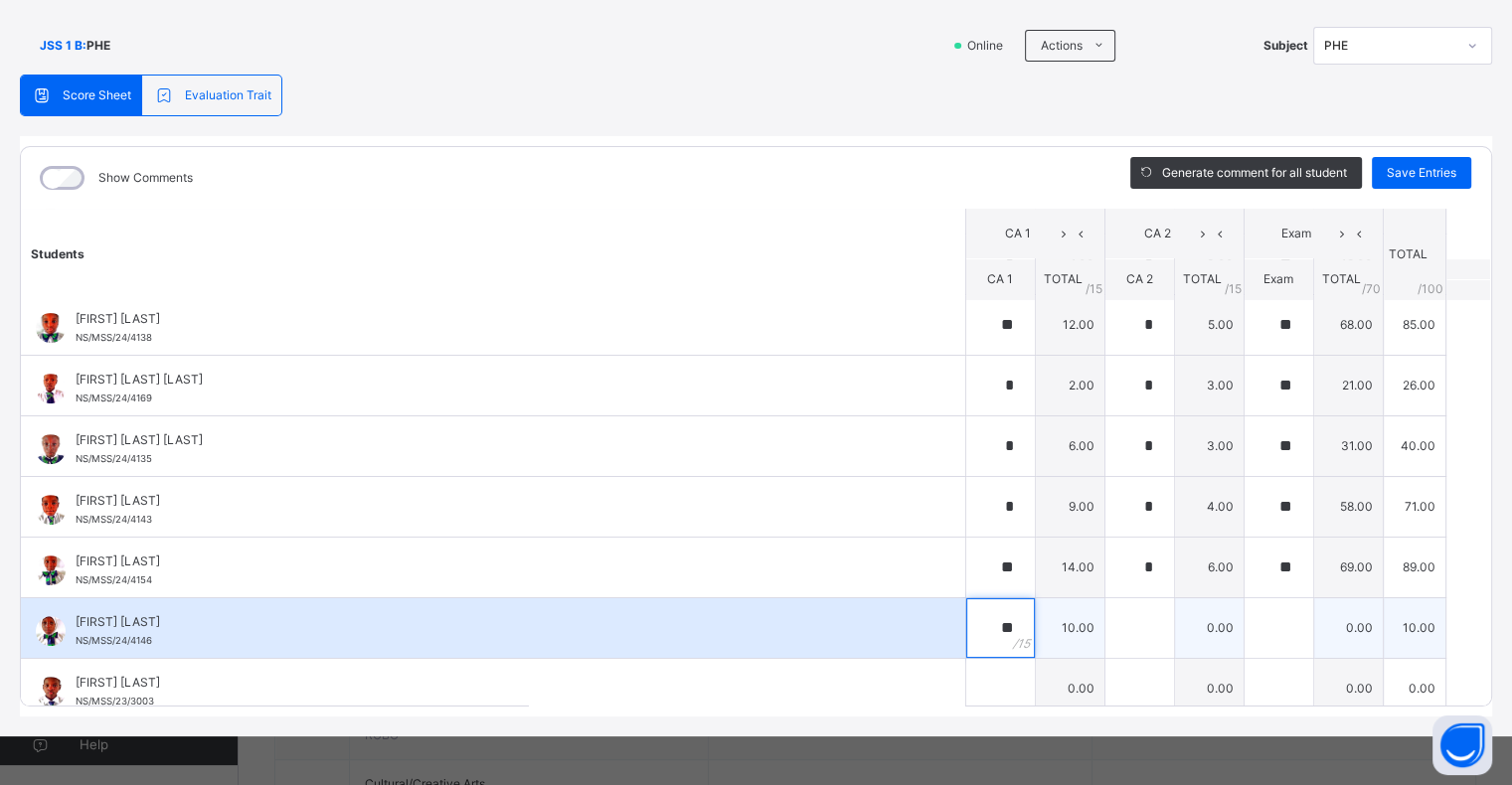 type on "**" 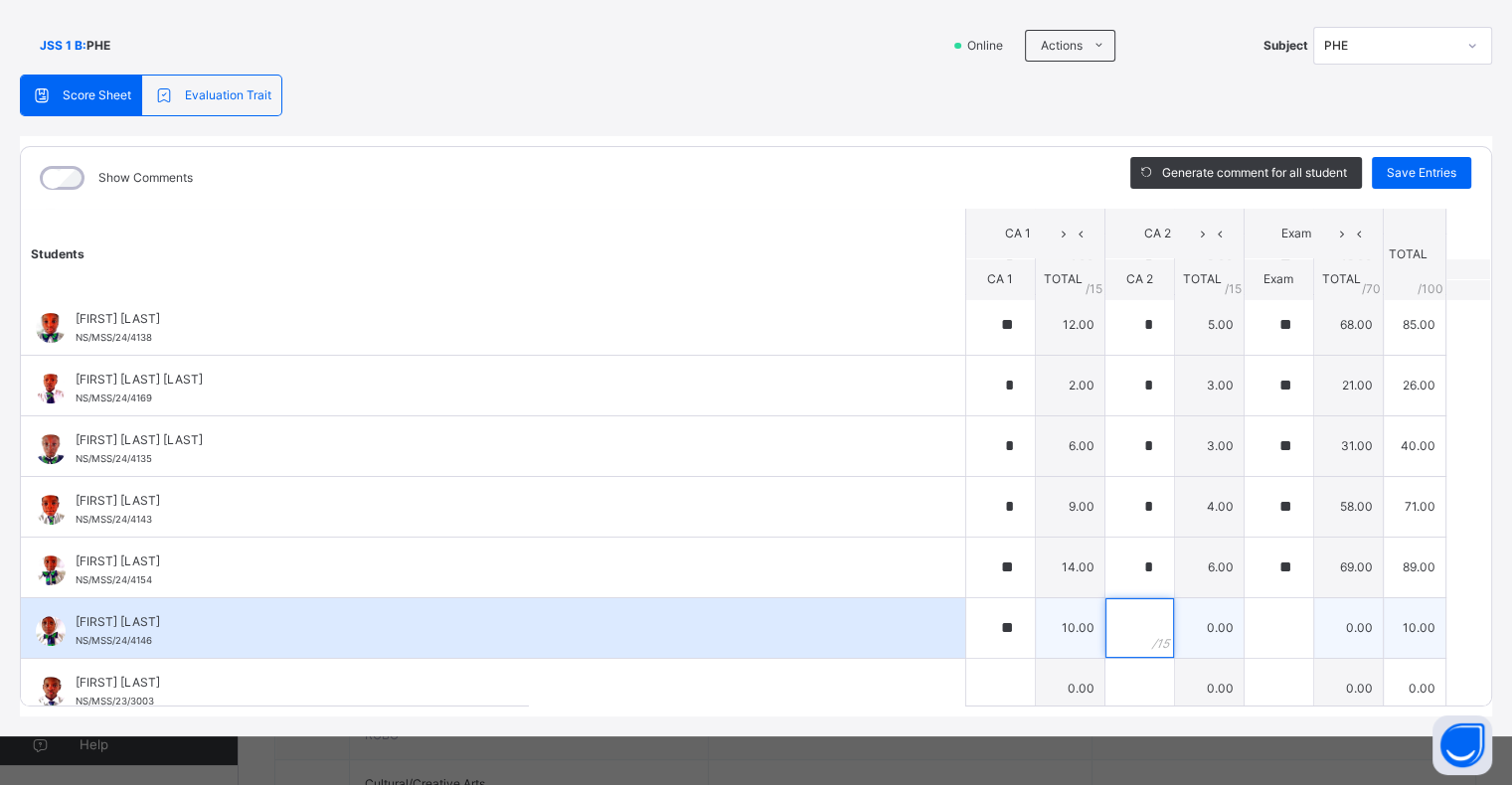 click at bounding box center [1139, 628] 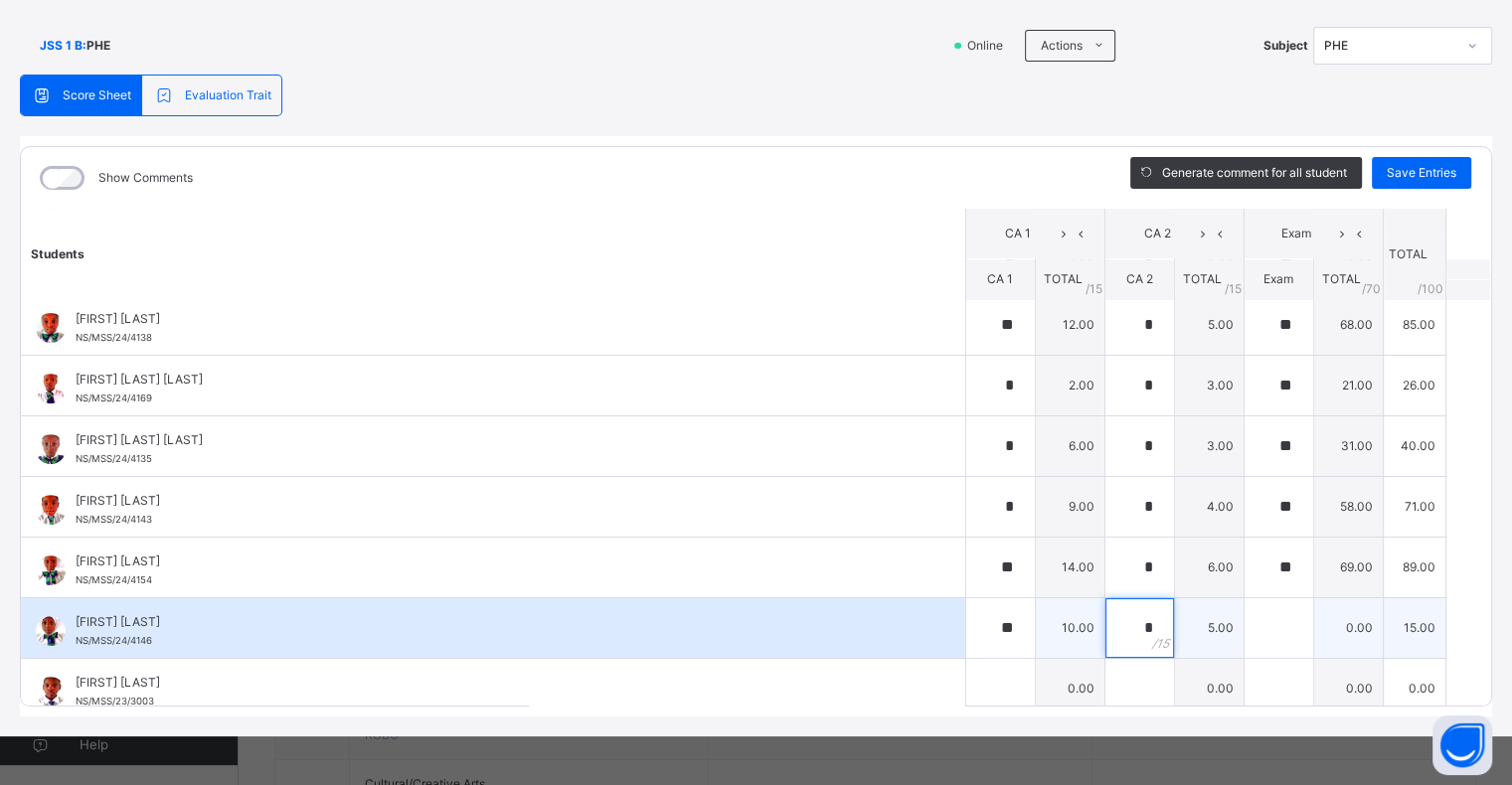 type on "*" 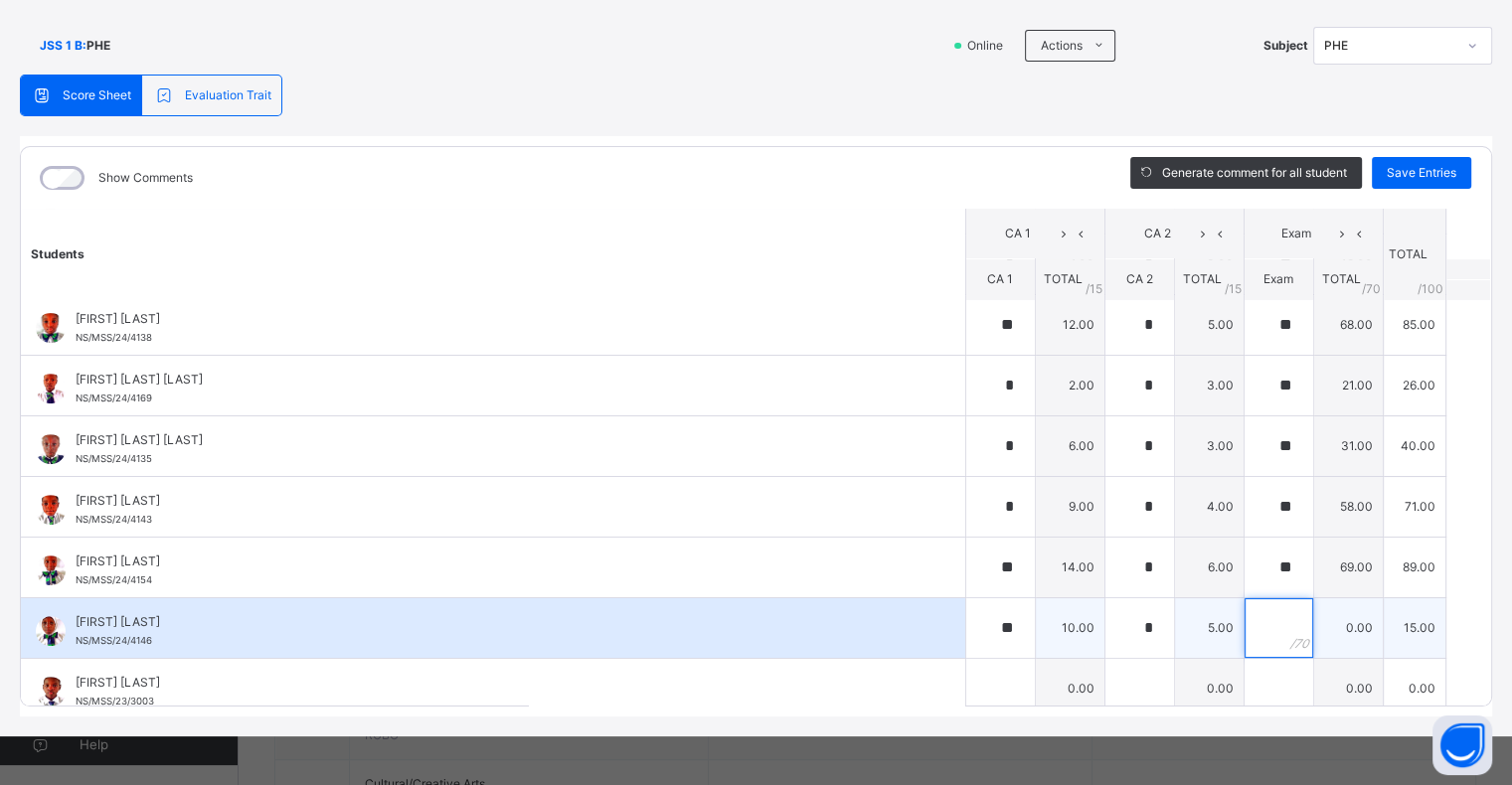 click at bounding box center [1278, 628] 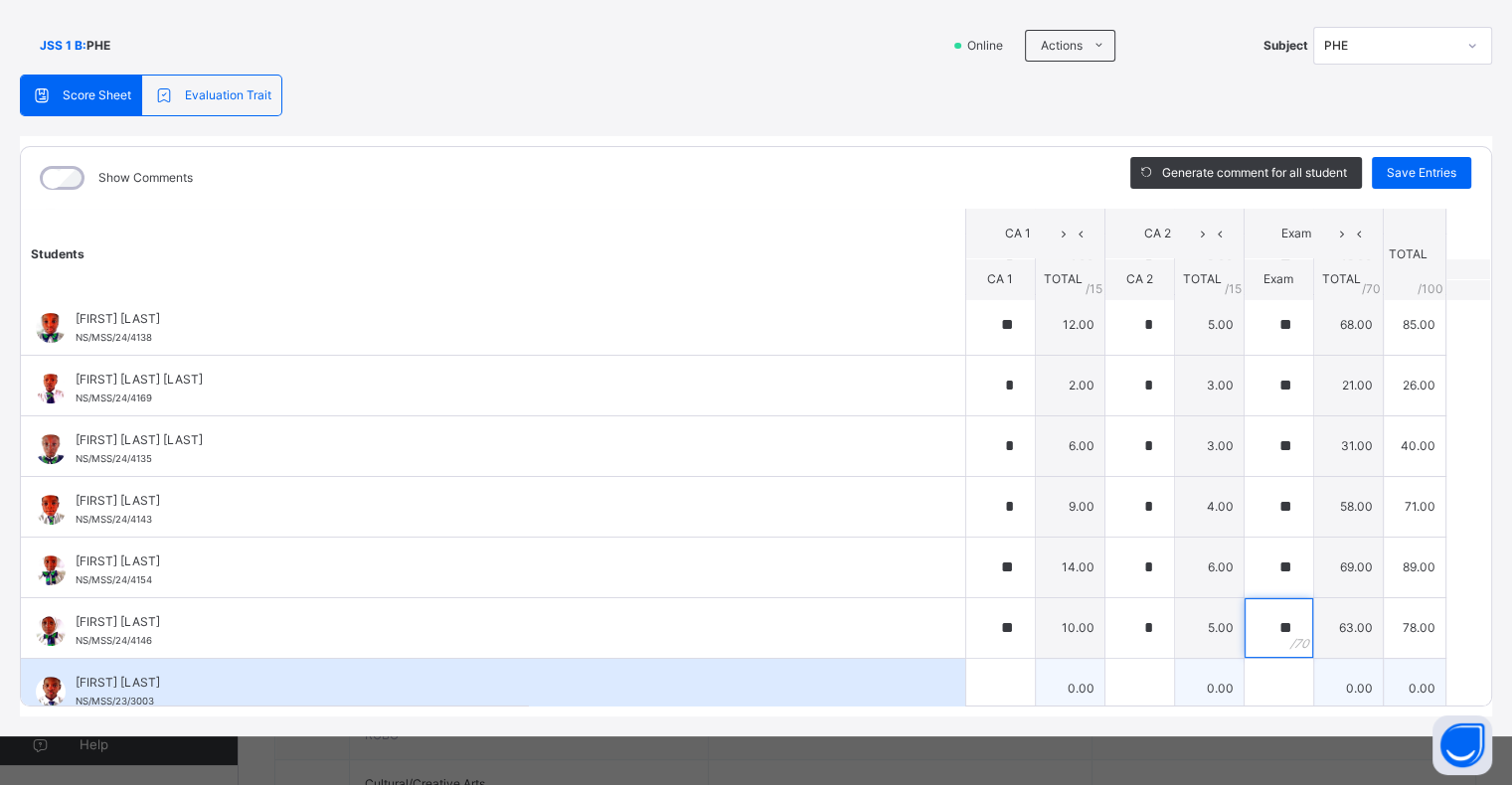 type on "**" 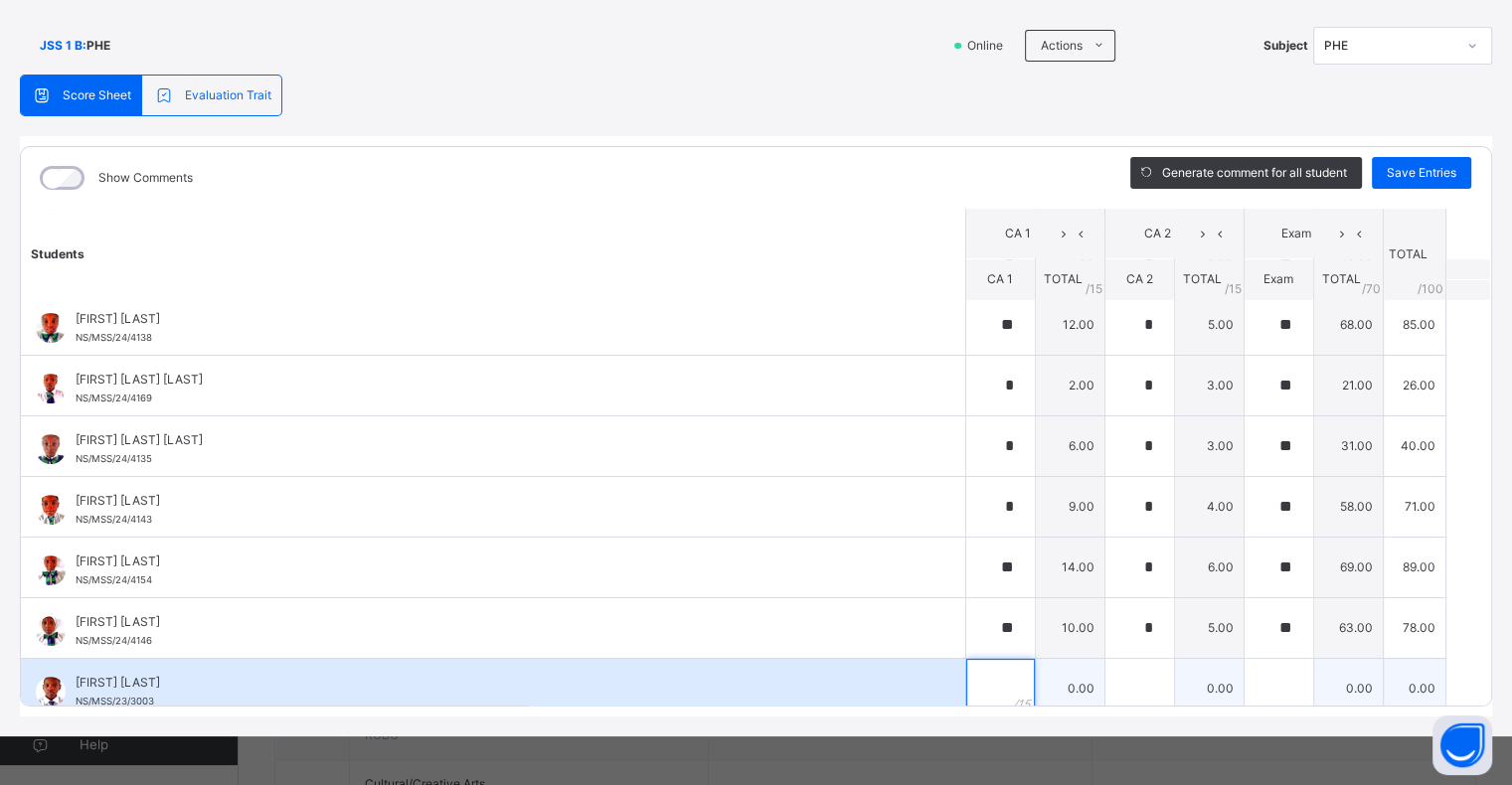 click at bounding box center (1000, 689) 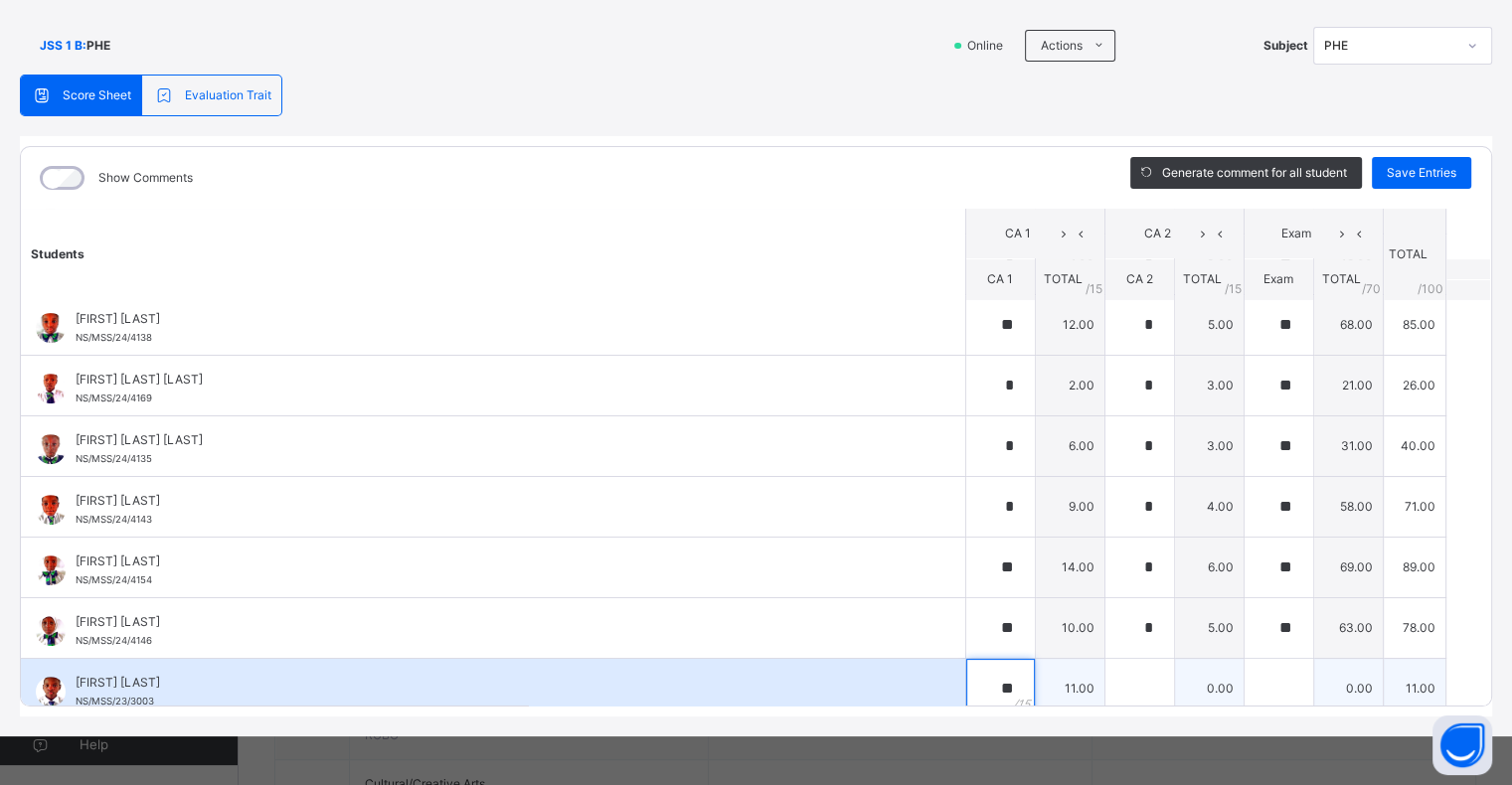 type on "**" 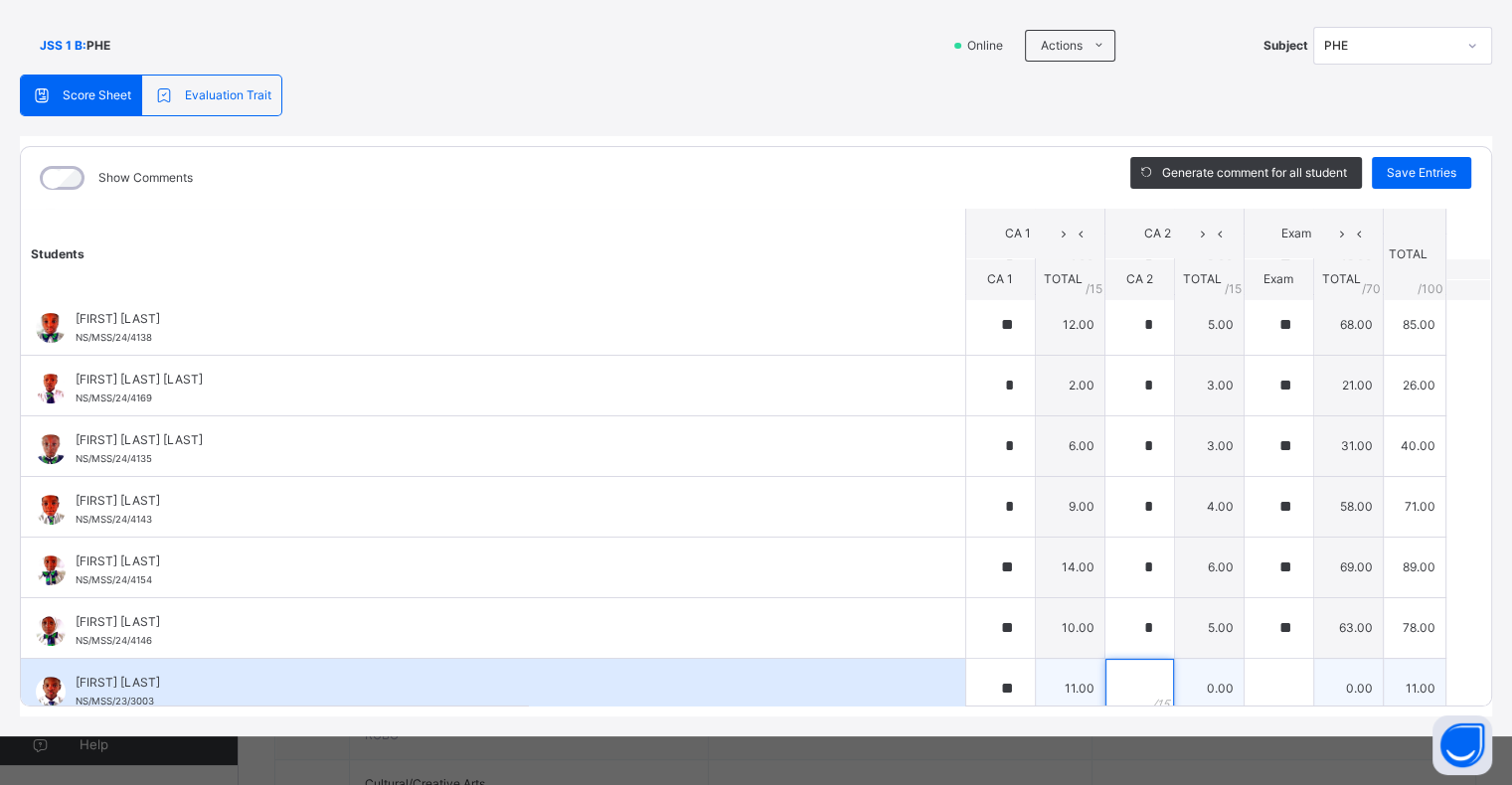 click at bounding box center (1139, 689) 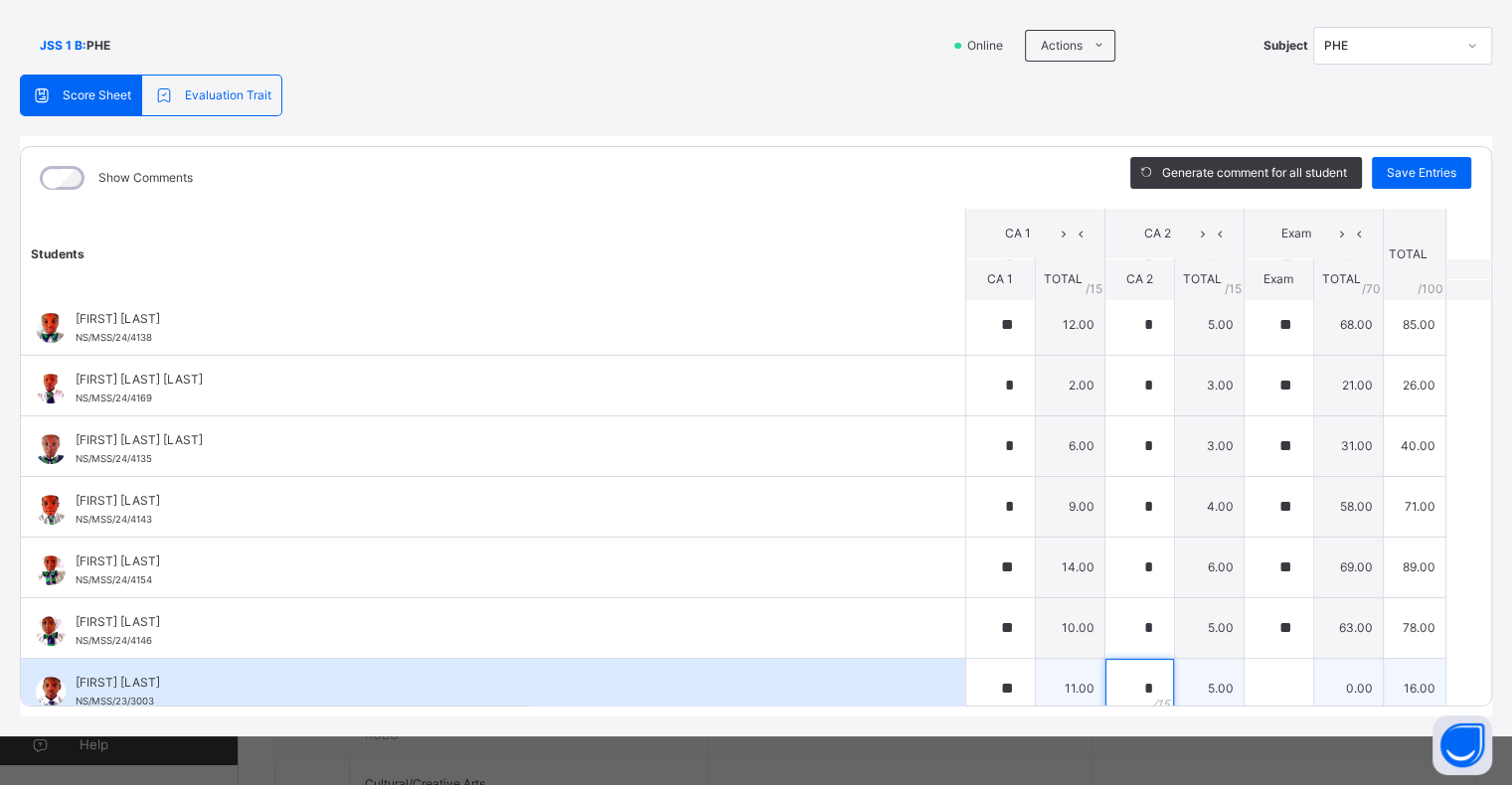 type on "*" 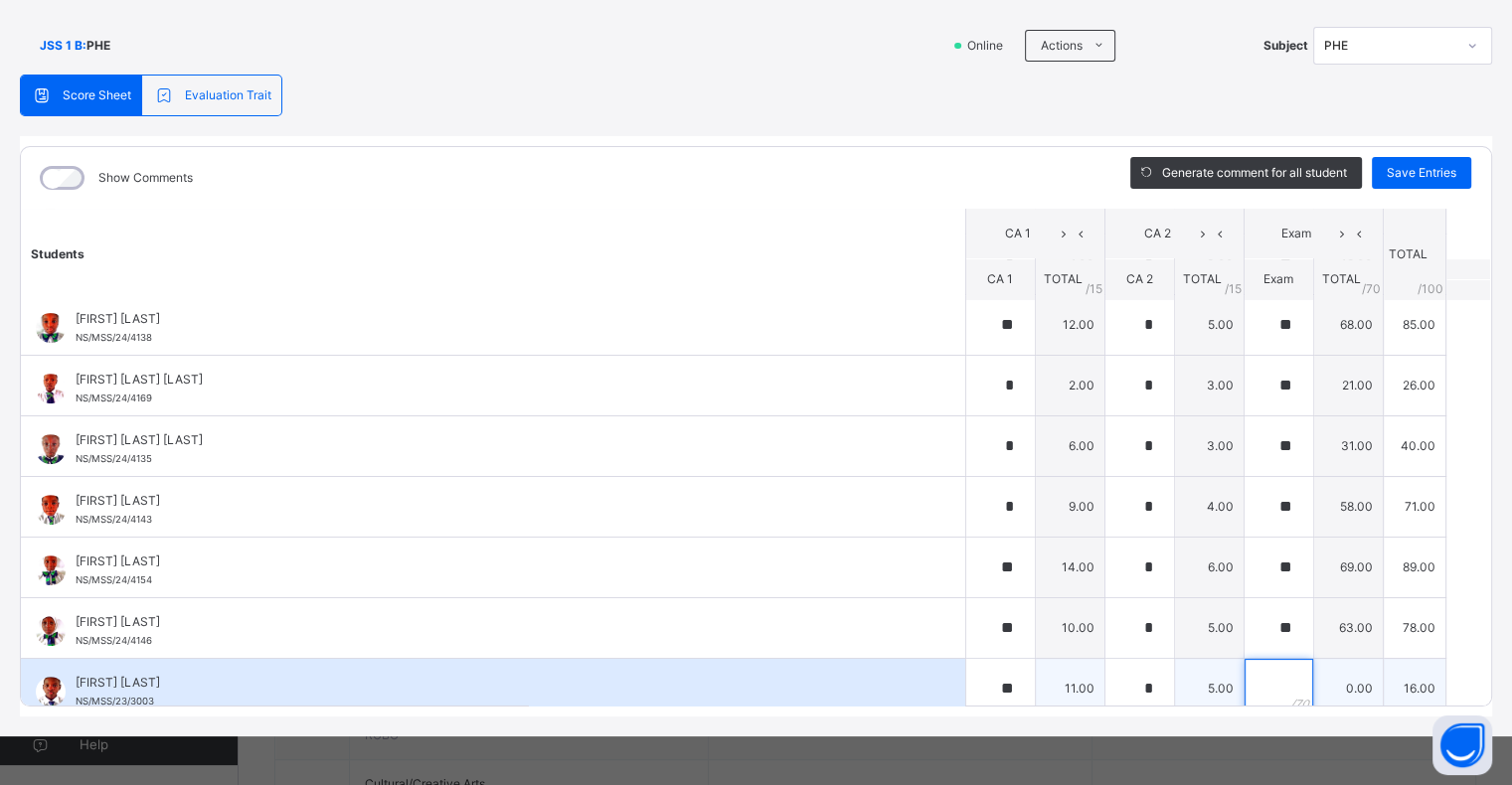 click at bounding box center (1278, 689) 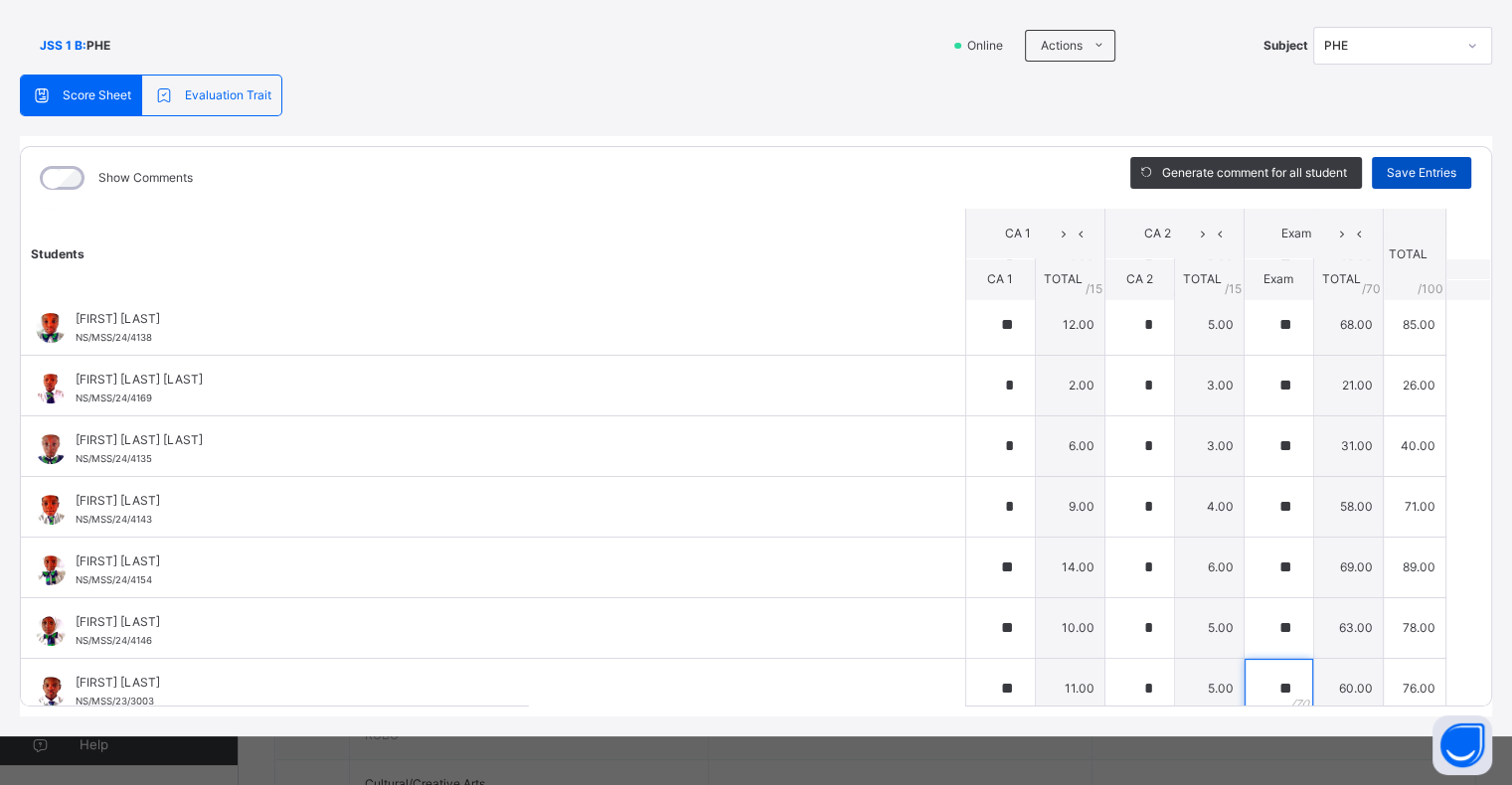 type on "**" 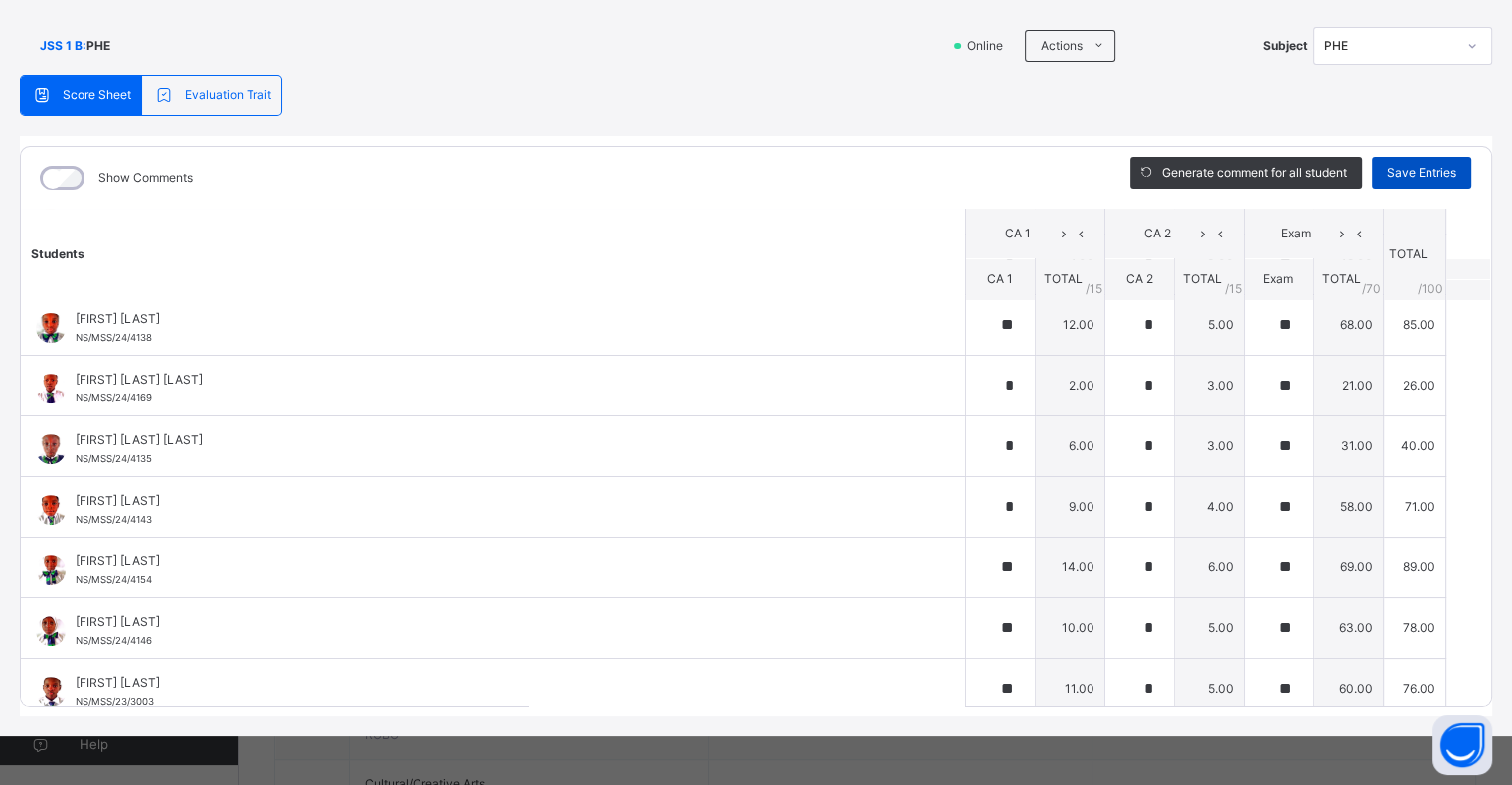 click on "Save Entries" at bounding box center [1422, 173] 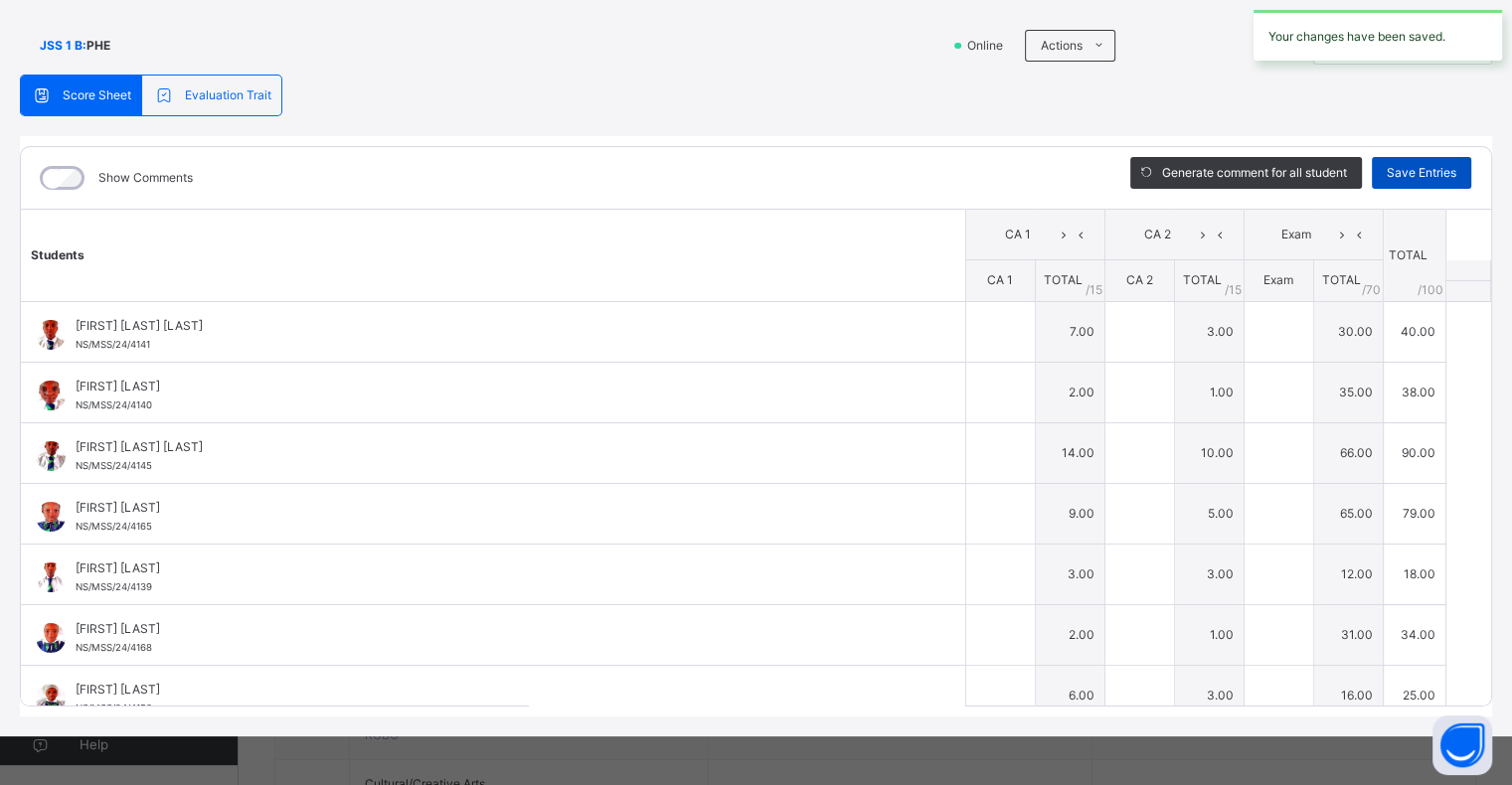 type on "*" 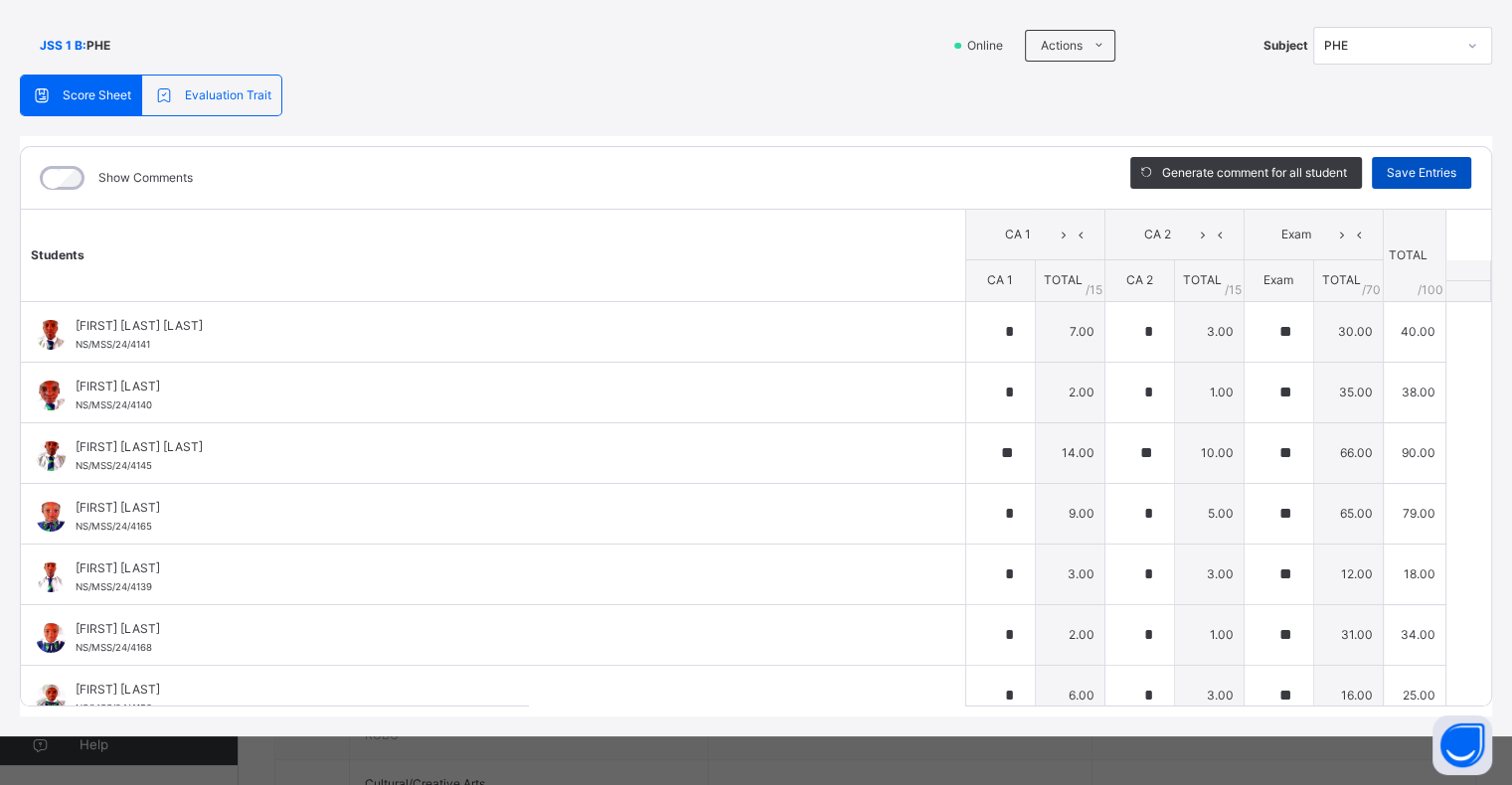 click on "Save Entries" at bounding box center (1422, 173) 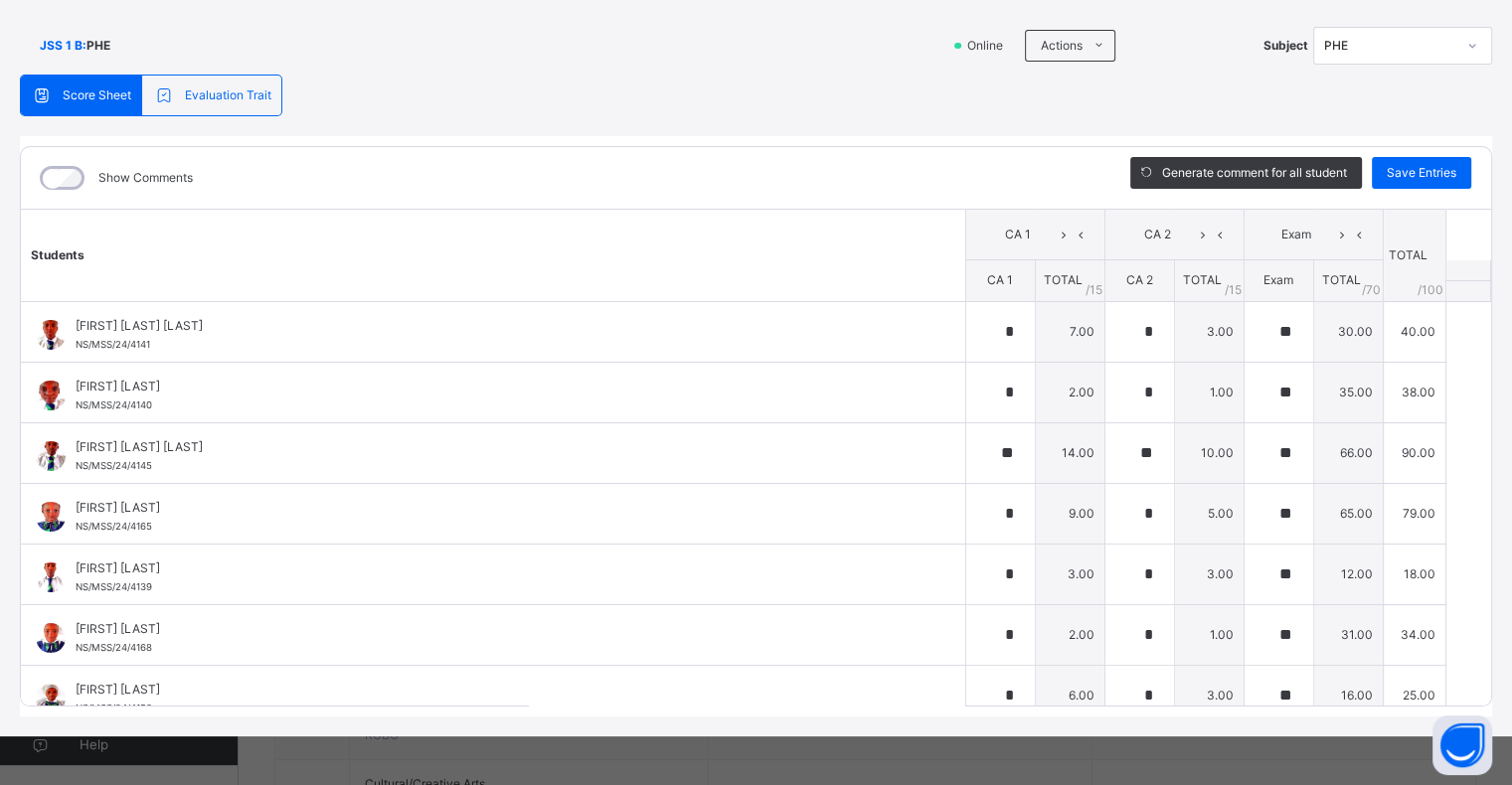 scroll, scrollTop: 40, scrollLeft: 0, axis: vertical 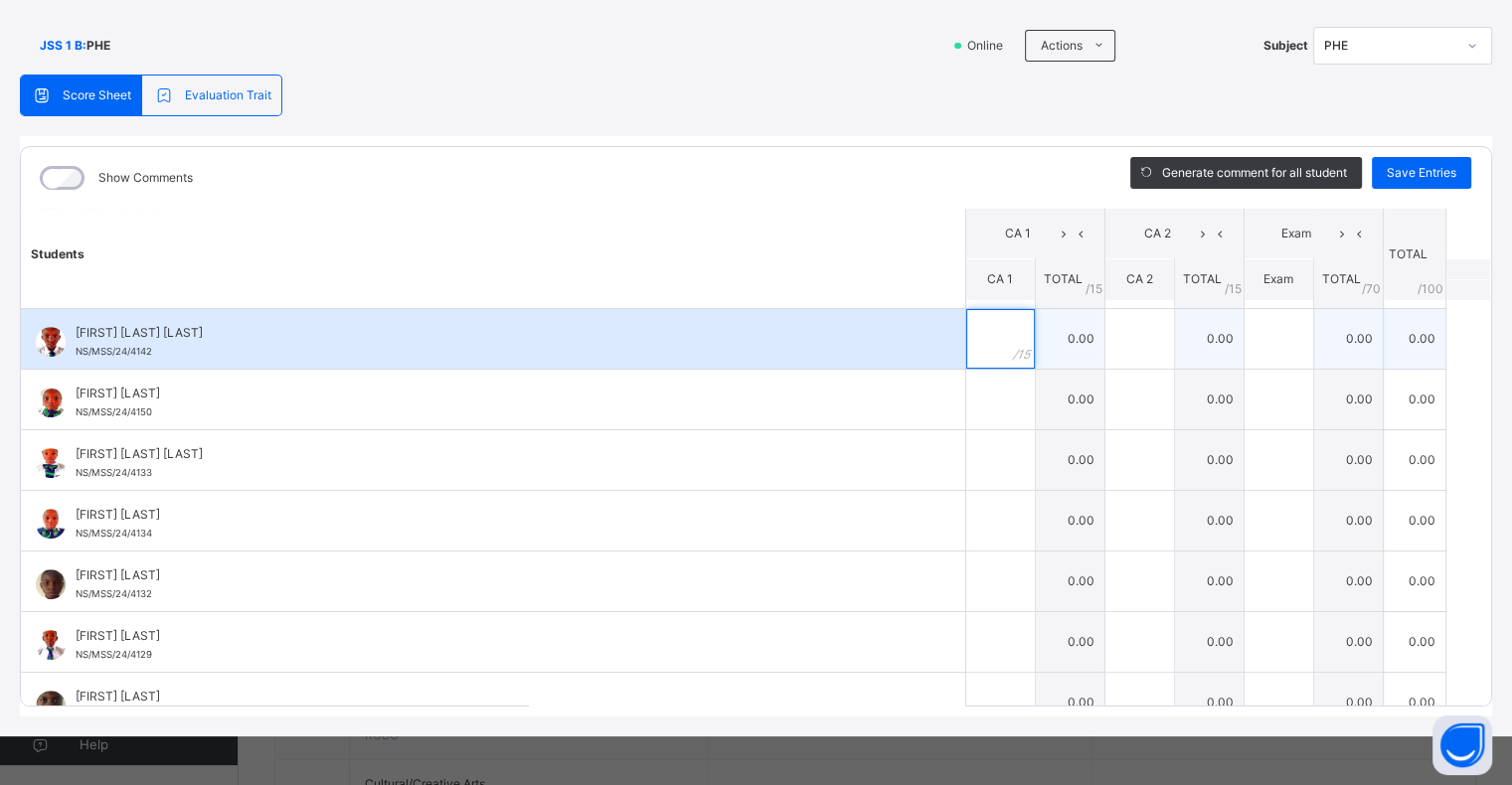 click at bounding box center (1000, 339) 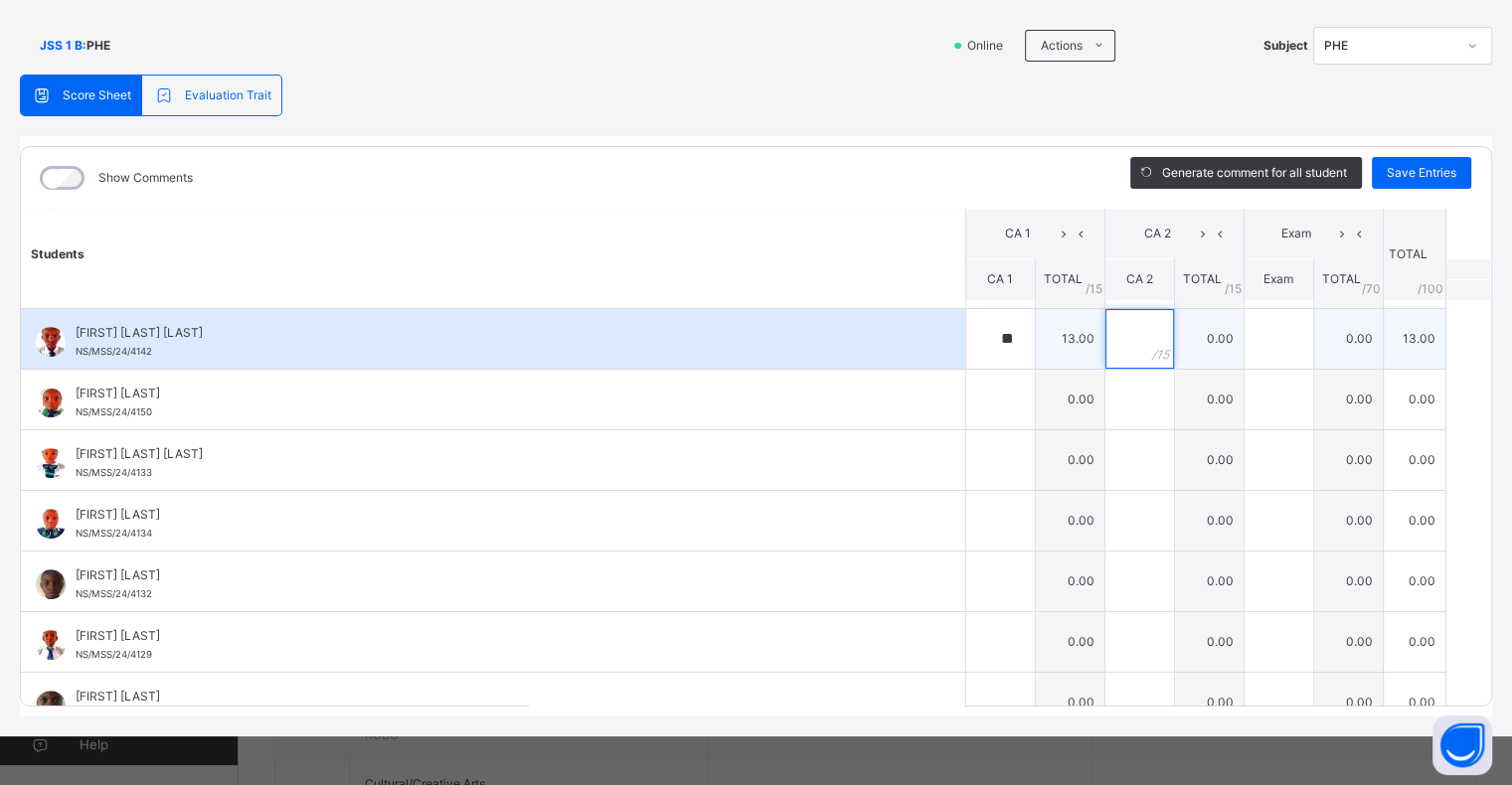 click at bounding box center [1139, 339] 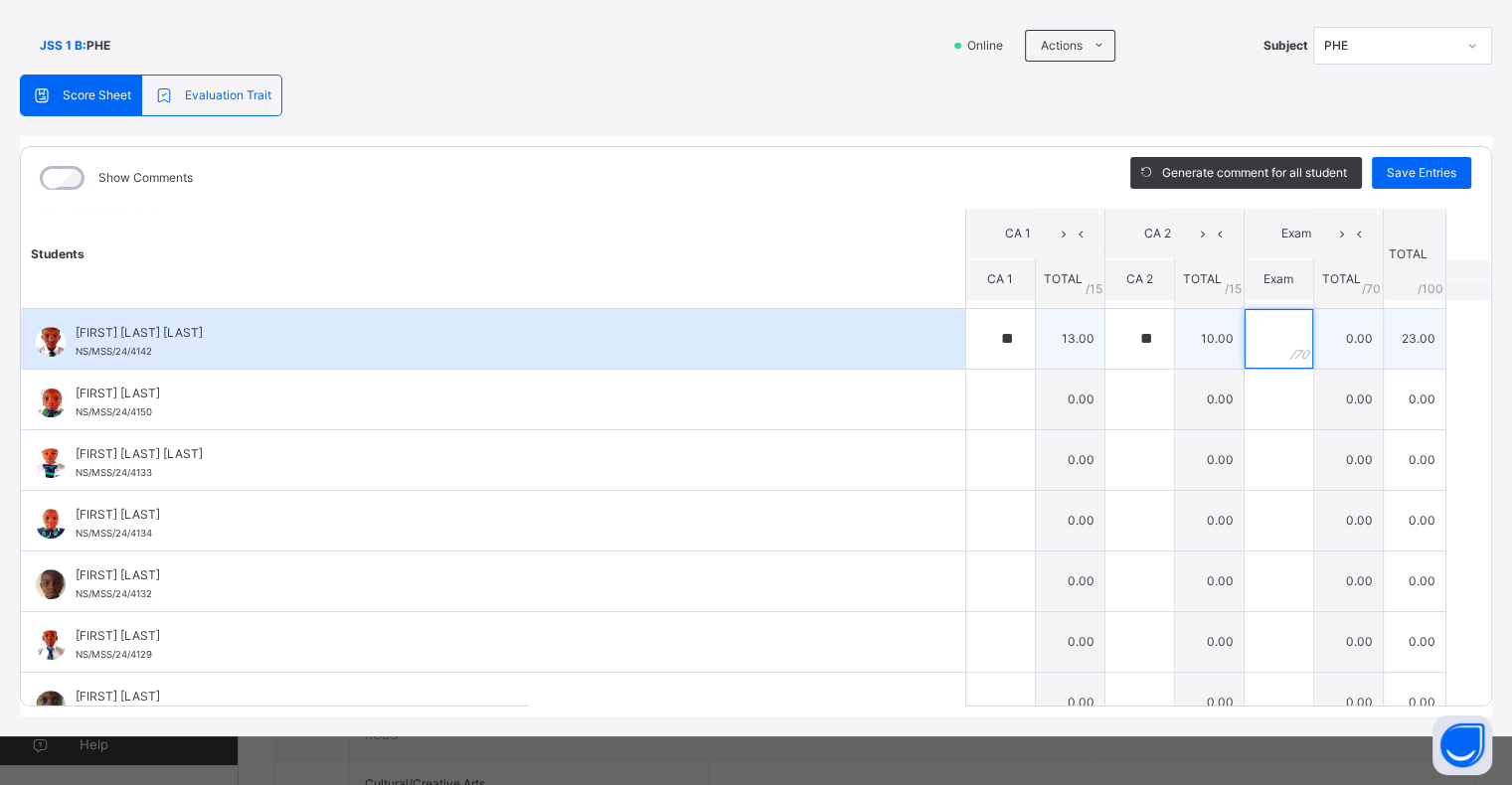 click at bounding box center [1278, 339] 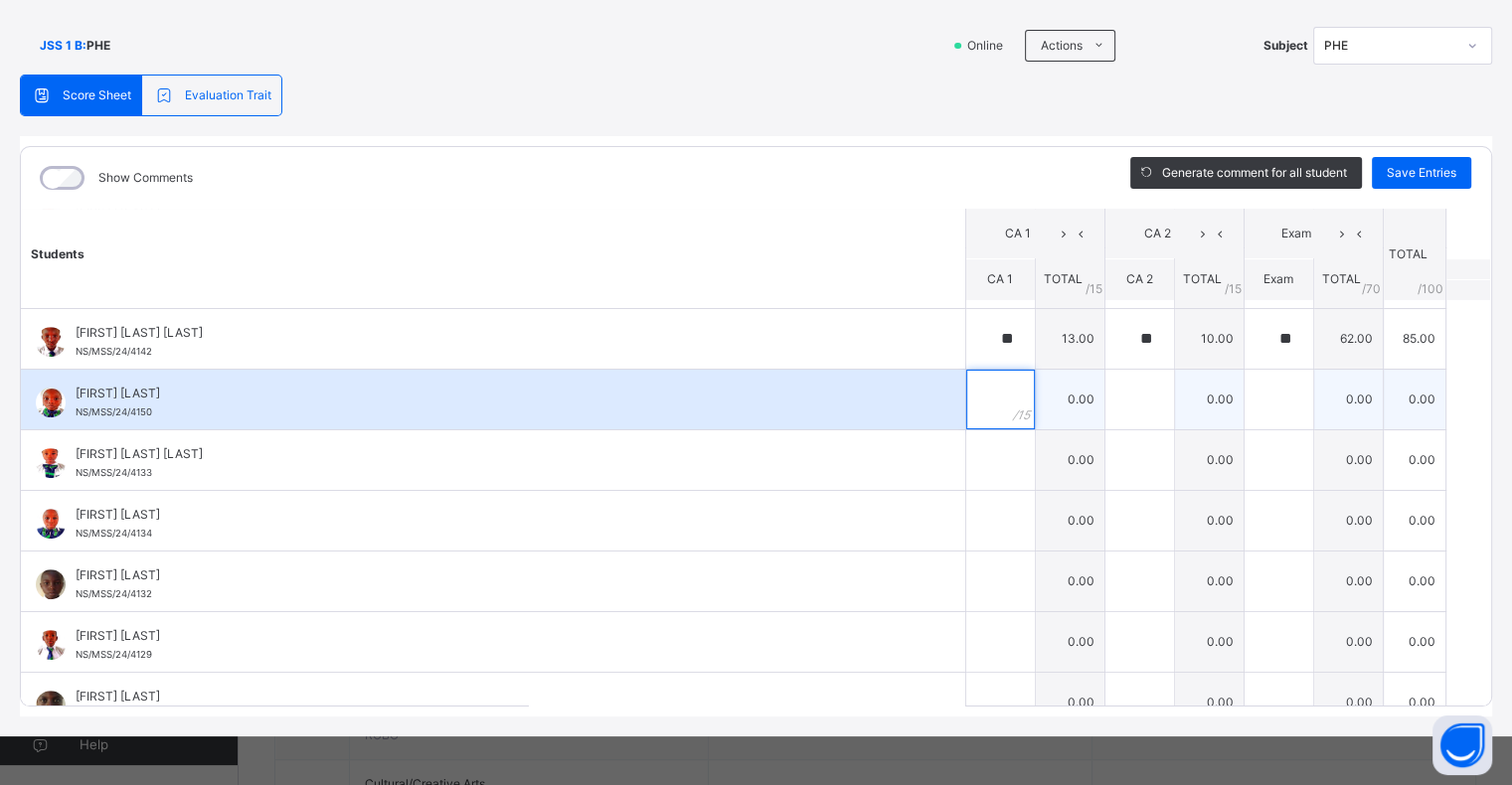 click at bounding box center [1000, 399] 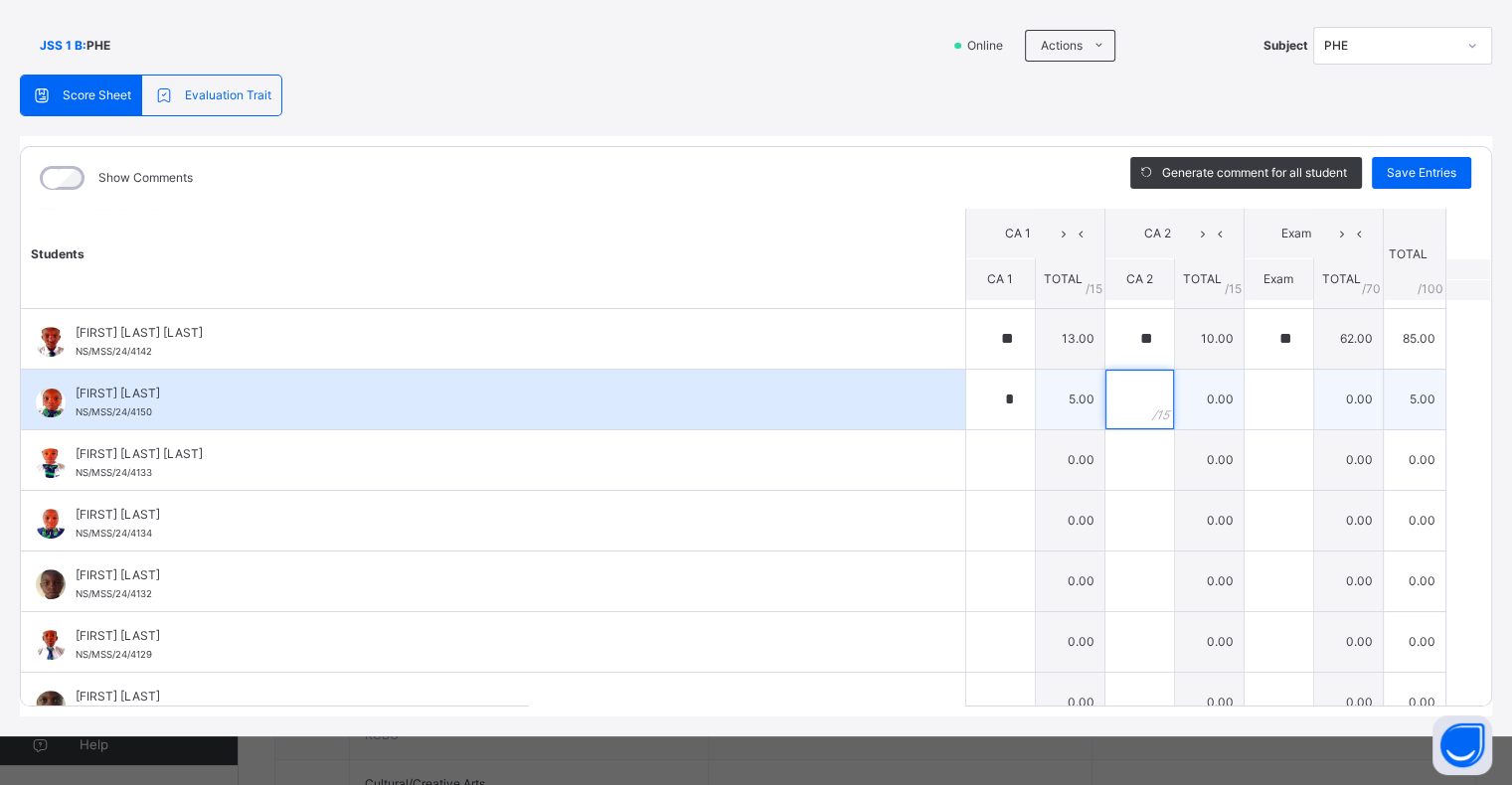 click at bounding box center (1139, 399) 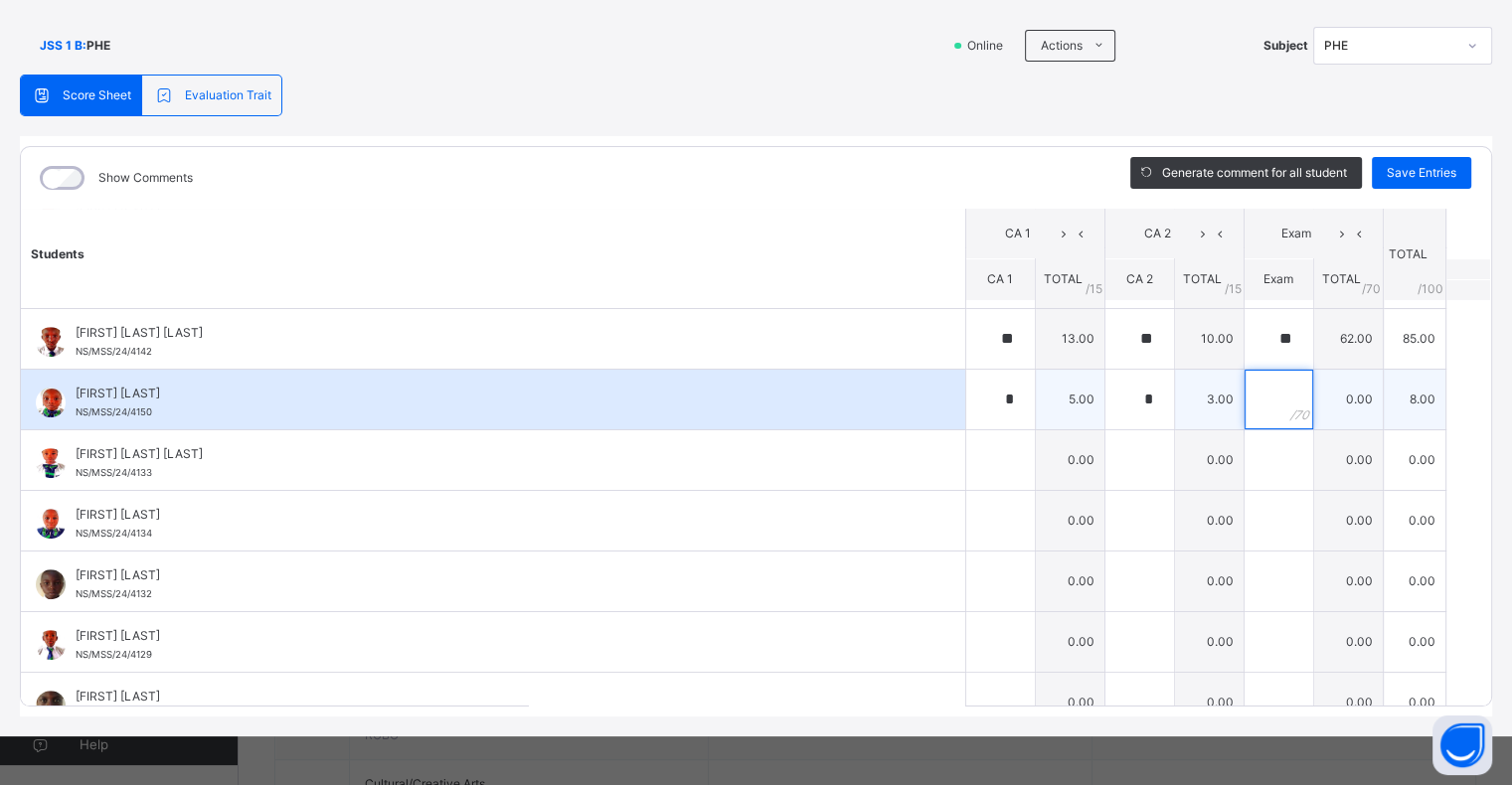 click at bounding box center (1278, 399) 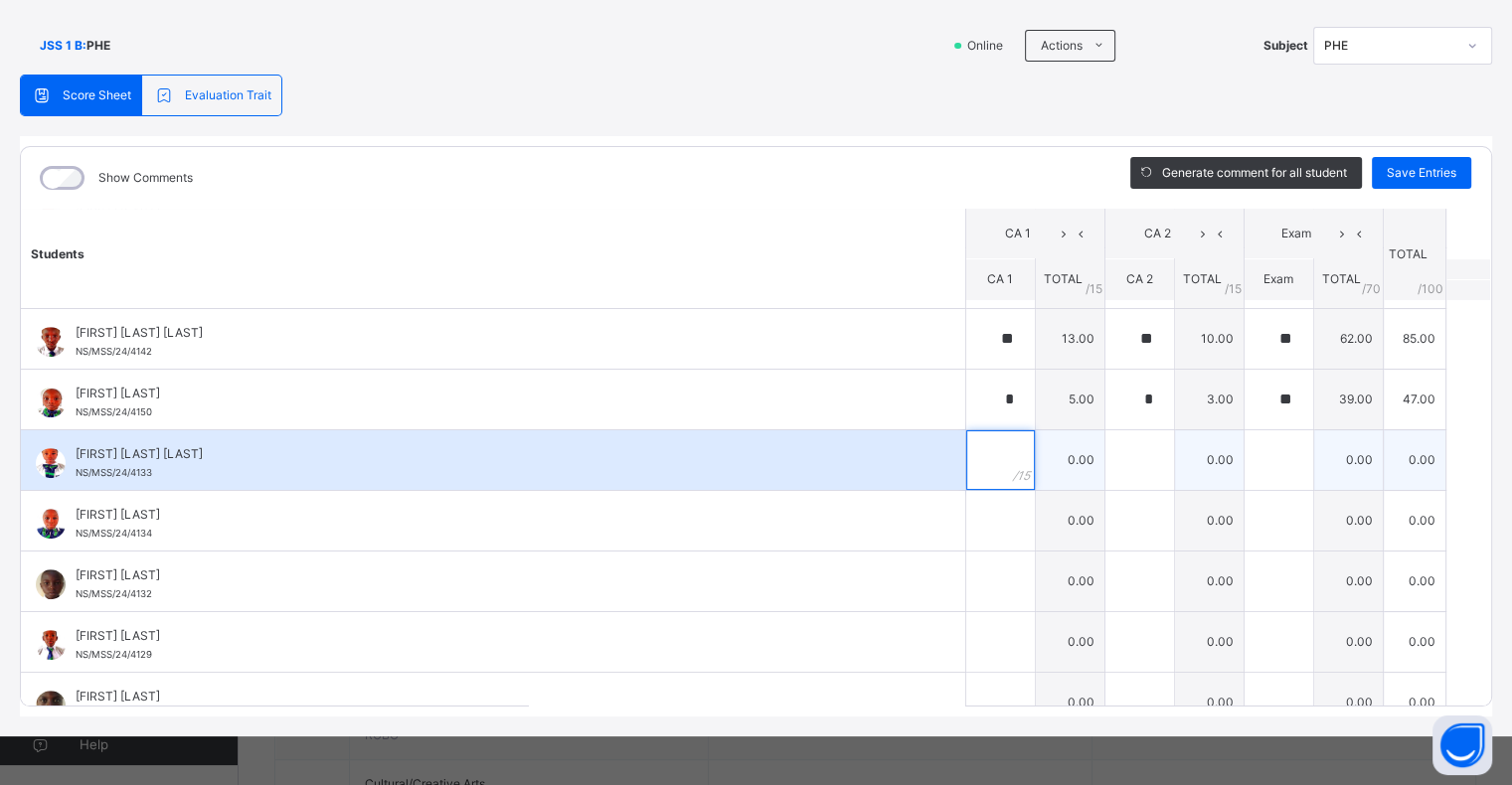 click at bounding box center [1000, 460] 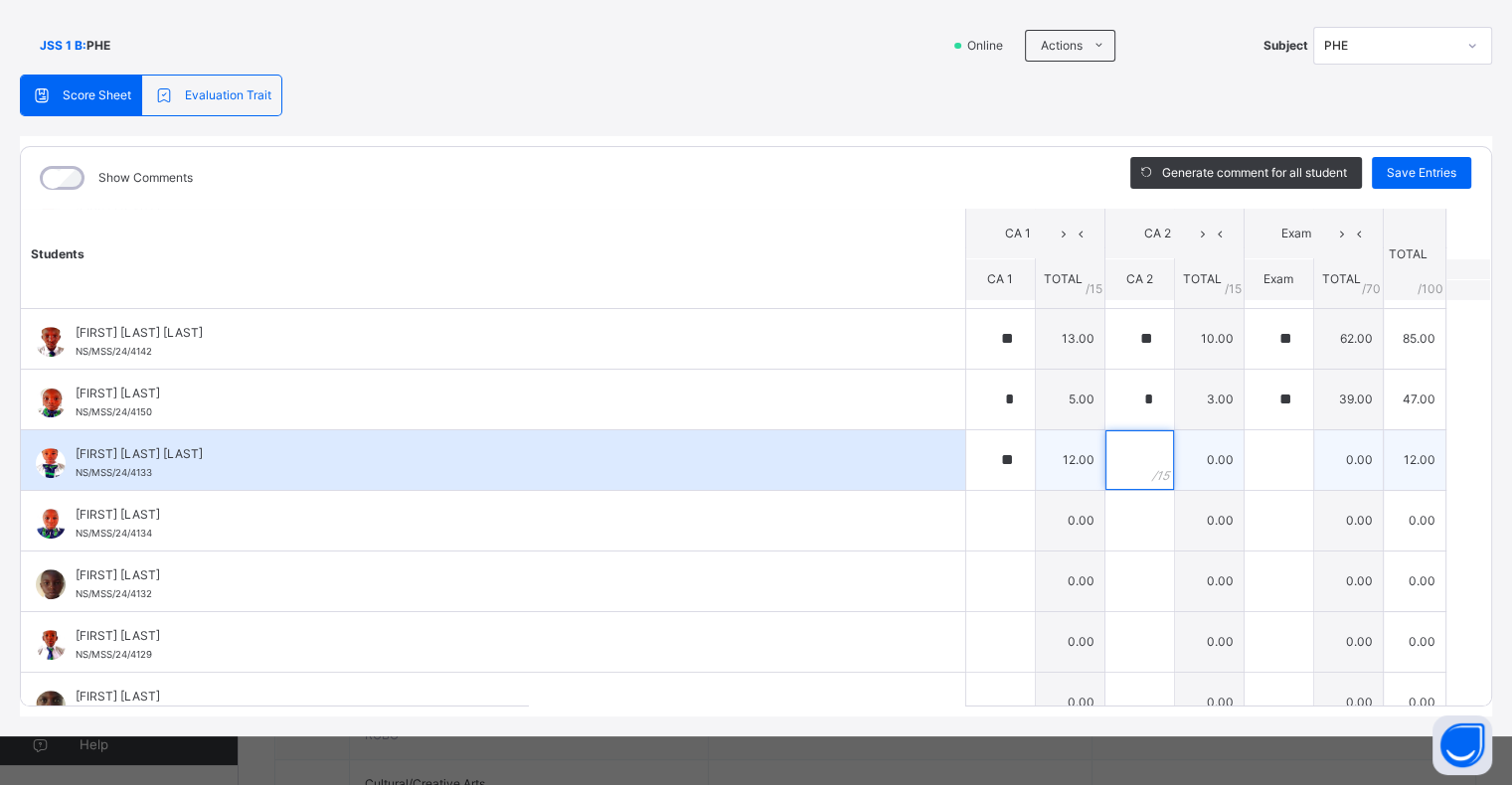 click at bounding box center (1139, 460) 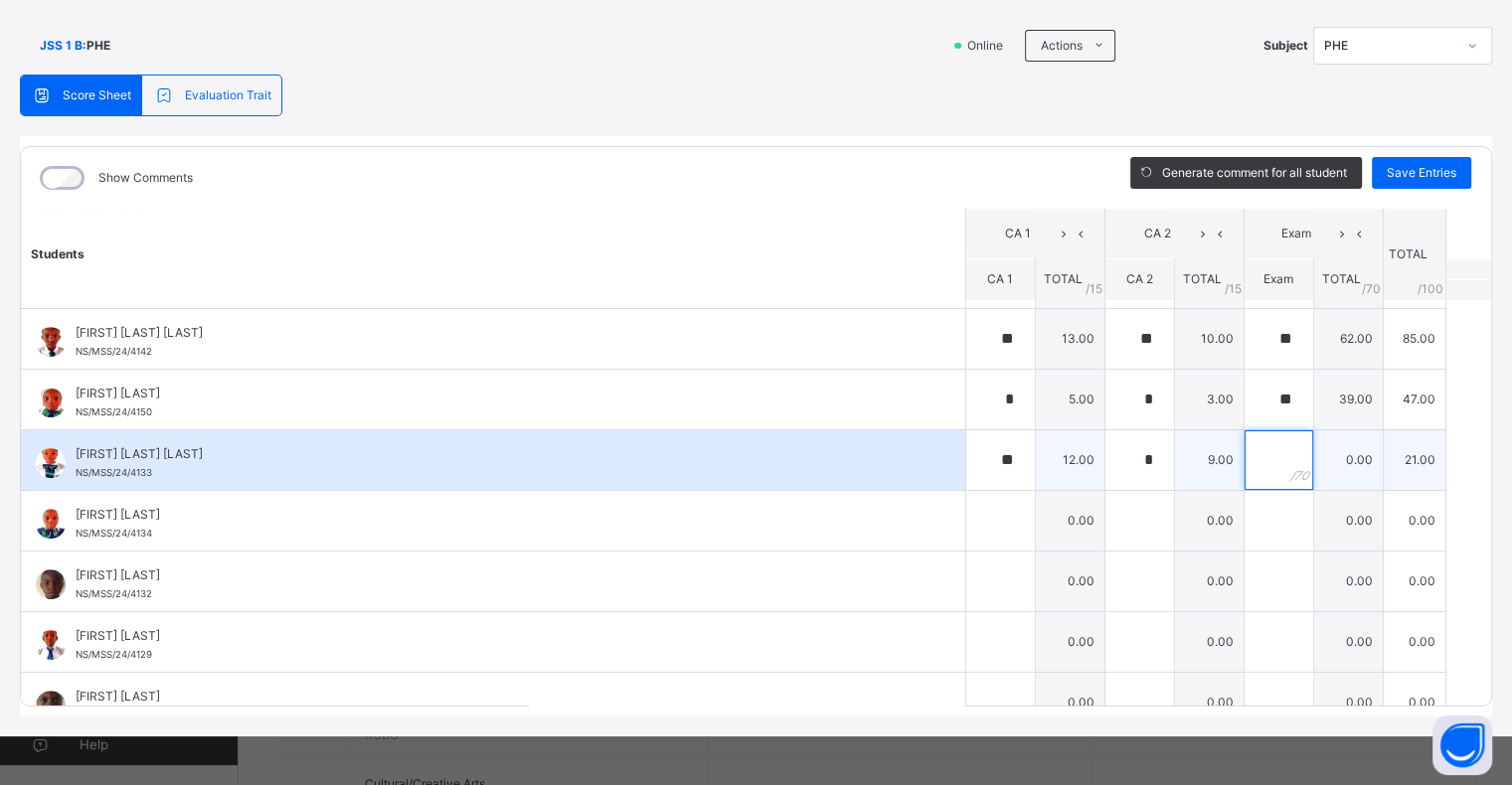 click at bounding box center (1278, 460) 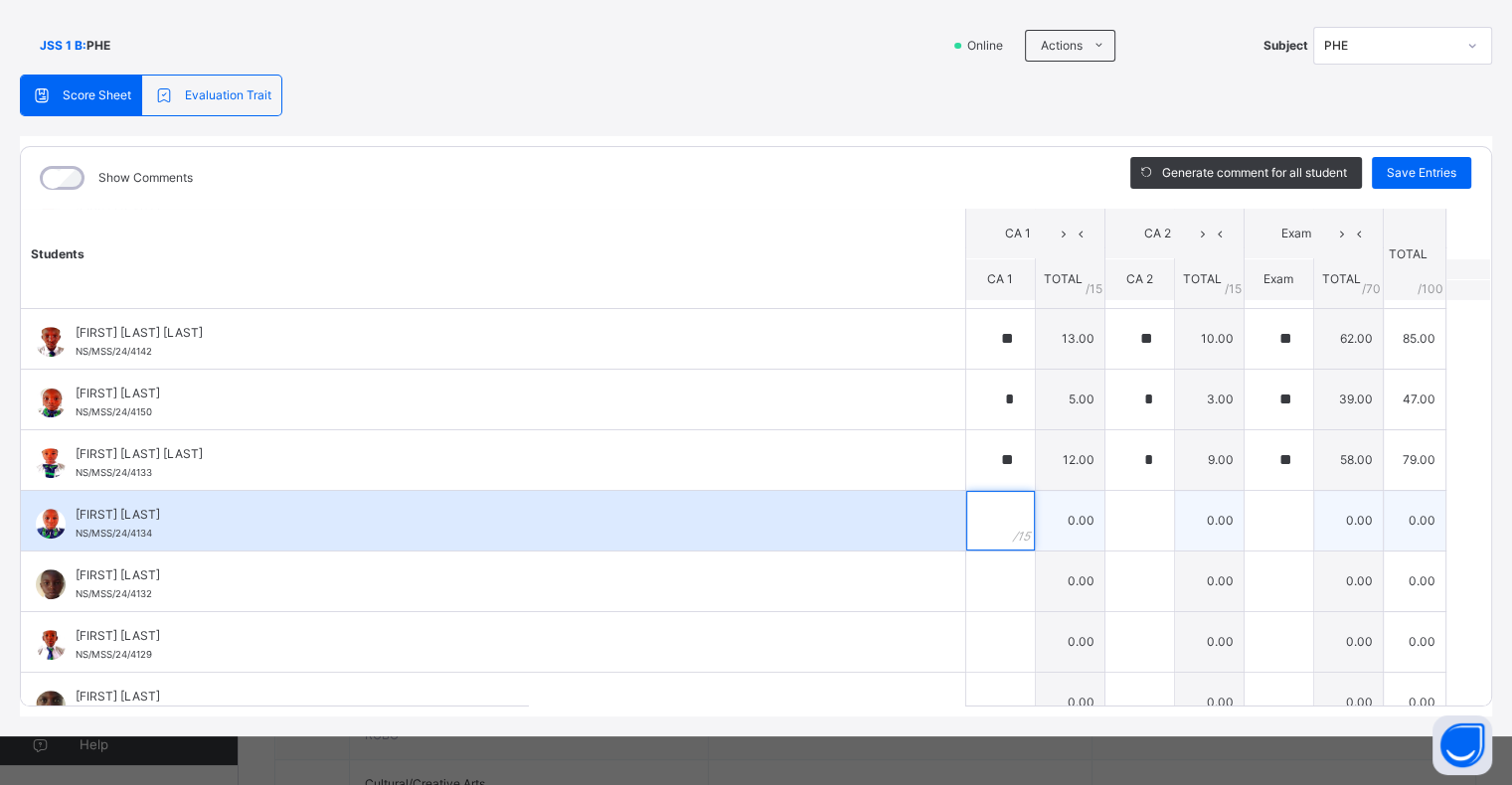 click at bounding box center (1000, 521) 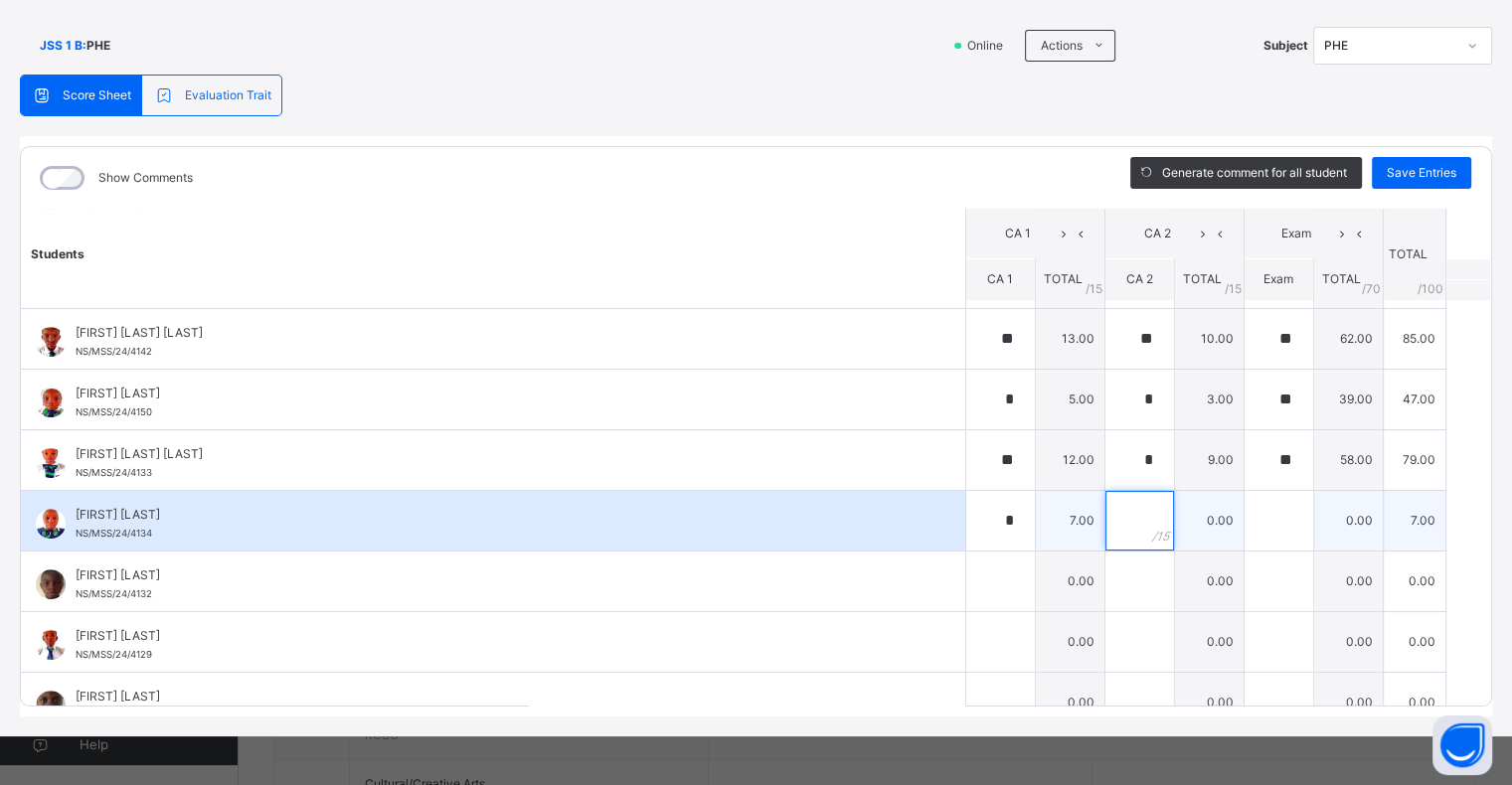 click at bounding box center [1139, 521] 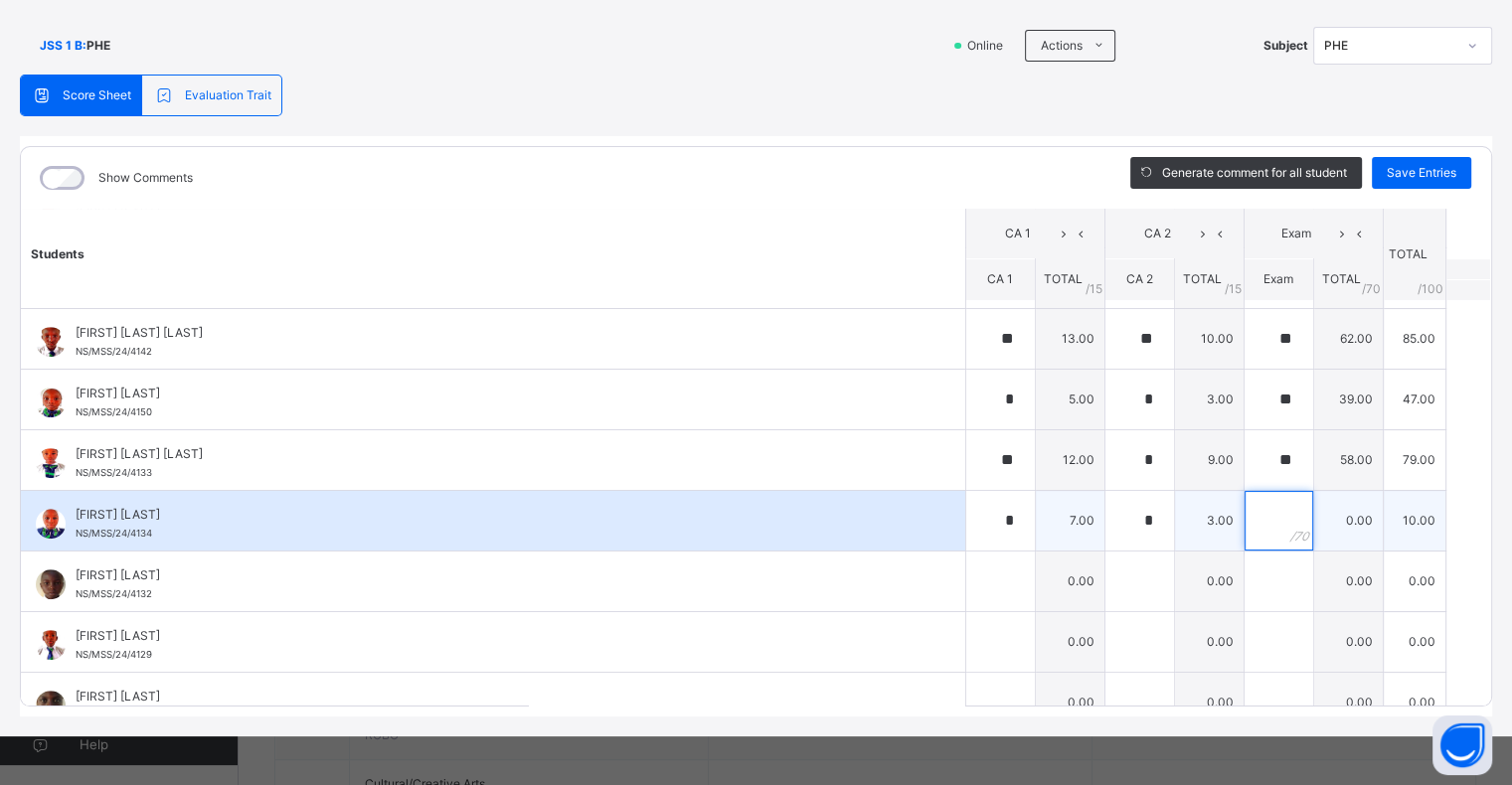 click at bounding box center [1278, 521] 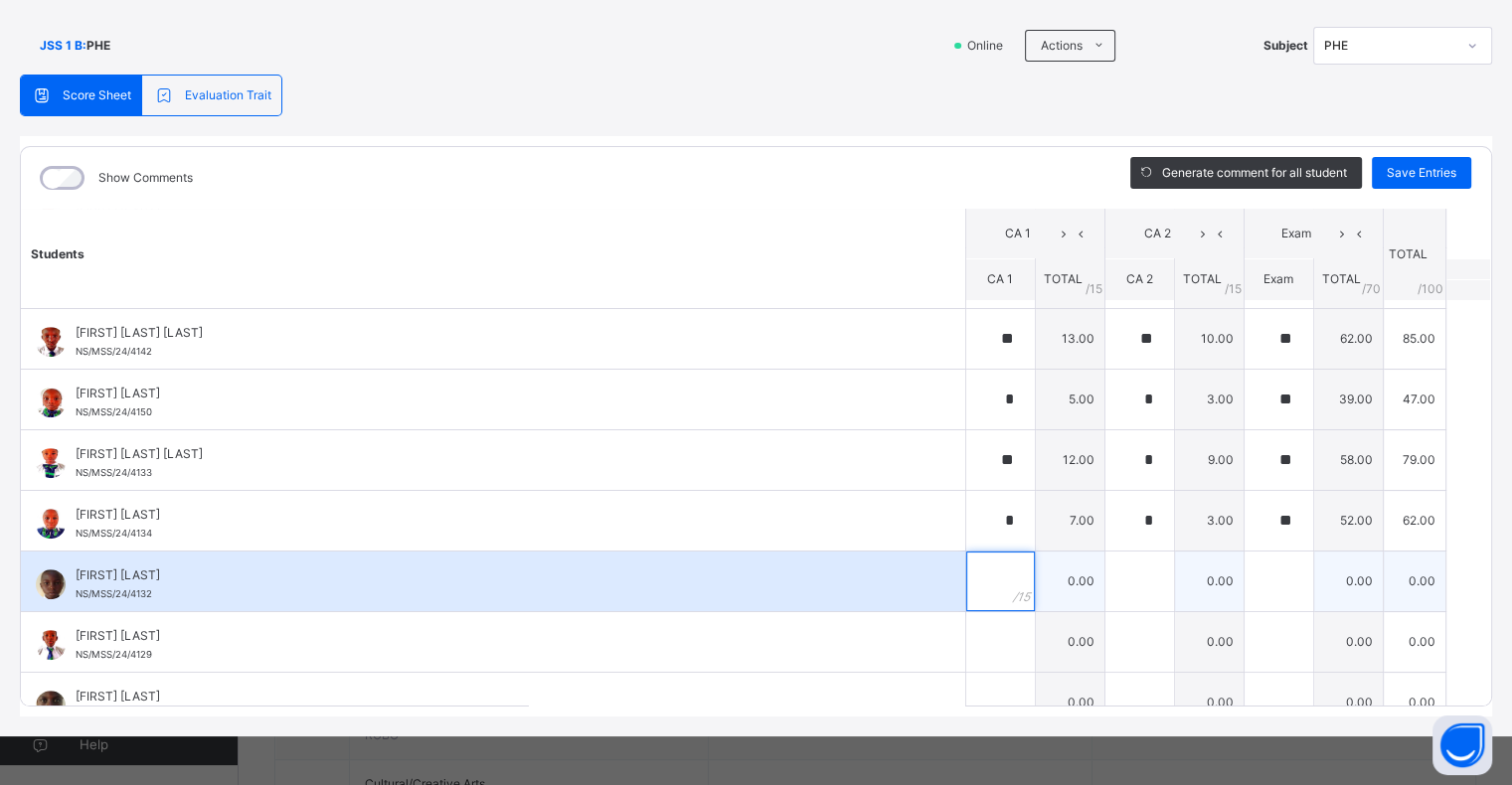 click at bounding box center [1000, 581] 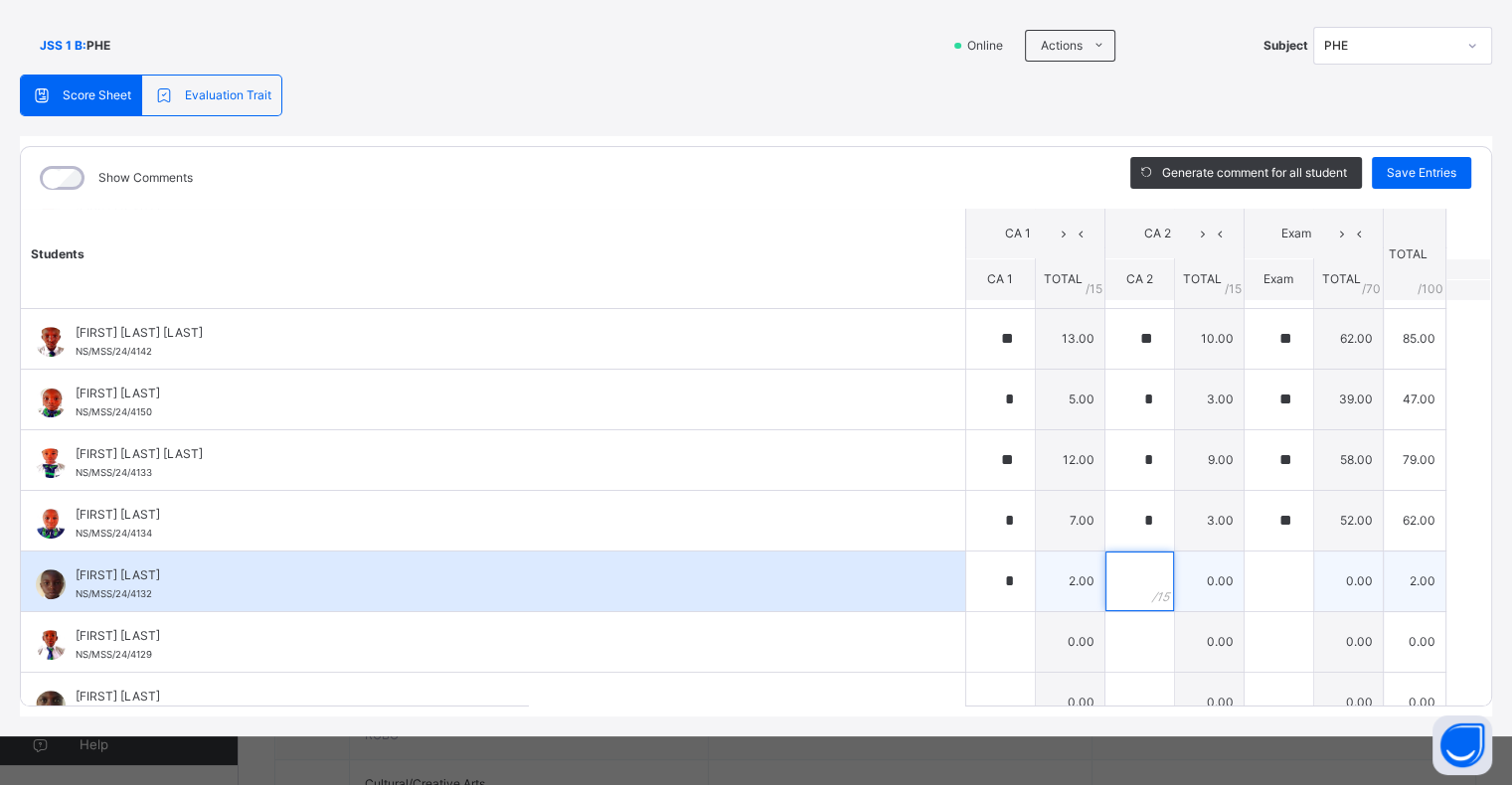 click at bounding box center (1139, 581) 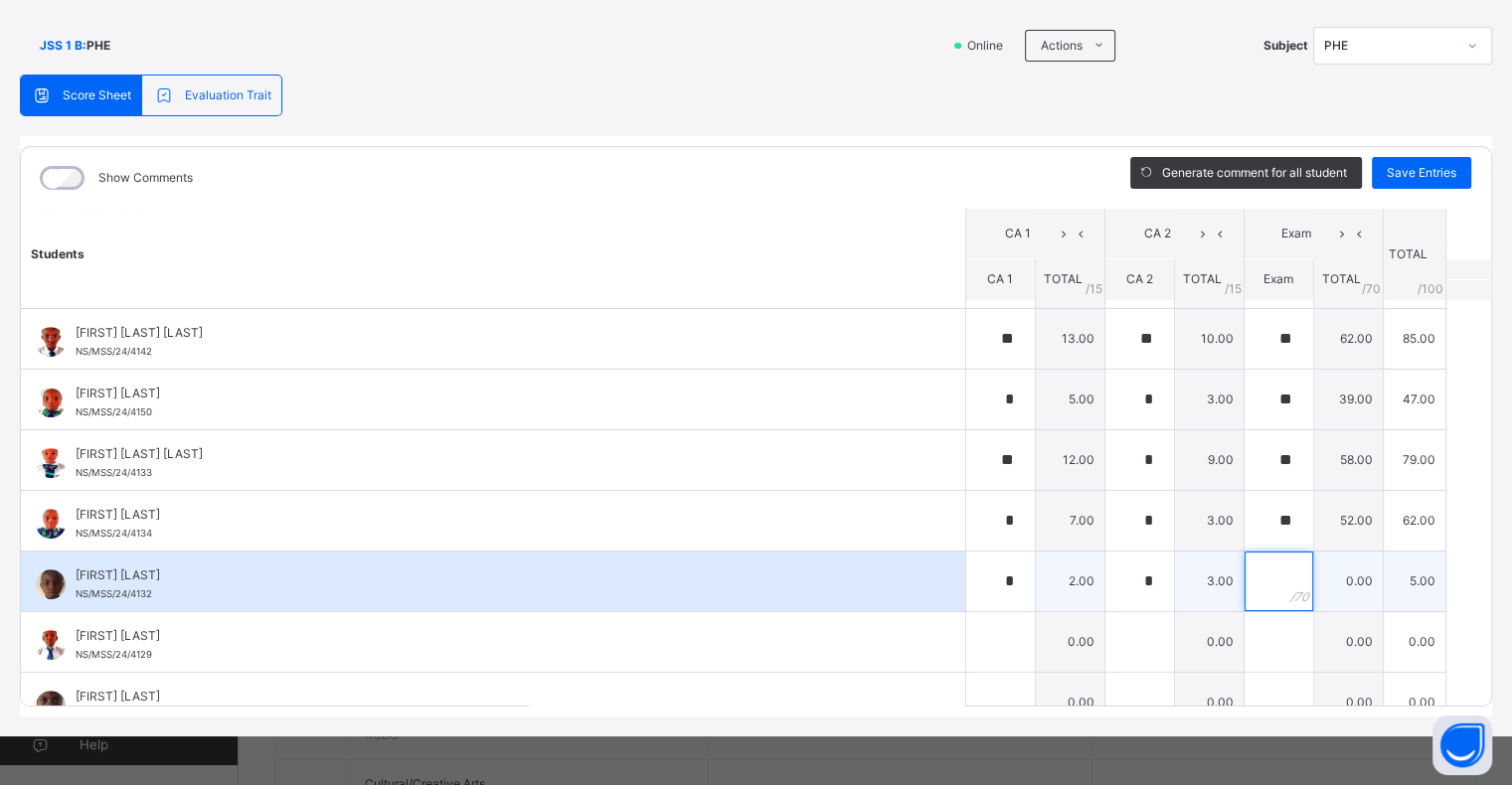click at bounding box center [1278, 581] 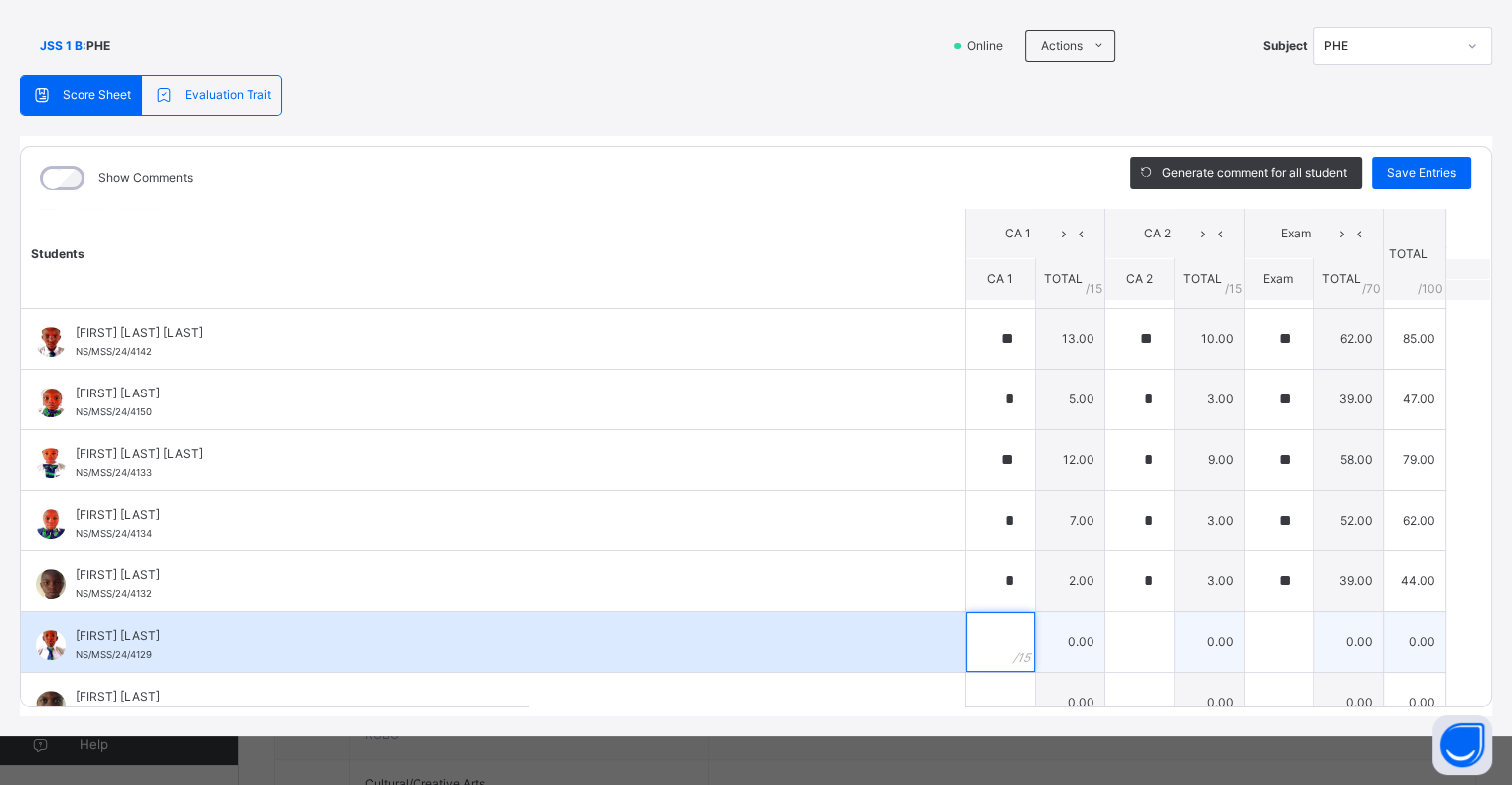 click at bounding box center (1000, 642) 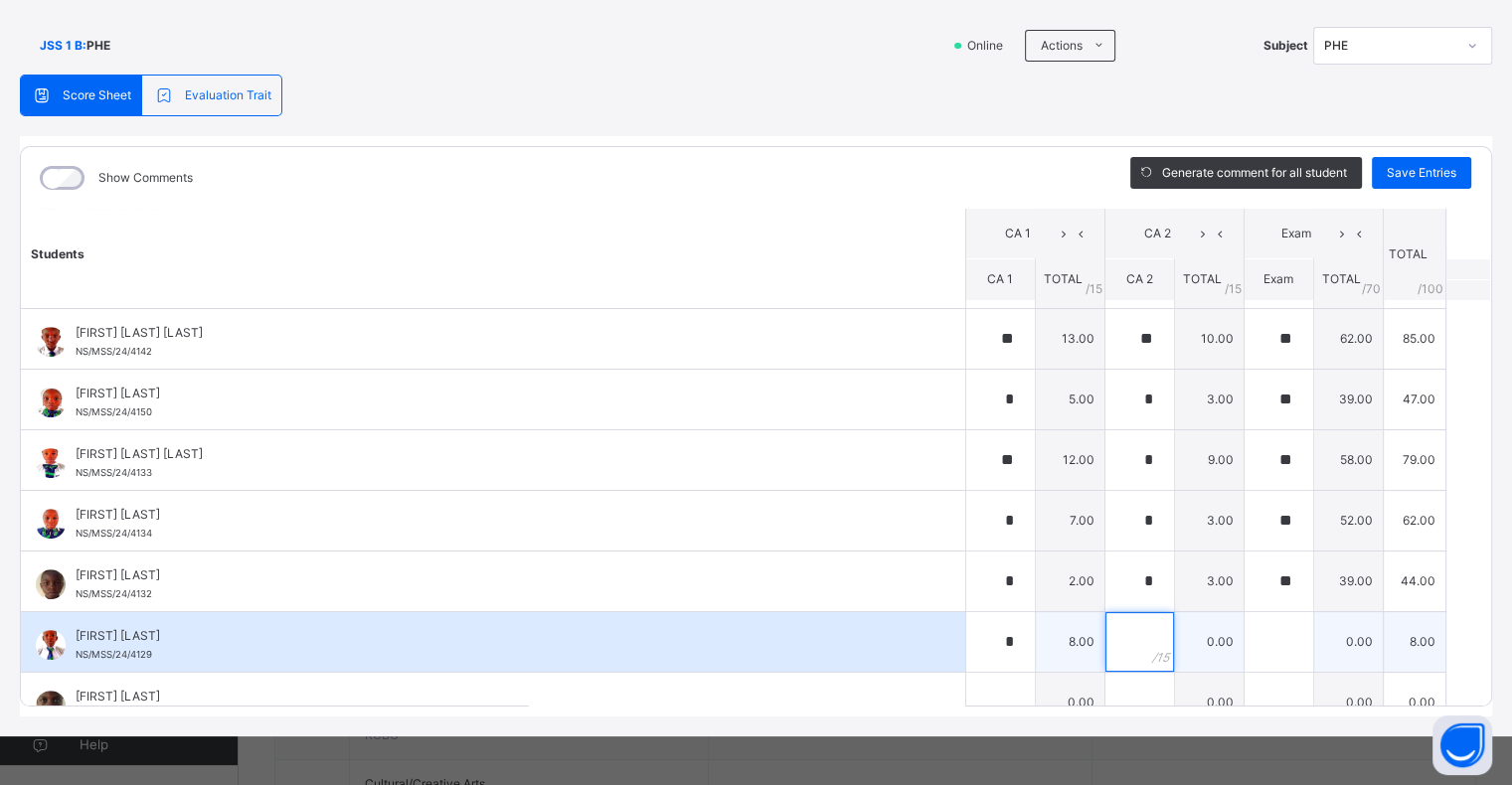 click at bounding box center [1139, 642] 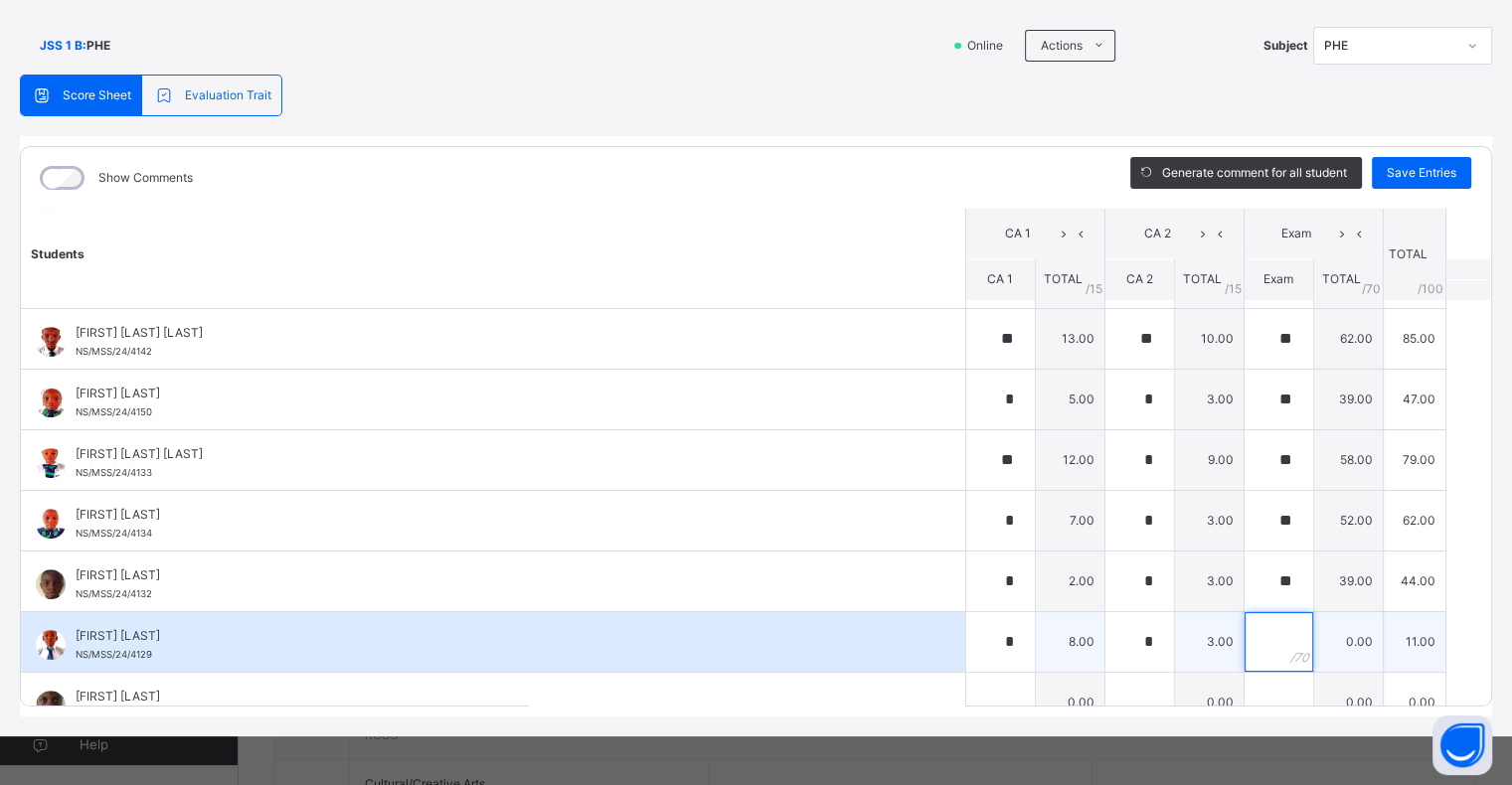 click at bounding box center (1278, 642) 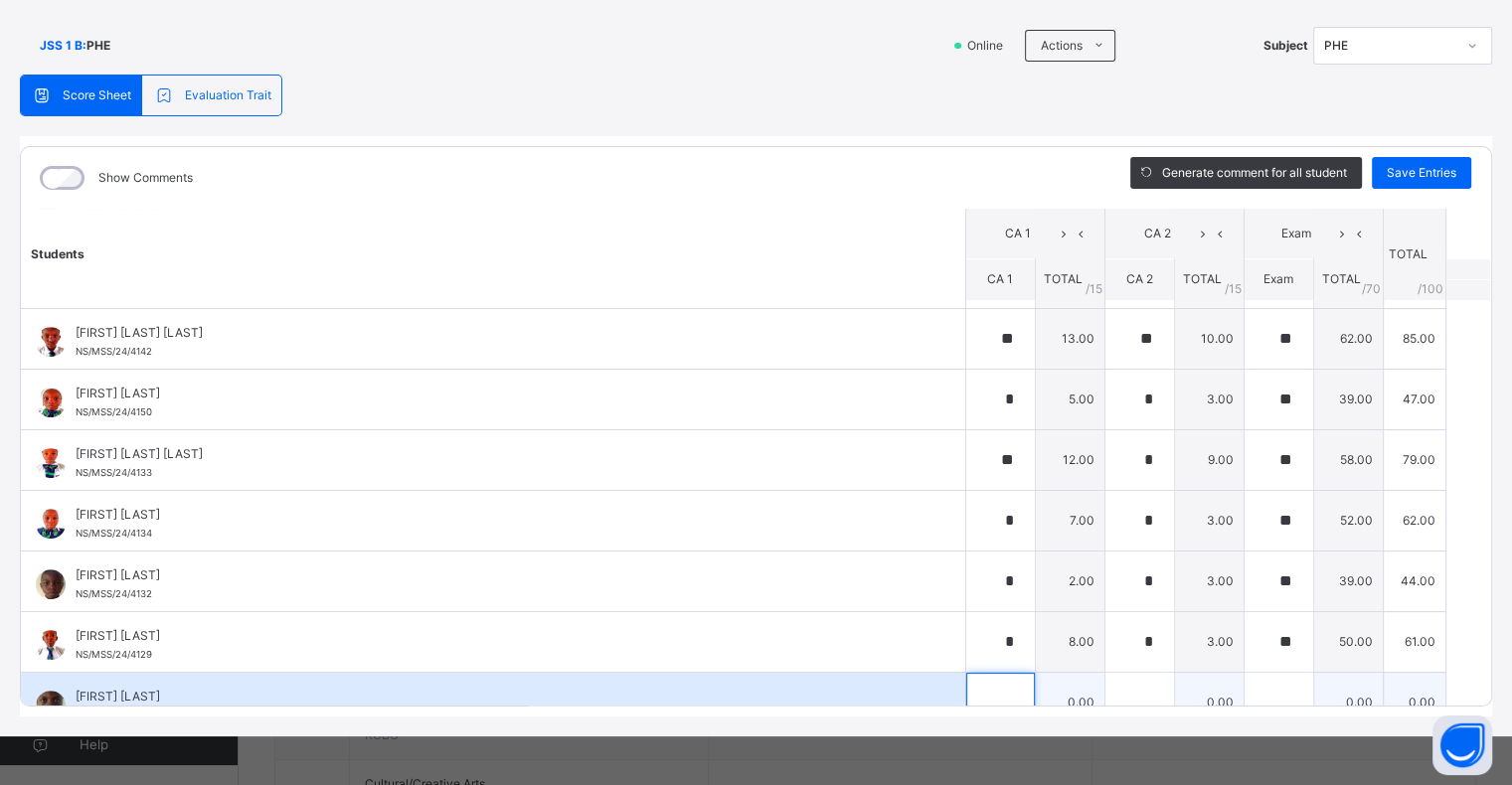 click at bounding box center [1000, 703] 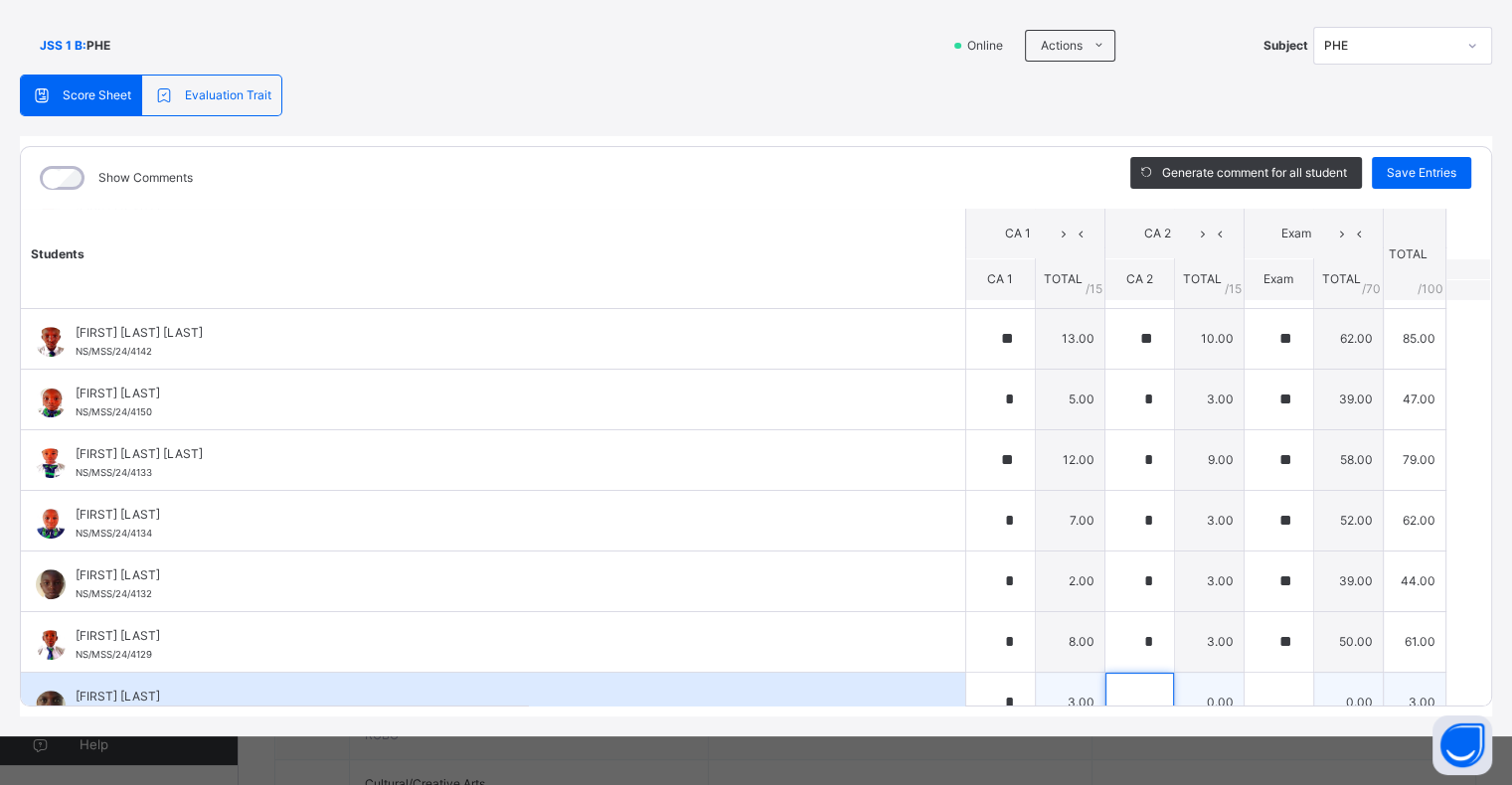 click at bounding box center (1139, 703) 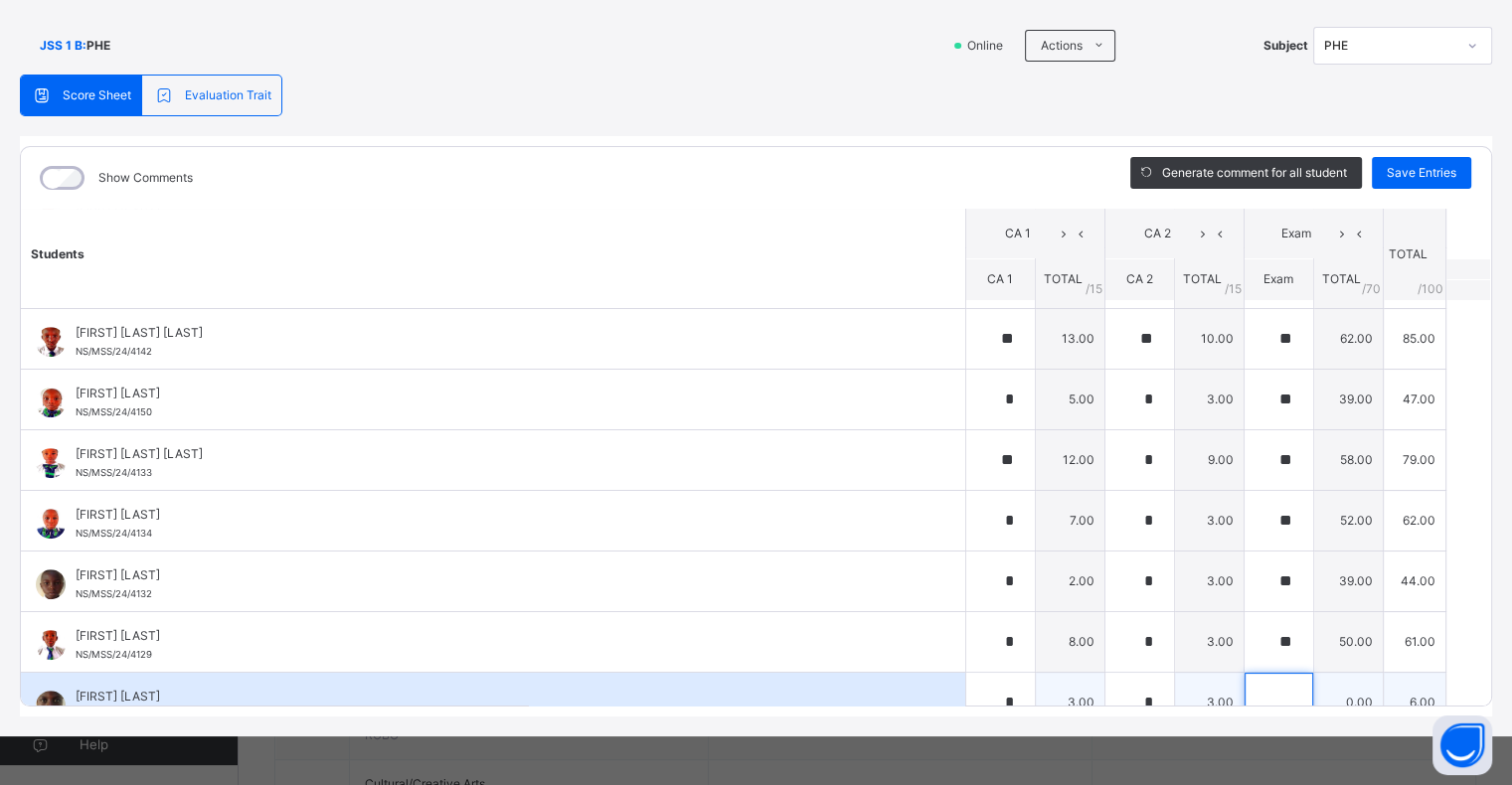 click at bounding box center (1278, 703) 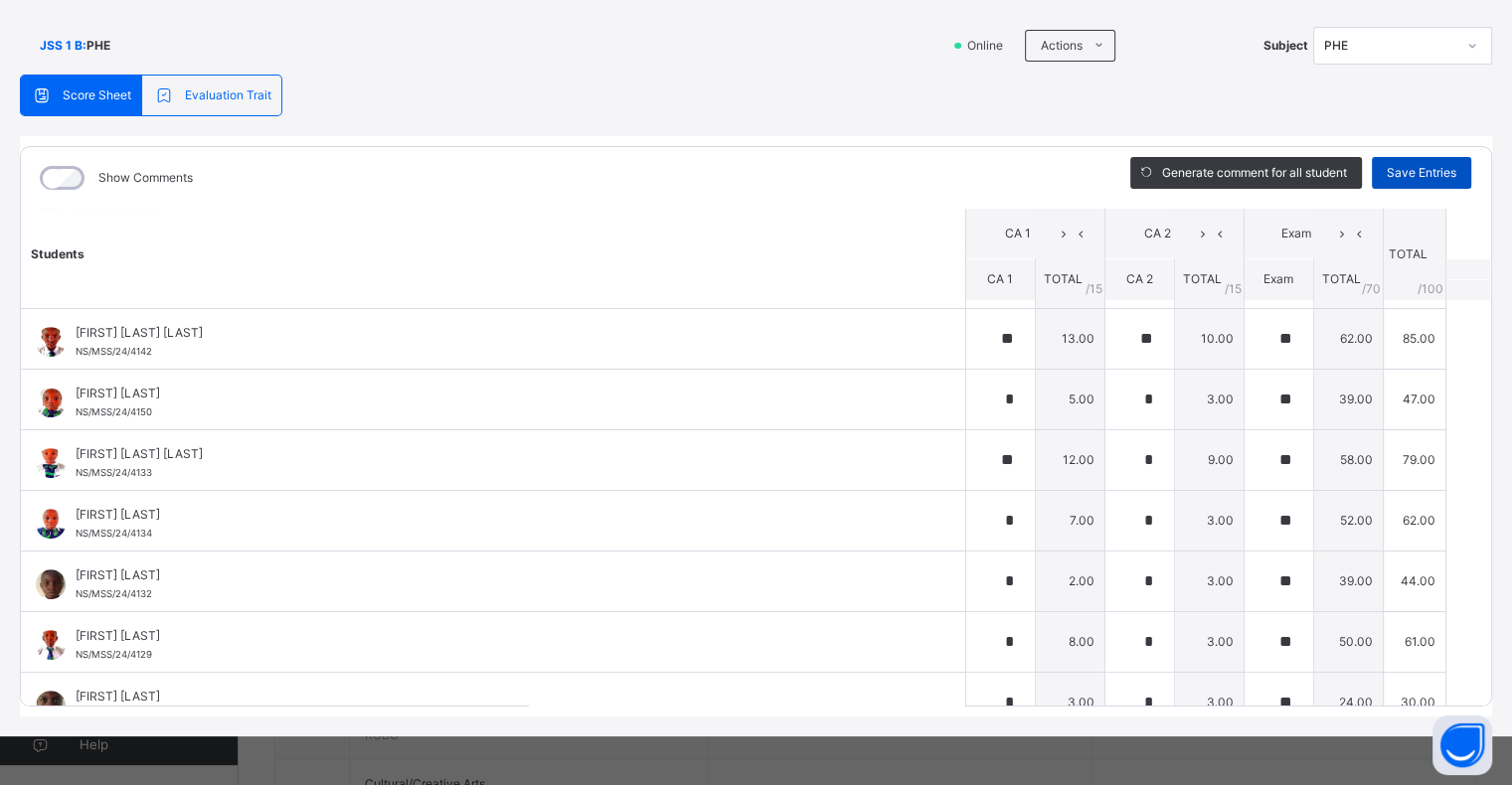 click on "Save Entries" at bounding box center [1422, 173] 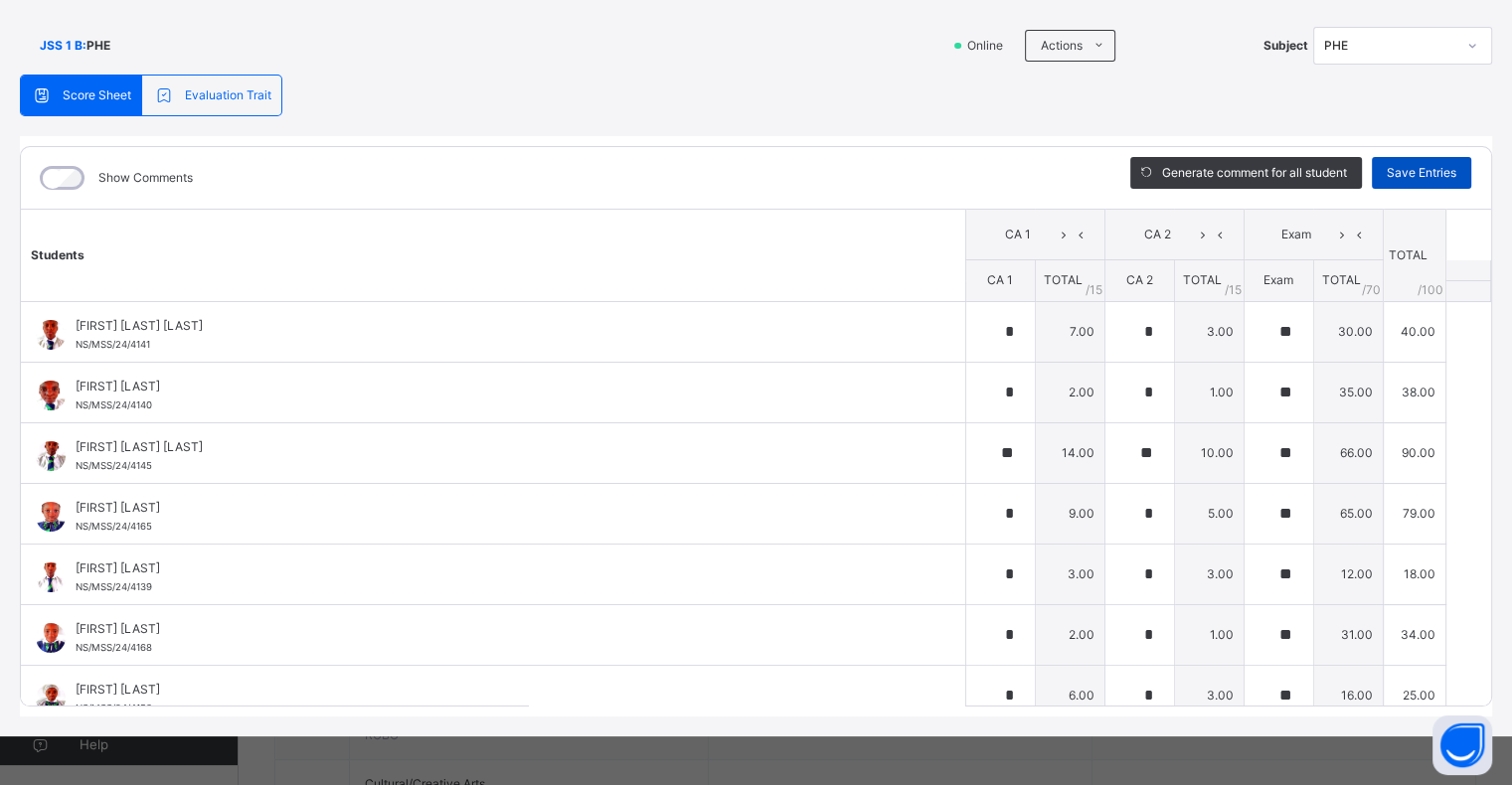click on "Save Entries" at bounding box center [1422, 173] 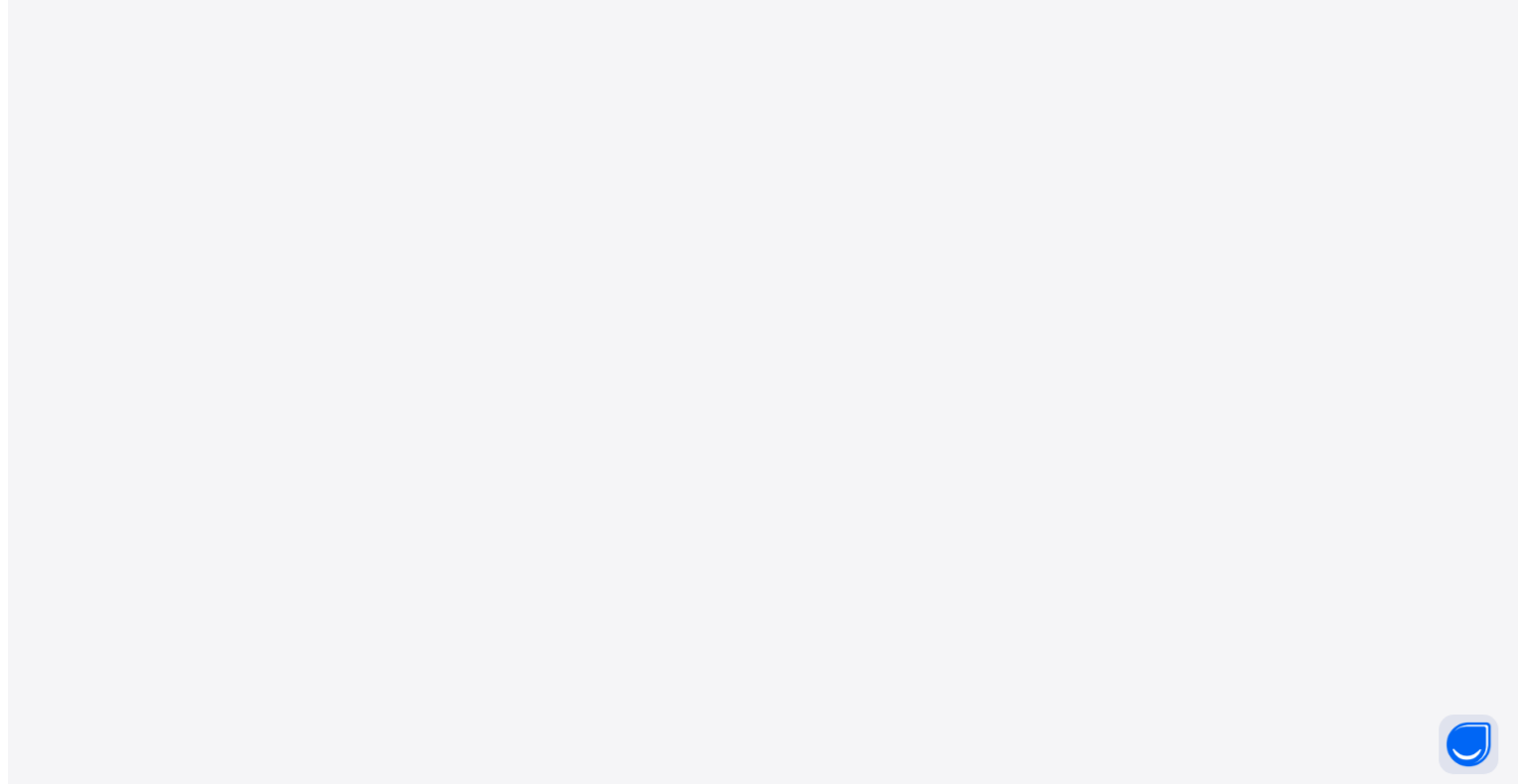 scroll, scrollTop: 0, scrollLeft: 0, axis: both 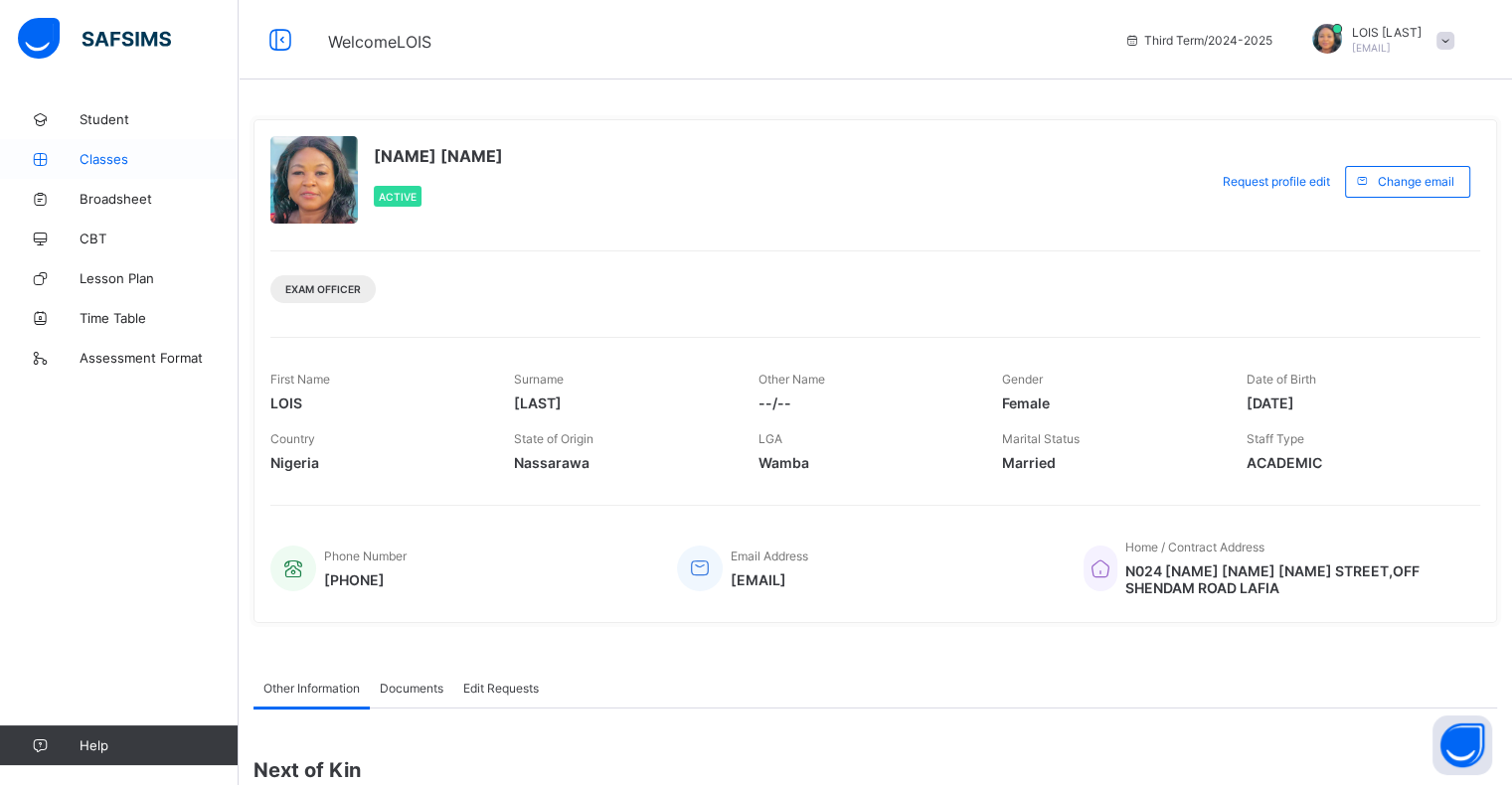 click on "Classes" at bounding box center [159, 159] 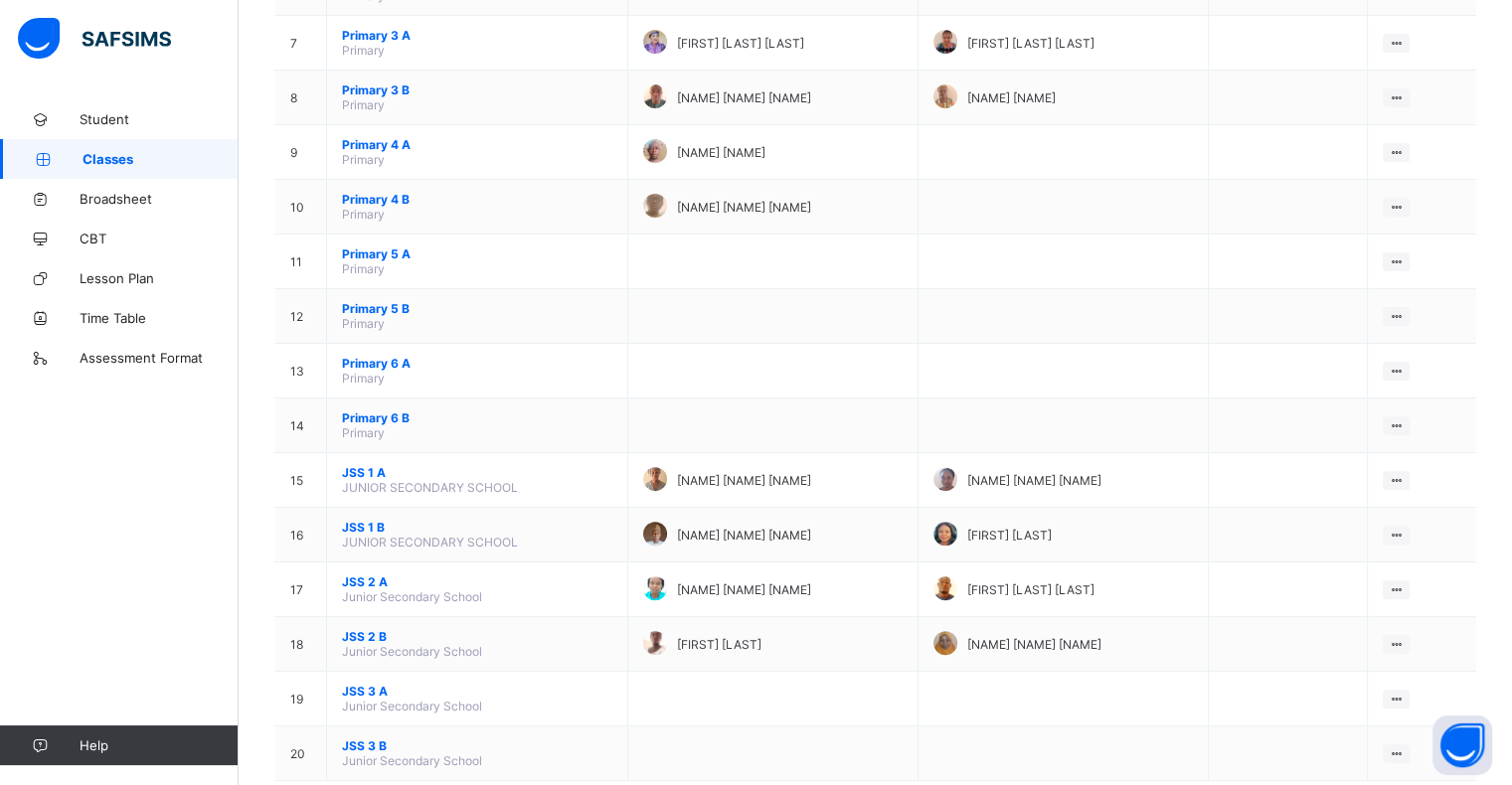 scroll, scrollTop: 556, scrollLeft: 0, axis: vertical 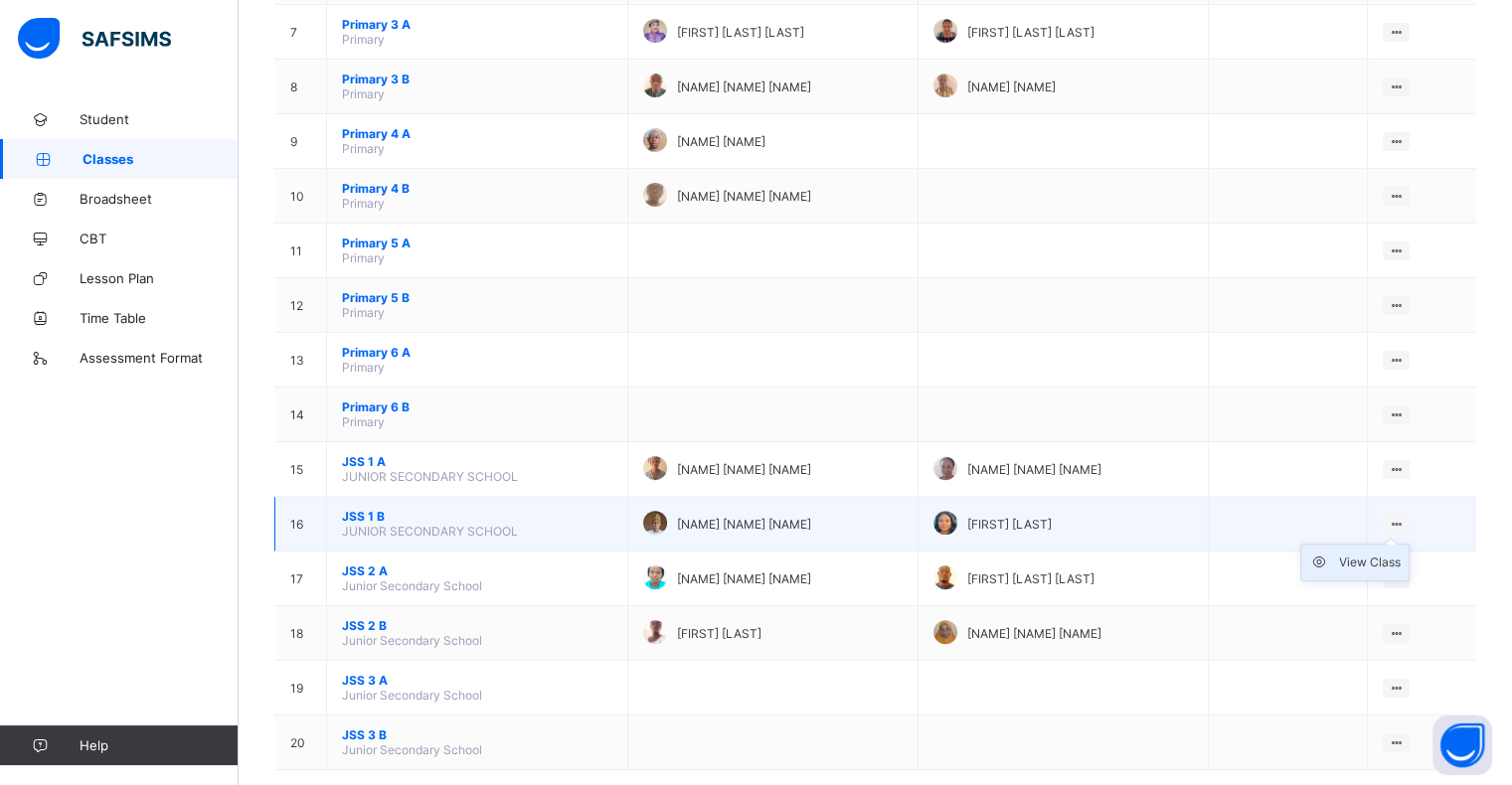click on "View Class" at bounding box center (1370, 562) 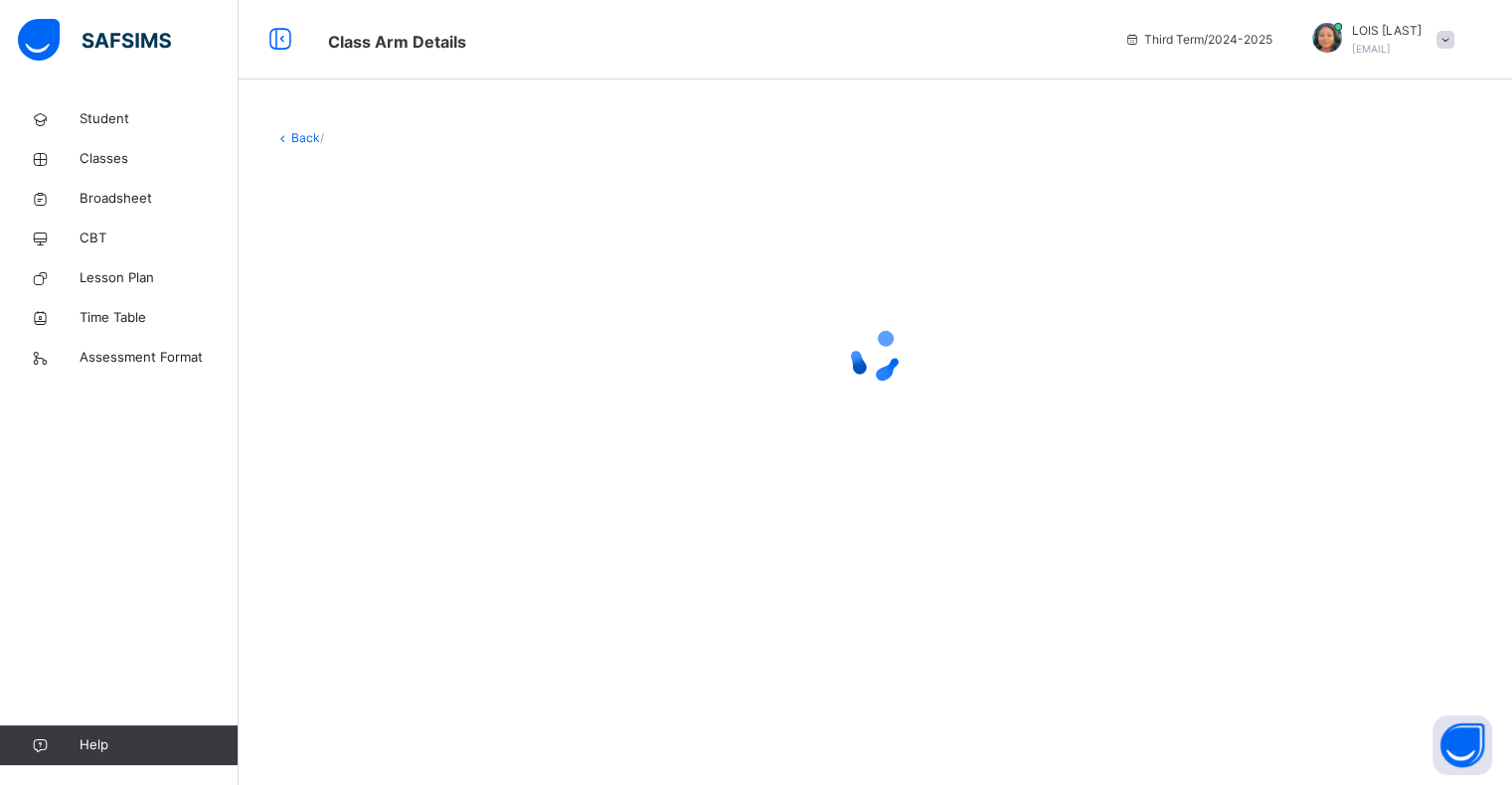 scroll, scrollTop: 0, scrollLeft: 0, axis: both 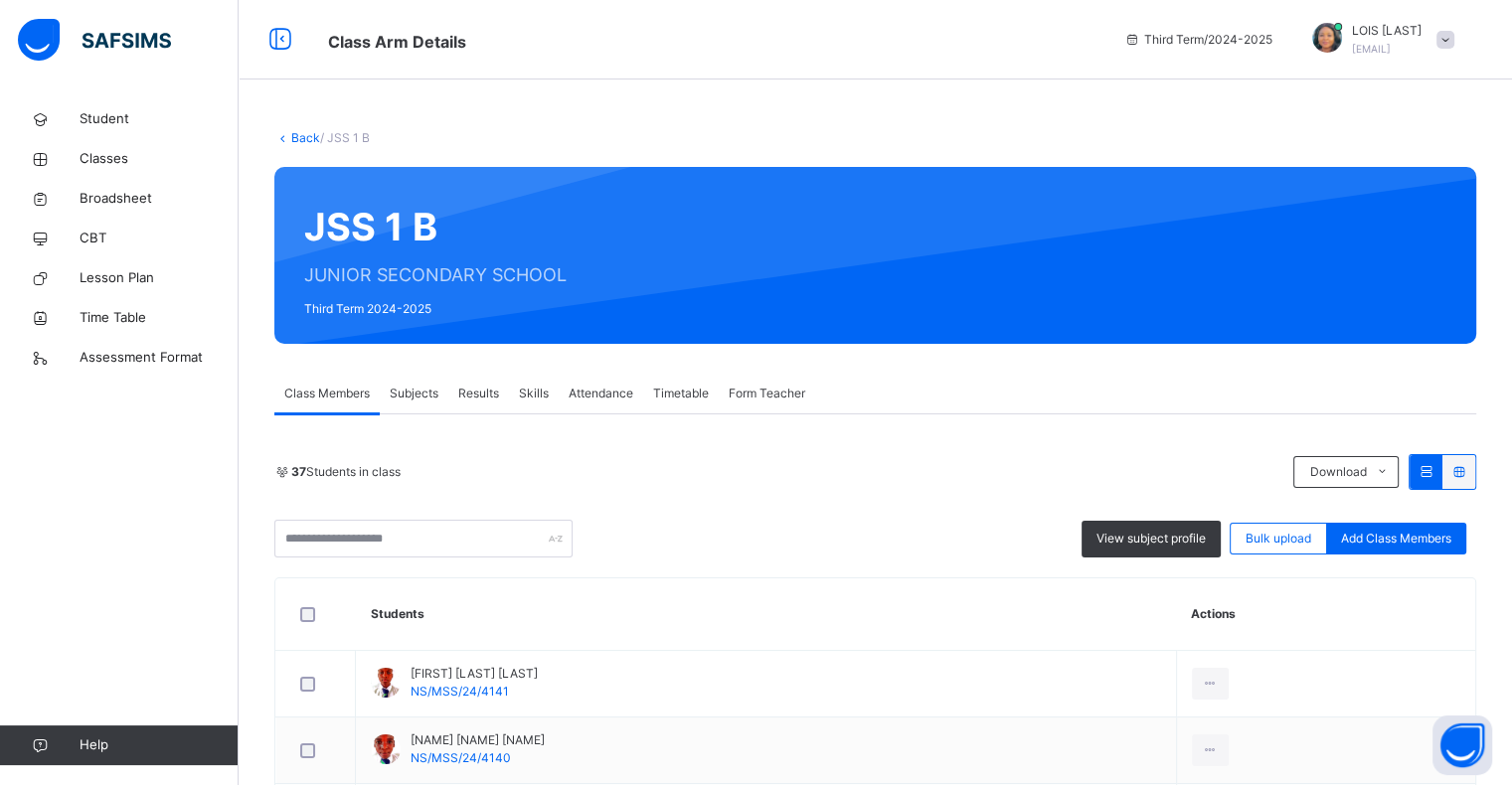 click on "Subjects" at bounding box center [414, 393] 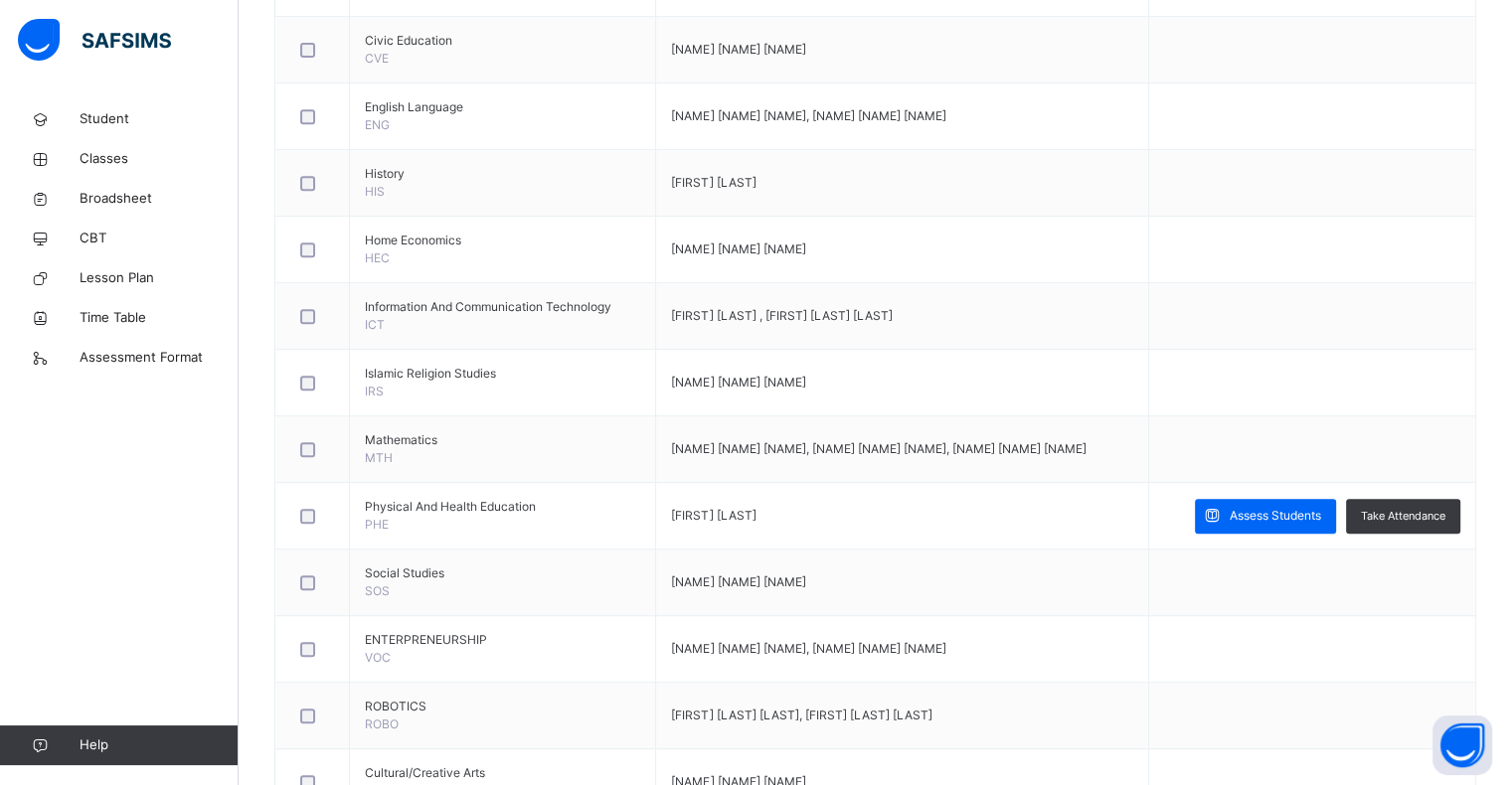 scroll, scrollTop: 914, scrollLeft: 0, axis: vertical 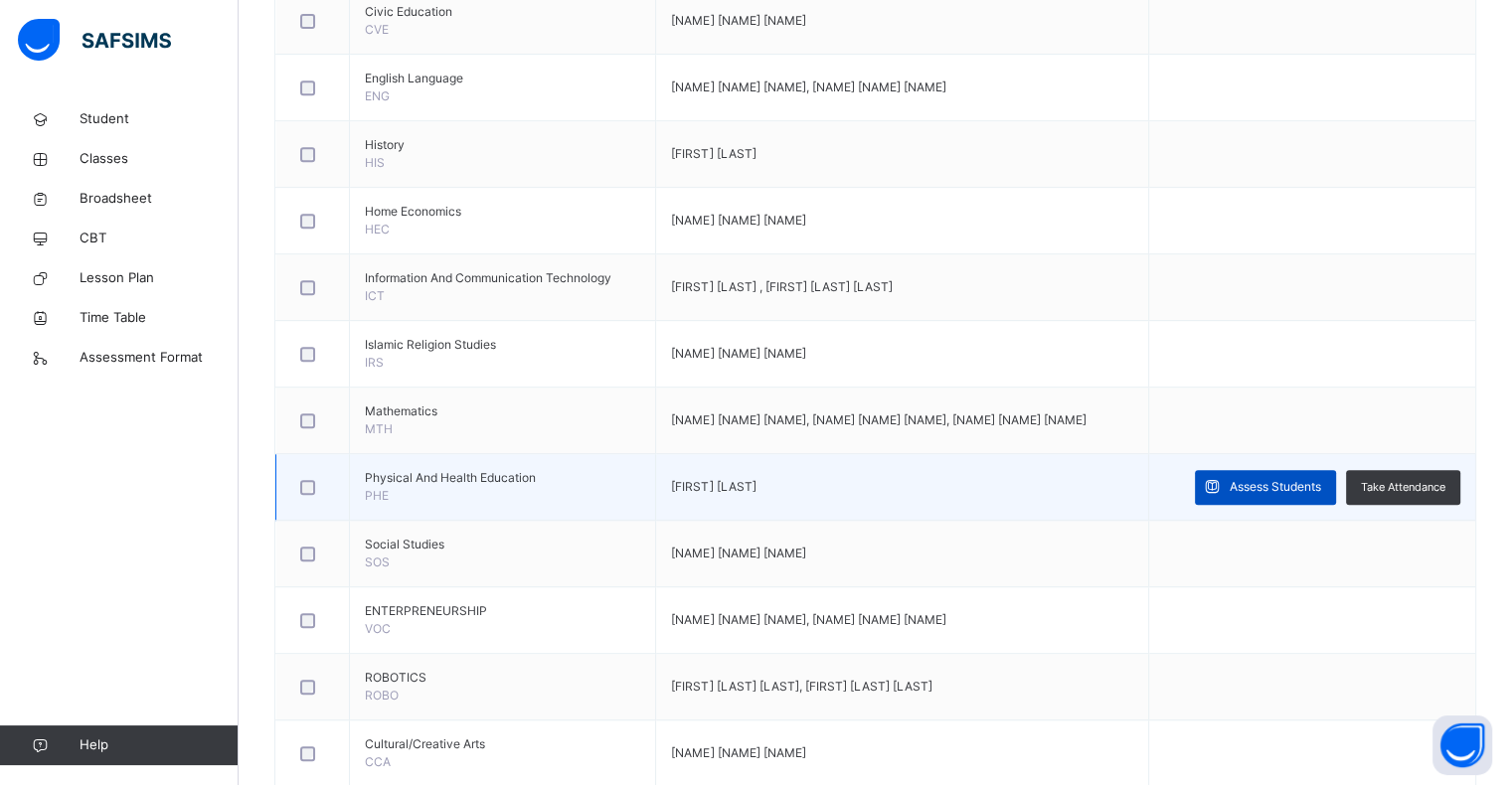 click on "Assess Students" at bounding box center (1275, 487) 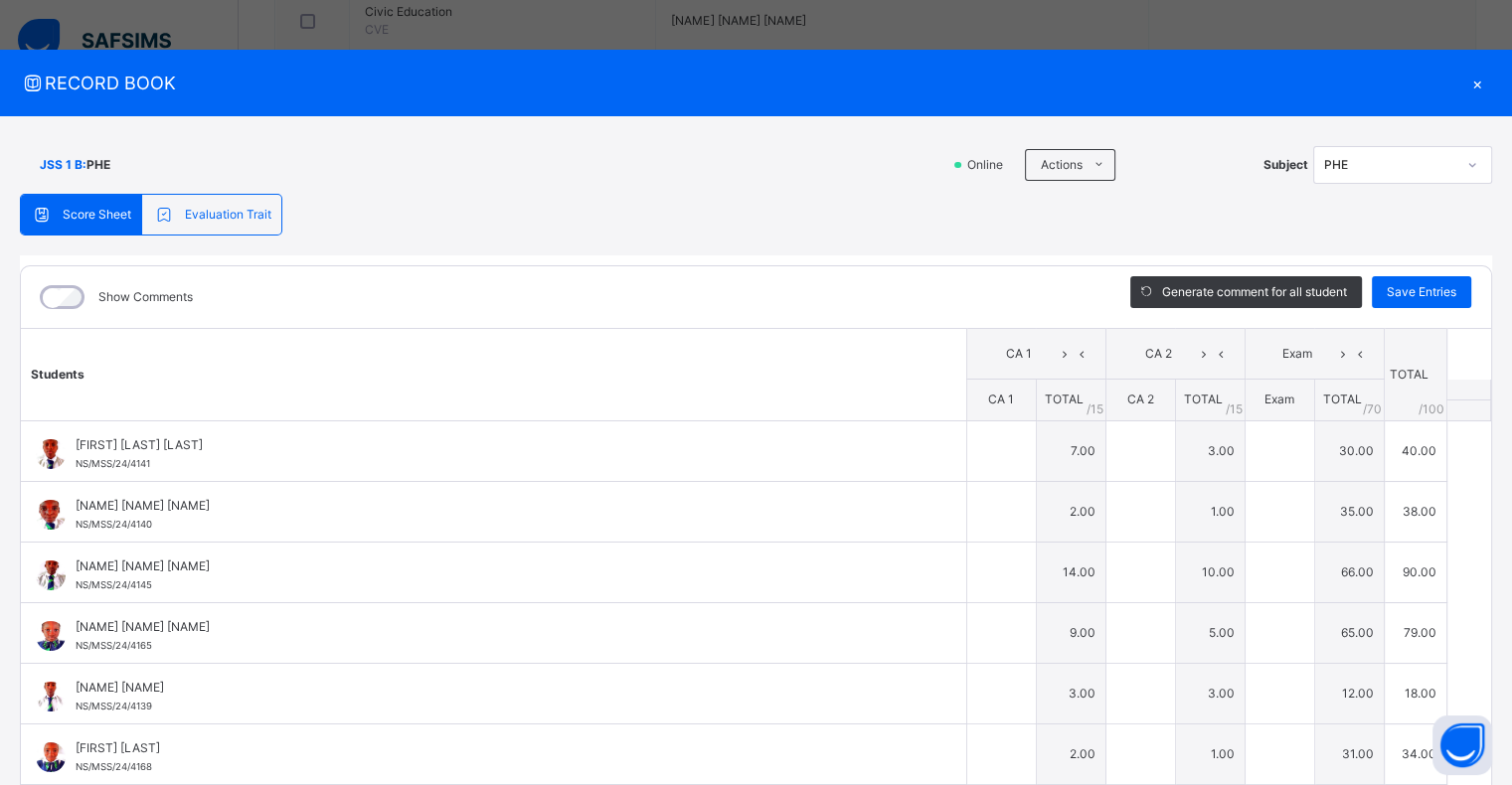 type on "*" 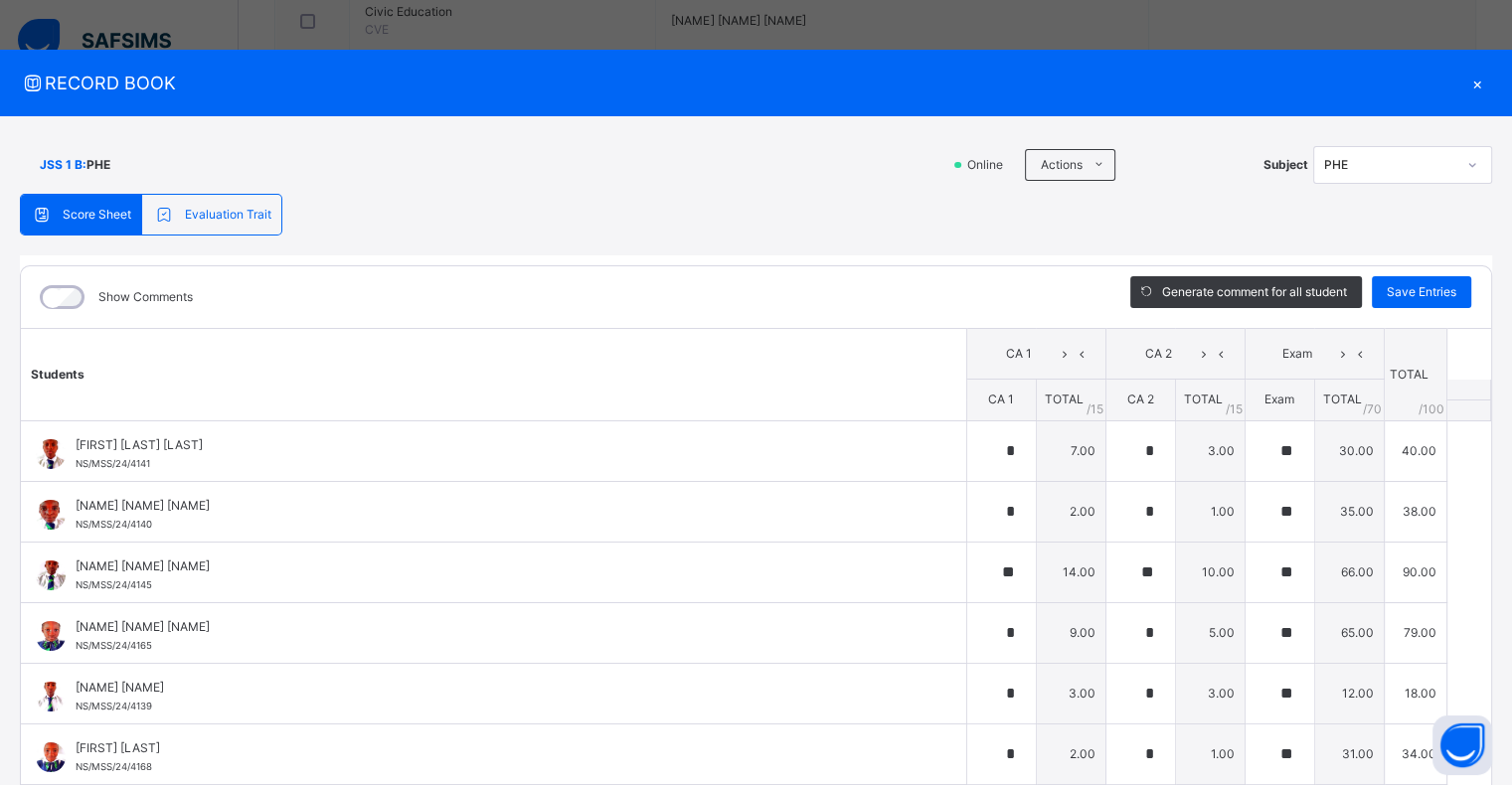 type on "**" 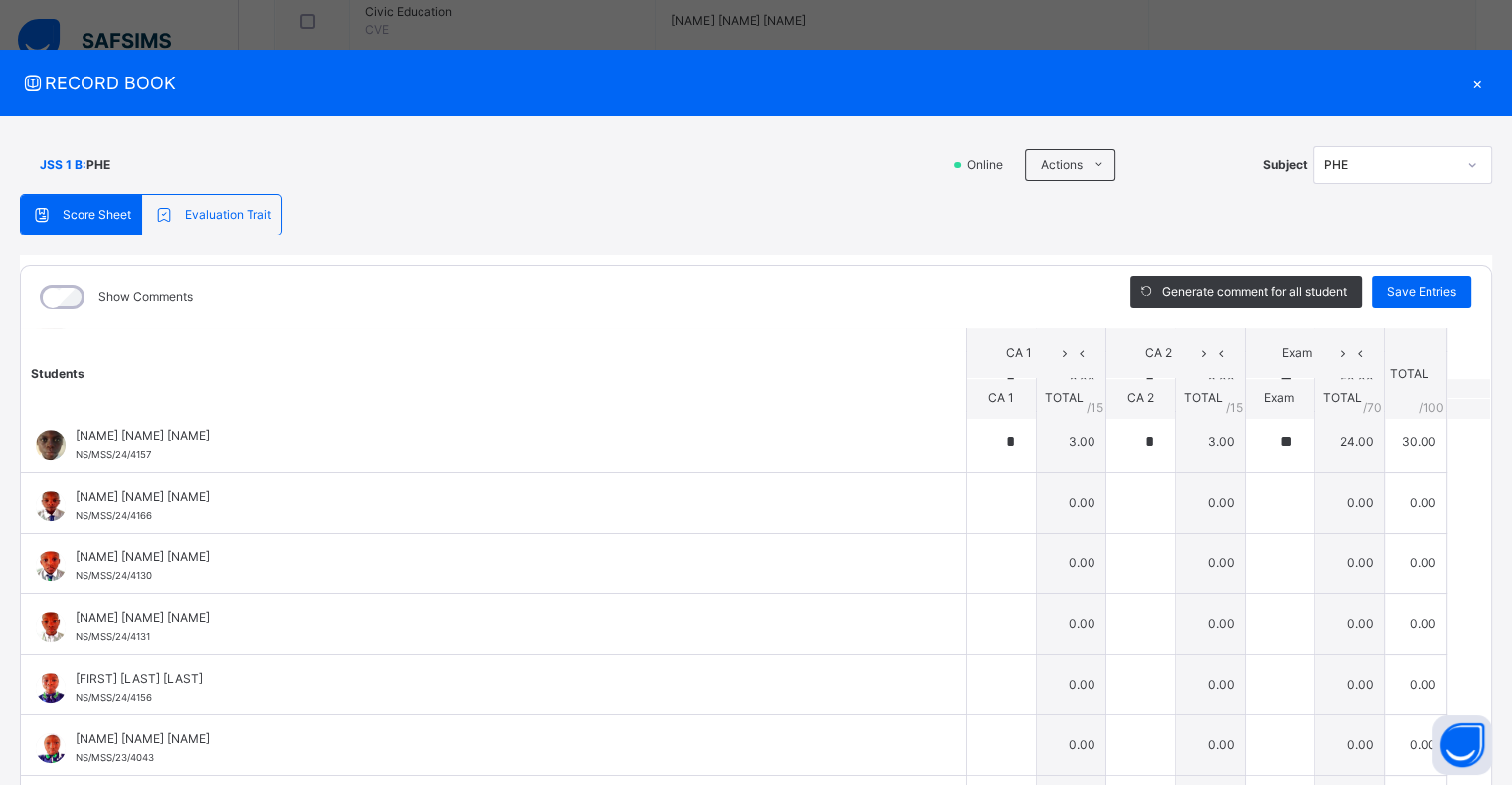 scroll, scrollTop: 1589, scrollLeft: 0, axis: vertical 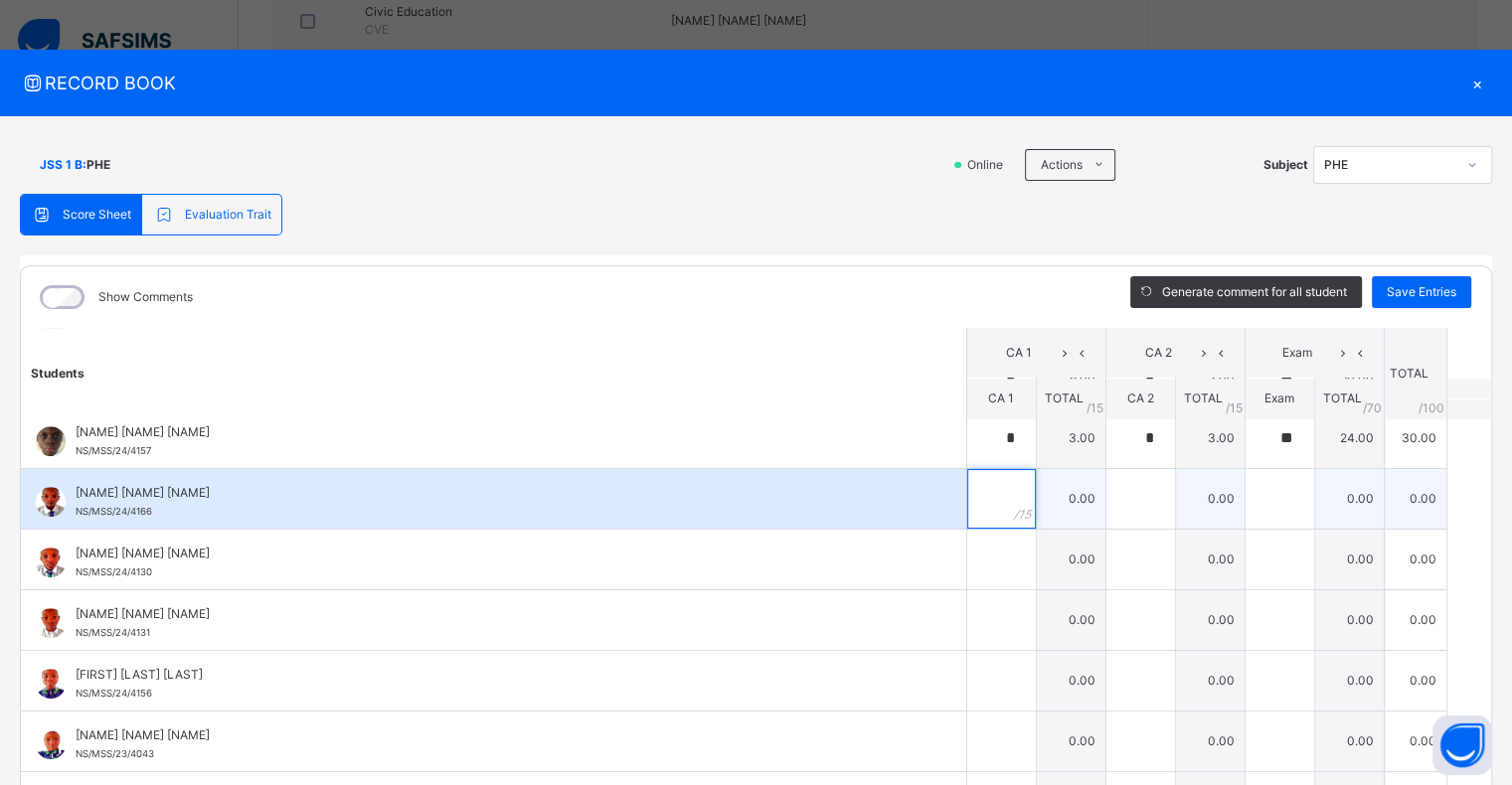 click at bounding box center [1001, 499] 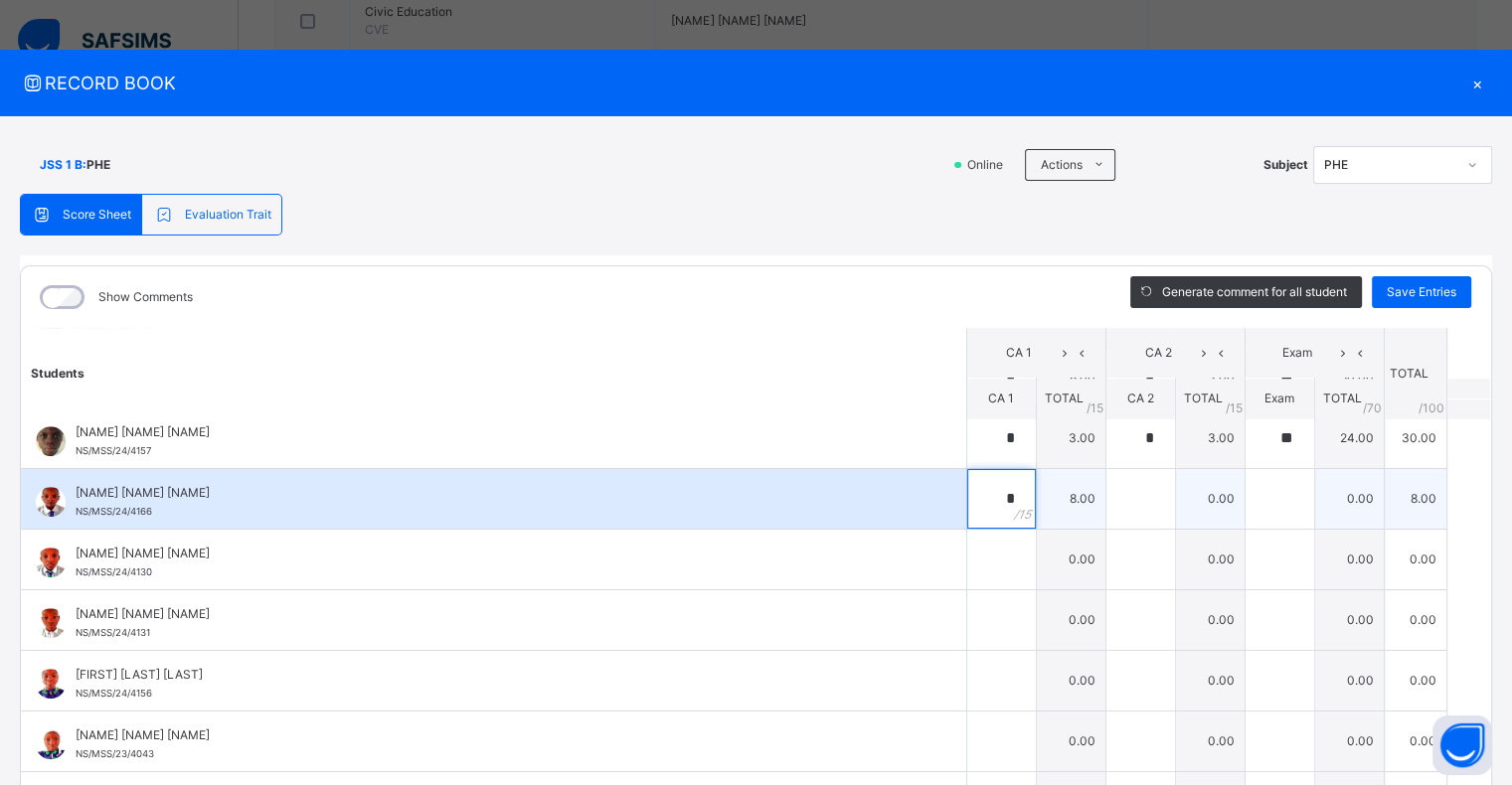 type on "*" 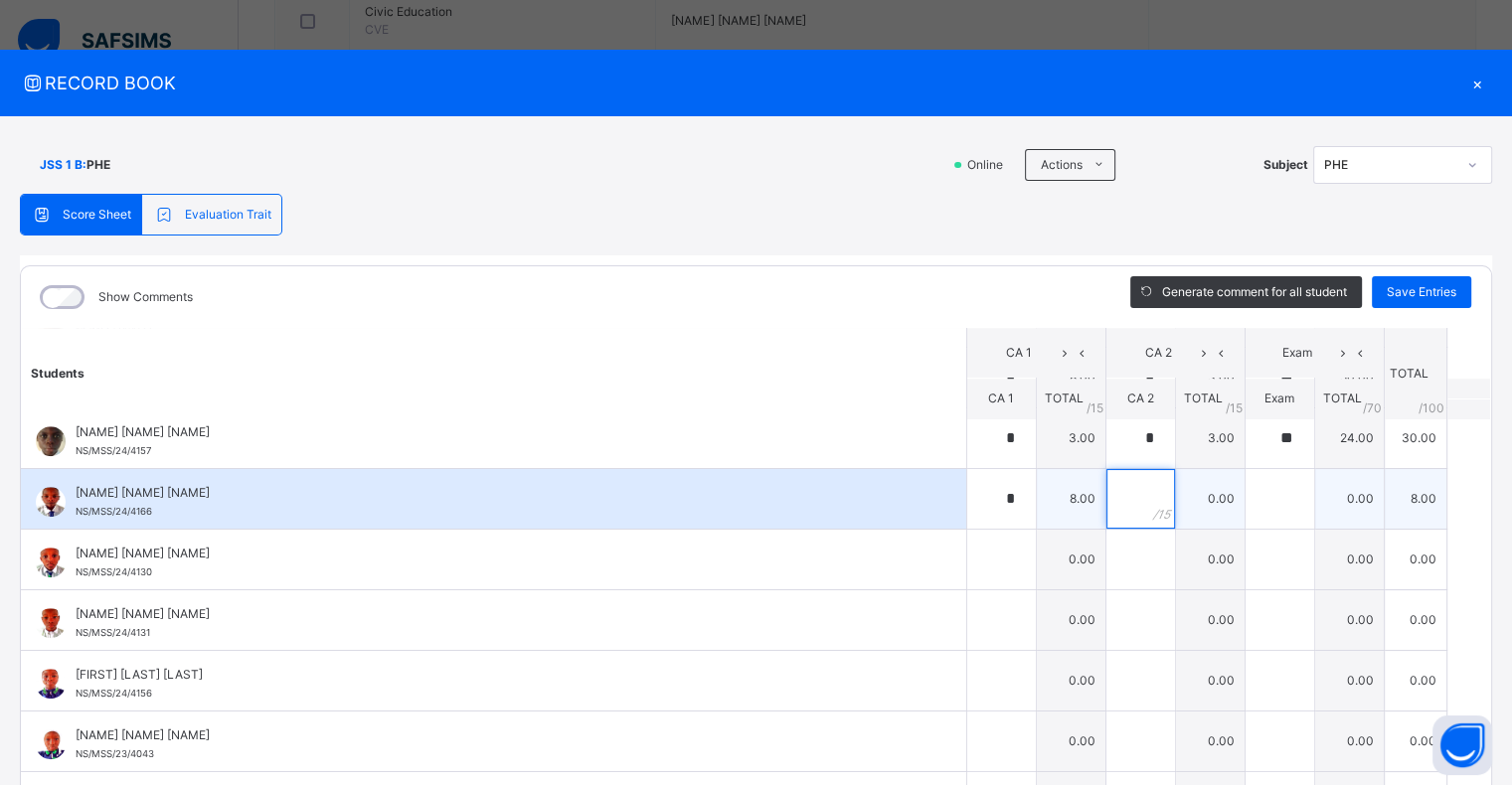 click at bounding box center (1140, 499) 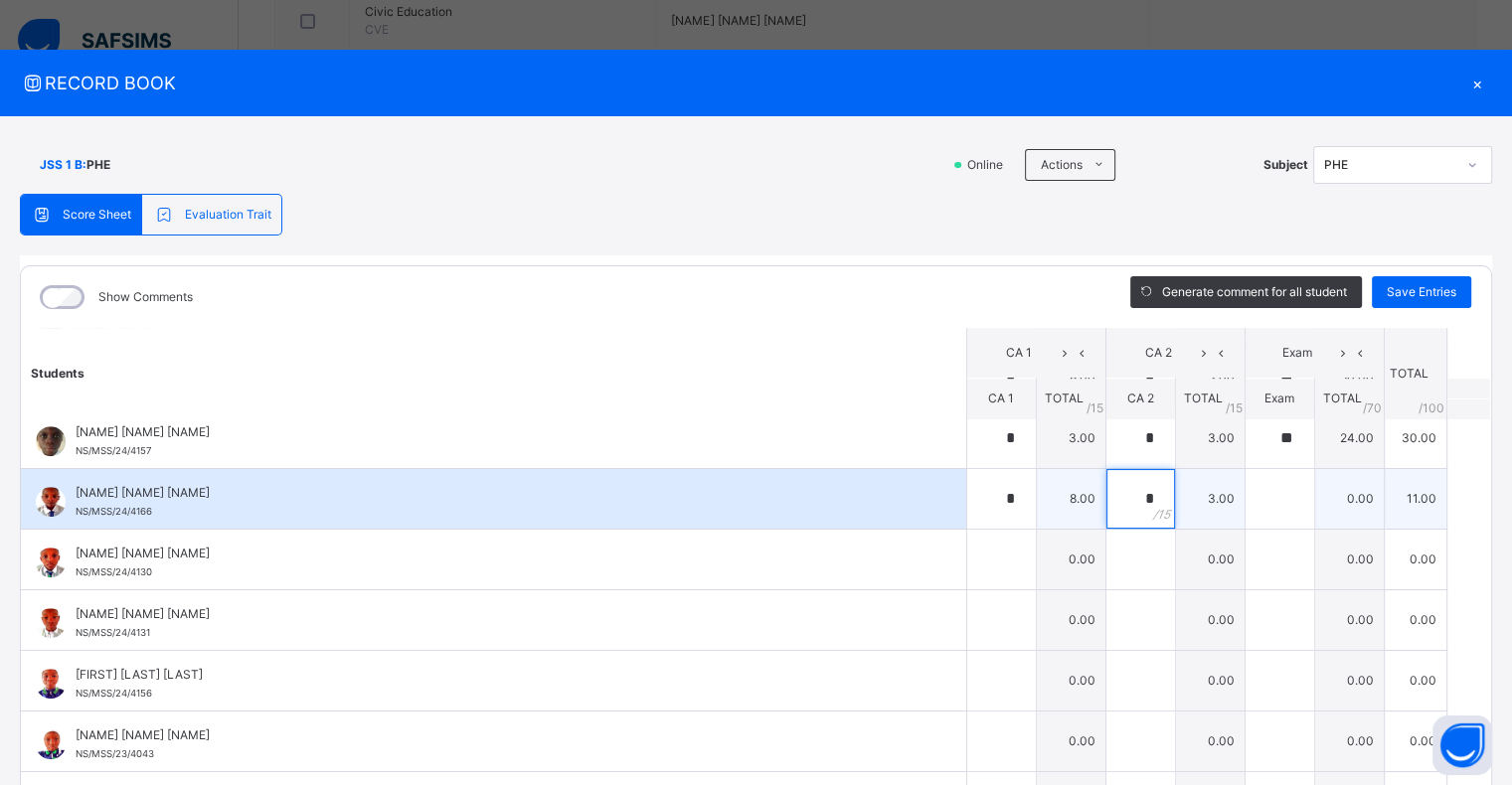 type on "*" 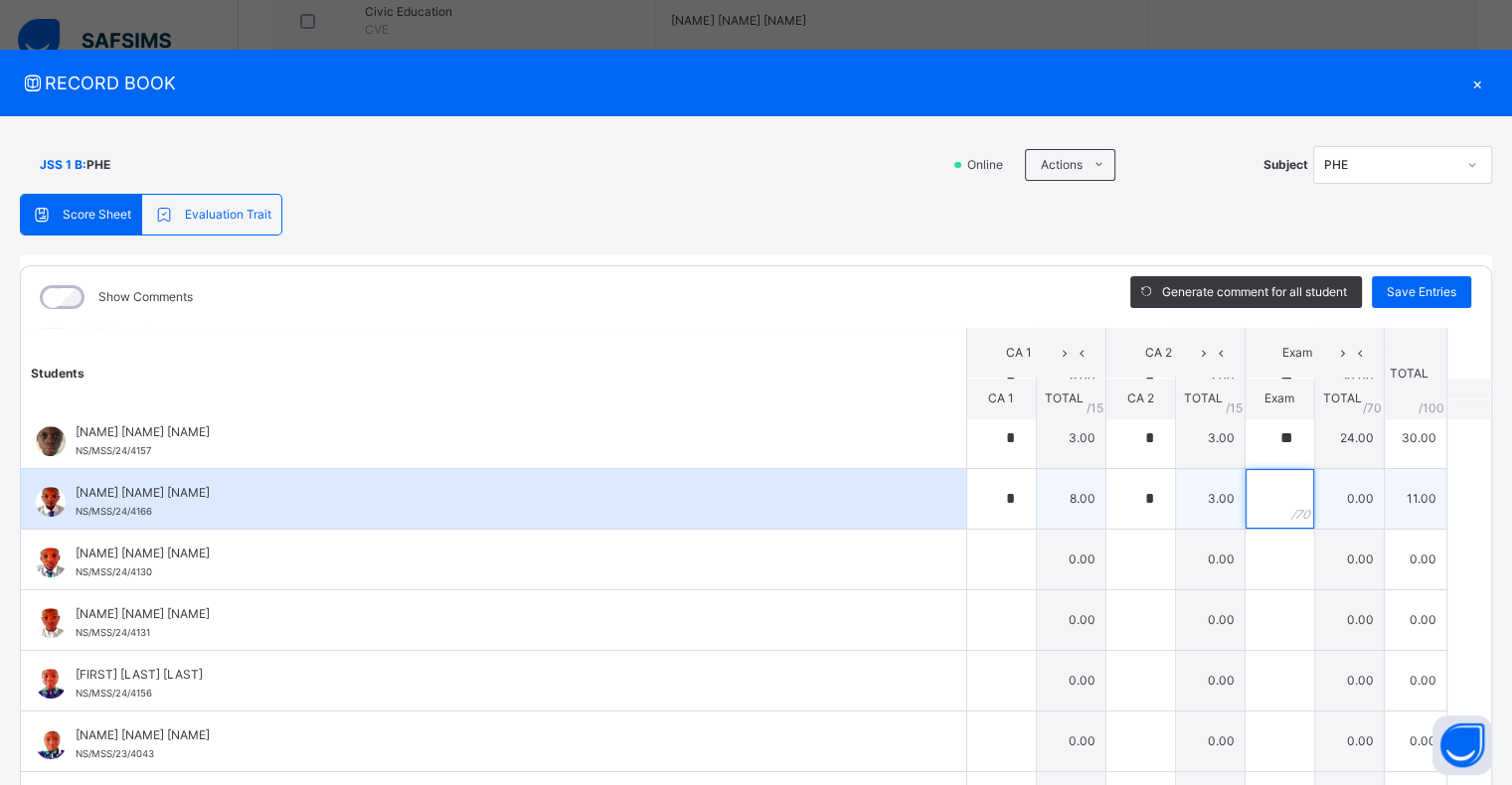 click at bounding box center [1279, 499] 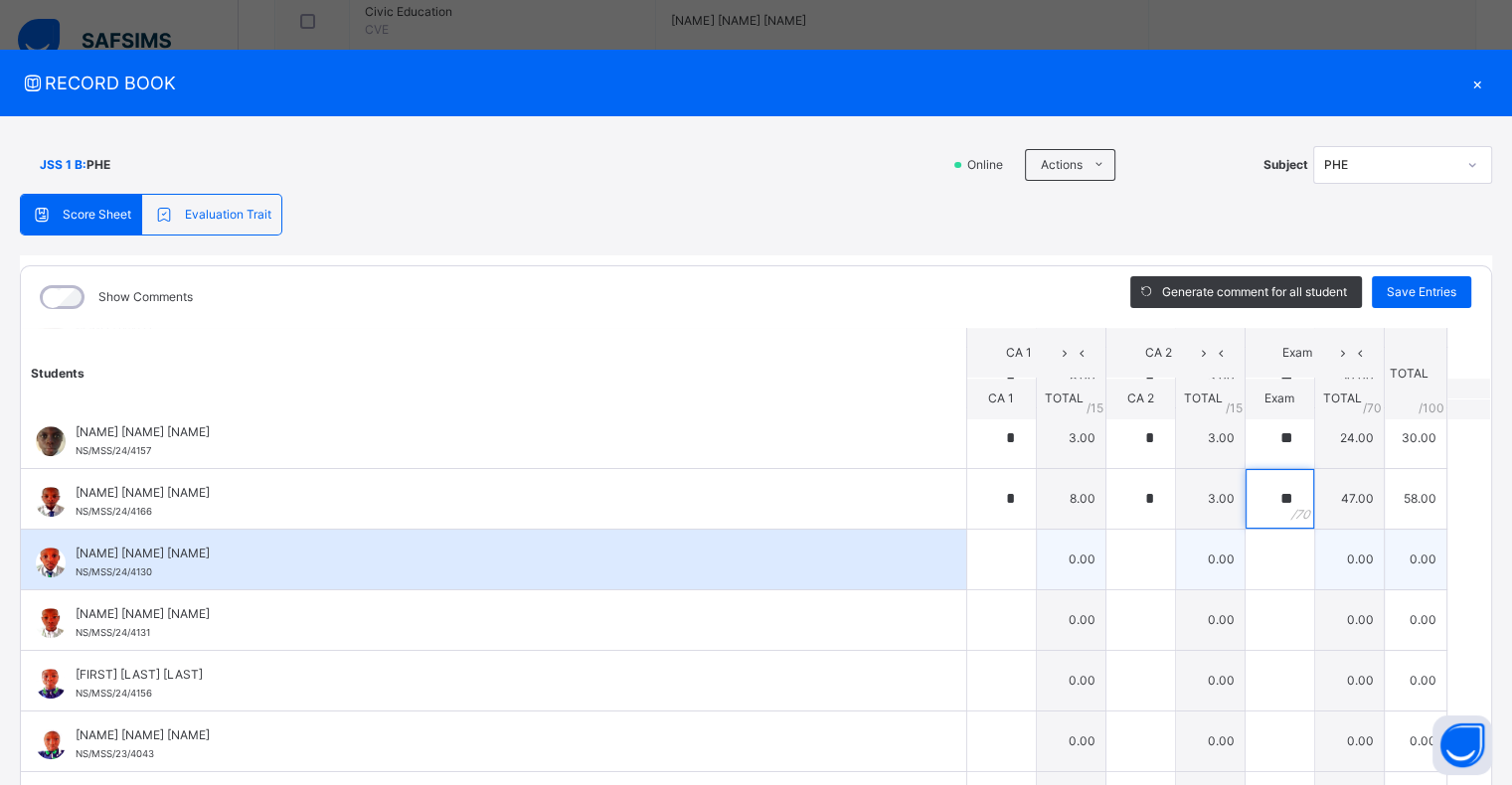 type on "**" 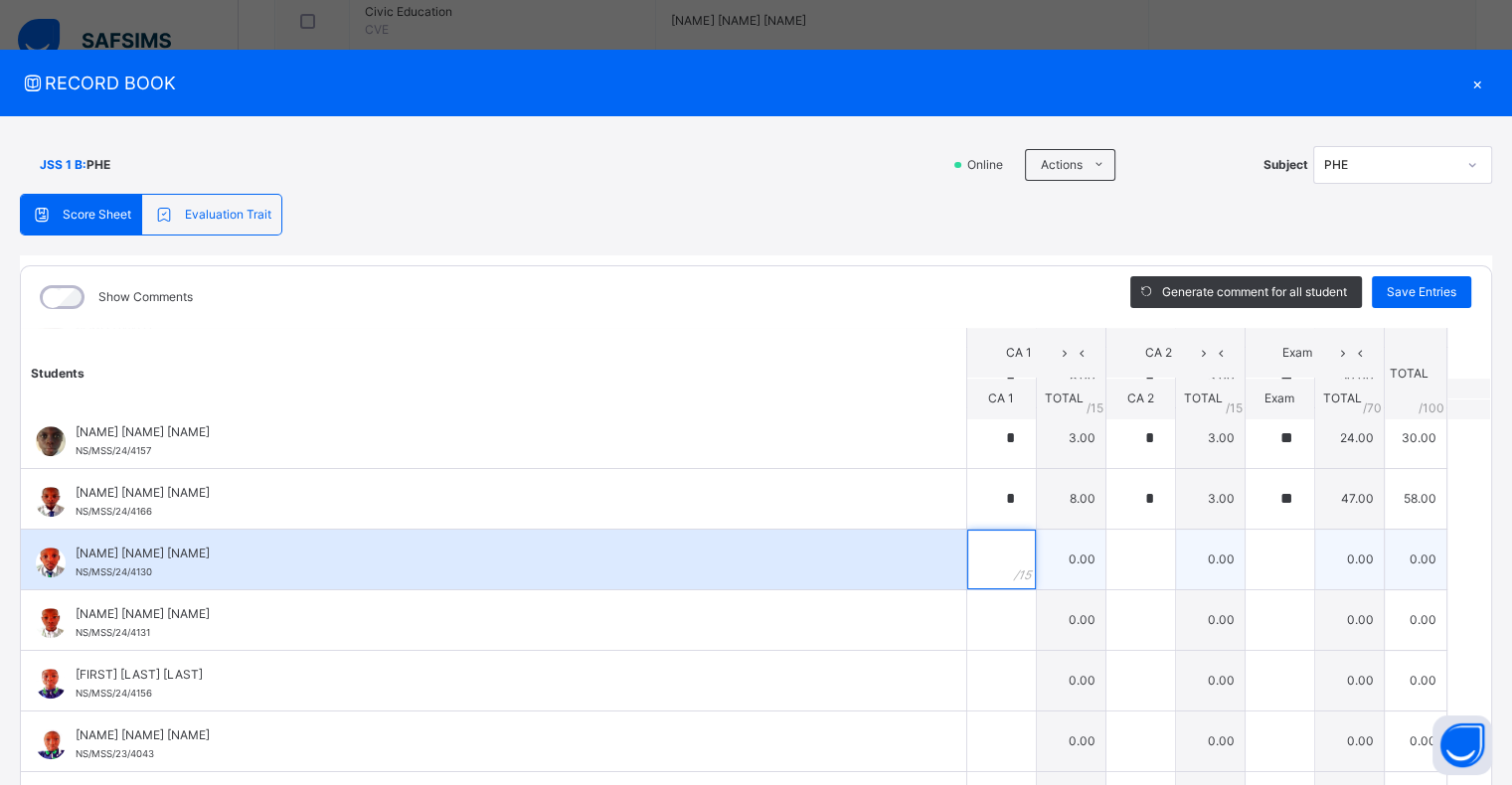 click at bounding box center [1001, 559] 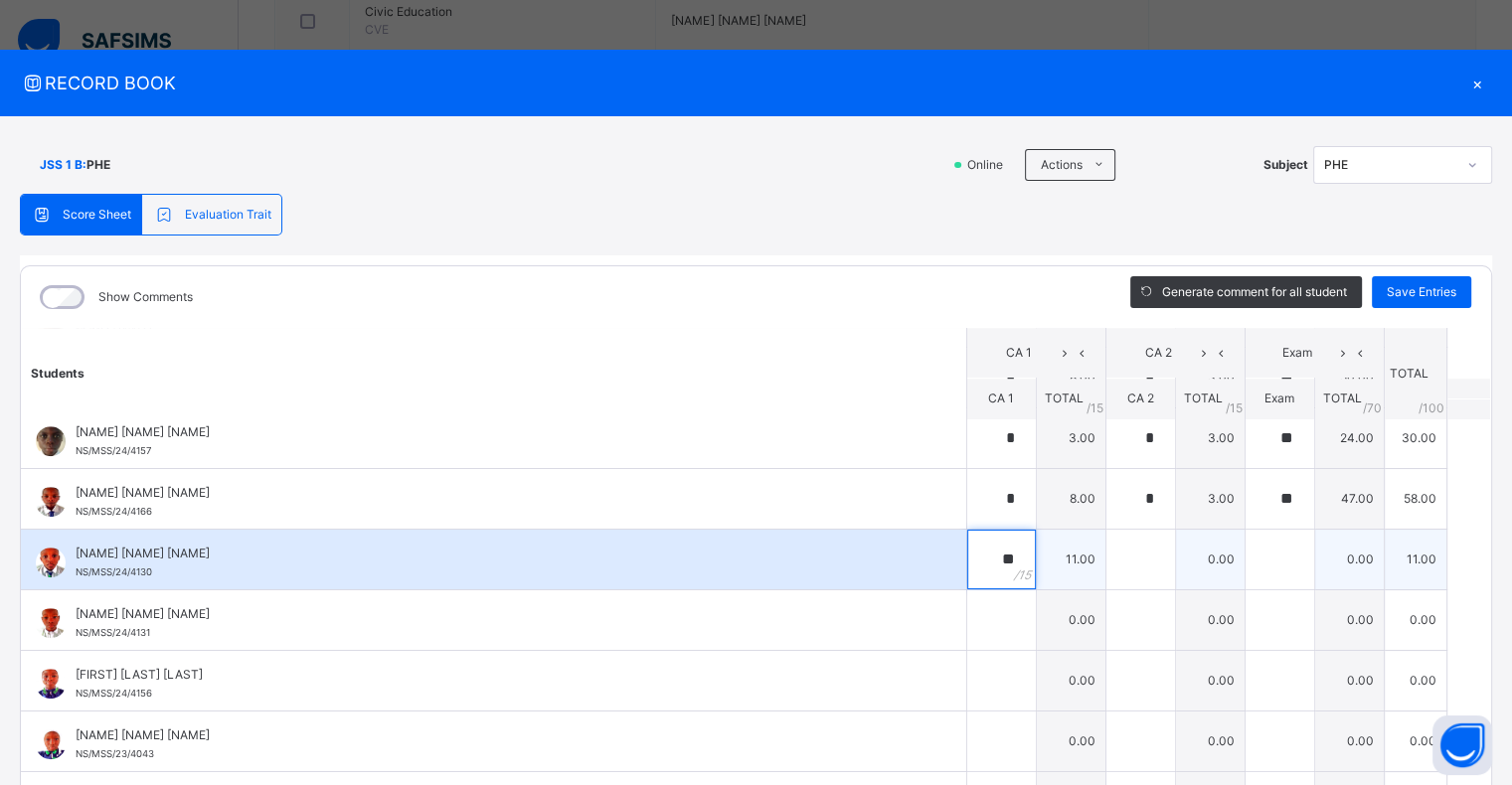 type on "**" 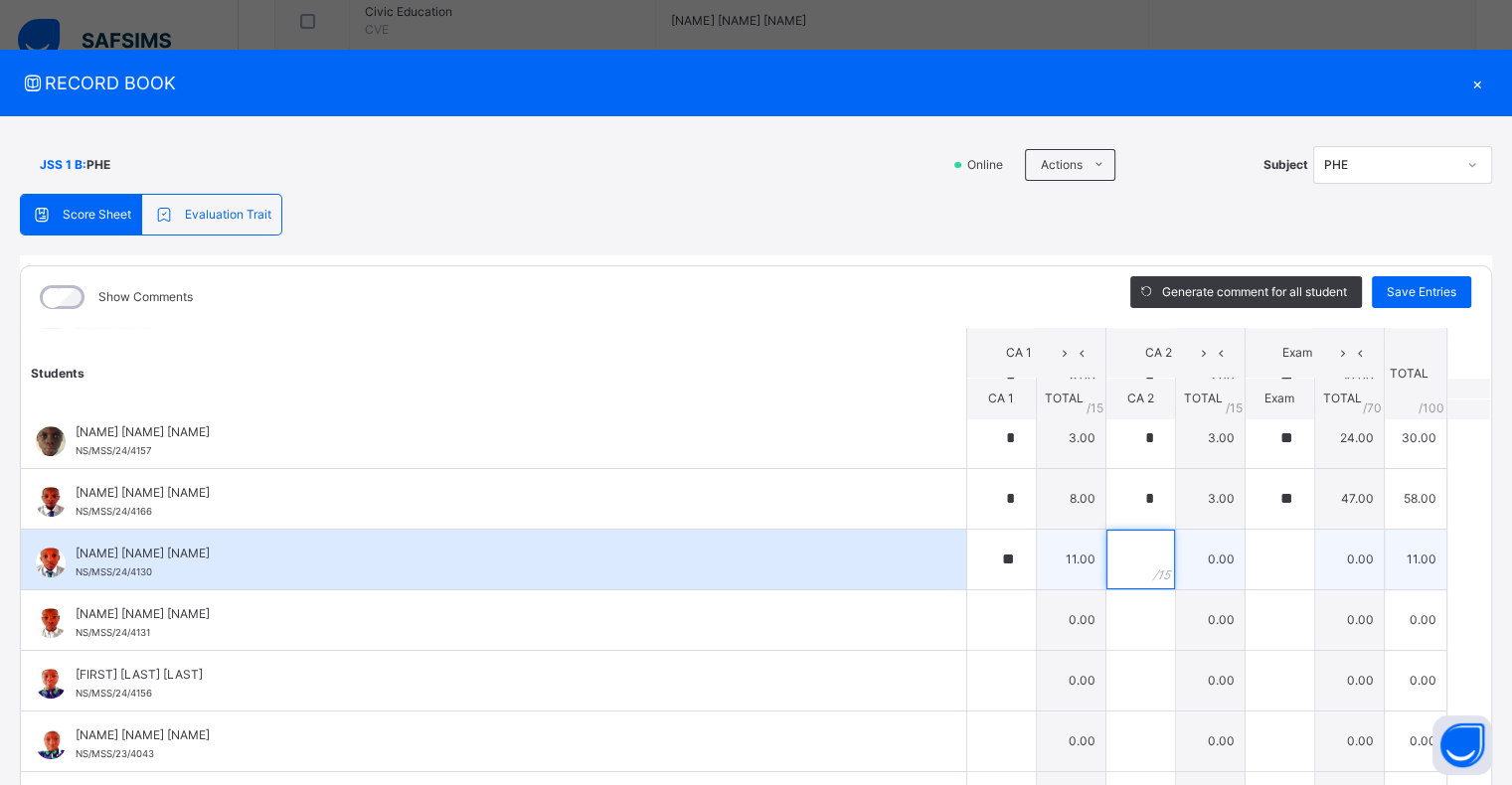 click at bounding box center [1140, 559] 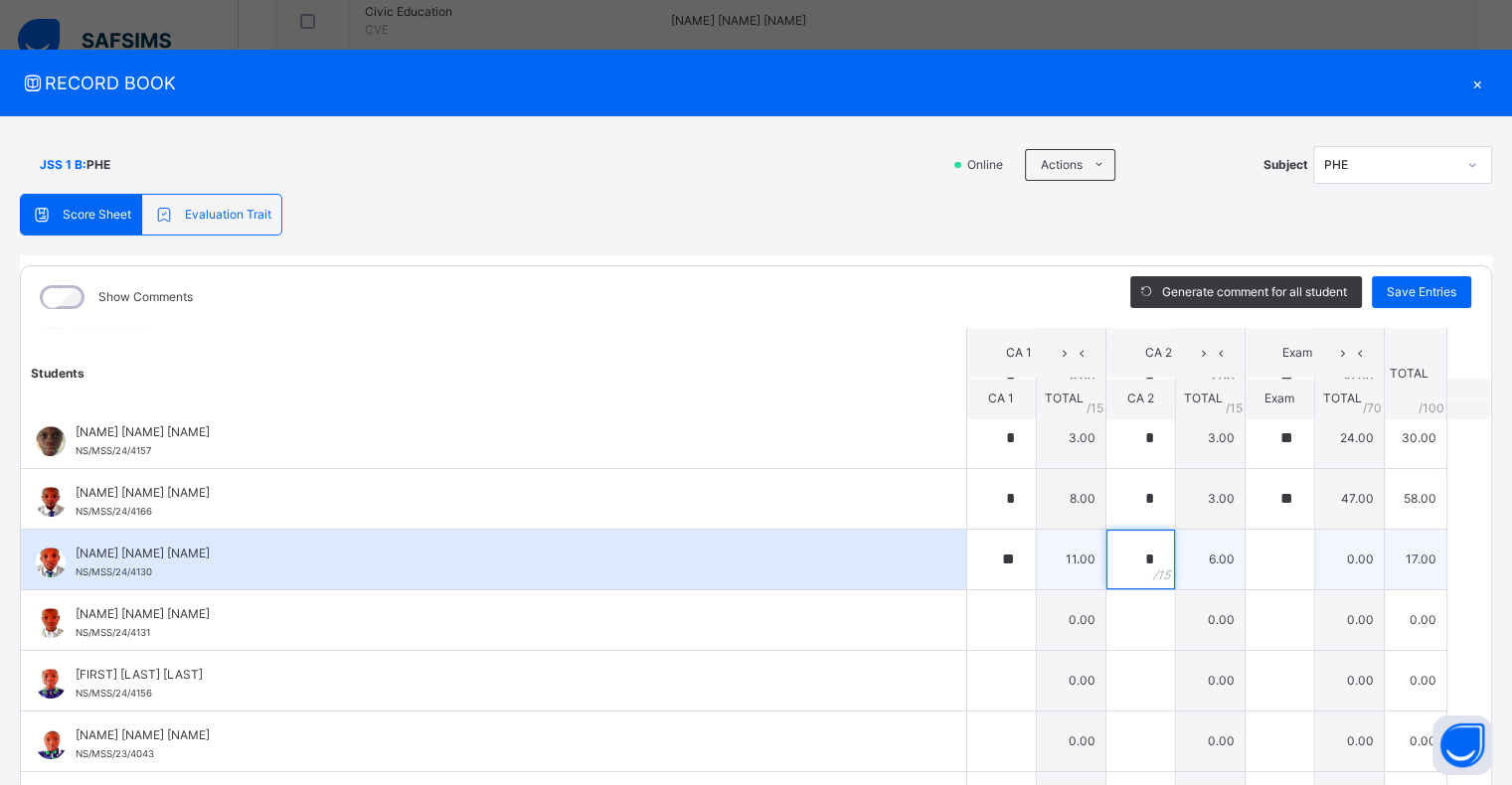 type on "*" 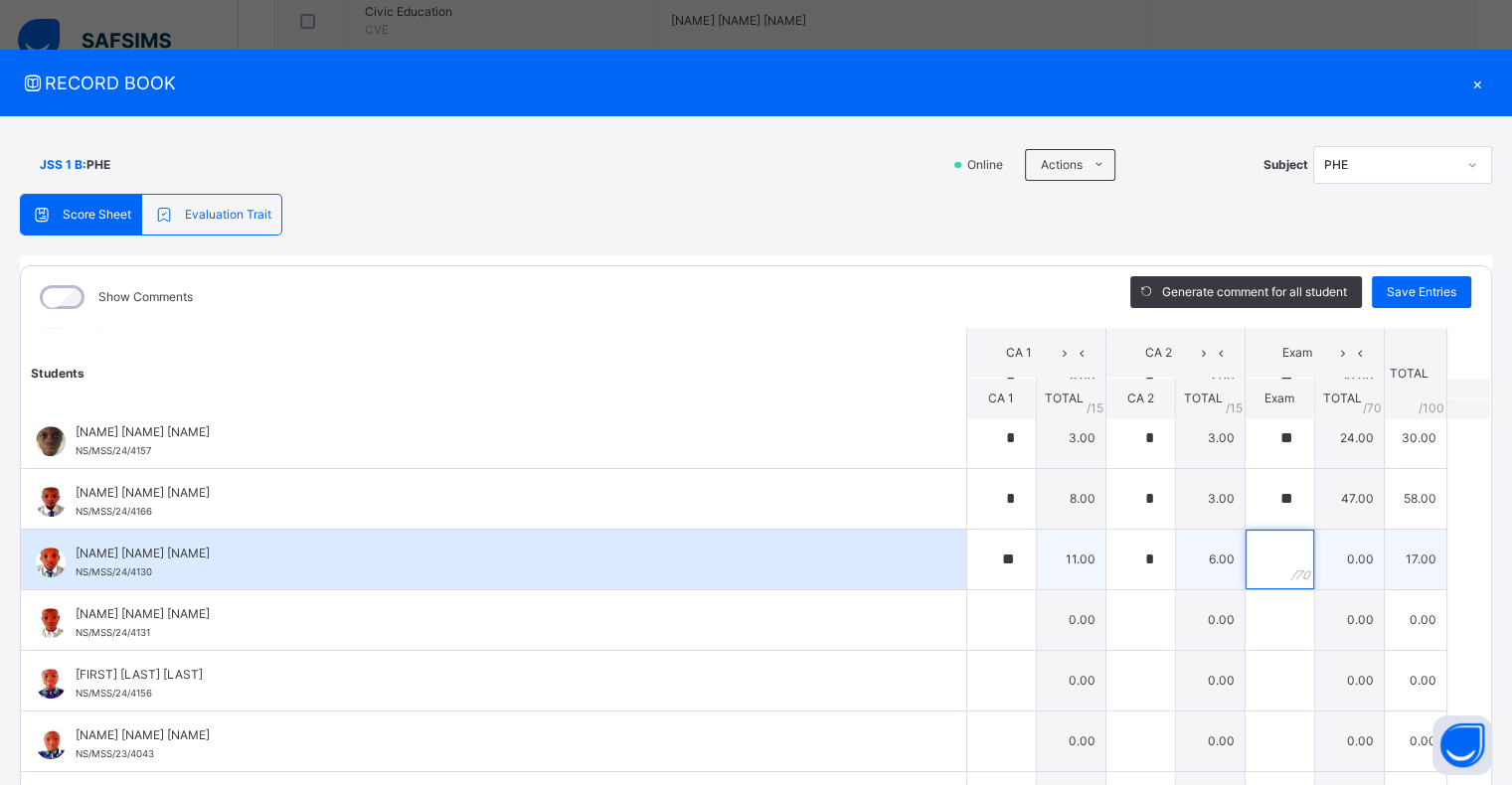click at bounding box center [1279, 559] 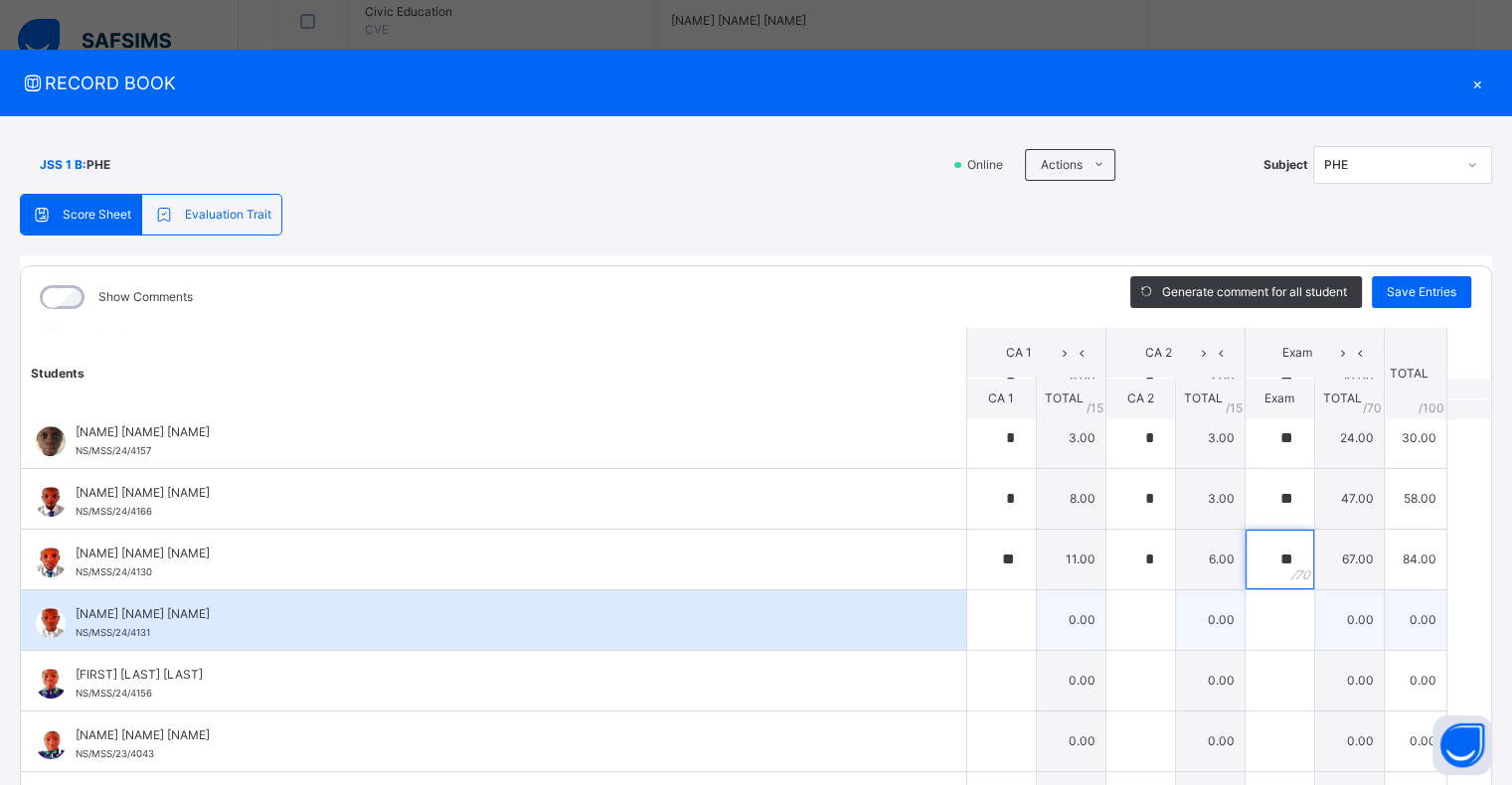type on "**" 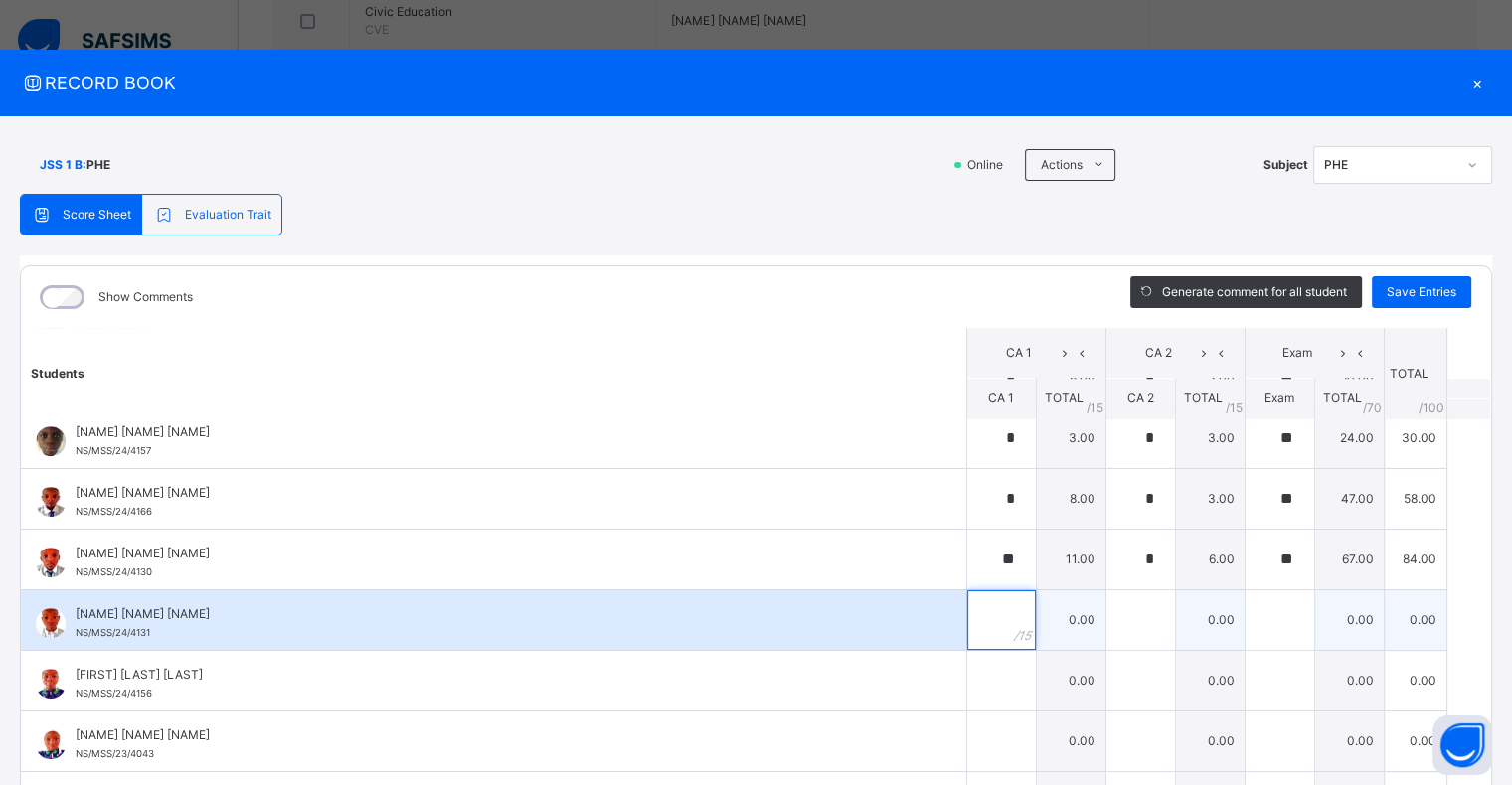 click at bounding box center [1001, 620] 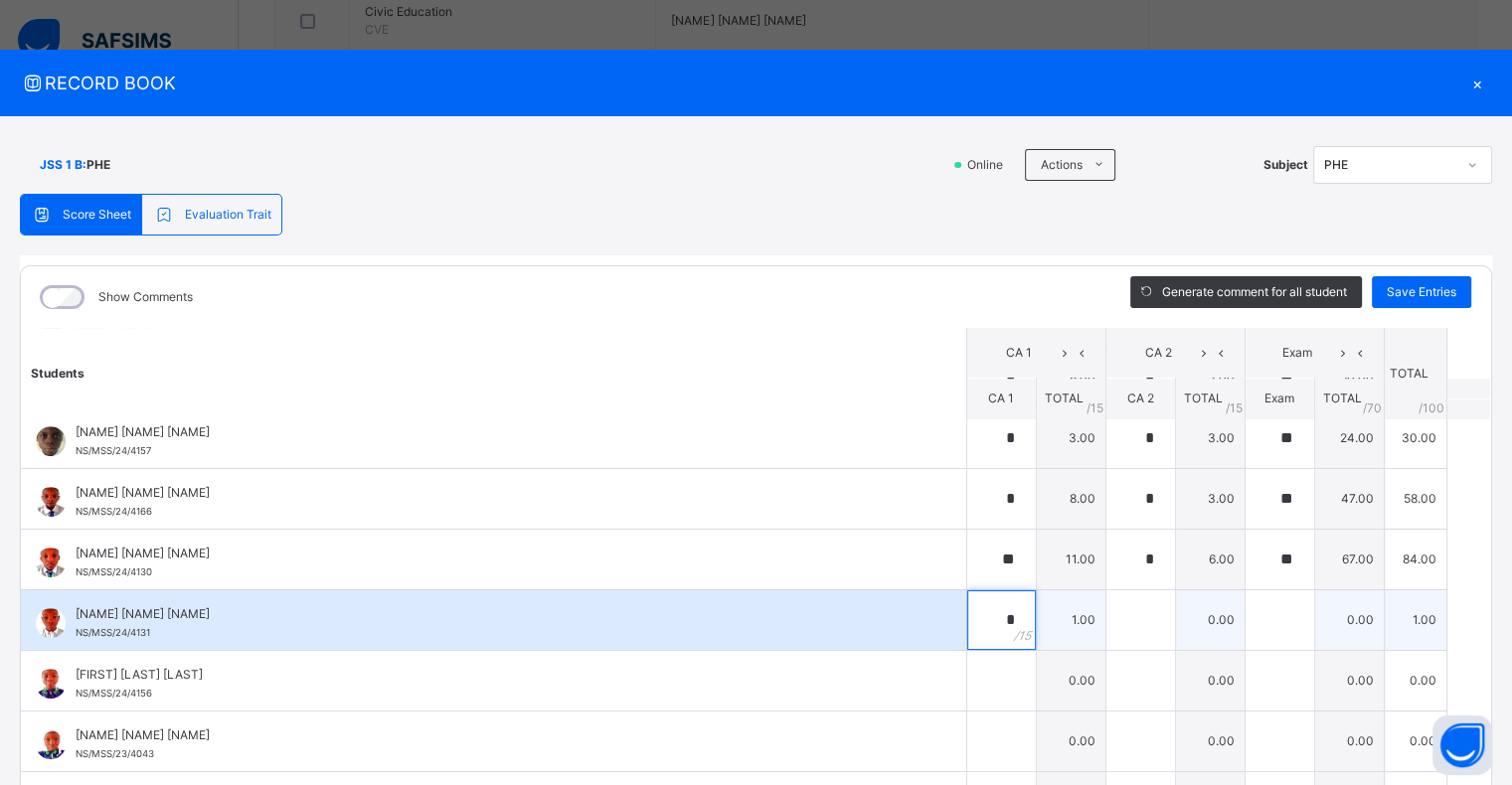 type on "*" 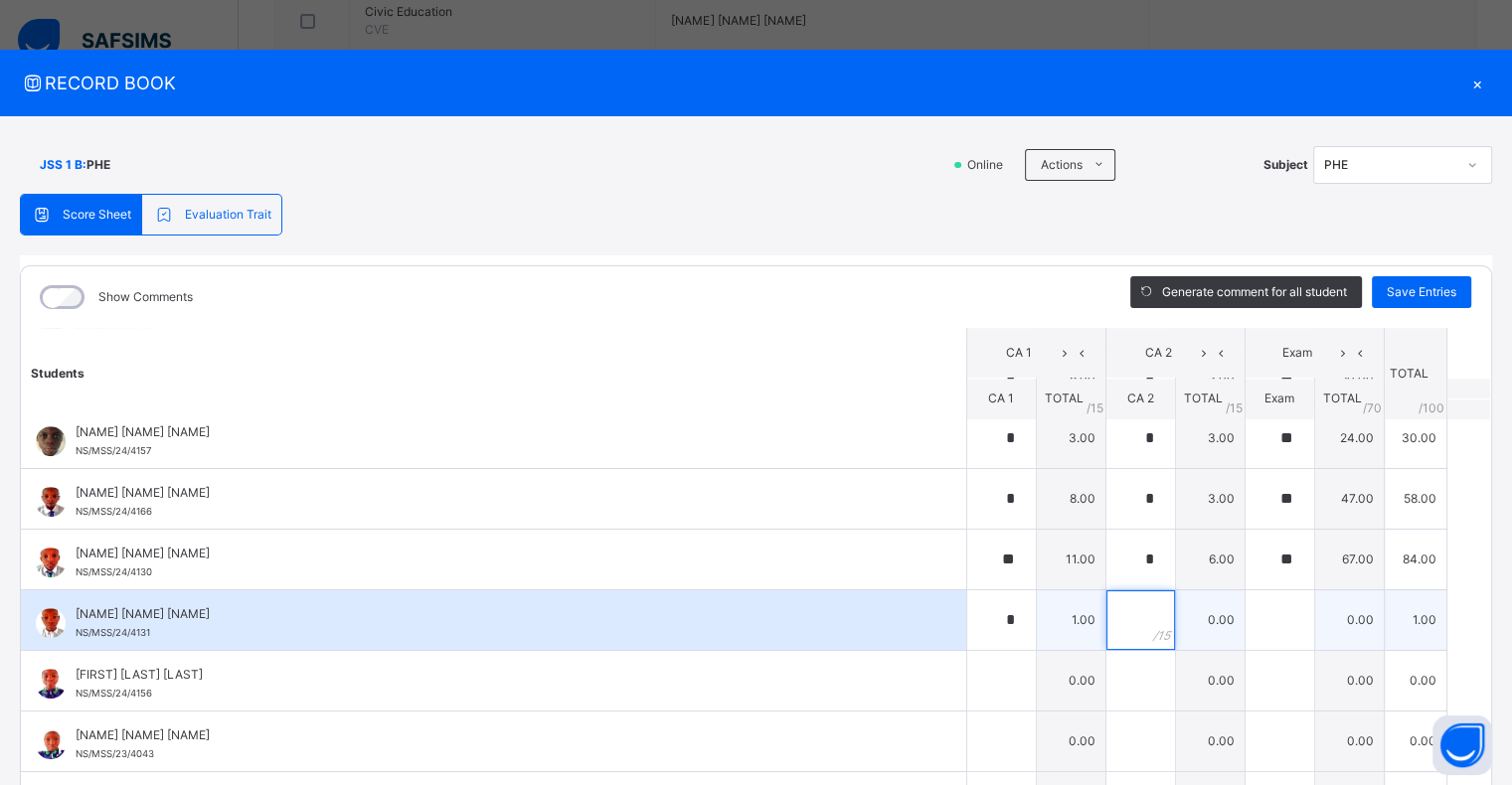 click at bounding box center [1140, 620] 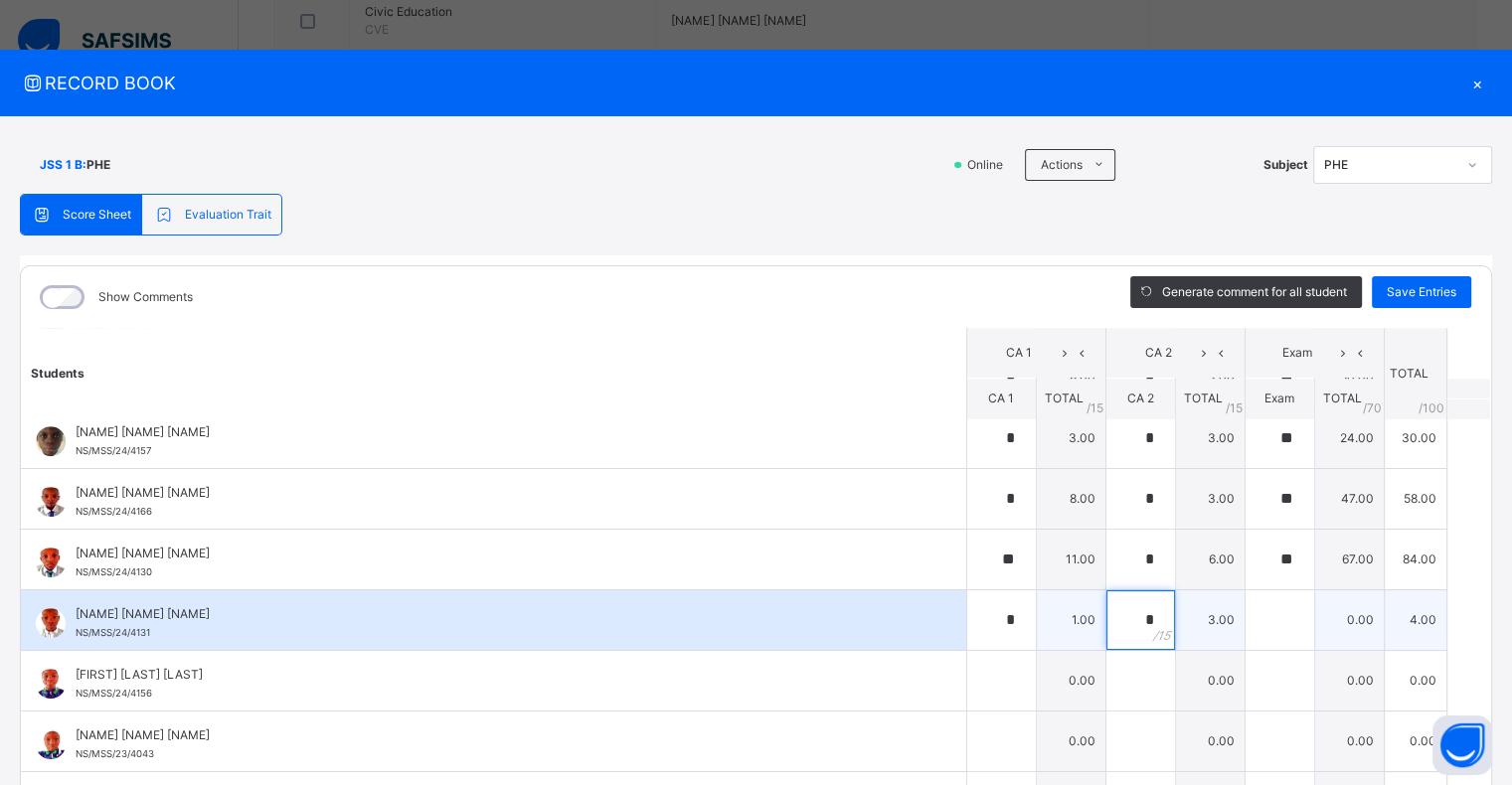 type on "*" 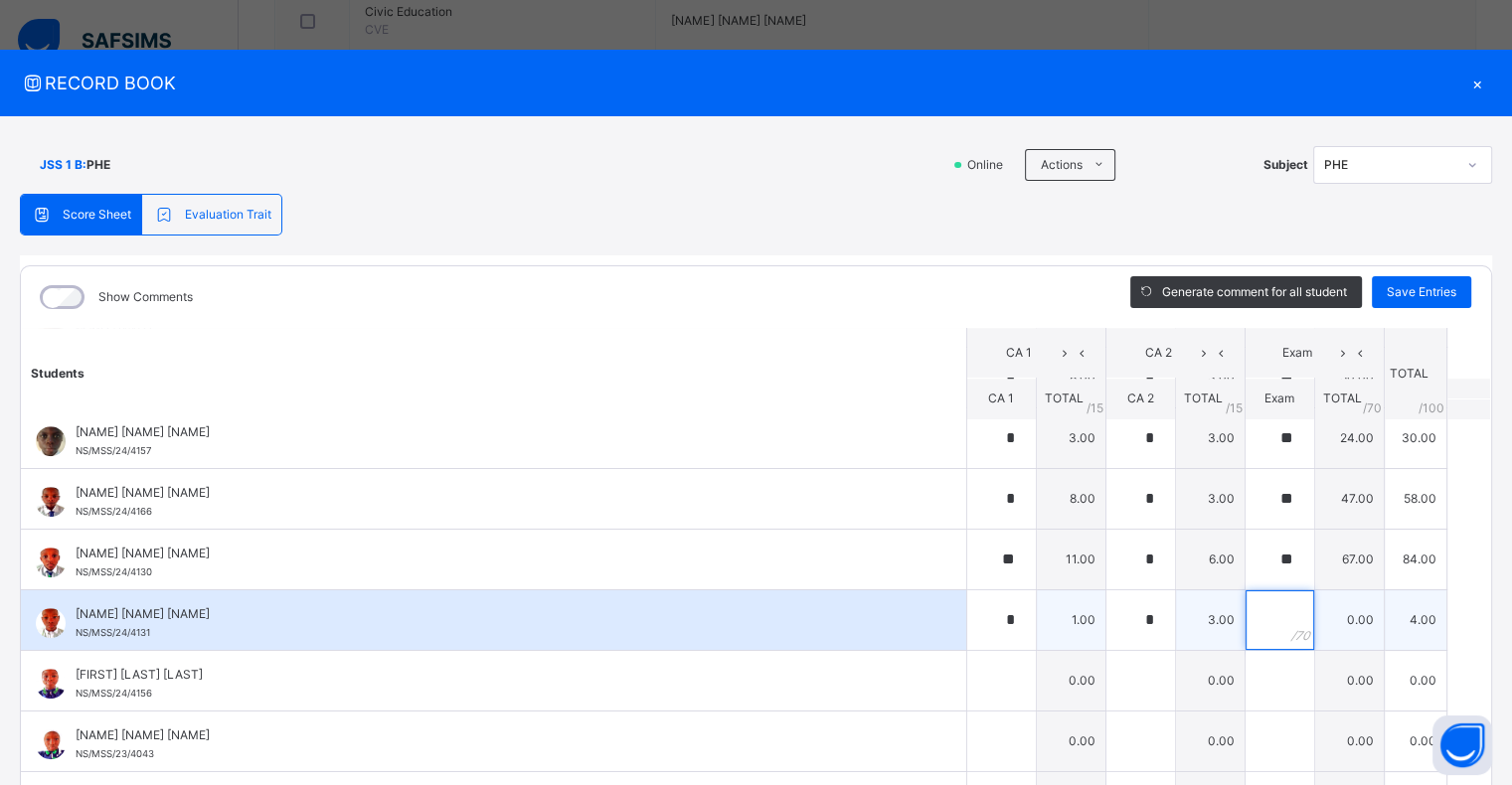 click at bounding box center (1279, 620) 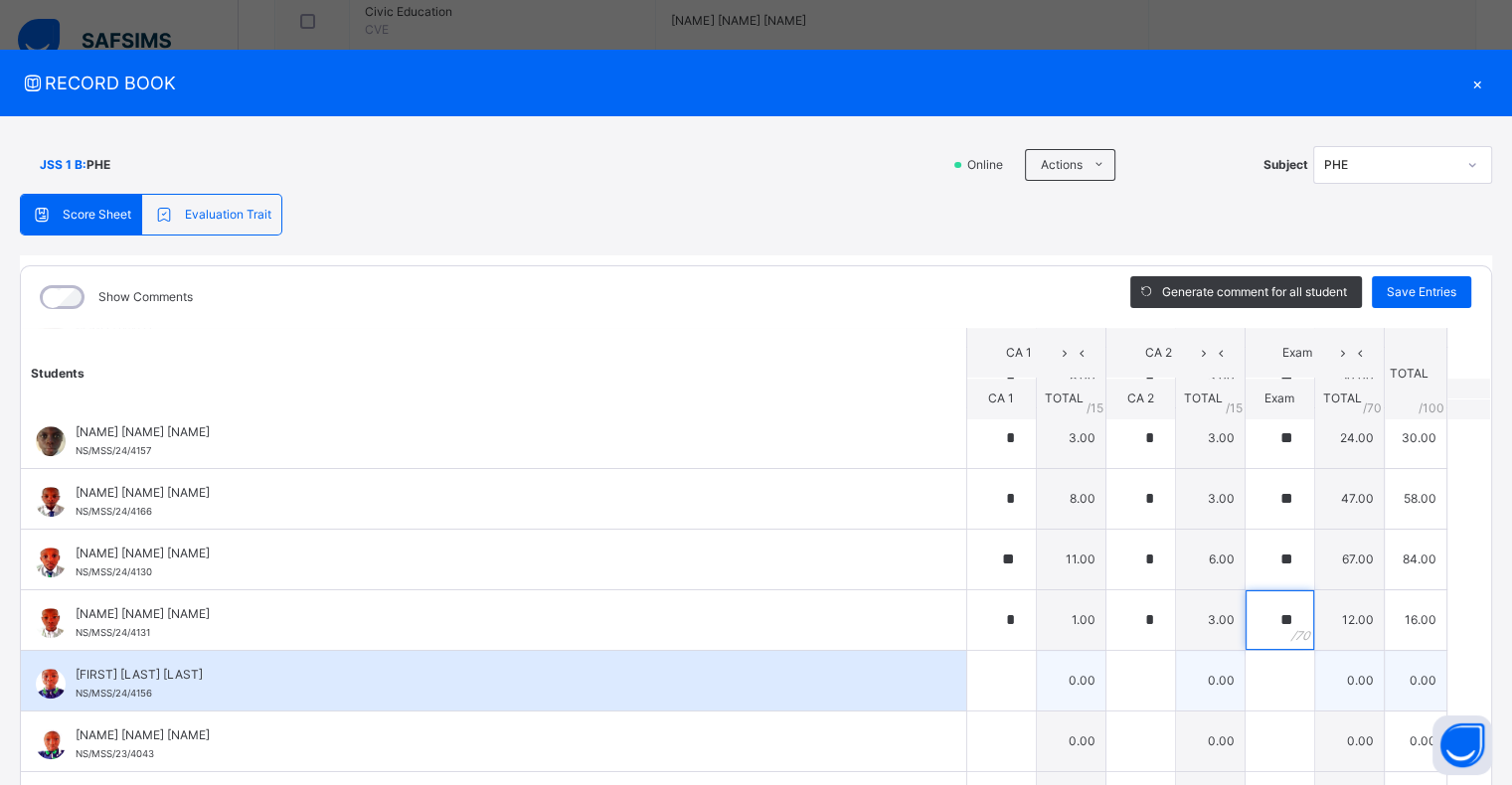 type on "**" 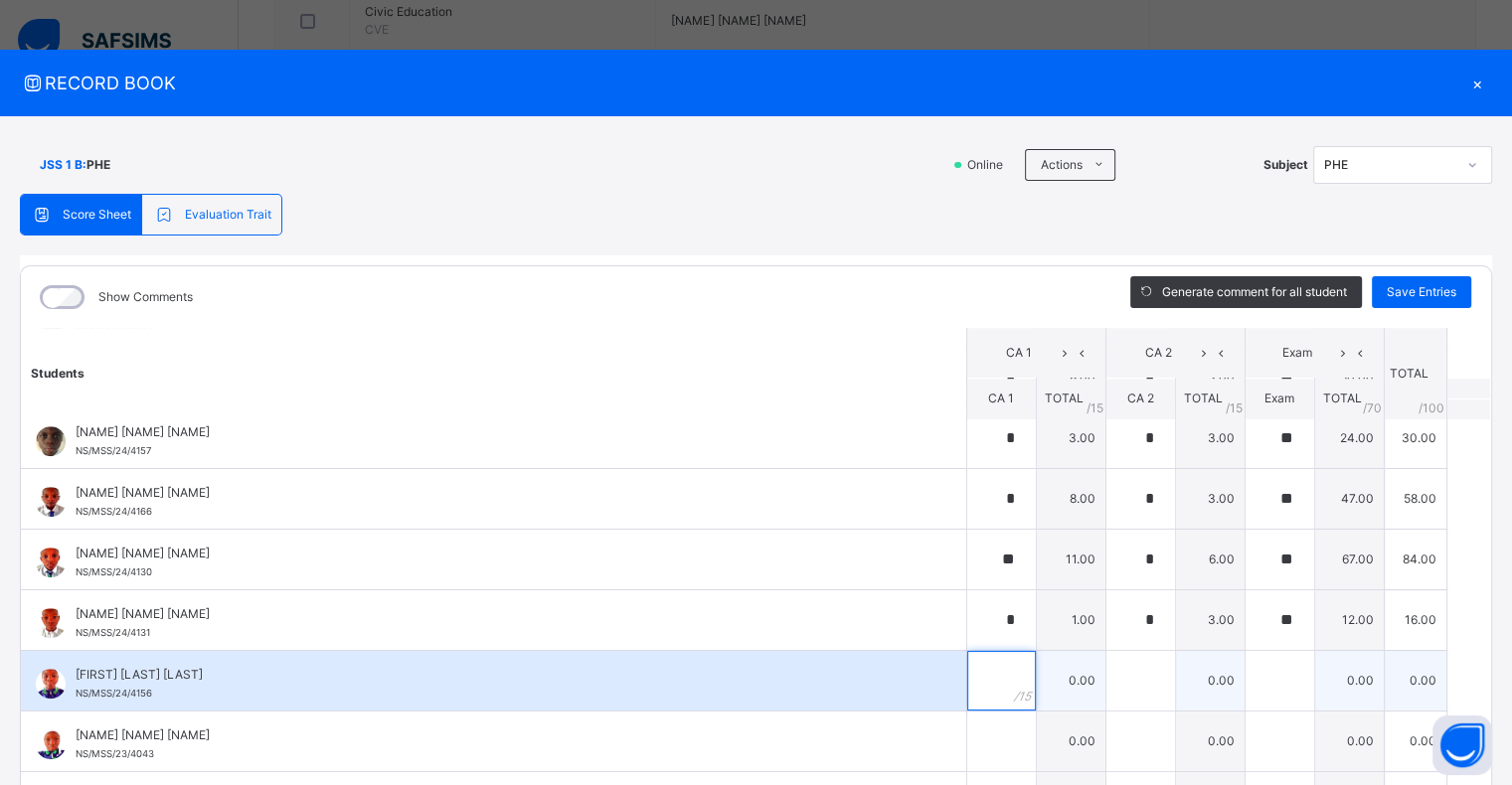 click at bounding box center (1001, 681) 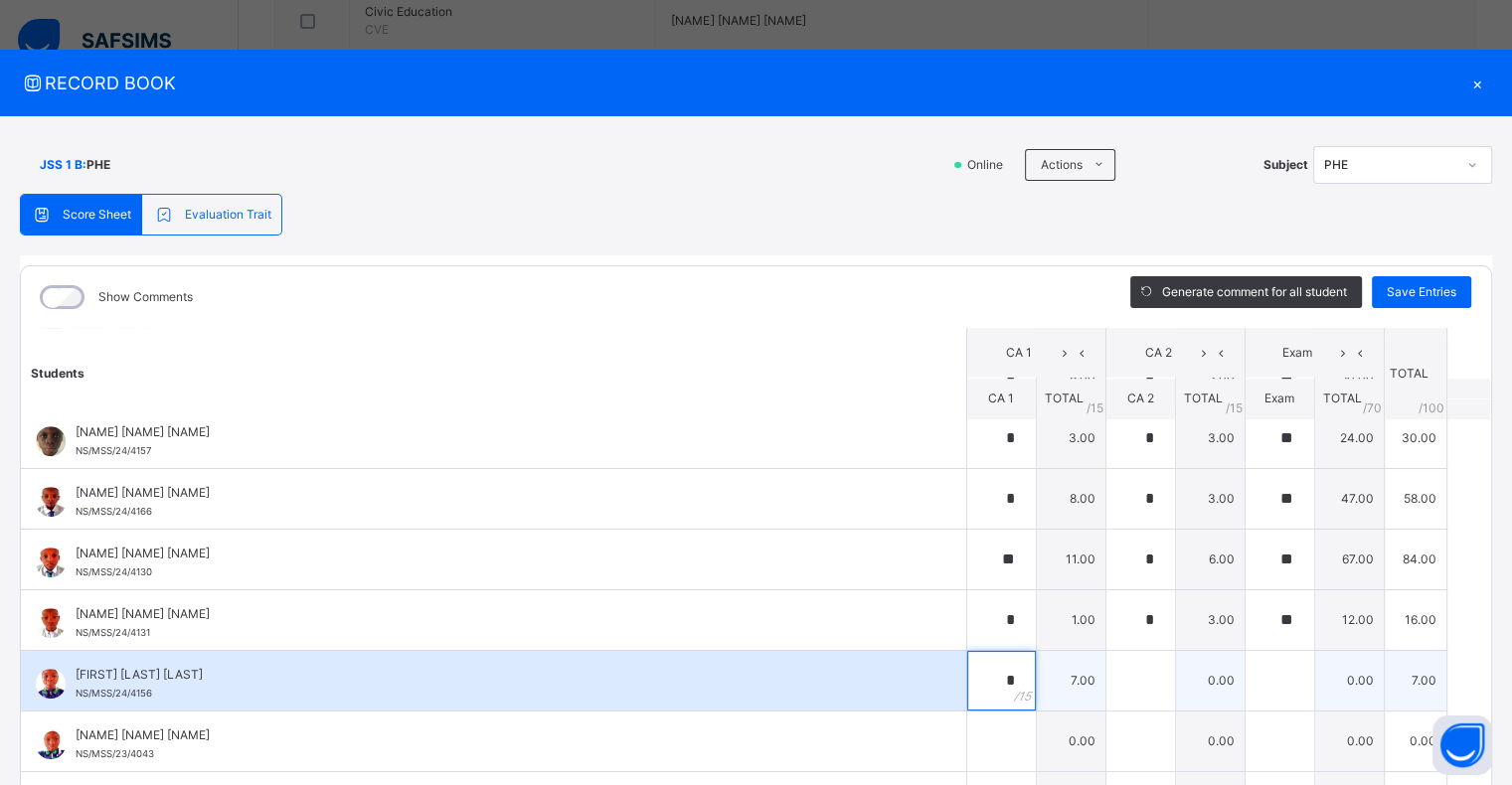 type on "*" 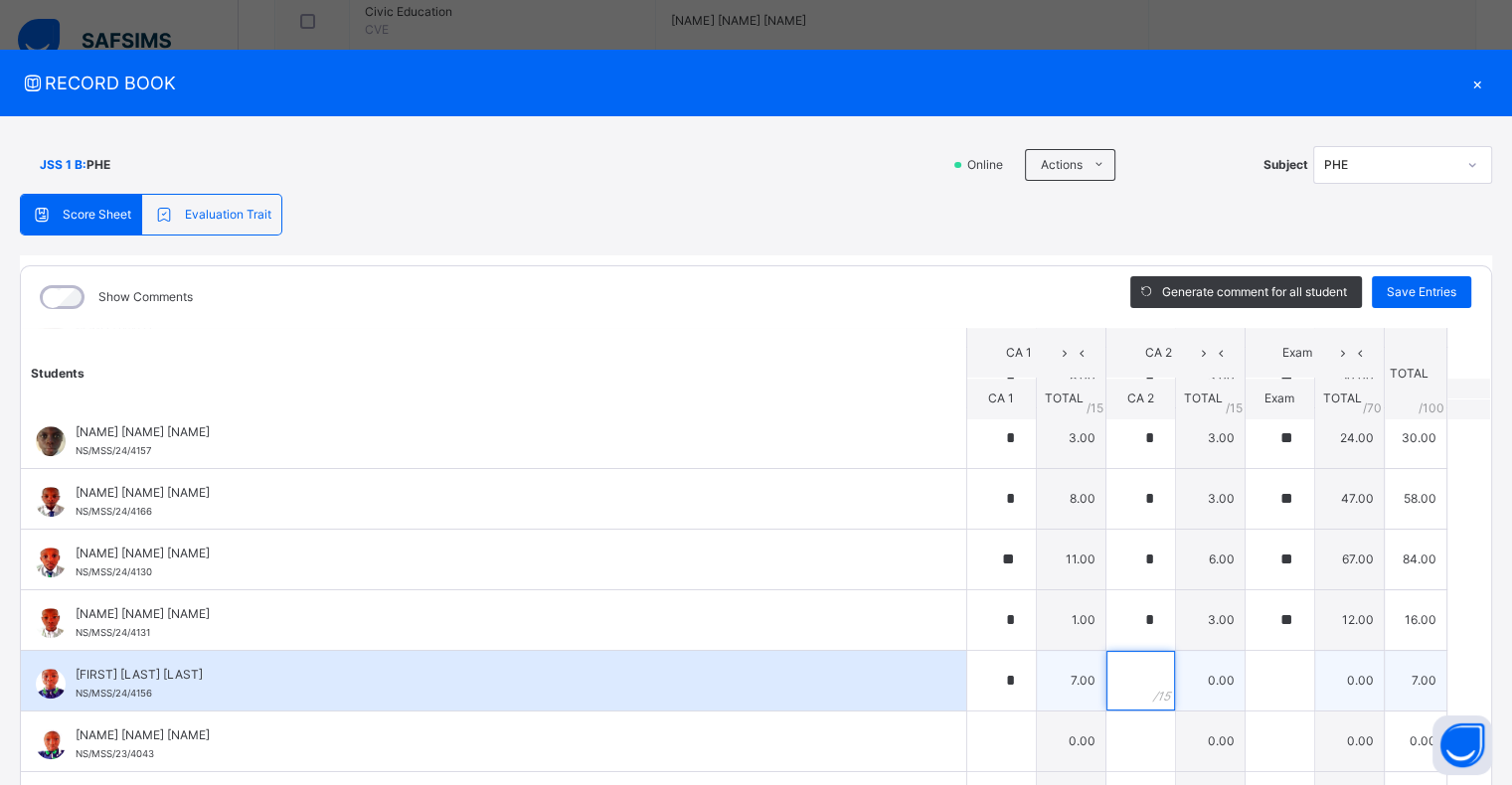 click at bounding box center [1140, 681] 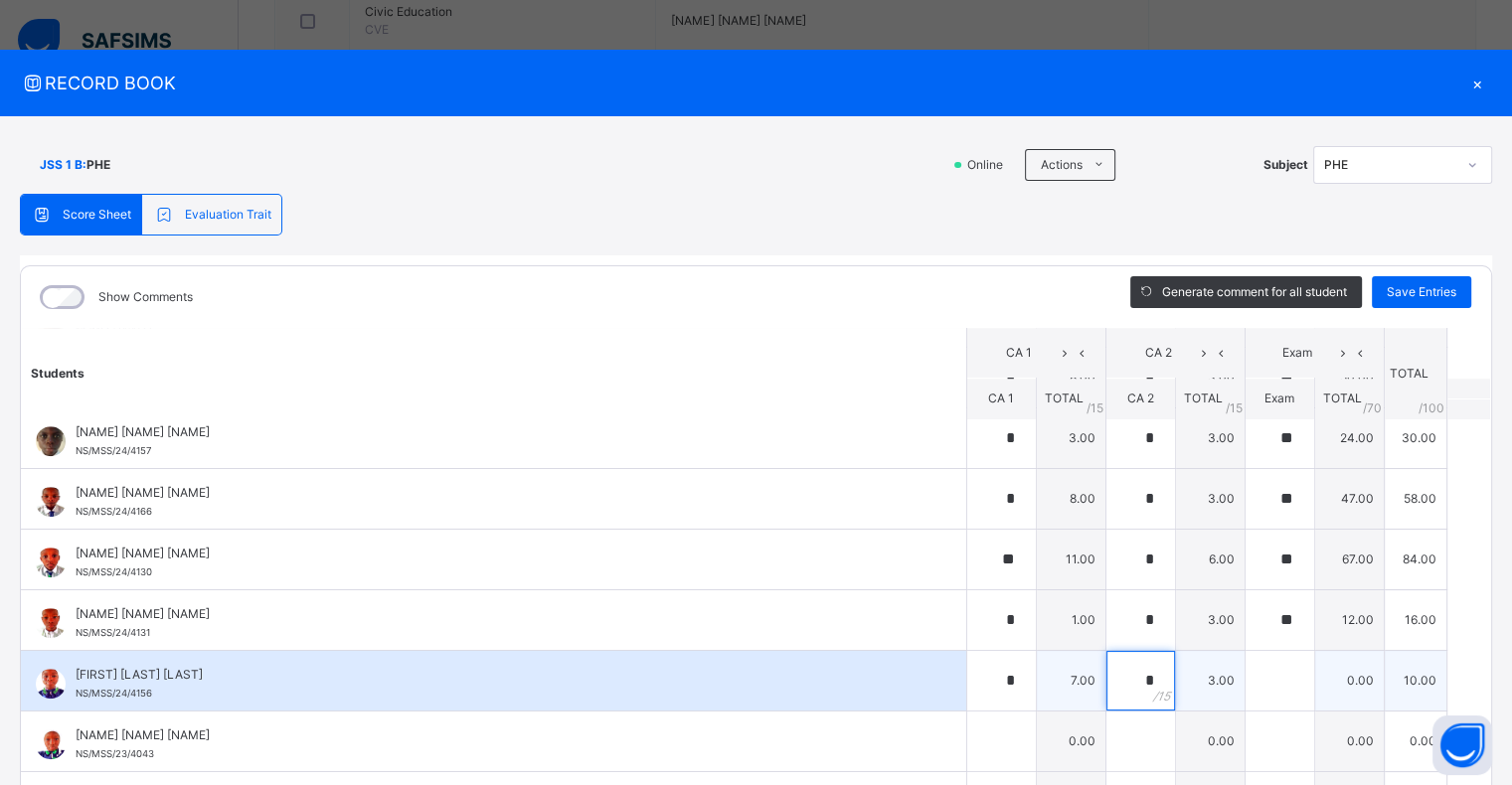 type on "*" 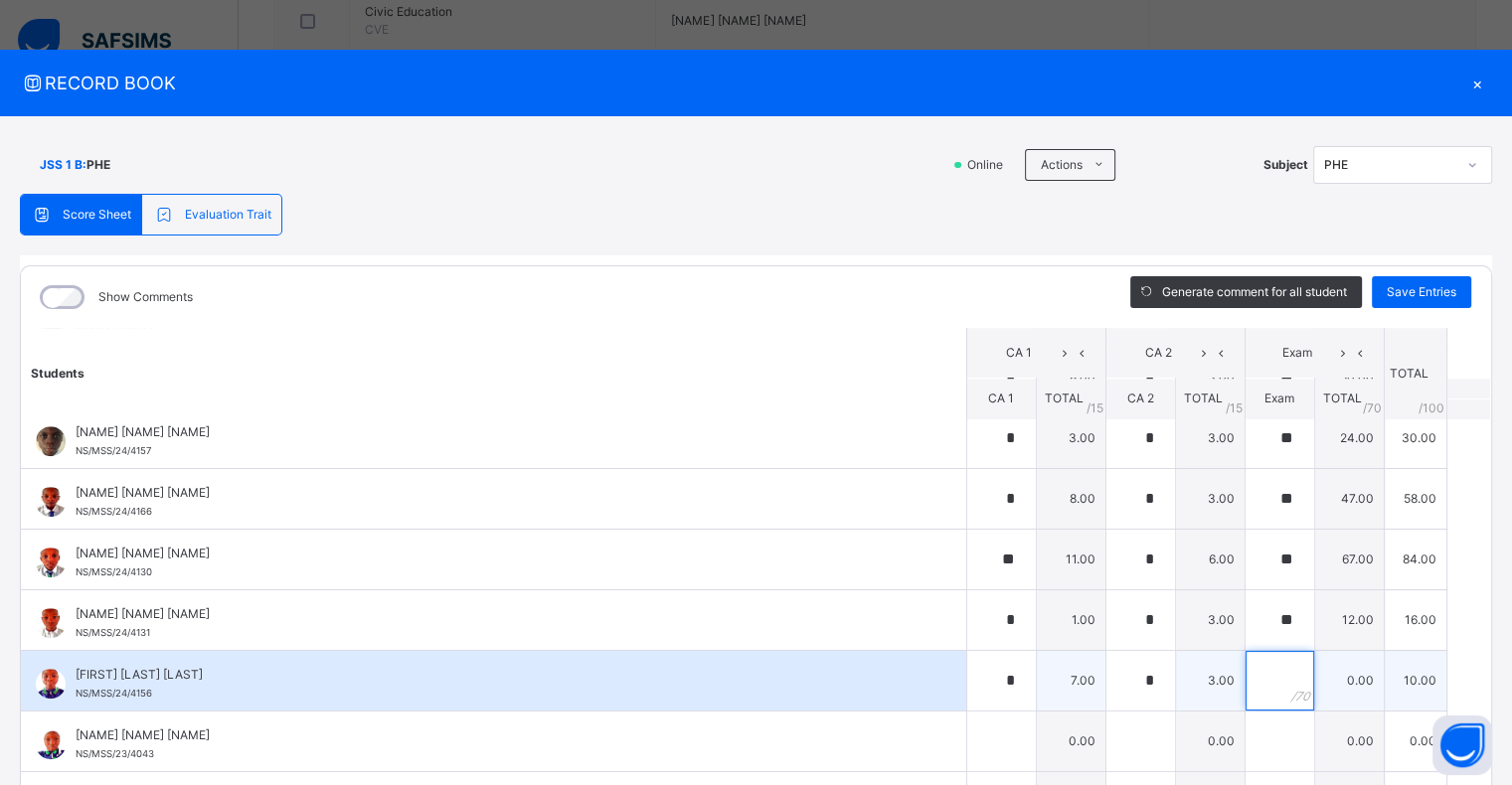 click at bounding box center [1279, 681] 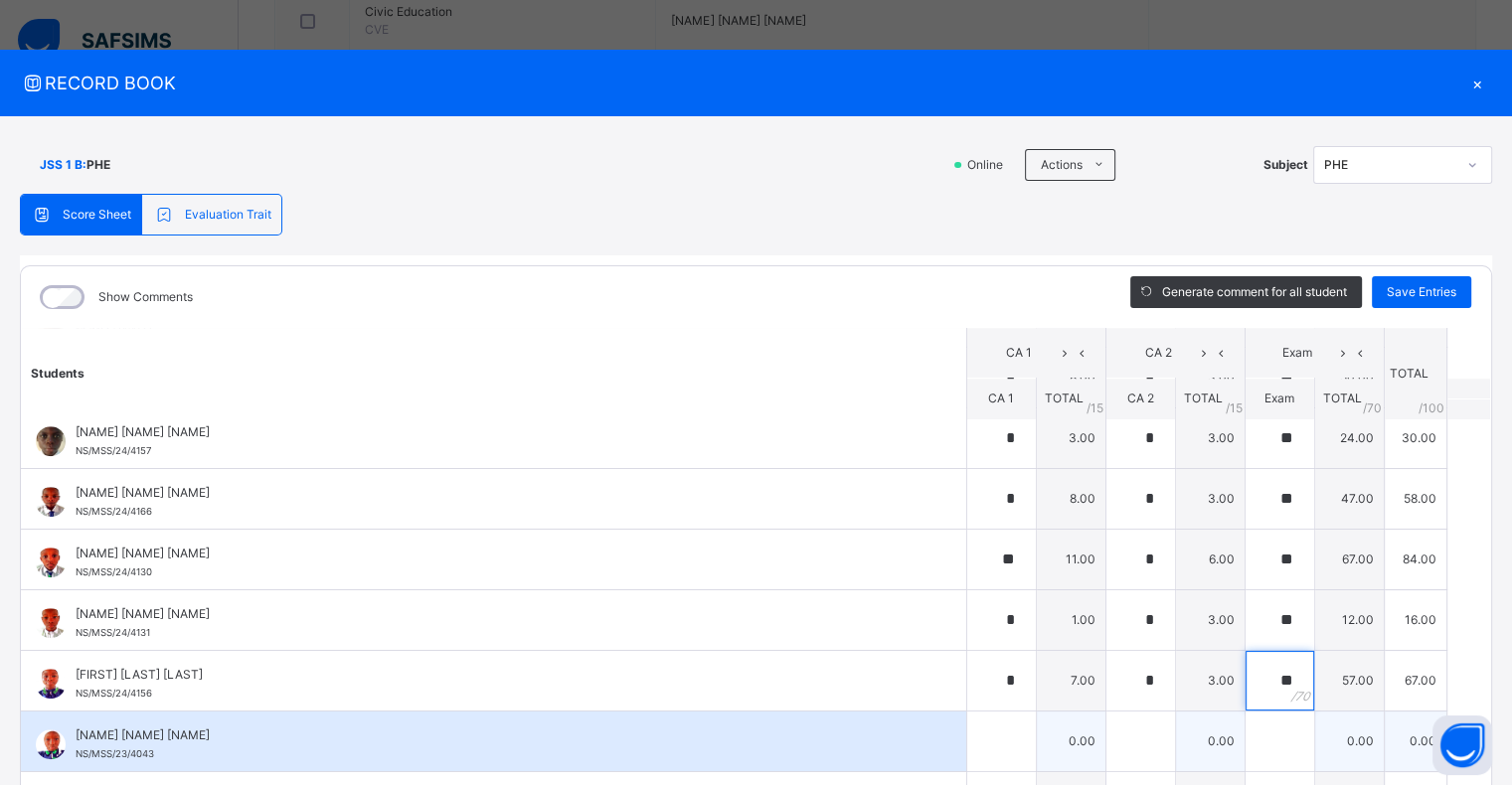 type on "**" 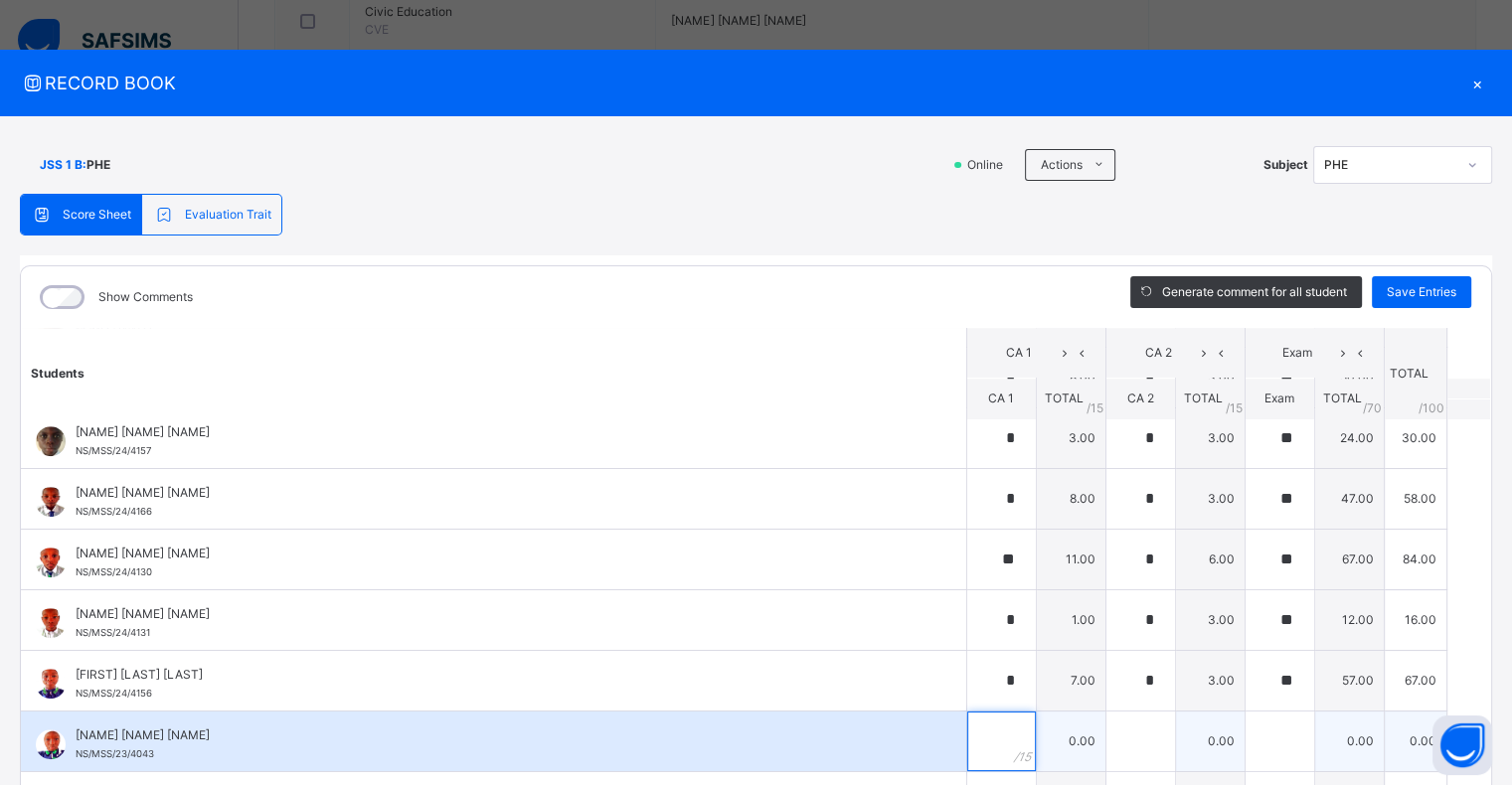 click at bounding box center [1001, 741] 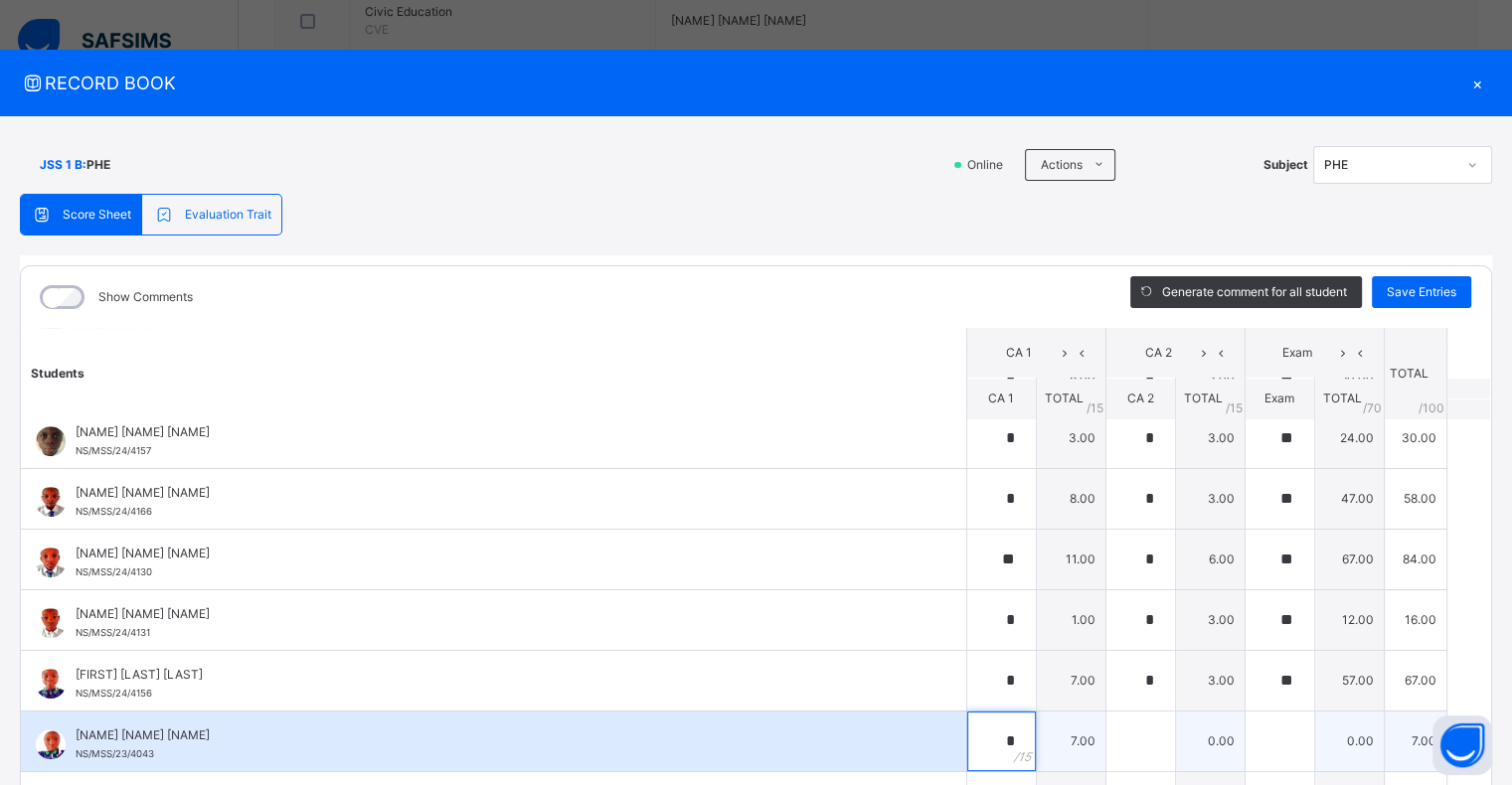 type on "*" 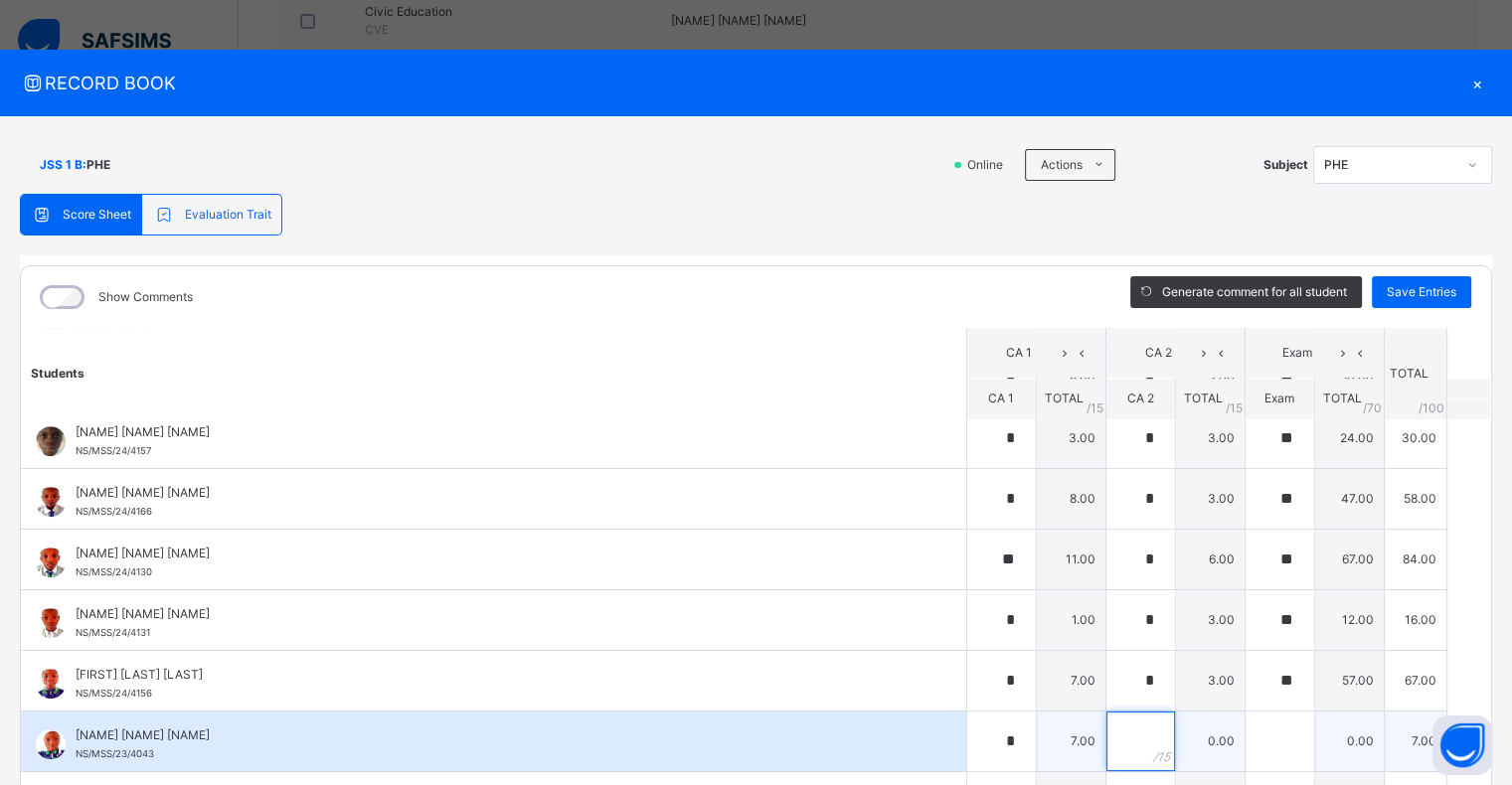 click at bounding box center [1140, 741] 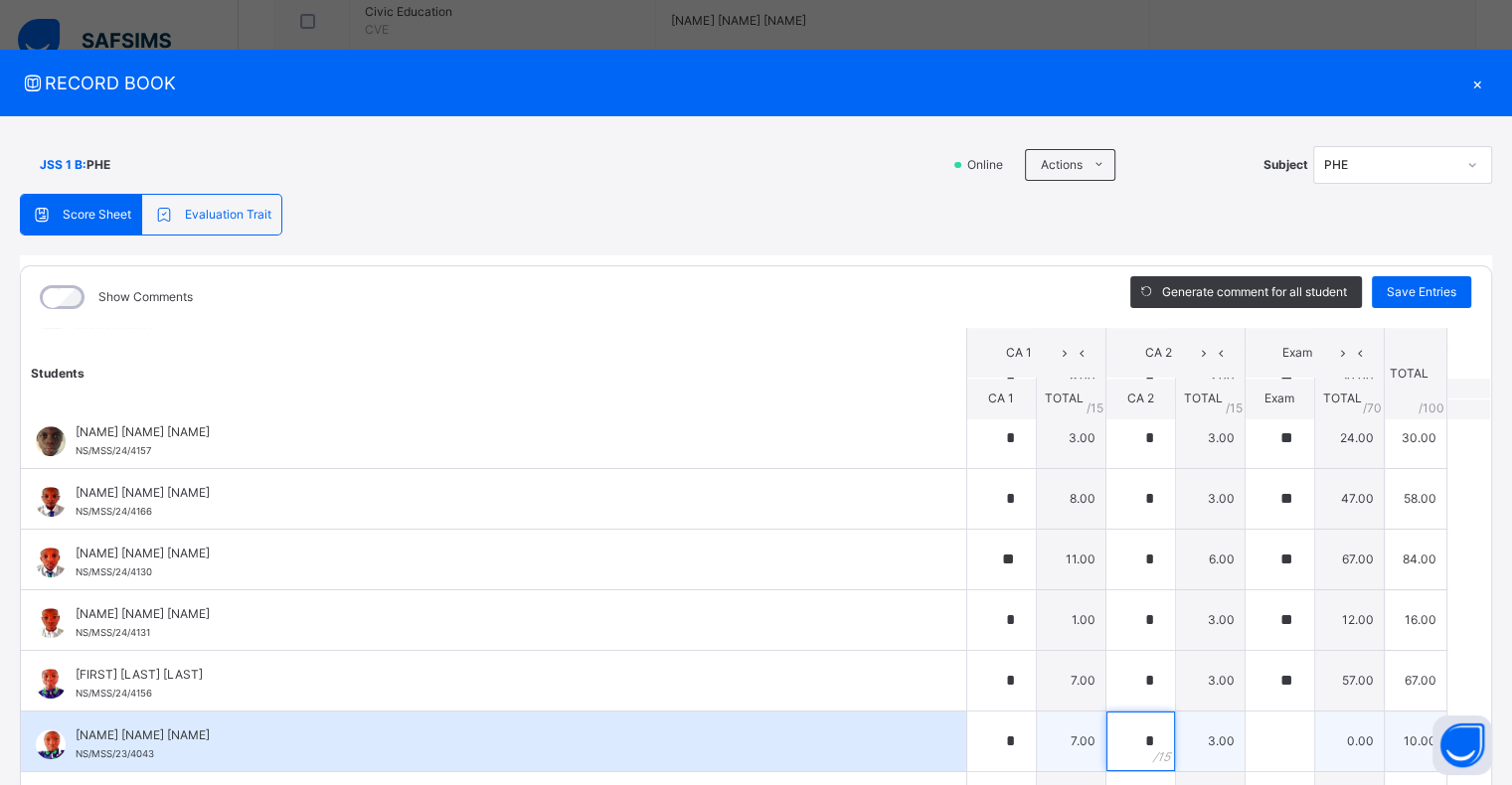 type on "*" 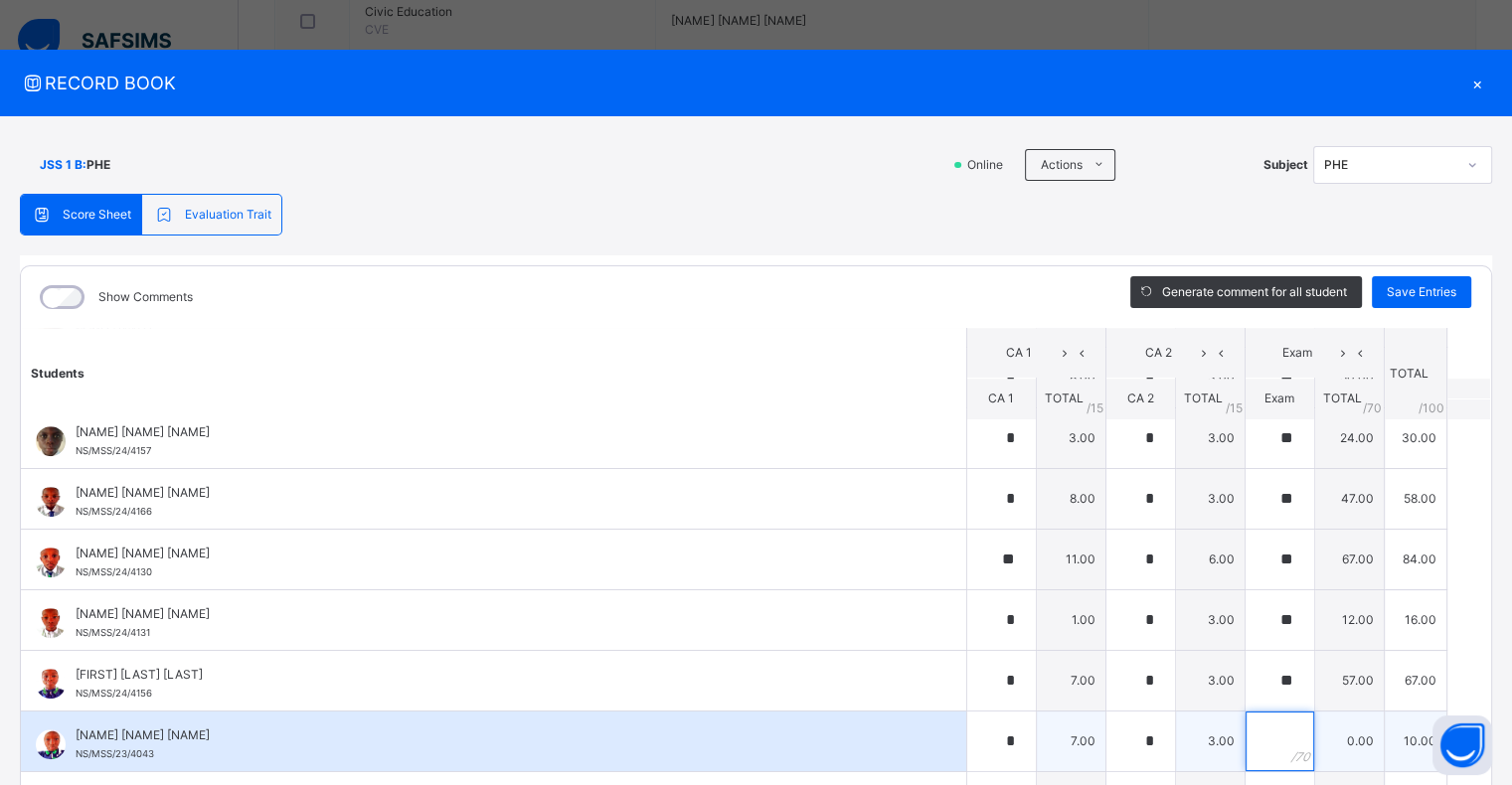 click at bounding box center (1279, 741) 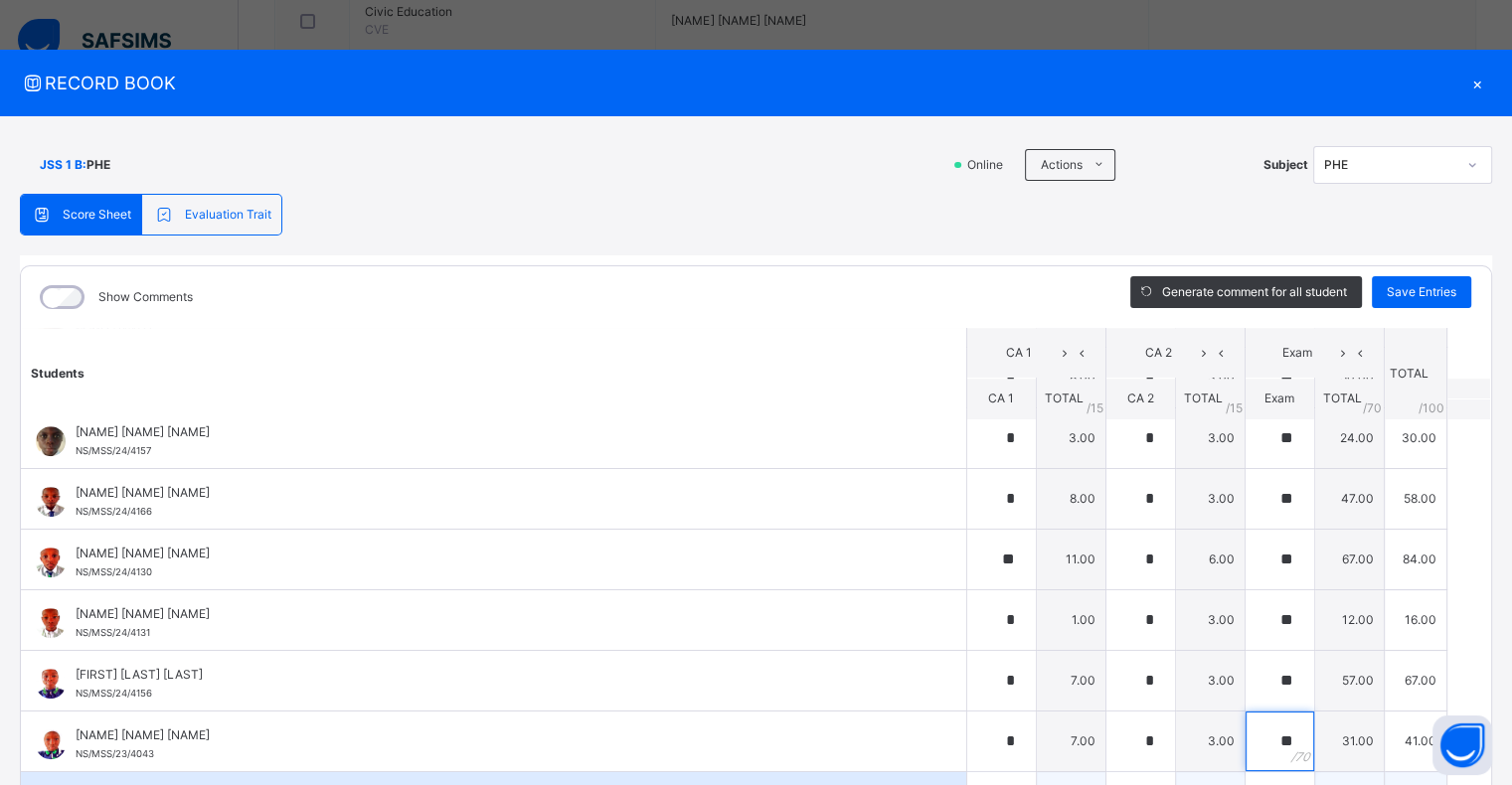 type on "**" 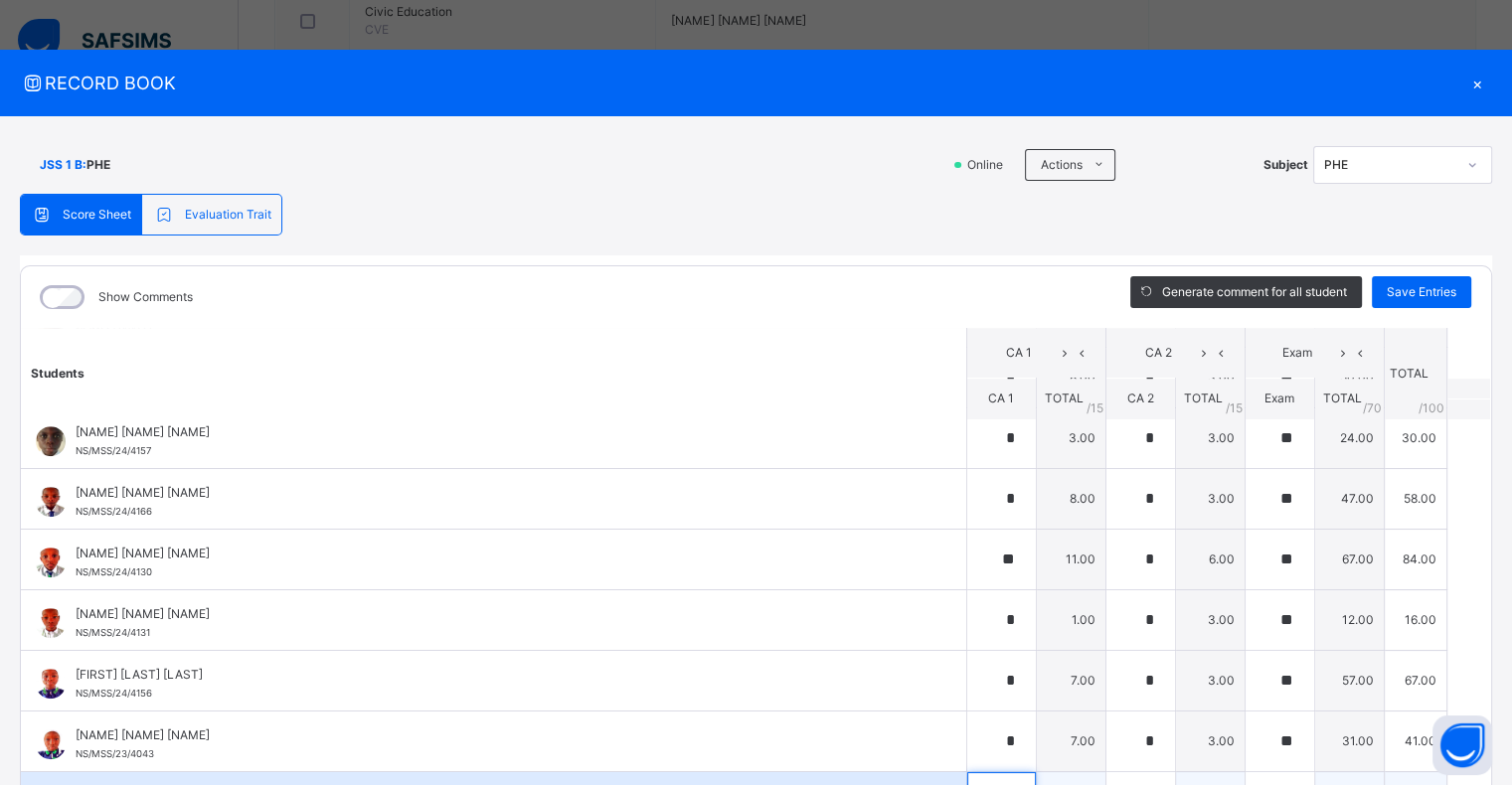 click at bounding box center [1001, 802] 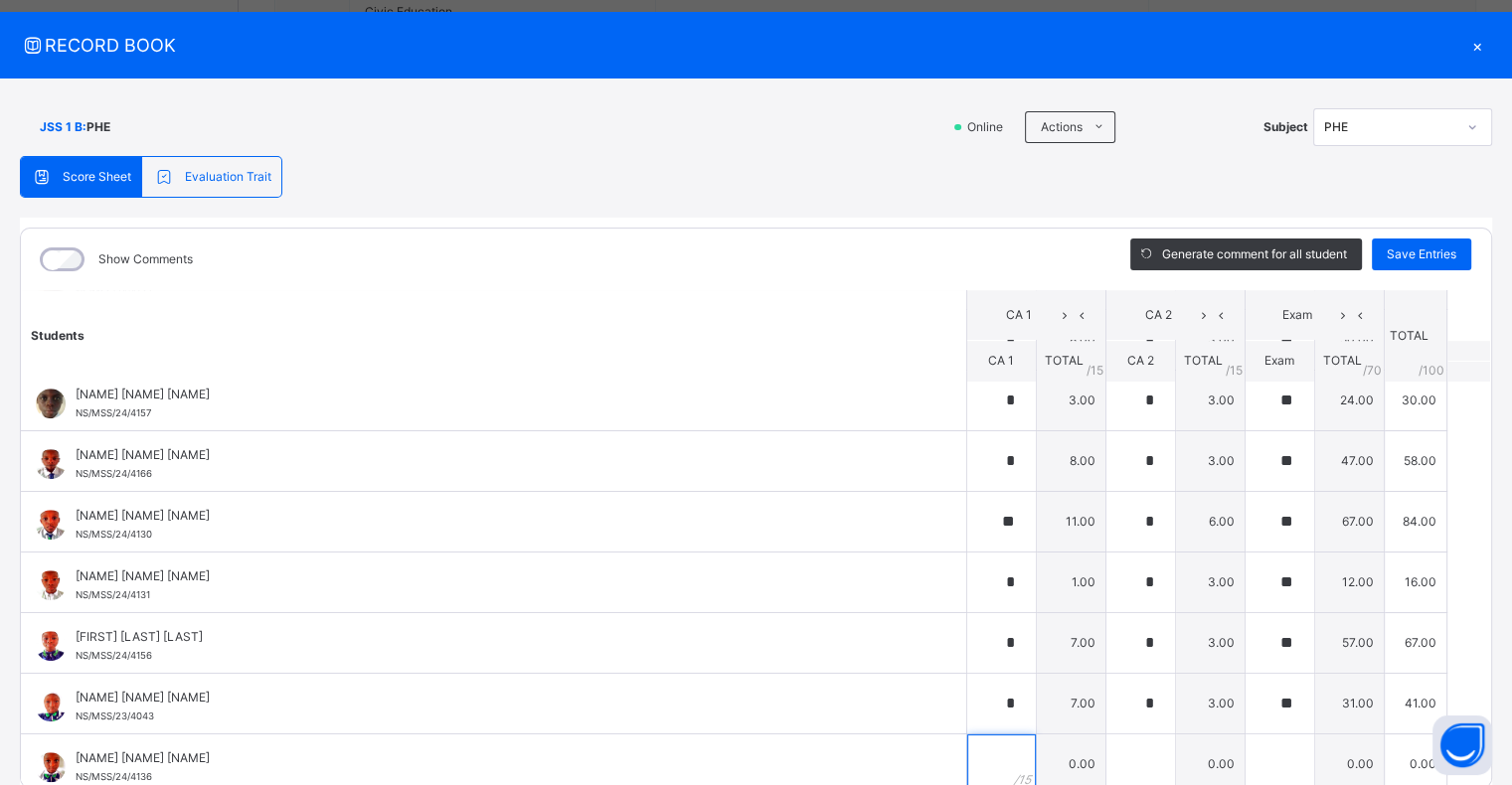 scroll, scrollTop: 44, scrollLeft: 0, axis: vertical 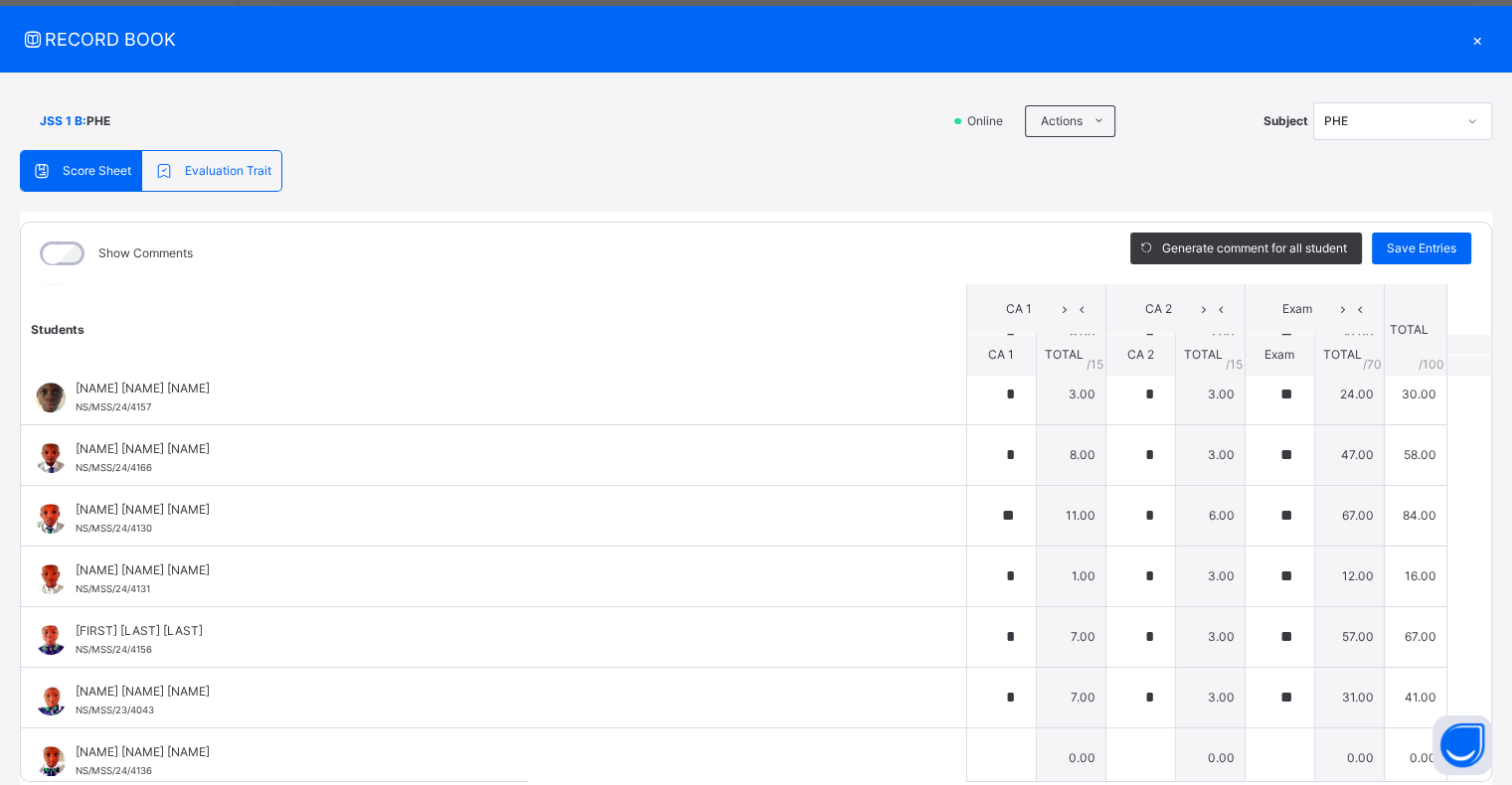click on "JSS 1    B :   PHE Online Actions  Download Empty Score Sheet  Upload/map score sheet Subject  PHE UBEC MODEL SMART SCHOOL NASARAWA Date: [DATE], [TIME] Score Sheet Evaluation Trait Score Sheet Evaluation Trait Show Comments   Generate comment for all student   Save Entries Class Level:  JSS 1    B Subject:  PHE Session:  2024/2025 Session Session:  Third Term Students CA 1 CA 2 Exam TOTAL /100 Comment CA 1 TOTAL / 15 CA 2 TOTAL / 15 Exam TOTAL / 70 [NAME] [NAME] [NAME] NS/MSS/24/4141 [NAME] [NAME] [NAME] NS/MSS/24/4141 * 7.00 * 3.00 ** 30.00 40.00 Generate comment 0 / 250   ×   Subject Teacher’s Comment Generate and see in full the comment developed by the AI with an option to regenerate the comment JS [NAME] [NAME] [NAME]   NS/MSS/24/4141   Total 40.00  / 100.00 Sims Bot   Regenerate     Use this comment   [NAME] [NAME] [NAME] NS/MSS/24/4140 [NAME] [NAME] [NAME] NS/MSS/24/4140 * 2.00 * 1.00 ** 35.00 38.00 Generate comment 0 / 250   ×   Subject Teacher’s Comment JS   NS/MSS/24/4140    /" at bounding box center (756, 442) 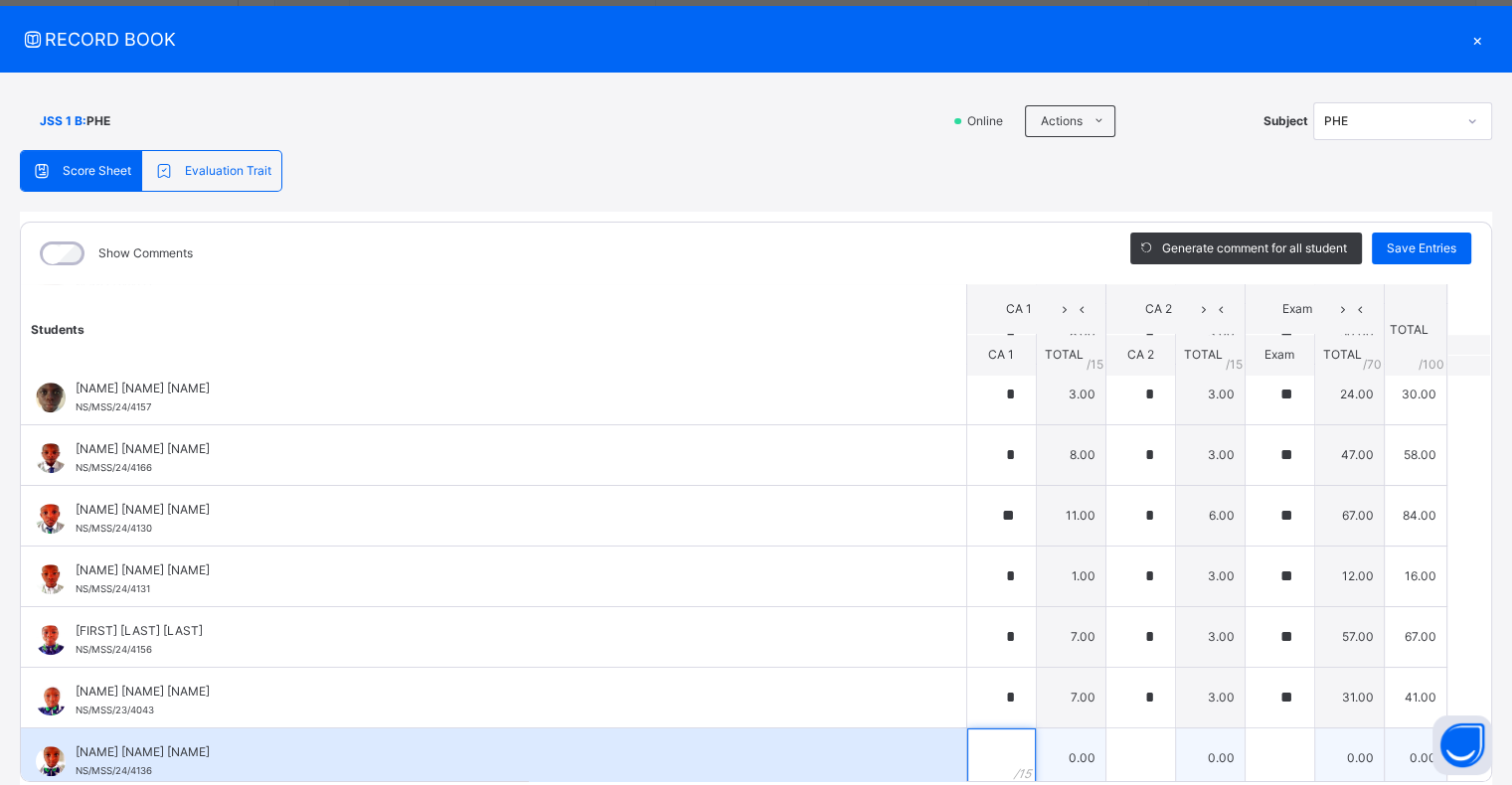 click at bounding box center (1001, 758) 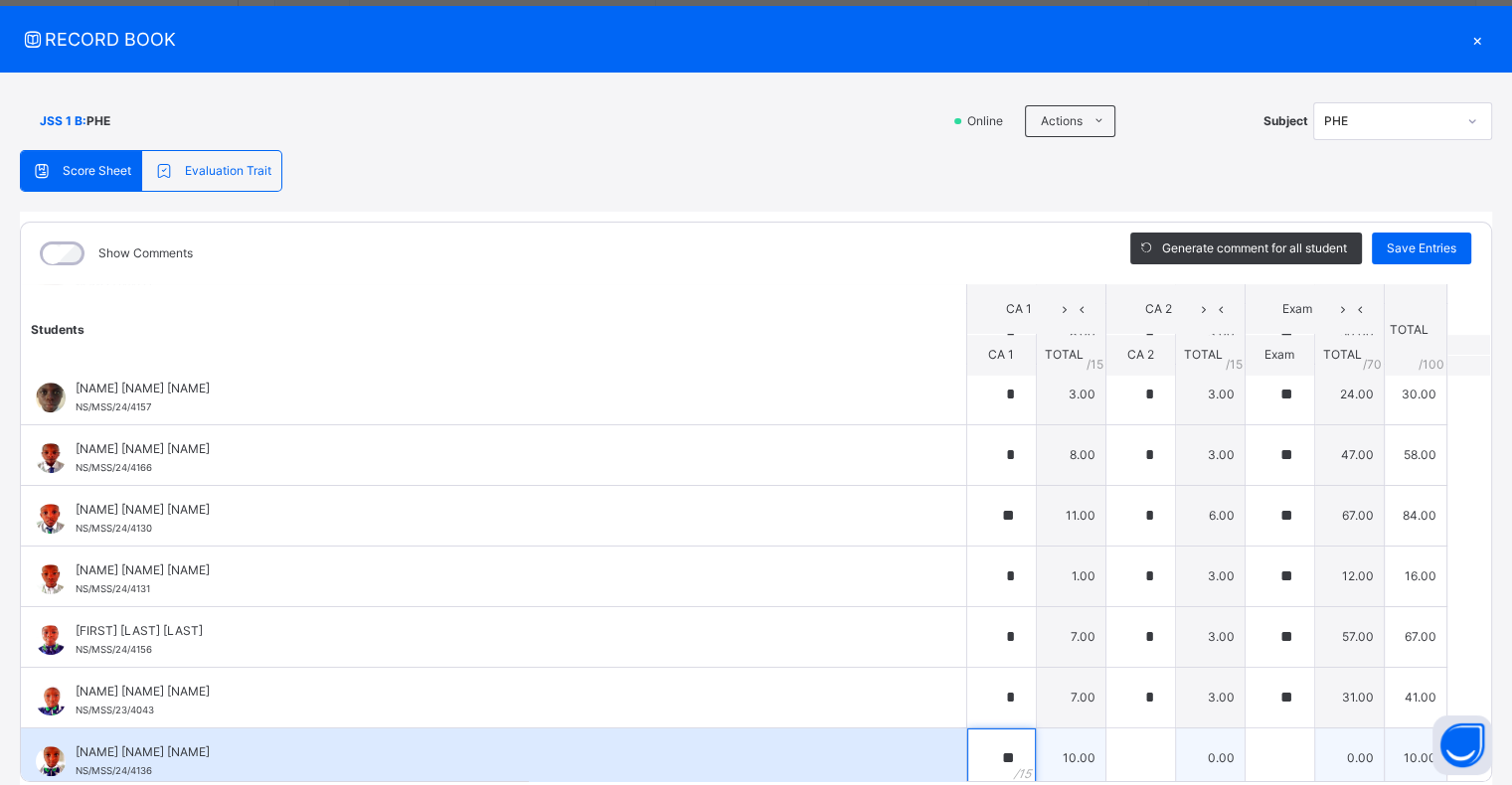 type on "**" 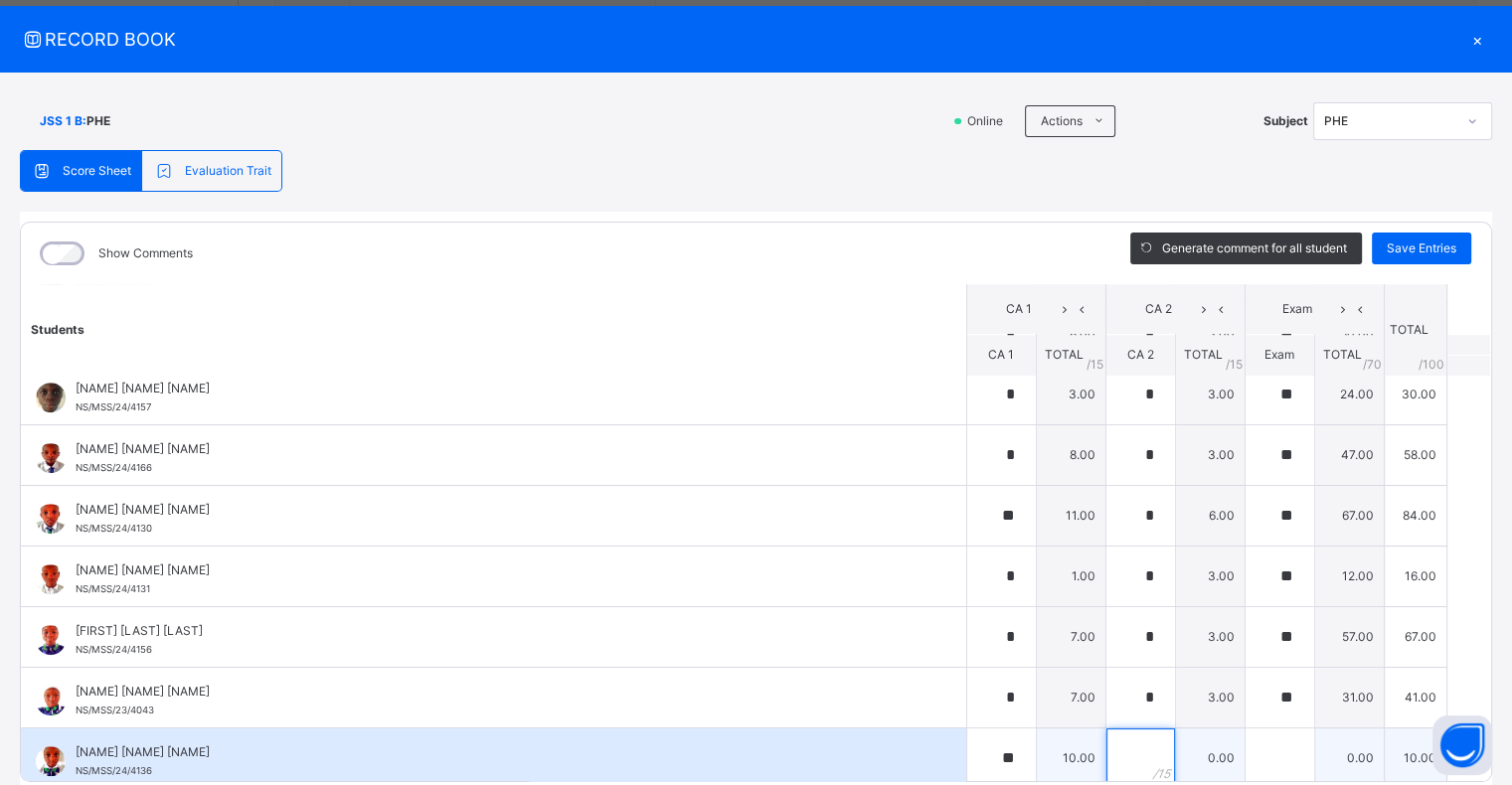 click at bounding box center [1140, 758] 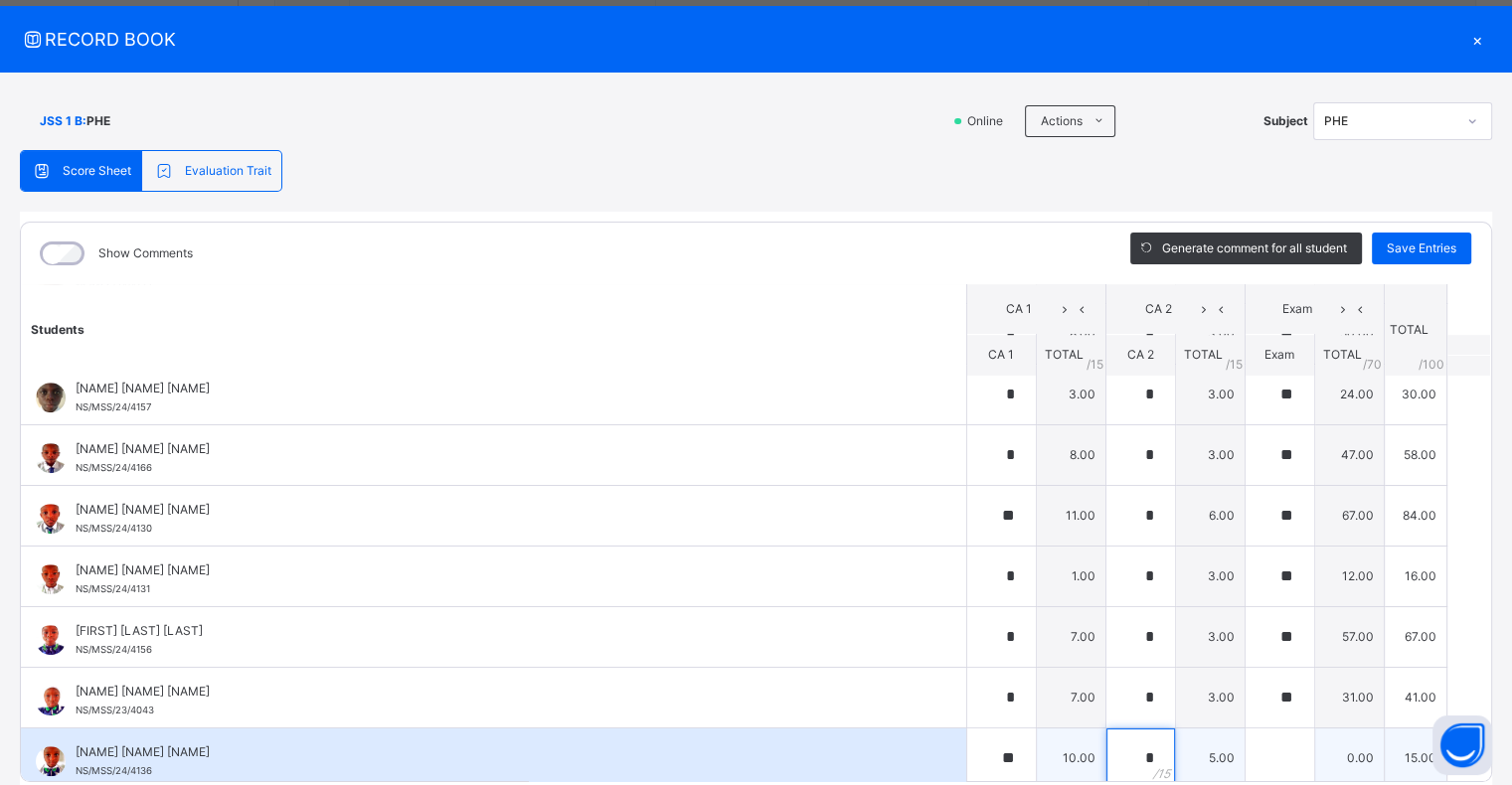 type on "*" 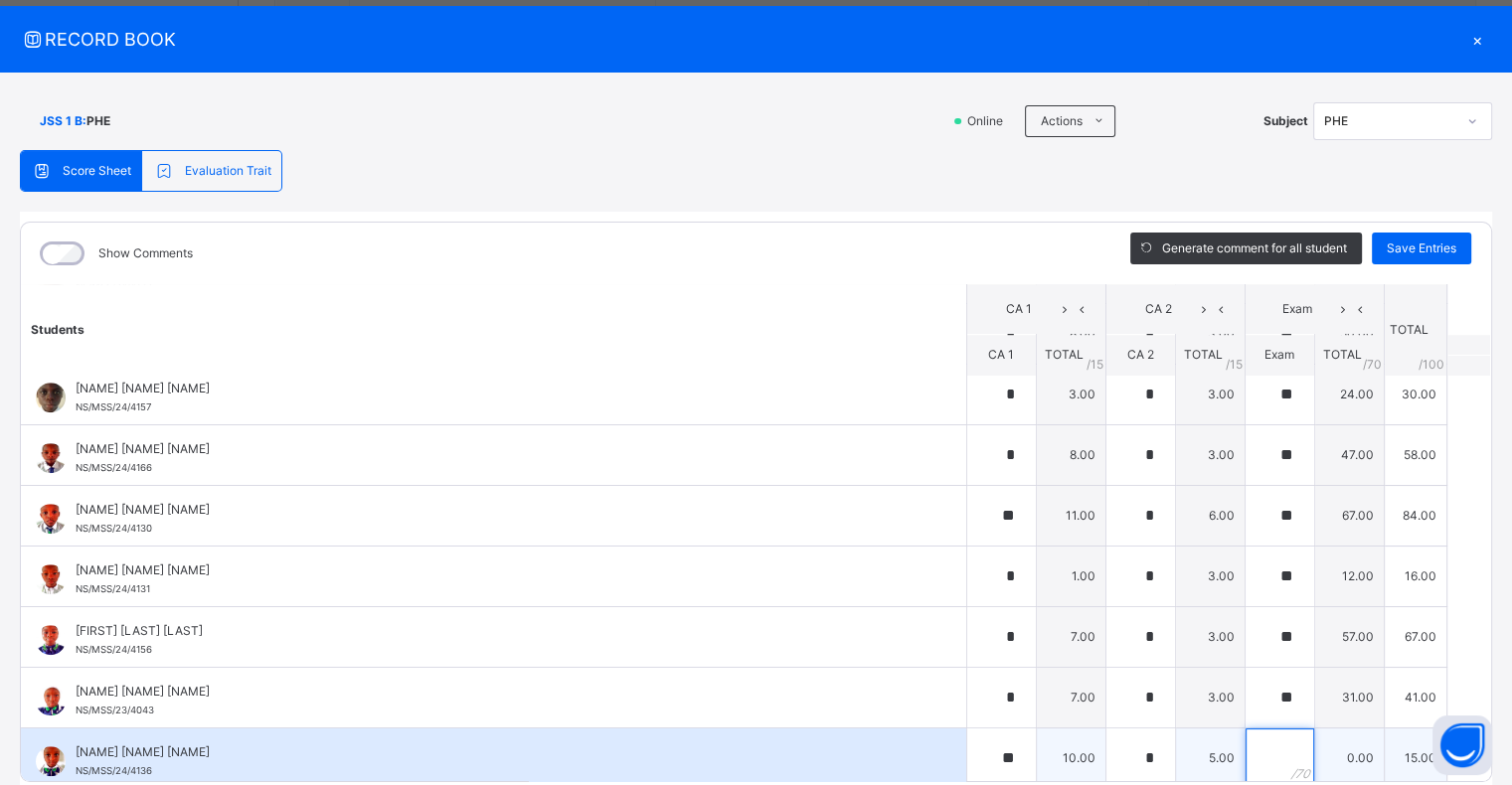 click at bounding box center (1279, 758) 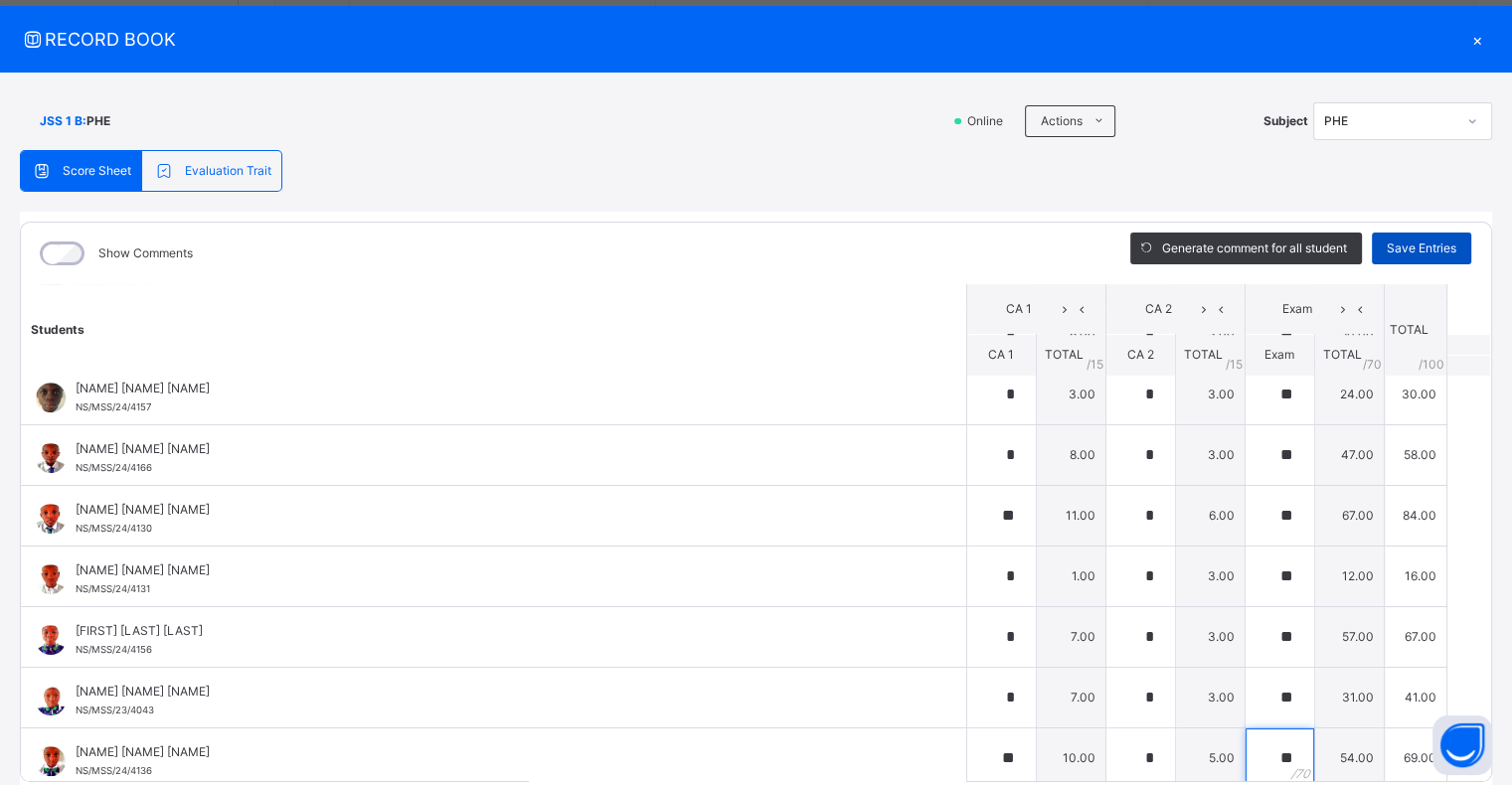 type on "**" 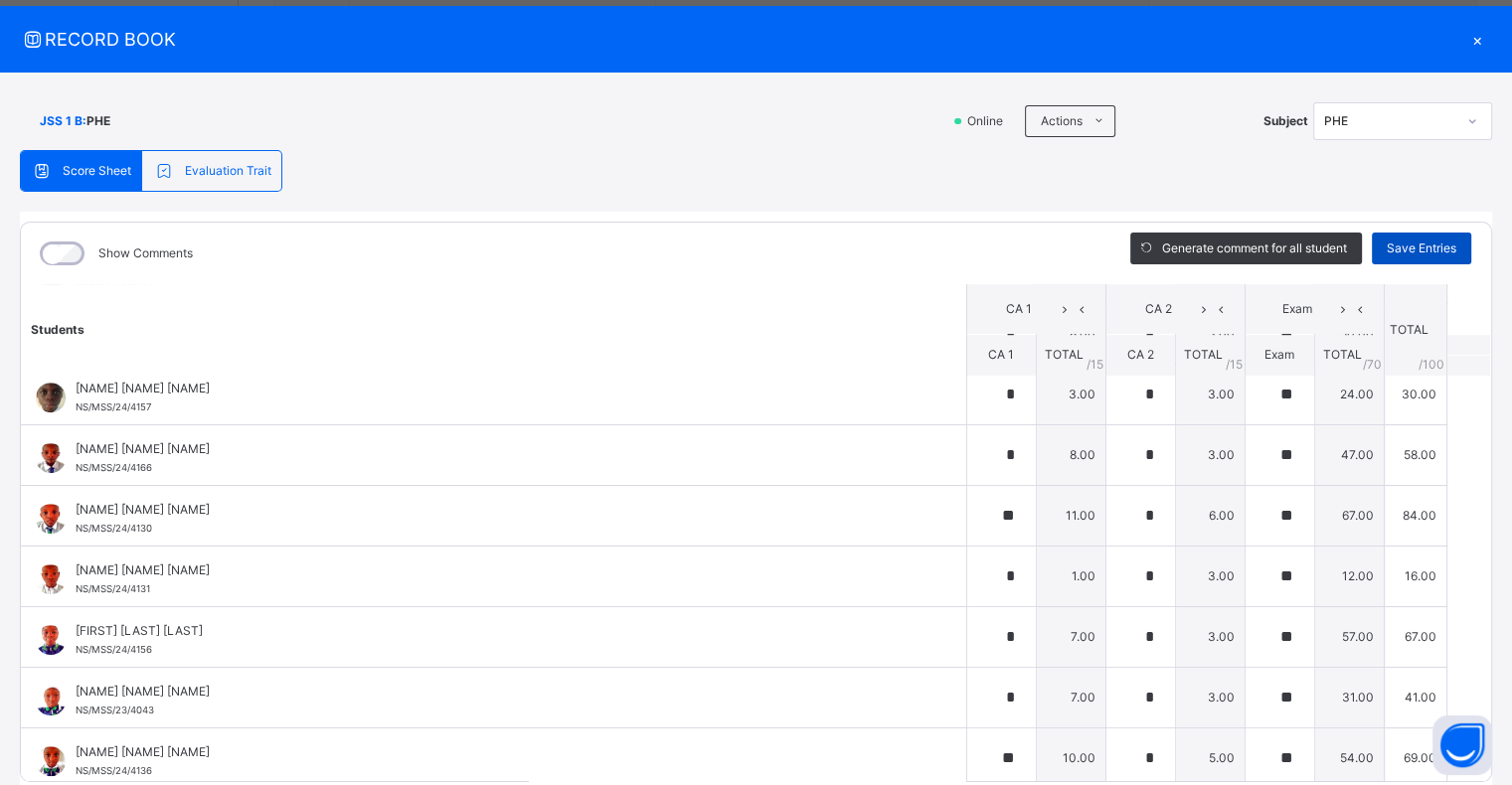 click on "Save Entries" at bounding box center [1422, 248] 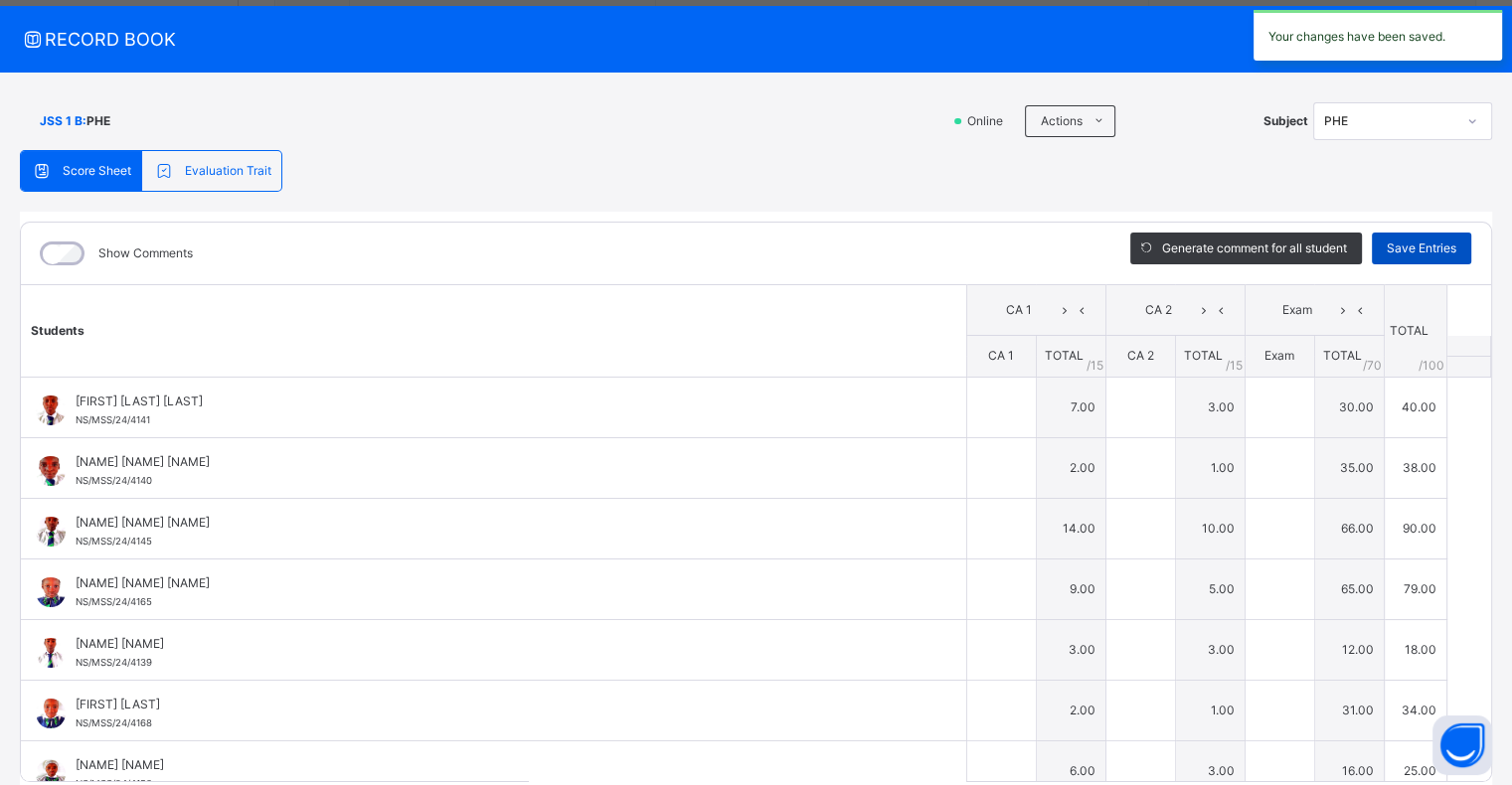 type on "*" 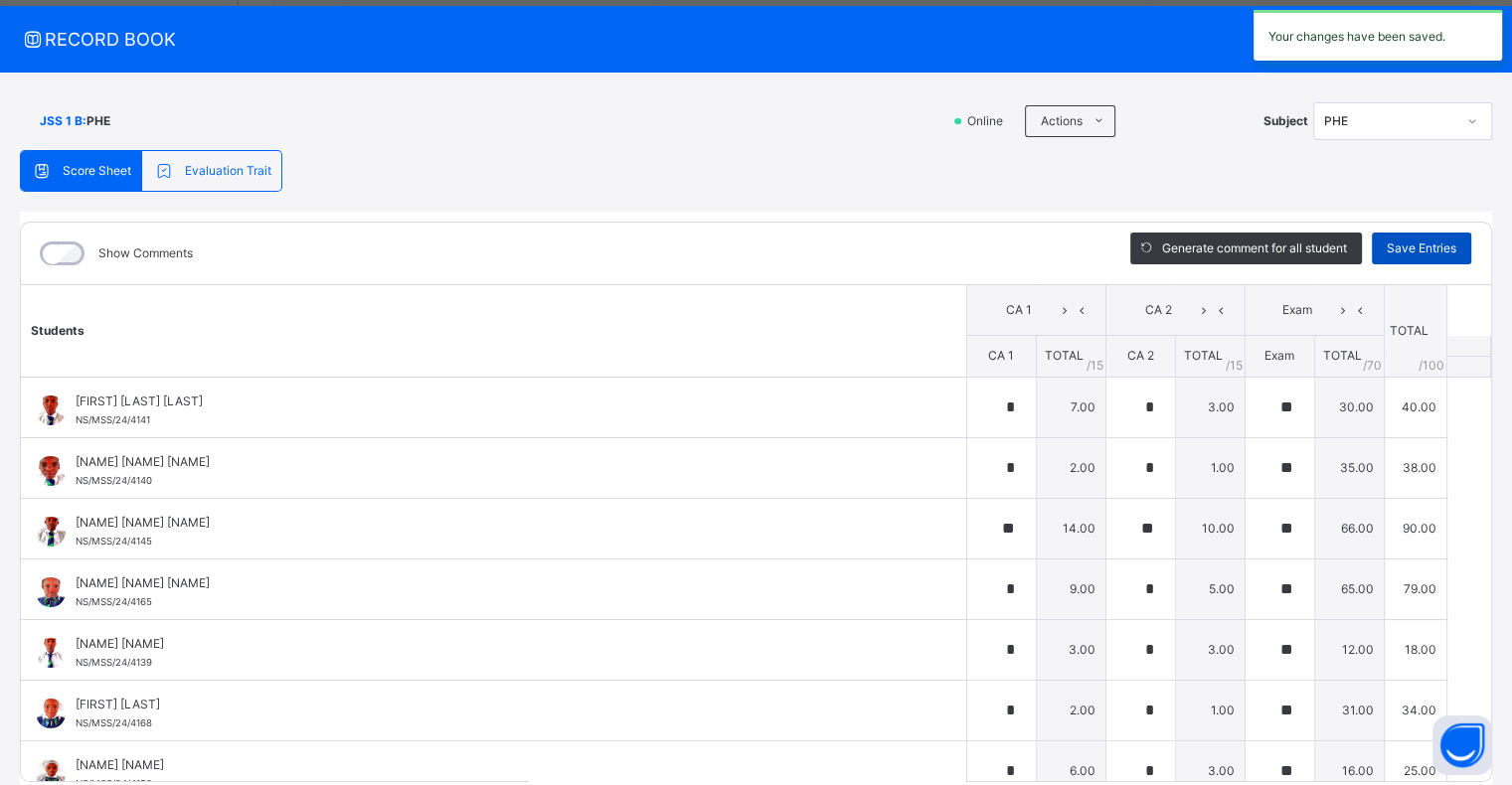 type on "**" 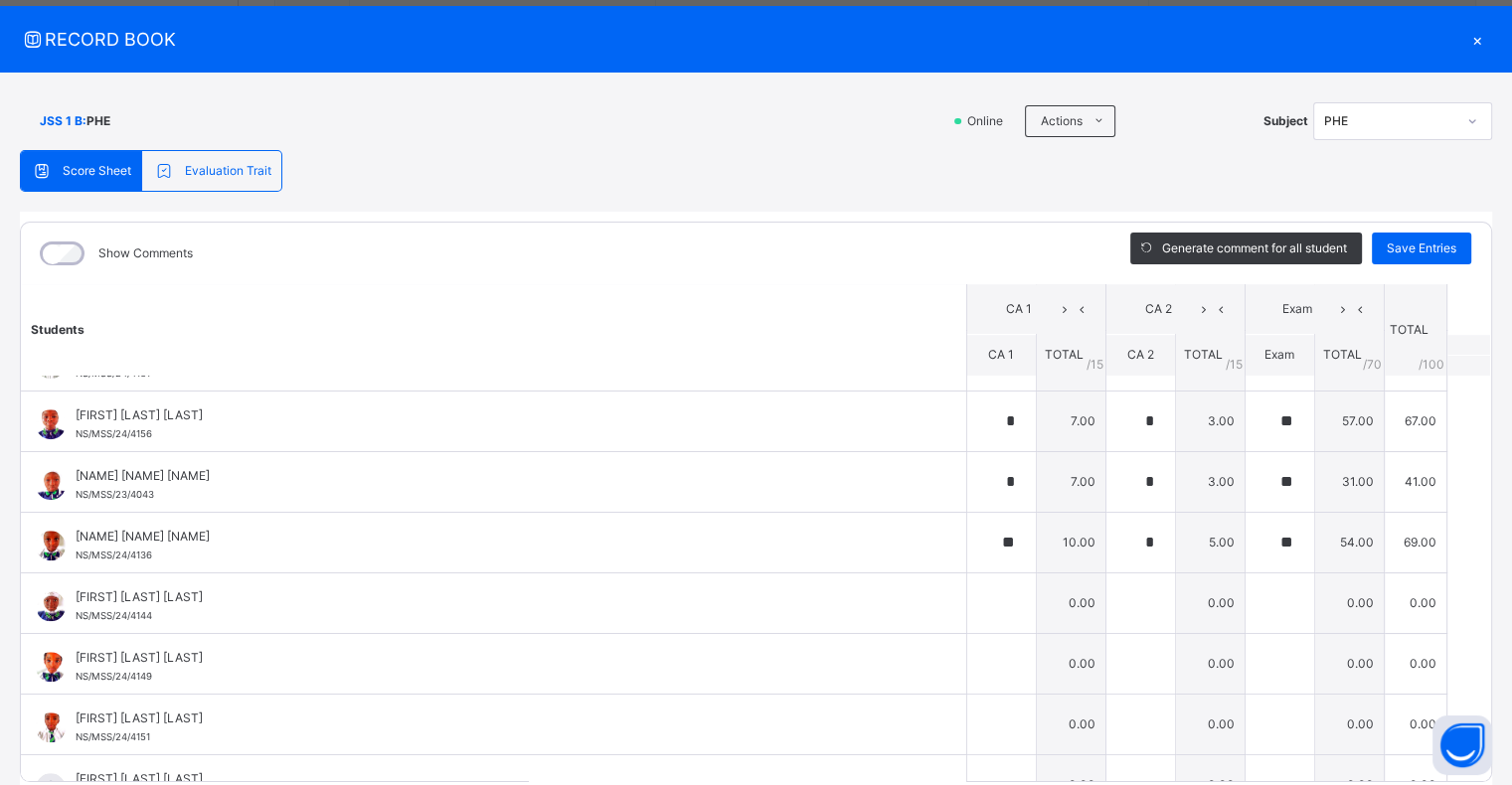 scroll, scrollTop: 1830, scrollLeft: 0, axis: vertical 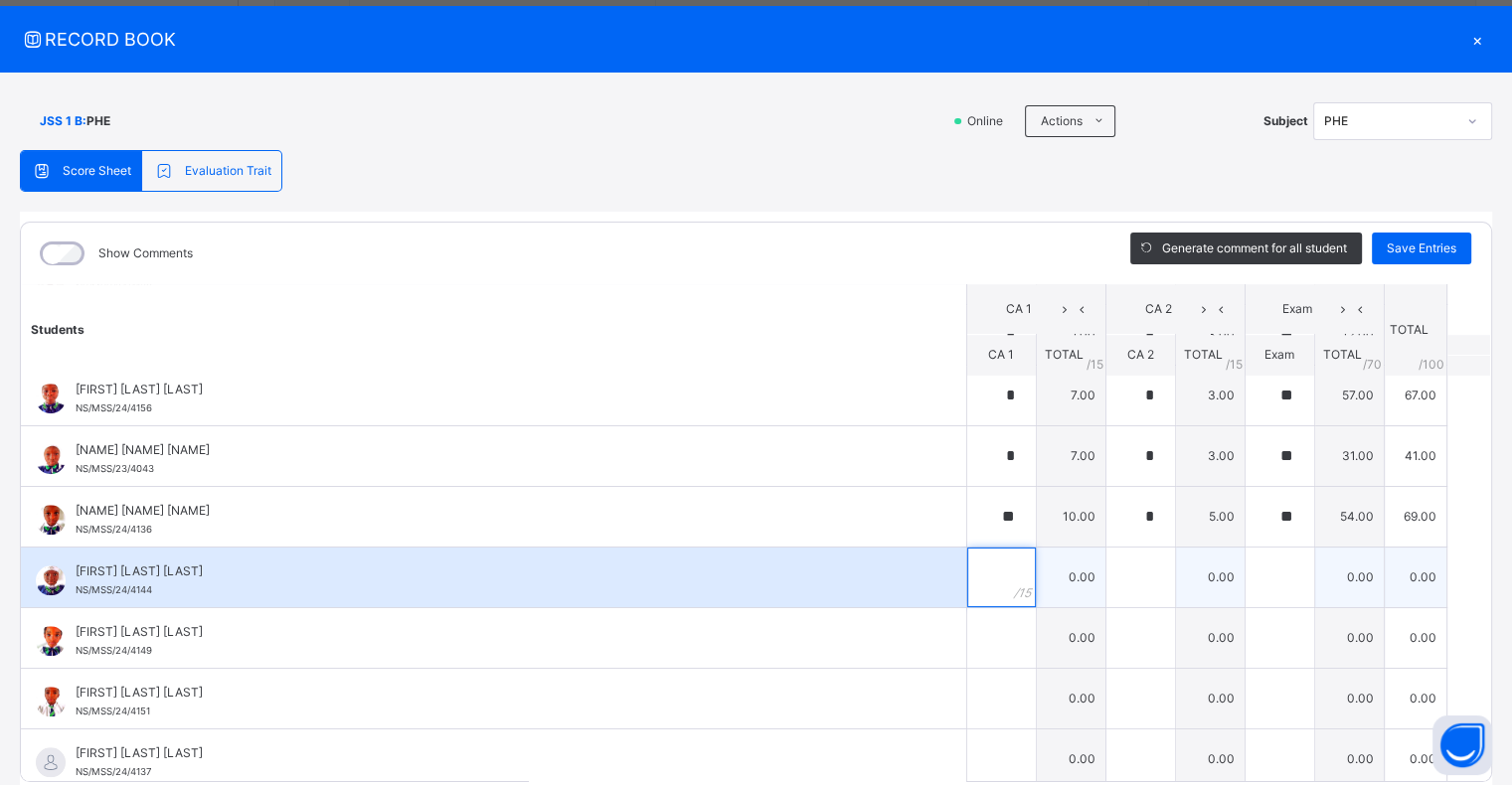 click at bounding box center (1001, 577) 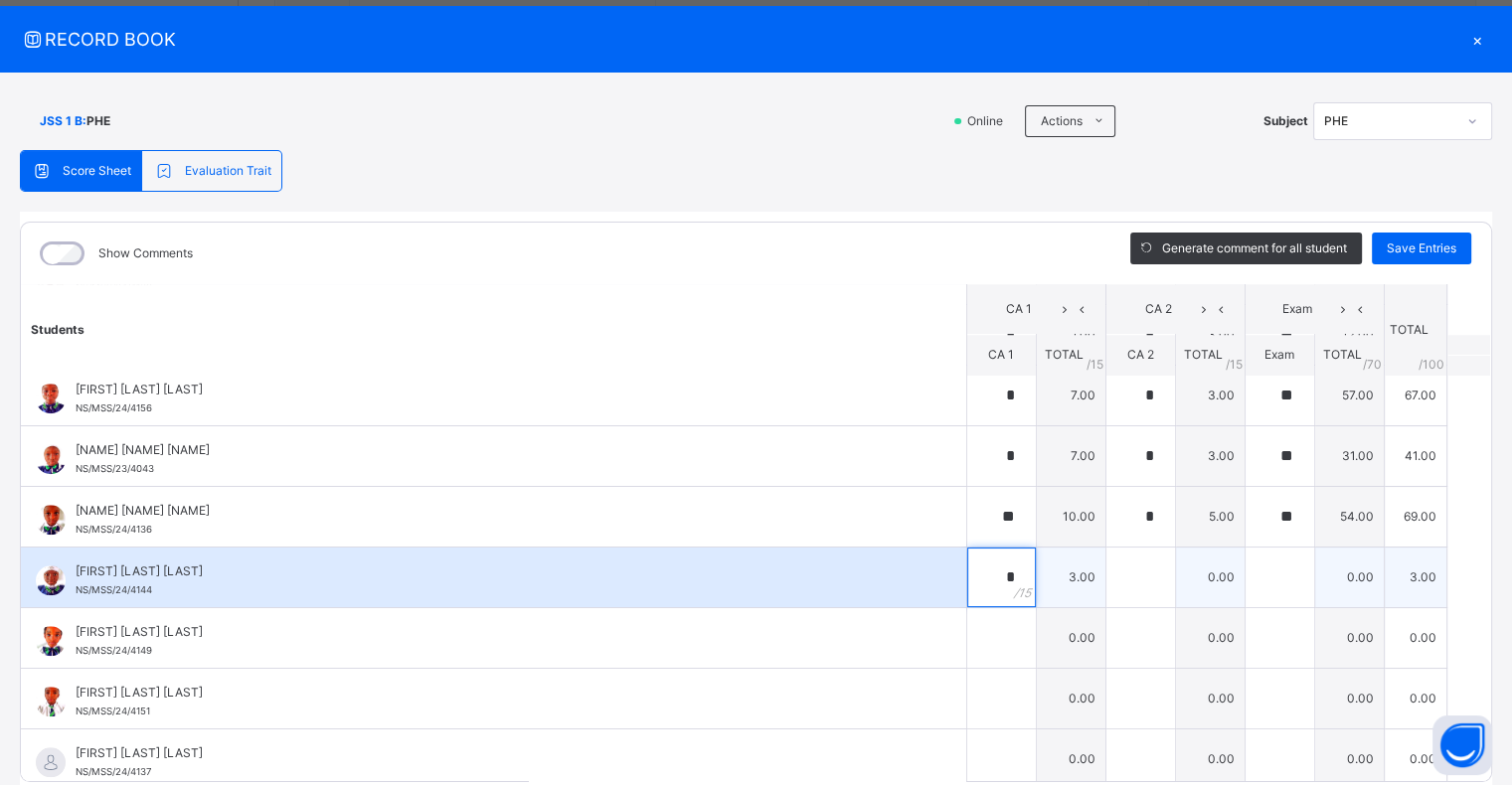 type on "*" 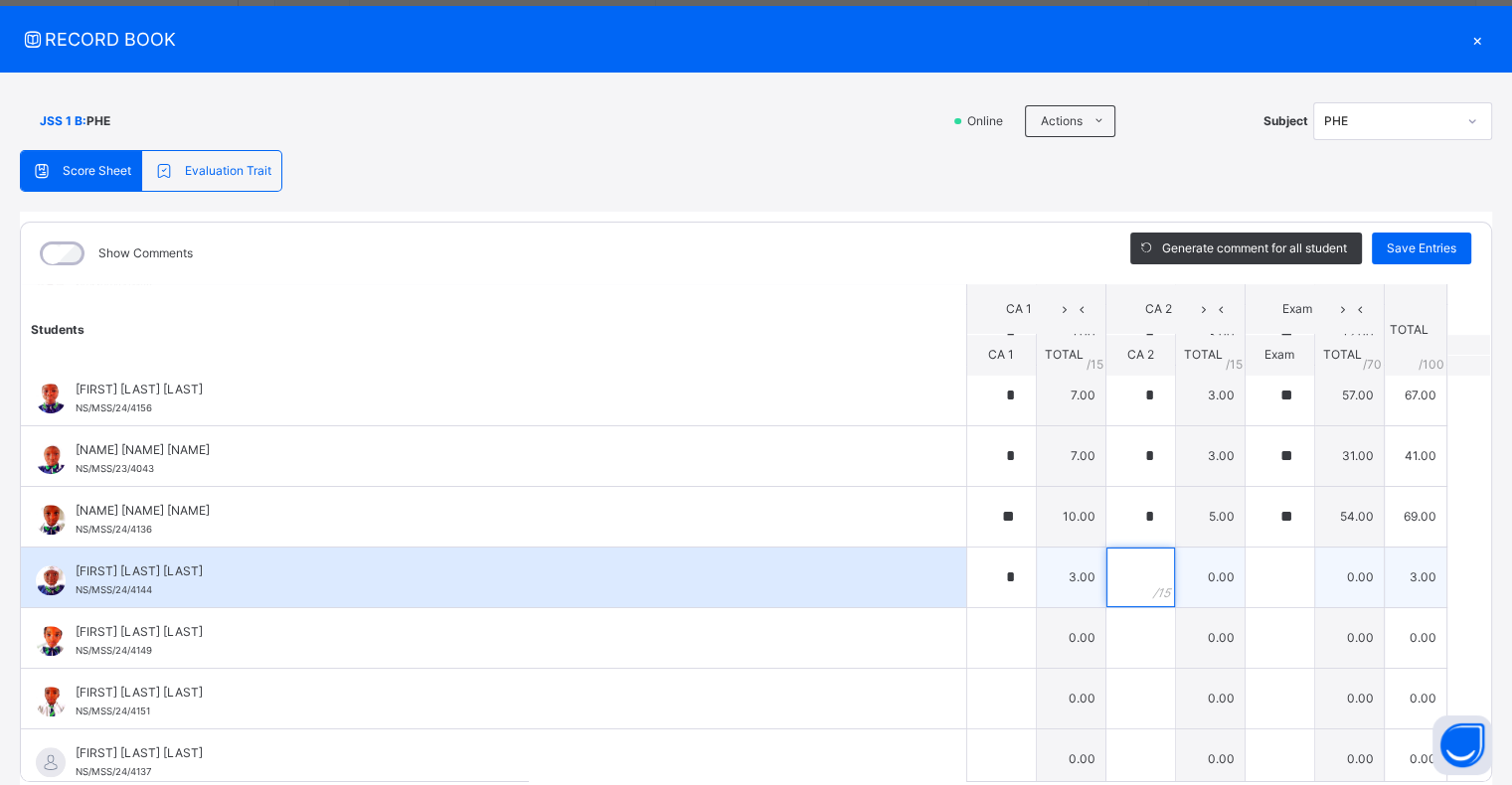 click at bounding box center [1140, 577] 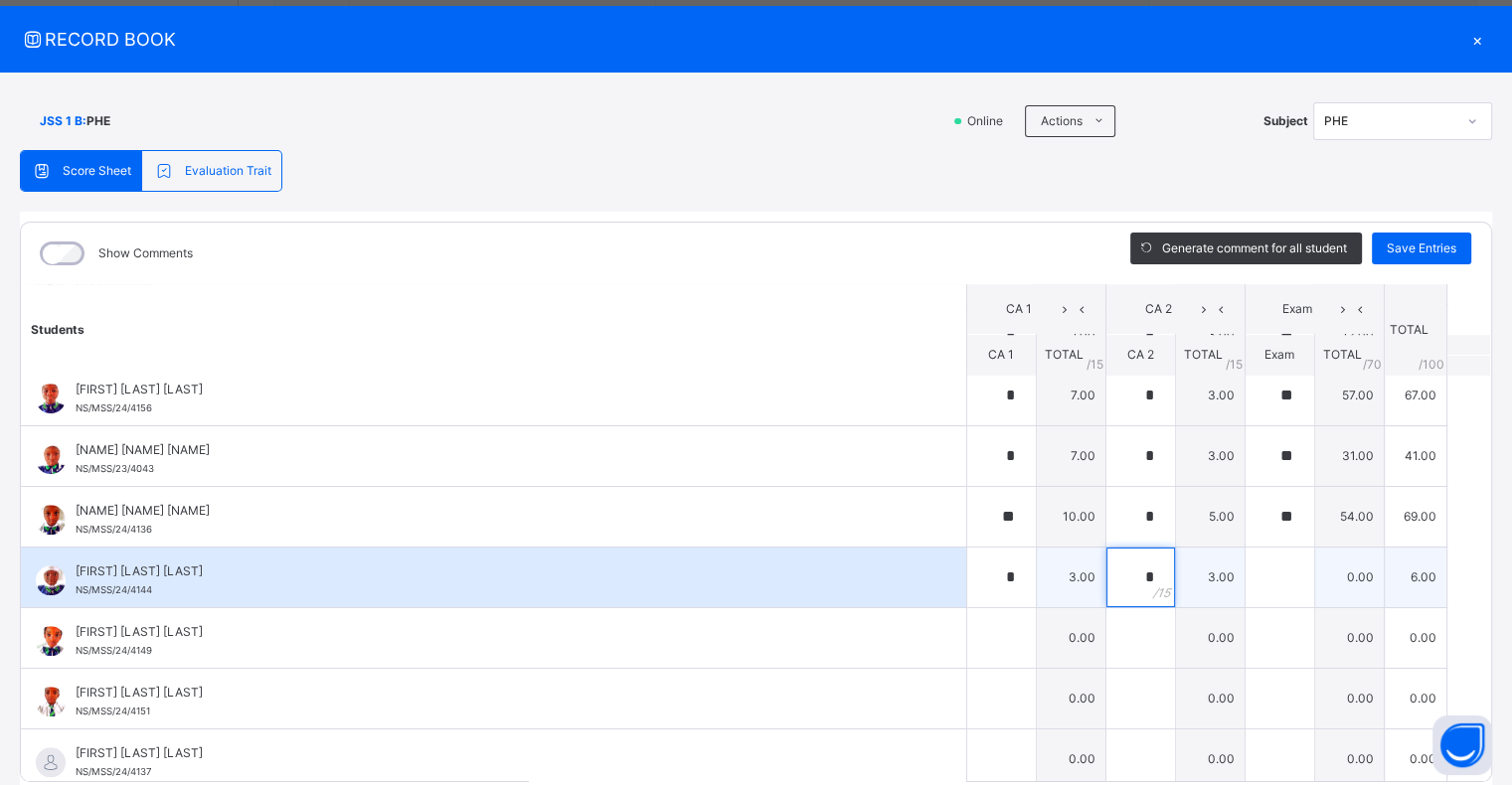 type on "*" 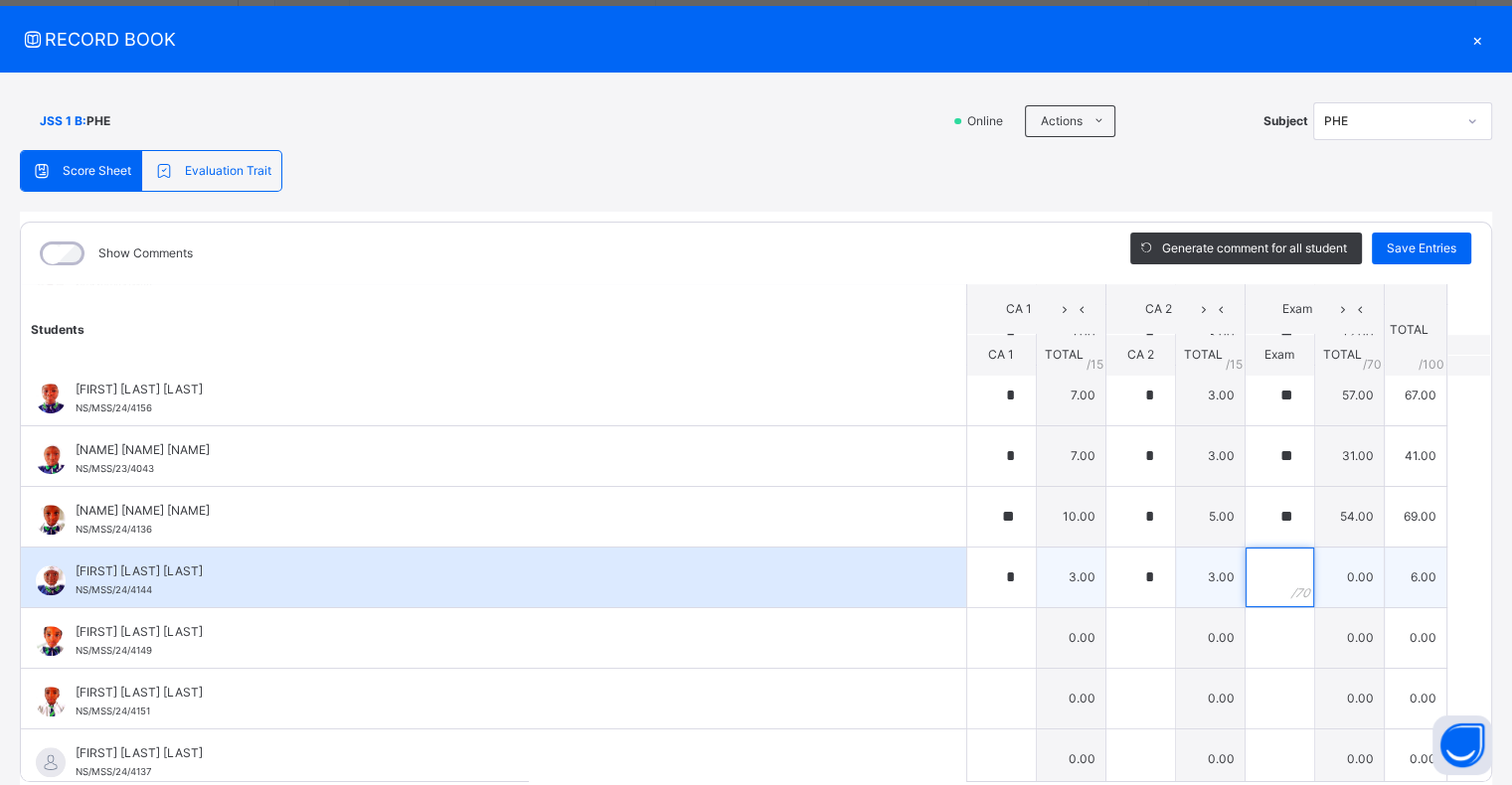 click at bounding box center [1279, 577] 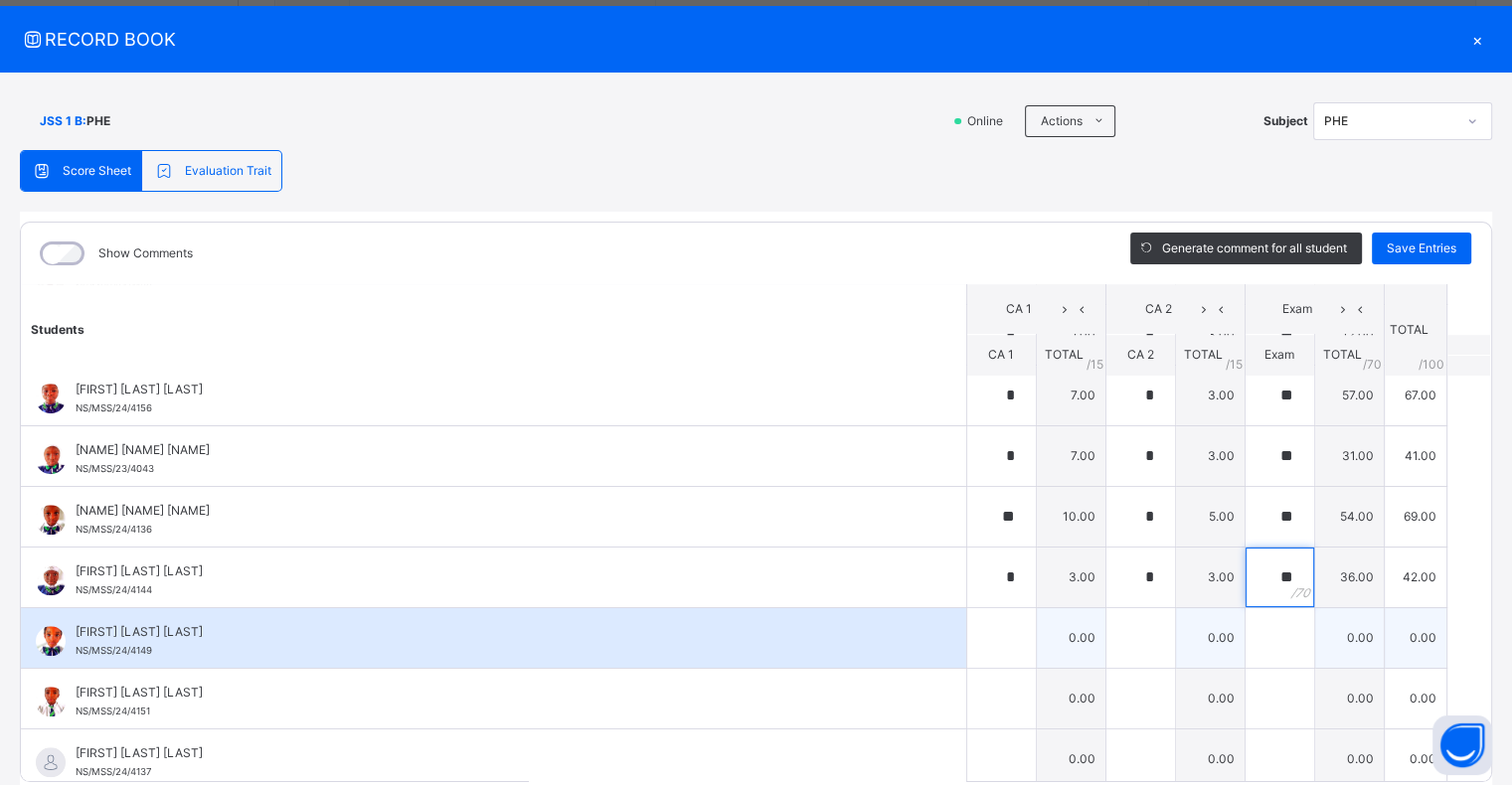 type 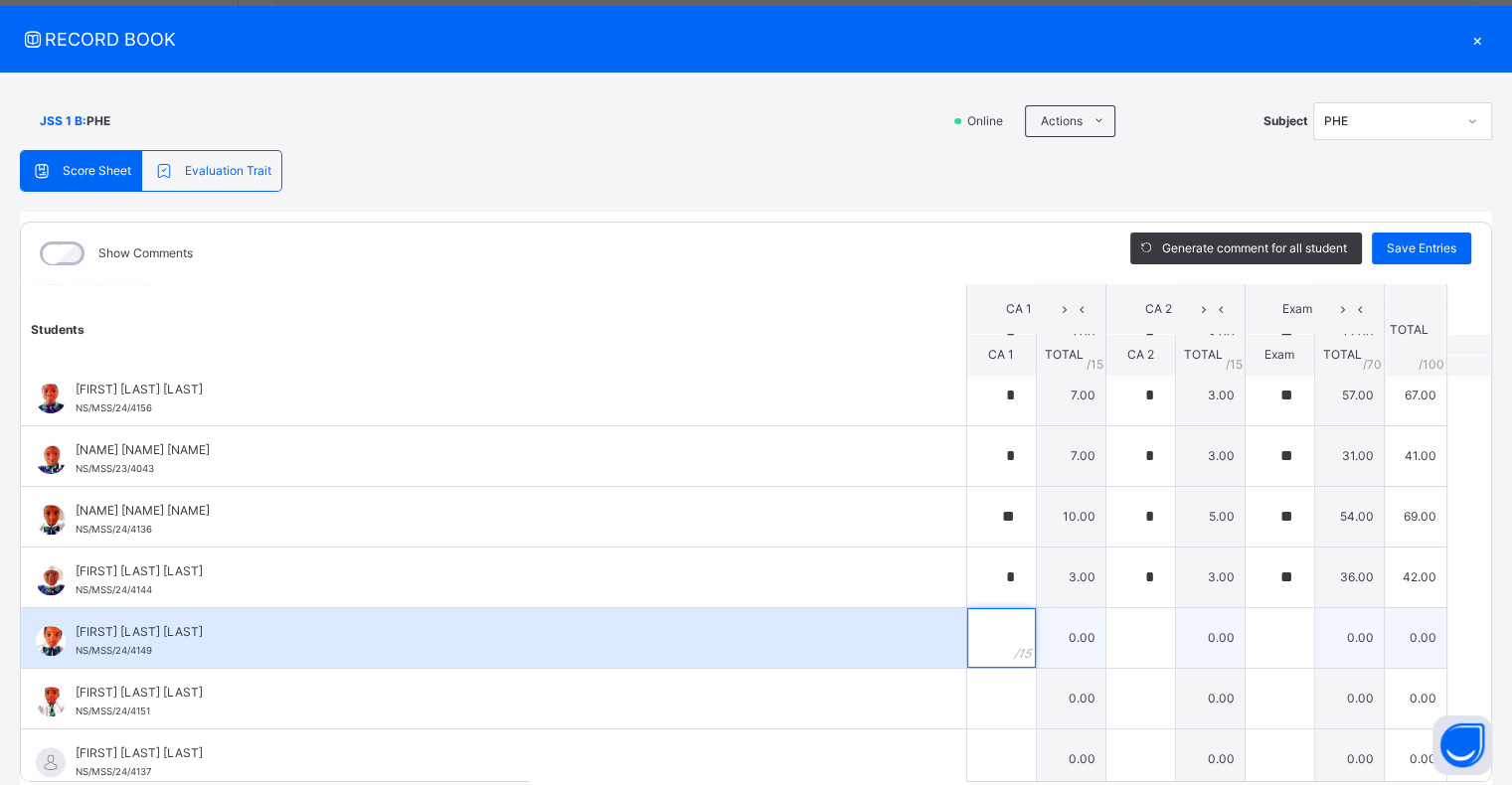 click at bounding box center [1001, 638] 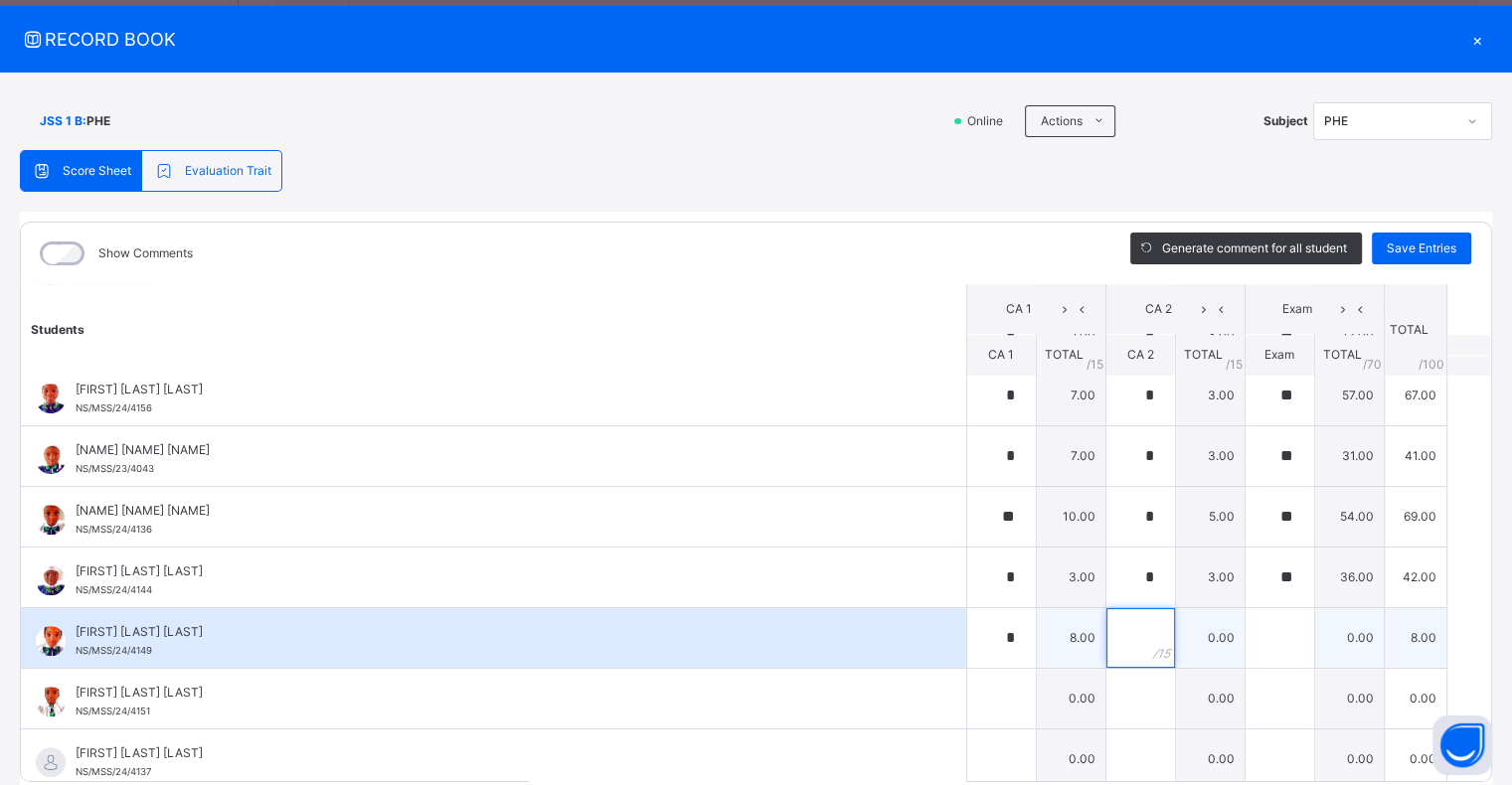 click at bounding box center (1140, 638) 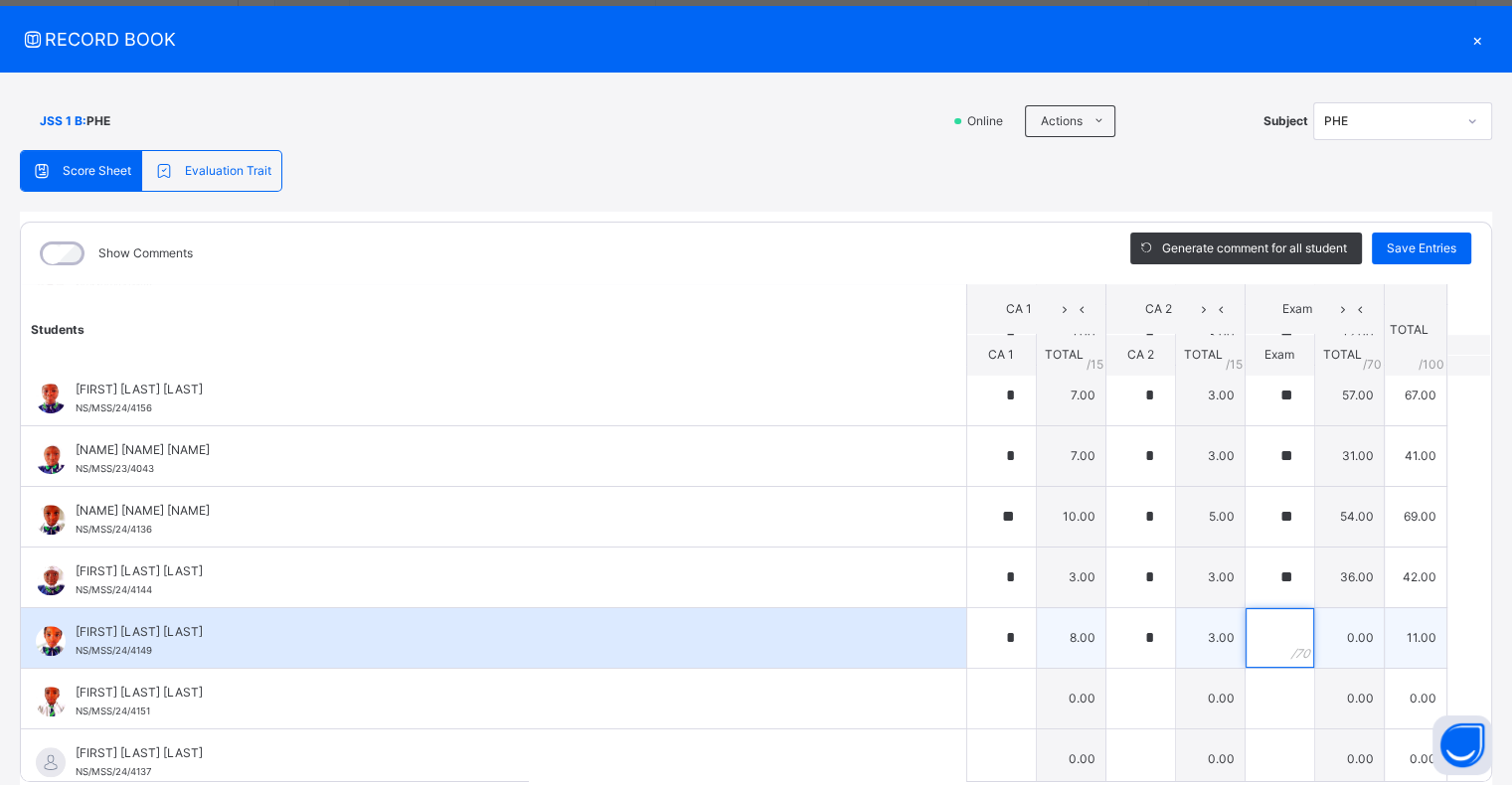 click at bounding box center [1279, 638] 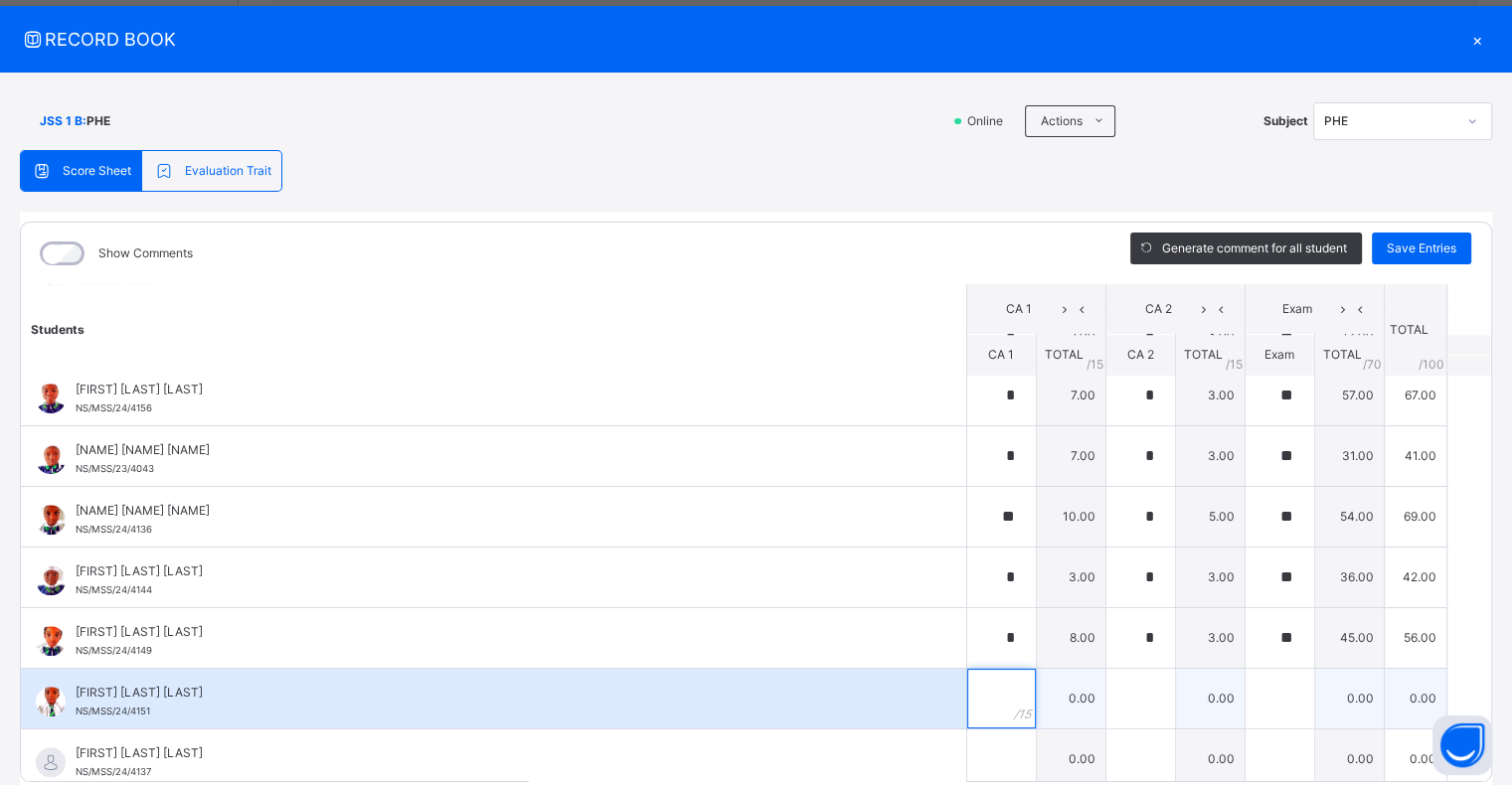click at bounding box center (1001, 699) 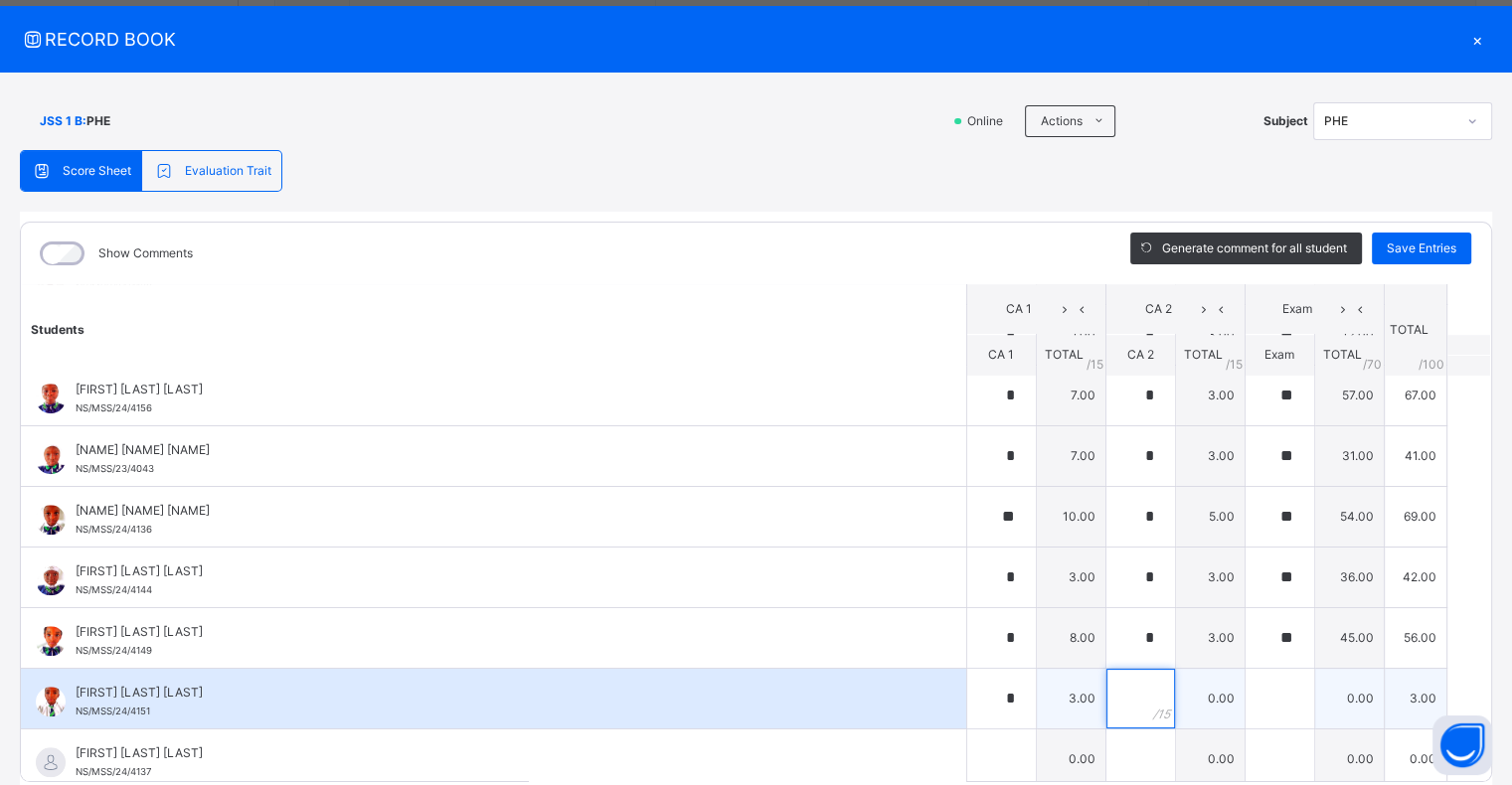 click at bounding box center (1140, 699) 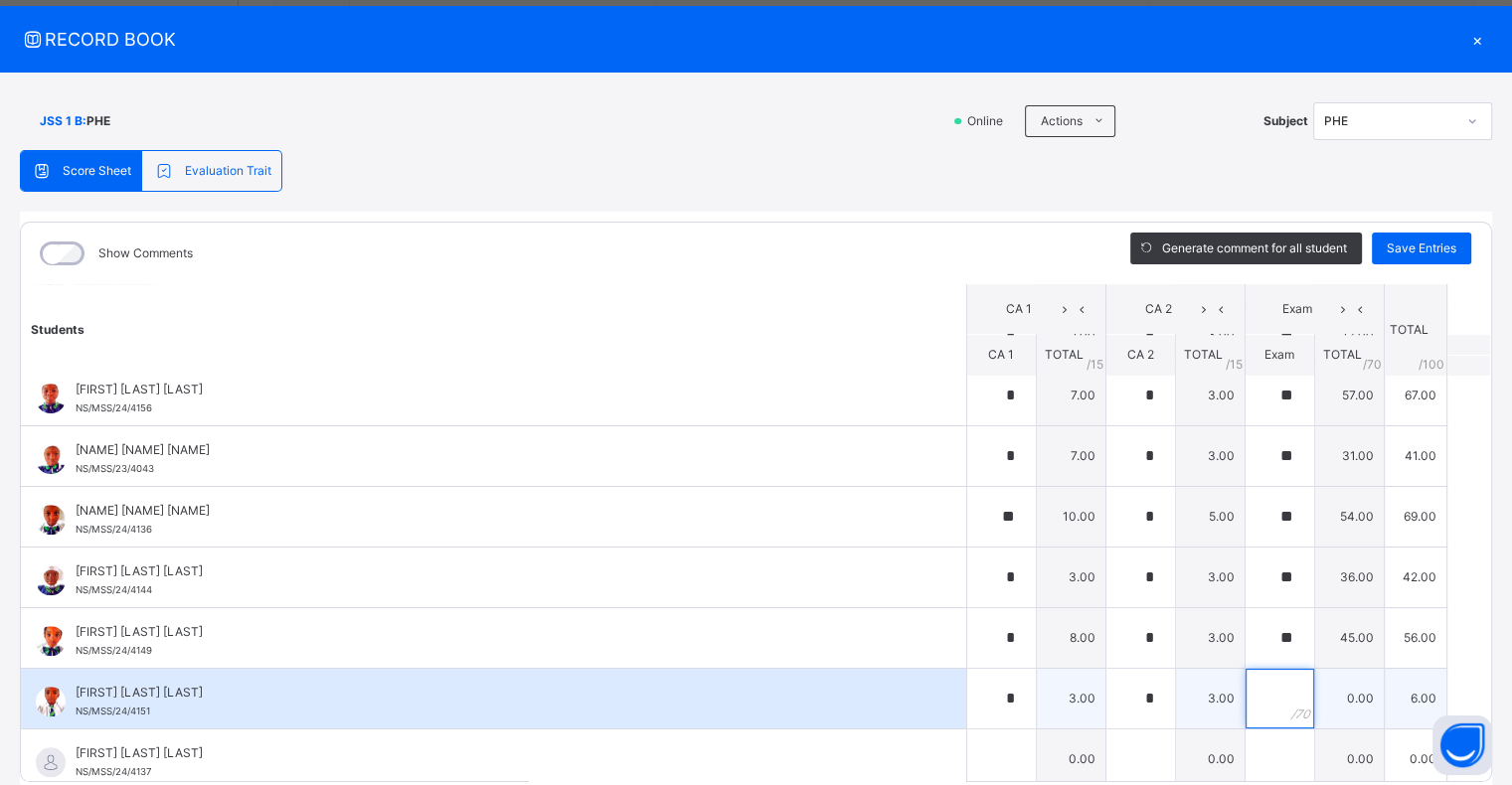click at bounding box center [1279, 699] 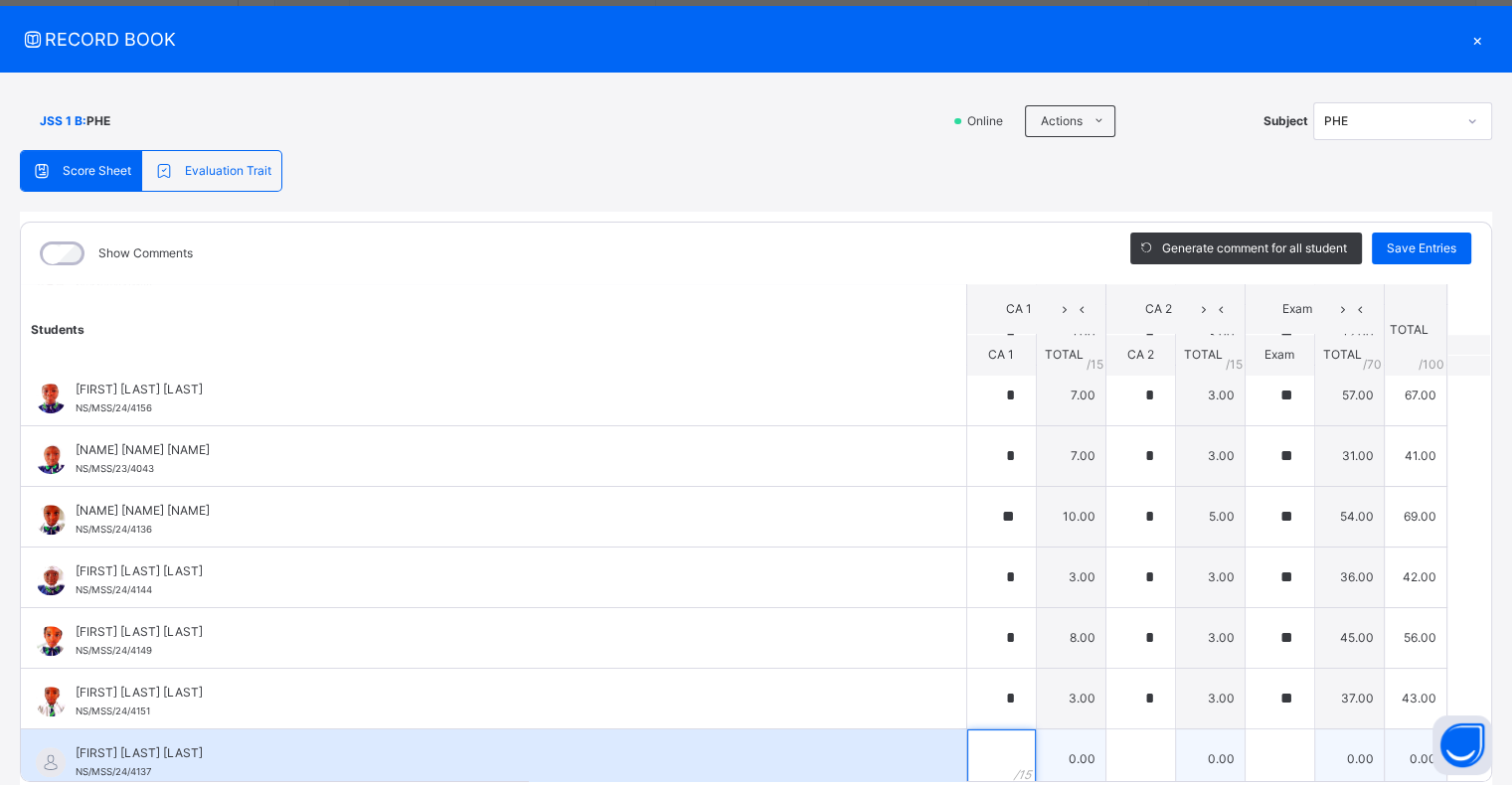 click at bounding box center [1001, 759] 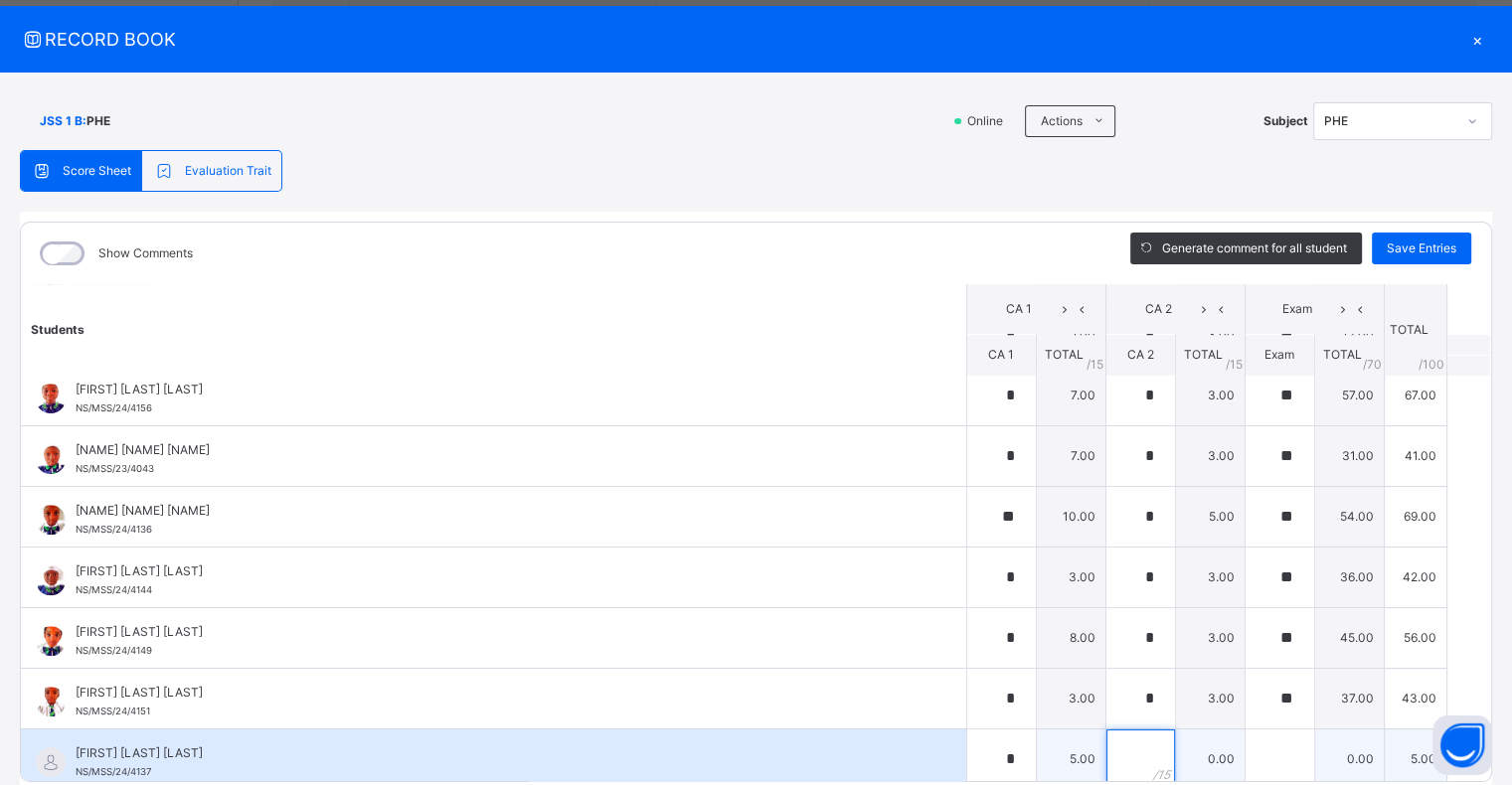 click at bounding box center [1140, 759] 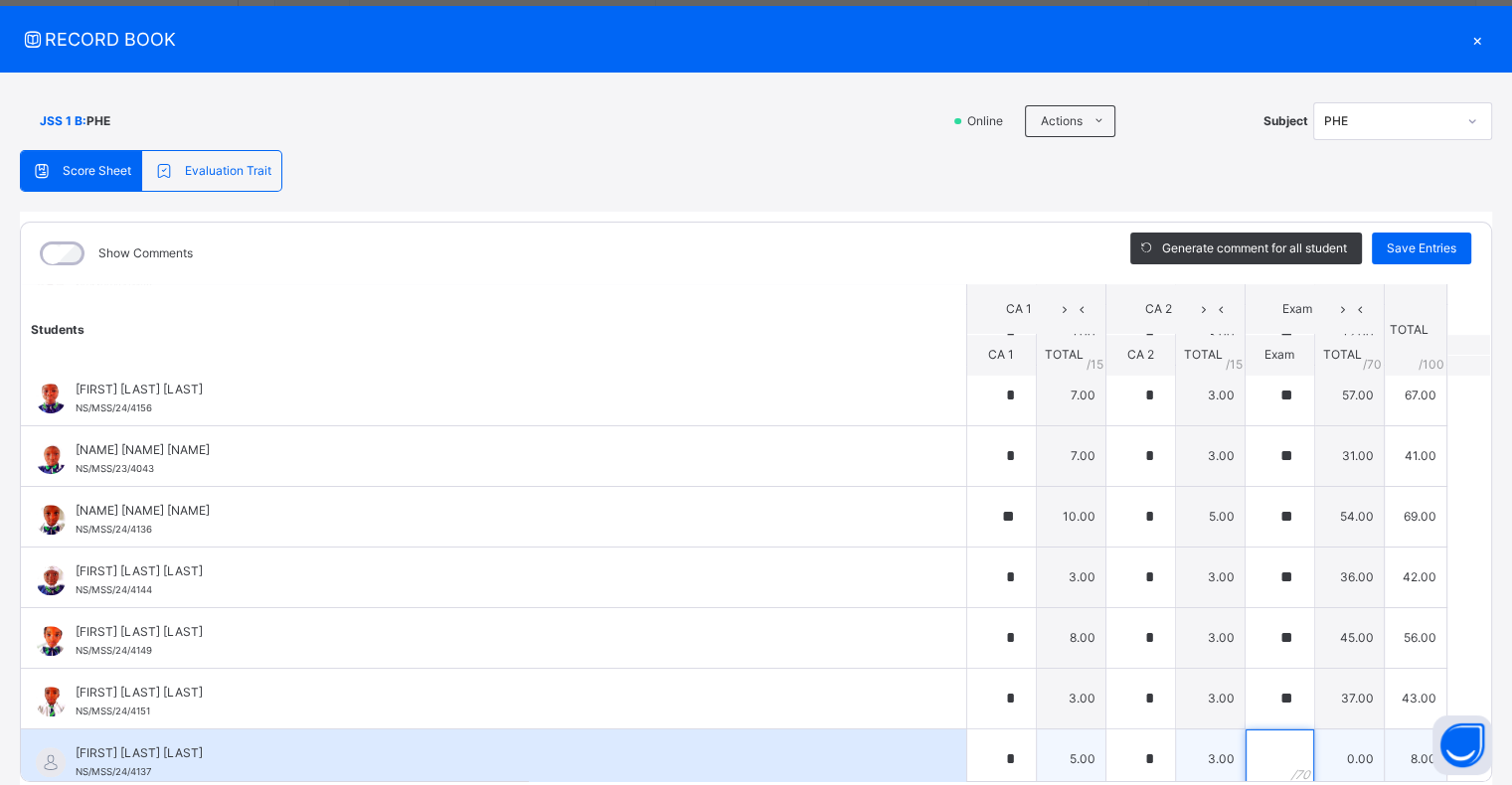 click at bounding box center (1279, 759) 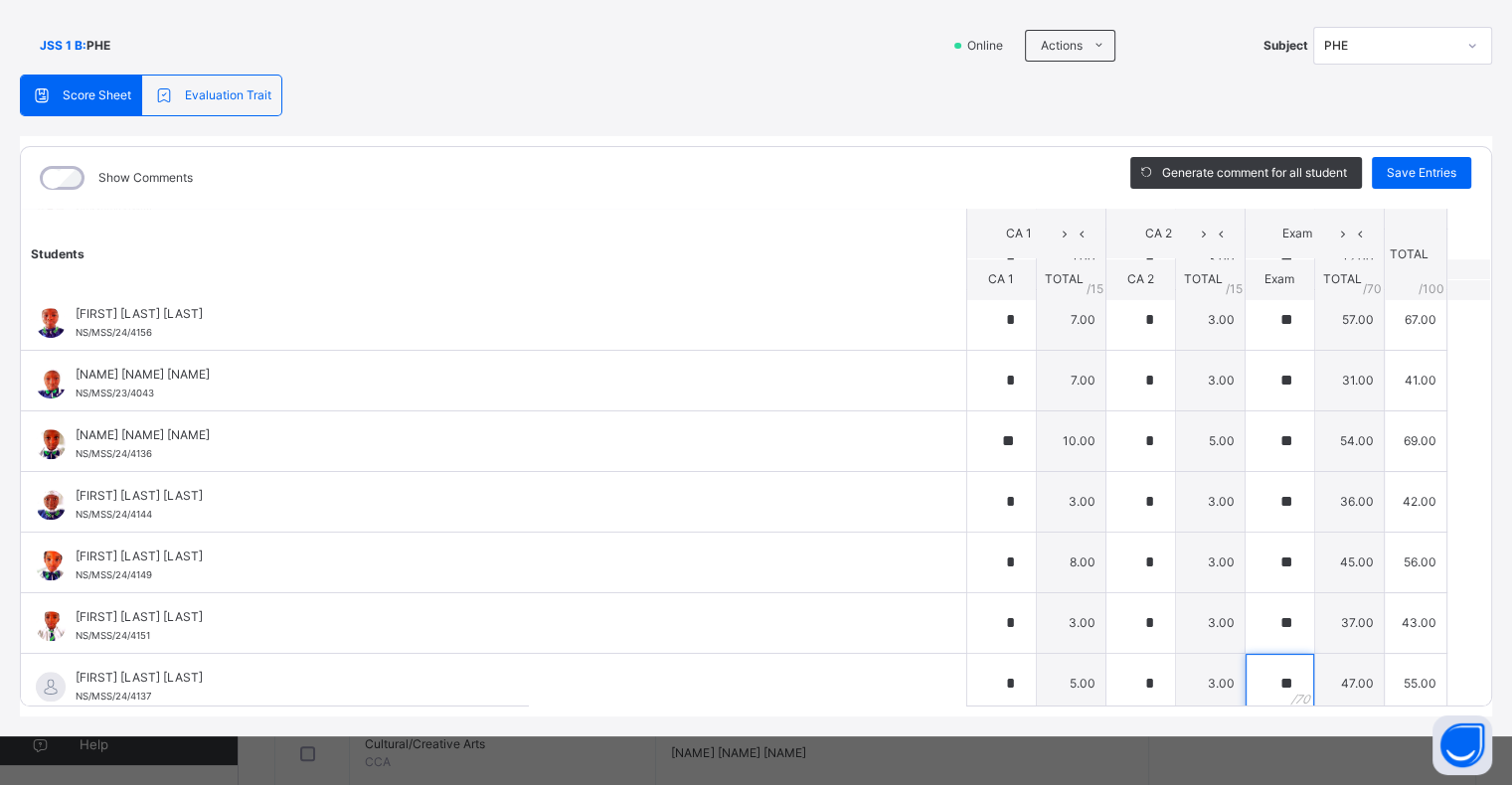 scroll, scrollTop: 44, scrollLeft: 0, axis: vertical 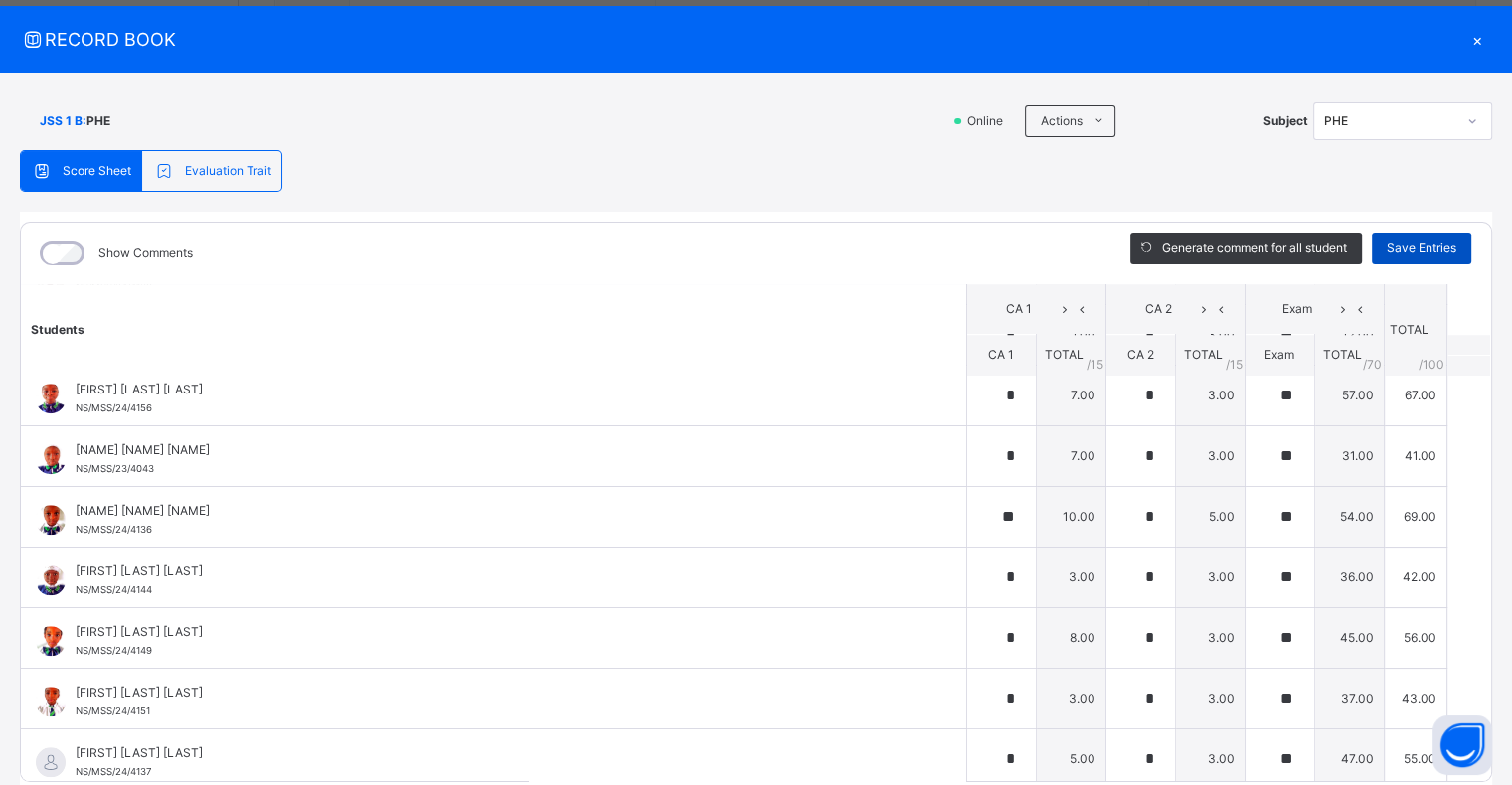 click on "Save Entries" at bounding box center [1422, 248] 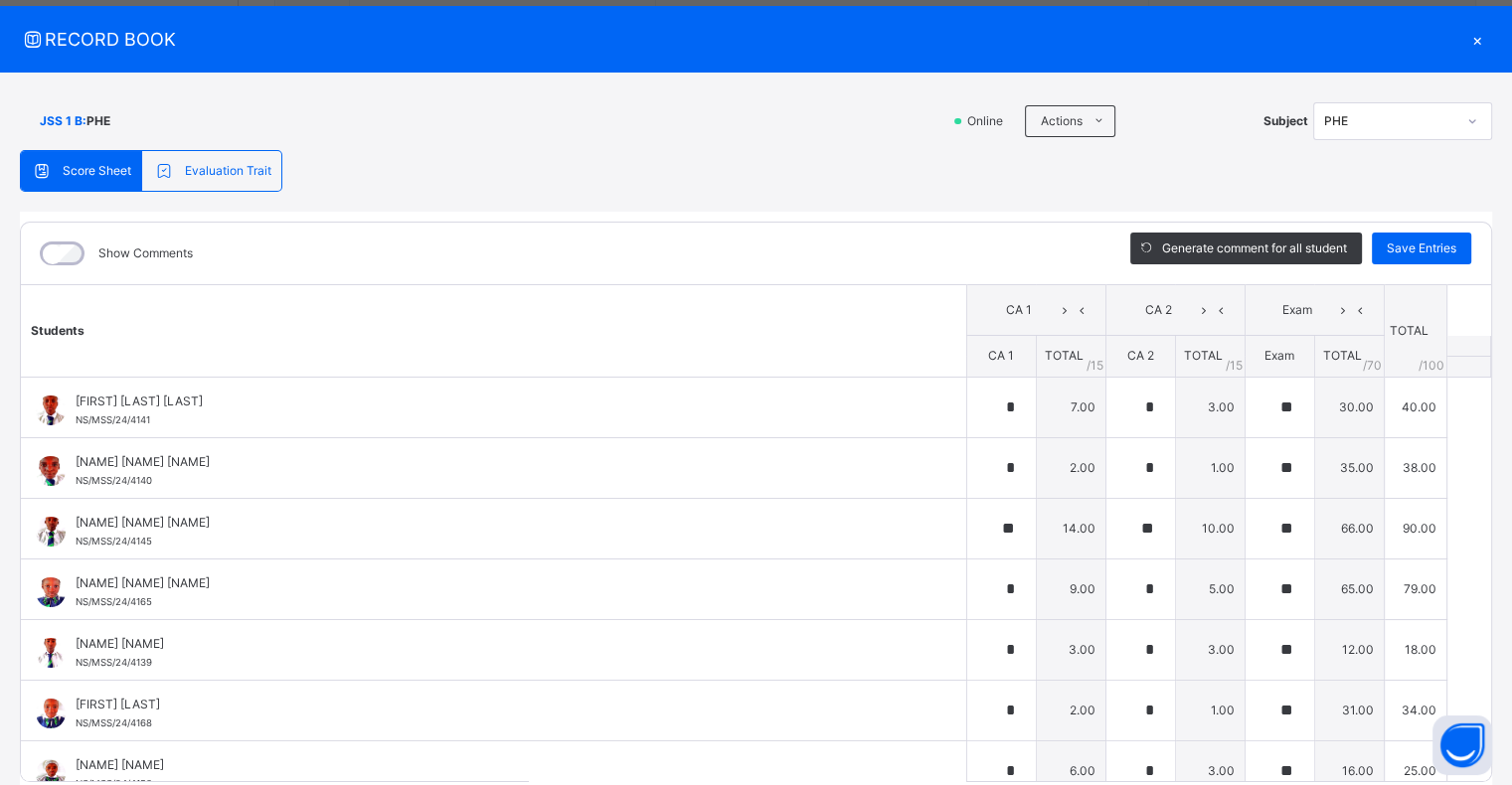 click on "×" at bounding box center [1477, 39] 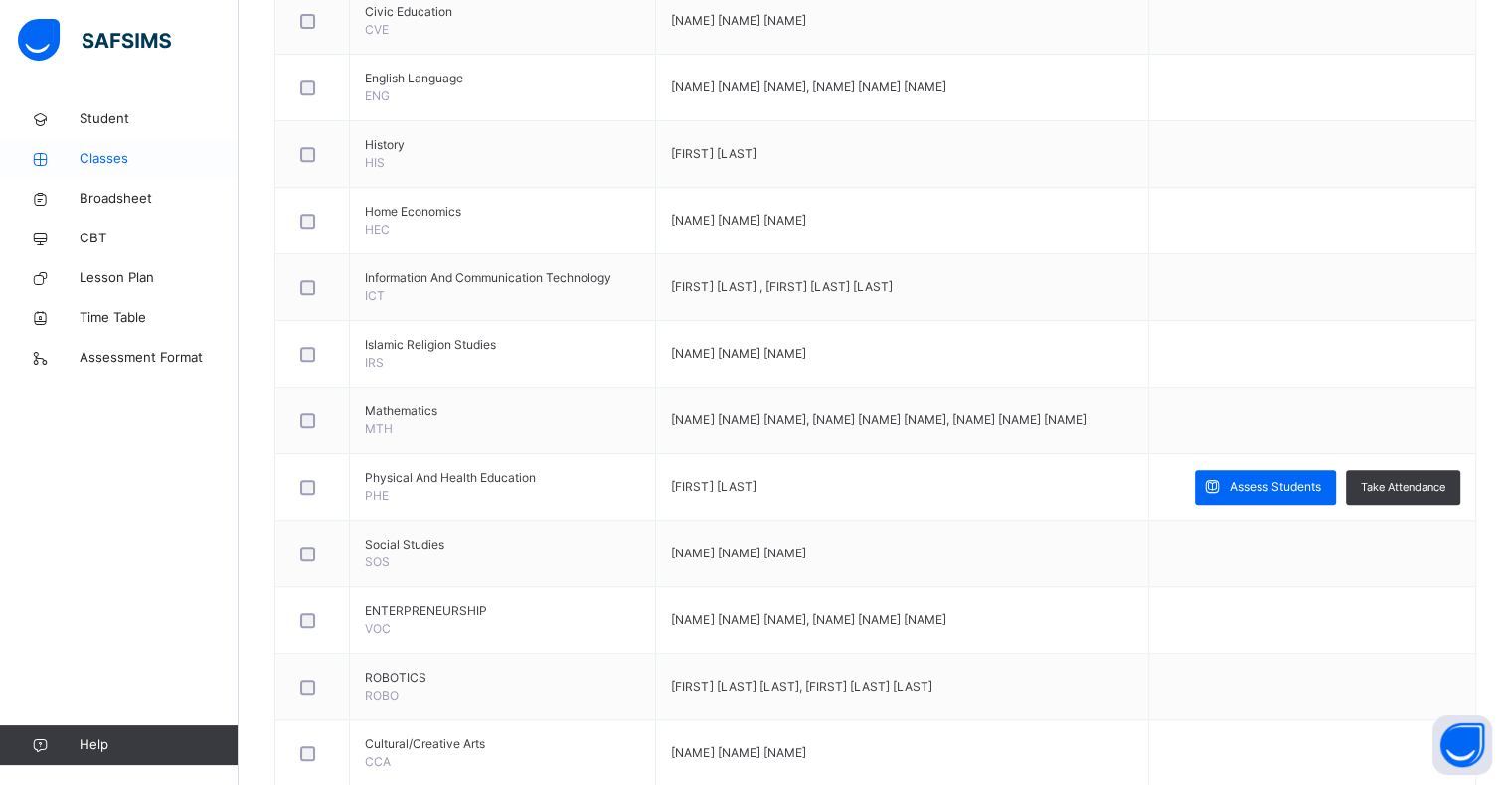 click on "Classes" at bounding box center (159, 159) 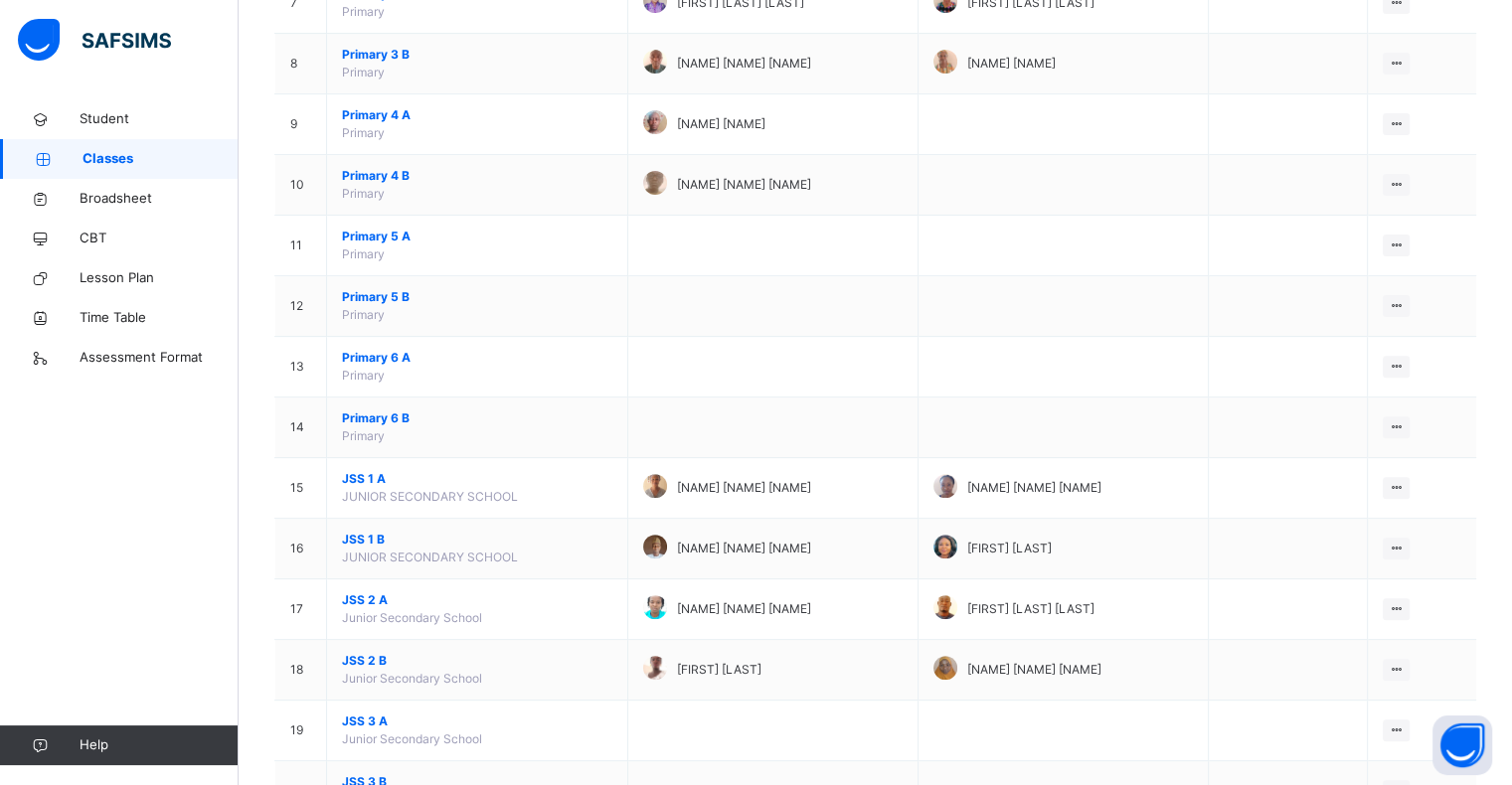 scroll, scrollTop: 636, scrollLeft: 0, axis: vertical 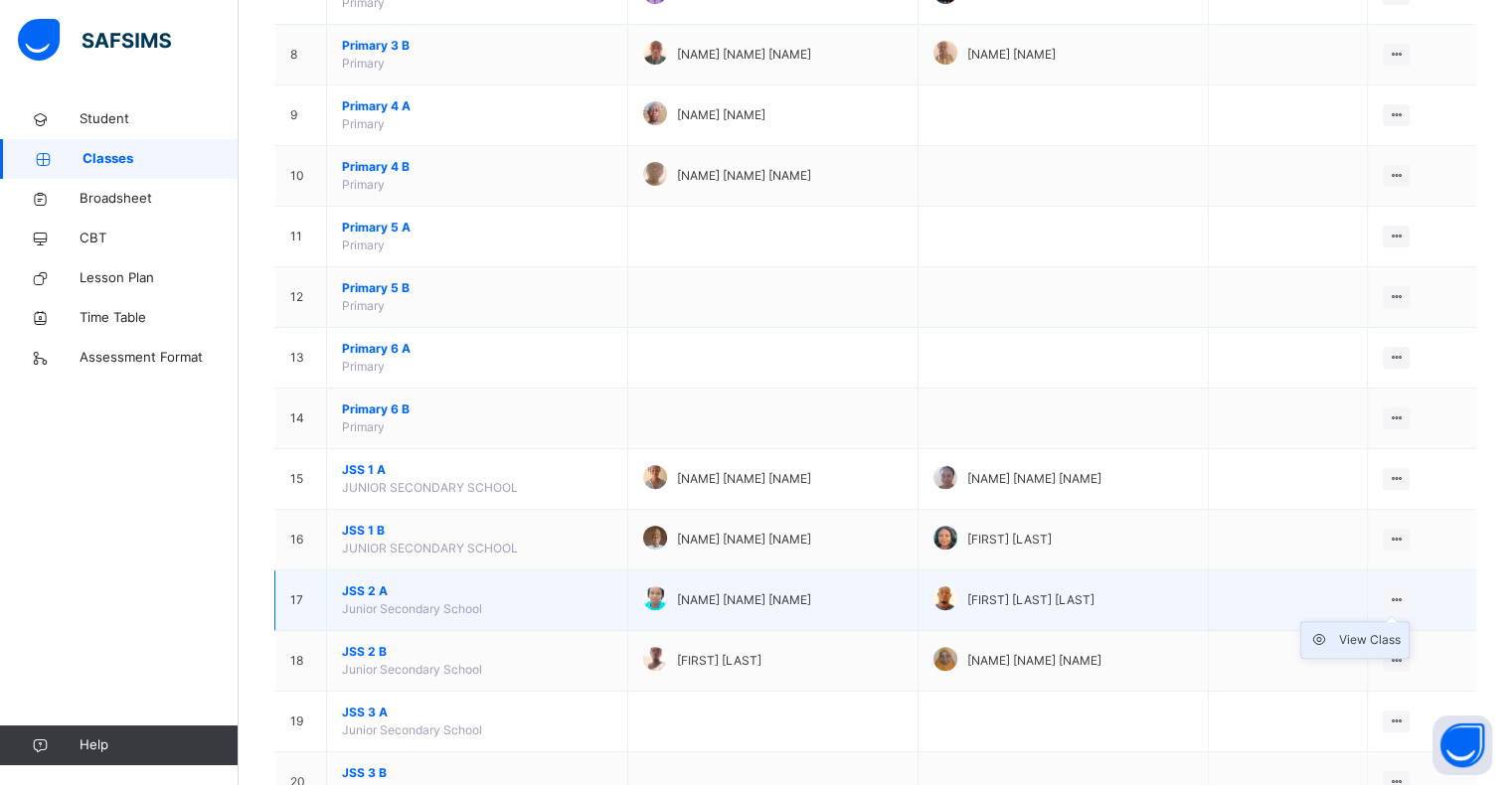 click on "View Class" at bounding box center [1370, 640] 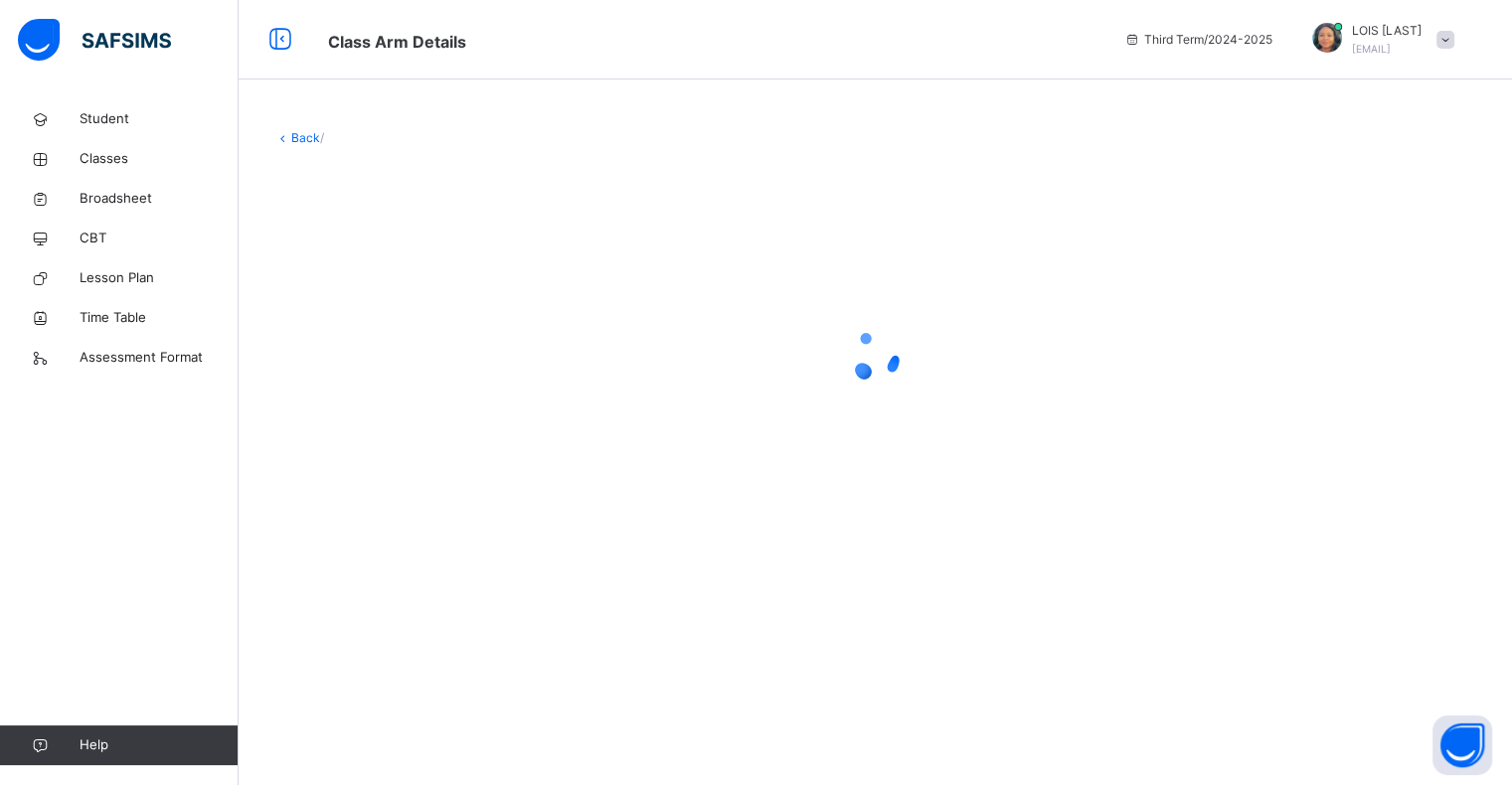 scroll, scrollTop: 0, scrollLeft: 0, axis: both 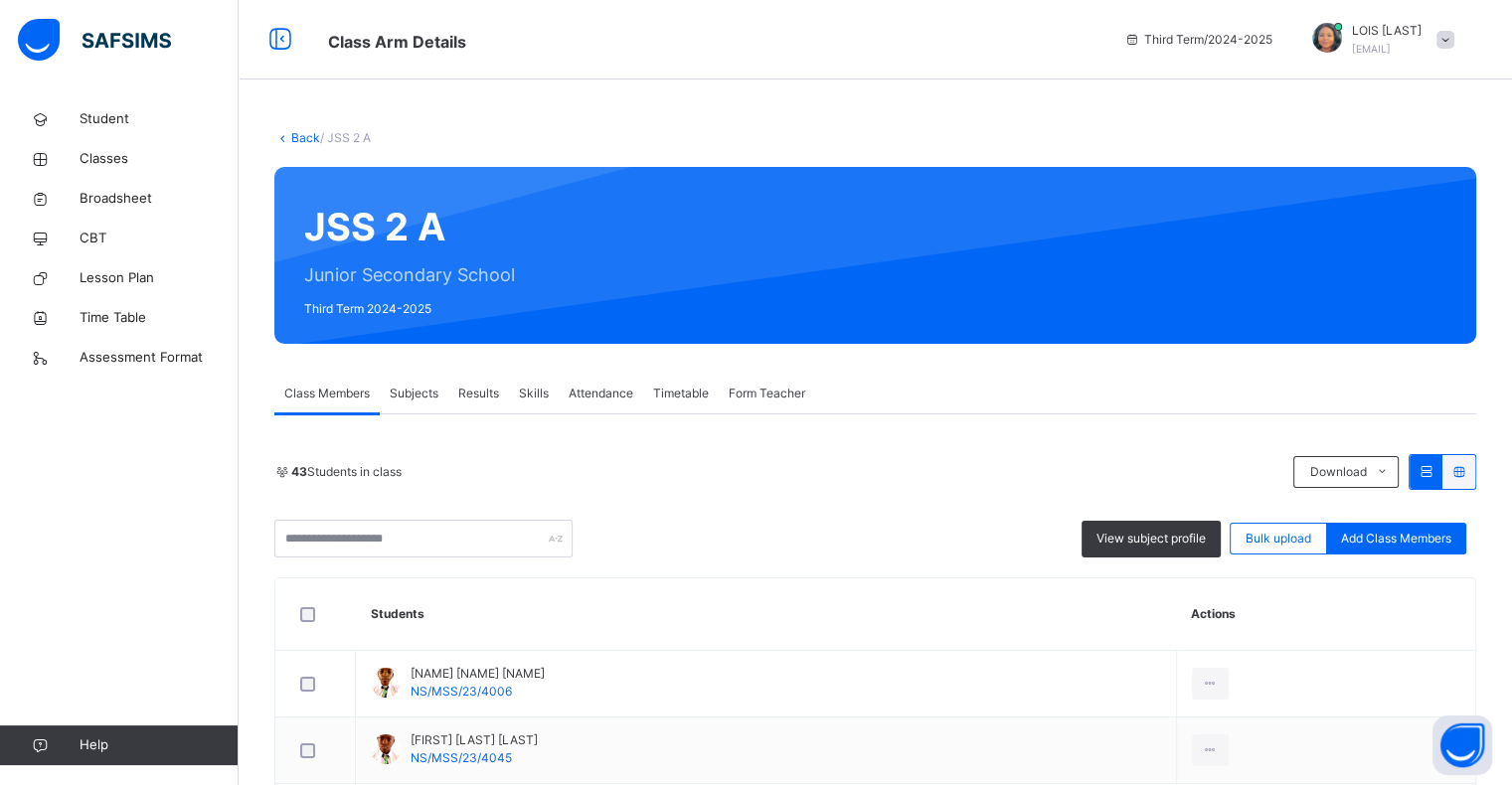click on "Subjects" at bounding box center (414, 393) 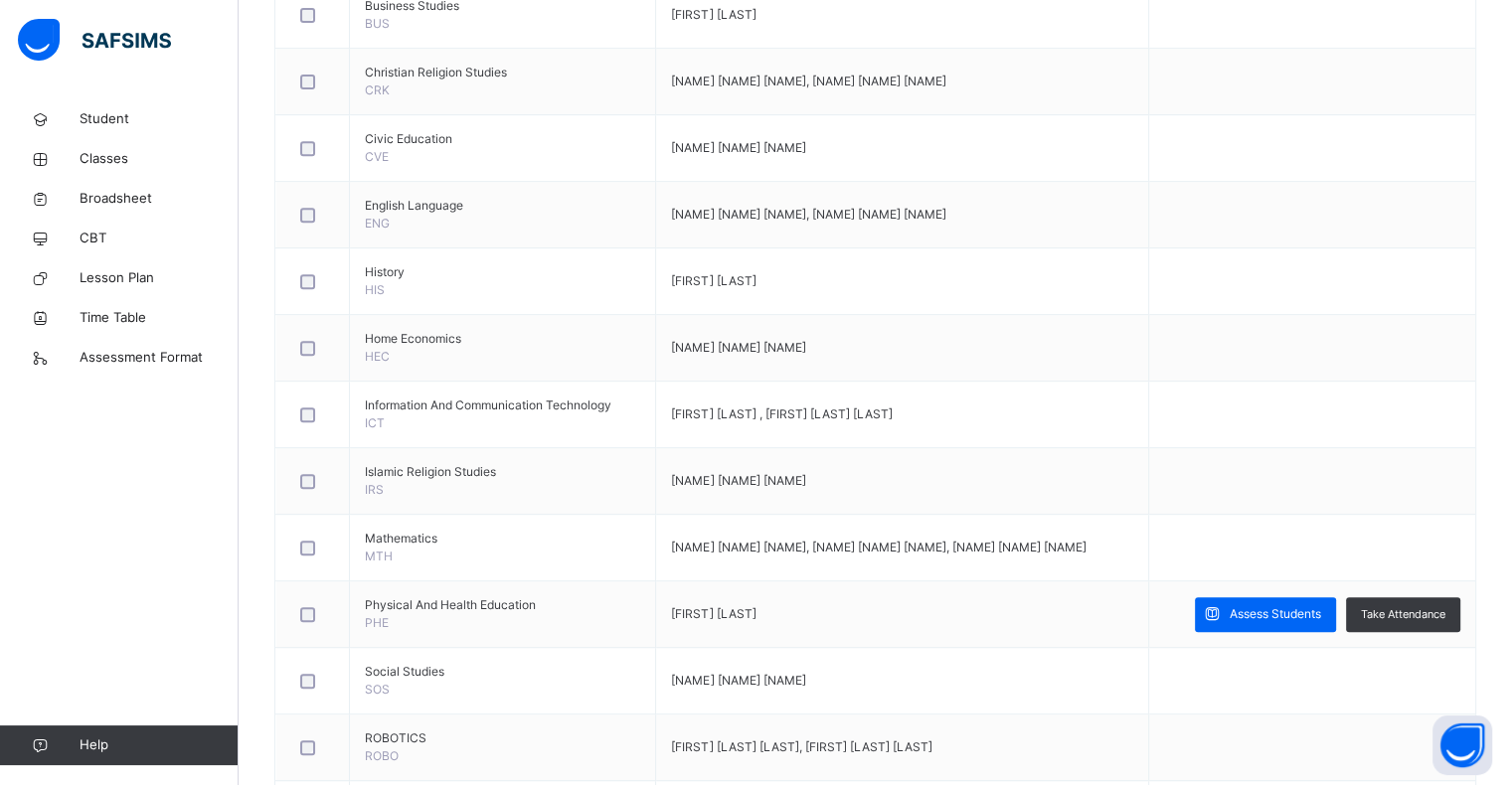 scroll, scrollTop: 874, scrollLeft: 0, axis: vertical 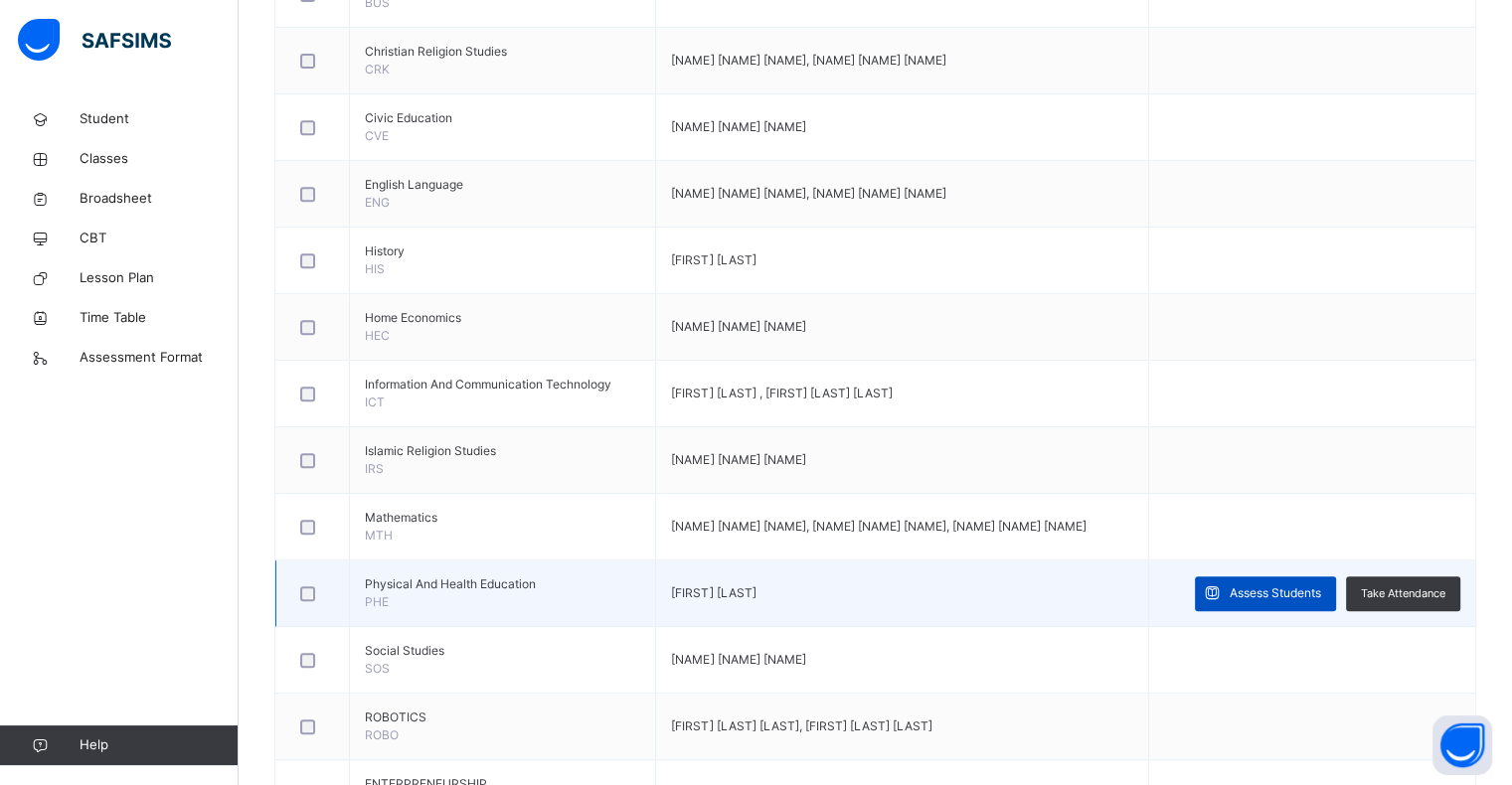 click on "Assess Students" at bounding box center [1275, 593] 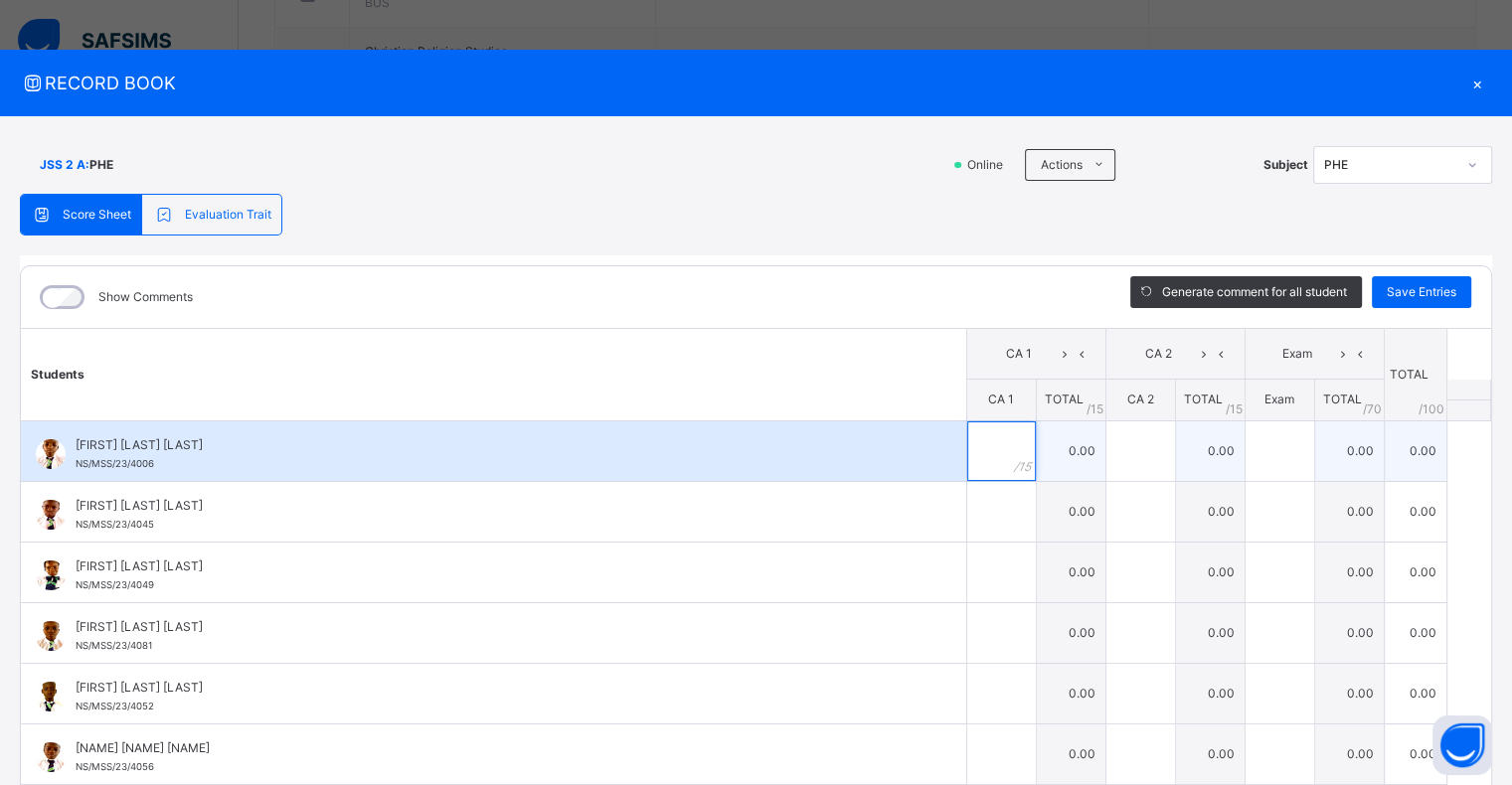 click at bounding box center (1001, 451) 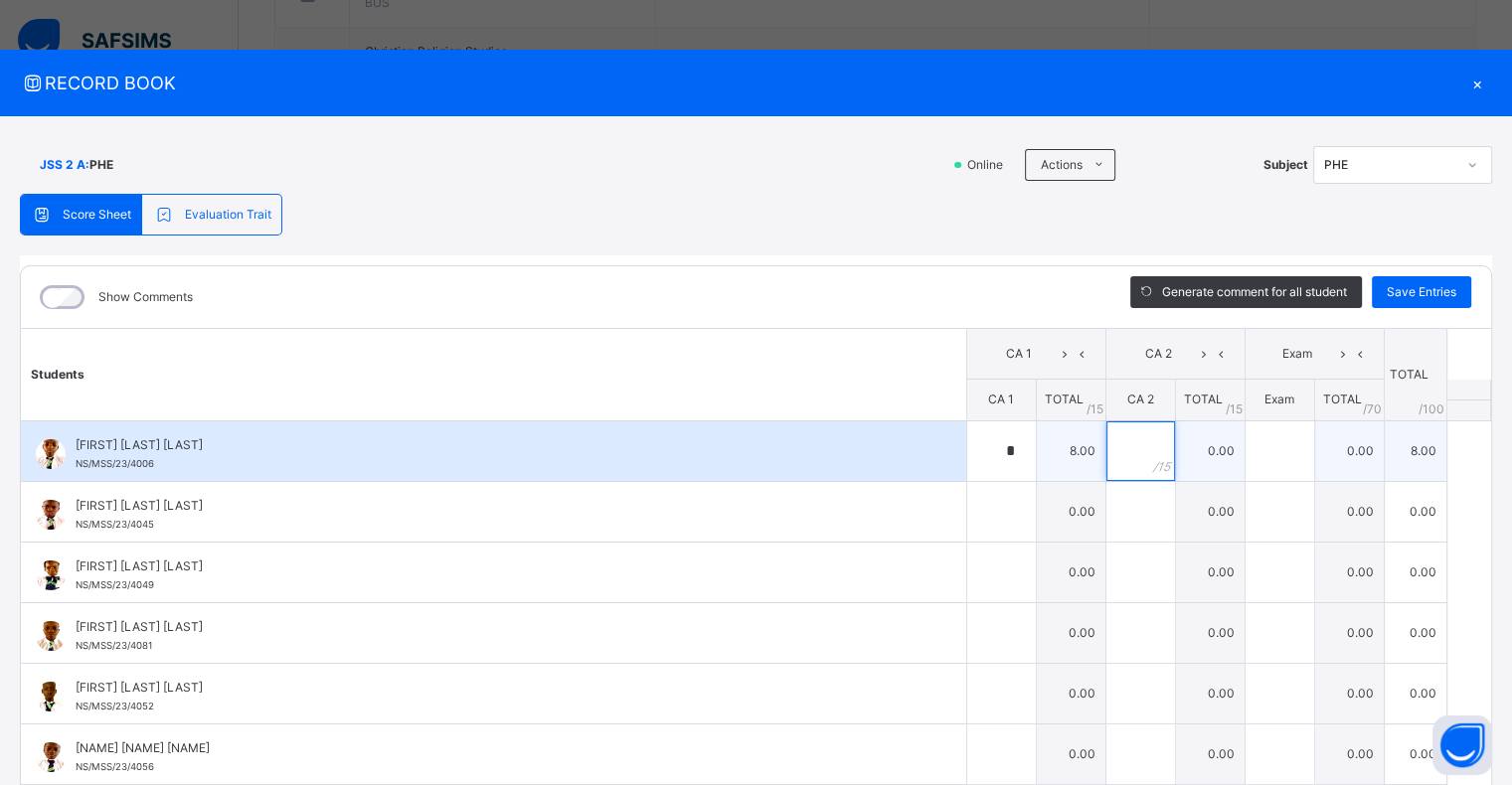 click at bounding box center [1140, 451] 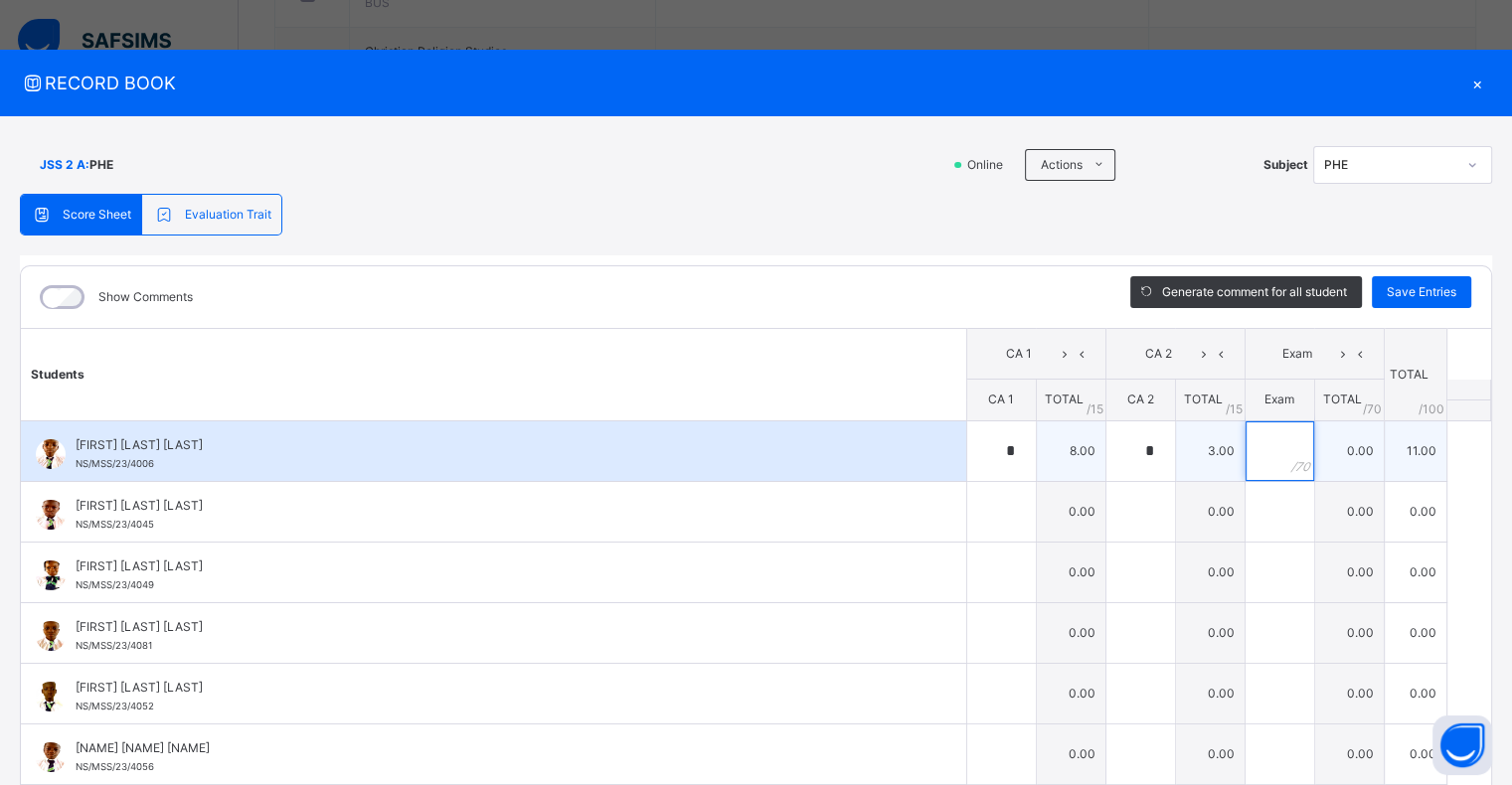 click at bounding box center [1279, 451] 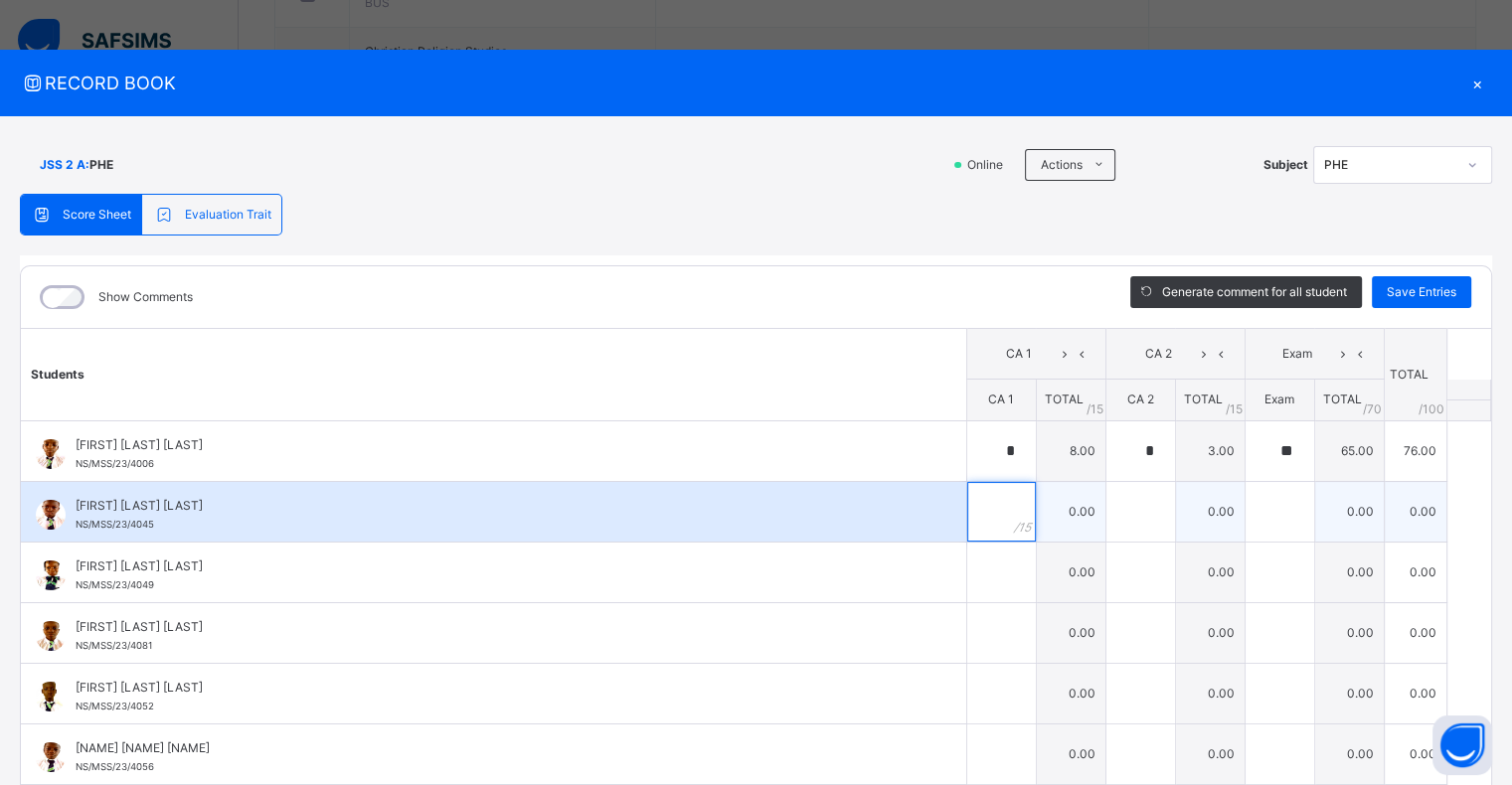 click at bounding box center (1001, 512) 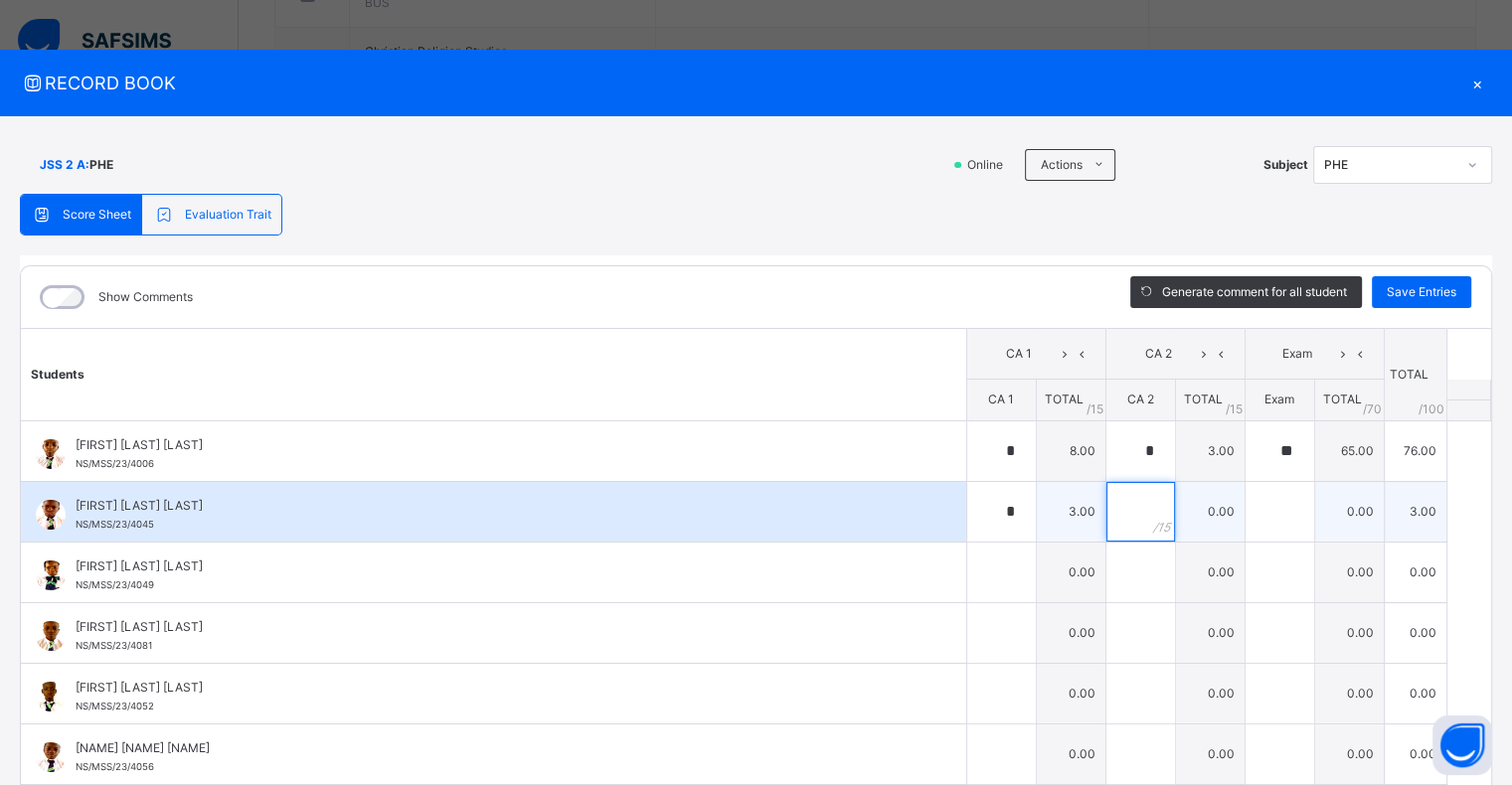 click at bounding box center [1140, 512] 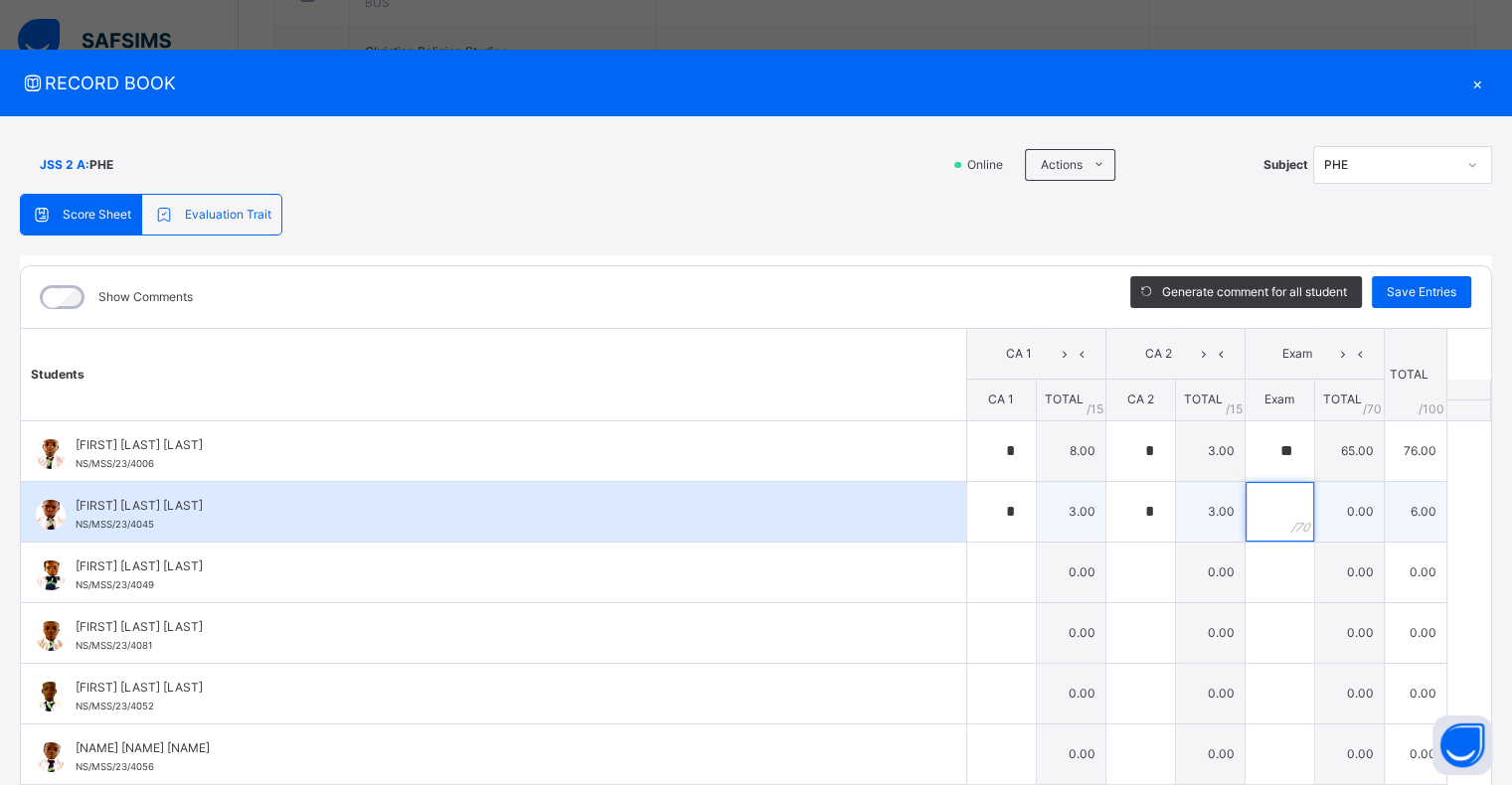 click at bounding box center (1279, 512) 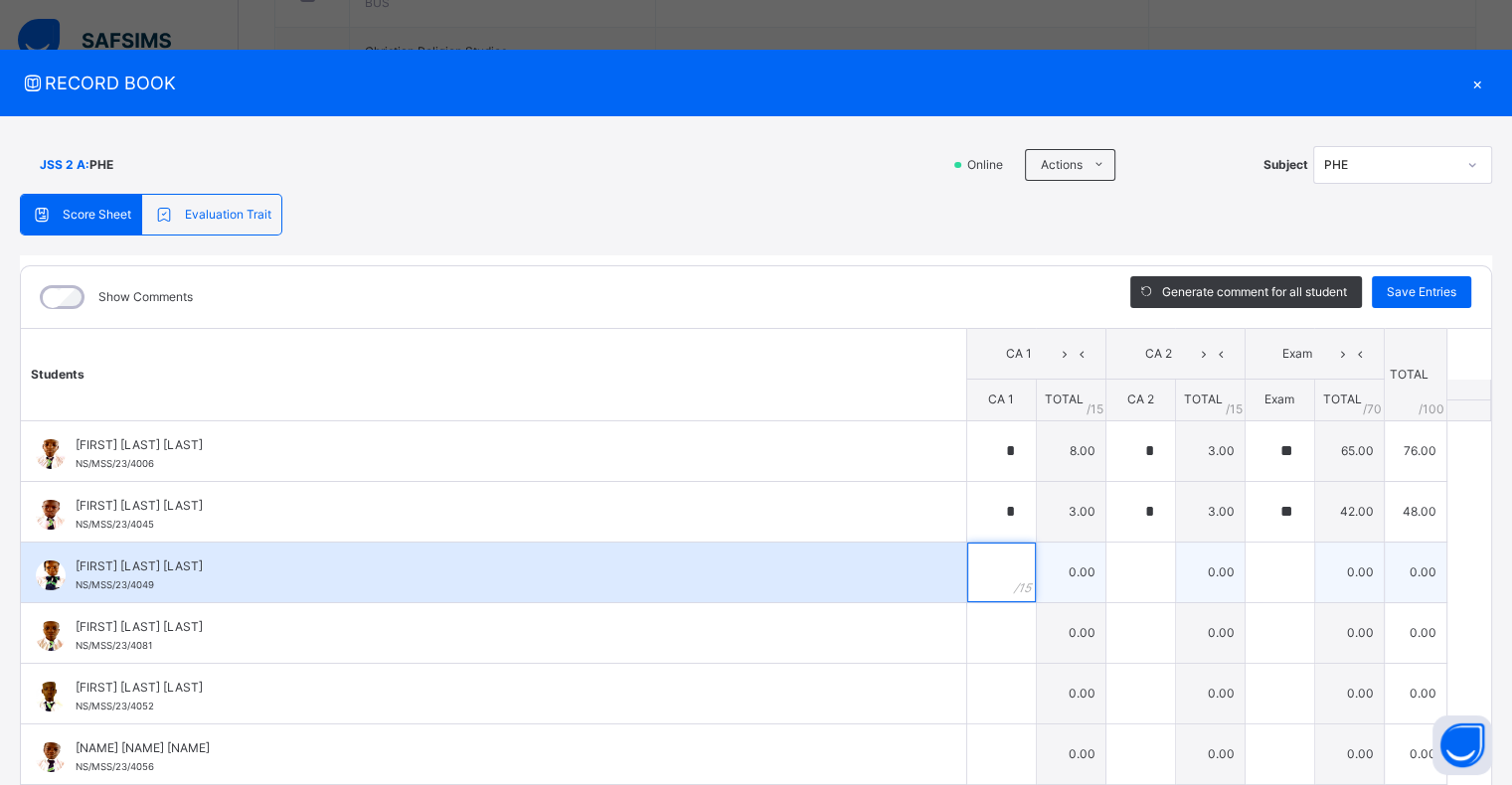 click at bounding box center [1001, 572] 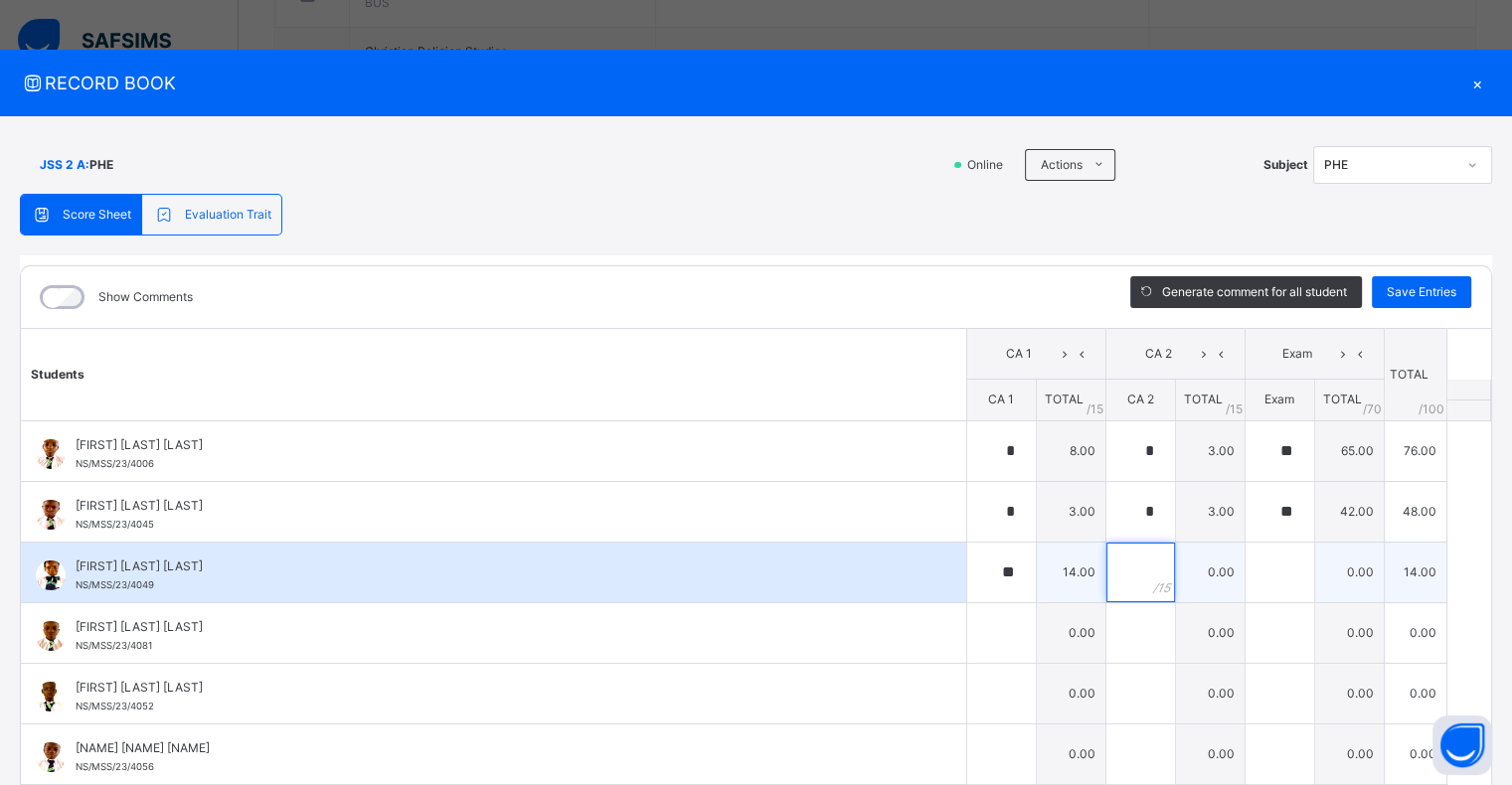 click at bounding box center (1140, 572) 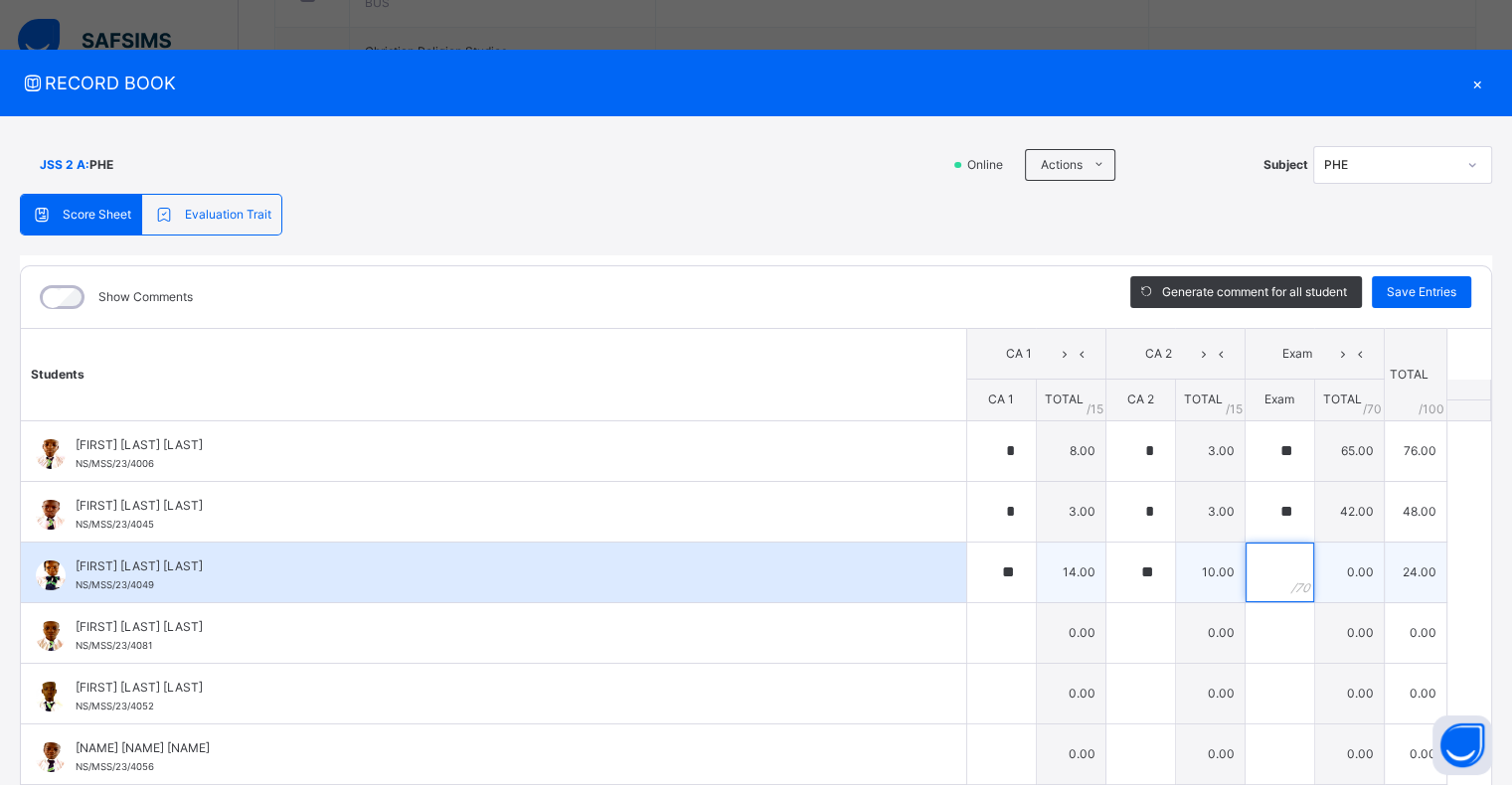 click at bounding box center [1279, 572] 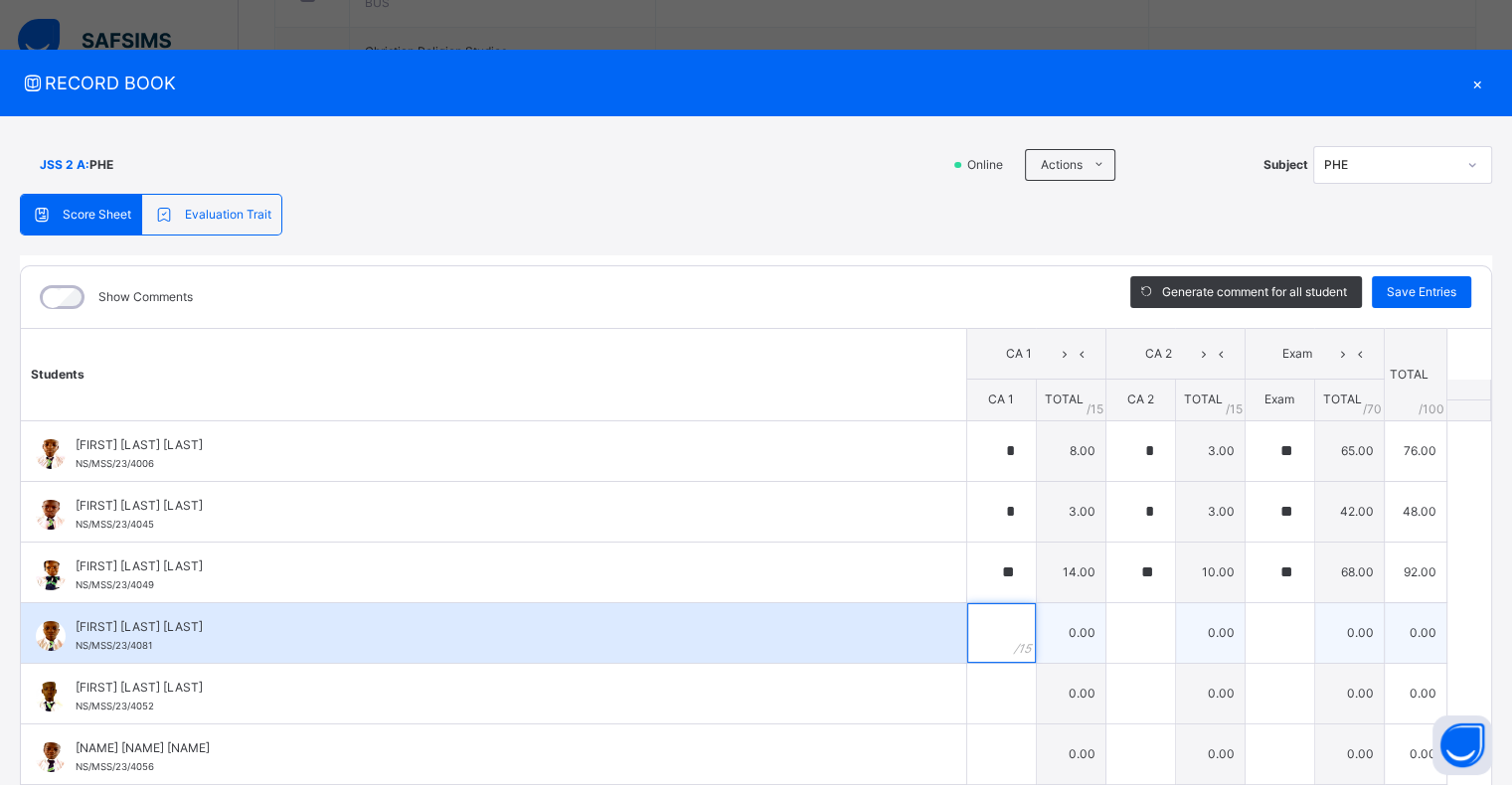 click at bounding box center (1001, 633) 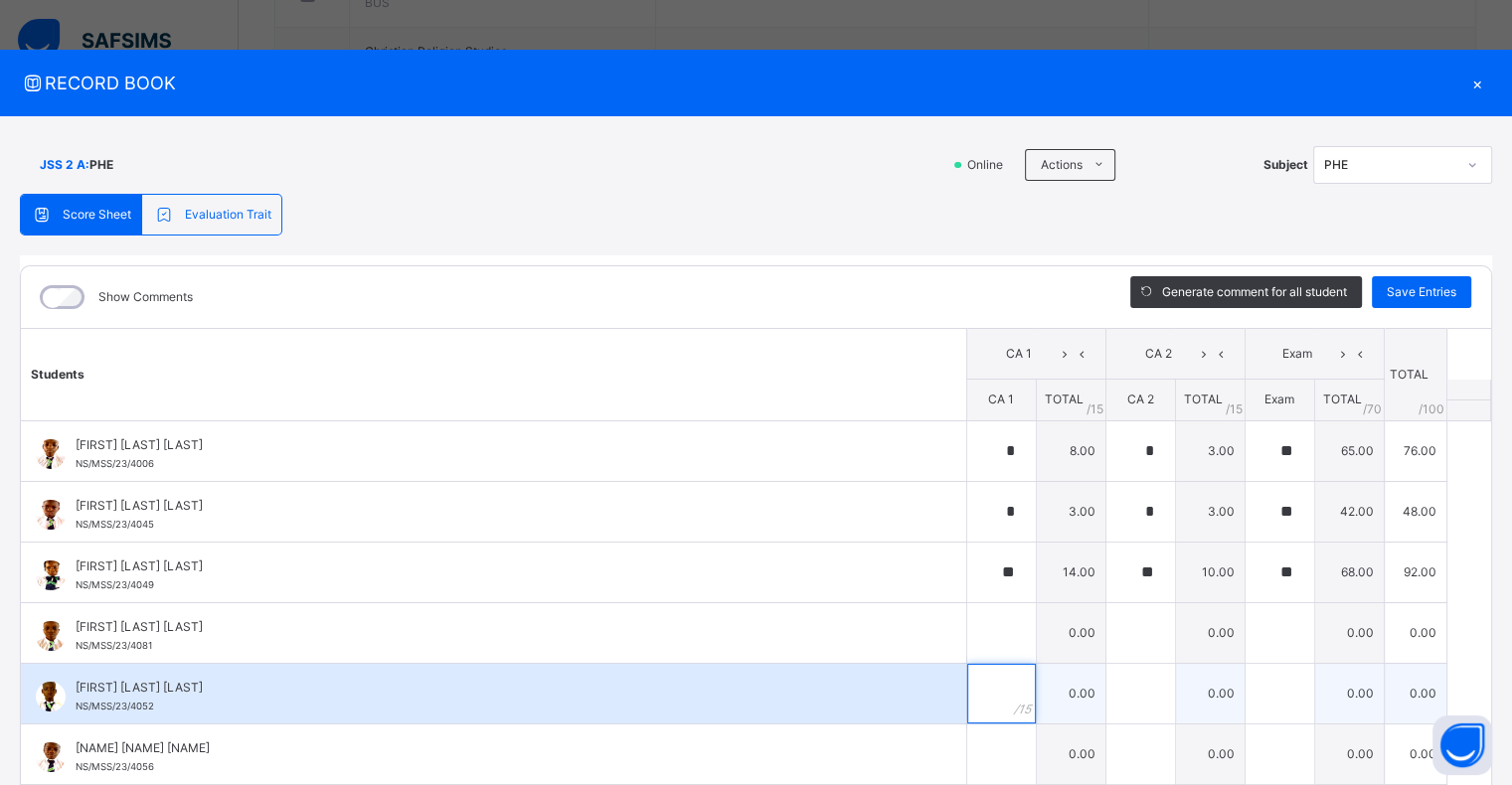 click at bounding box center (1001, 694) 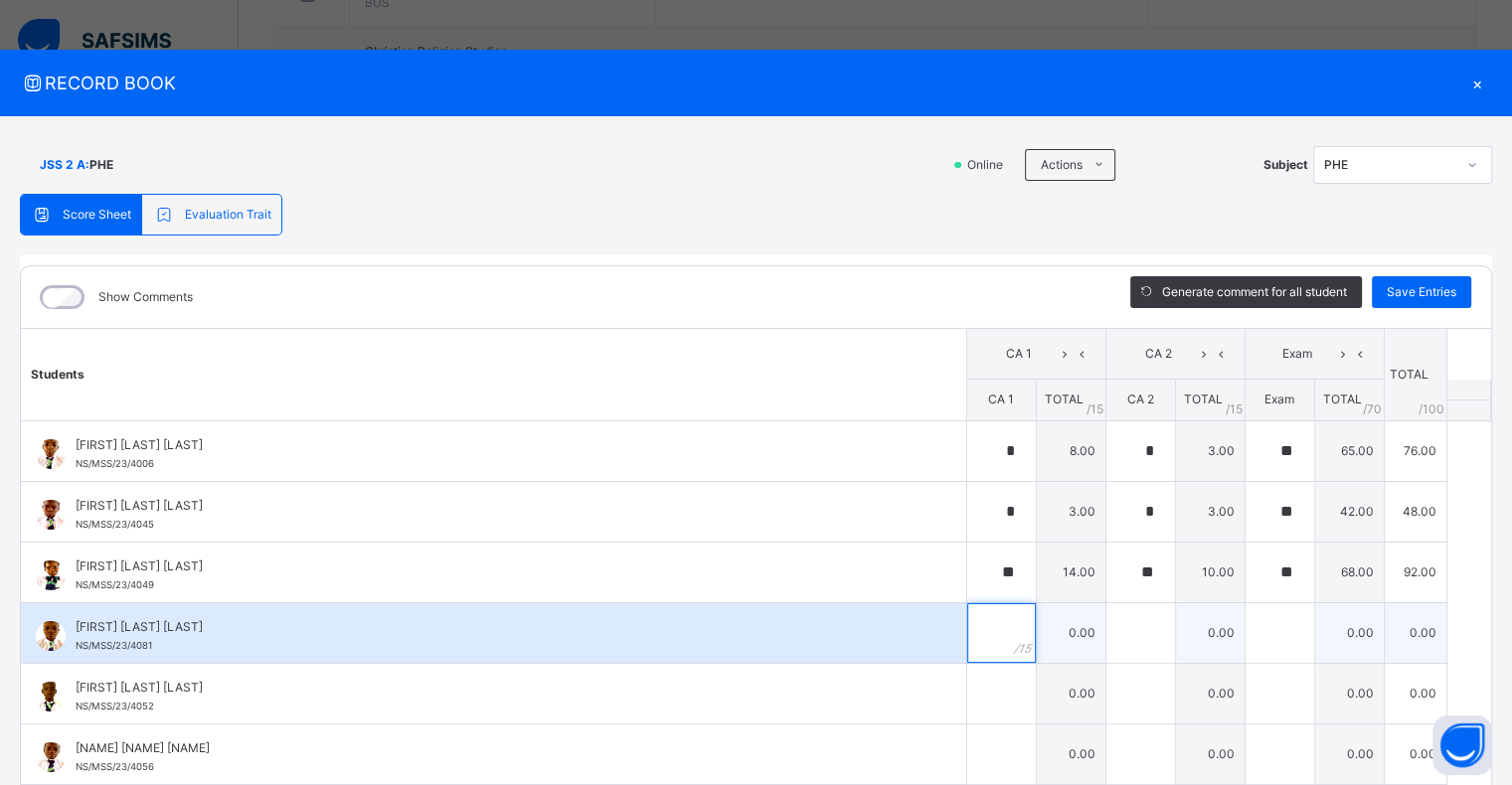 click at bounding box center [1001, 633] 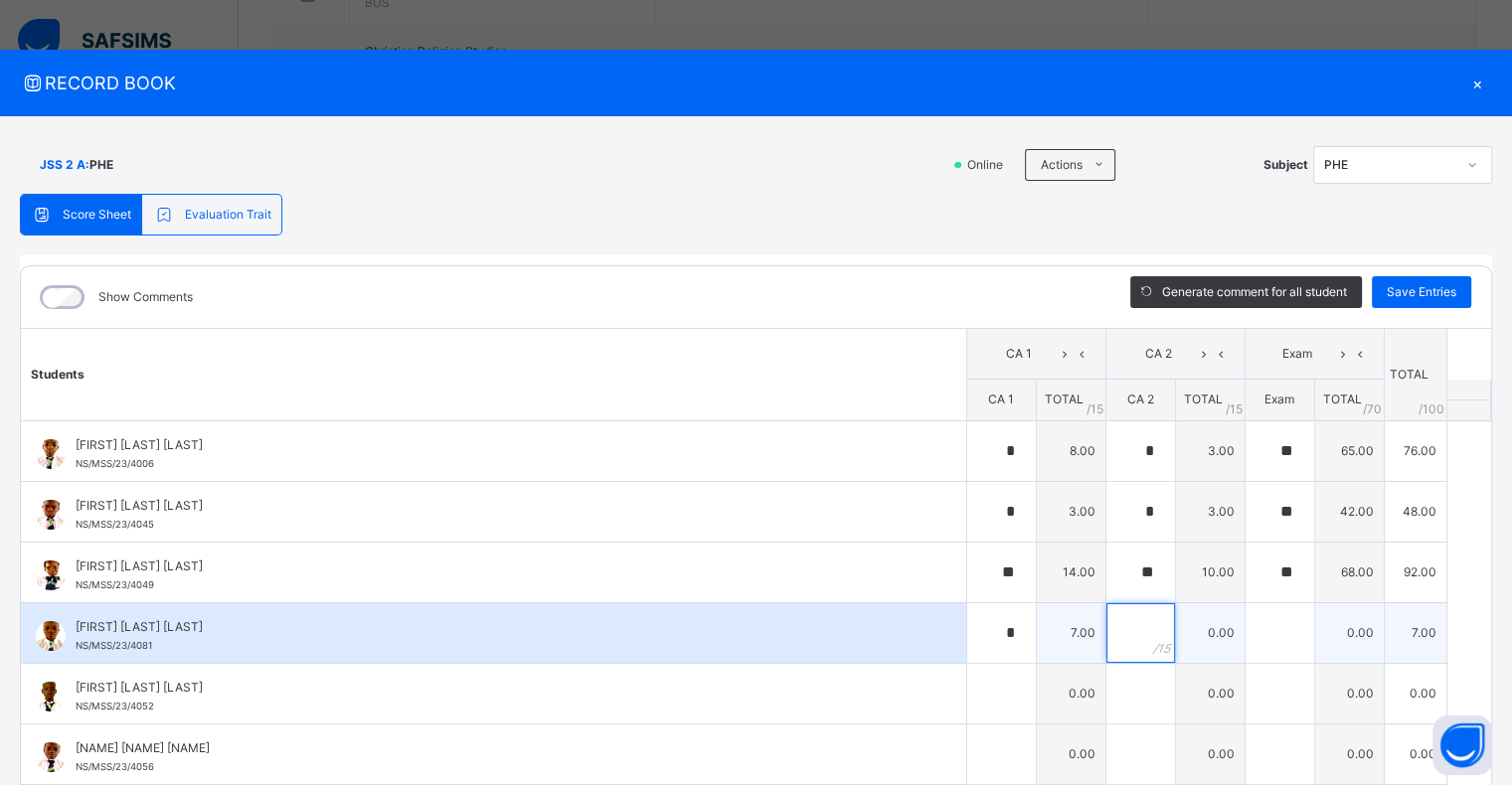 click at bounding box center (1140, 633) 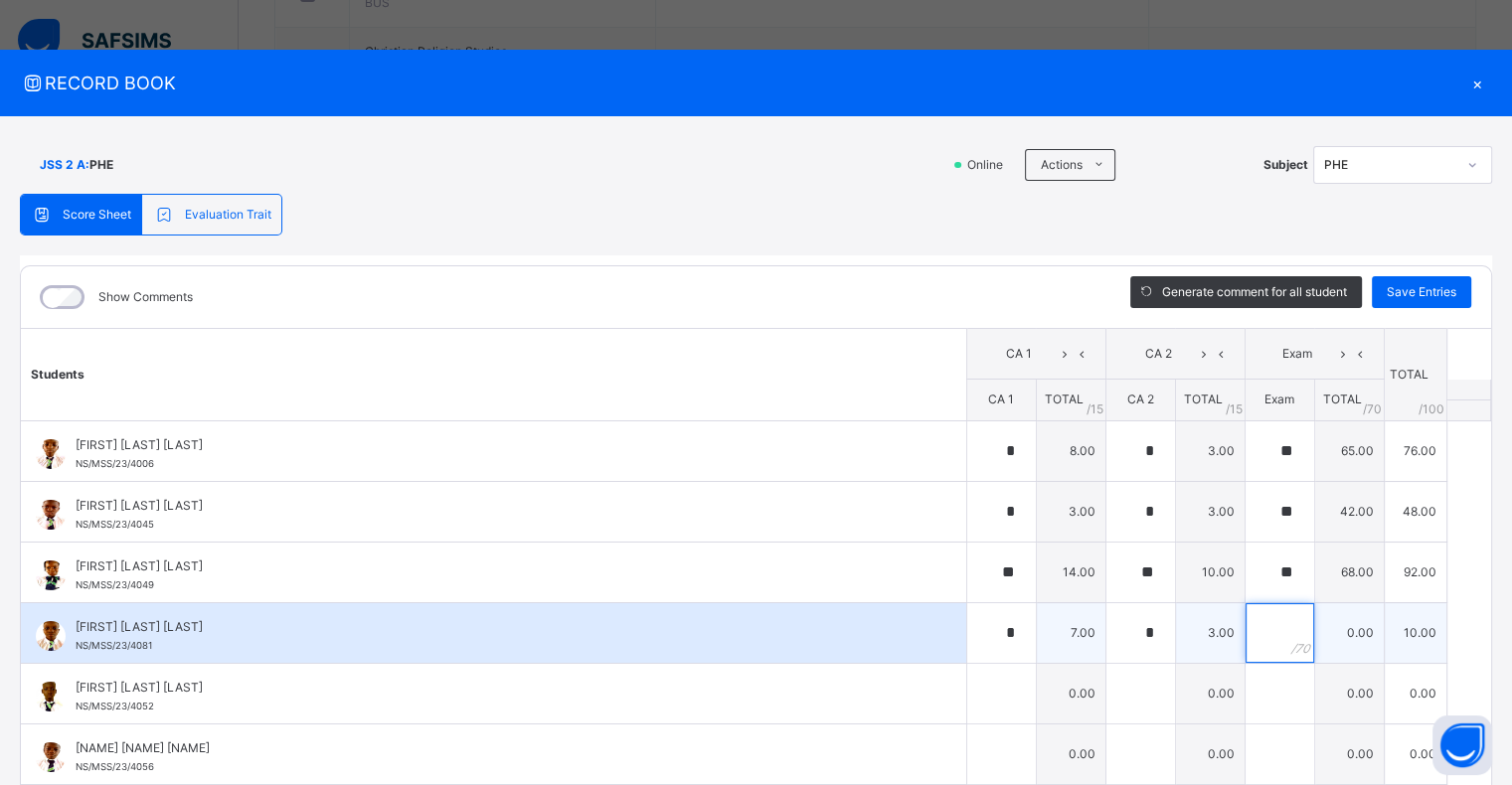 click at bounding box center [1279, 633] 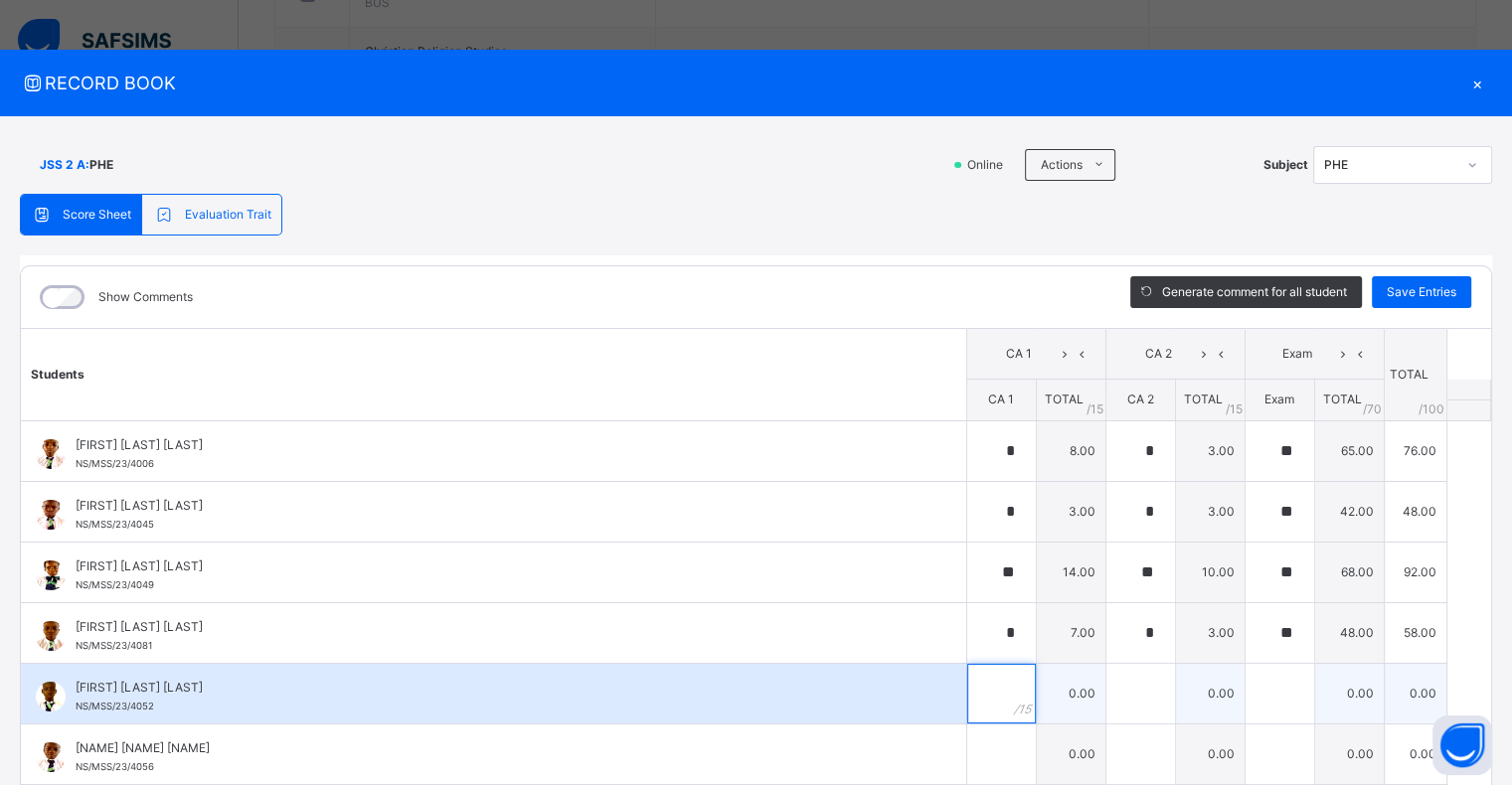 click at bounding box center (1001, 694) 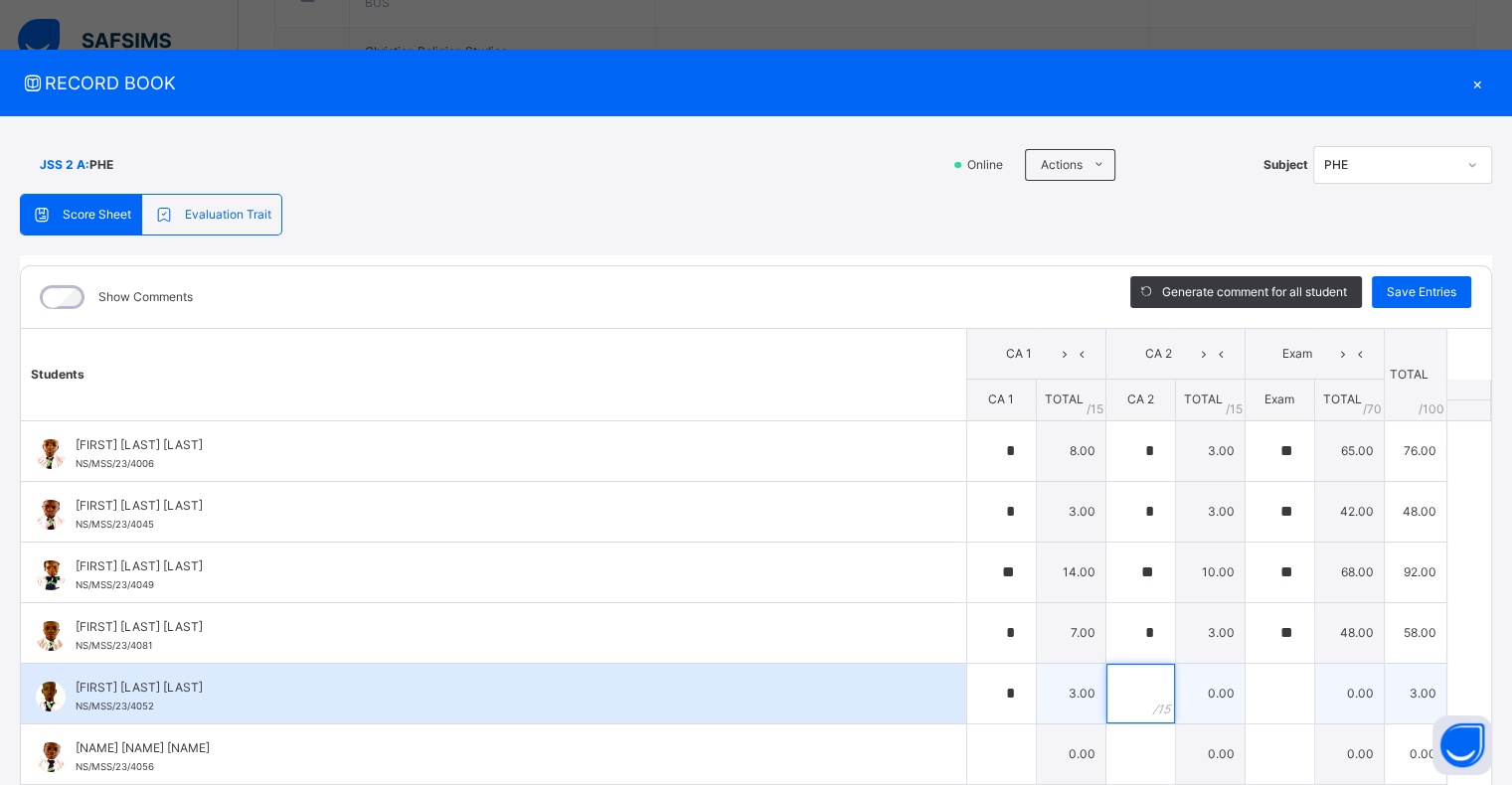 click at bounding box center (1140, 694) 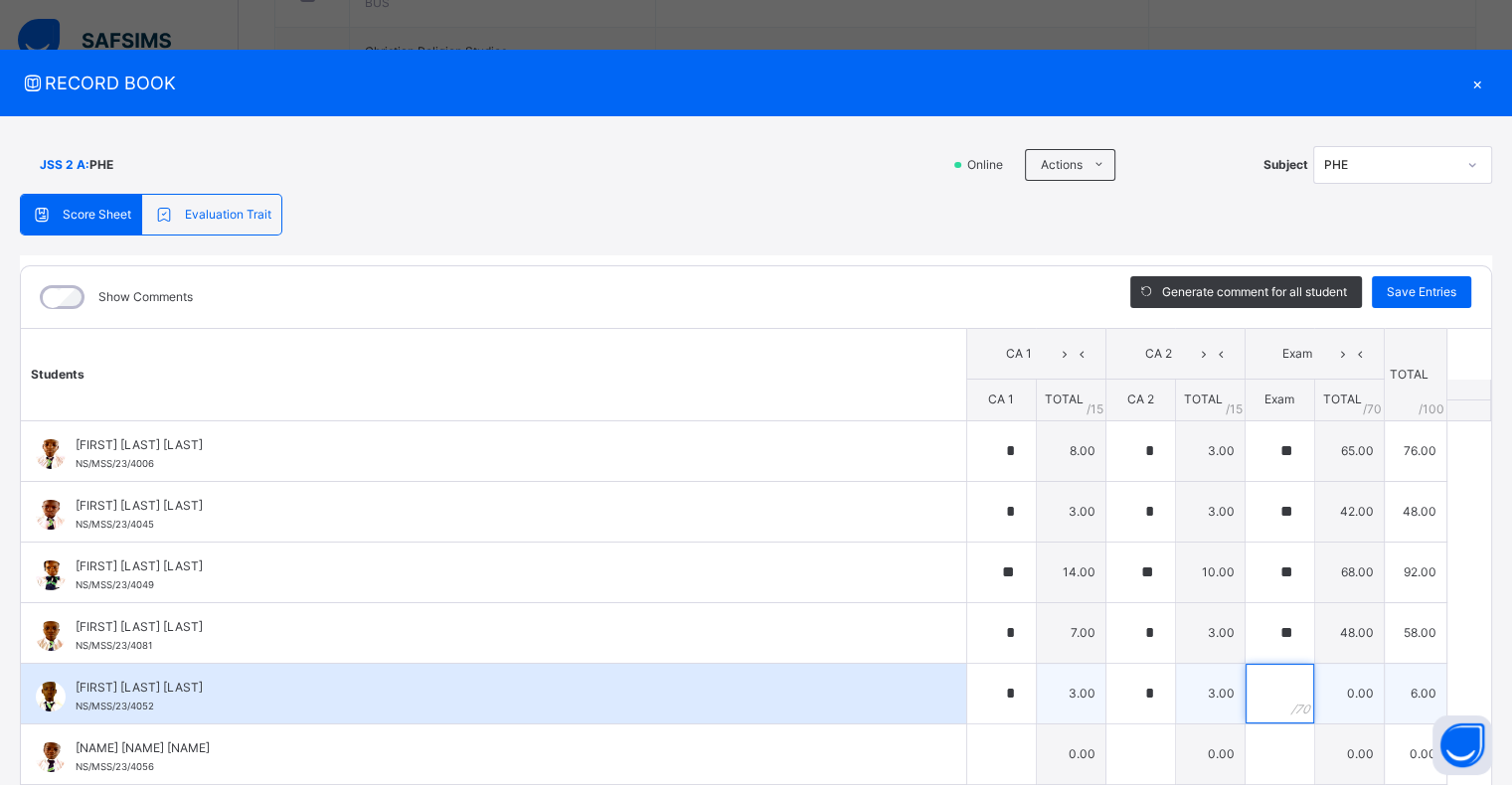 click at bounding box center (1279, 694) 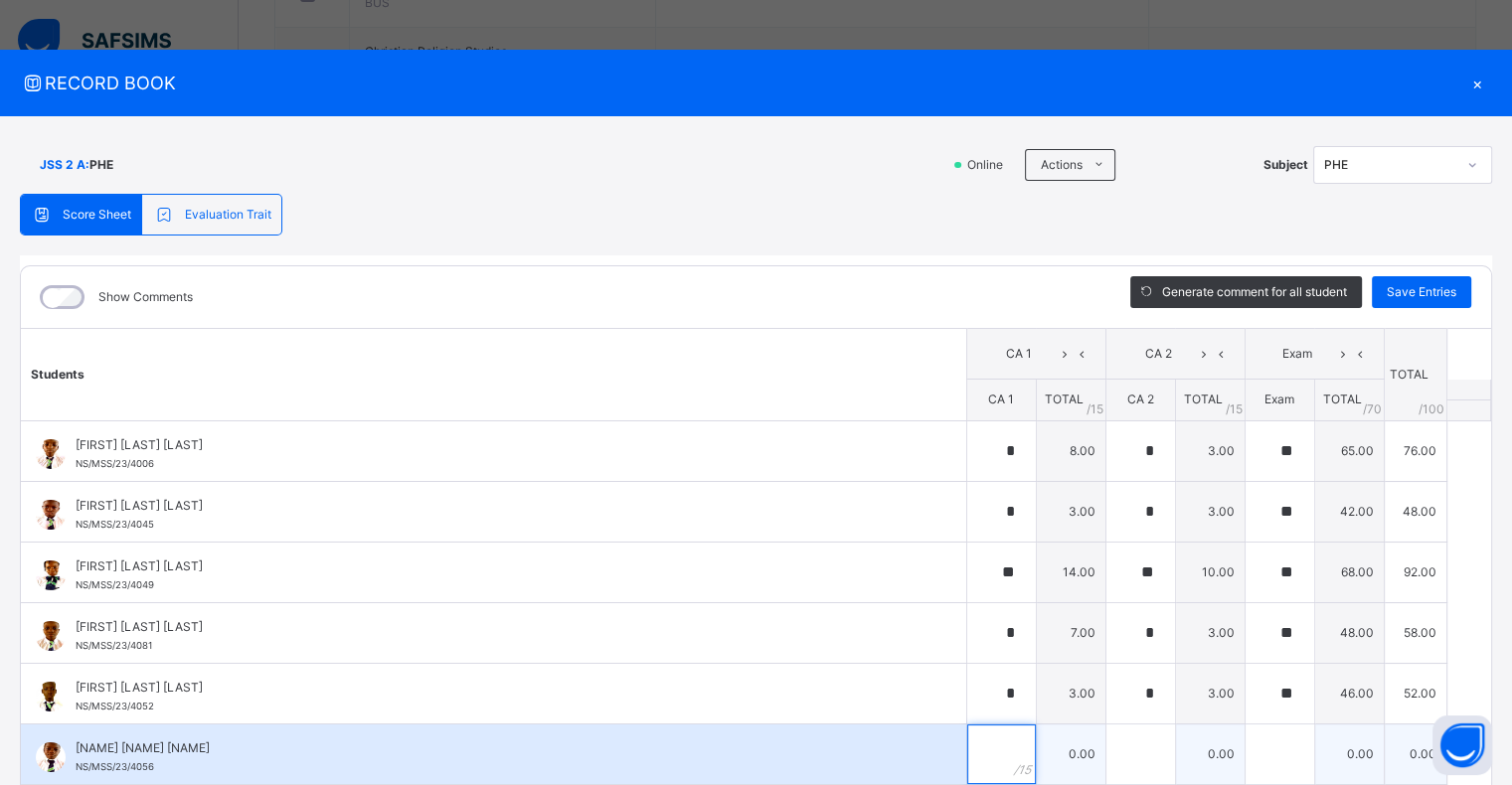 click at bounding box center [1001, 754] 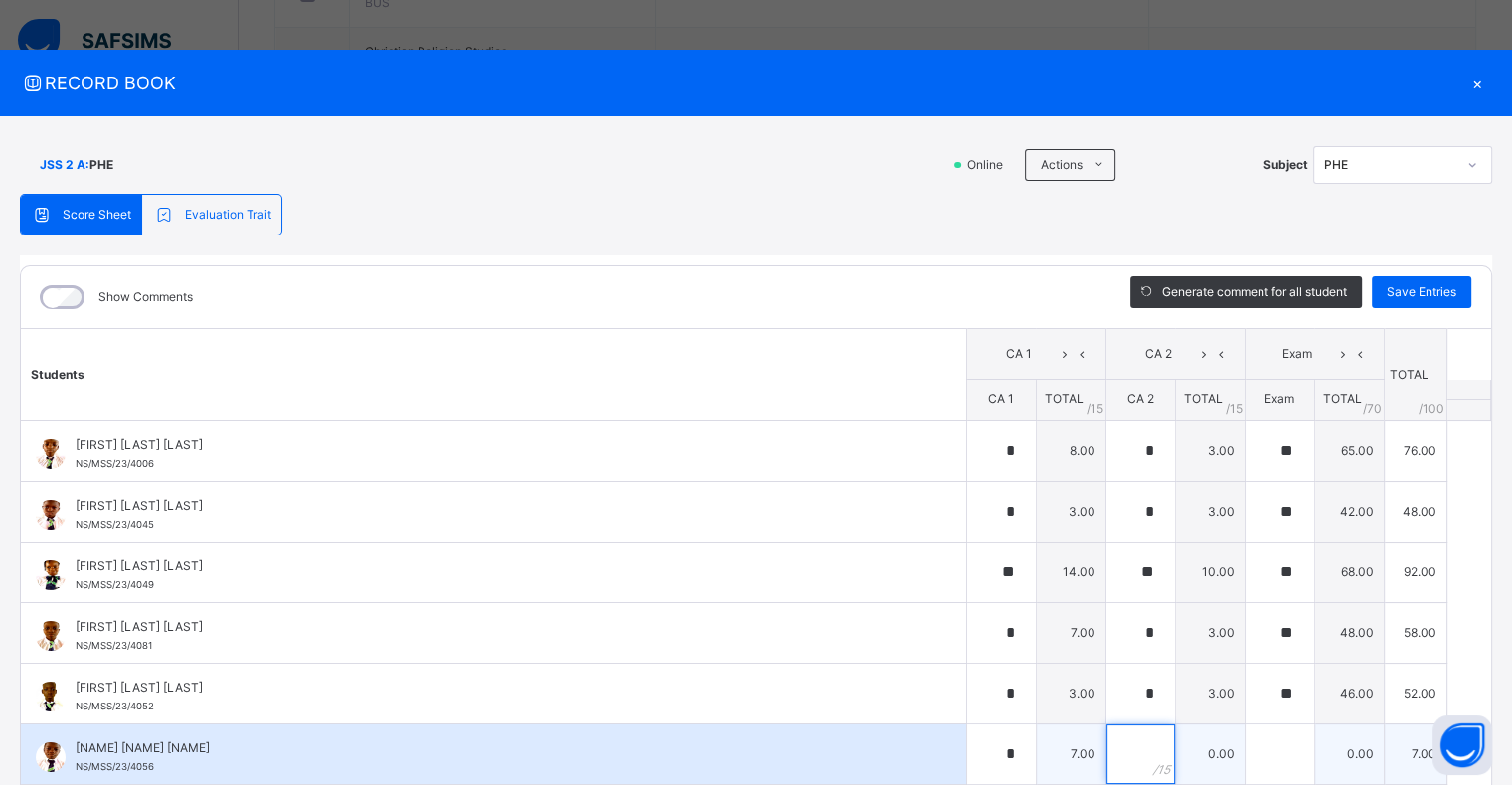 click at bounding box center [1140, 754] 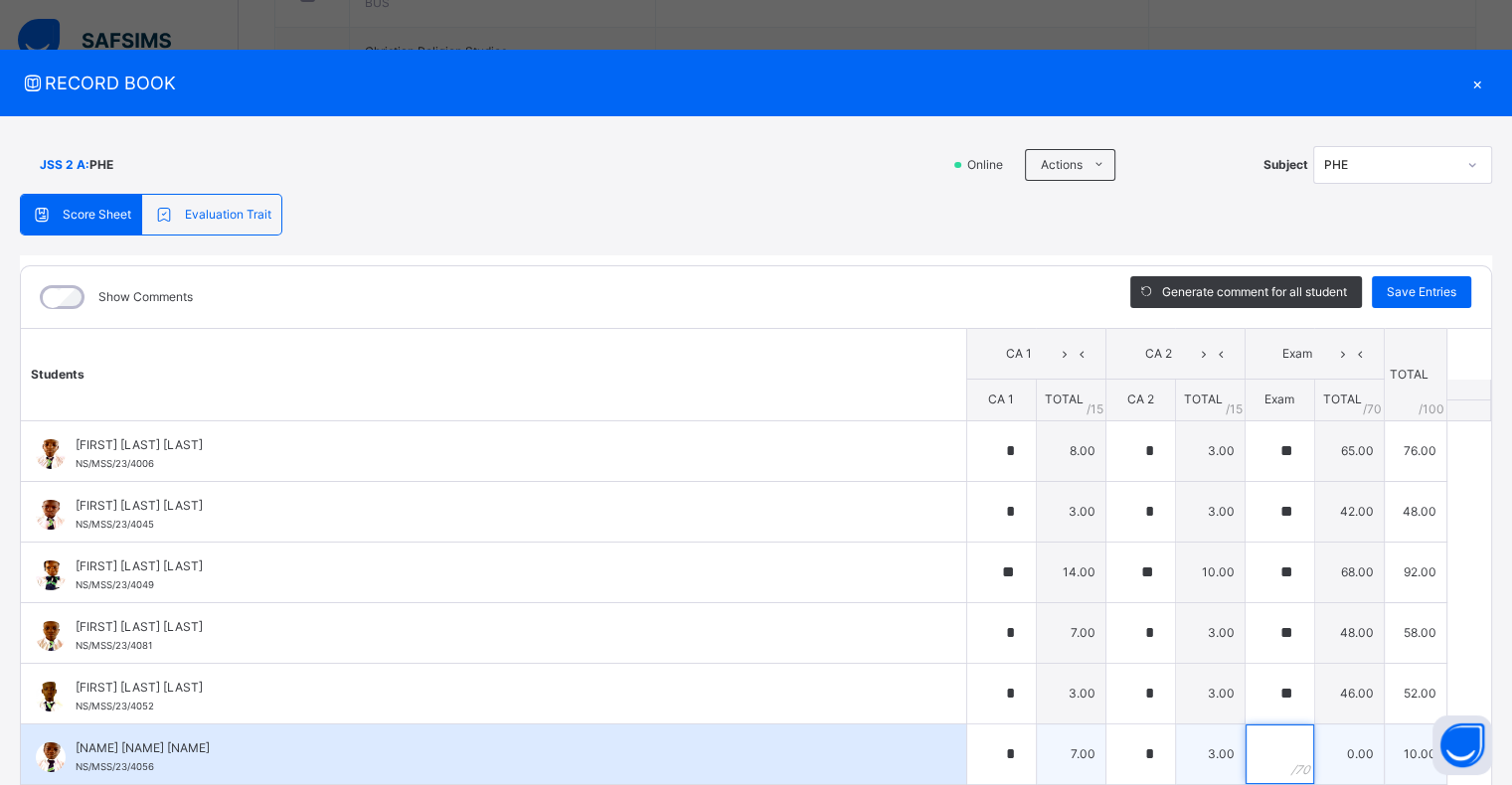 click at bounding box center [1279, 754] 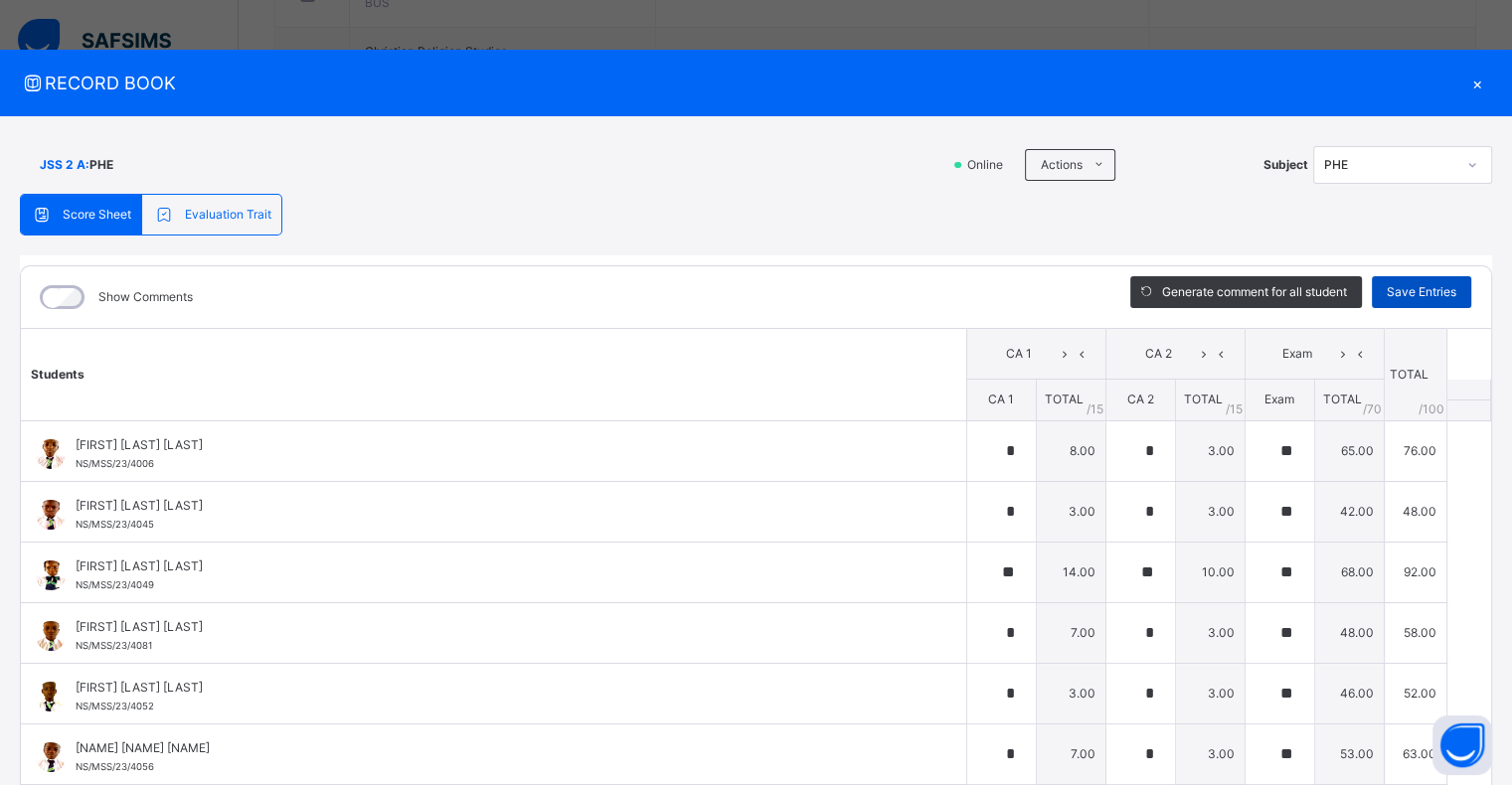 click on "Save Entries" at bounding box center [1422, 292] 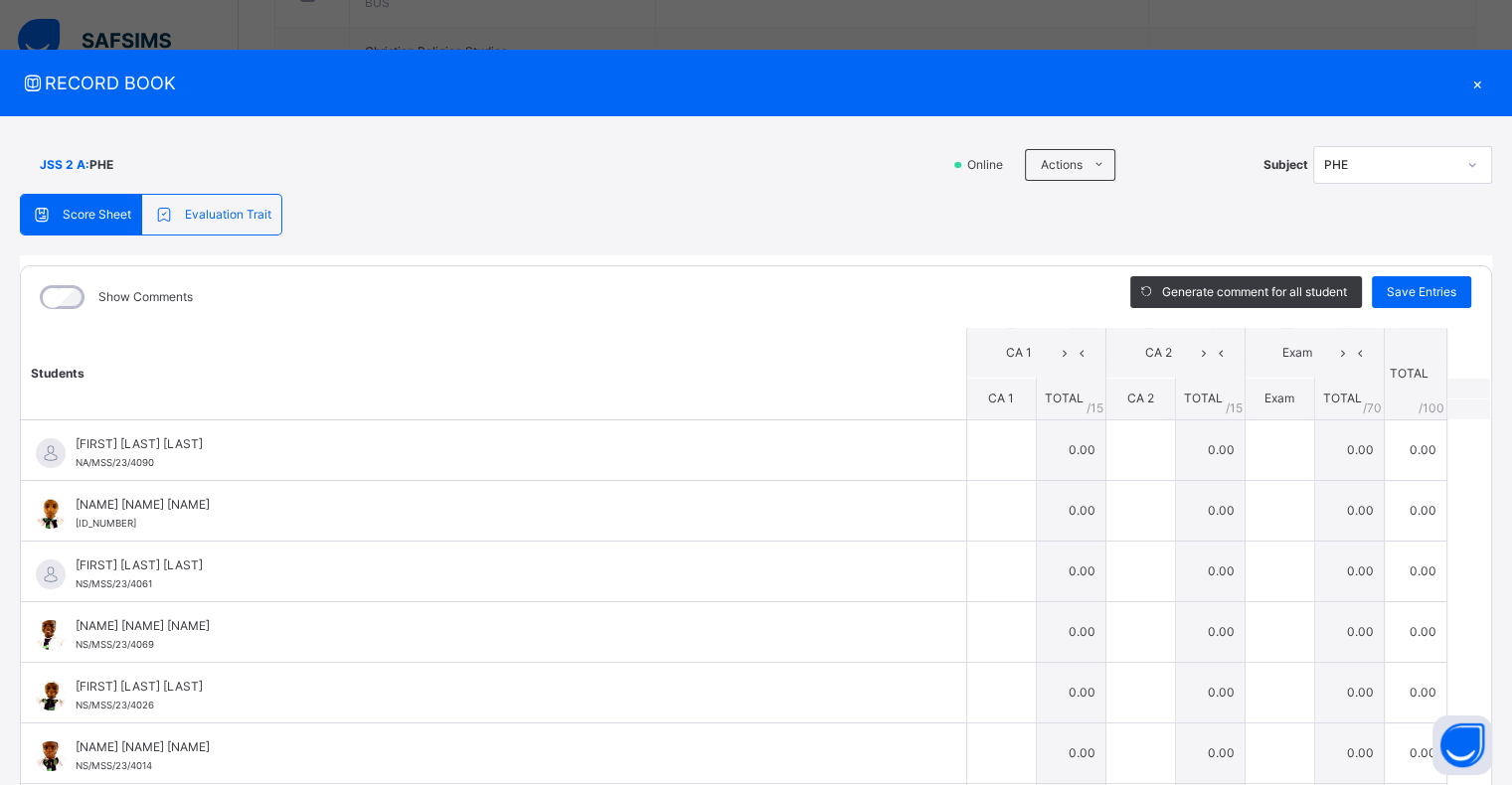 scroll, scrollTop: 370, scrollLeft: 0, axis: vertical 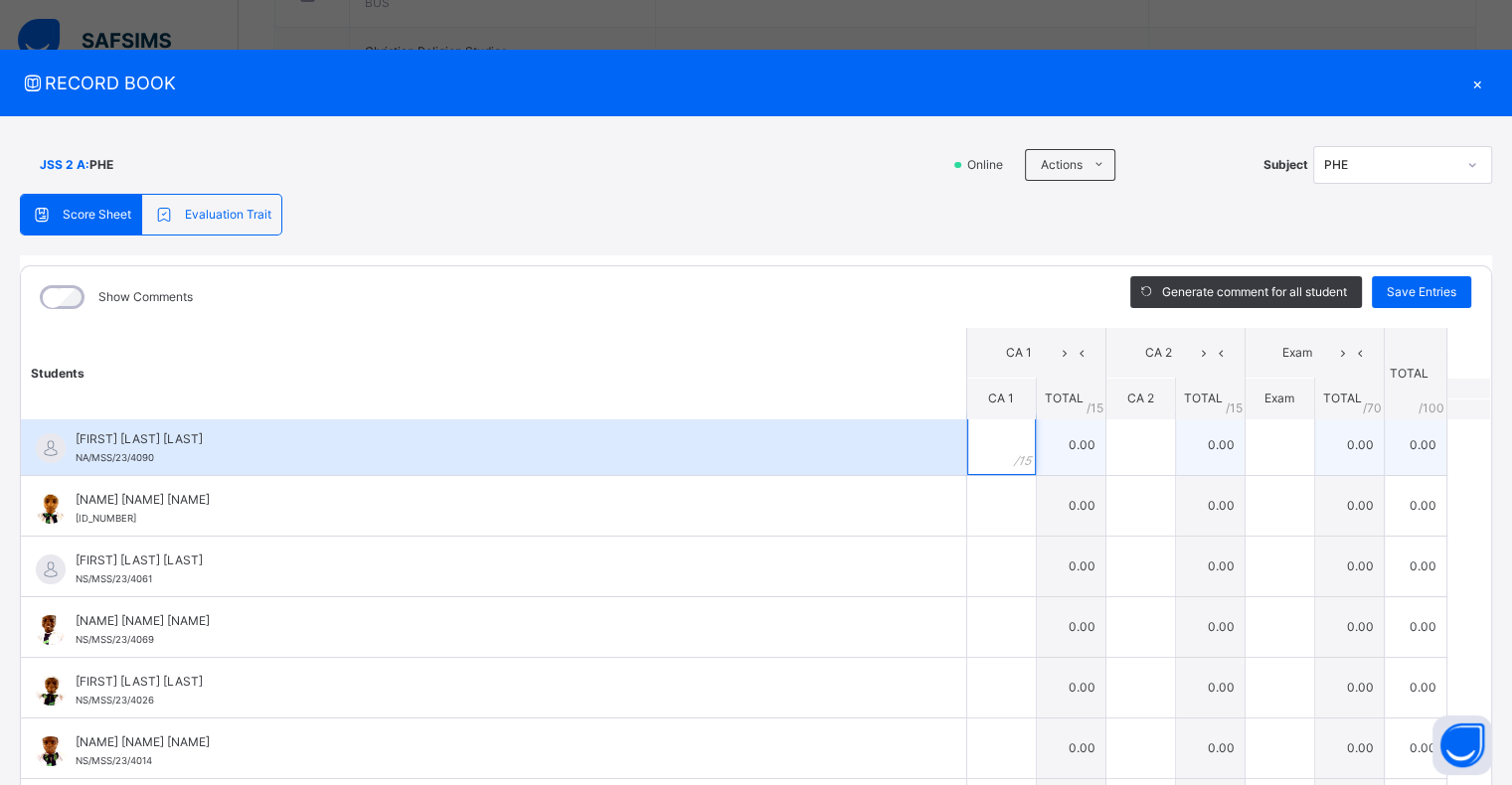 click at bounding box center (1001, 445) 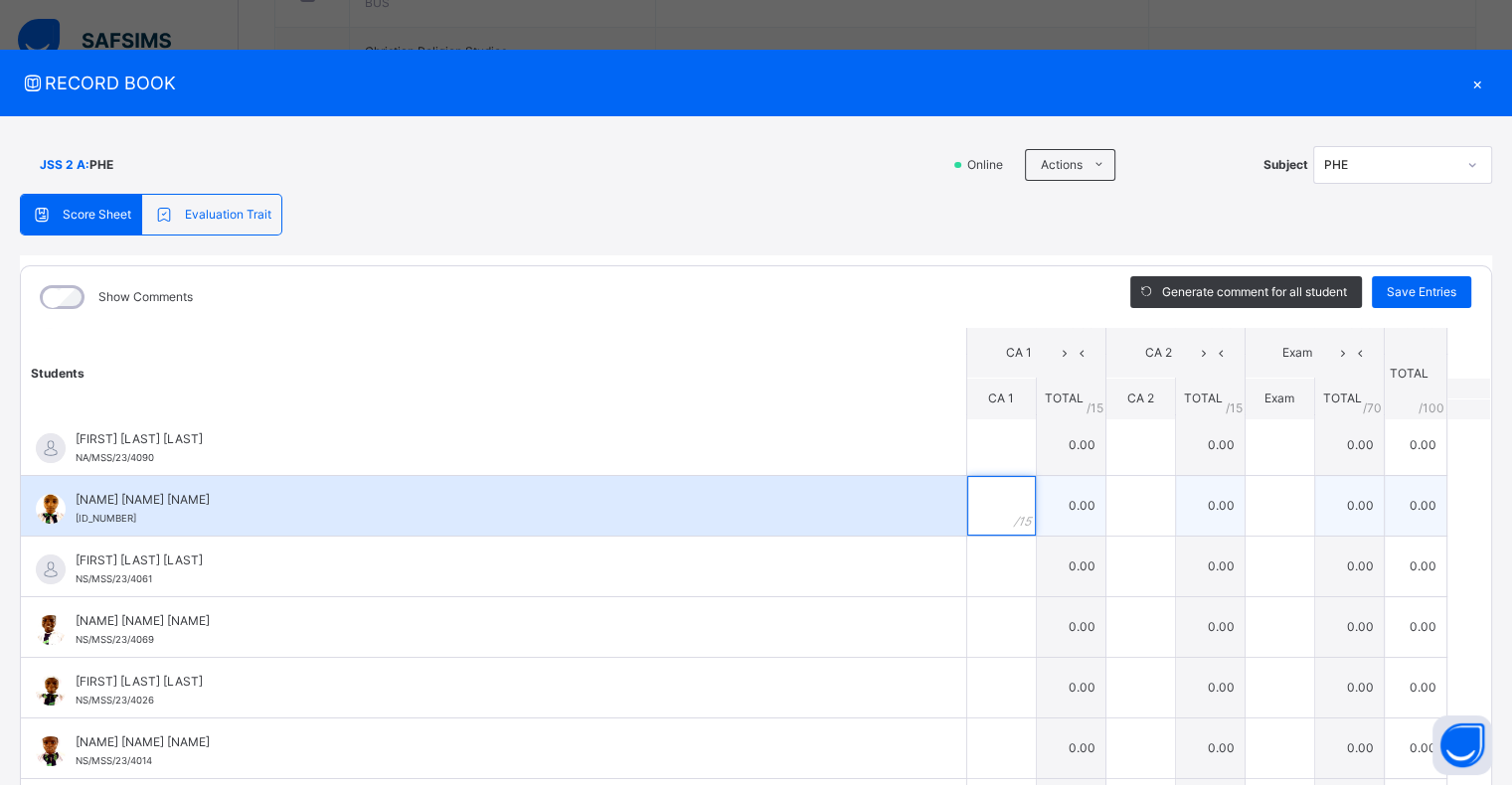 click at bounding box center [1001, 506] 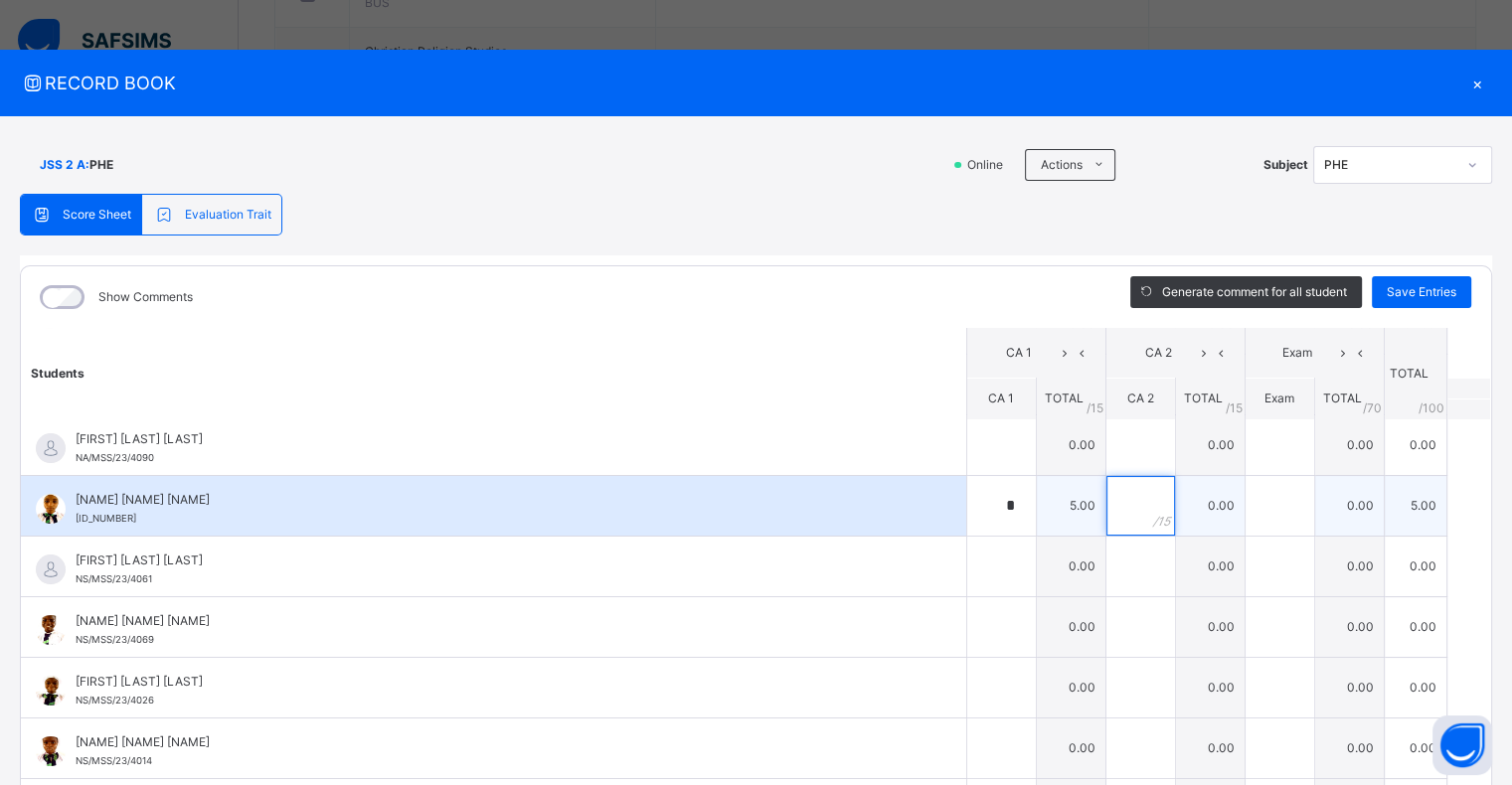 click at bounding box center [1140, 506] 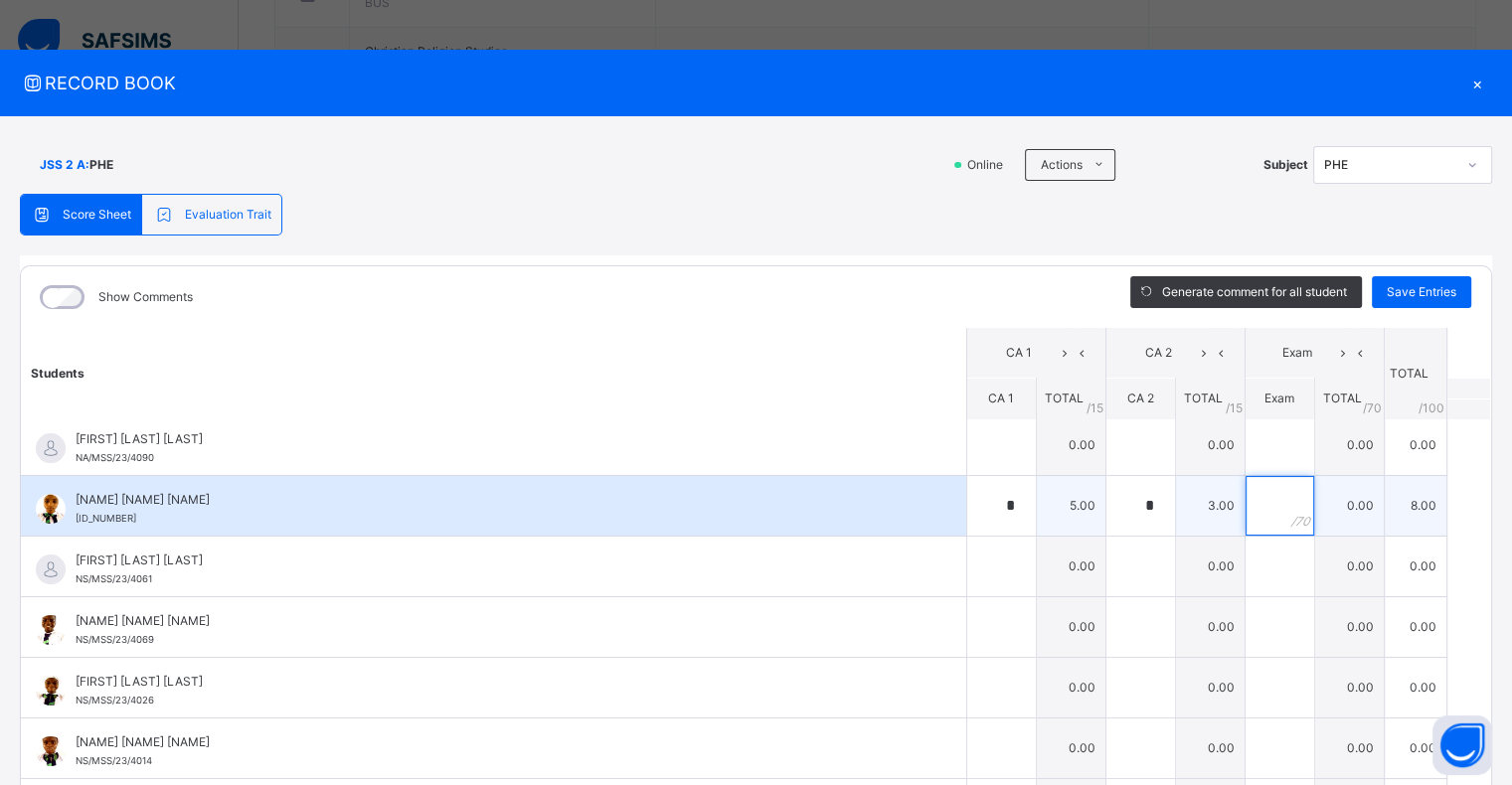 click at bounding box center [1279, 506] 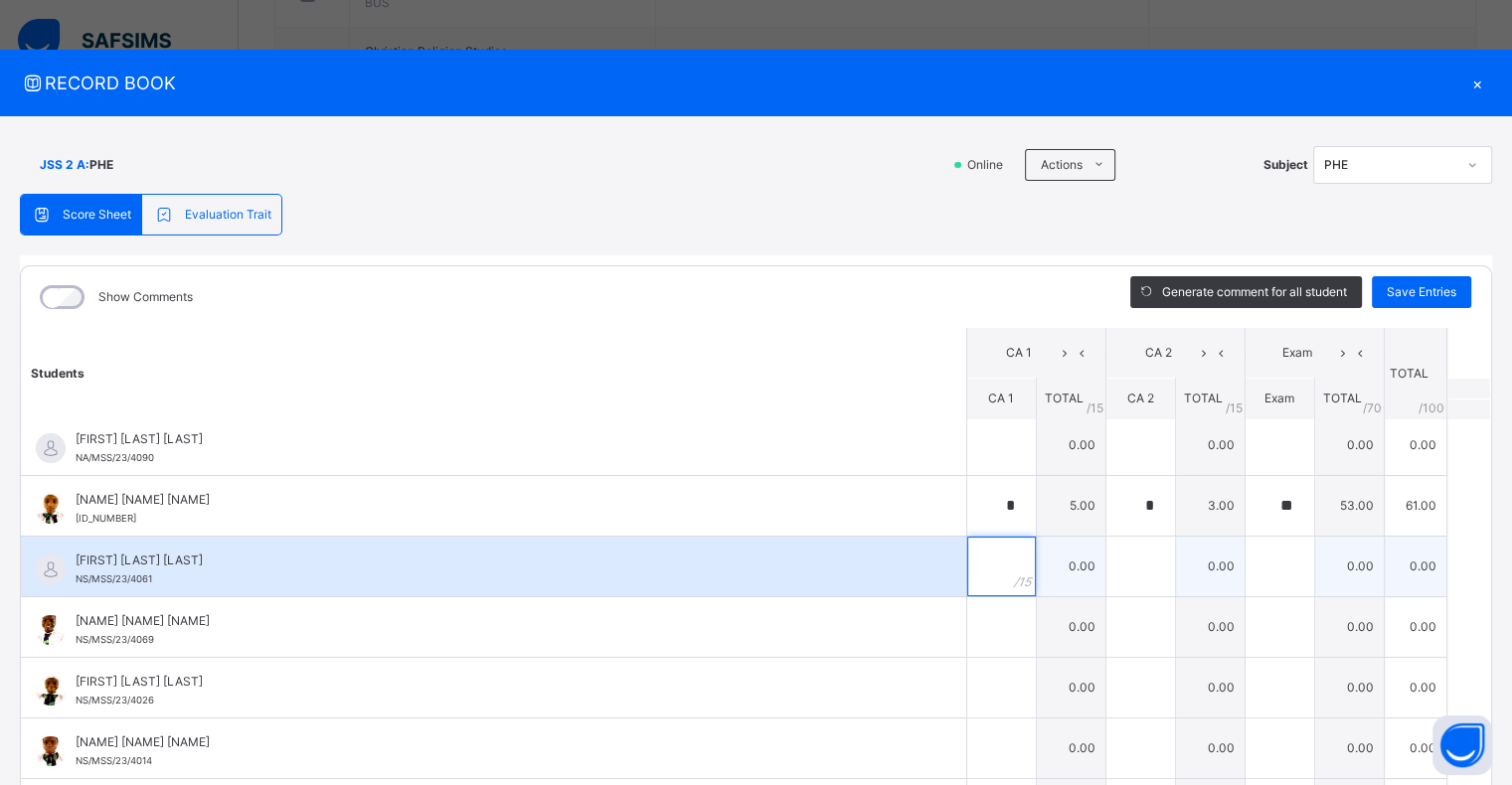 click at bounding box center (1001, 566) 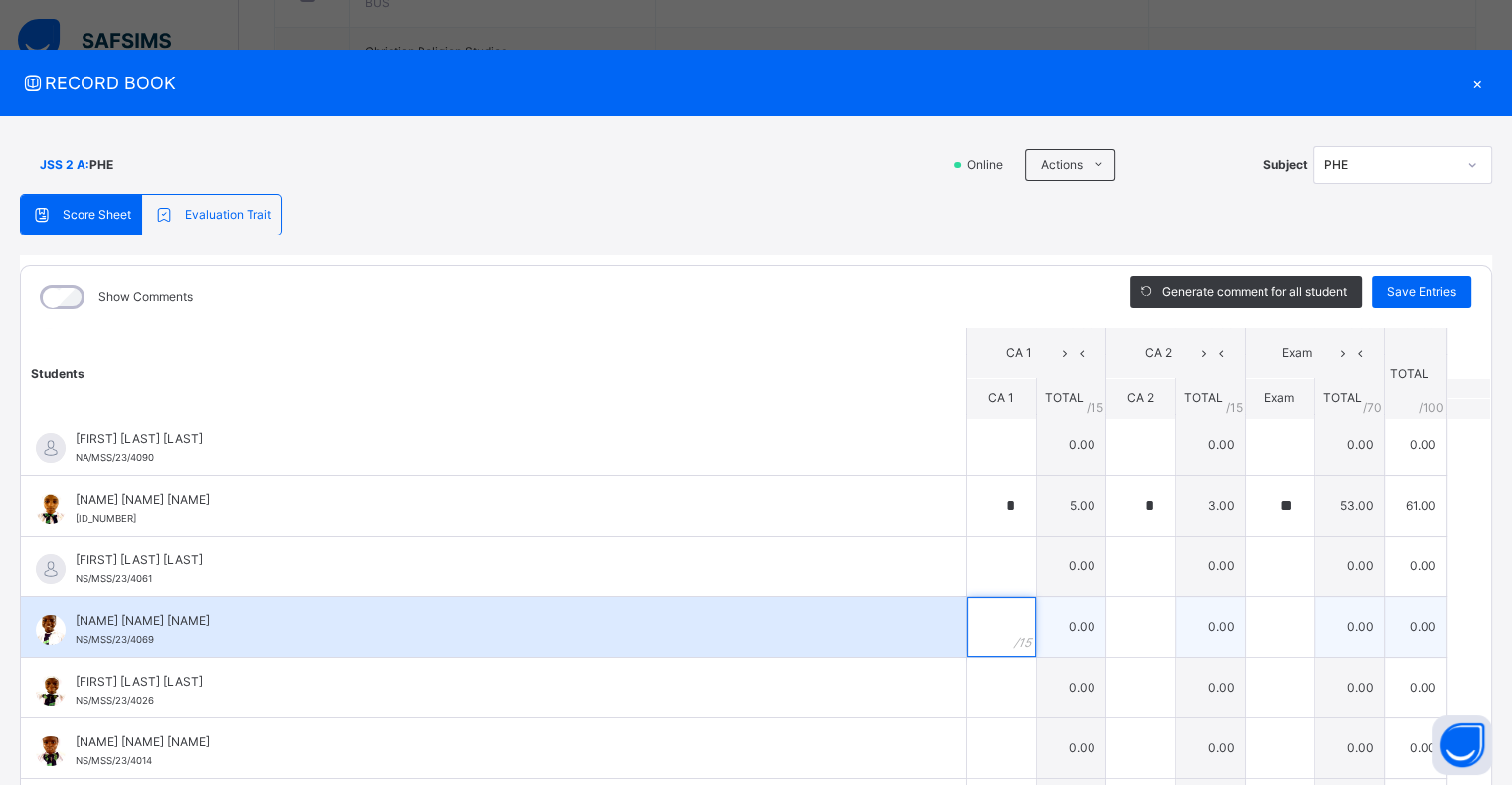 click at bounding box center [1001, 627] 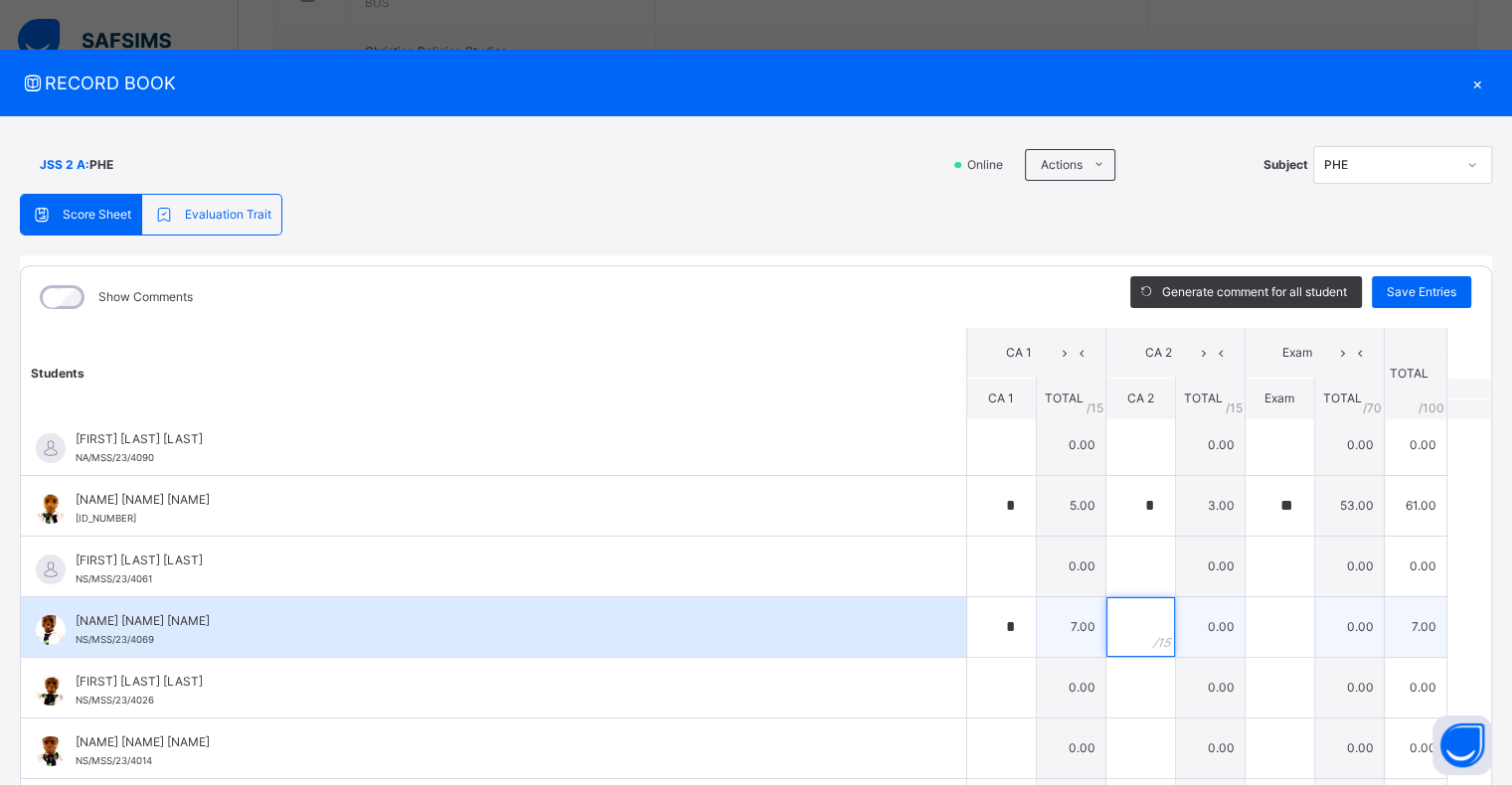 click at bounding box center [1140, 627] 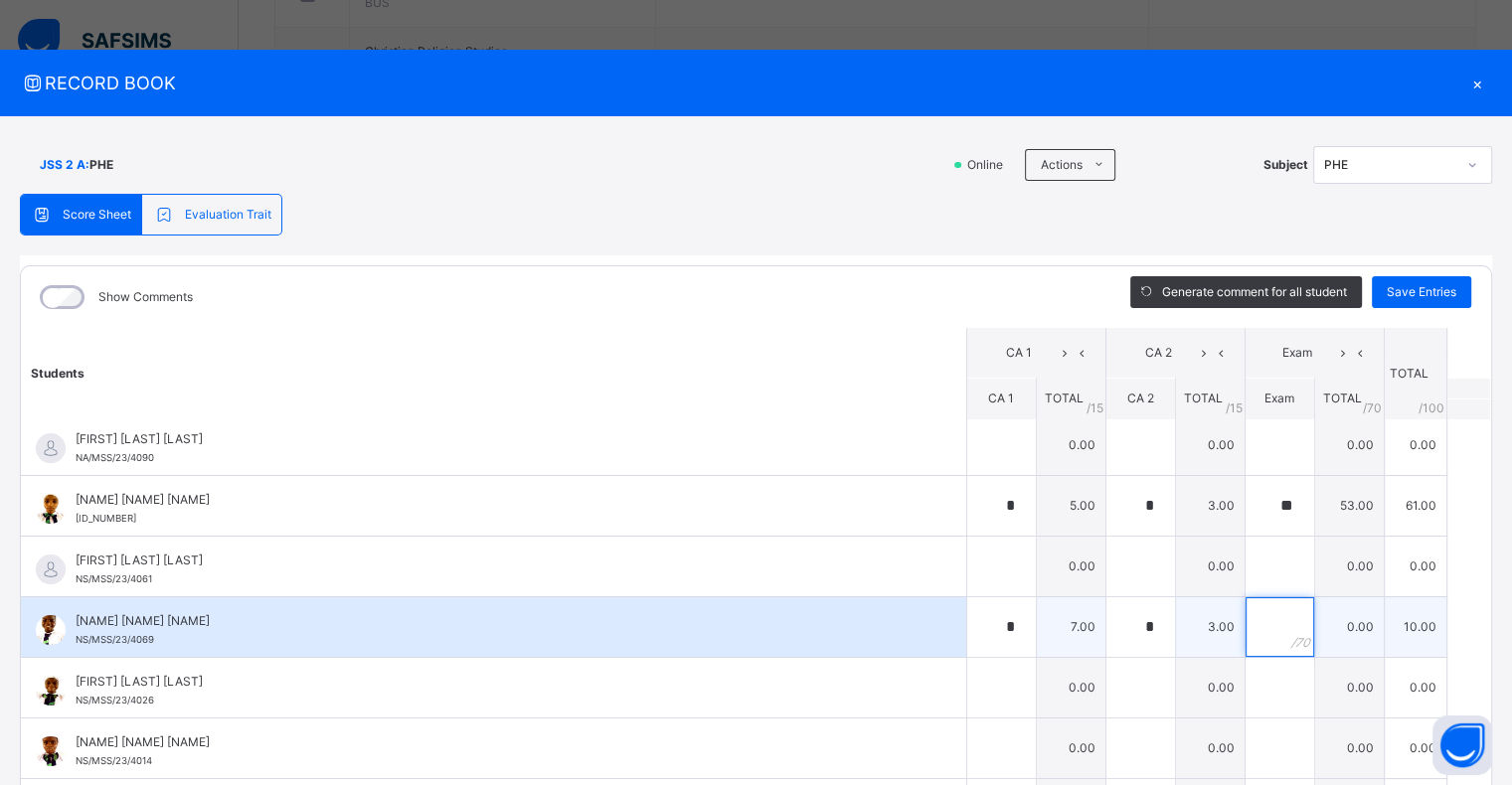 click at bounding box center [1279, 627] 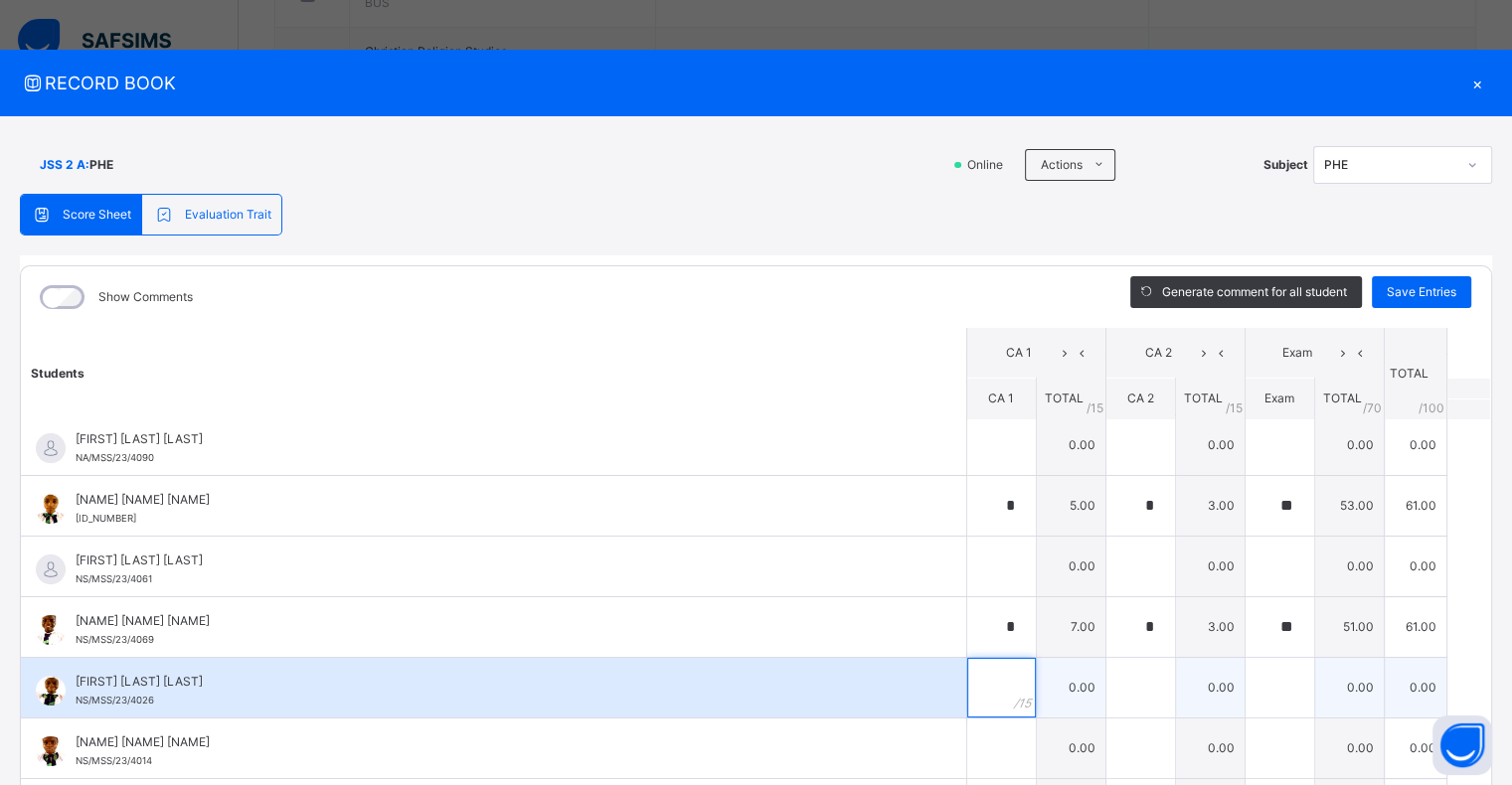 click at bounding box center [1001, 688] 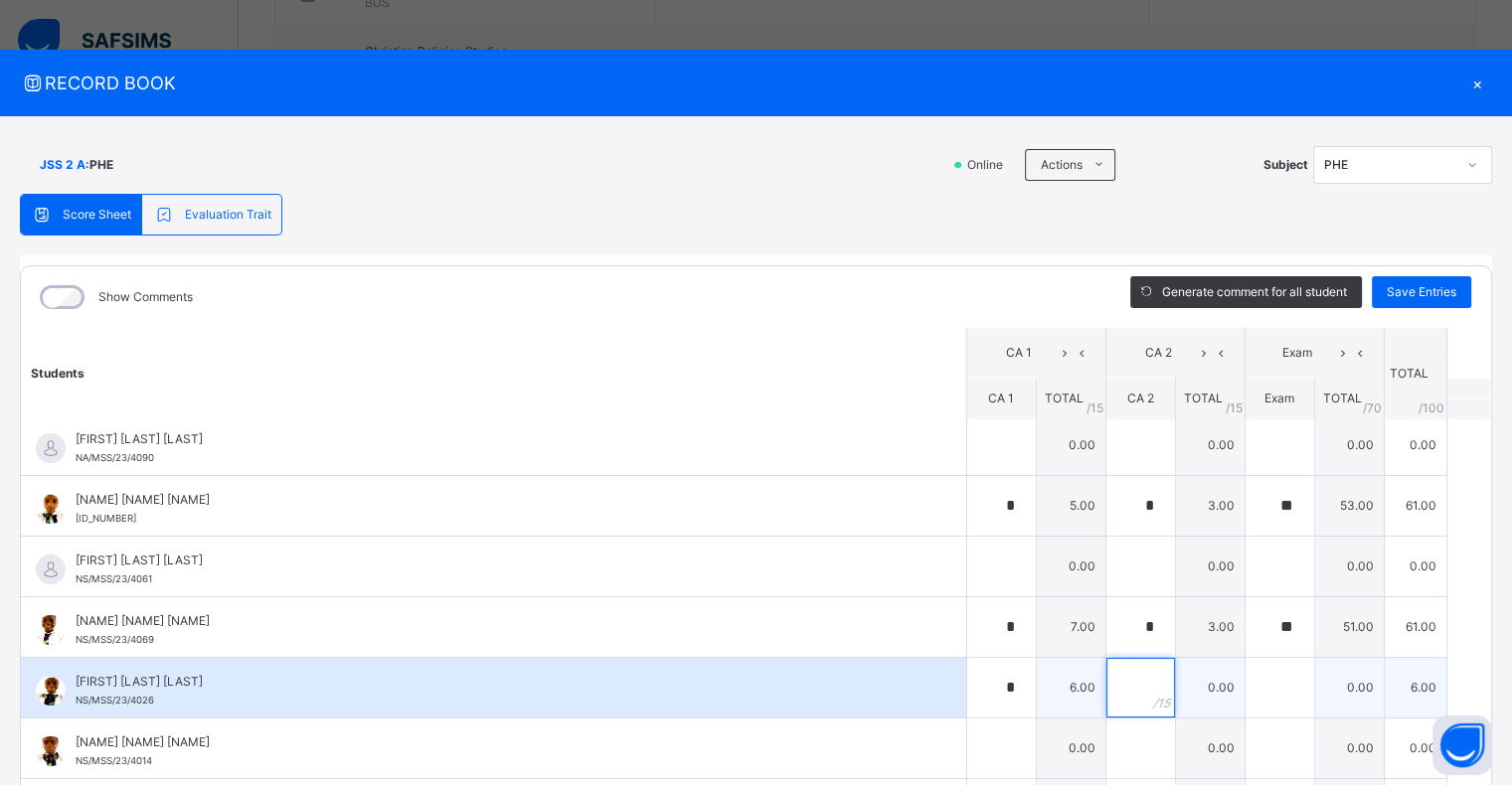 click at bounding box center [1140, 688] 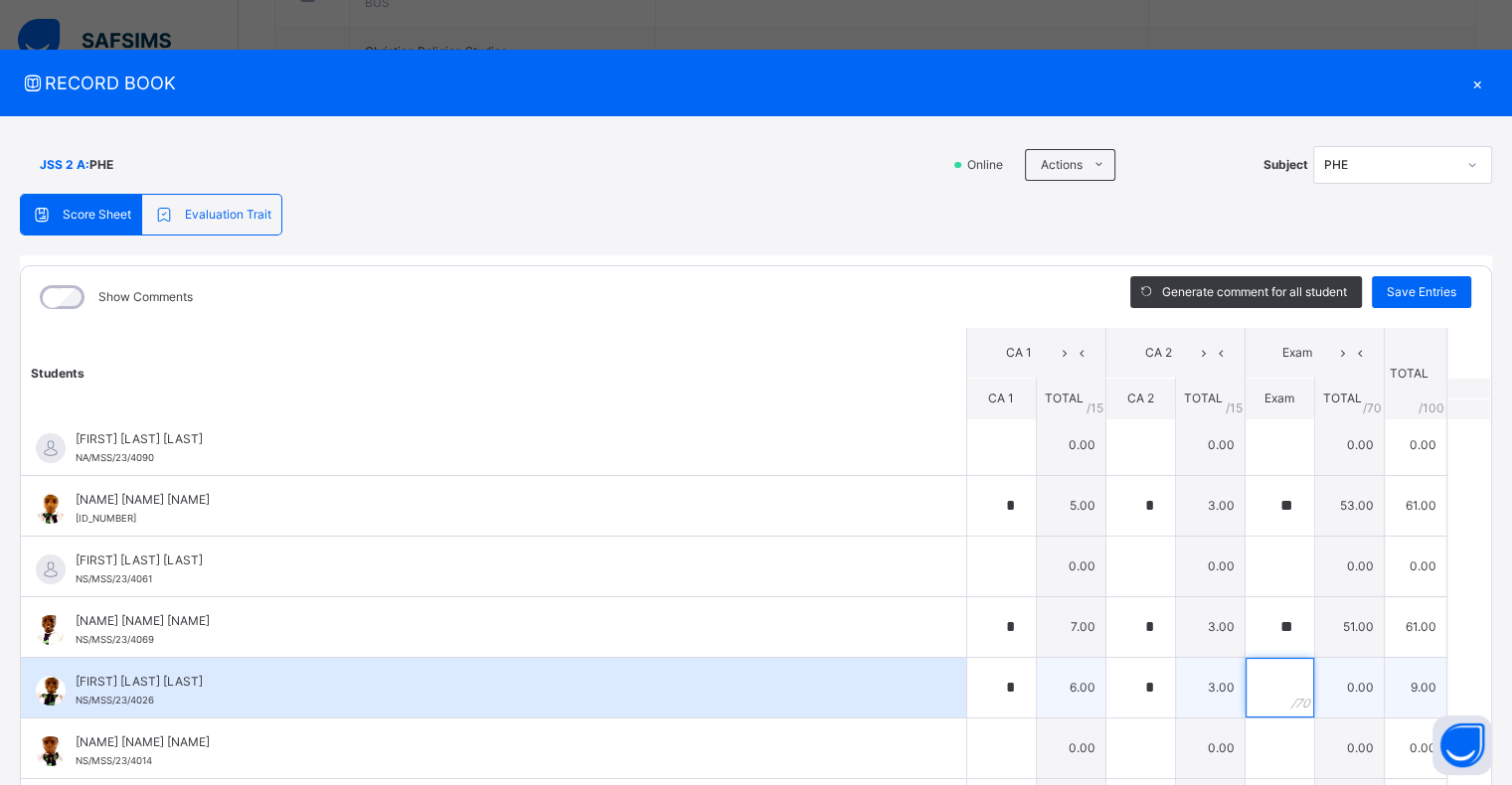 click at bounding box center (1279, 688) 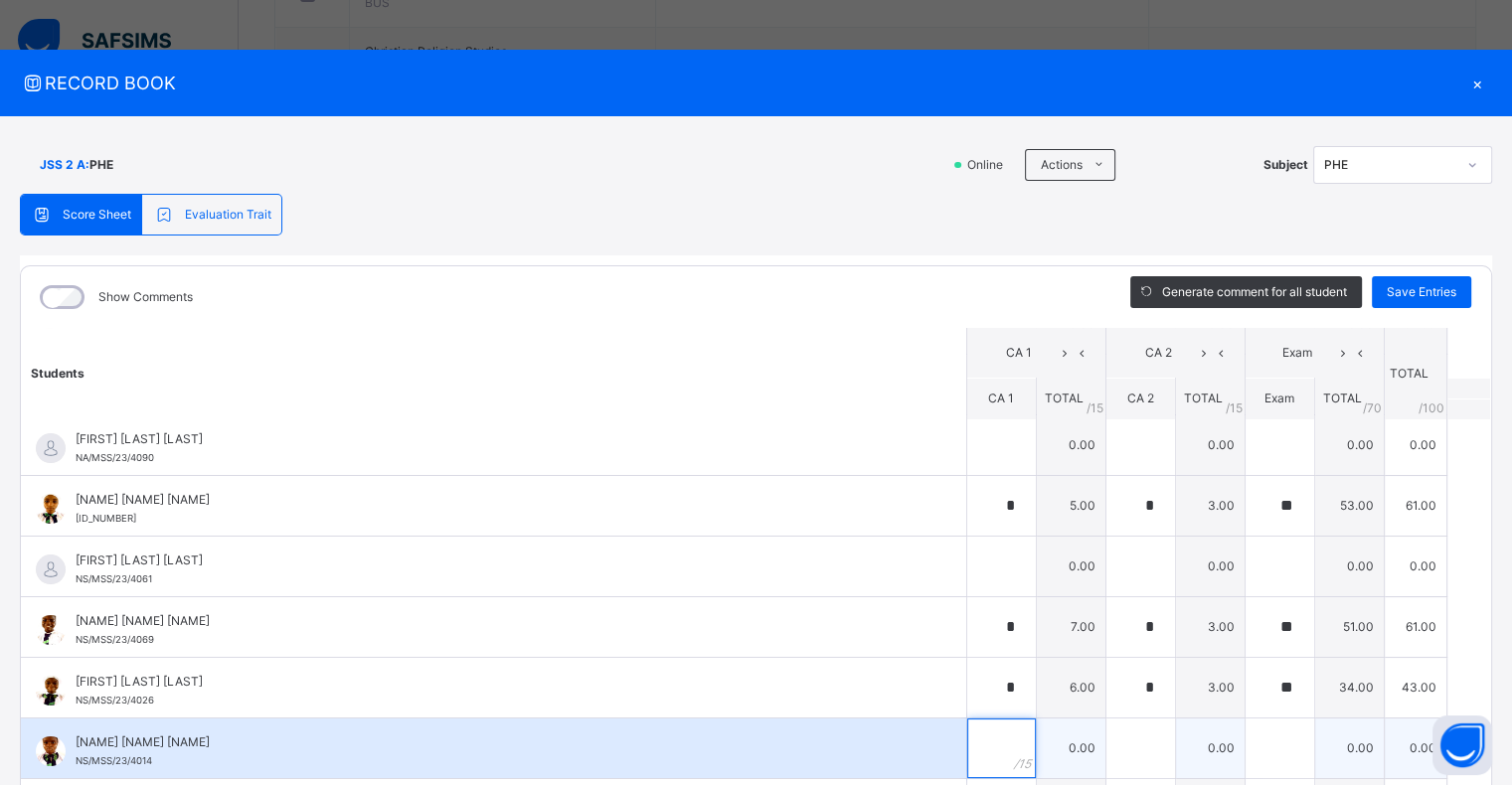 click at bounding box center (1001, 748) 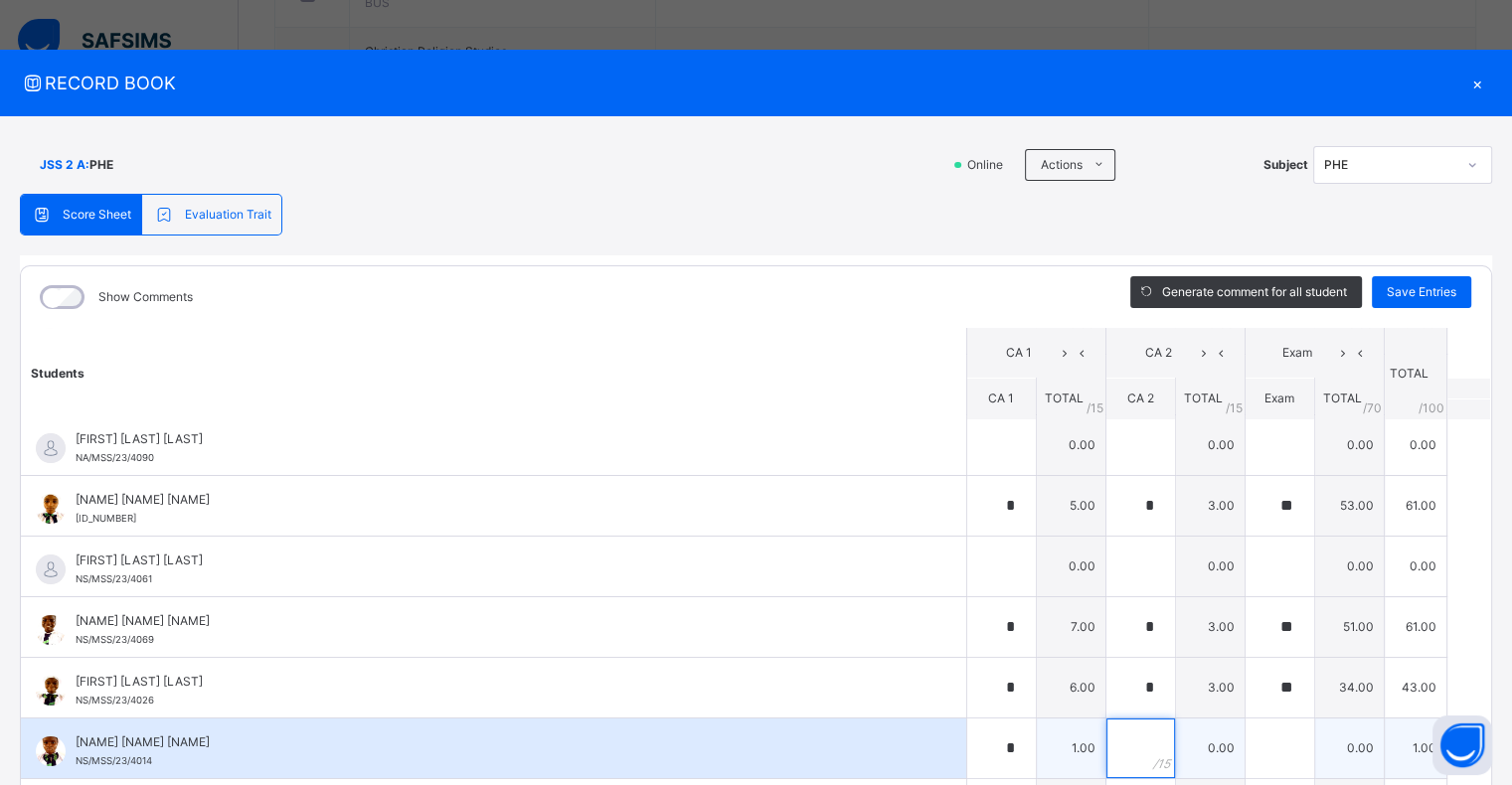 click at bounding box center (1140, 748) 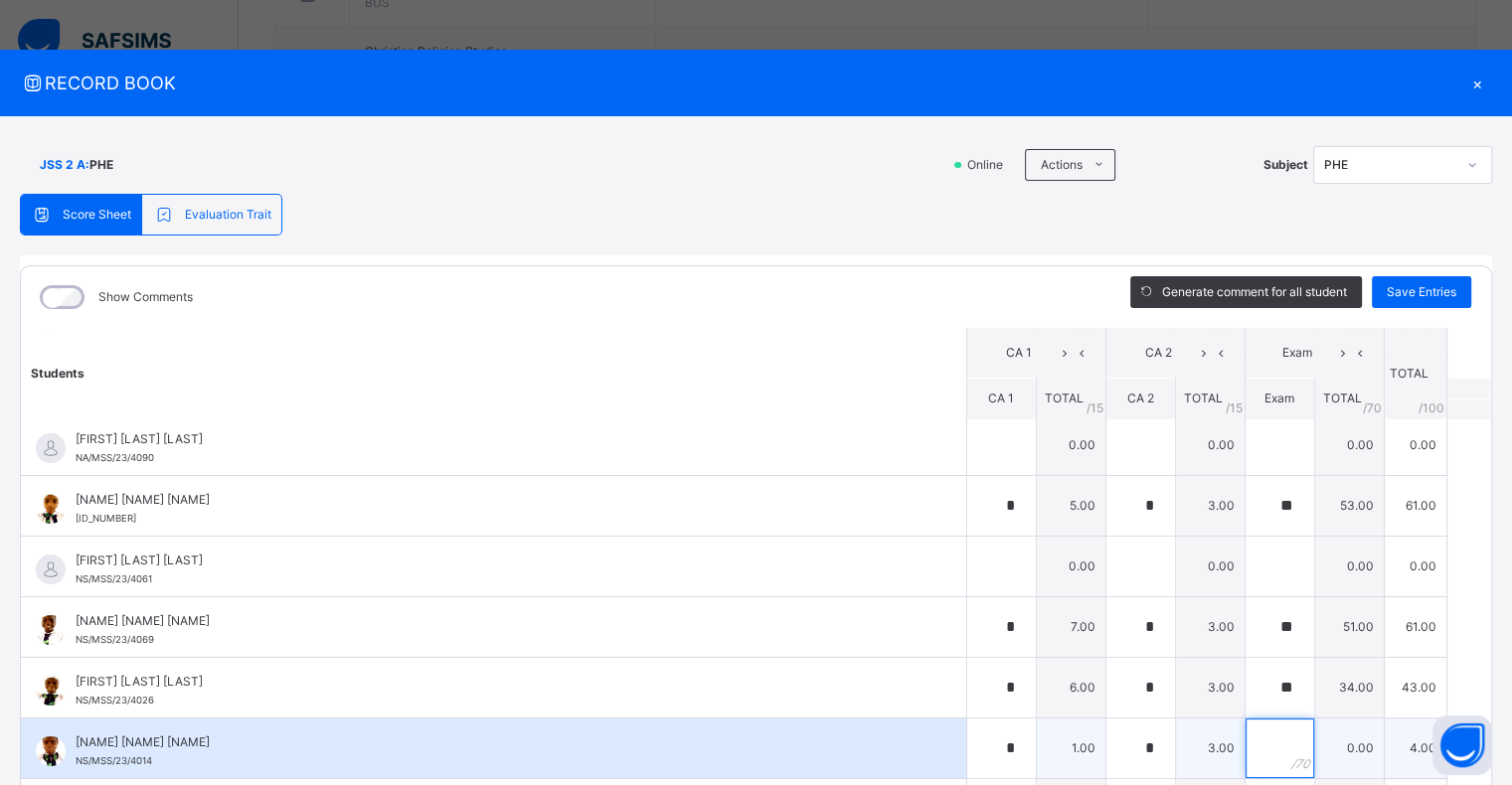 click at bounding box center [1279, 748] 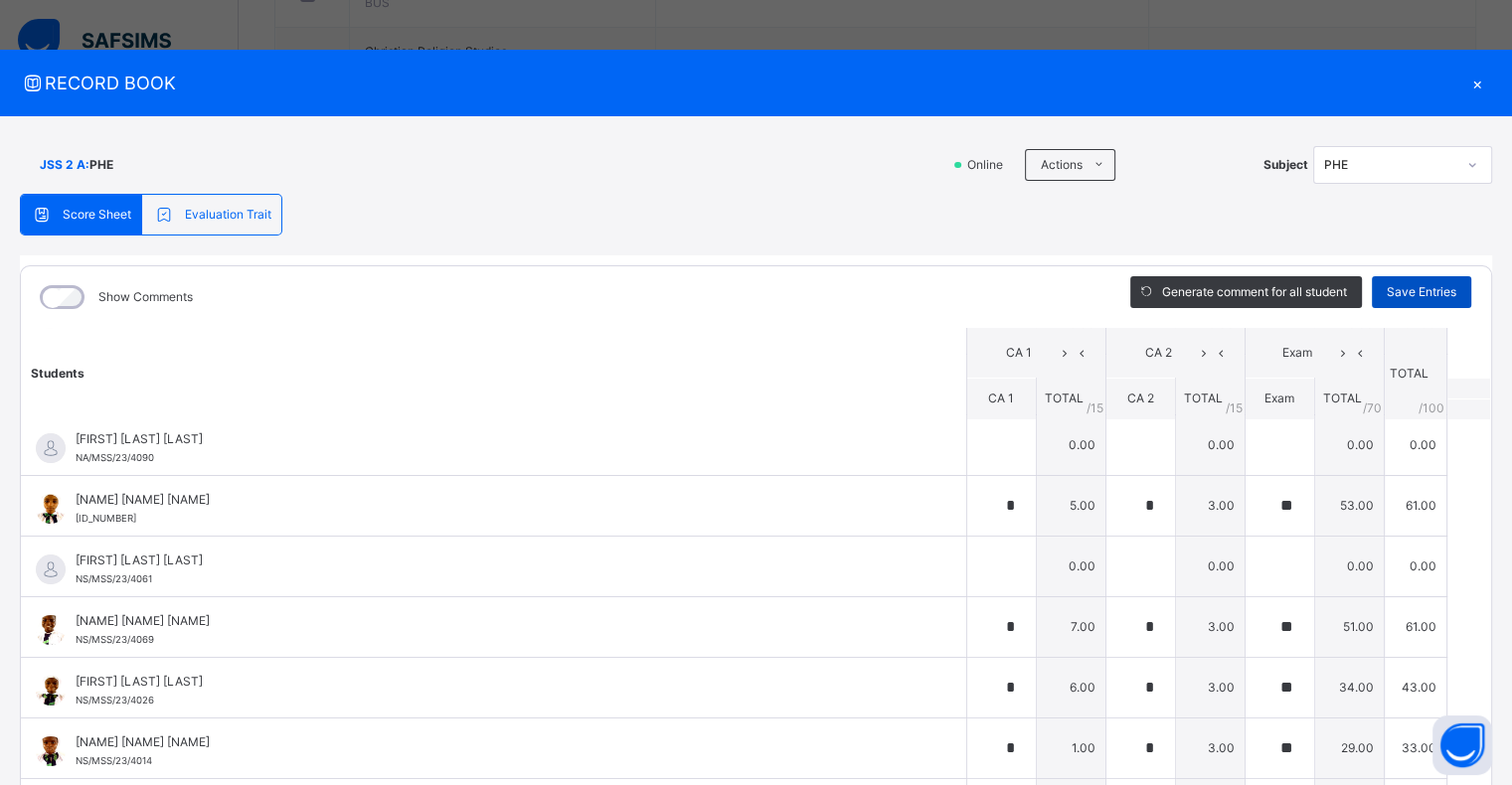 click on "Save Entries" at bounding box center [1422, 292] 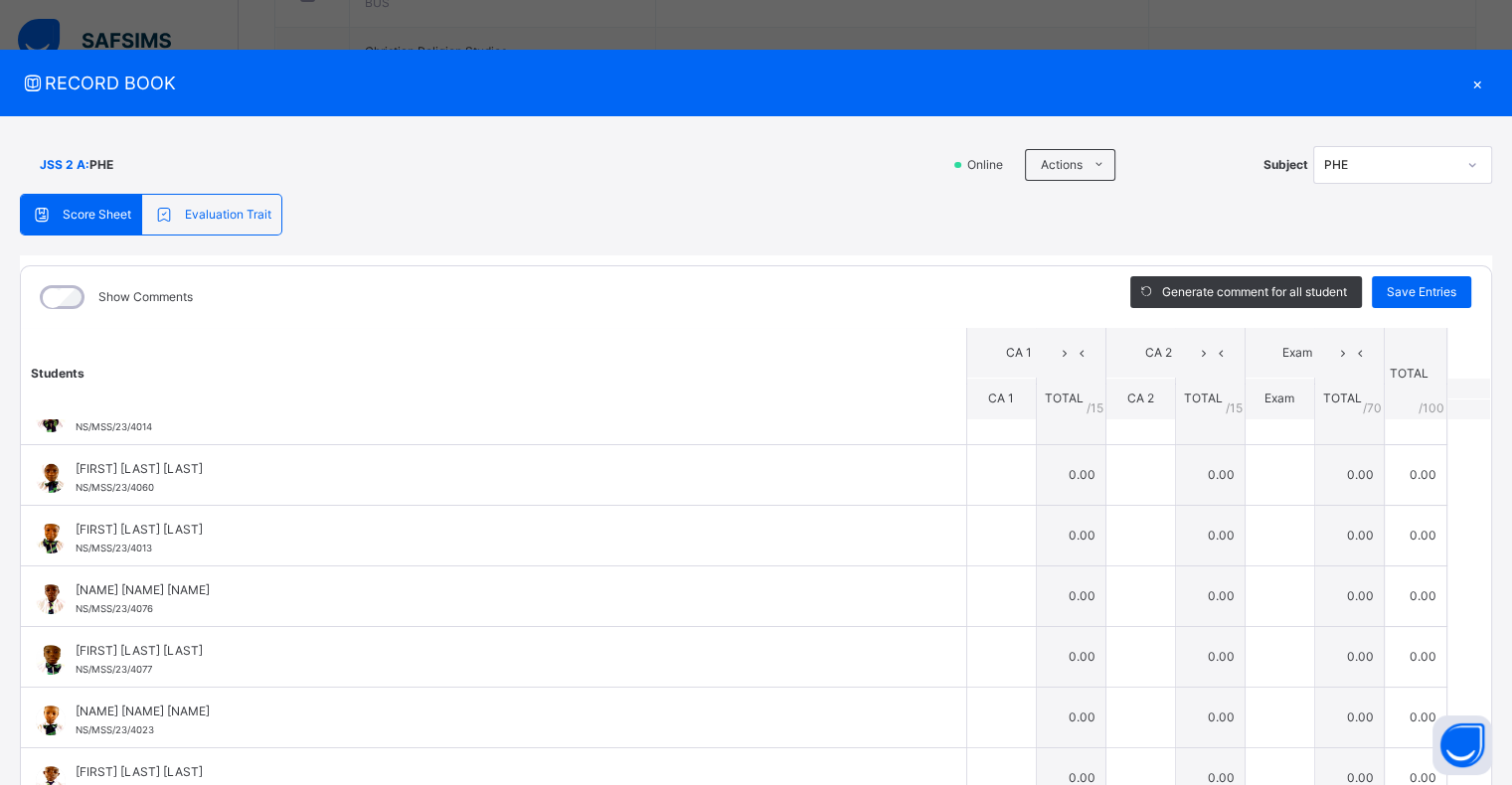 scroll, scrollTop: 731, scrollLeft: 0, axis: vertical 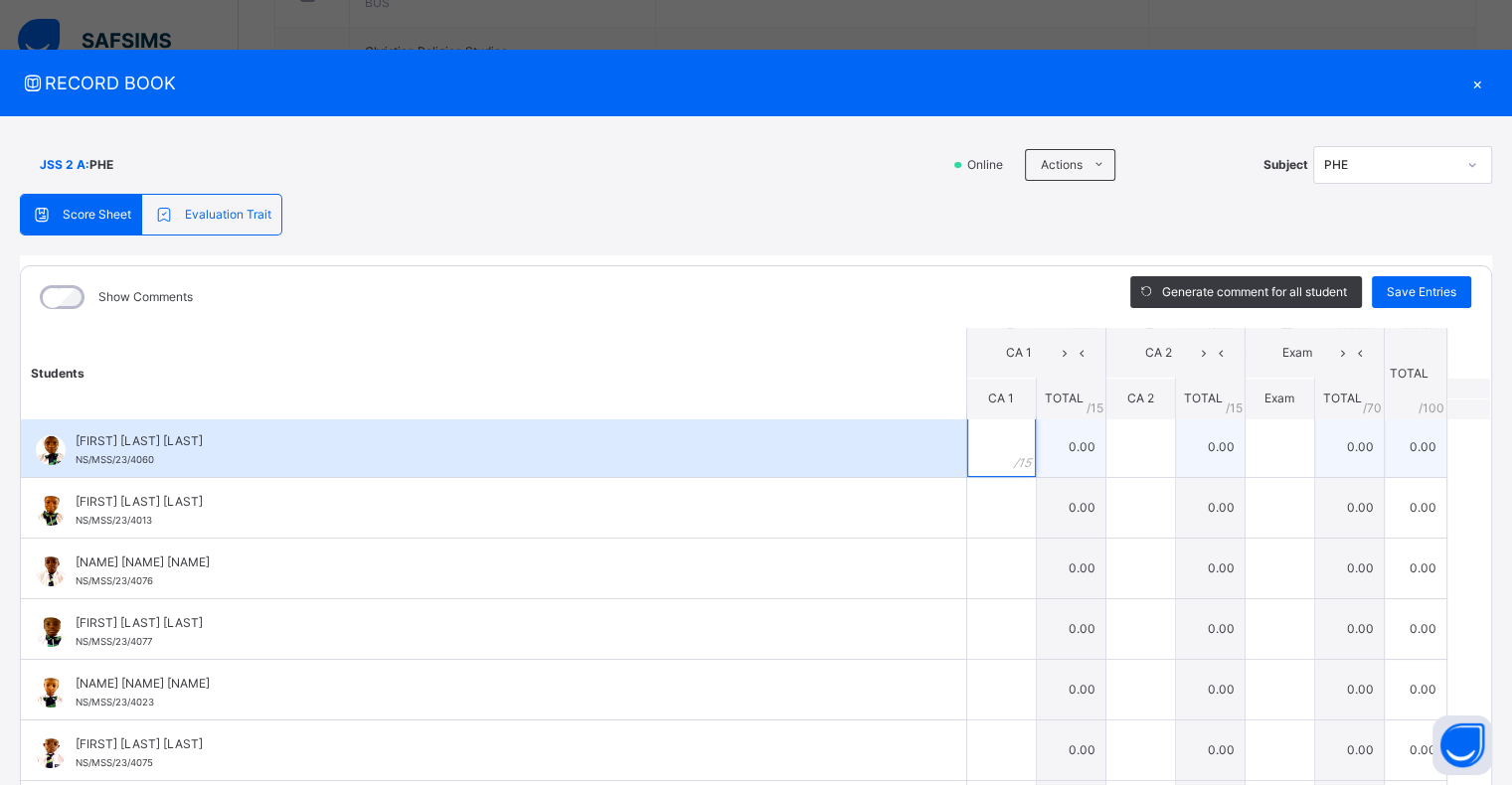 click at bounding box center (1001, 447) 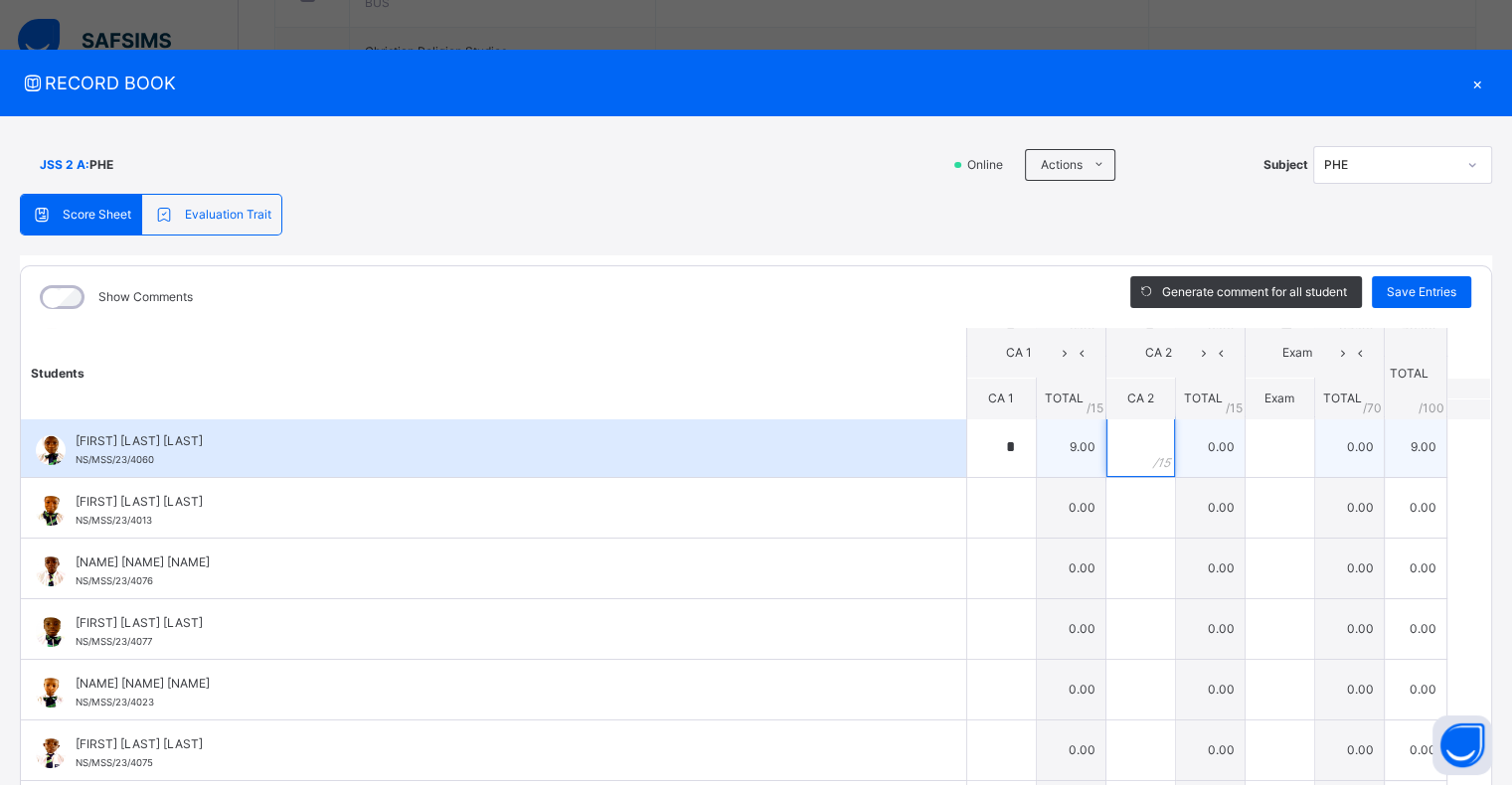 click at bounding box center (1140, 447) 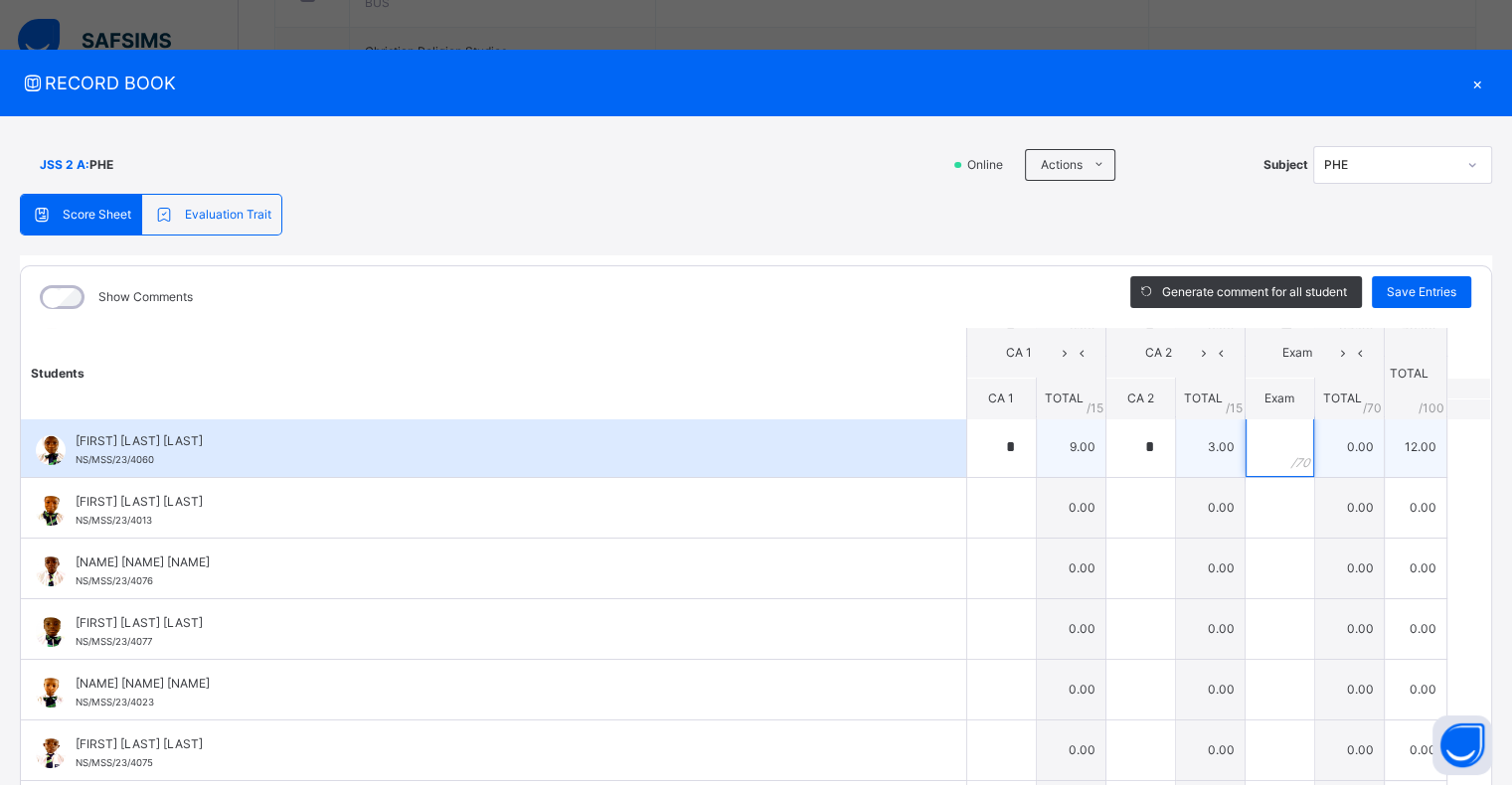 click at bounding box center (1279, 447) 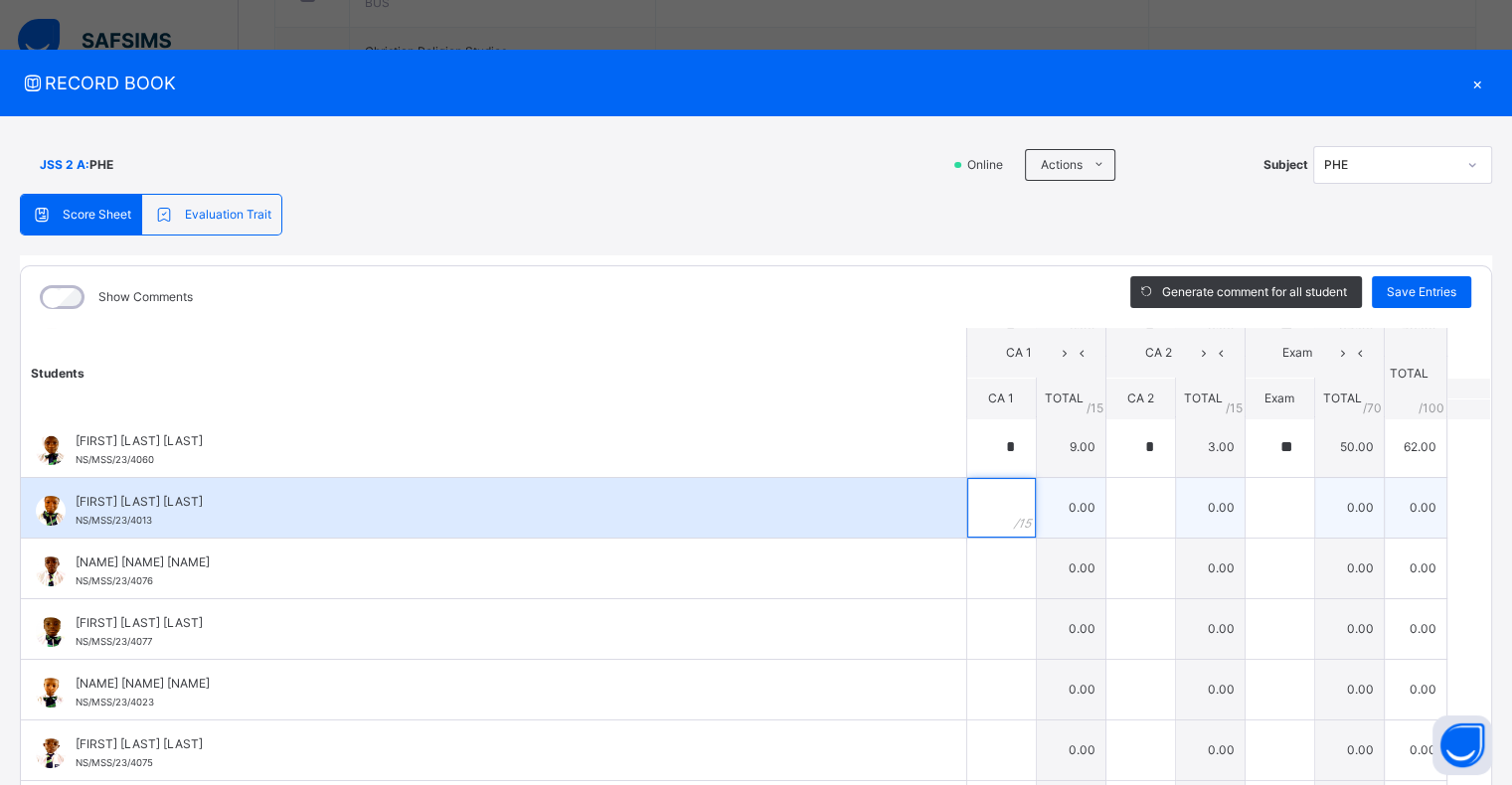 click at bounding box center (1001, 508) 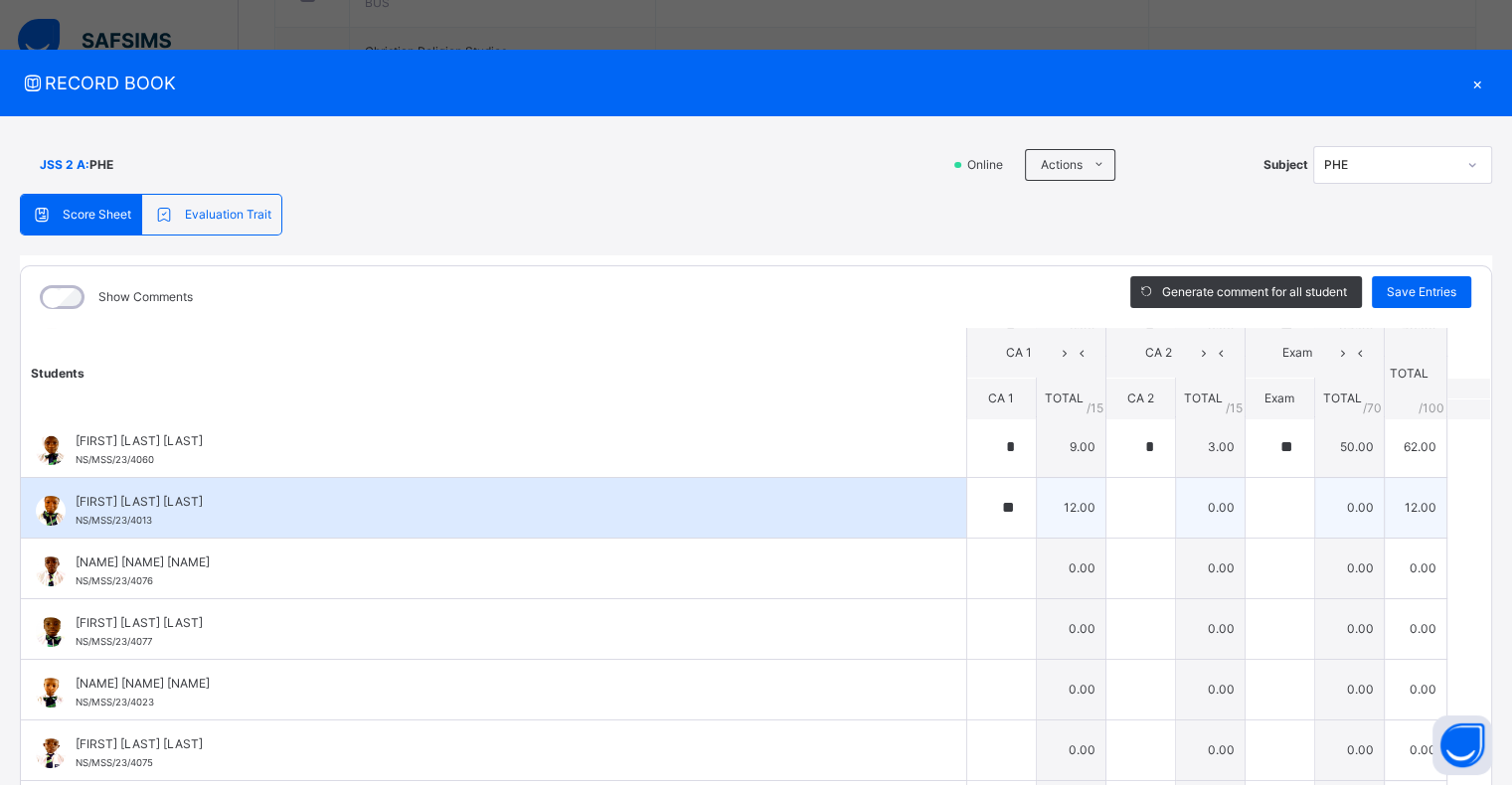 click at bounding box center [1140, 507] 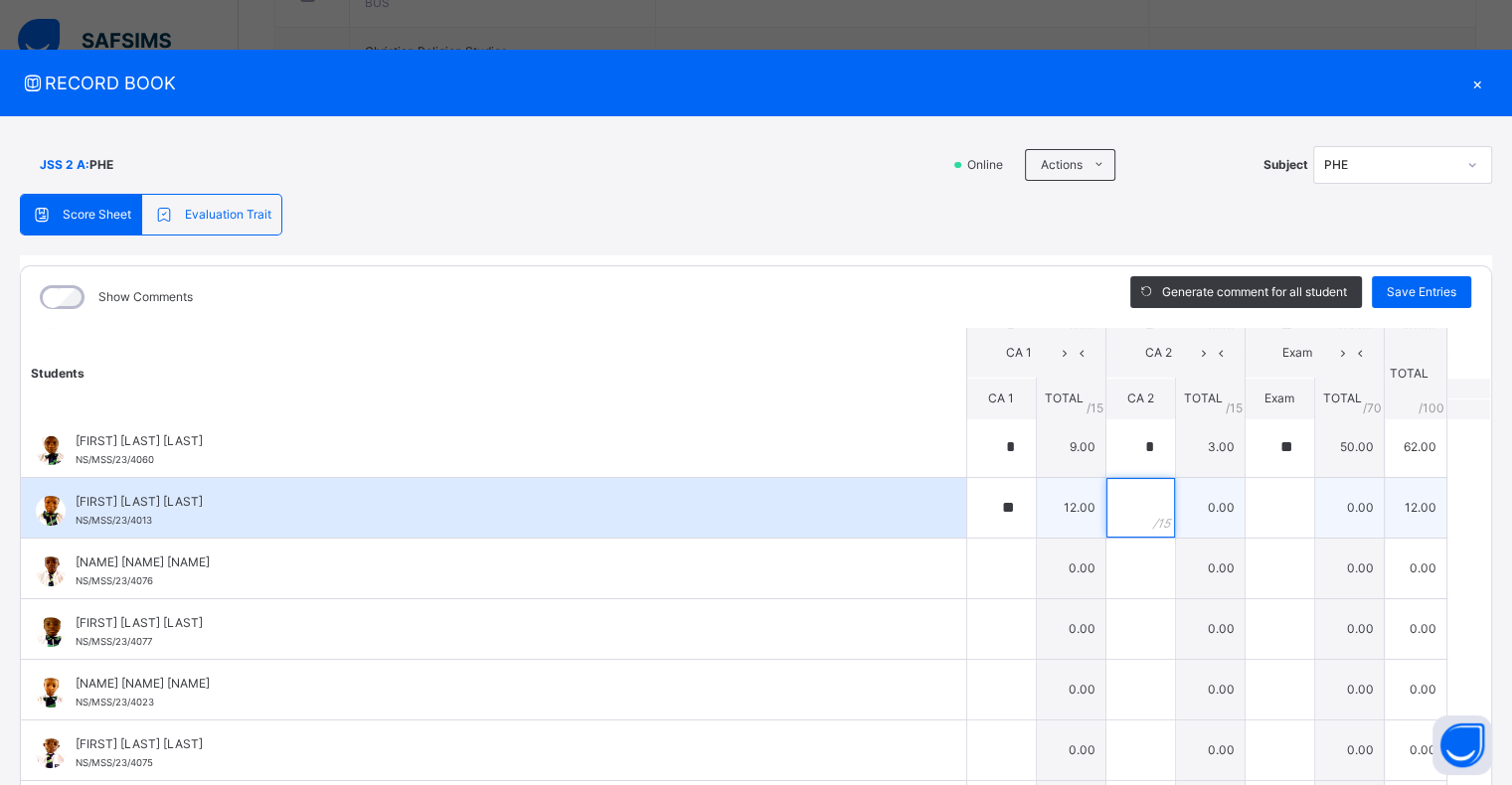 click at bounding box center (1140, 508) 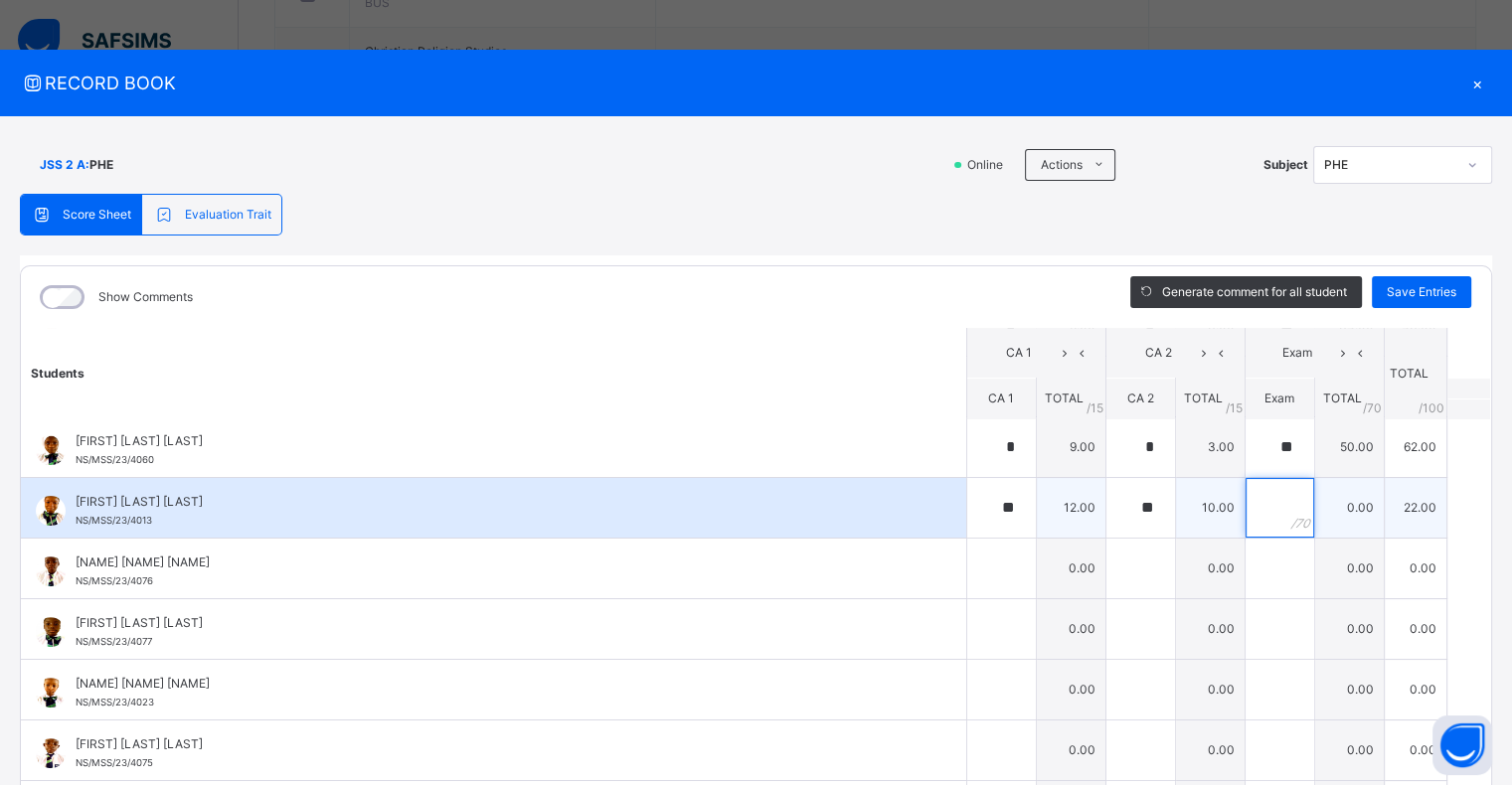 click at bounding box center (1279, 508) 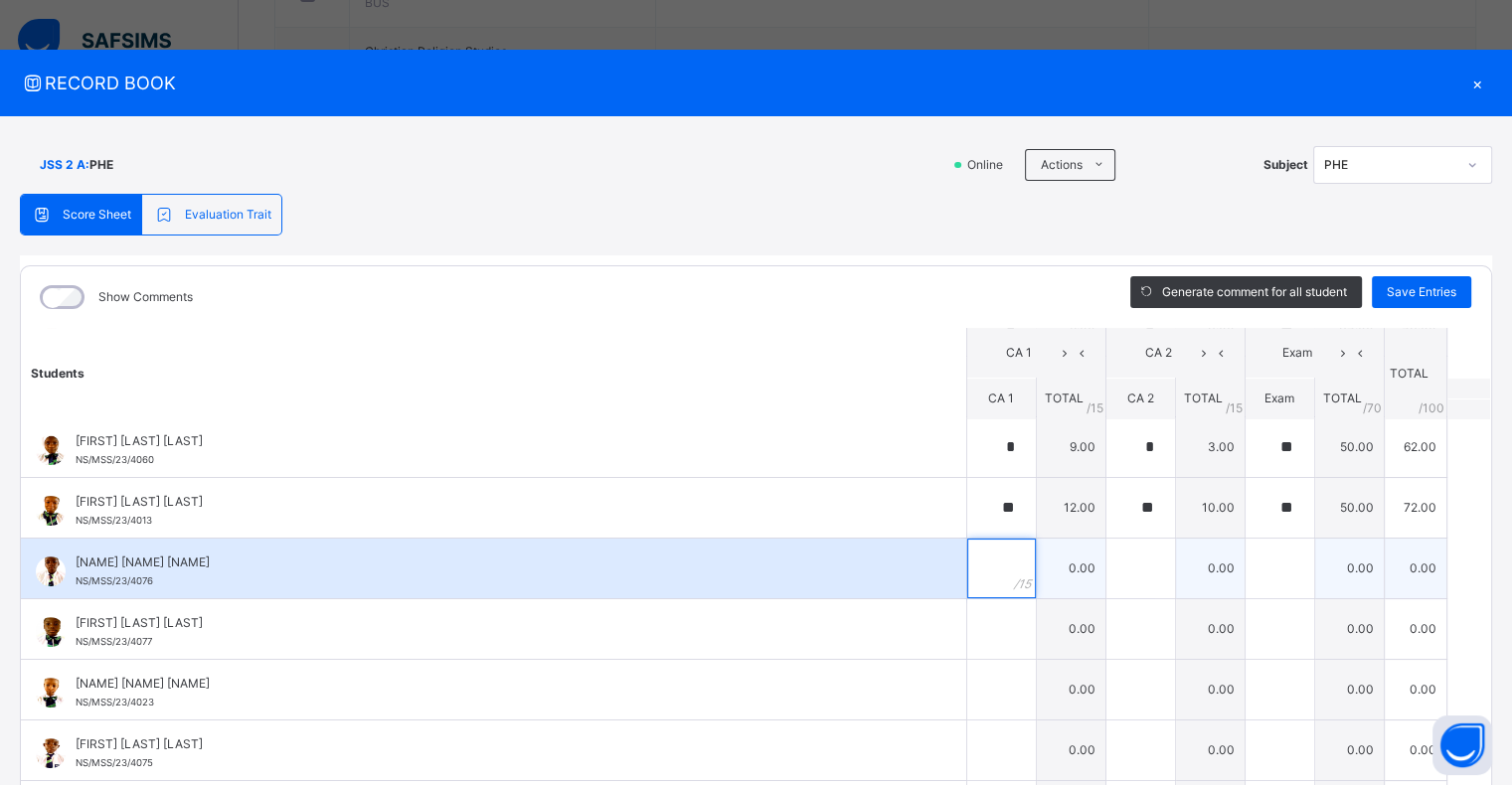 click at bounding box center [1001, 568] 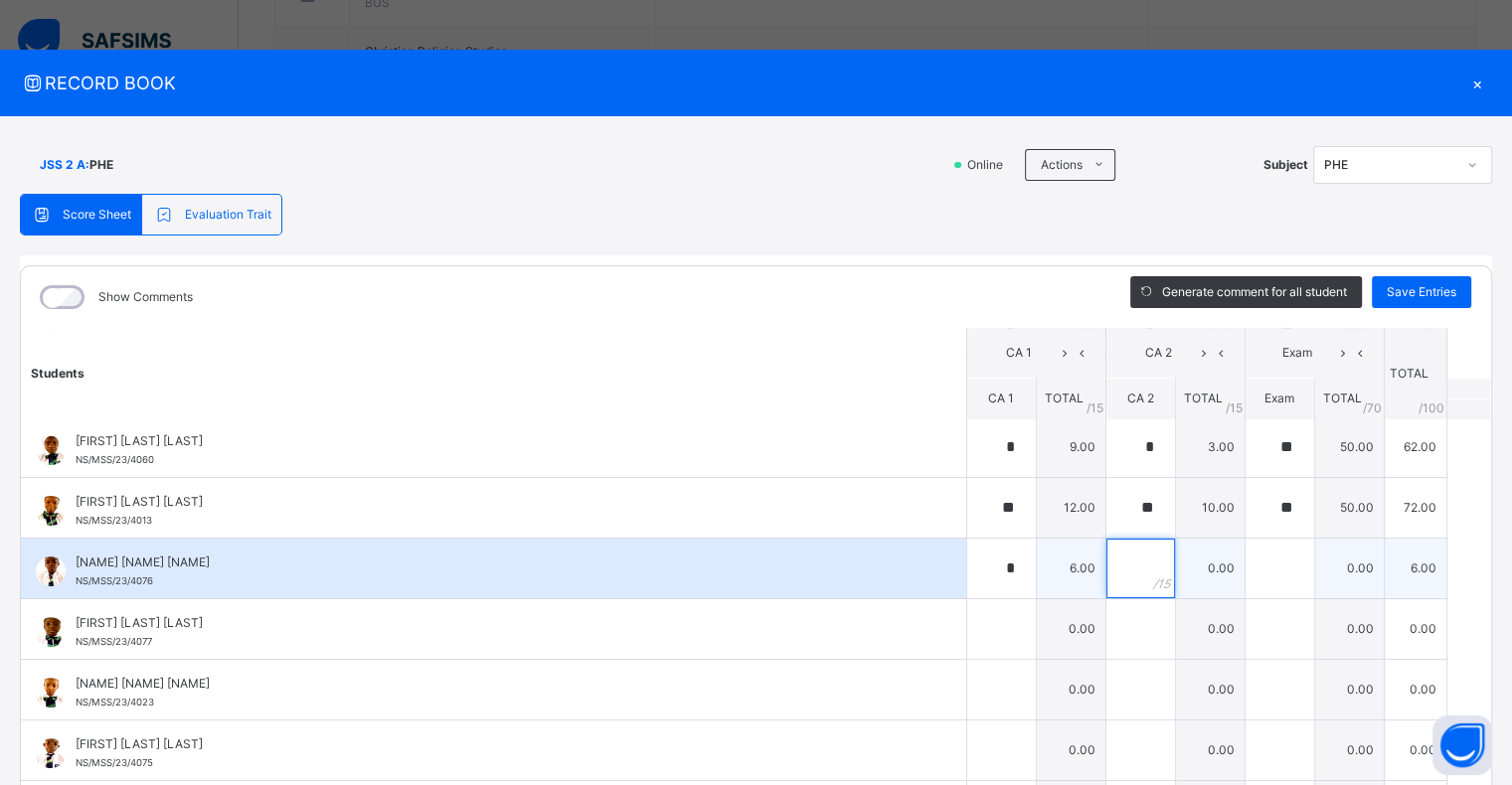 click at bounding box center [1140, 568] 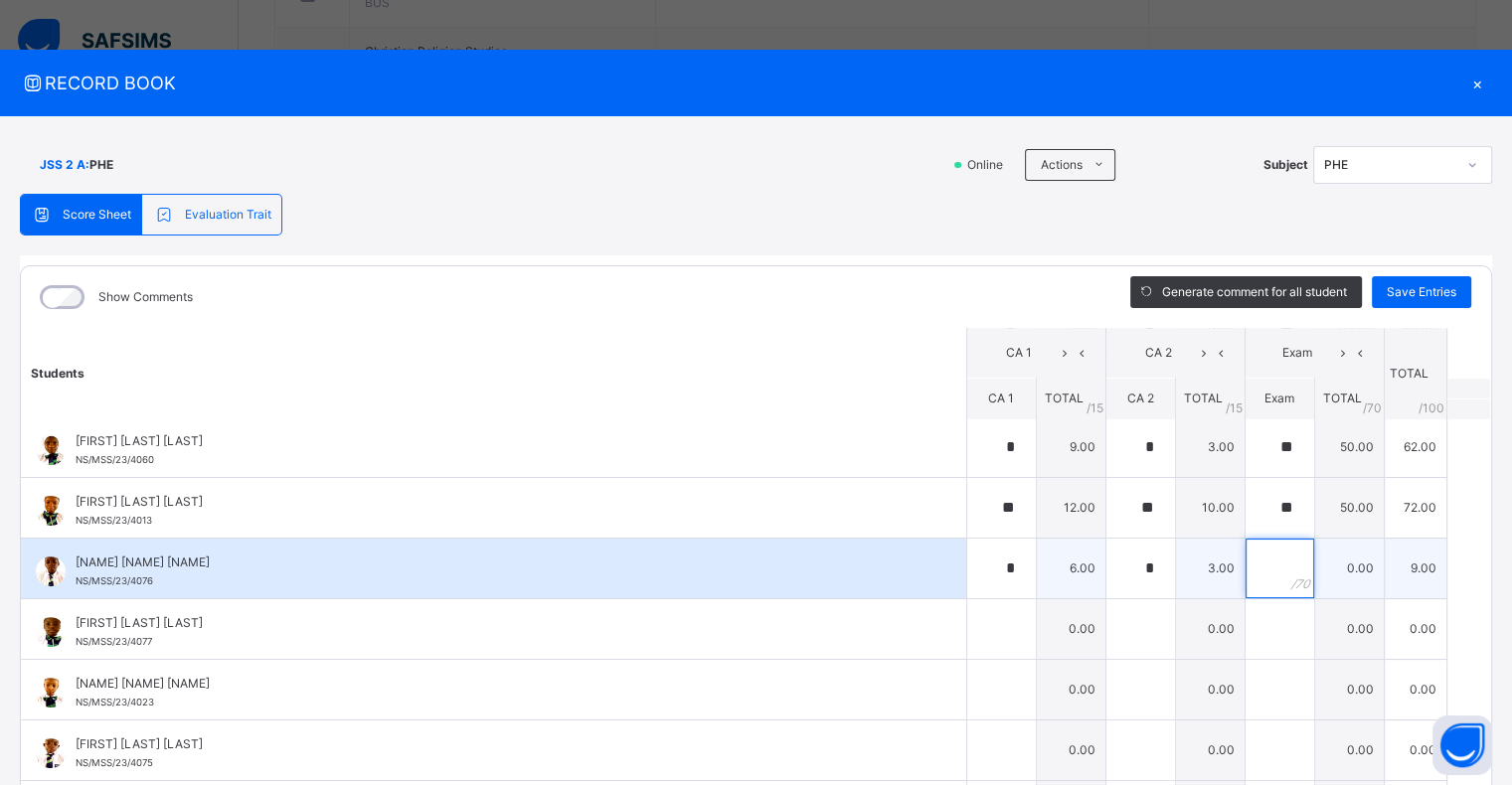 click at bounding box center [1279, 568] 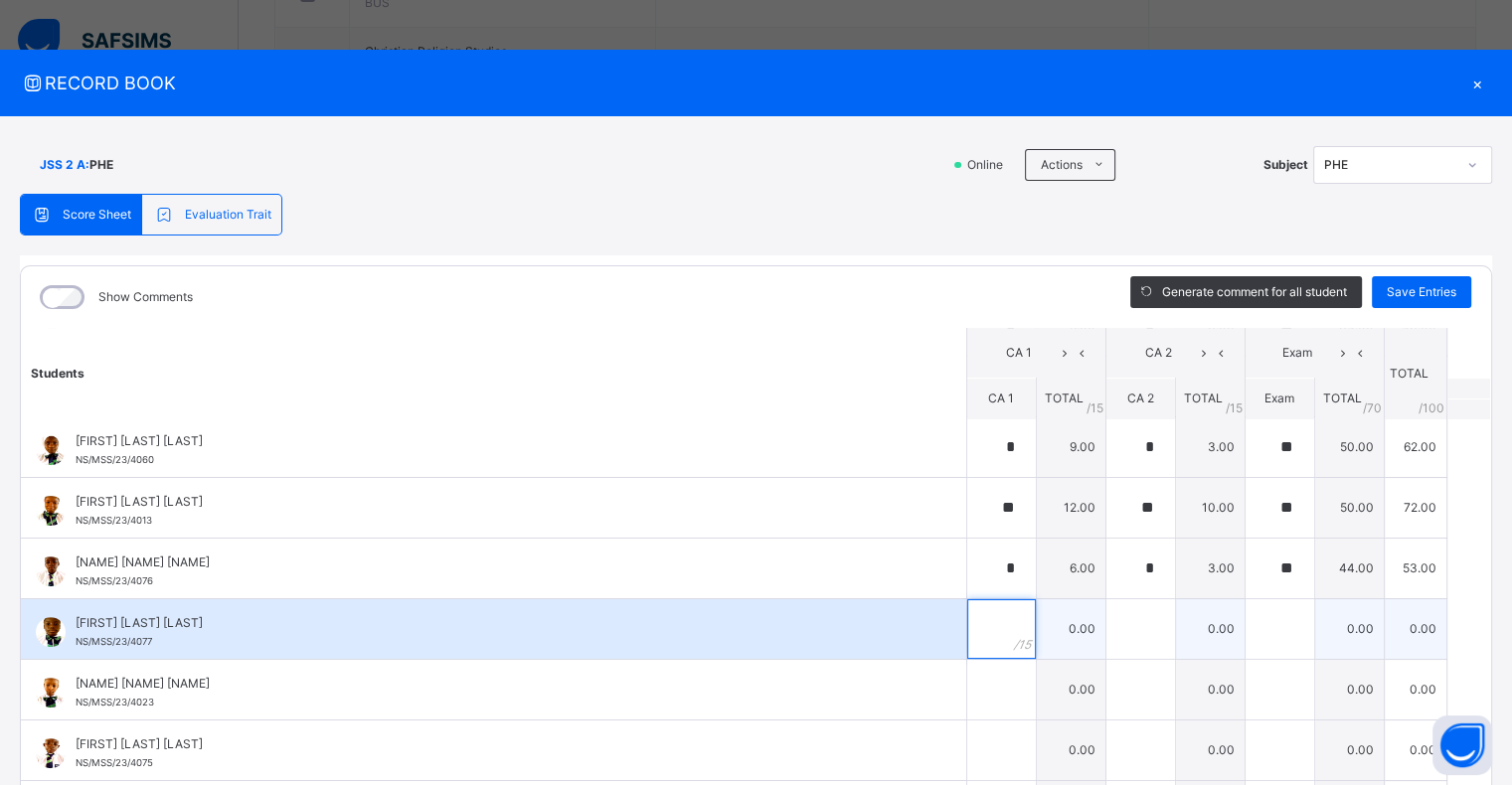 click at bounding box center (1001, 629) 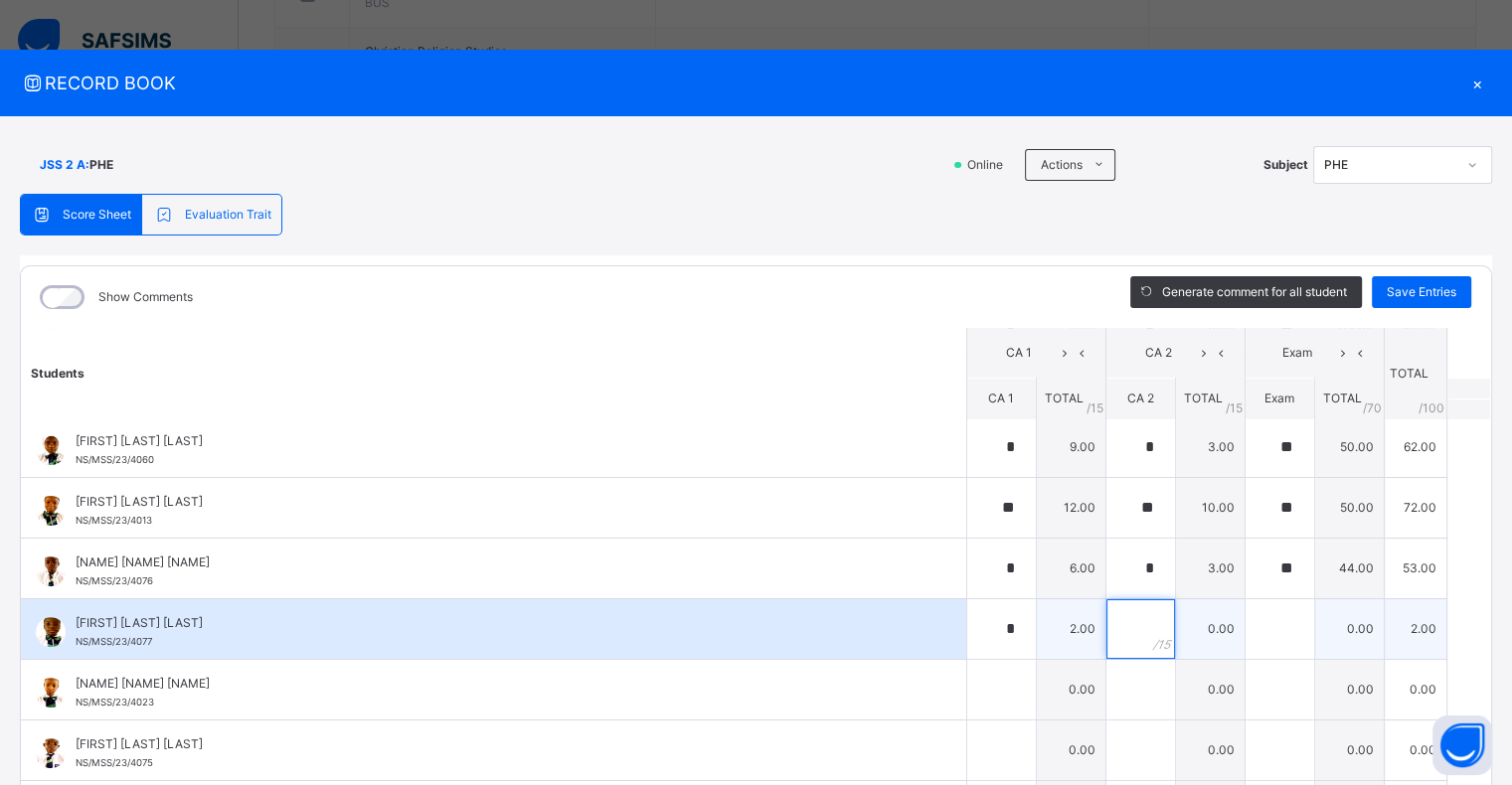 click at bounding box center [1140, 629] 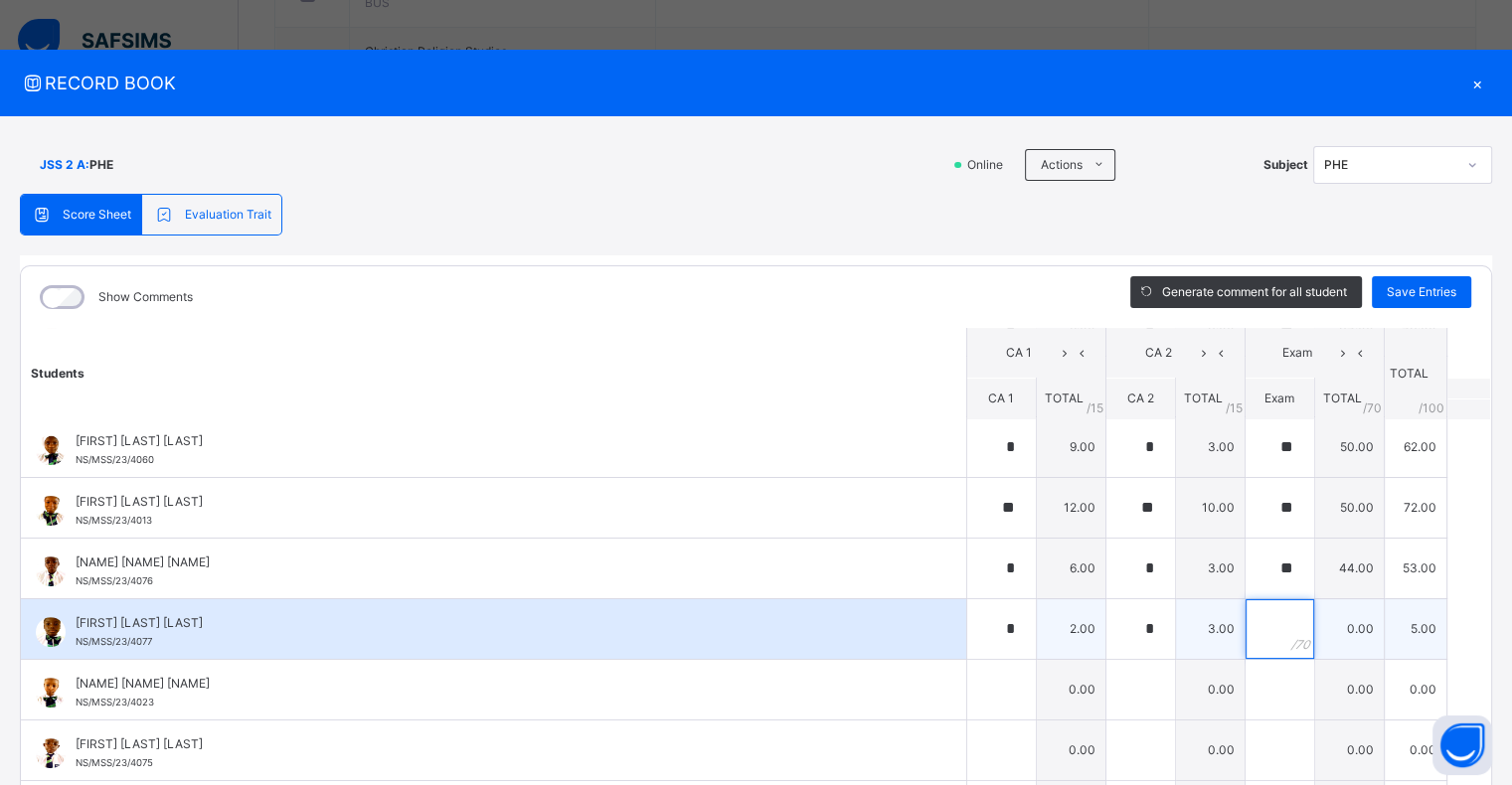 click at bounding box center (1279, 629) 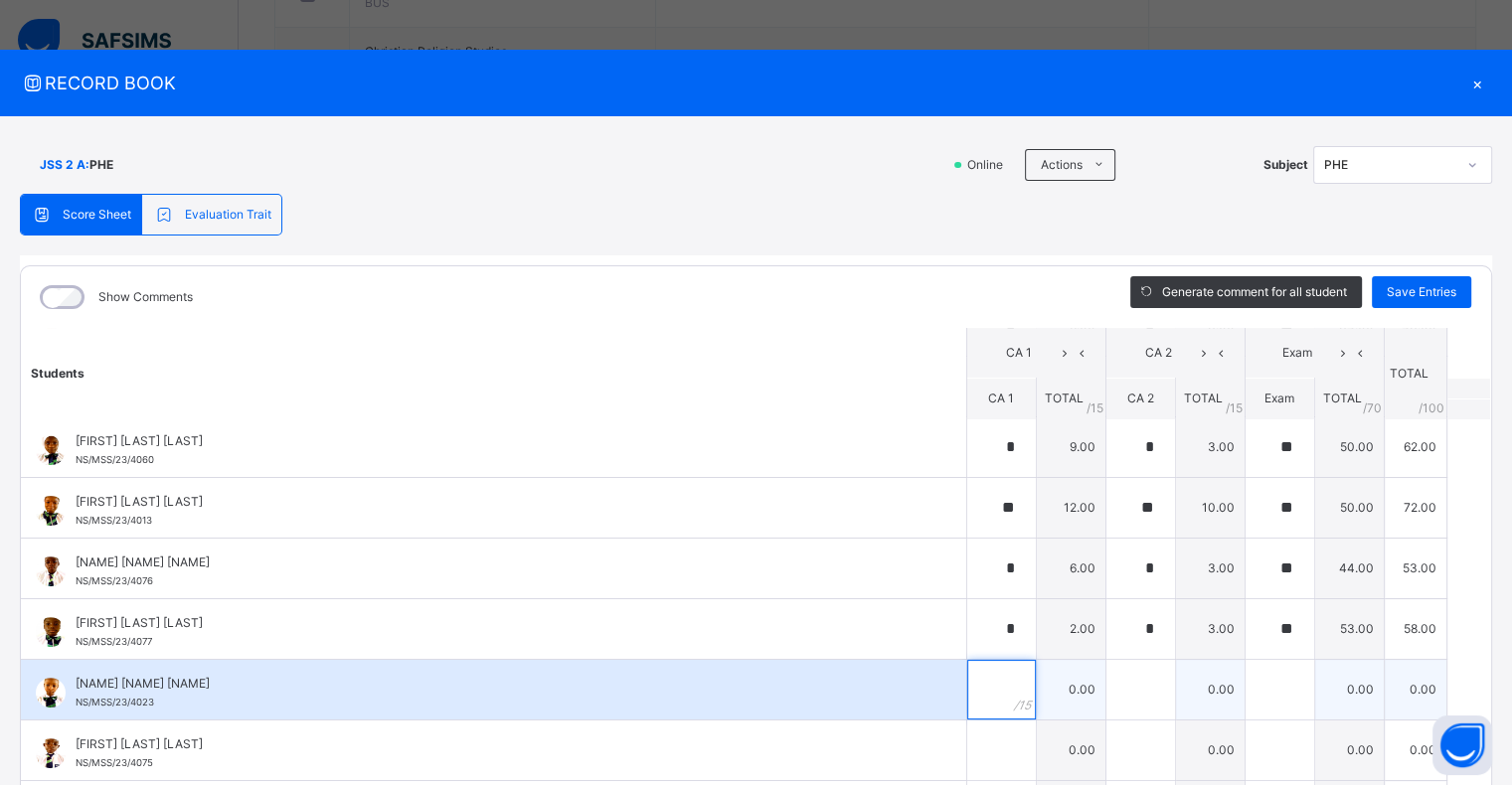 click at bounding box center (1001, 690) 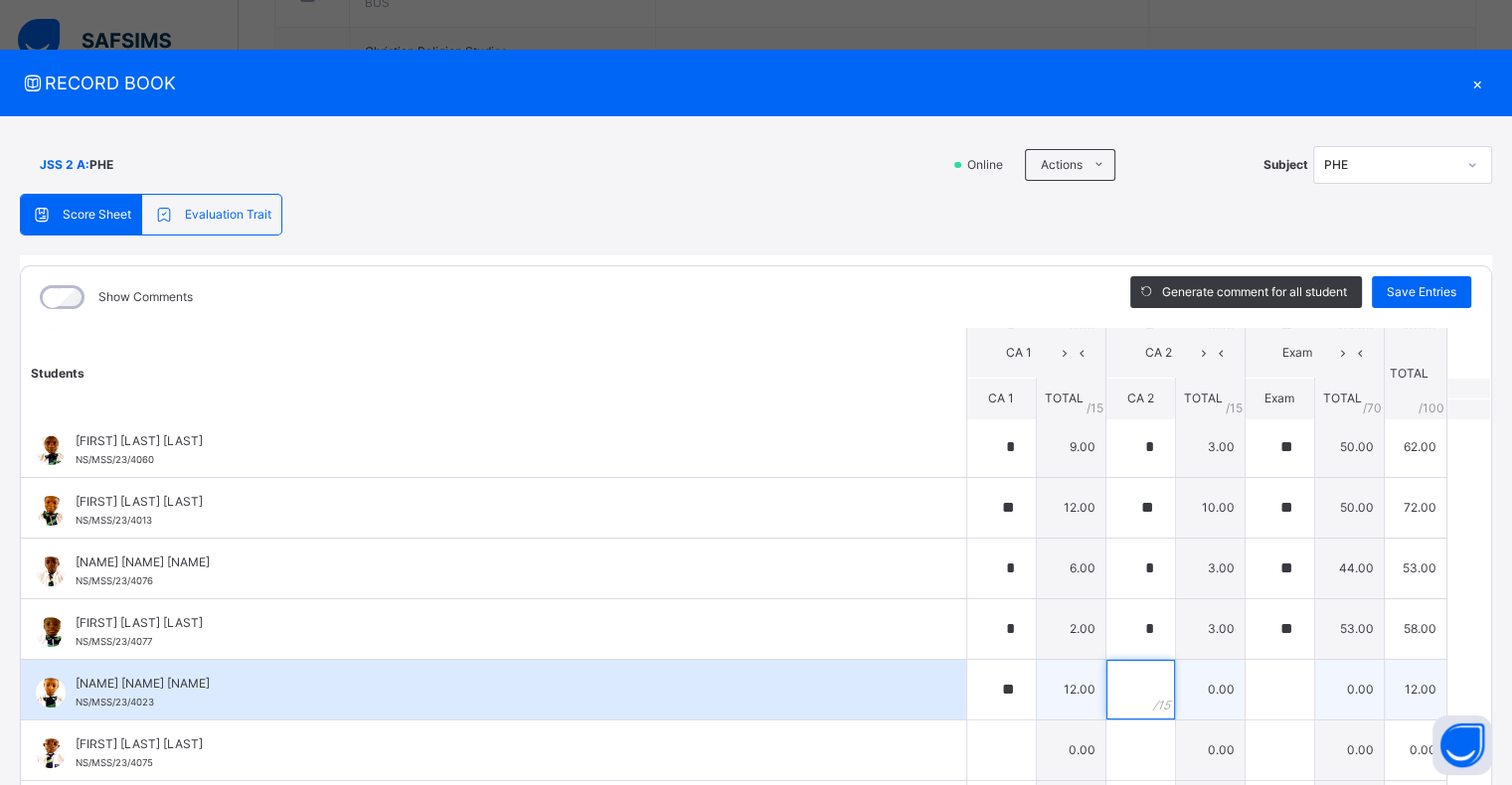 click at bounding box center [1140, 690] 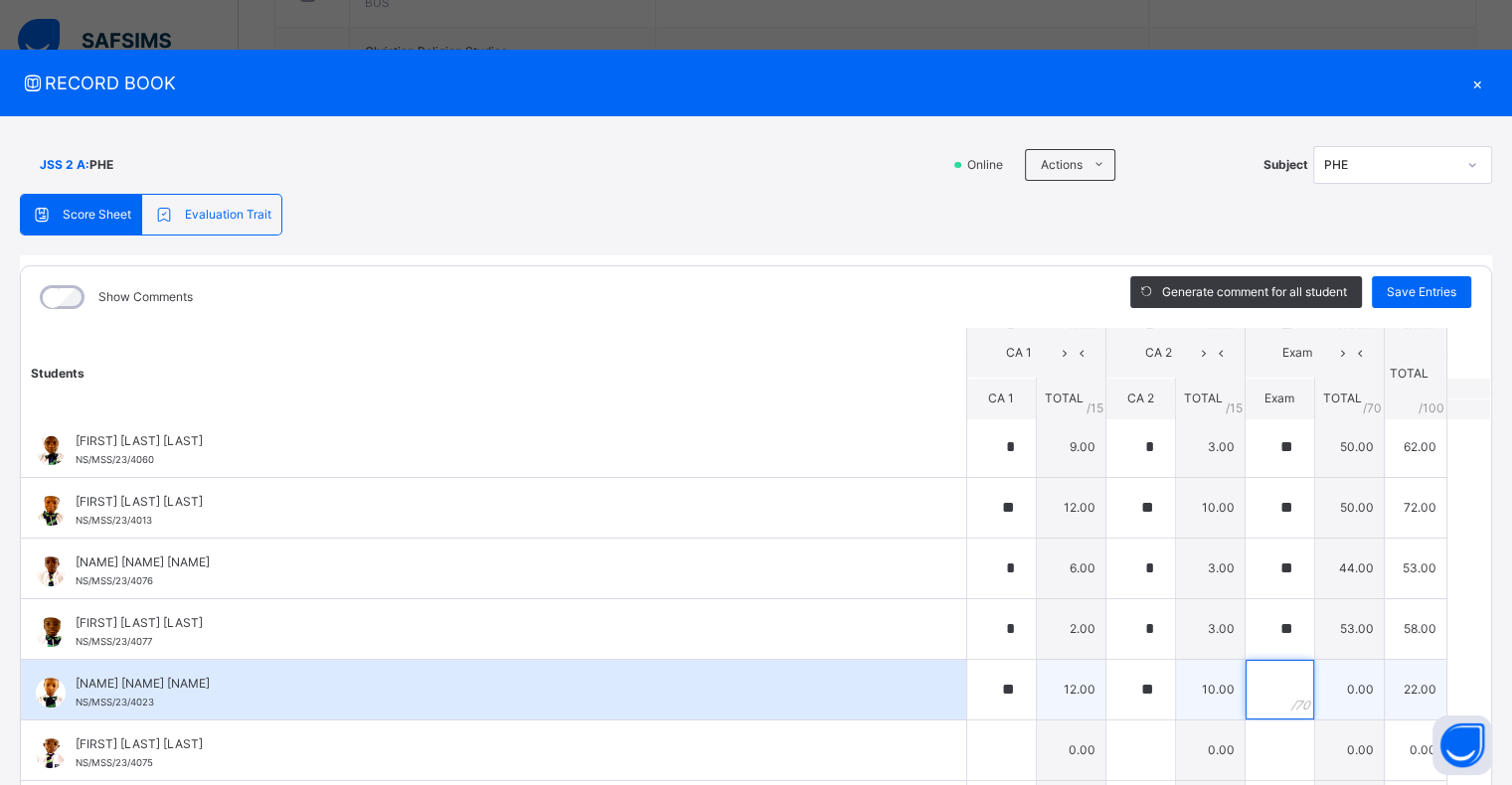 click at bounding box center (1279, 690) 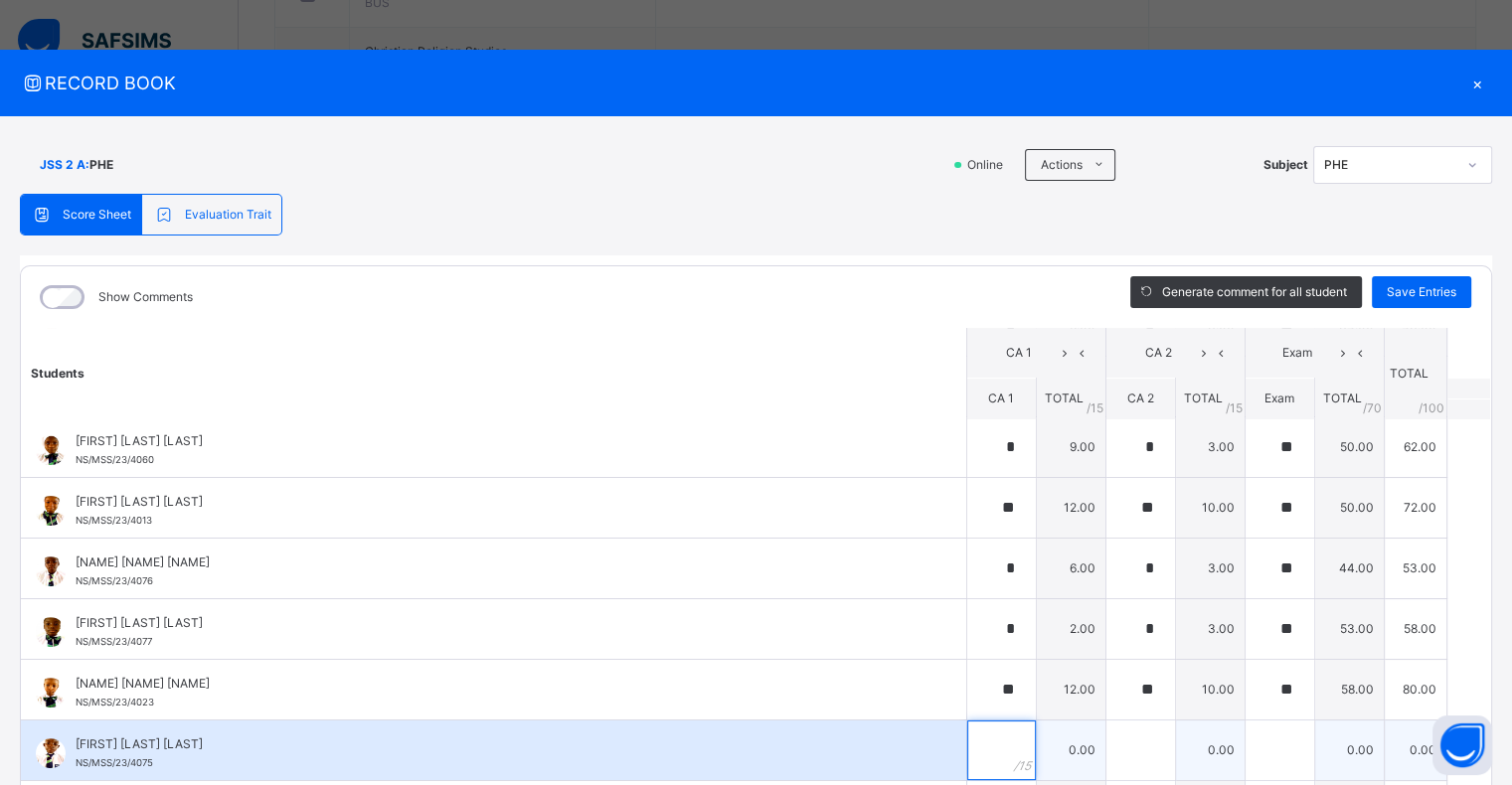 click at bounding box center [1001, 750] 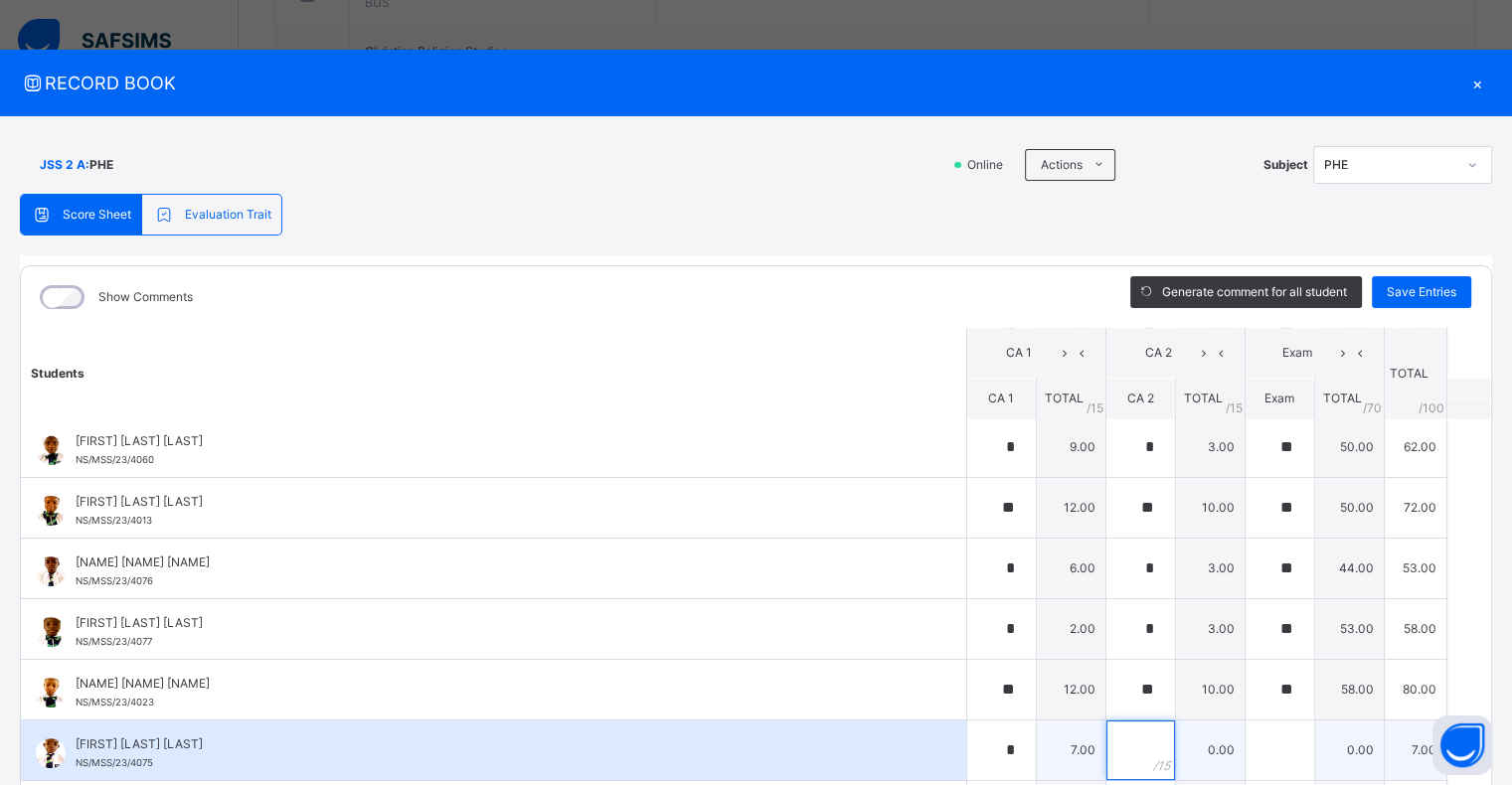 click at bounding box center [1140, 750] 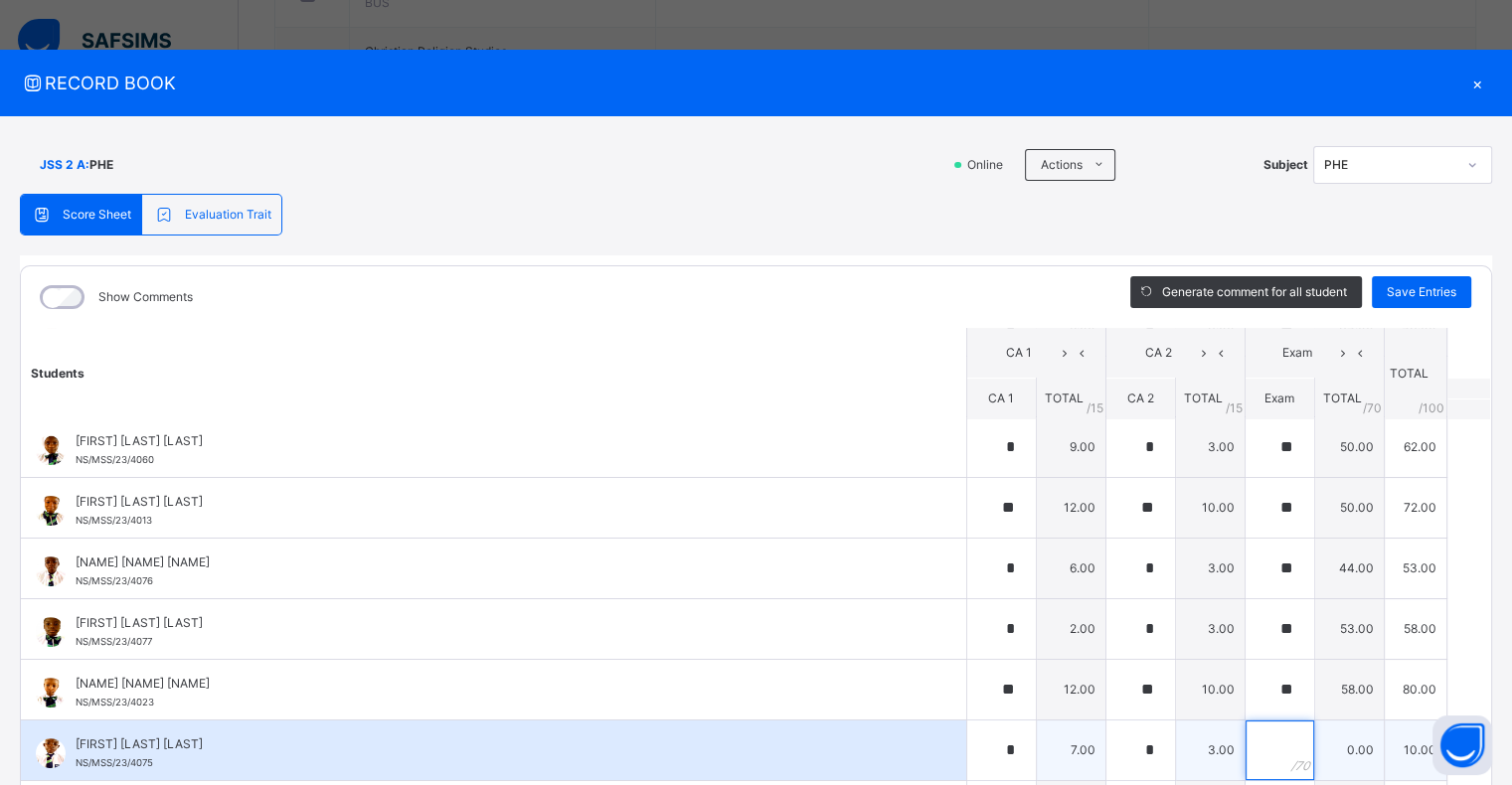 click at bounding box center (1279, 750) 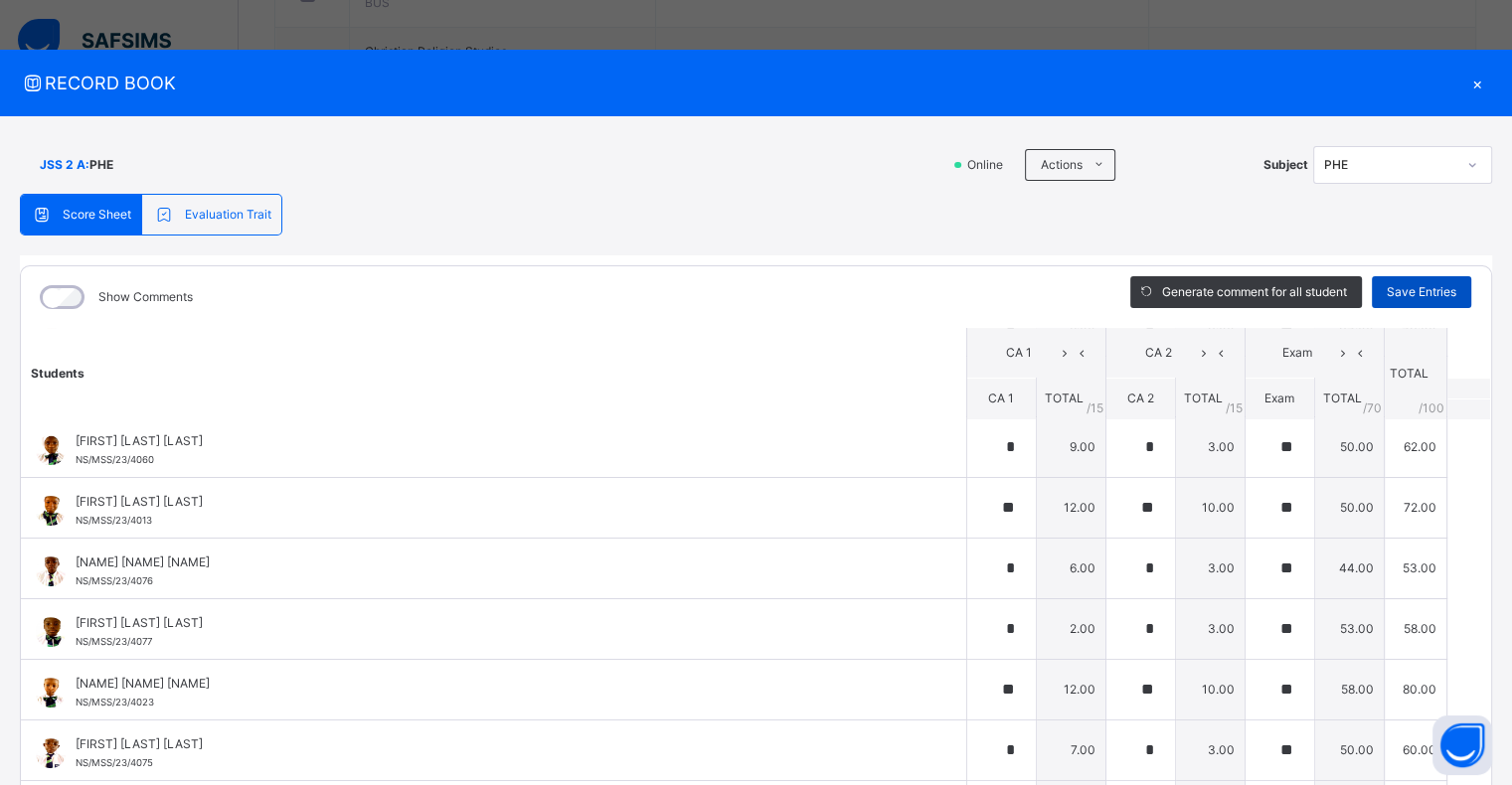 click on "Save Entries" at bounding box center [1422, 292] 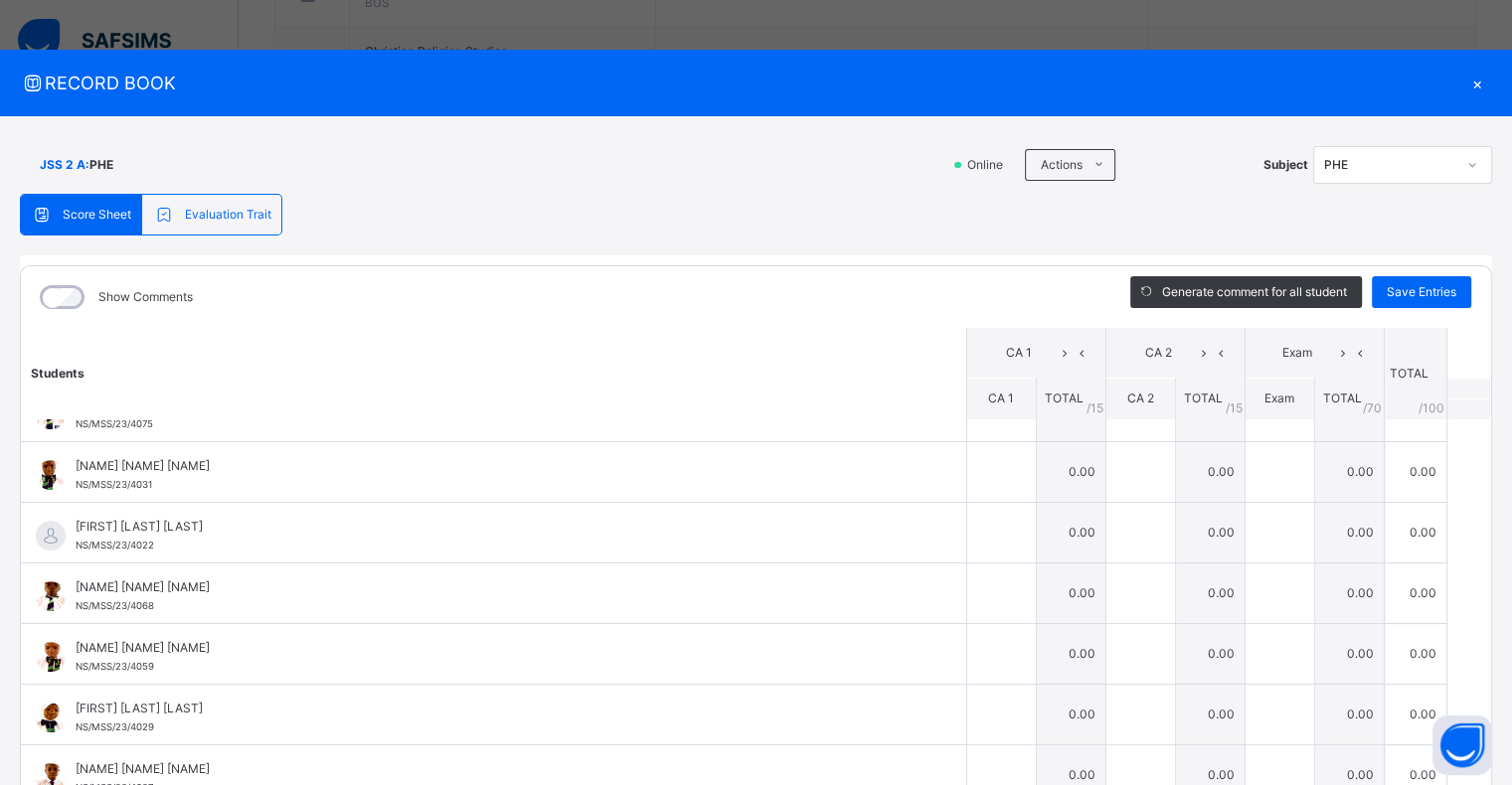 scroll, scrollTop: 1085, scrollLeft: 0, axis: vertical 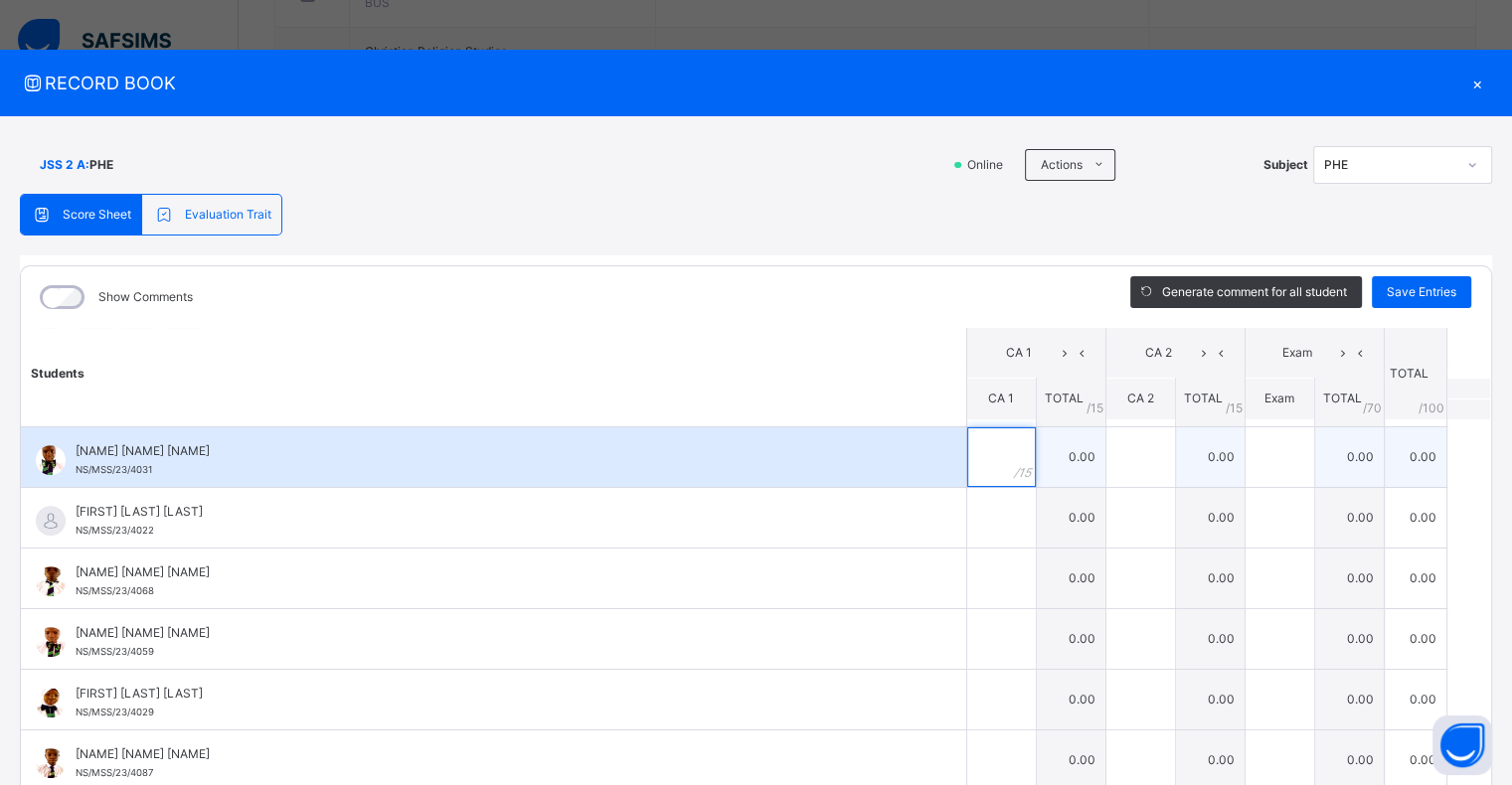 click at bounding box center [1001, 457] 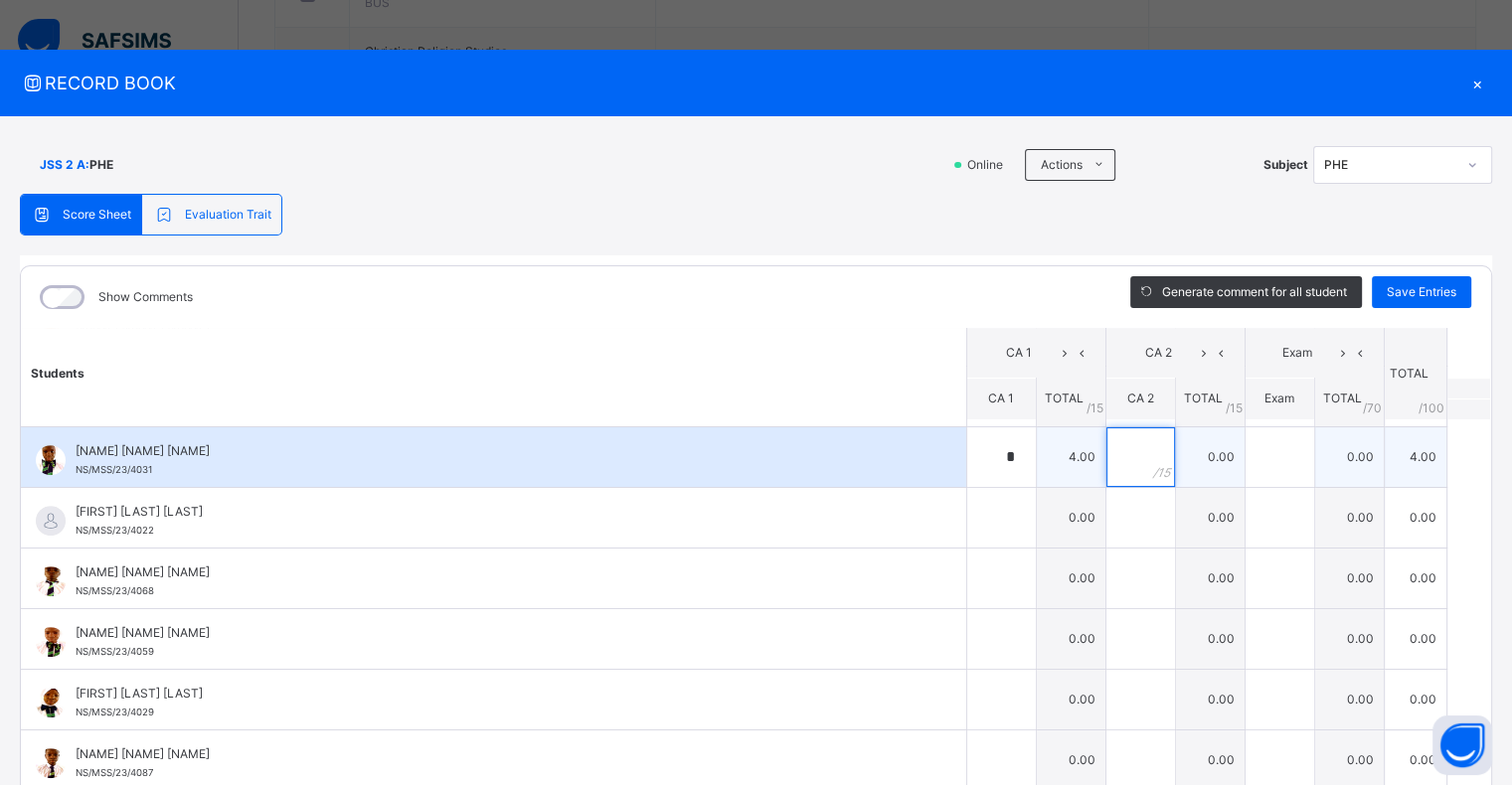 click at bounding box center [1140, 457] 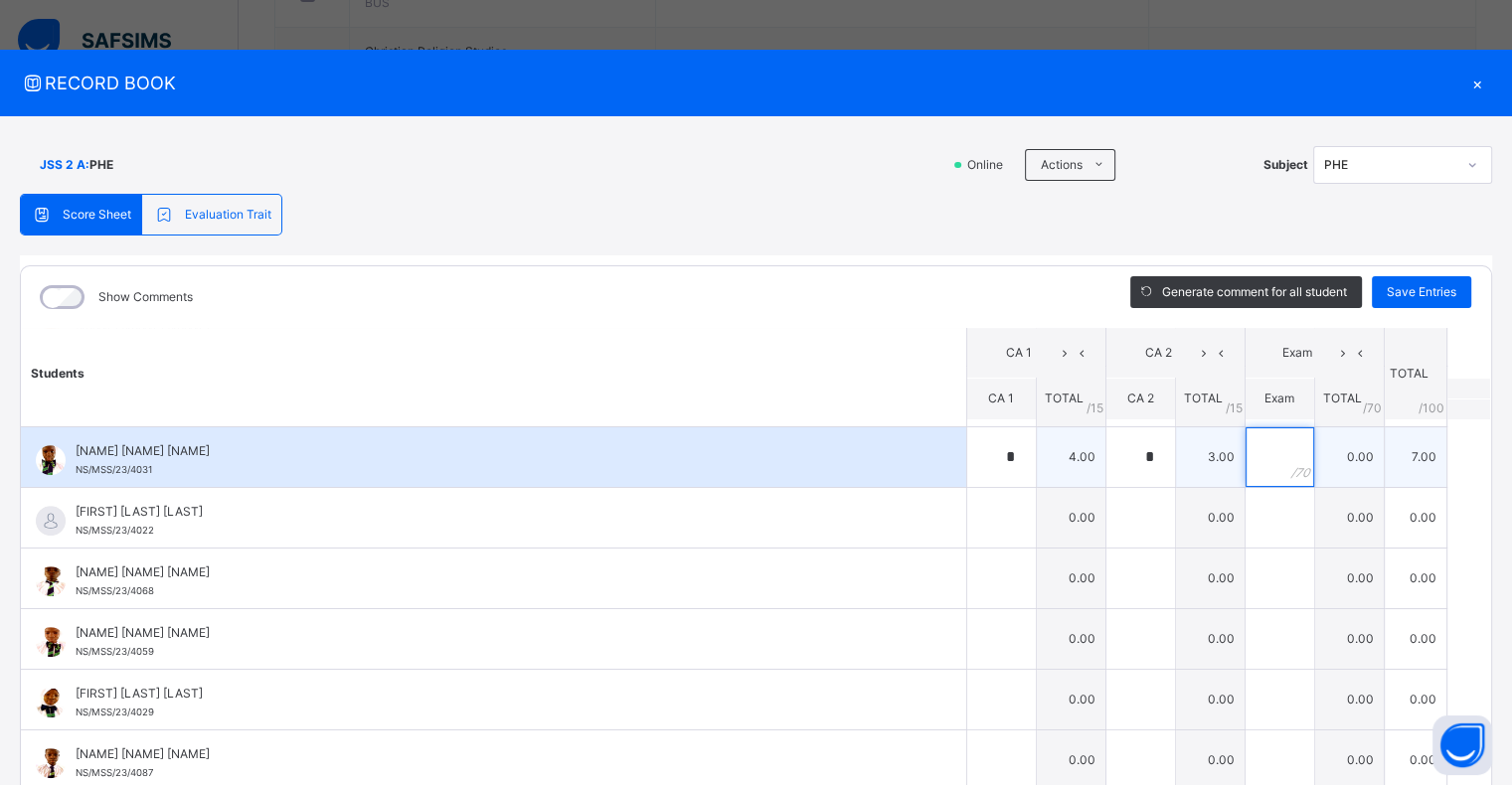 click at bounding box center (1279, 457) 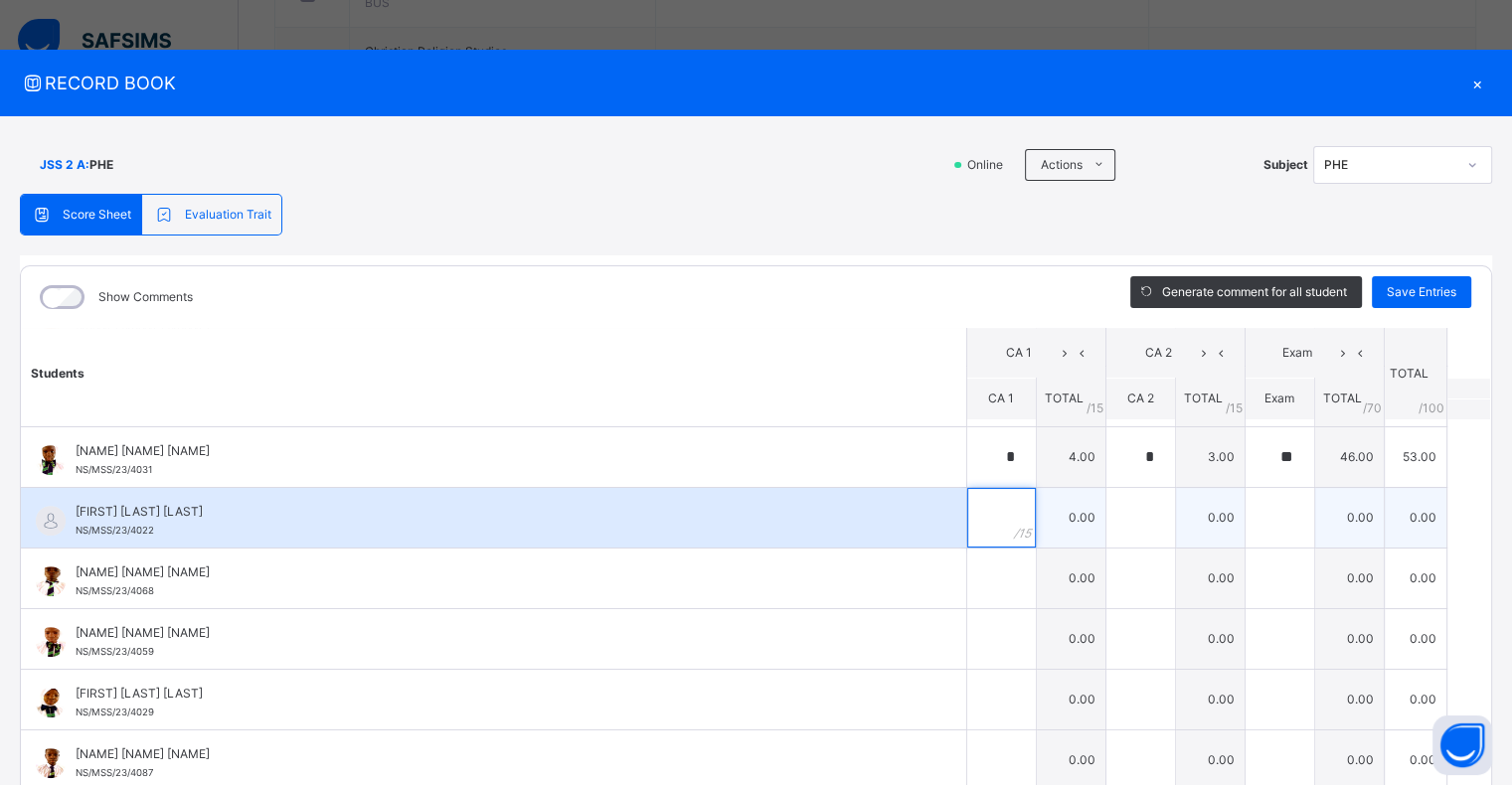 click at bounding box center (1001, 518) 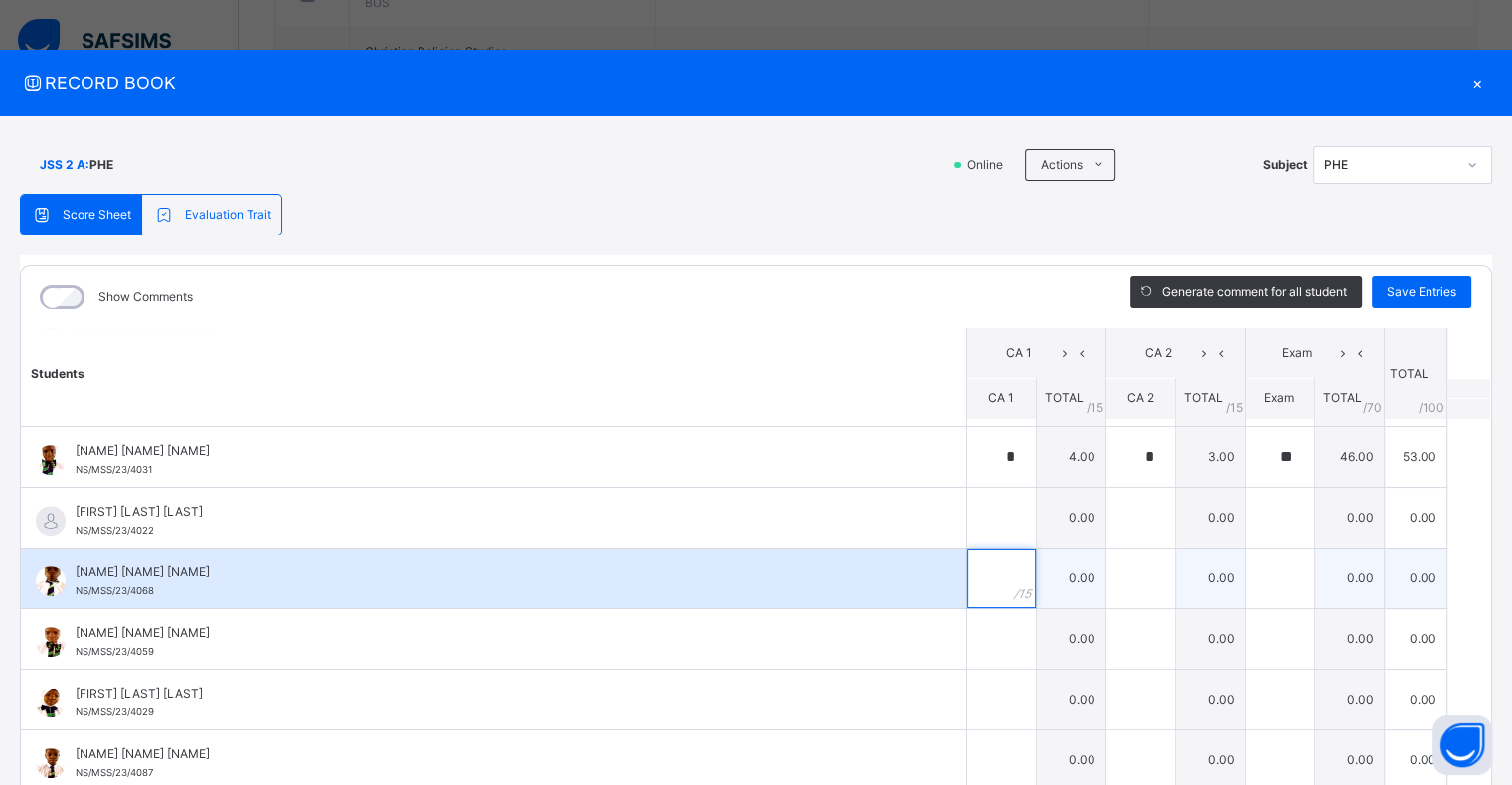 click at bounding box center (1001, 578) 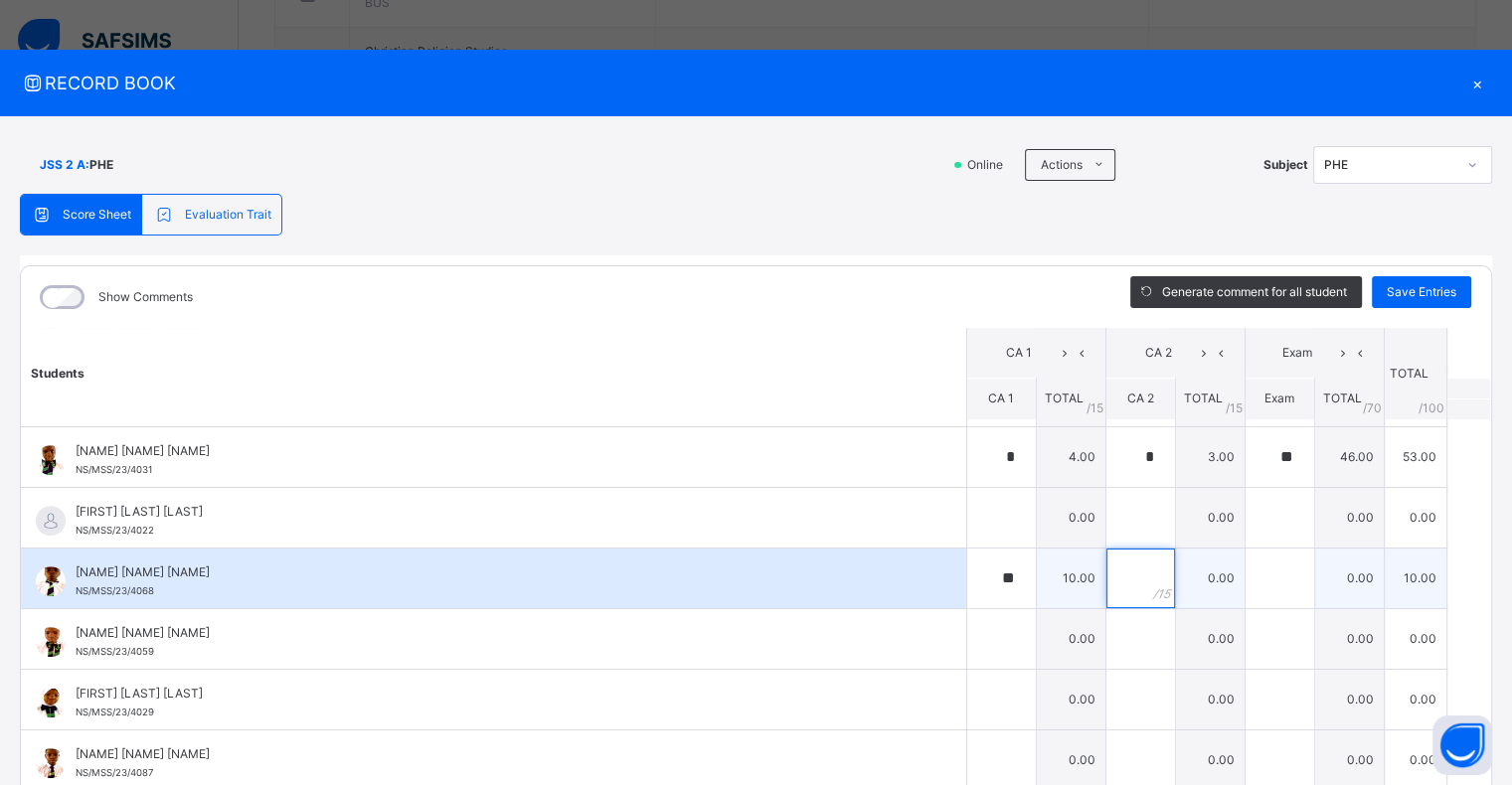 click at bounding box center (1140, 578) 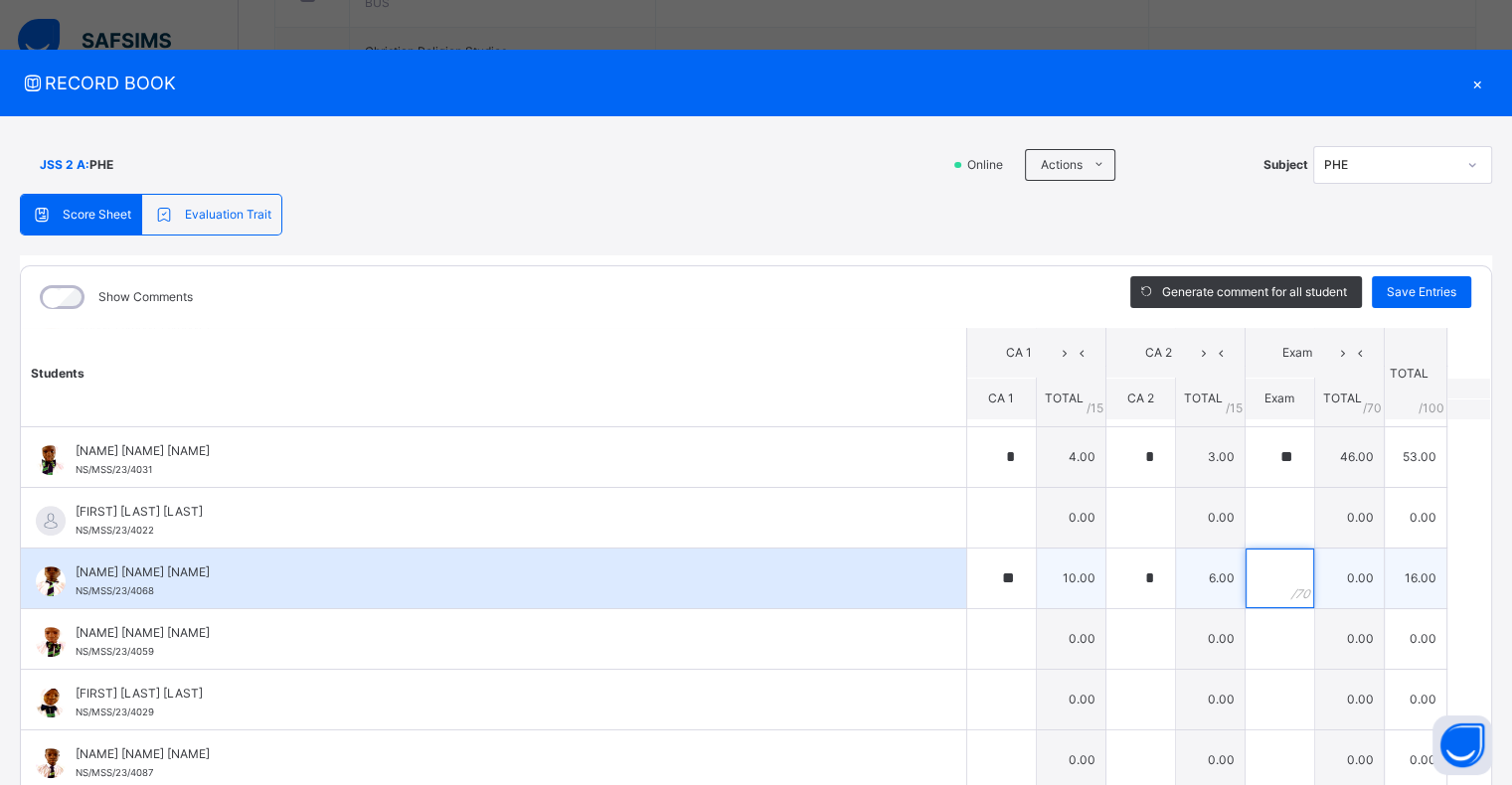 click at bounding box center (1279, 578) 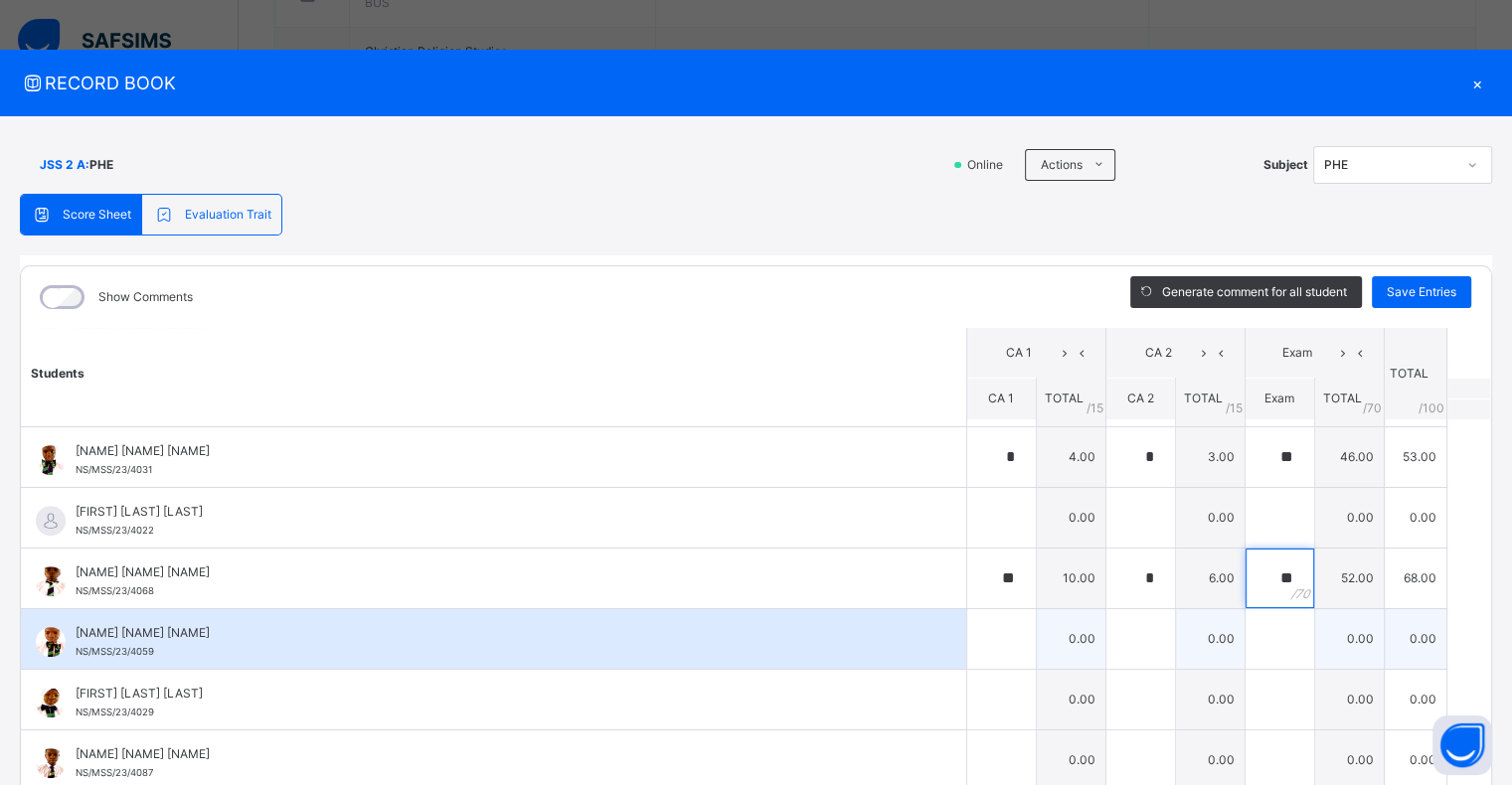 drag, startPoint x: 1257, startPoint y: 569, endPoint x: 1116, endPoint y: 619, distance: 149.60281 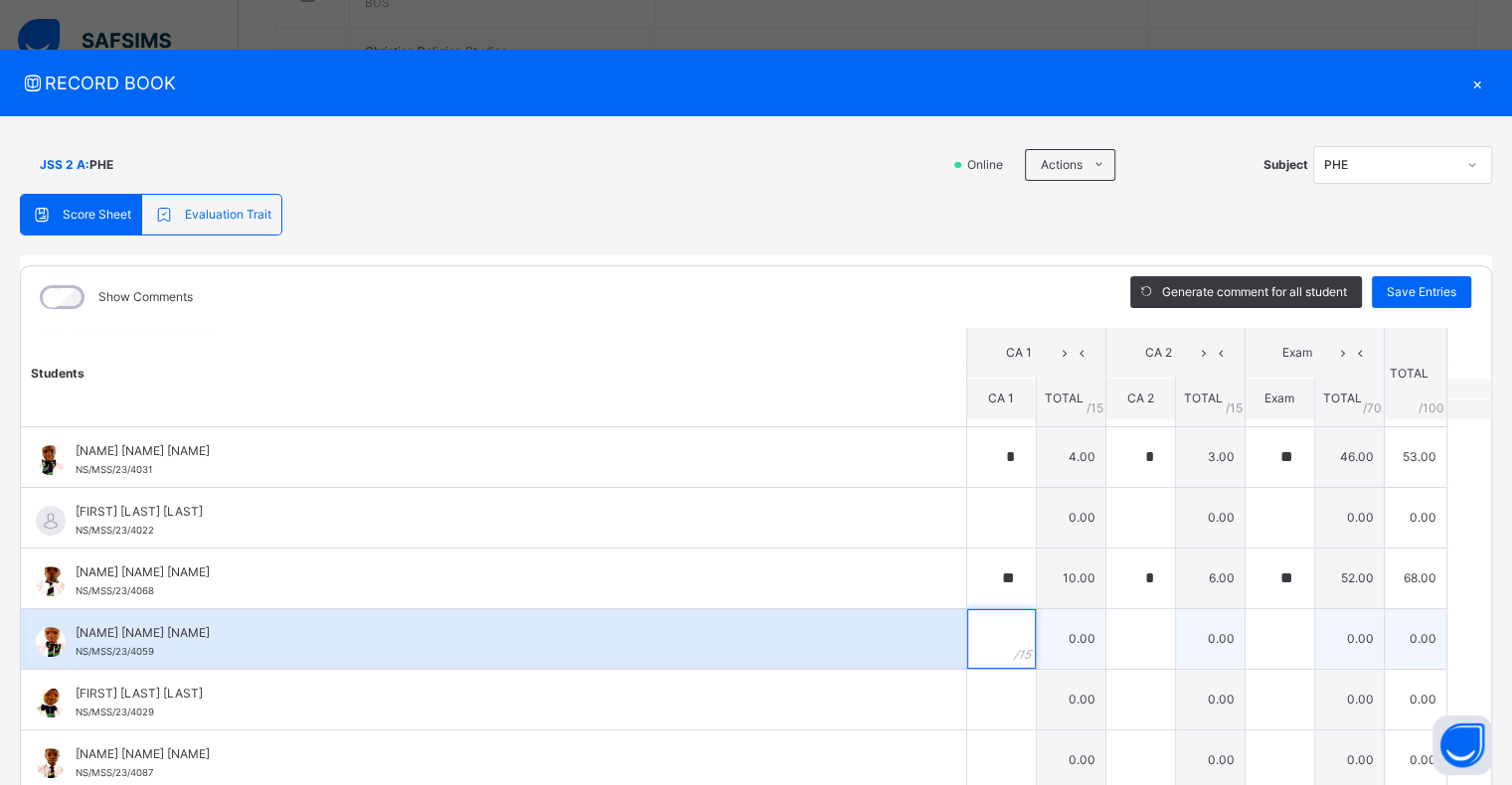 click at bounding box center (1001, 639) 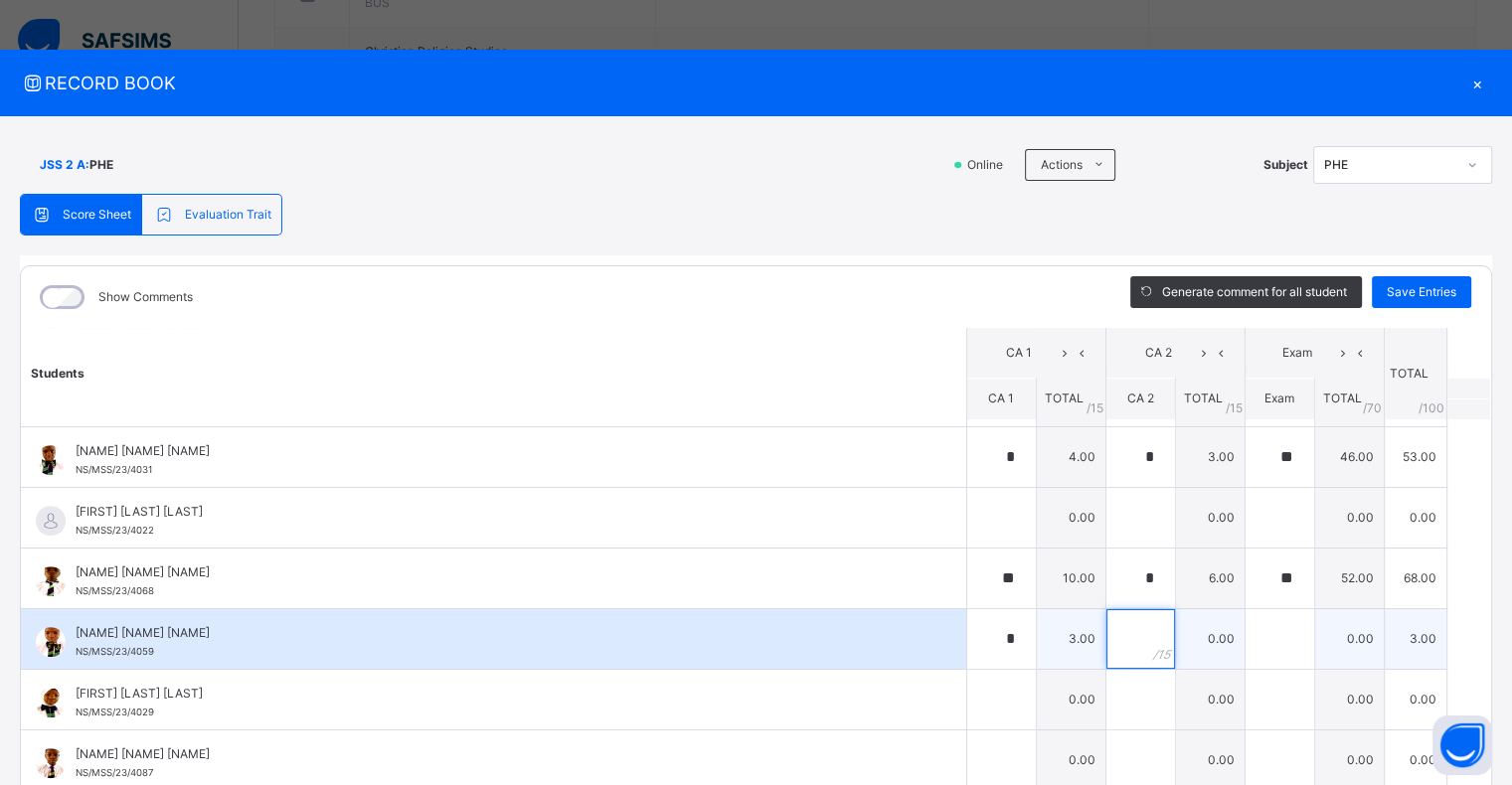 click at bounding box center [1140, 639] 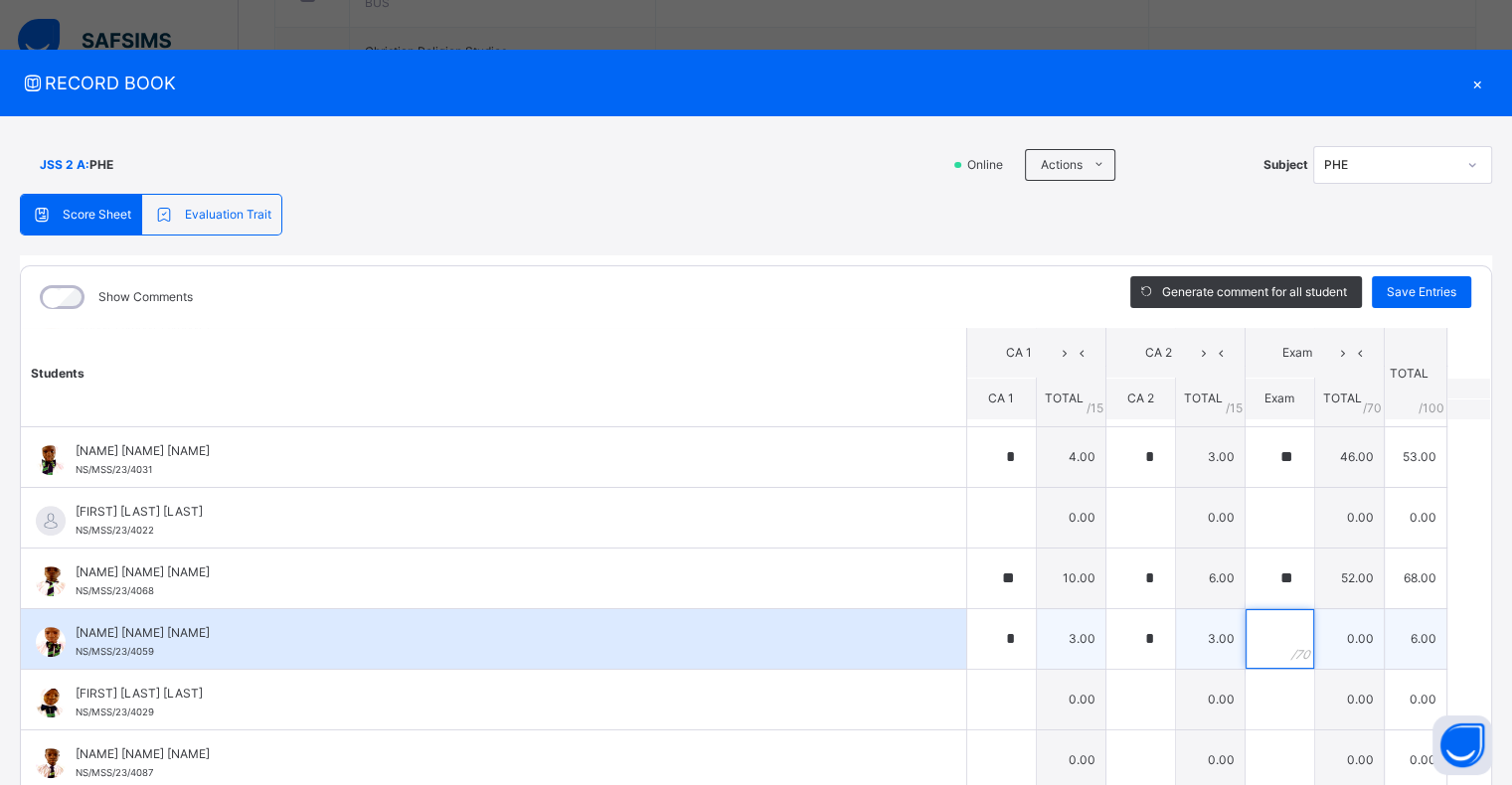 click at bounding box center (1279, 639) 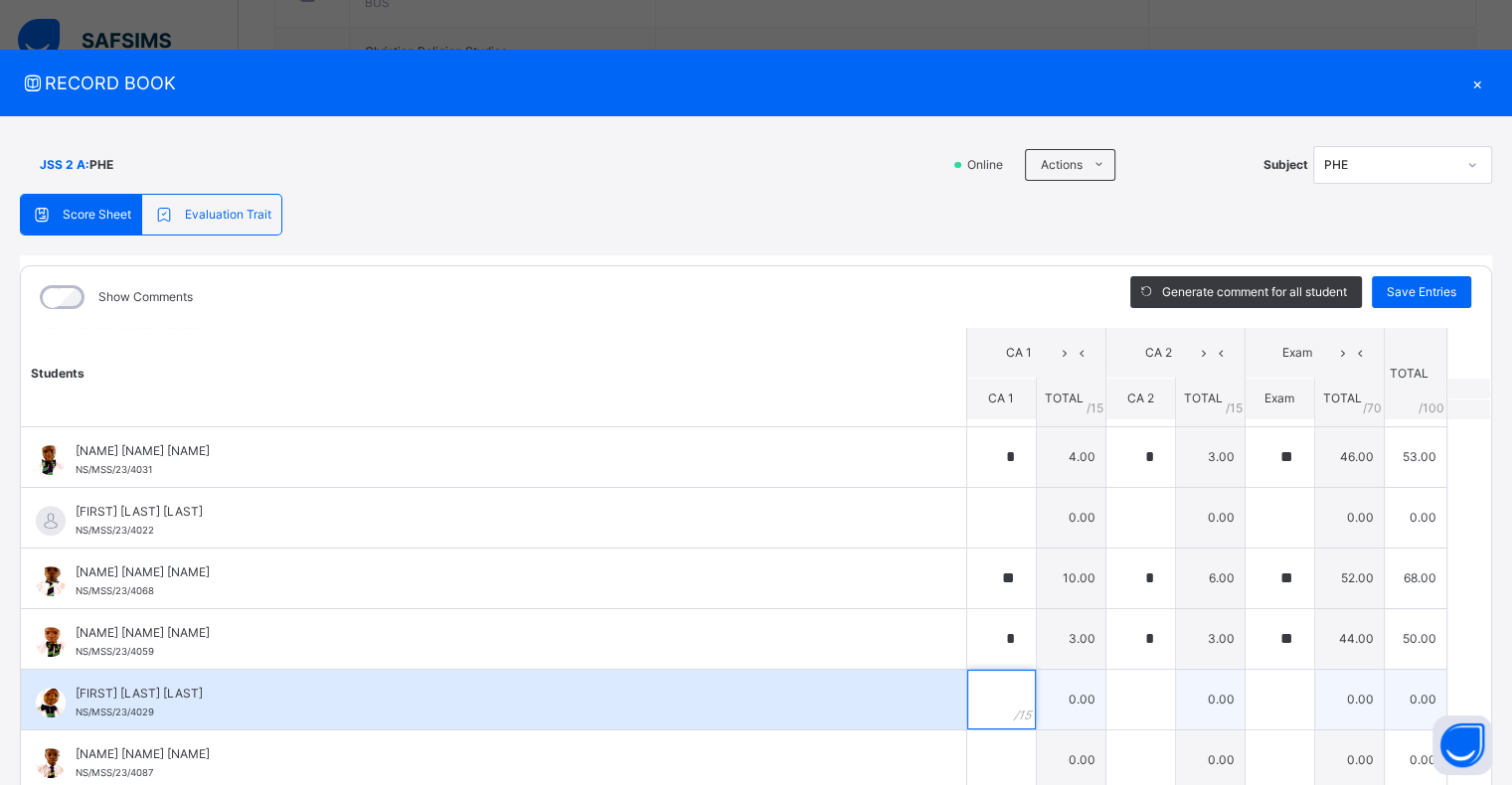 click at bounding box center (1001, 700) 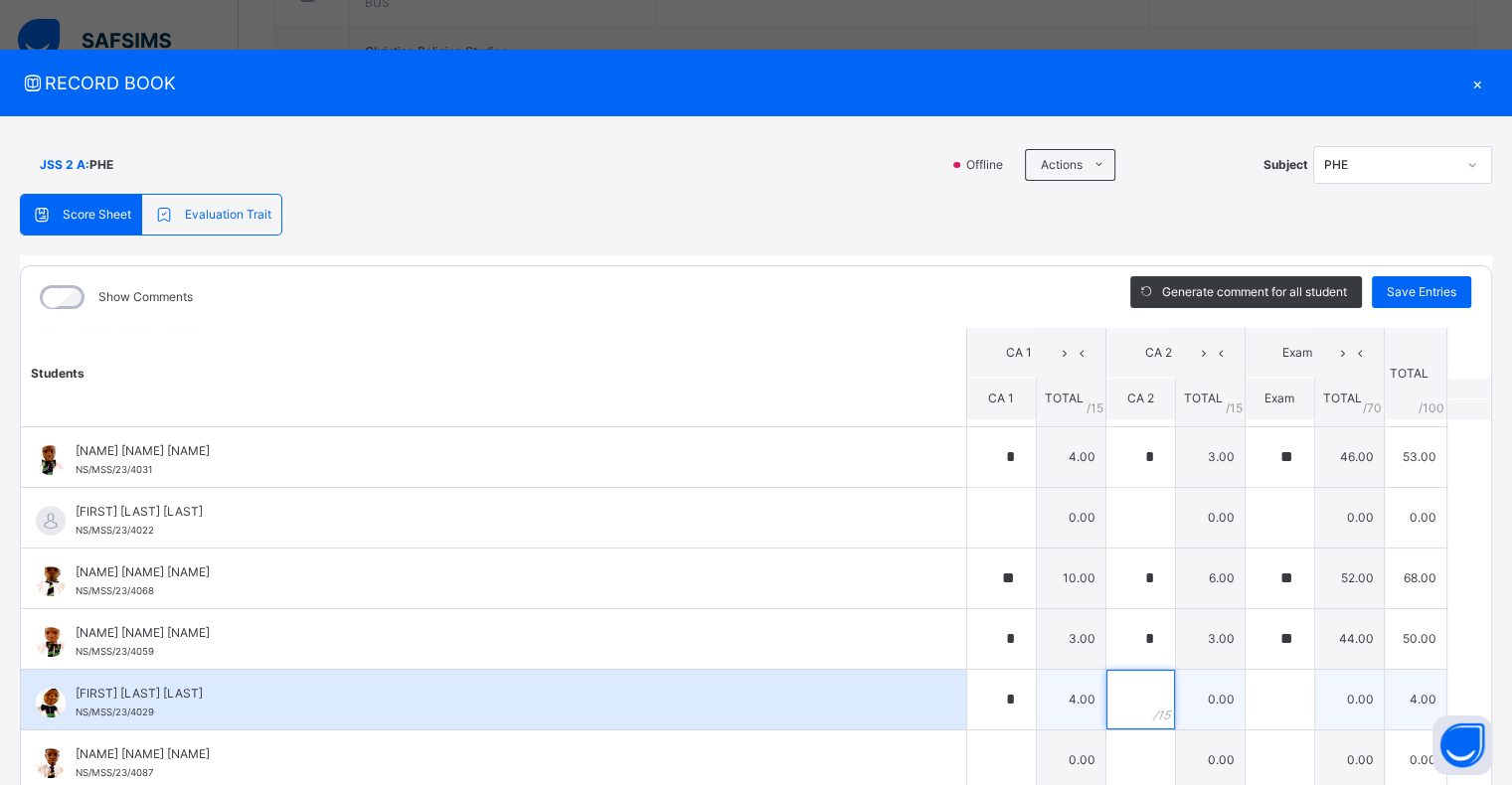 click at bounding box center [1140, 700] 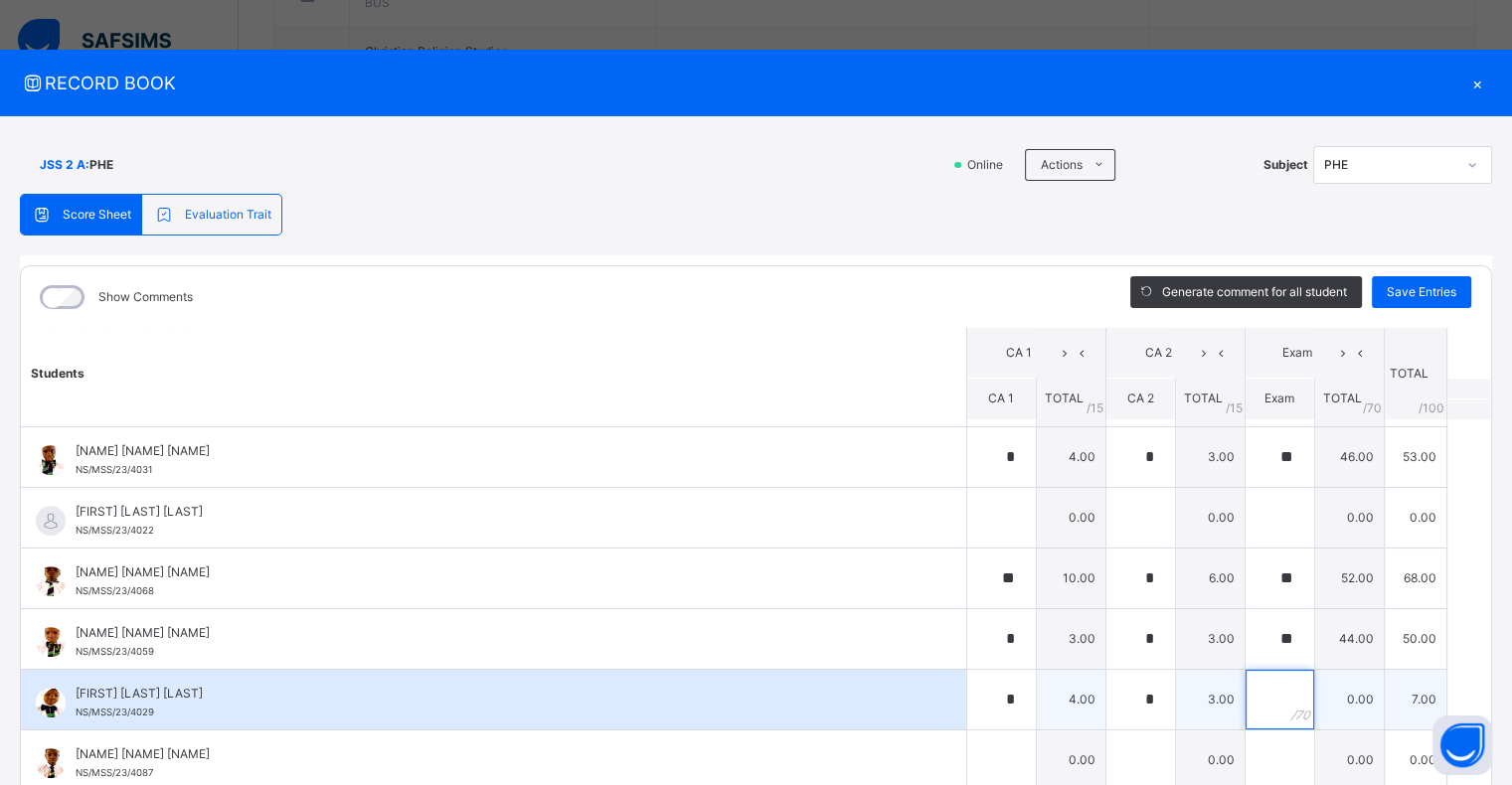click at bounding box center [1279, 700] 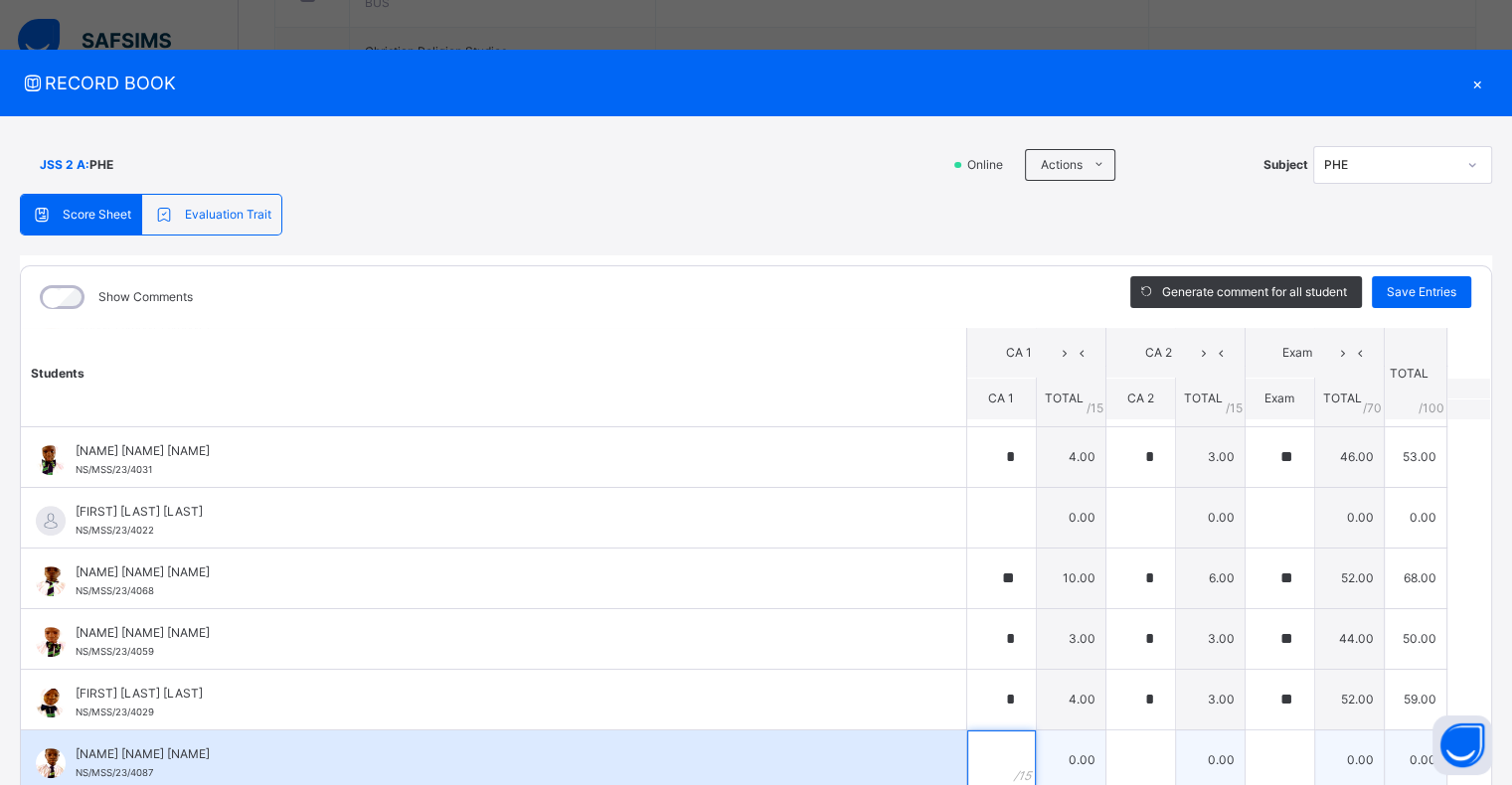 click at bounding box center (1001, 760) 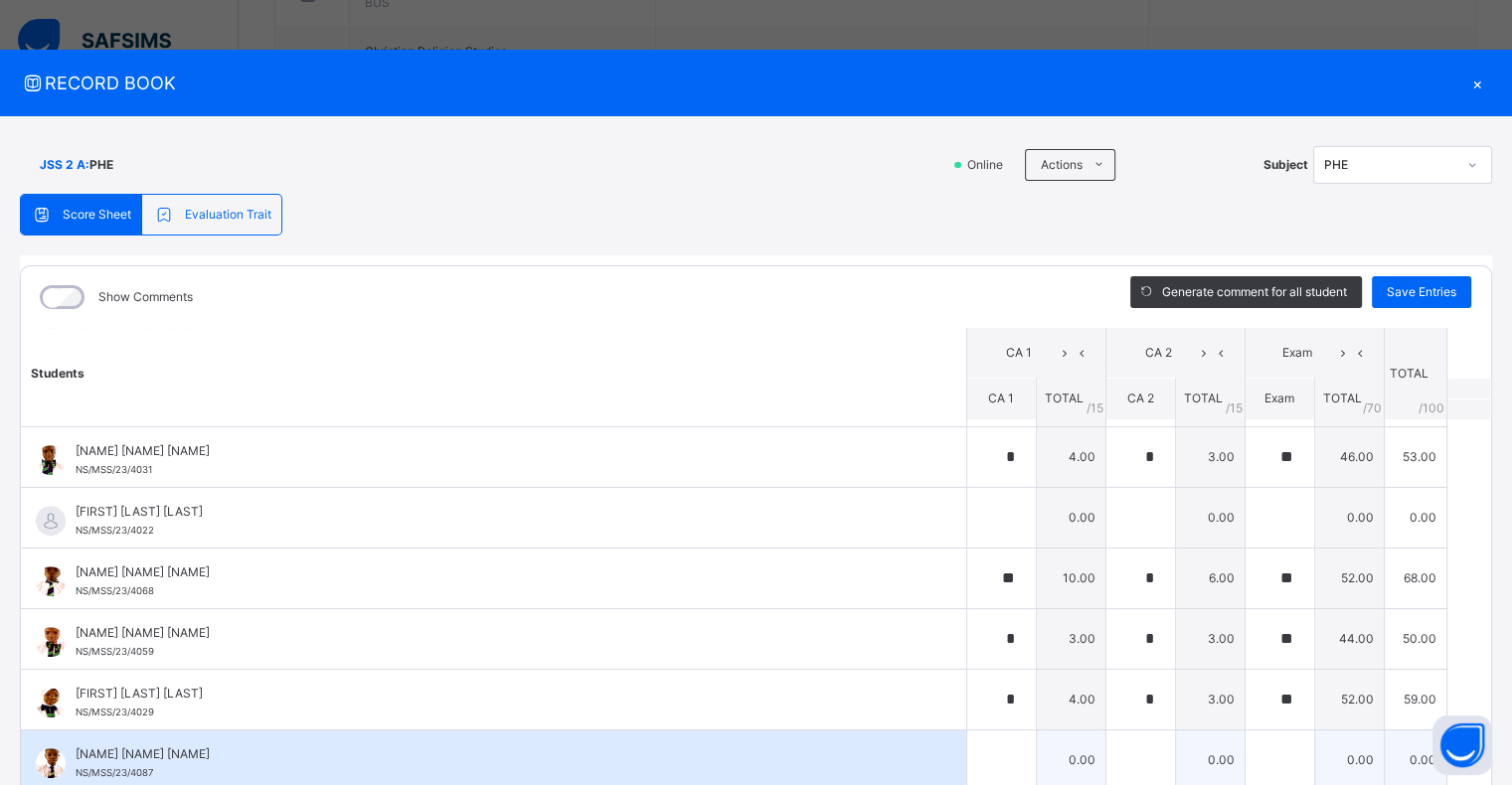 click at bounding box center (1001, 760) 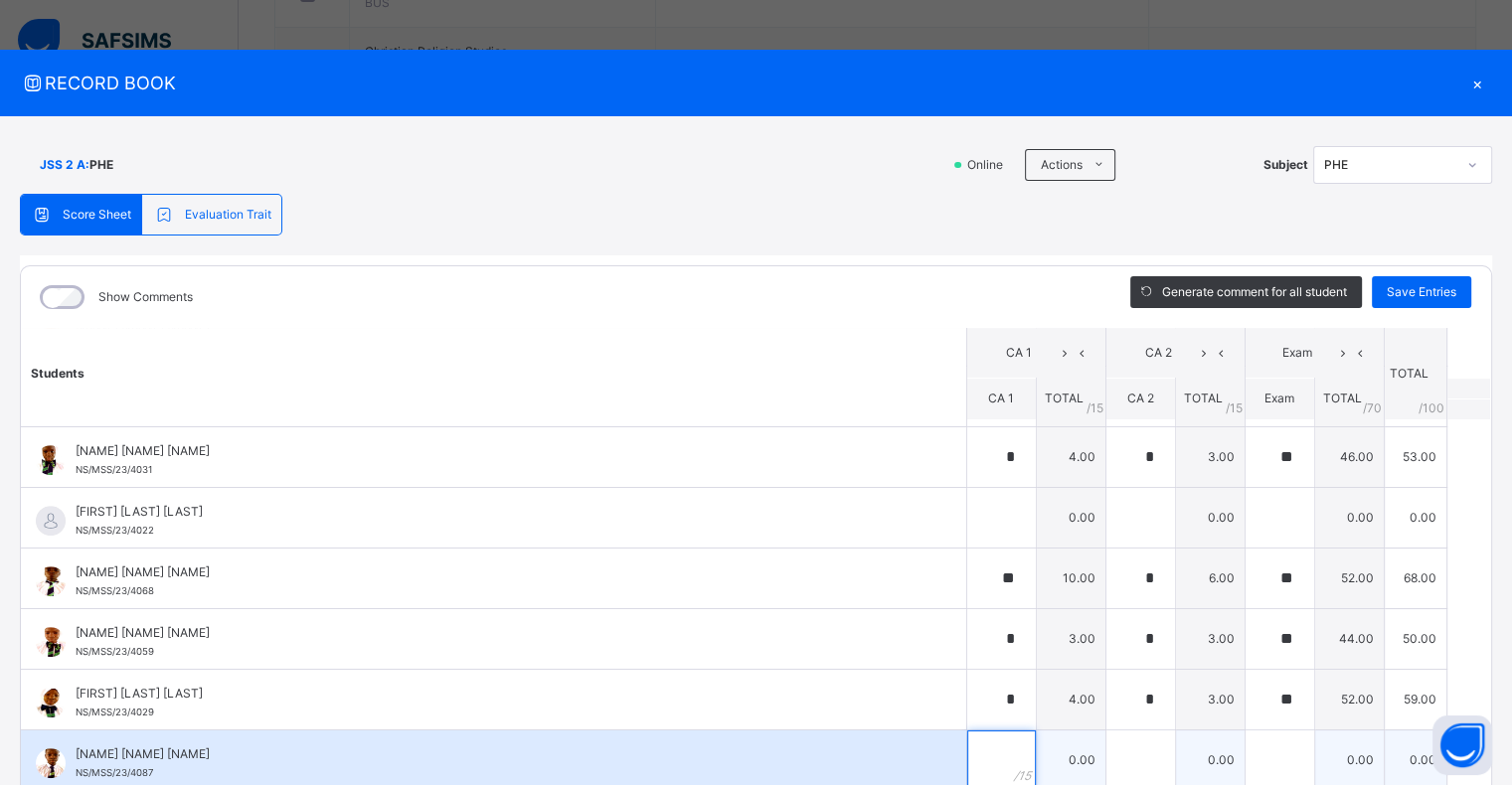 click at bounding box center (1001, 760) 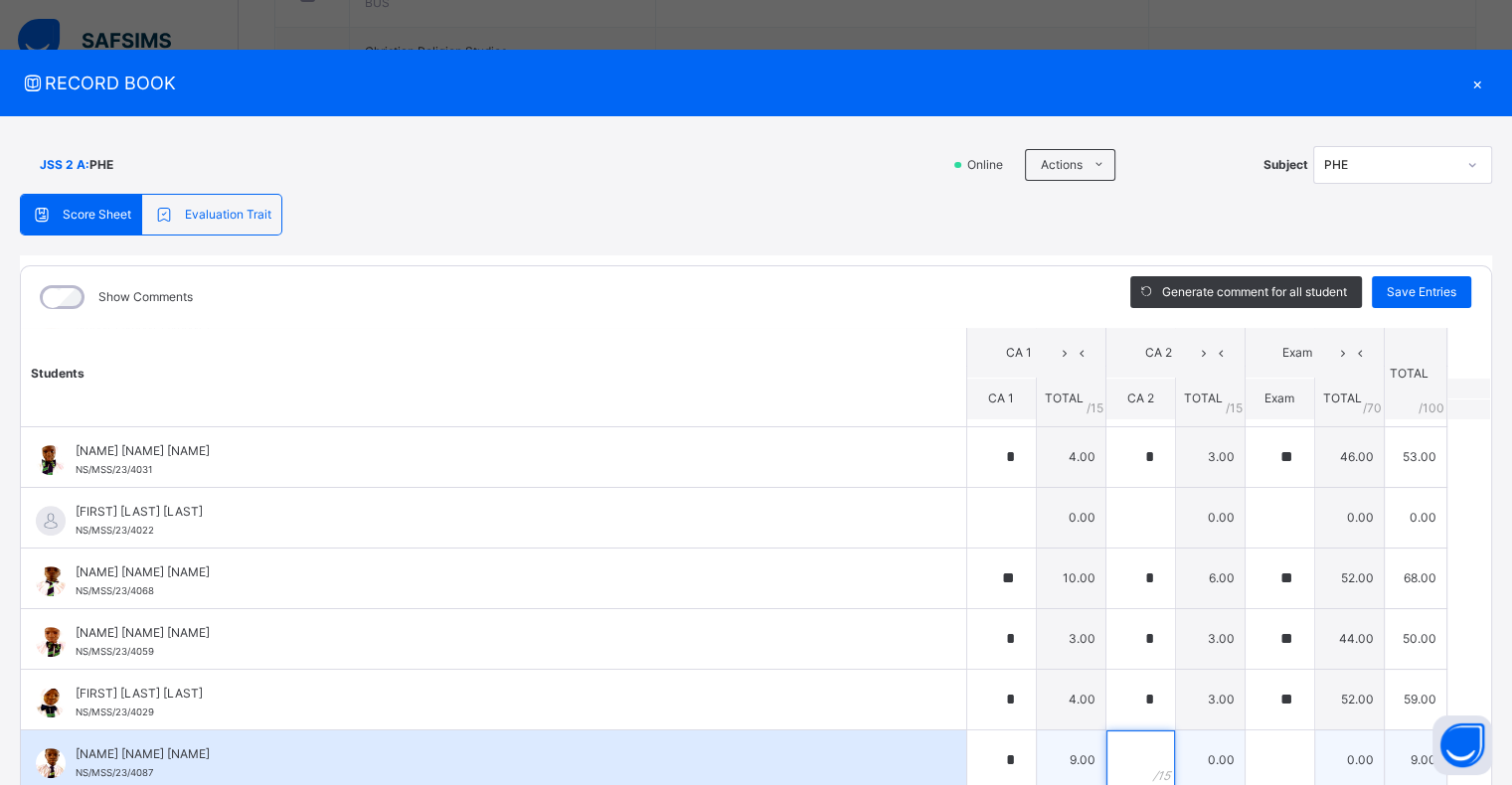 click at bounding box center (1140, 760) 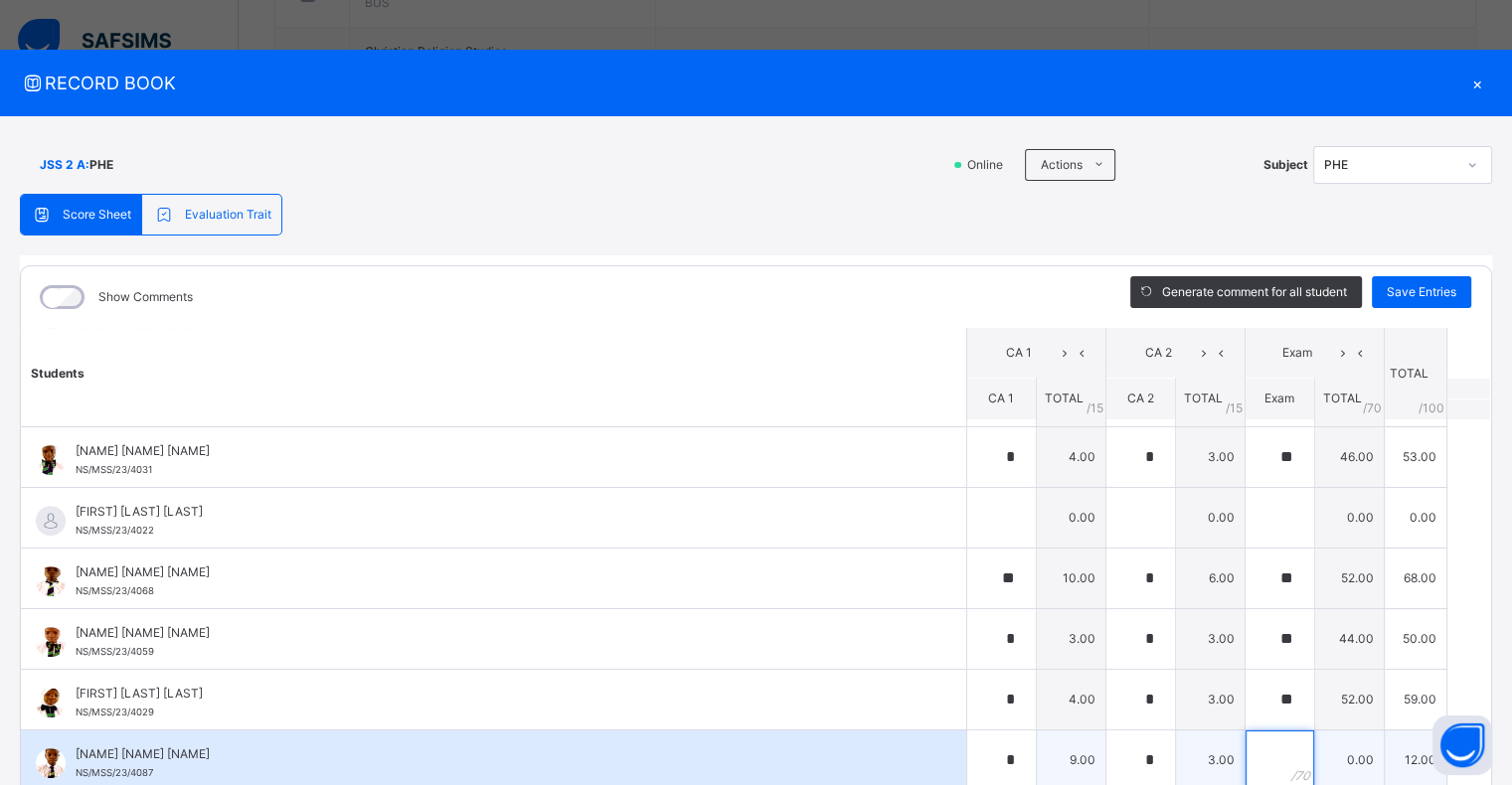 click at bounding box center (1279, 760) 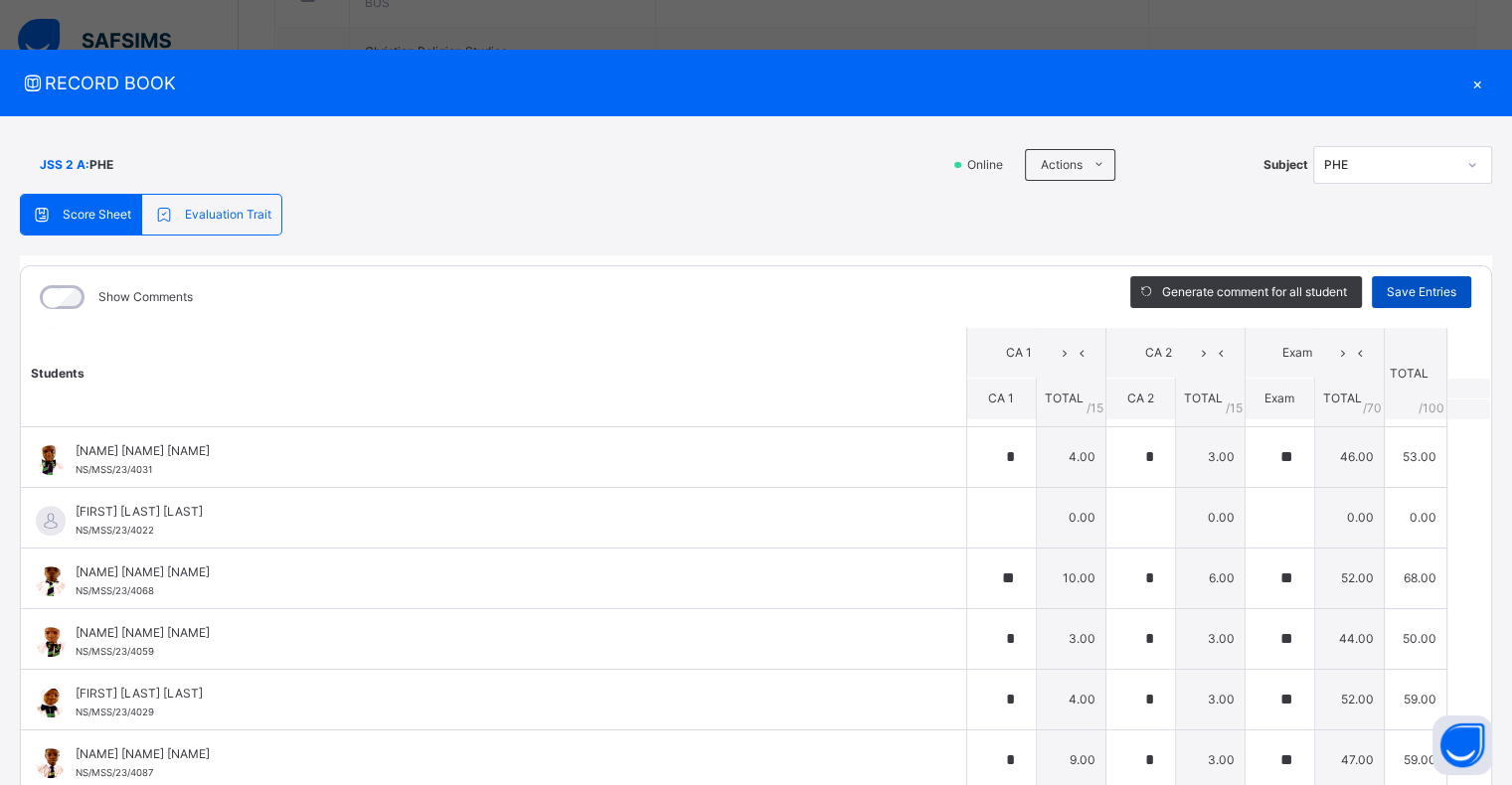 click on "Save Entries" at bounding box center [1422, 292] 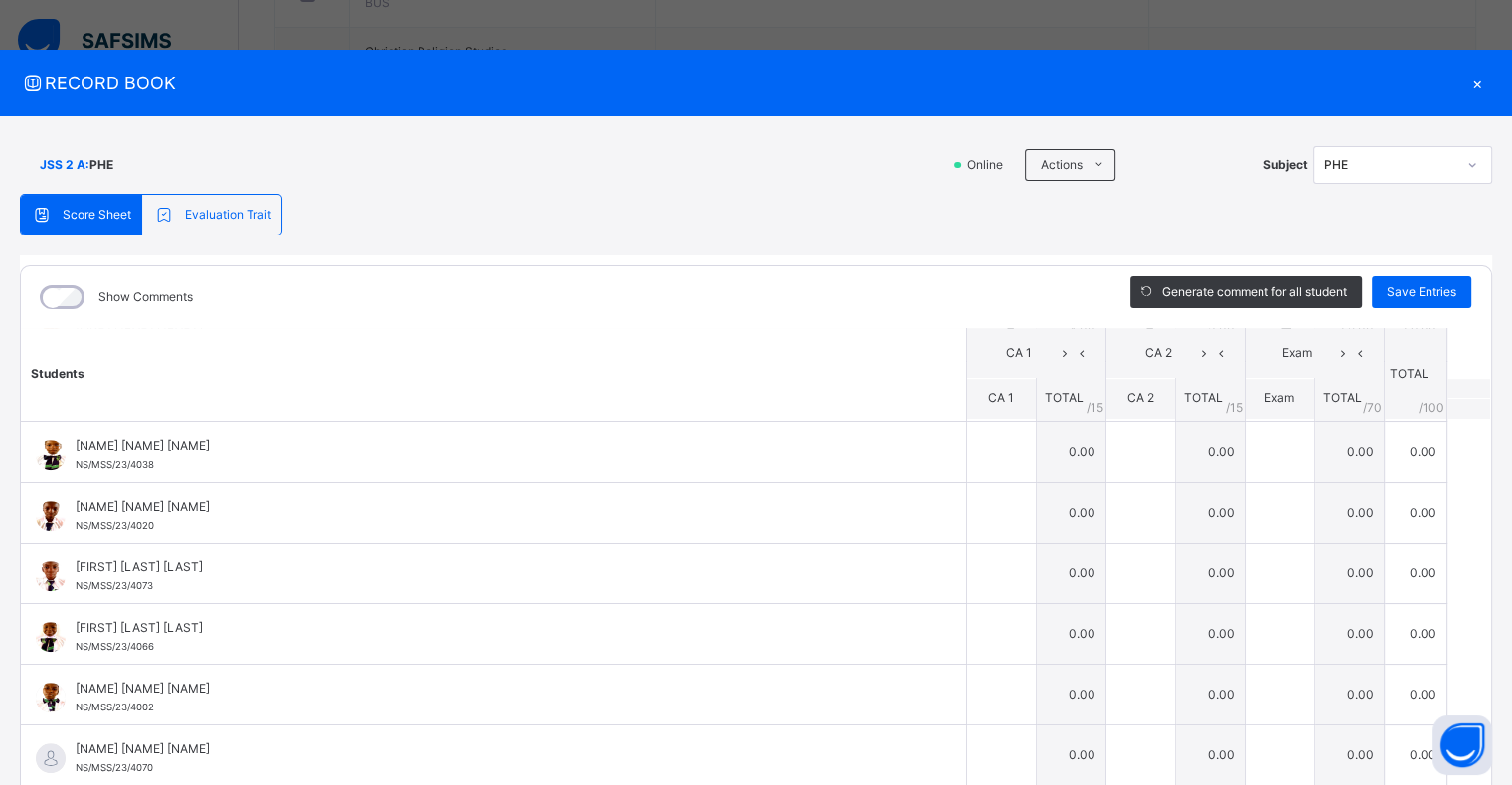 scroll, scrollTop: 1463, scrollLeft: 0, axis: vertical 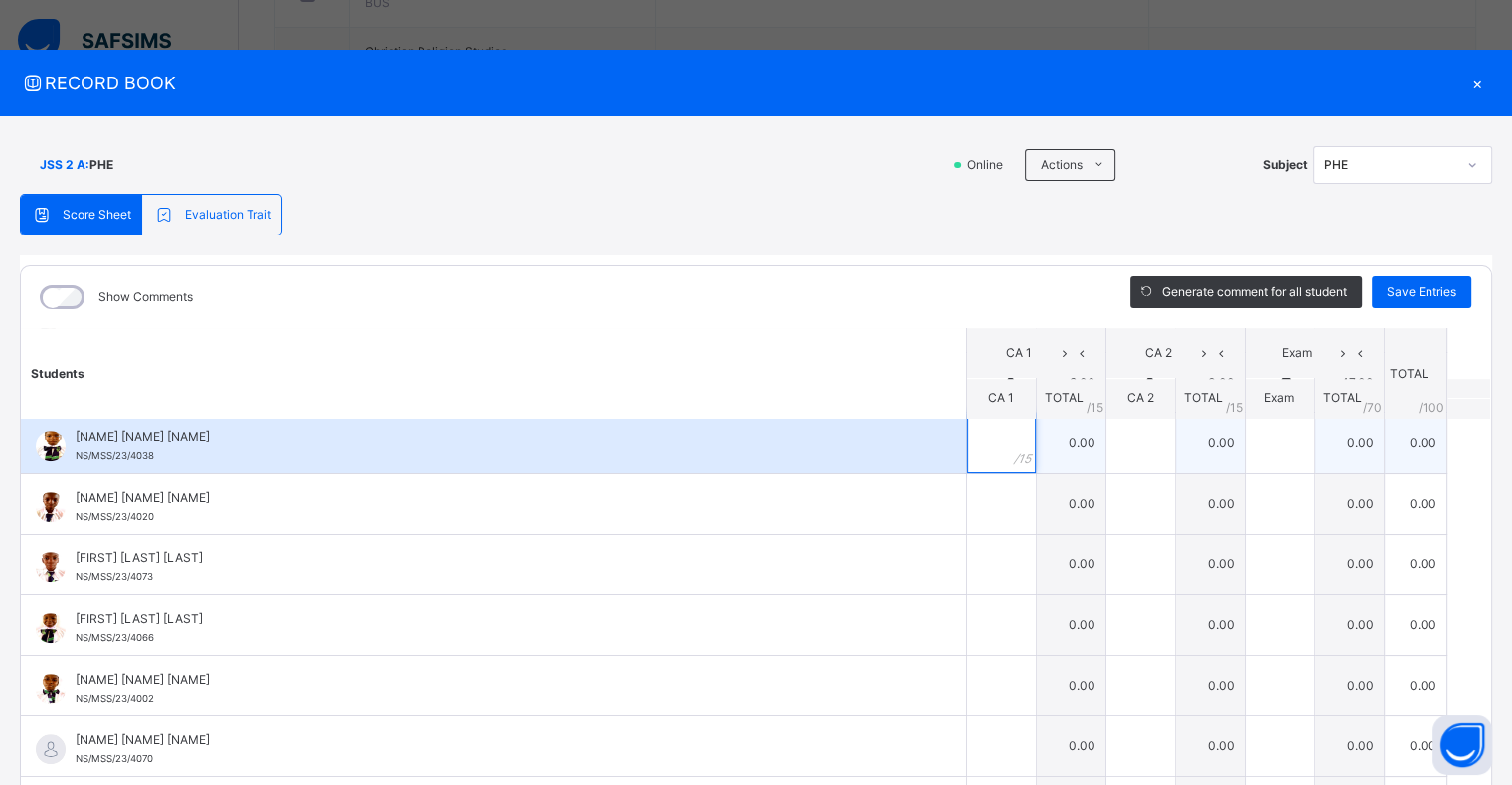 click at bounding box center [1001, 443] 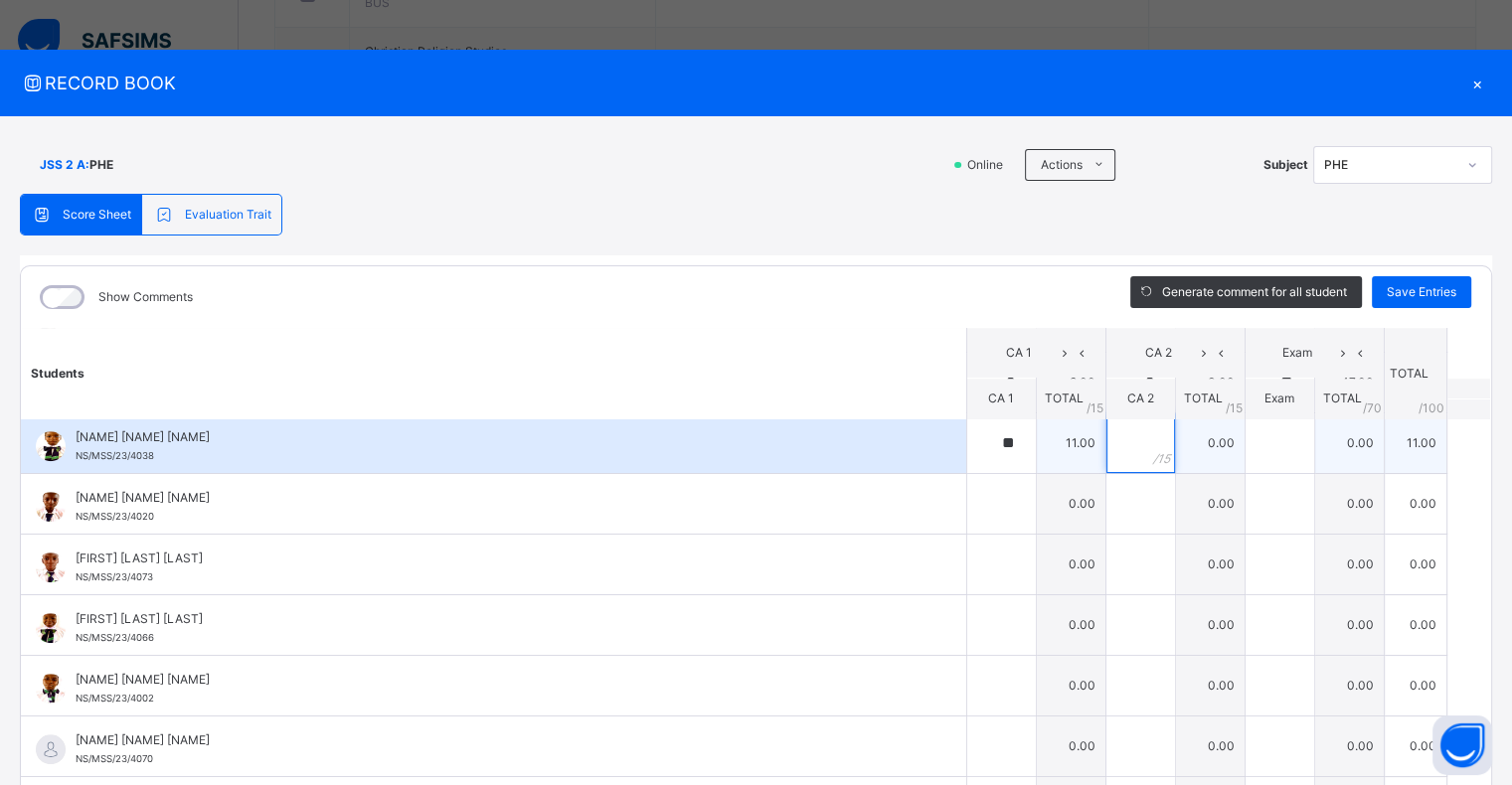 click at bounding box center [1140, 443] 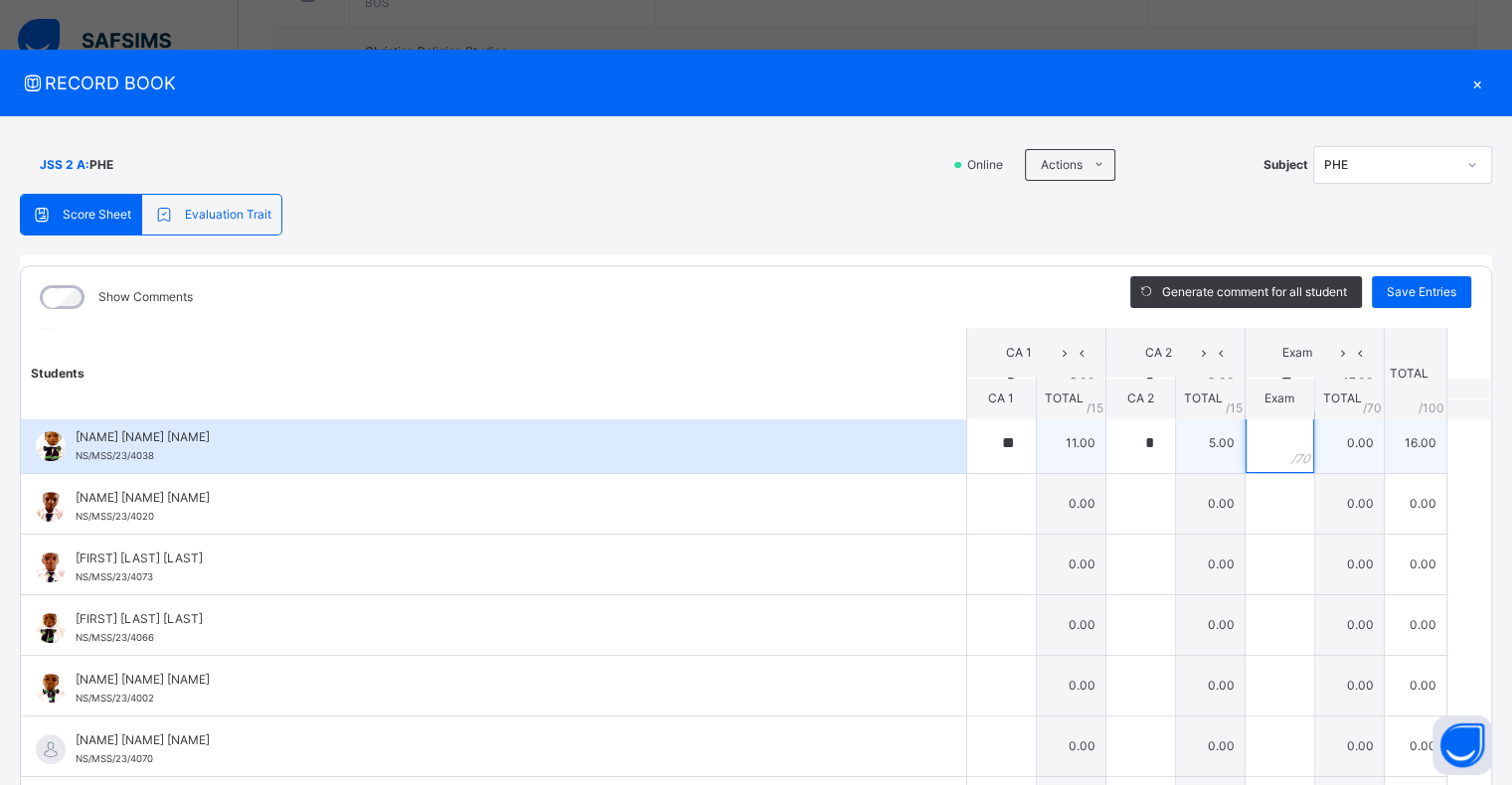 click at bounding box center (1279, 443) 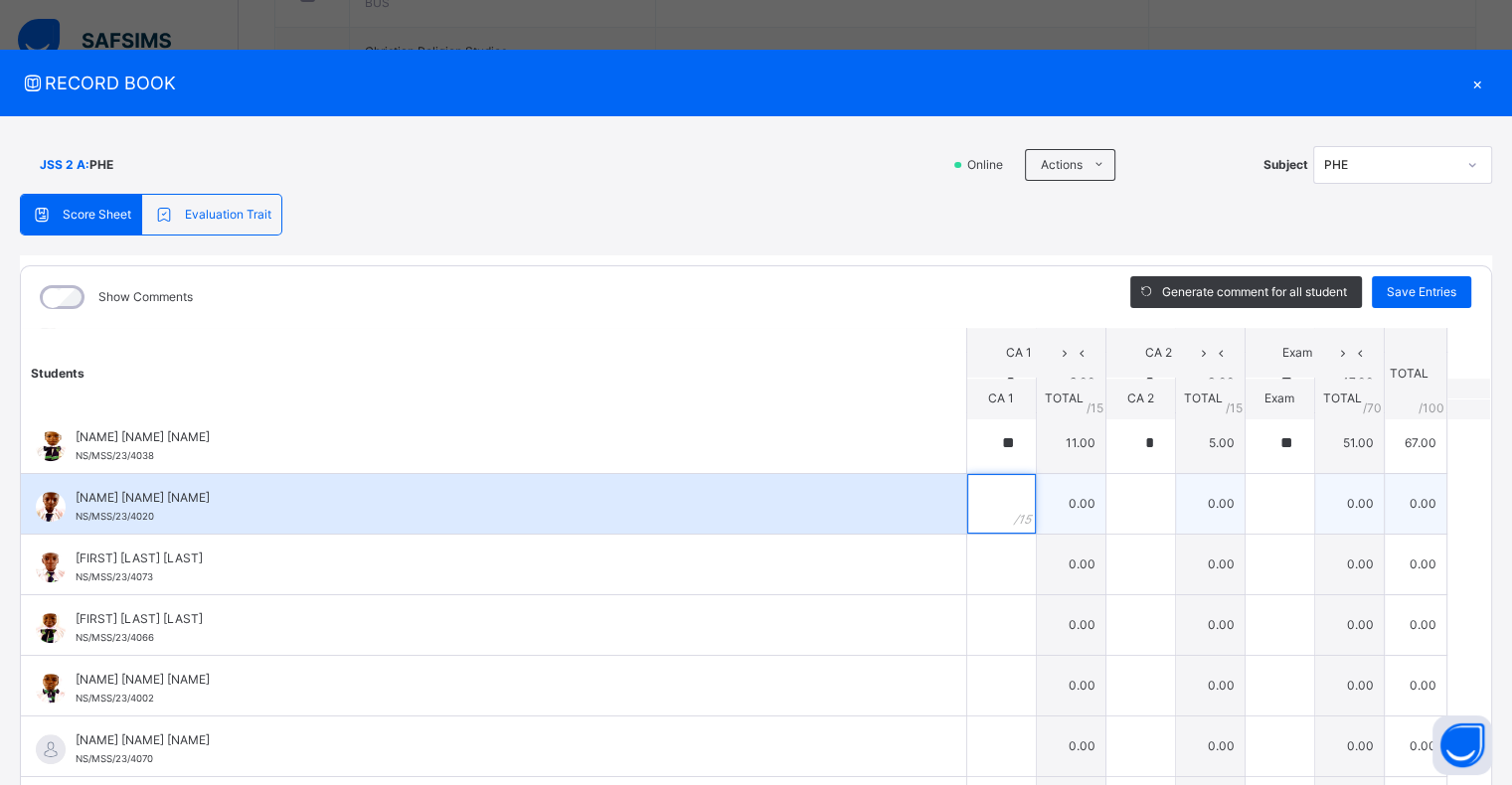 click at bounding box center [1001, 504] 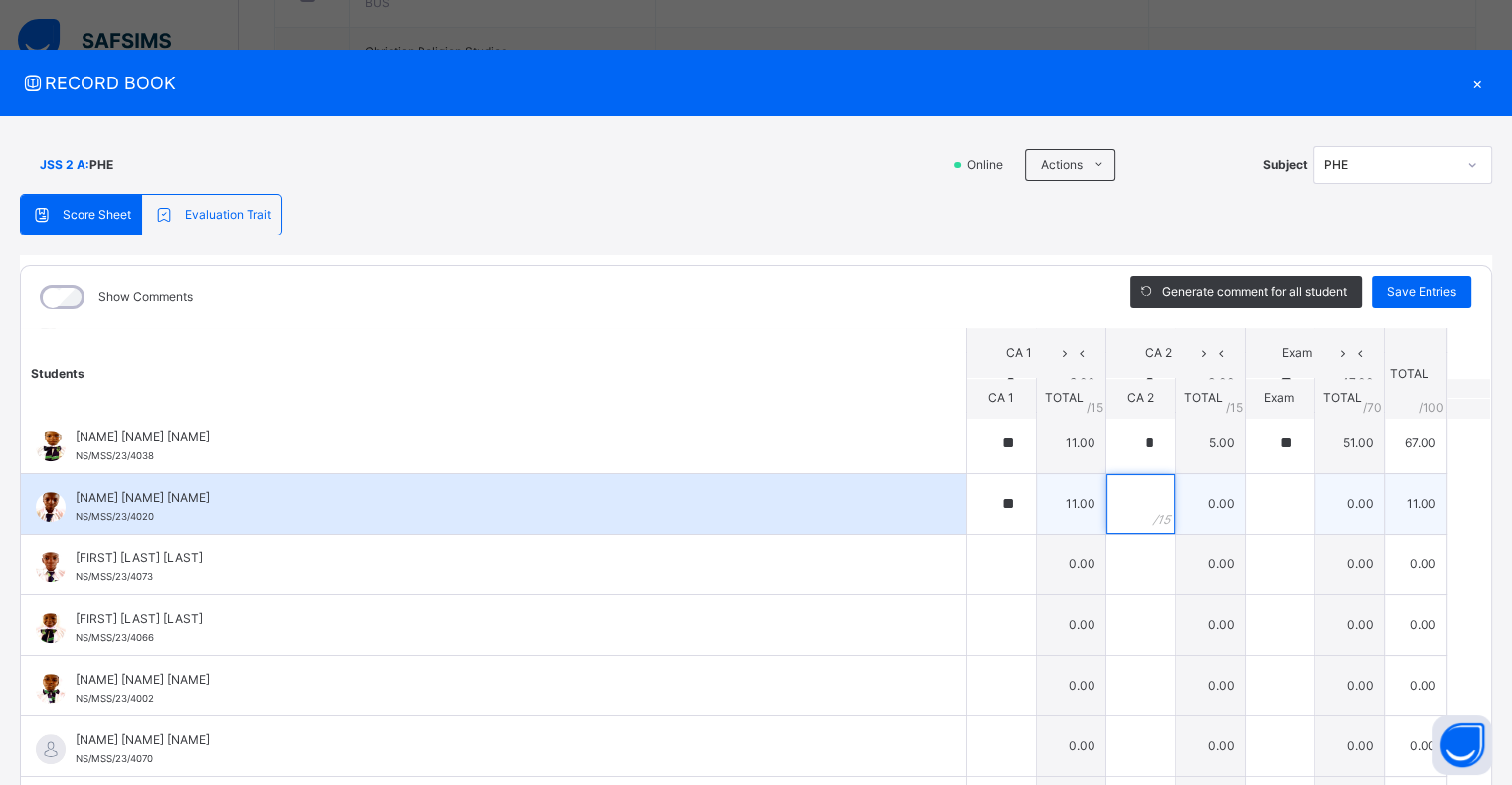 click at bounding box center (1140, 504) 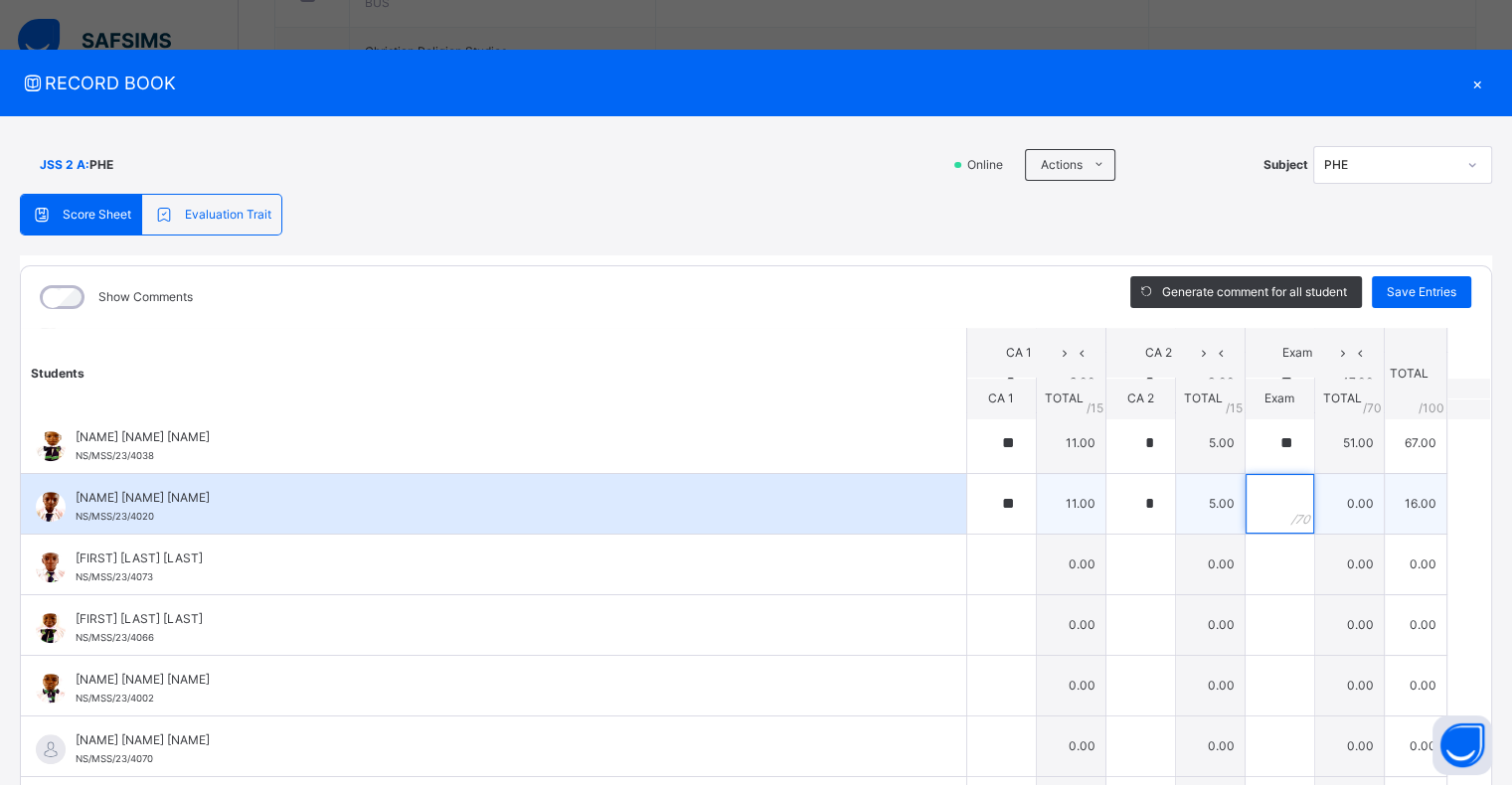 click at bounding box center [1279, 504] 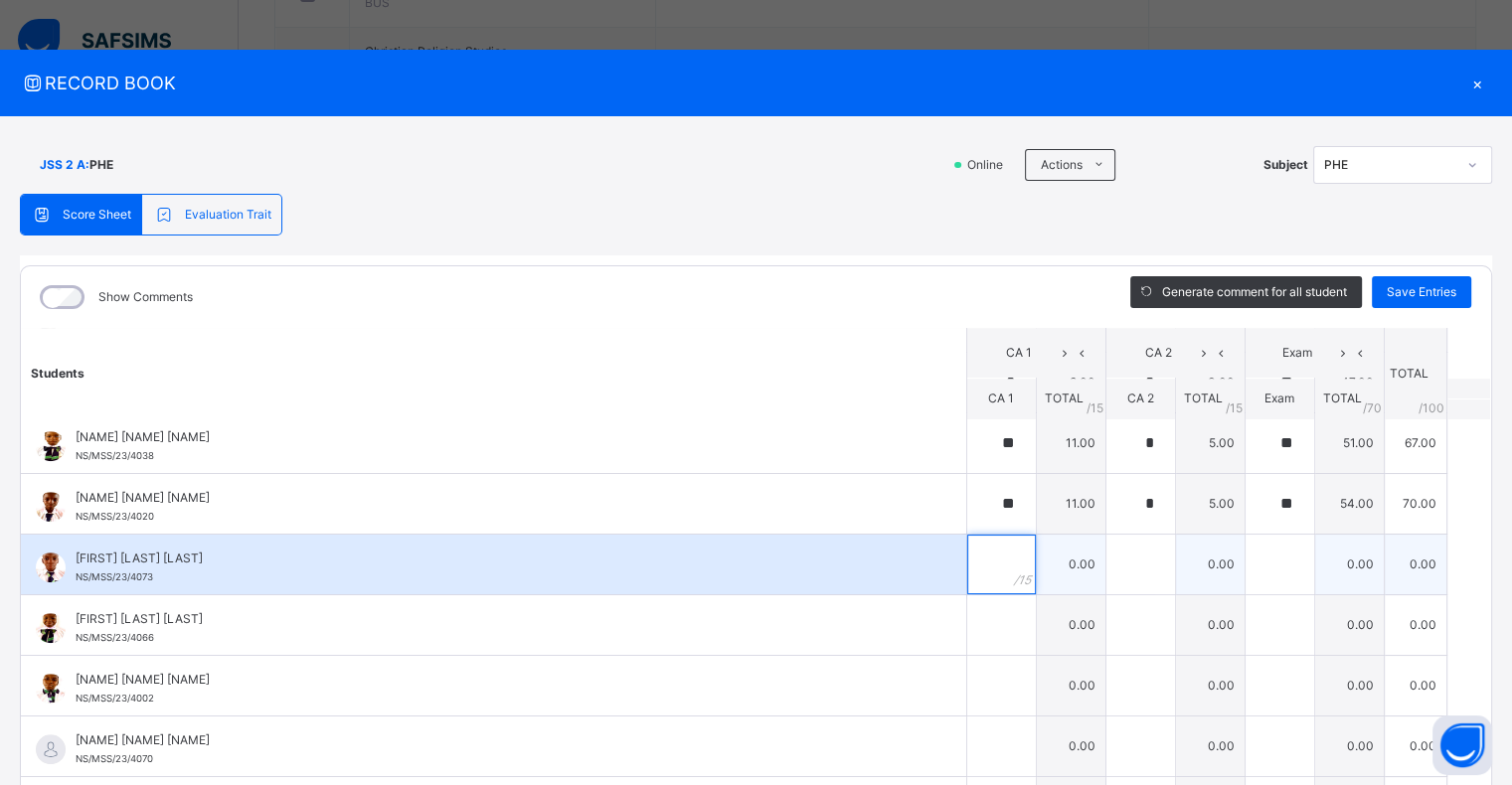 click at bounding box center [1001, 564] 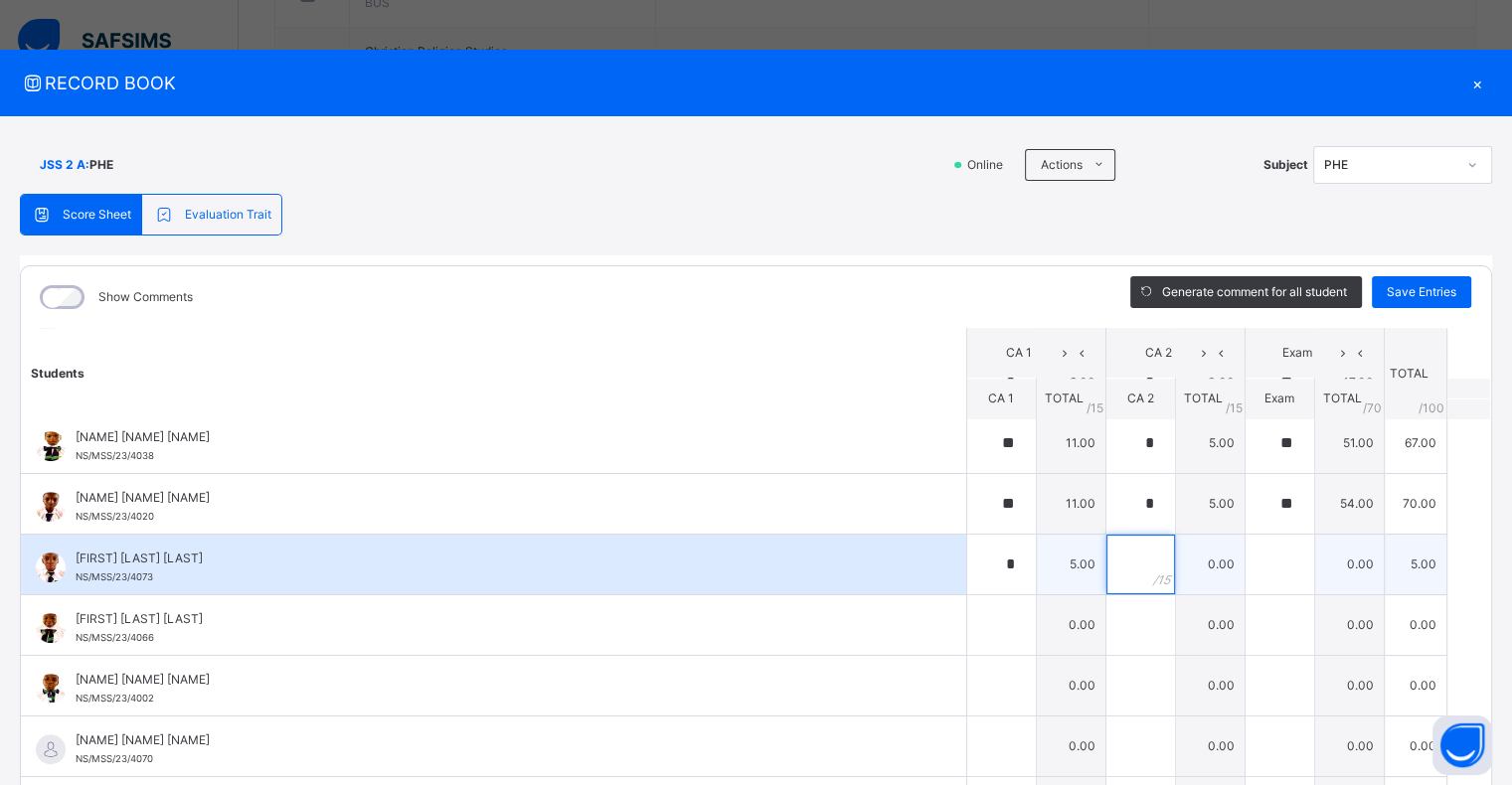 click at bounding box center [1140, 564] 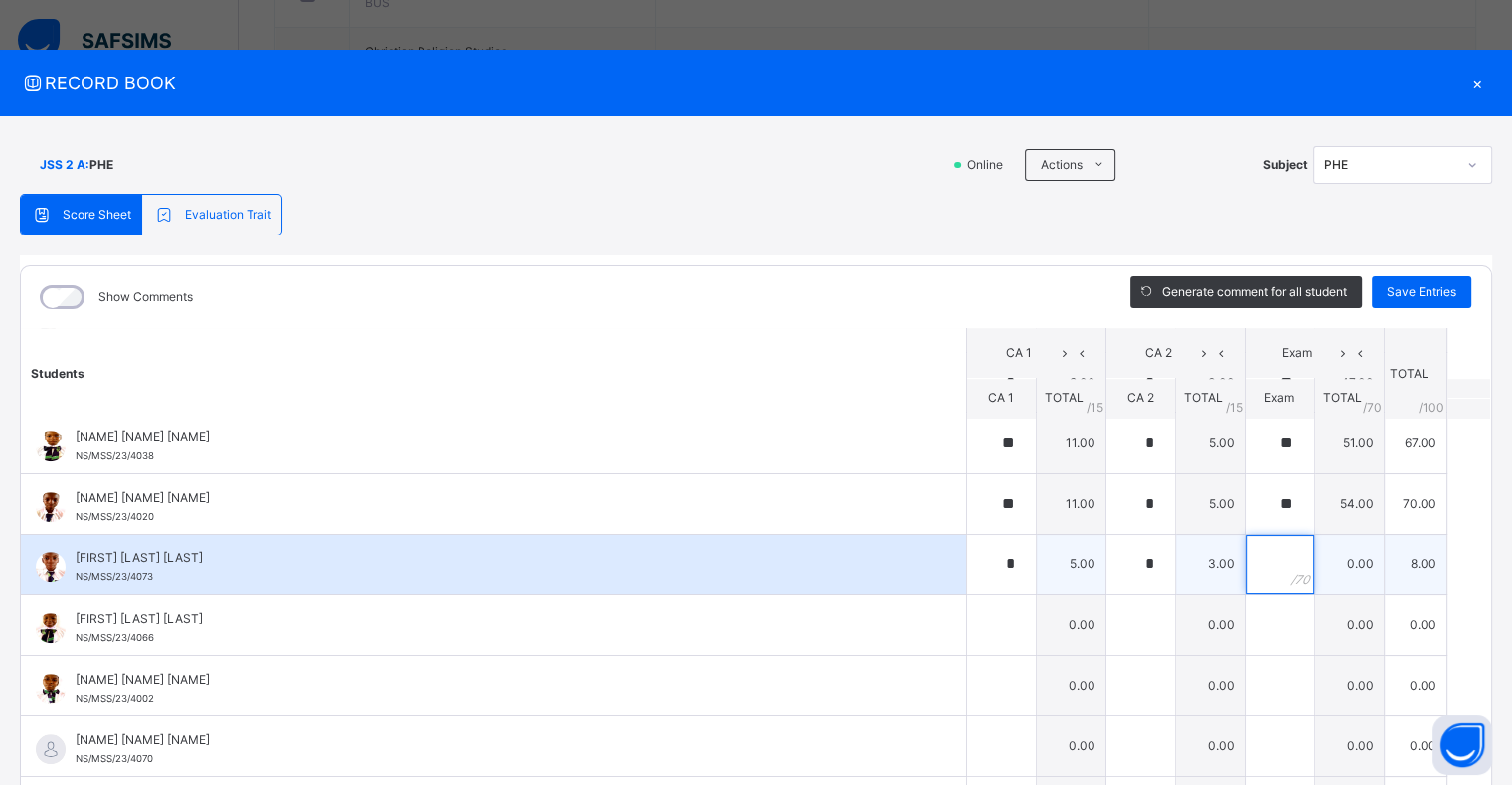 click at bounding box center (1279, 564) 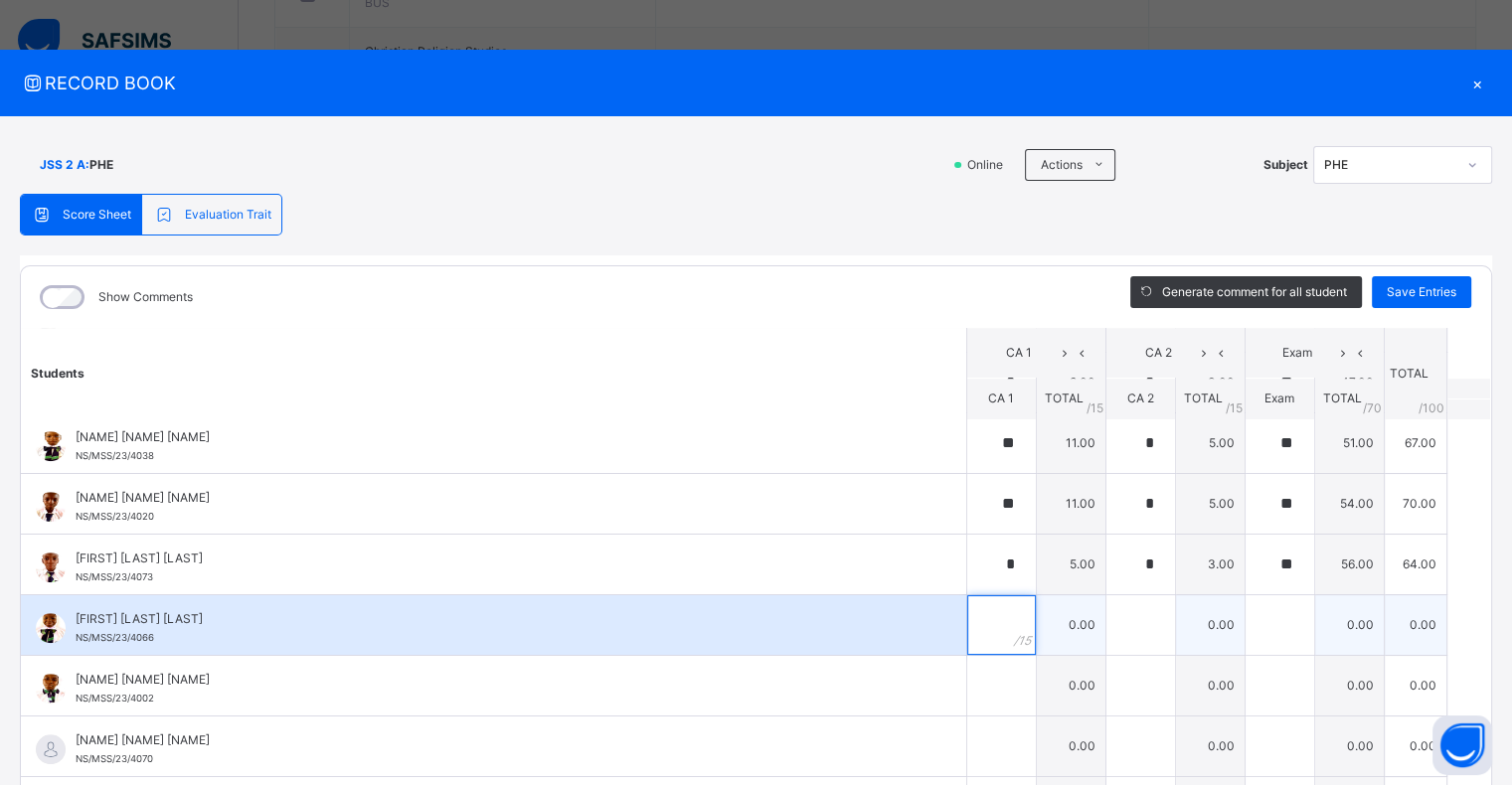 click at bounding box center [1001, 625] 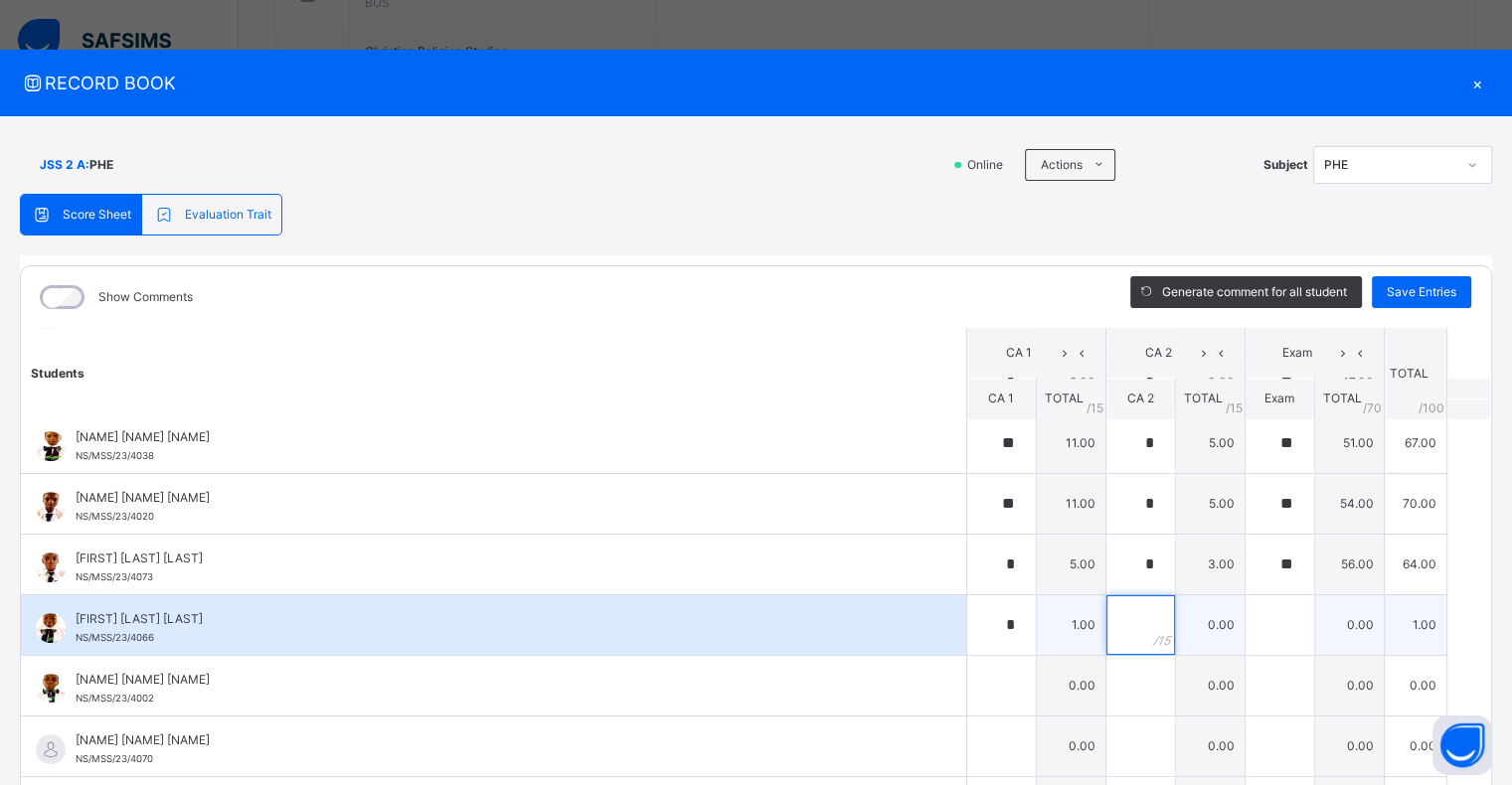 click at bounding box center [1140, 625] 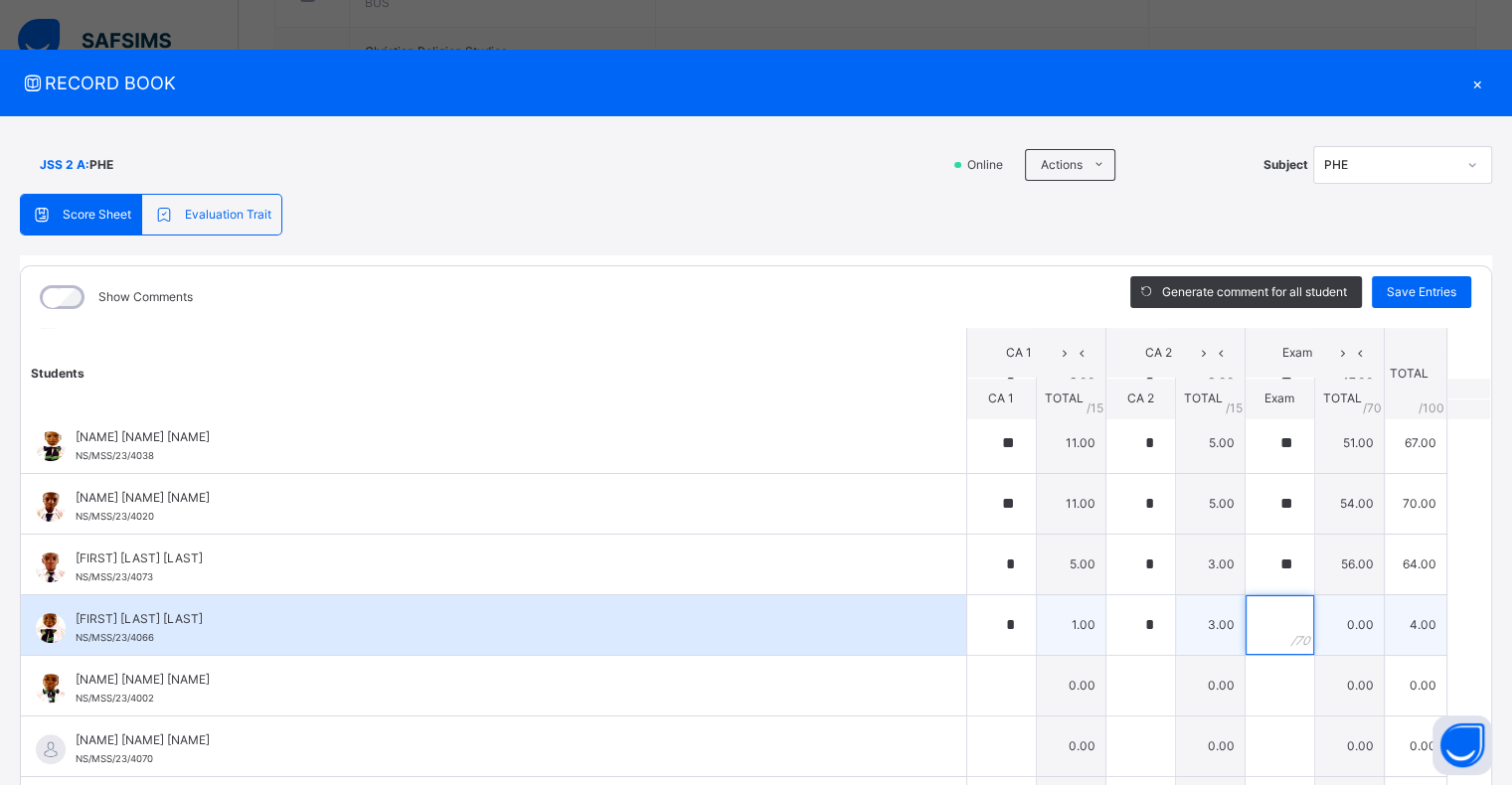 click at bounding box center (1279, 625) 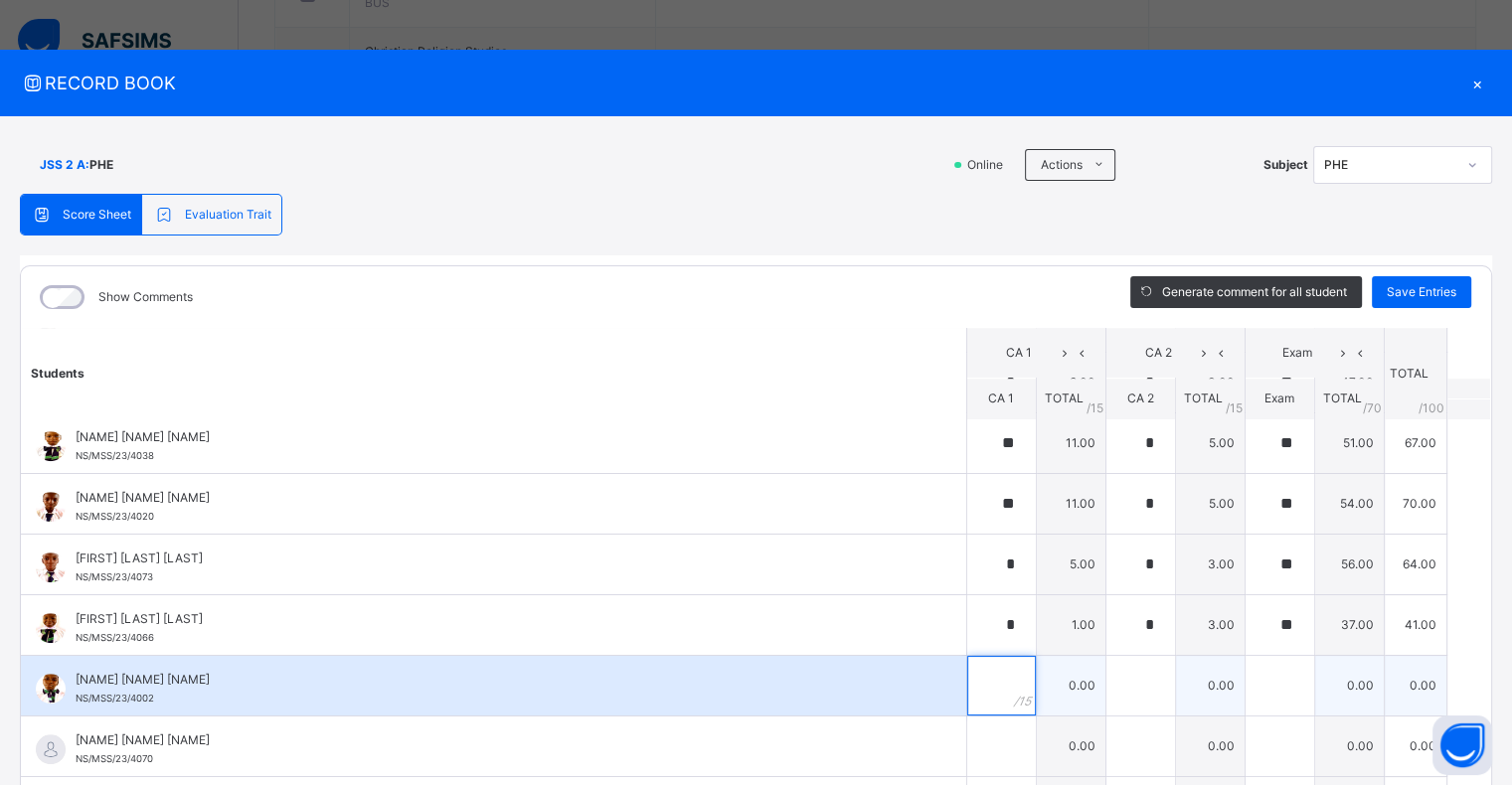 click at bounding box center [1001, 686] 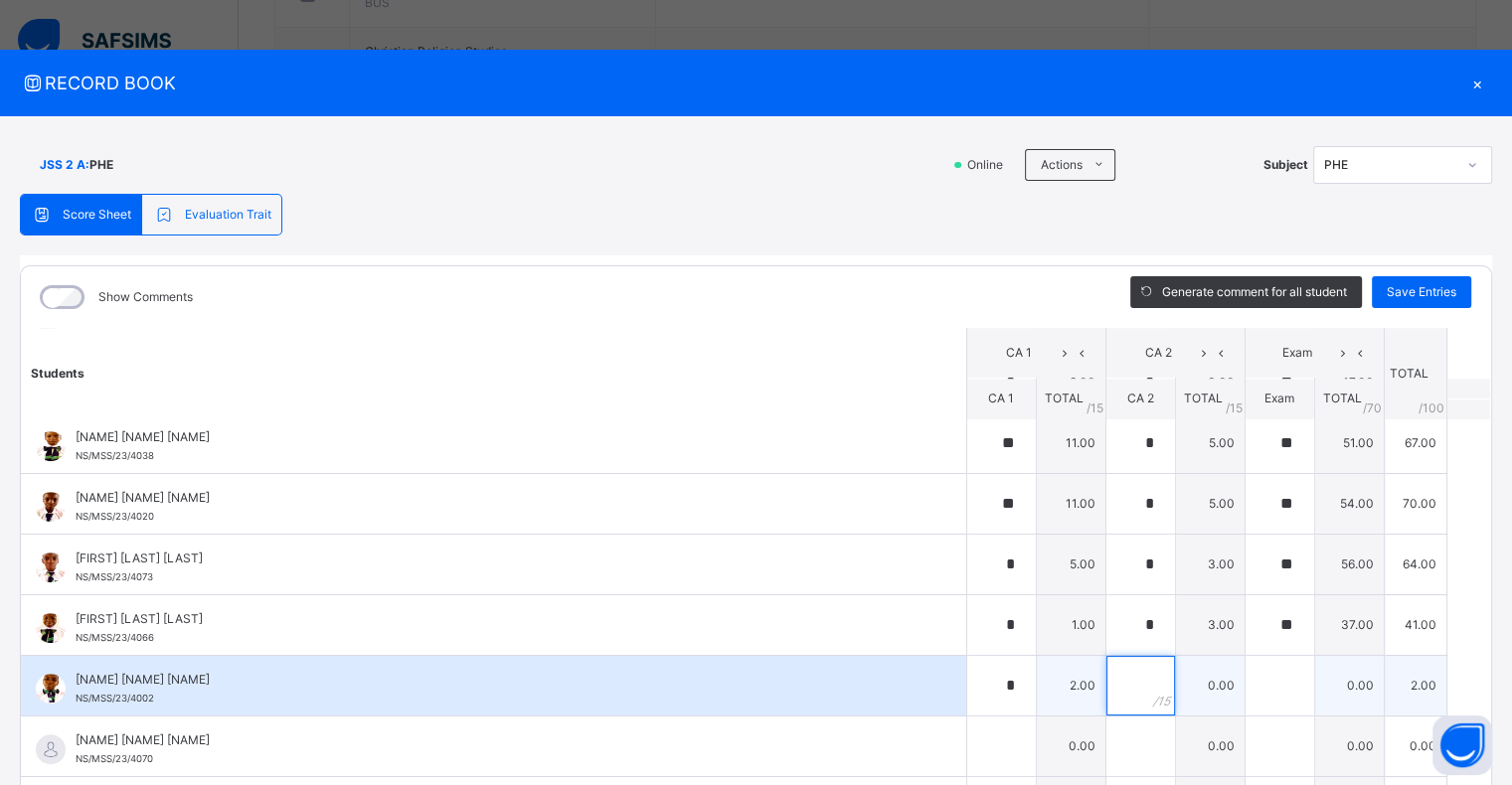 click at bounding box center [1140, 686] 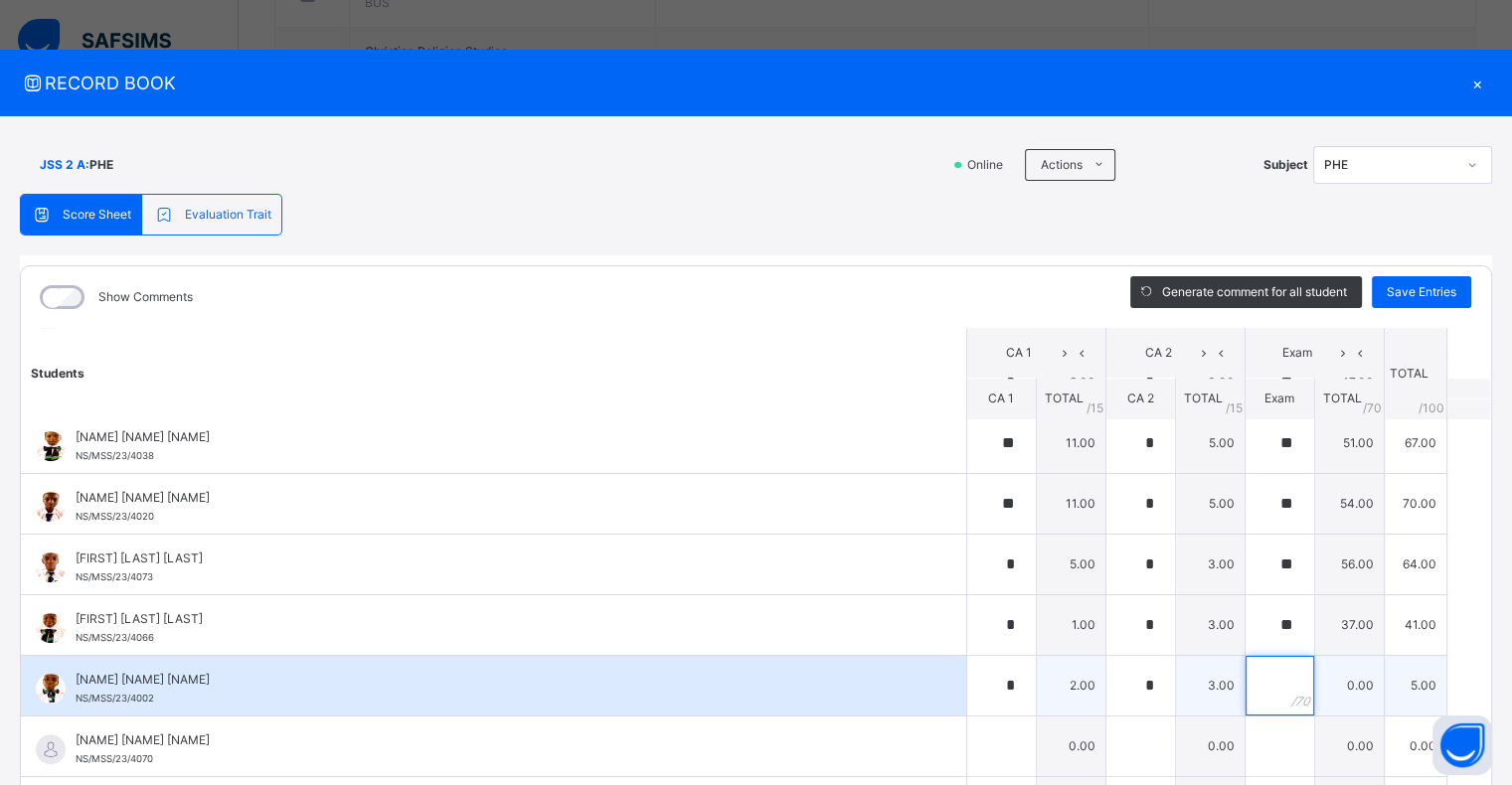 click at bounding box center (1279, 686) 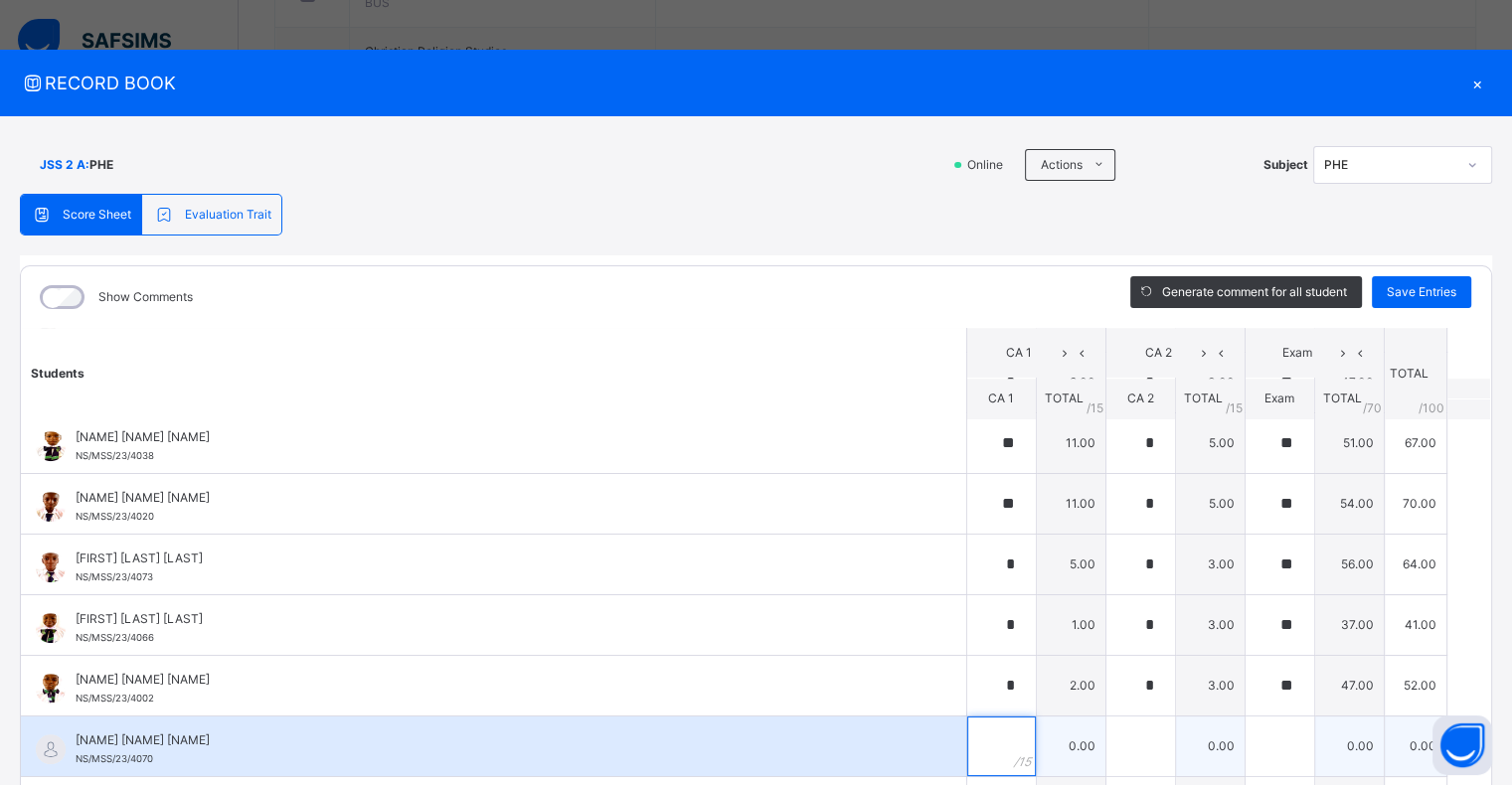 click at bounding box center [1001, 746] 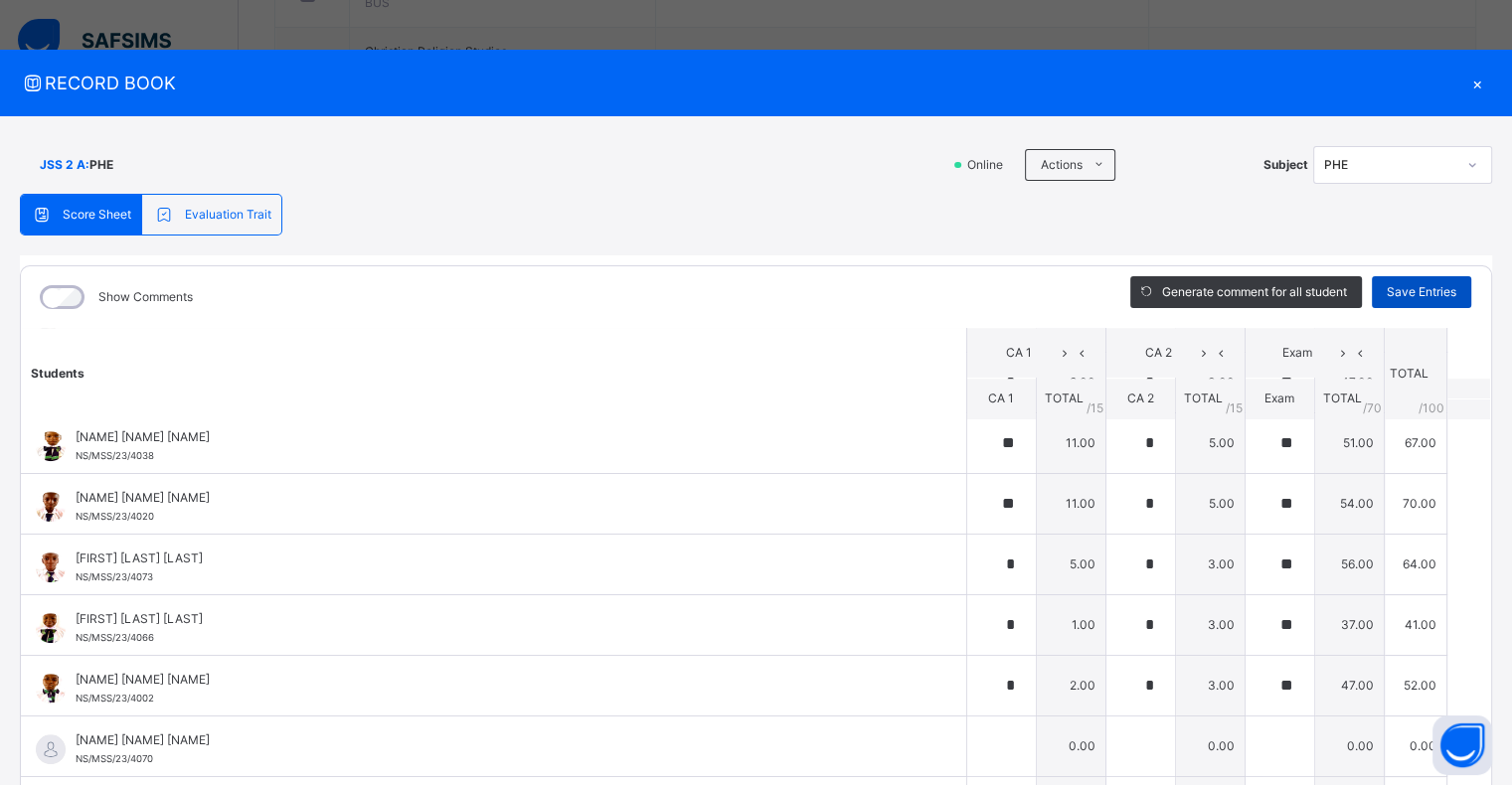 click on "Save Entries" at bounding box center (1422, 292) 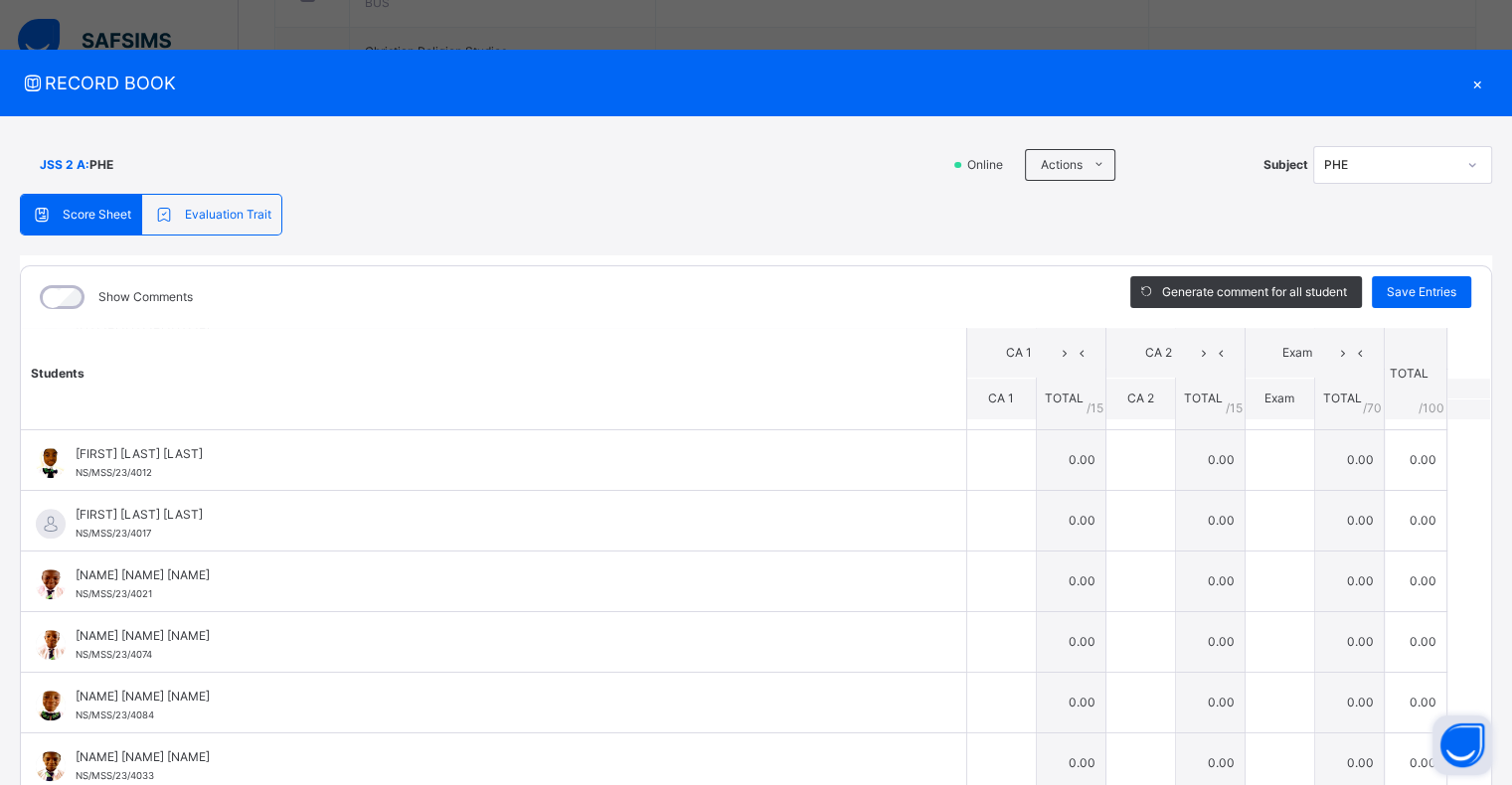 scroll, scrollTop: 1893, scrollLeft: 0, axis: vertical 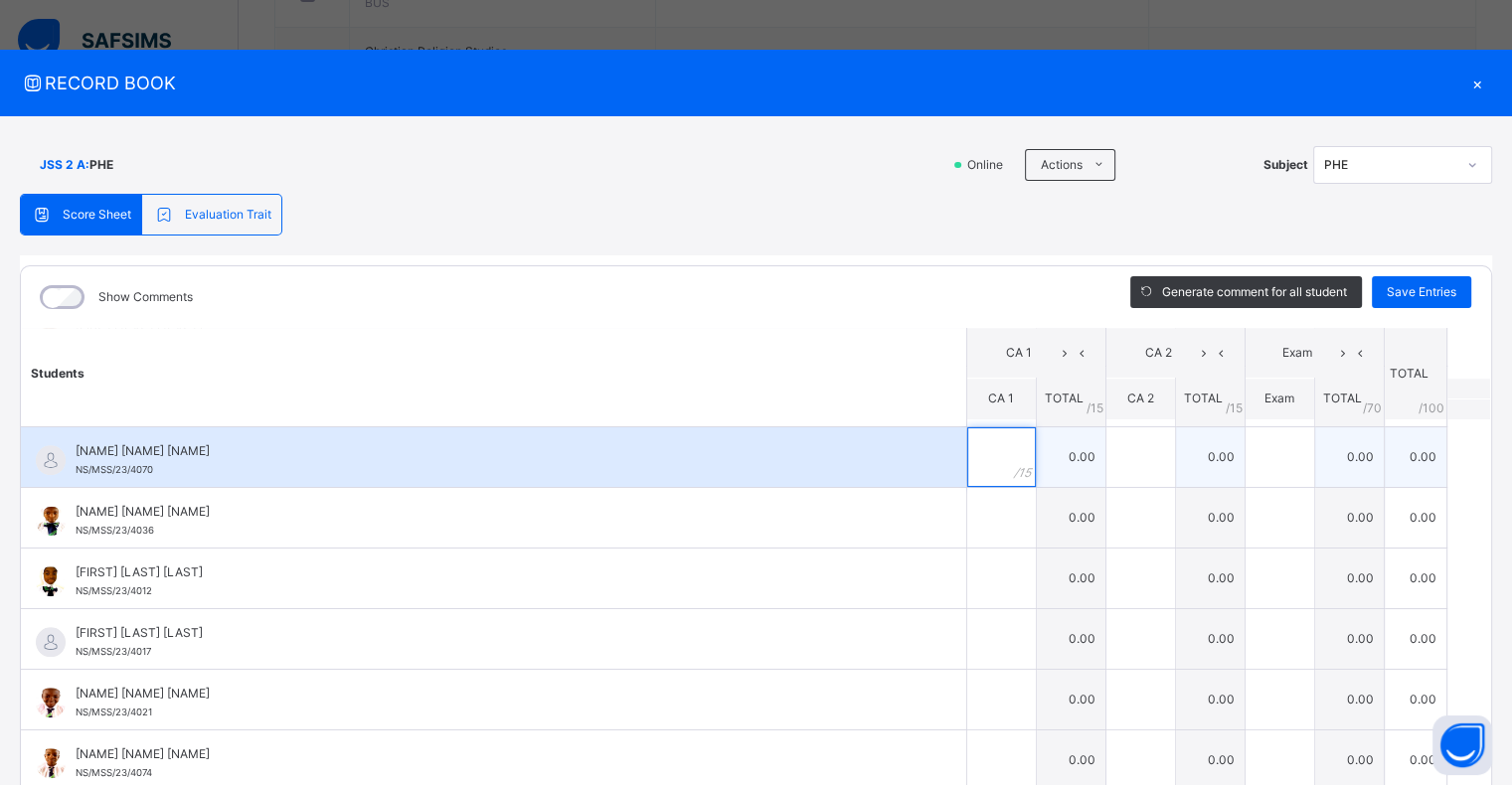click at bounding box center (1001, 457) 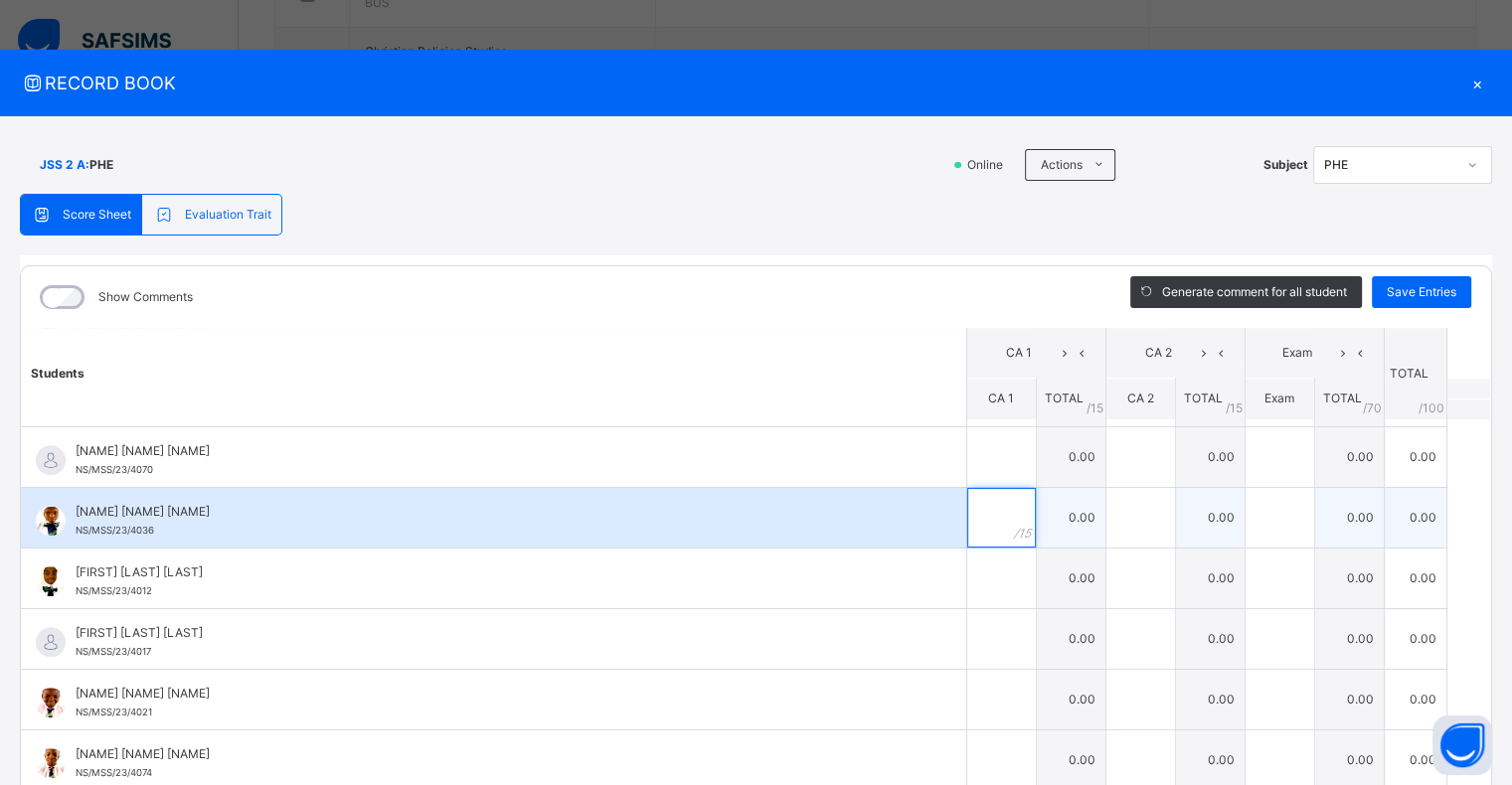 click at bounding box center (1001, 518) 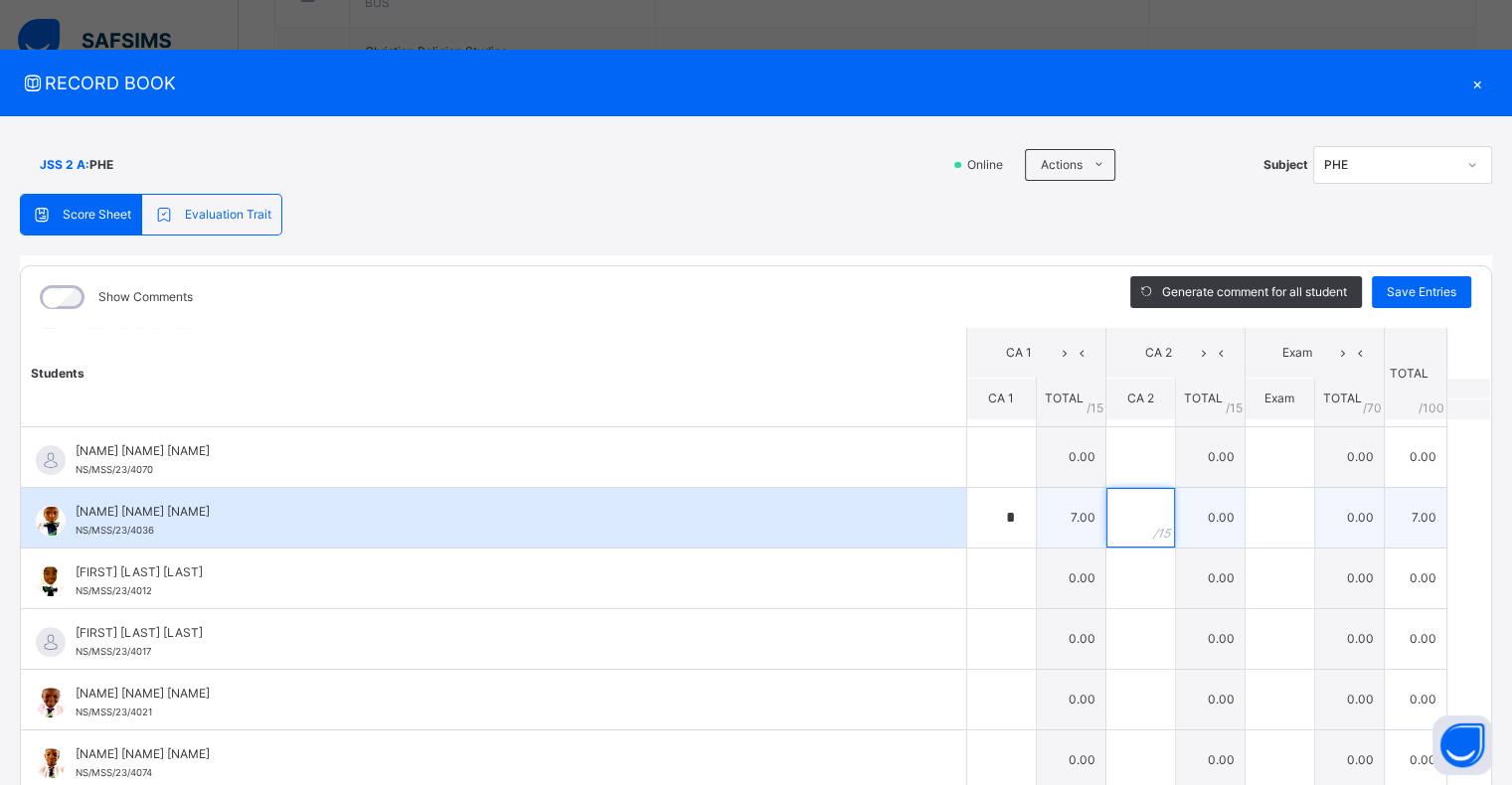 click at bounding box center [1140, 518] 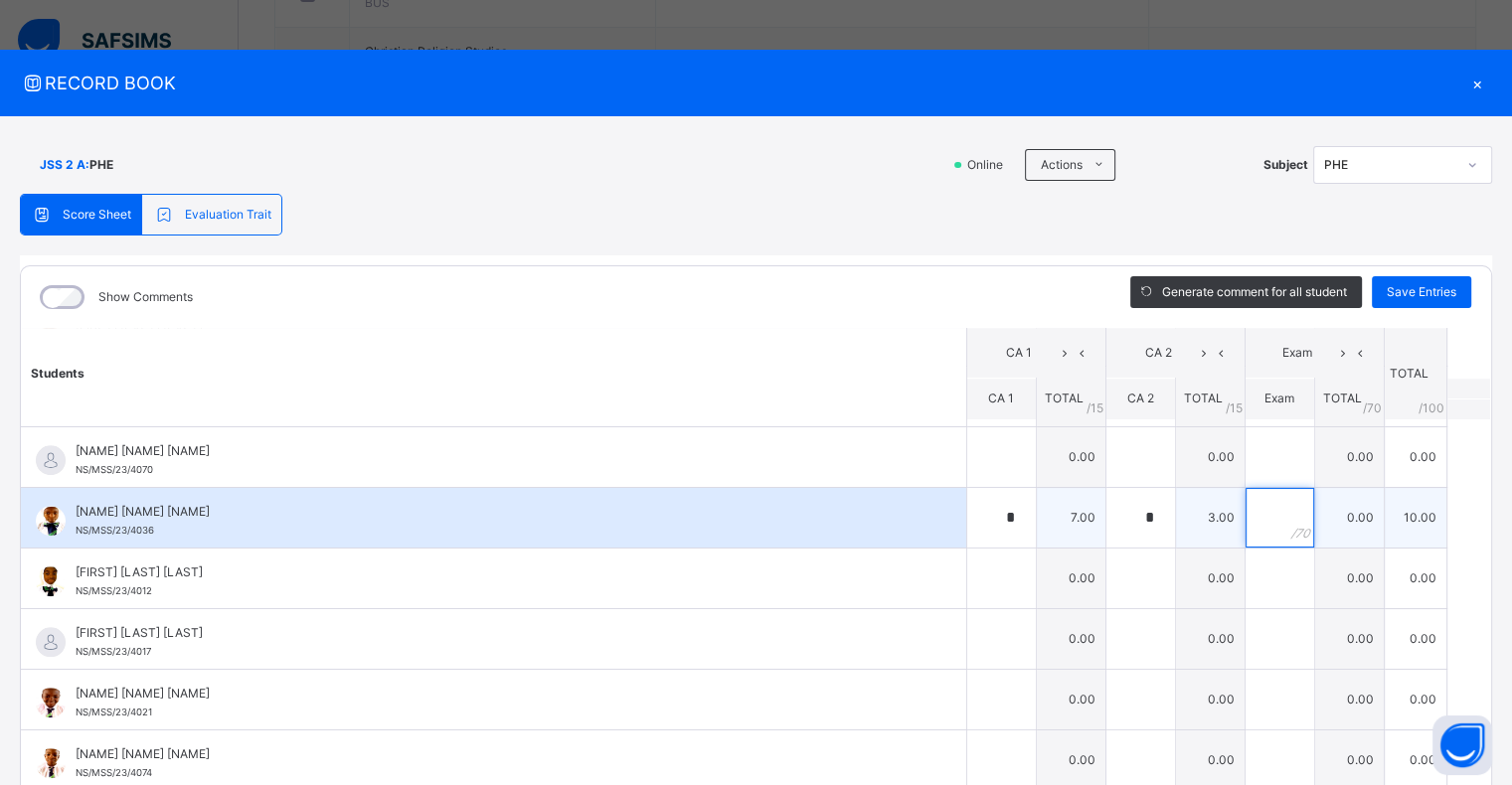 click at bounding box center [1279, 518] 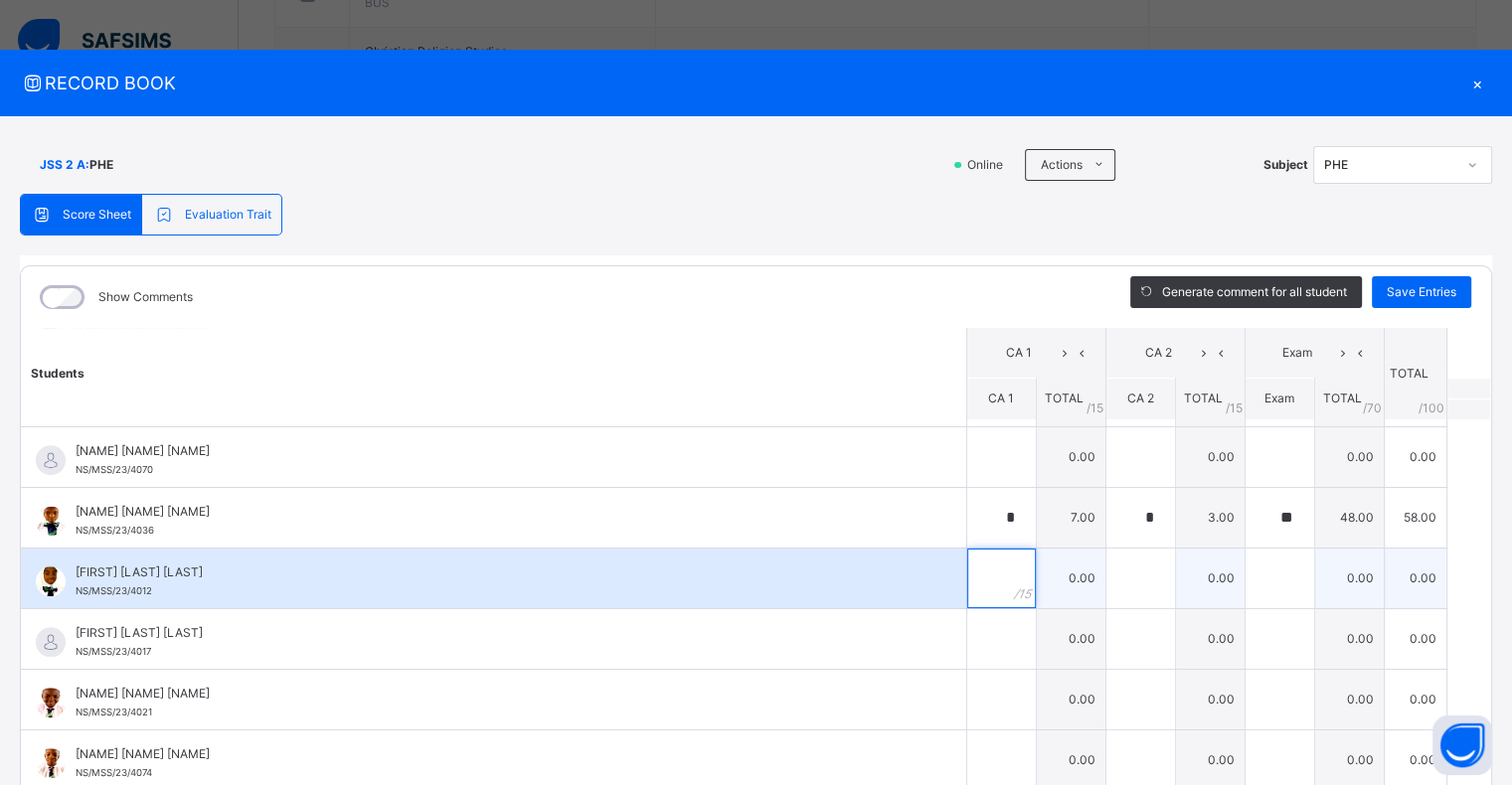 click at bounding box center [1001, 578] 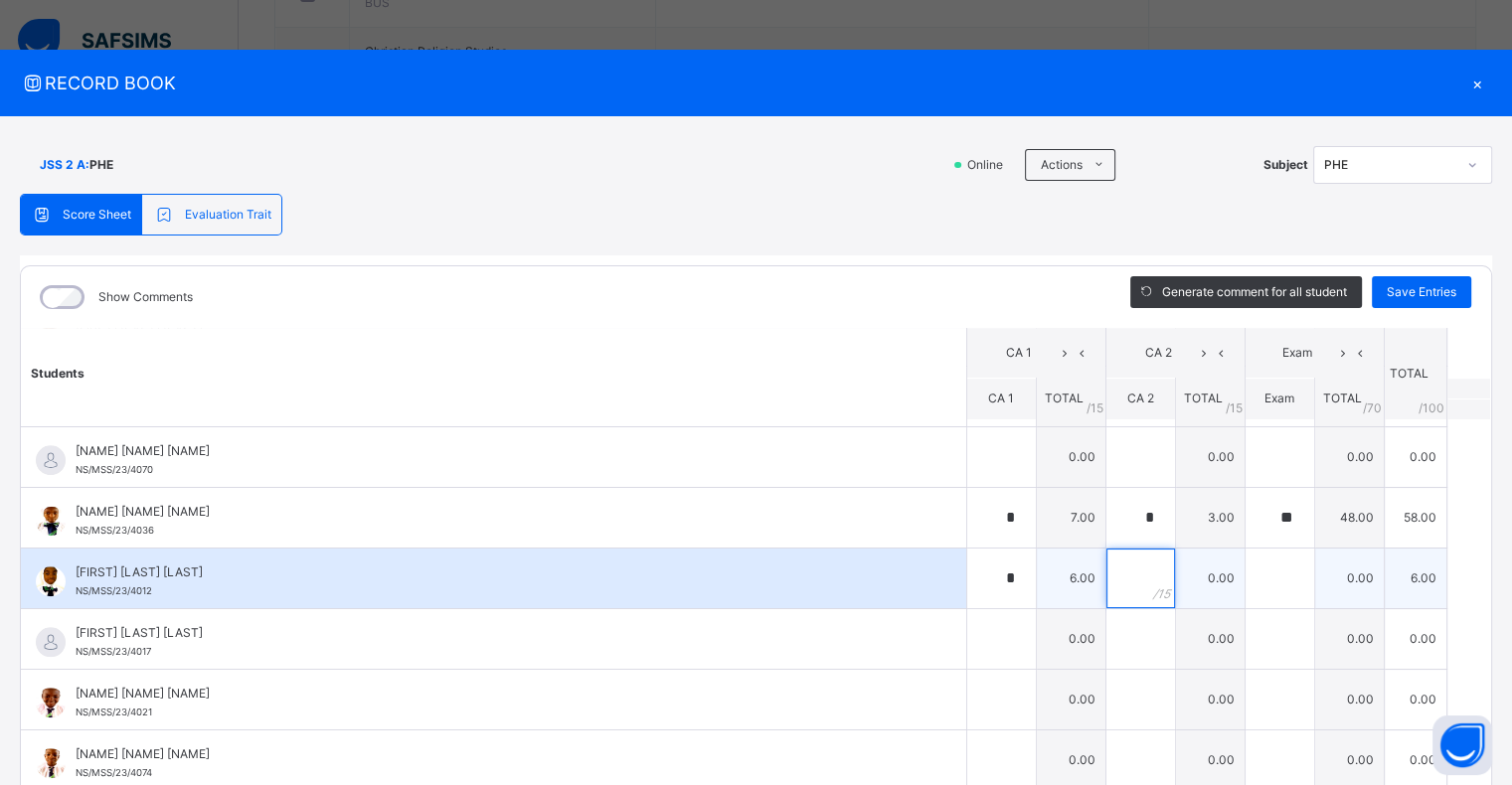 click at bounding box center [1140, 578] 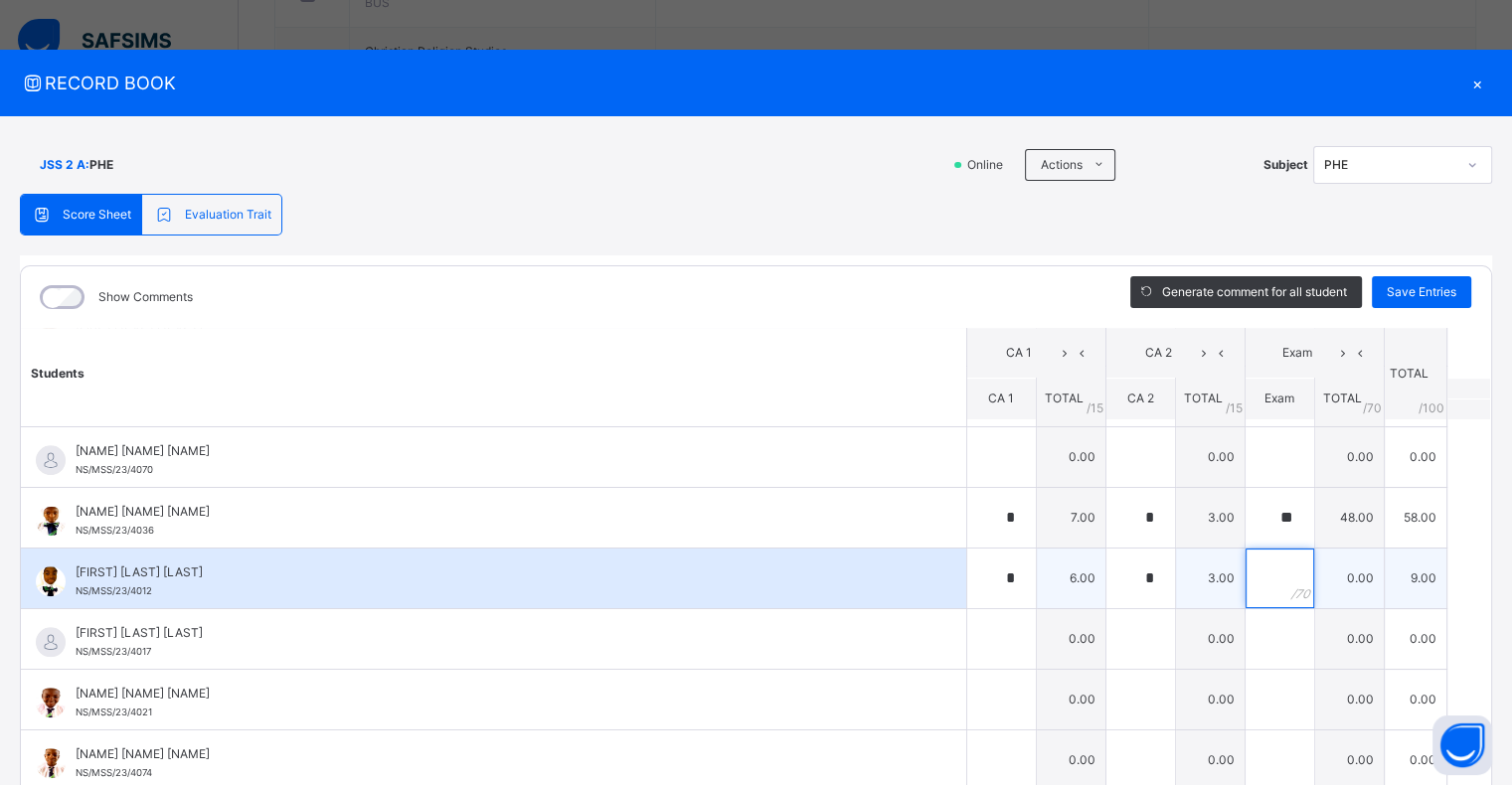click at bounding box center [1279, 578] 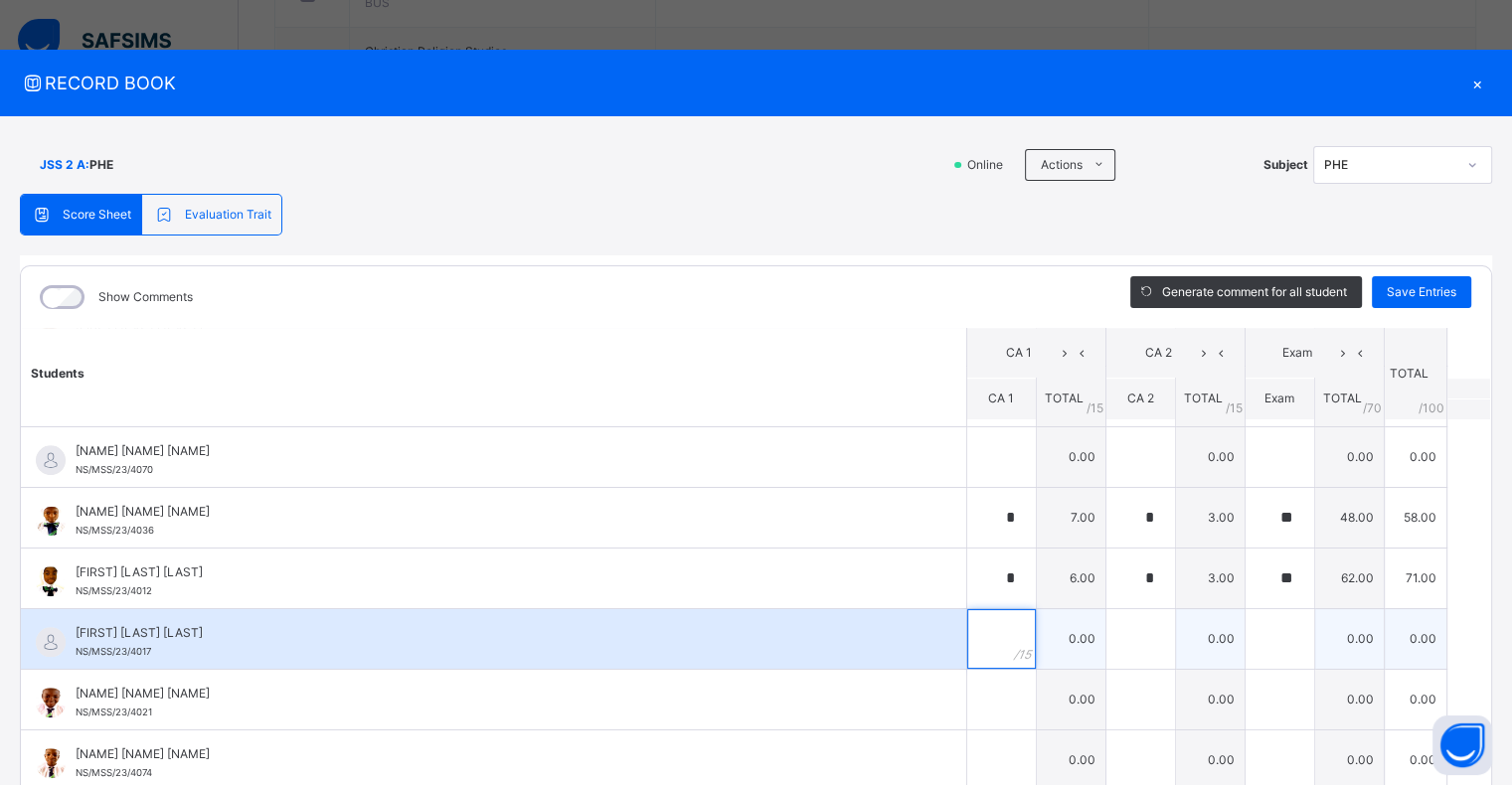 click at bounding box center [1001, 639] 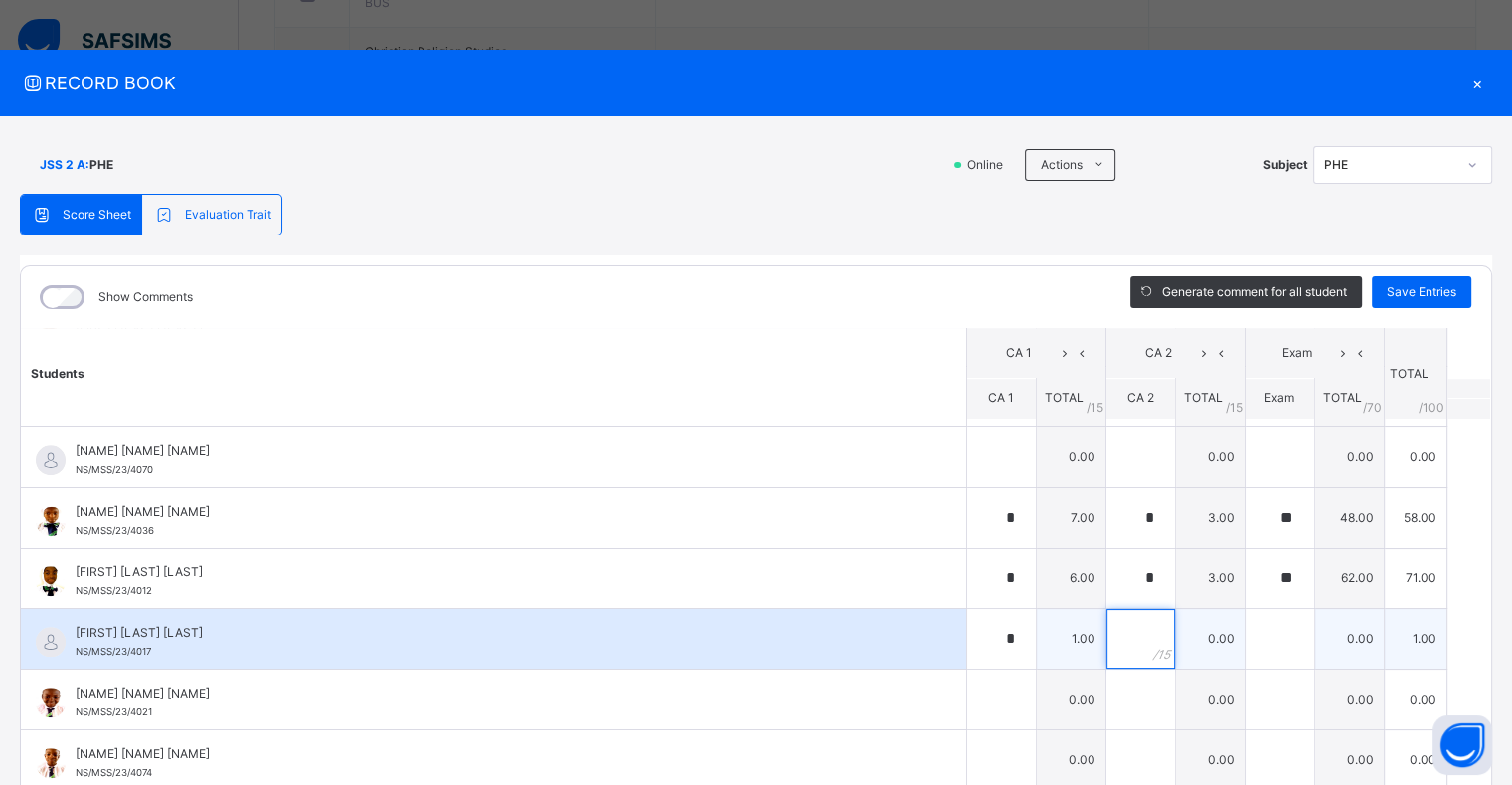 click at bounding box center (1140, 639) 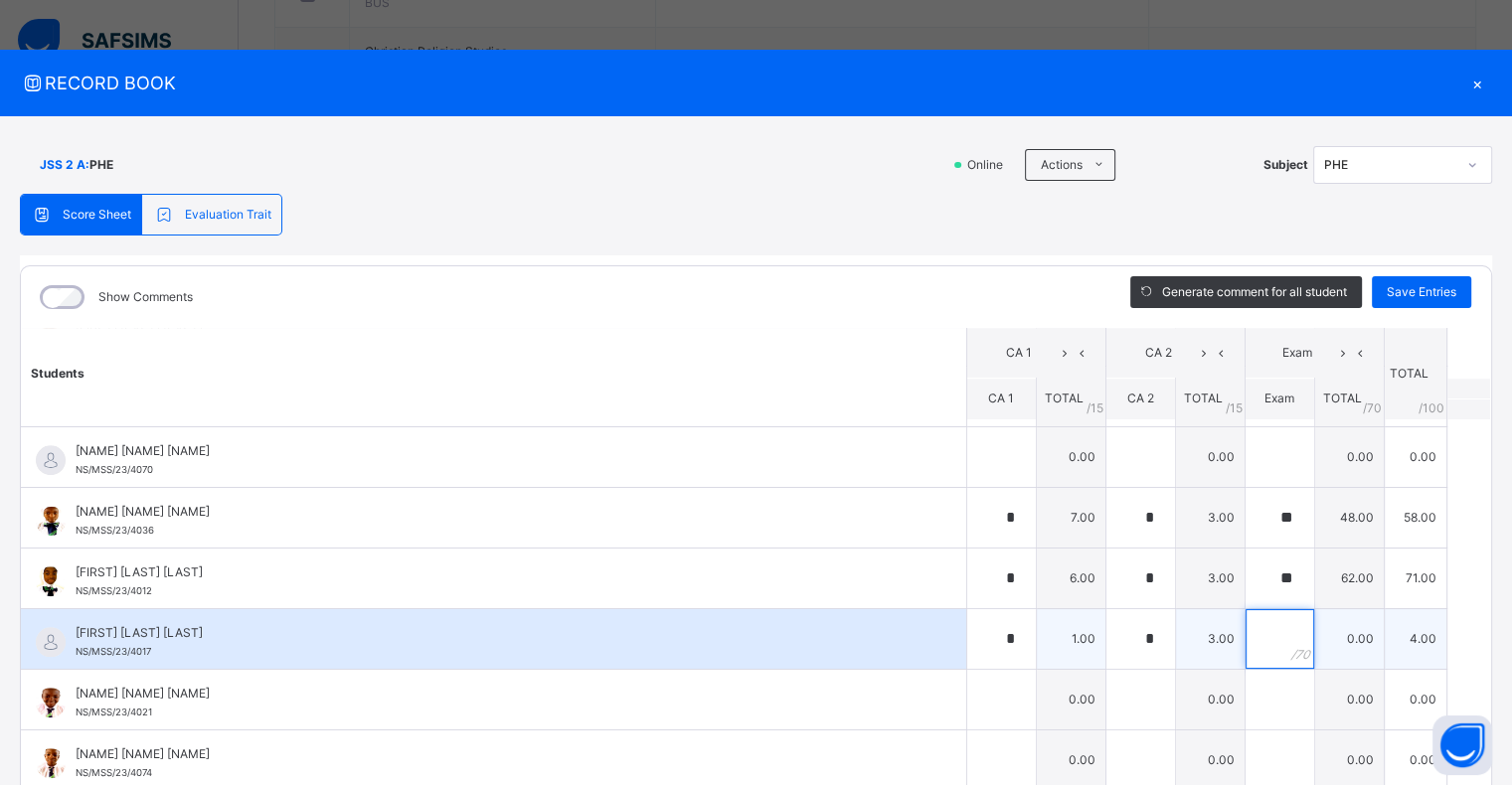 click at bounding box center (1279, 639) 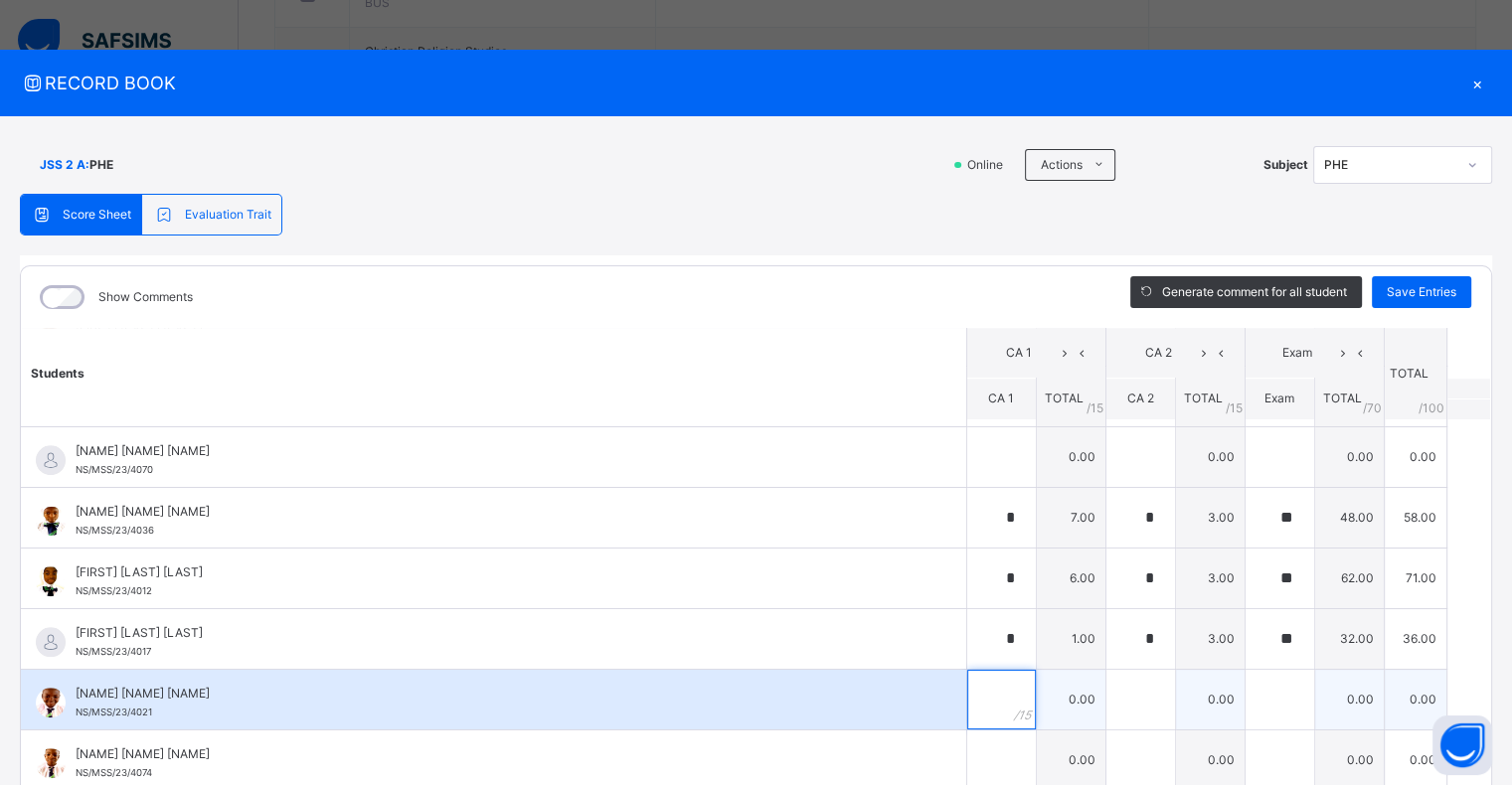click at bounding box center [1001, 700] 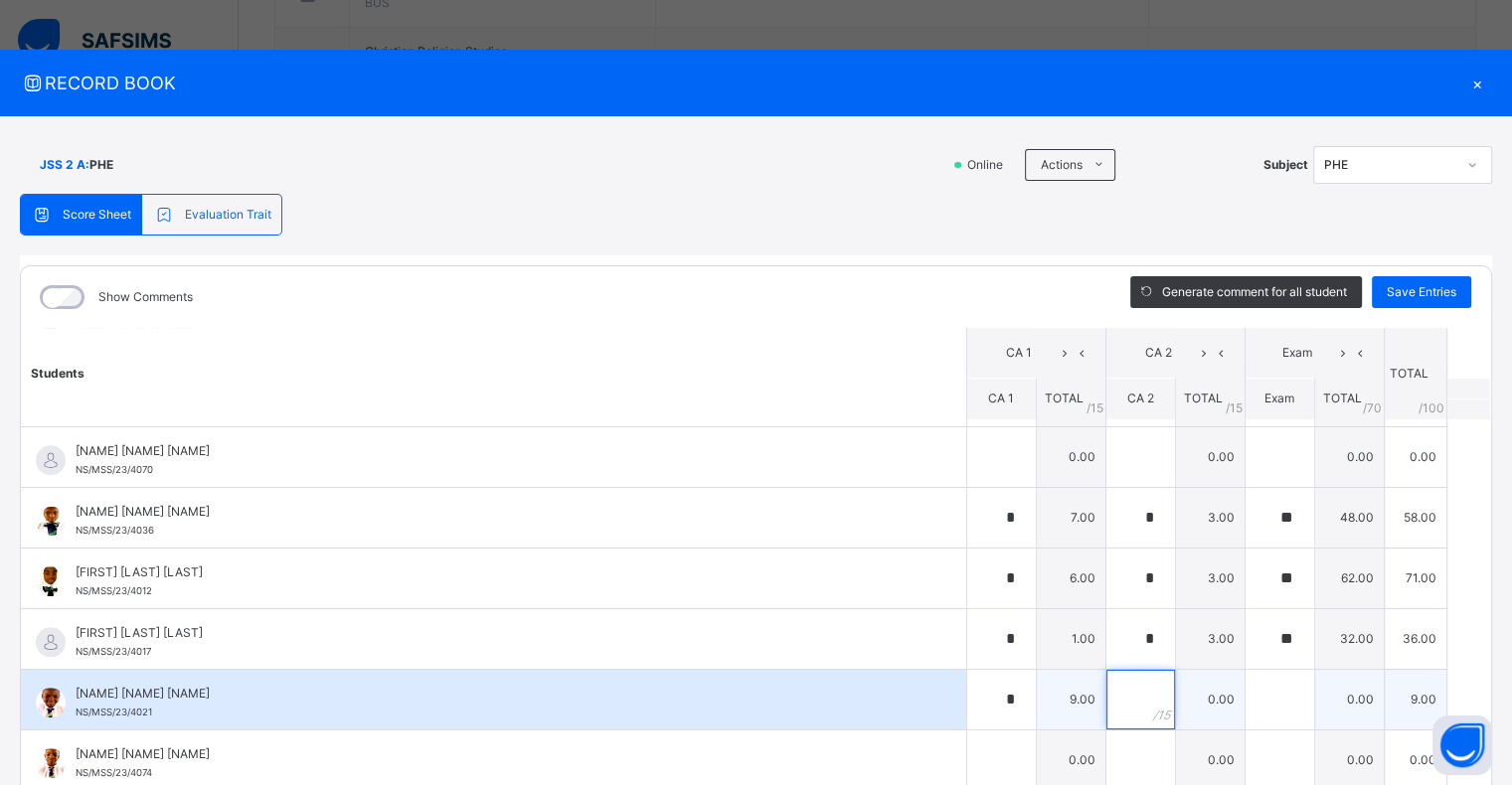 click at bounding box center (1140, 700) 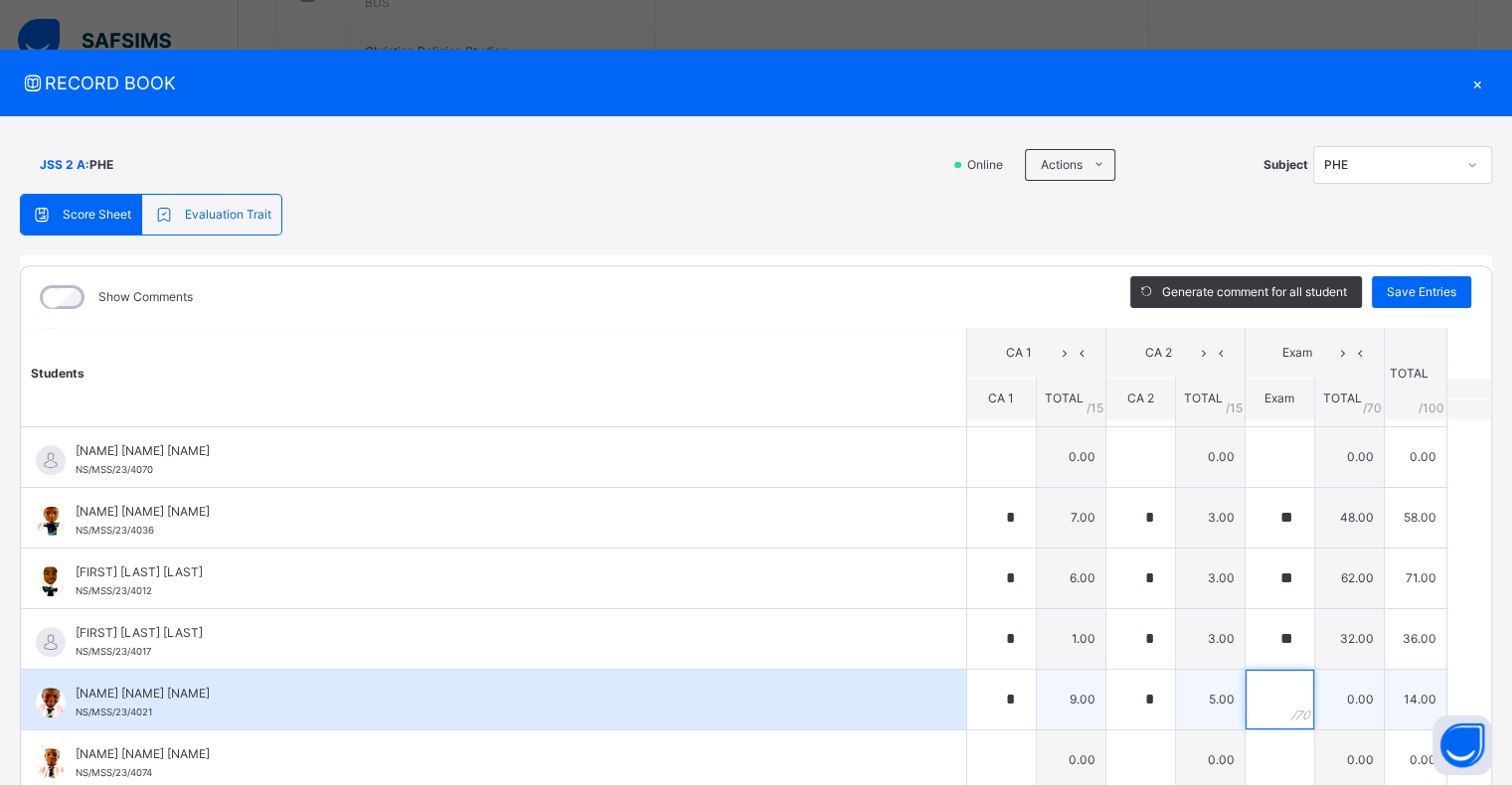 click at bounding box center (1279, 700) 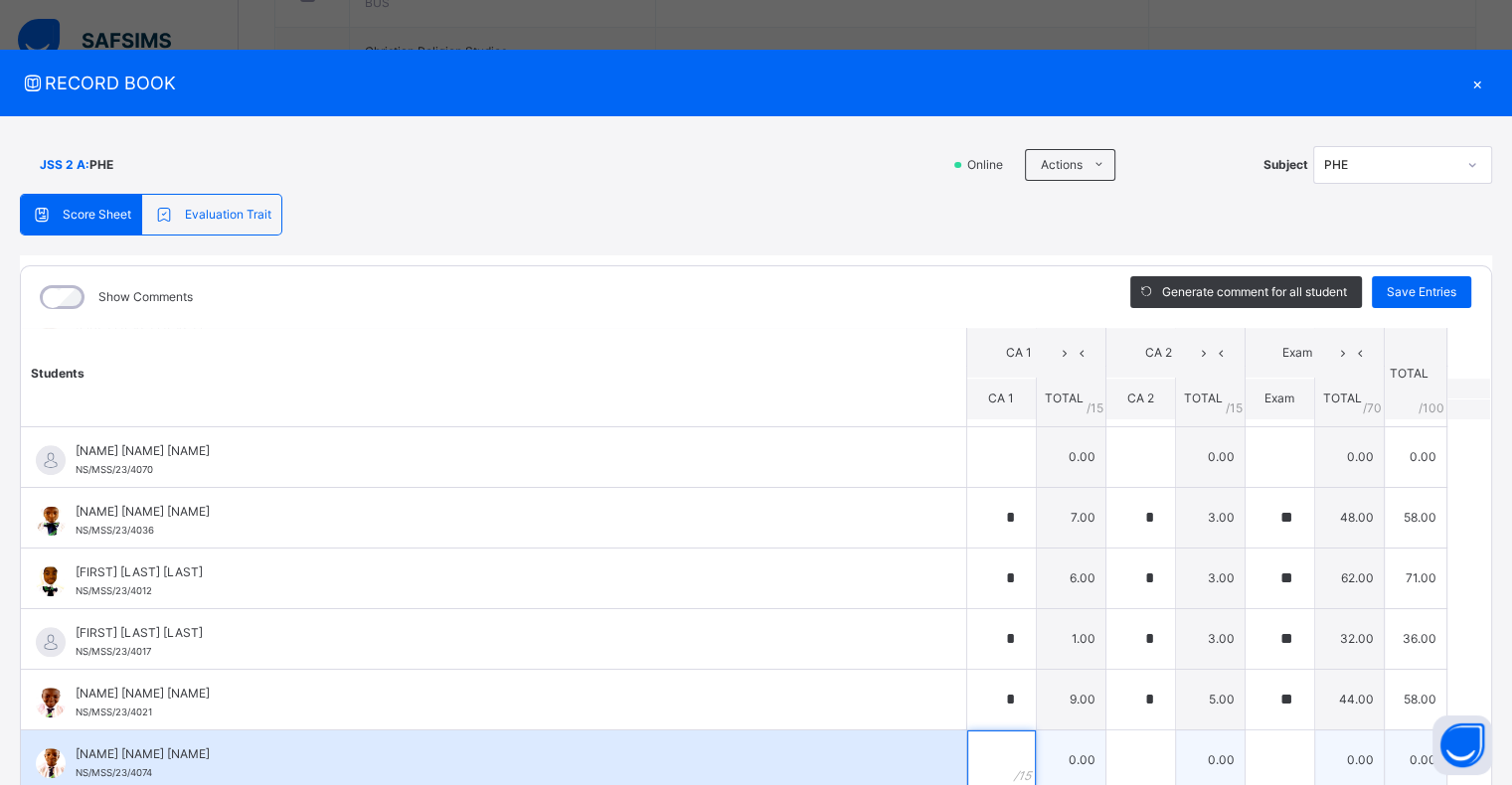 click at bounding box center (1001, 760) 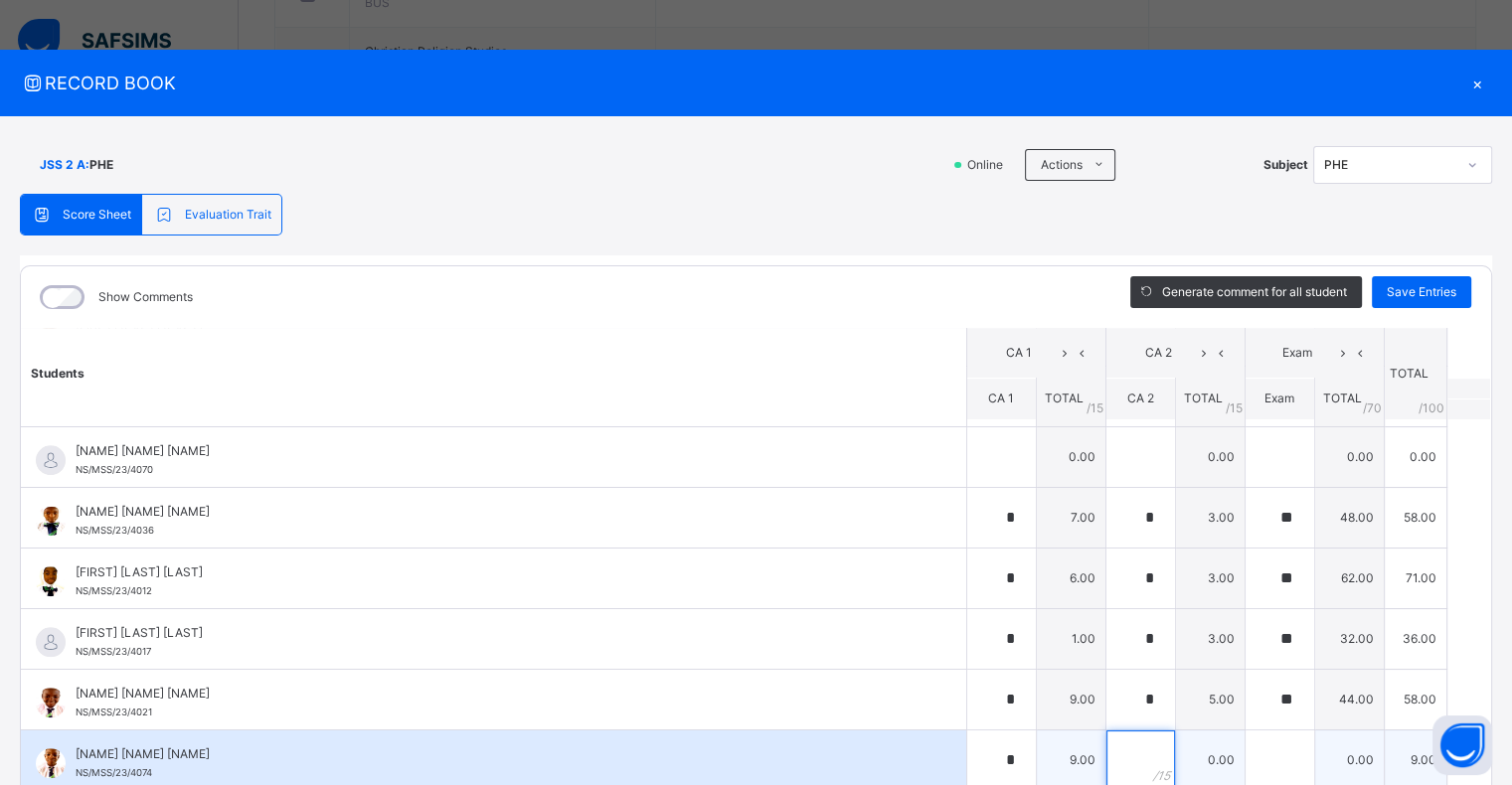 click at bounding box center [1140, 760] 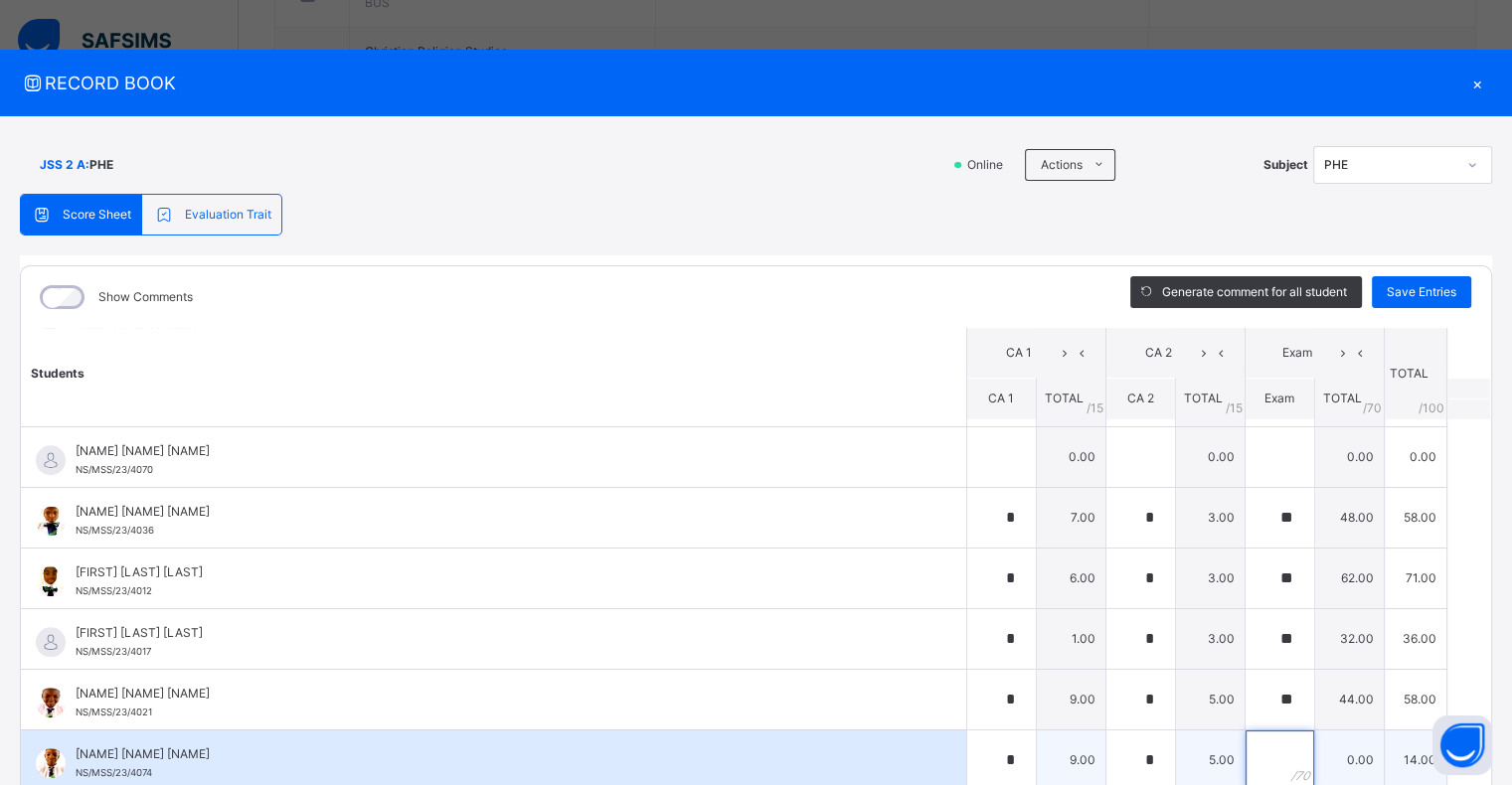 click at bounding box center (1279, 760) 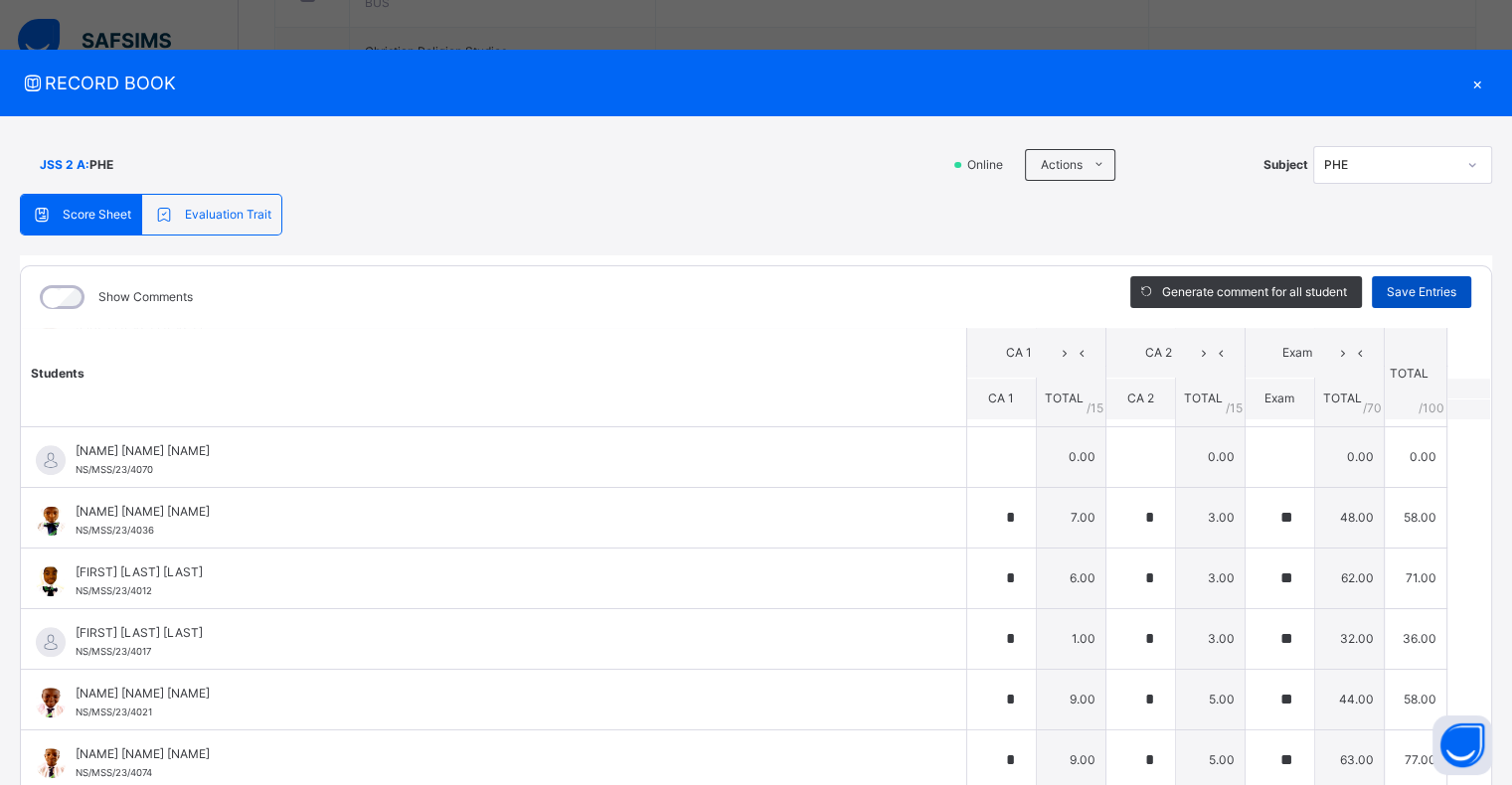 click on "Save Entries" at bounding box center (1422, 292) 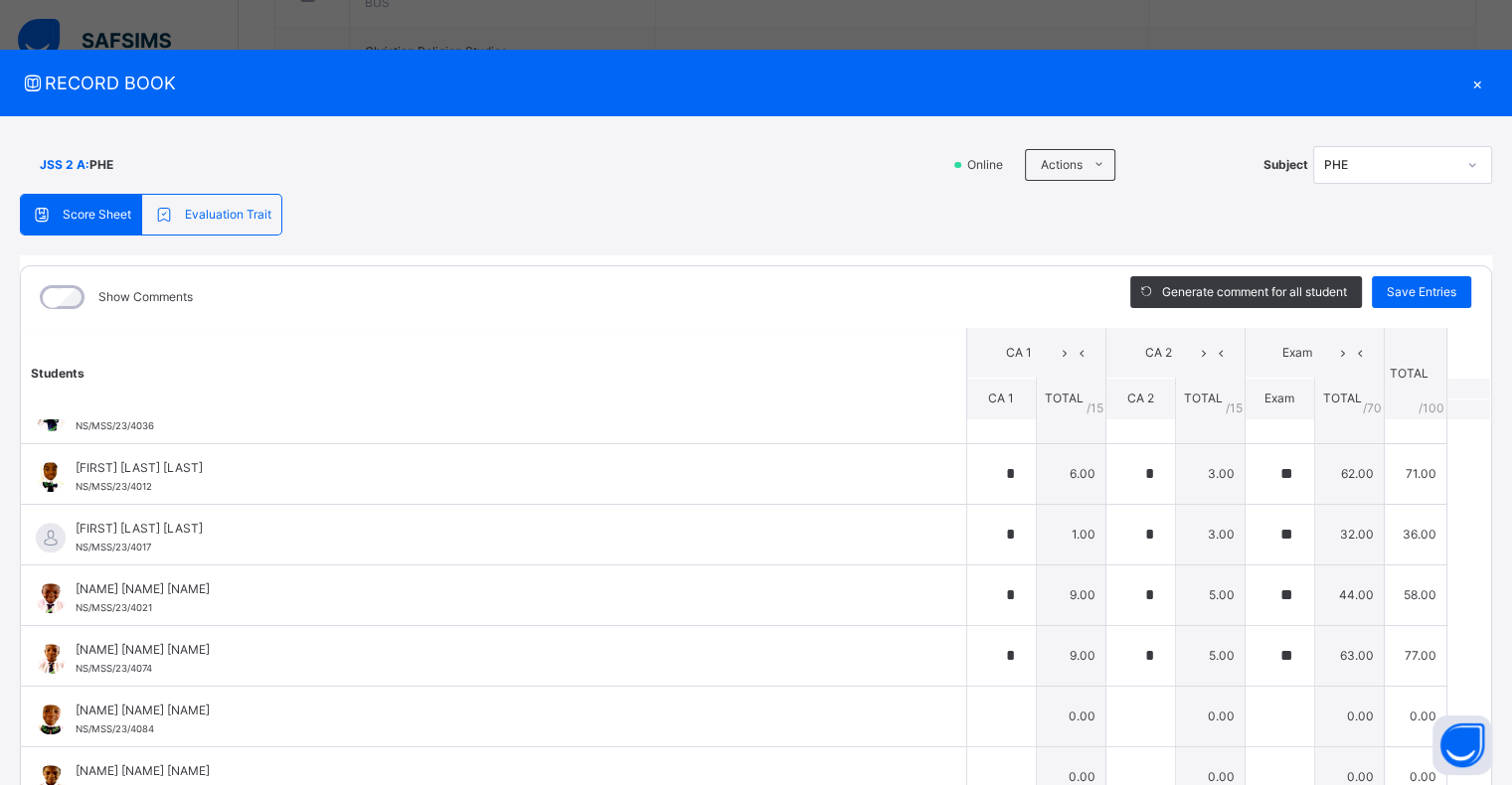 scroll, scrollTop: 2193, scrollLeft: 0, axis: vertical 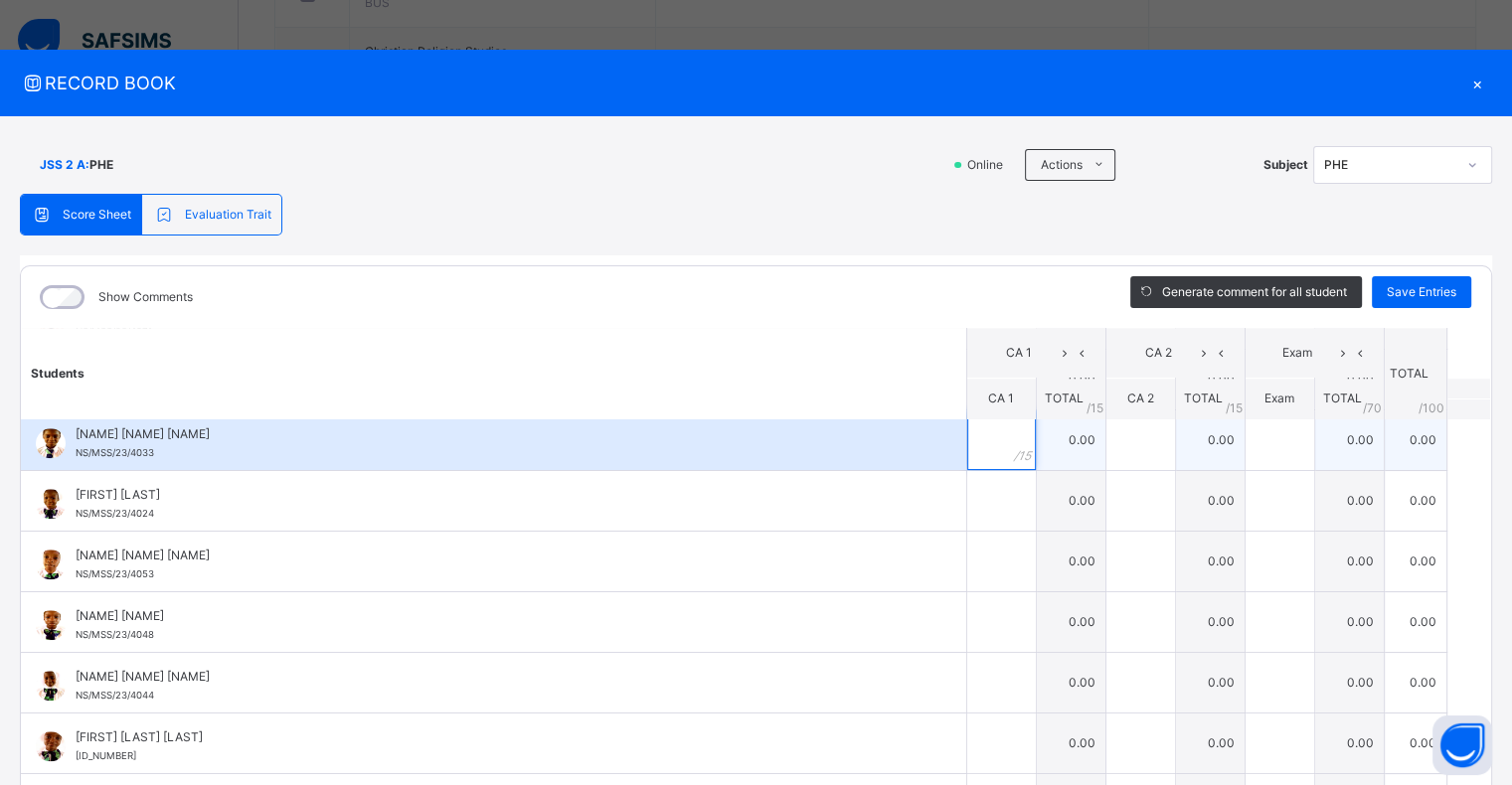 click at bounding box center [1001, 440] 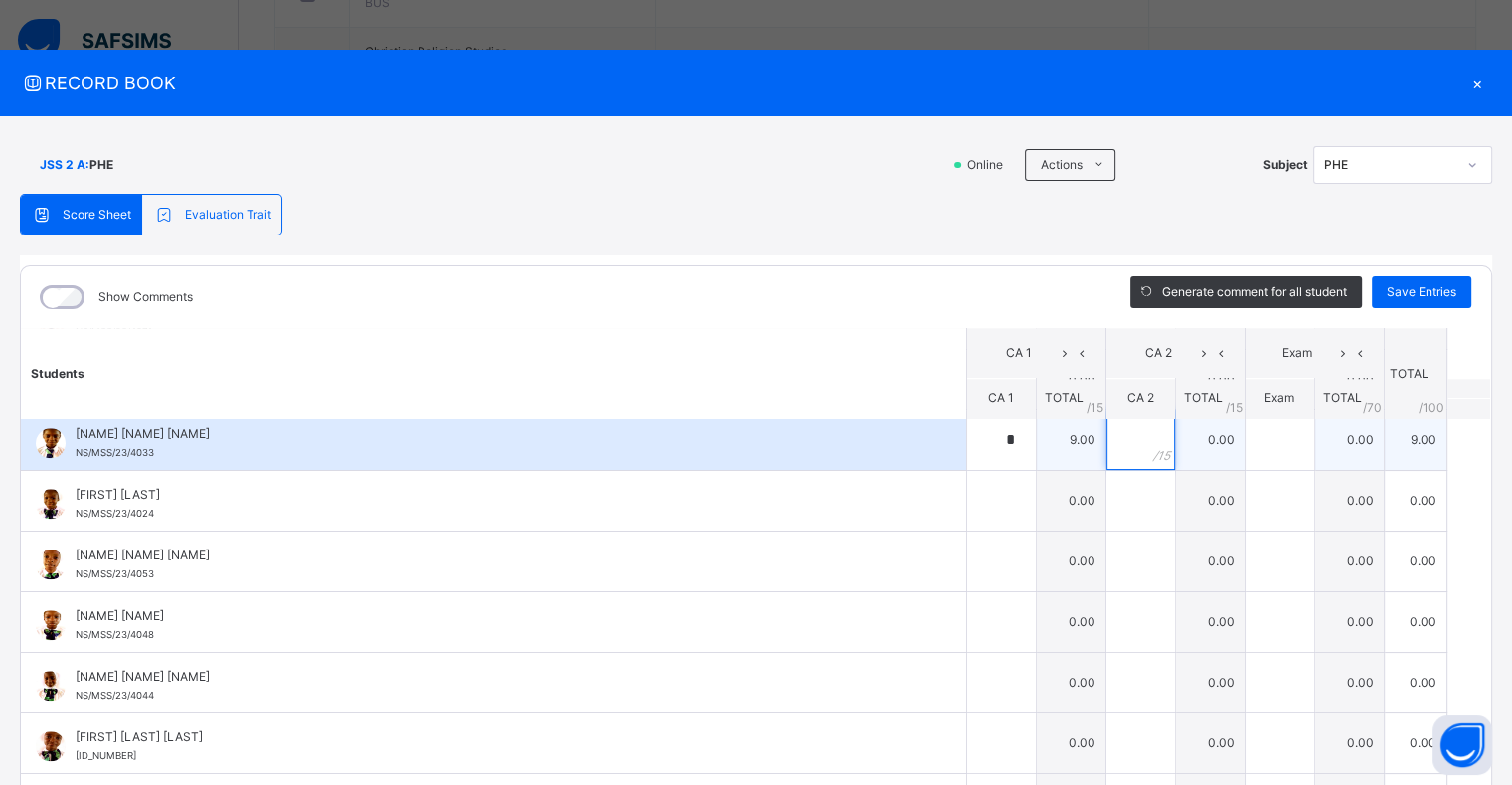 click at bounding box center (1140, 440) 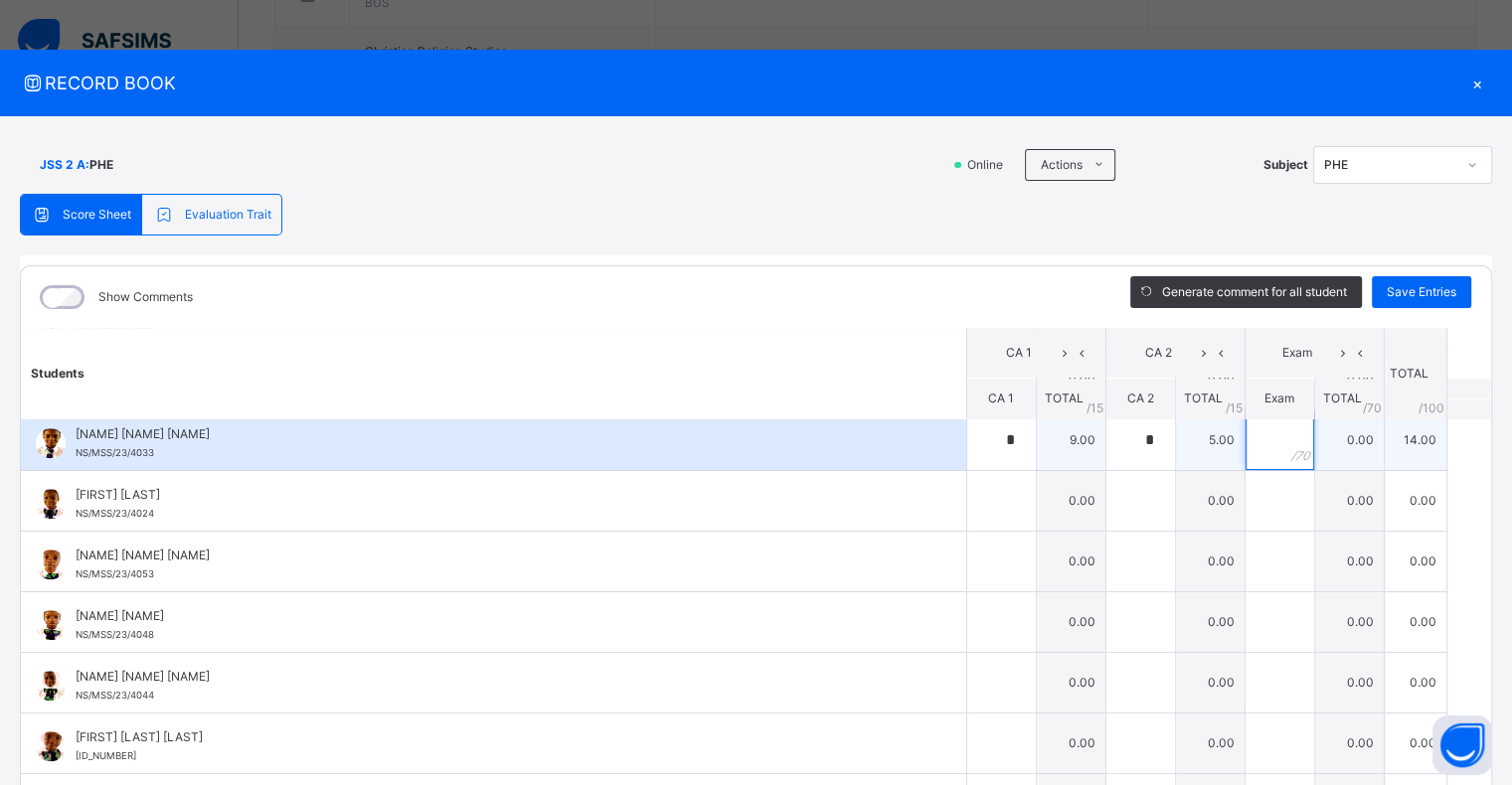 click at bounding box center (1279, 440) 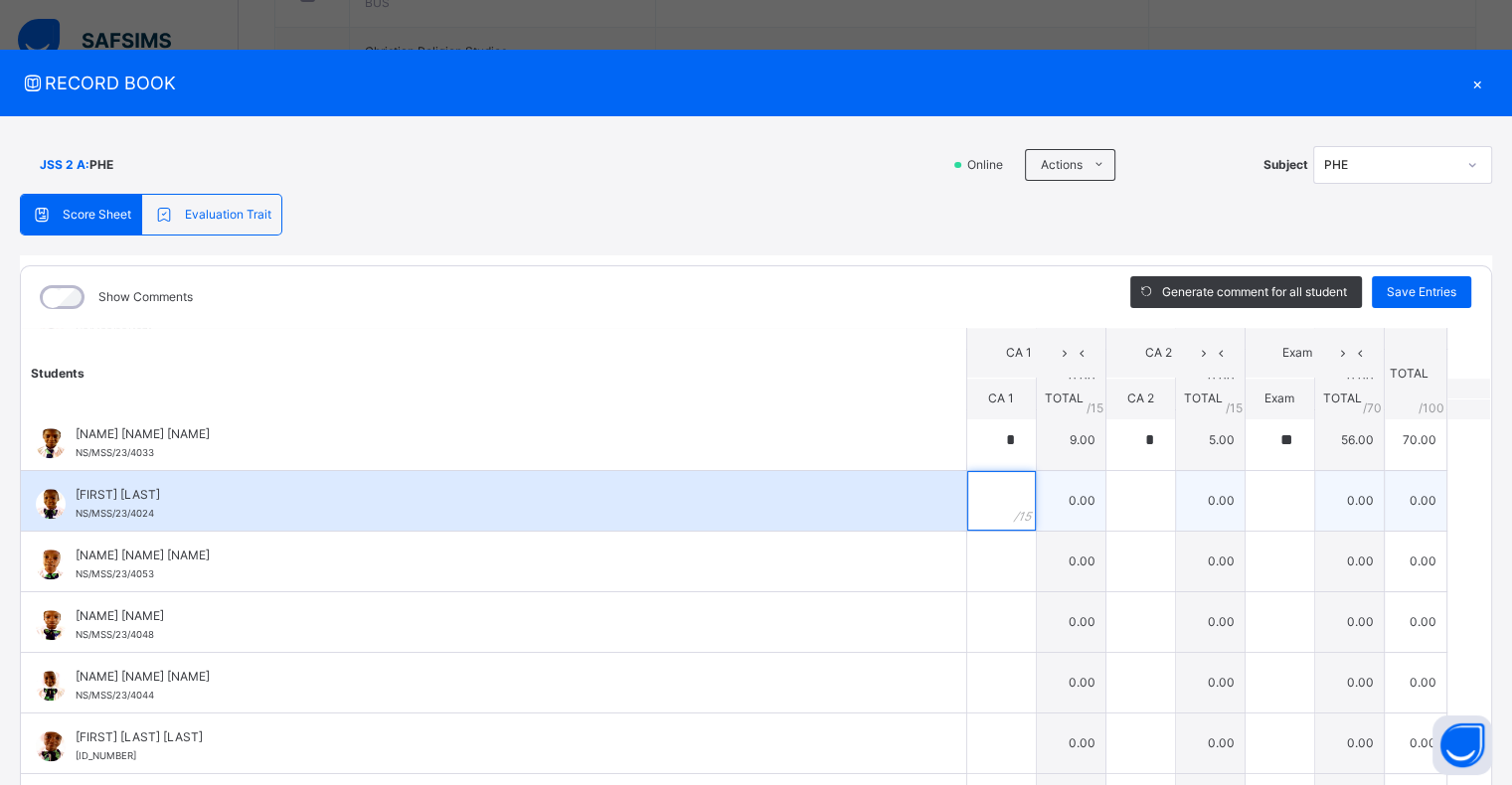 click at bounding box center [1001, 501] 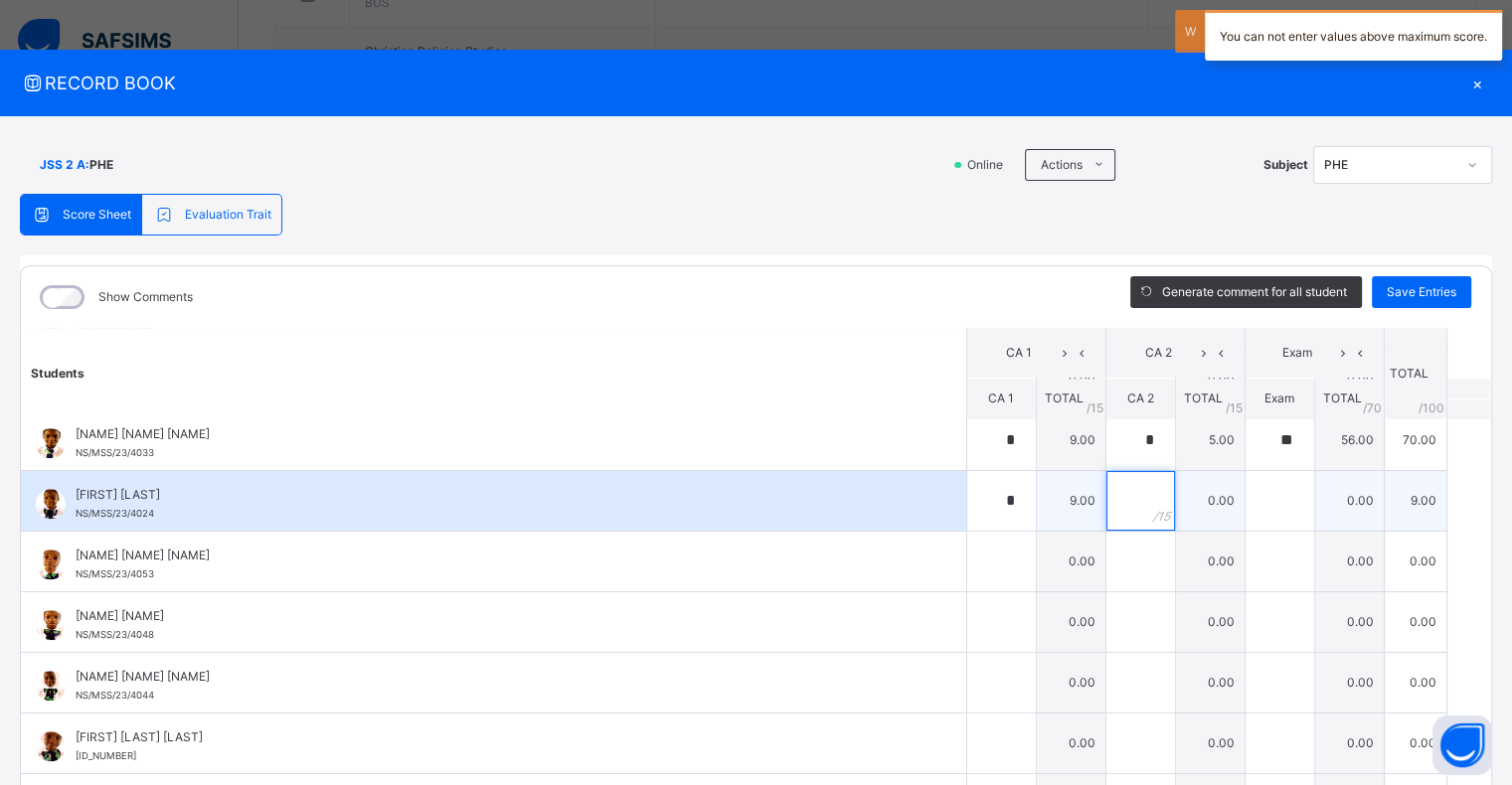click at bounding box center (1140, 501) 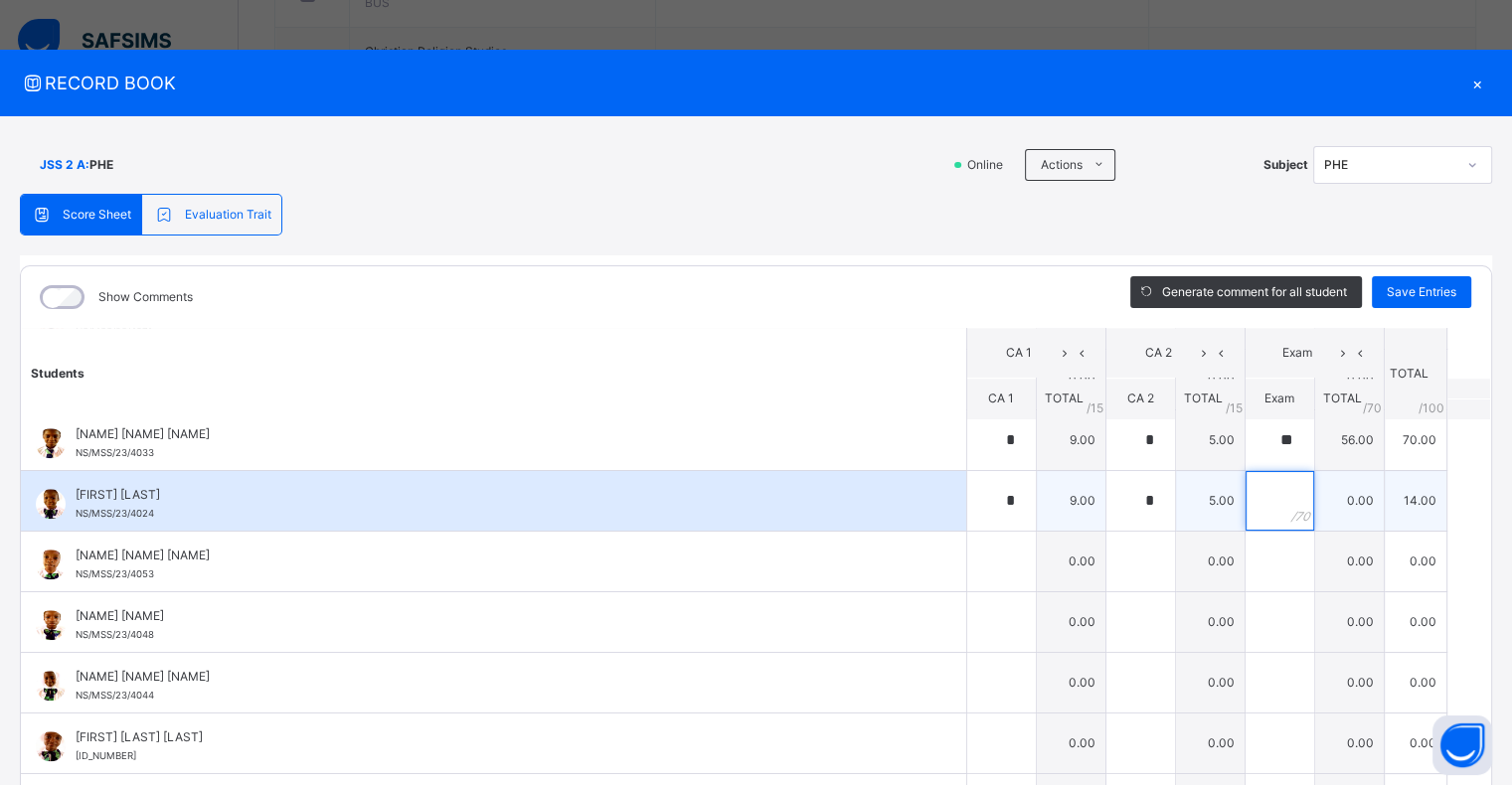 click at bounding box center (1279, 501) 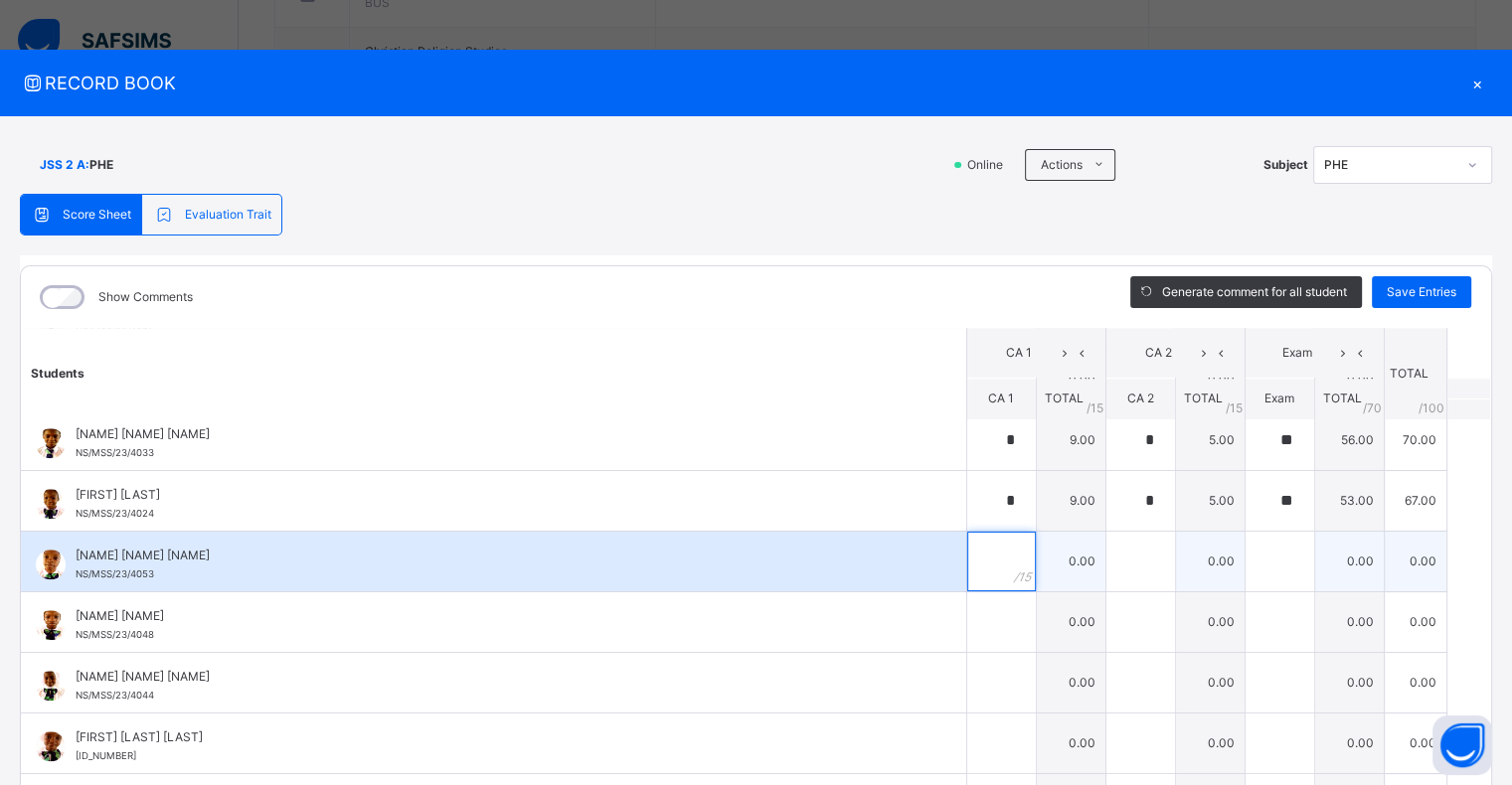 click at bounding box center [1001, 561] 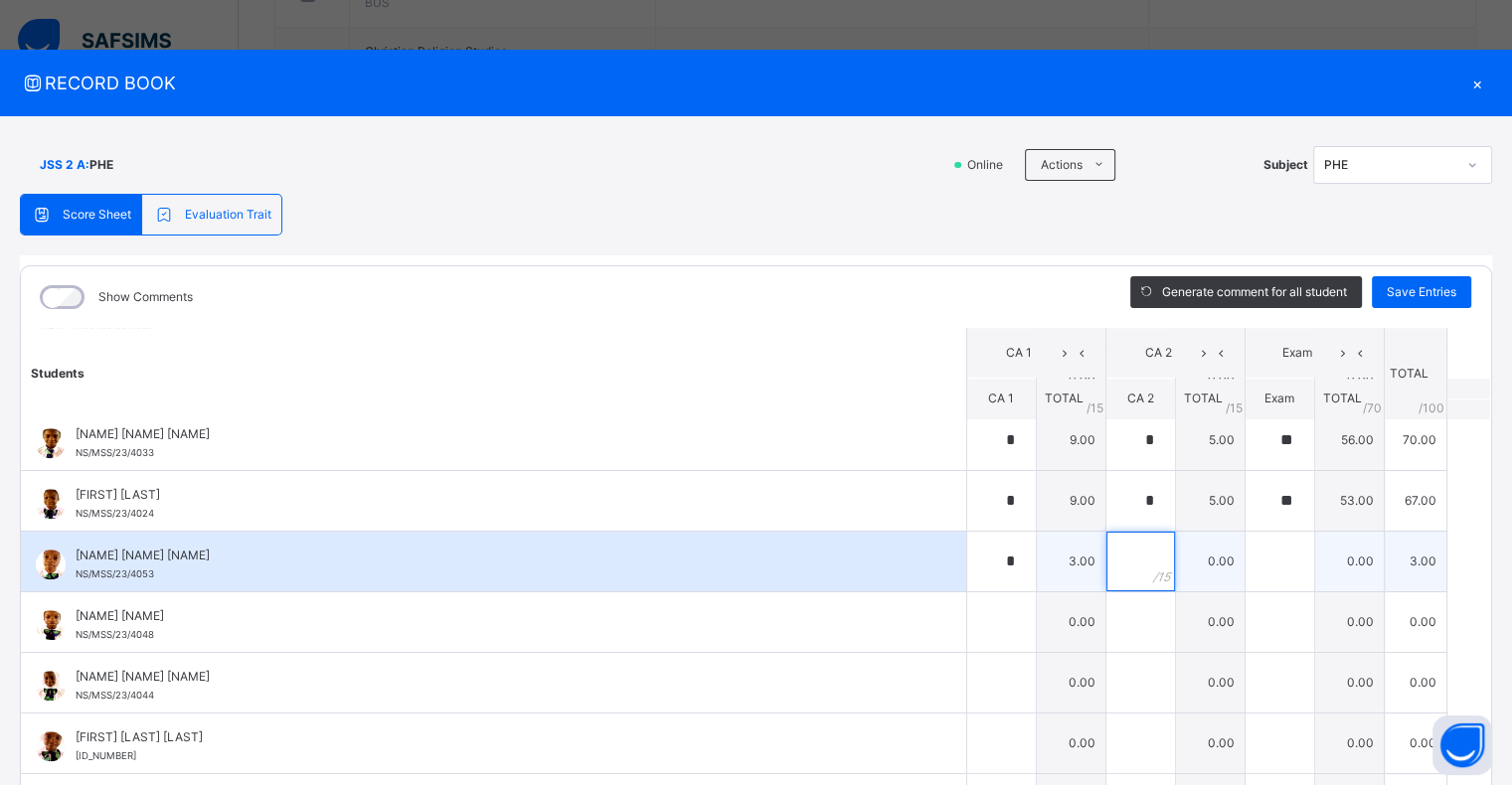 click at bounding box center (1140, 561) 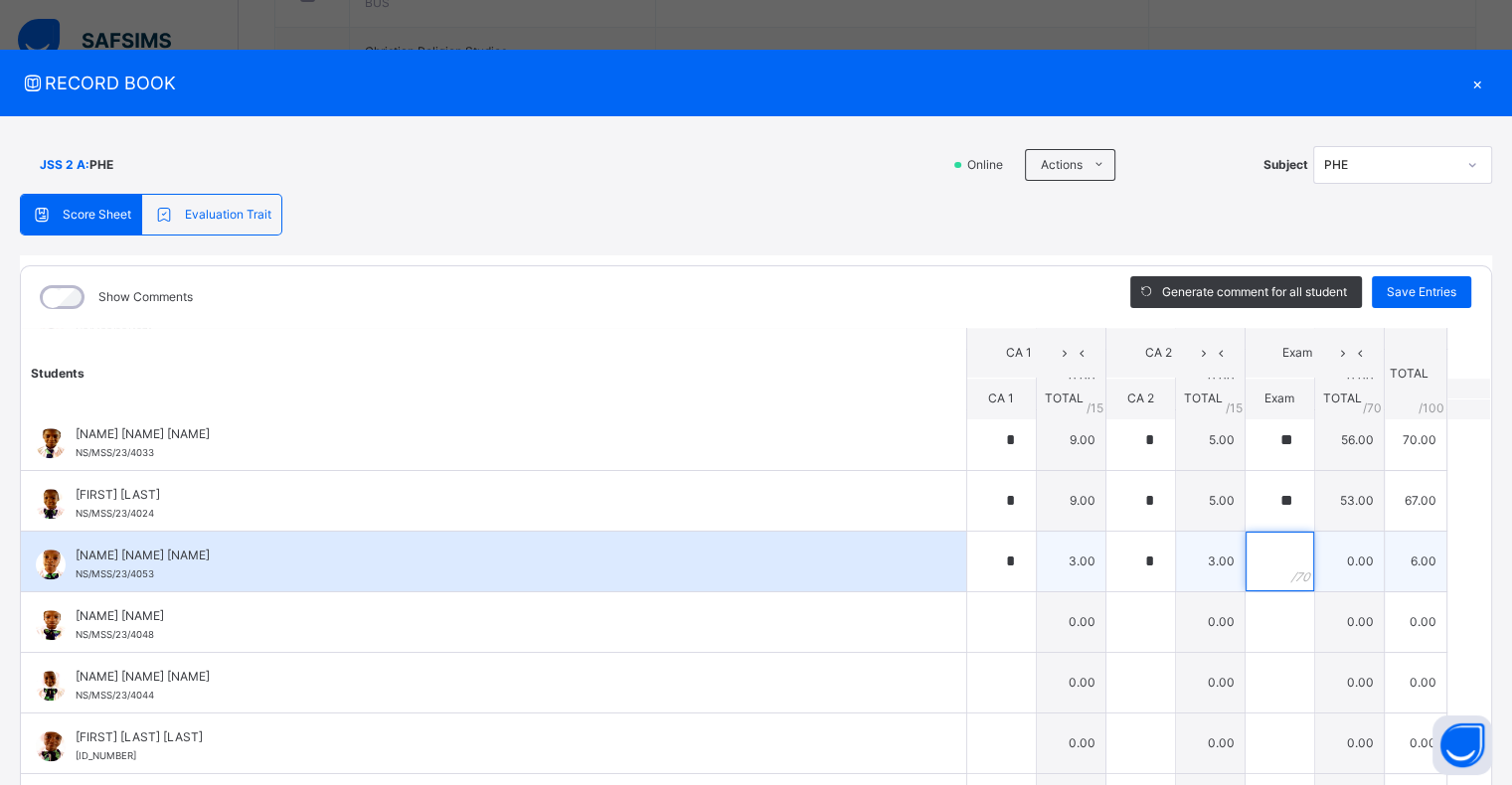 click at bounding box center [1279, 561] 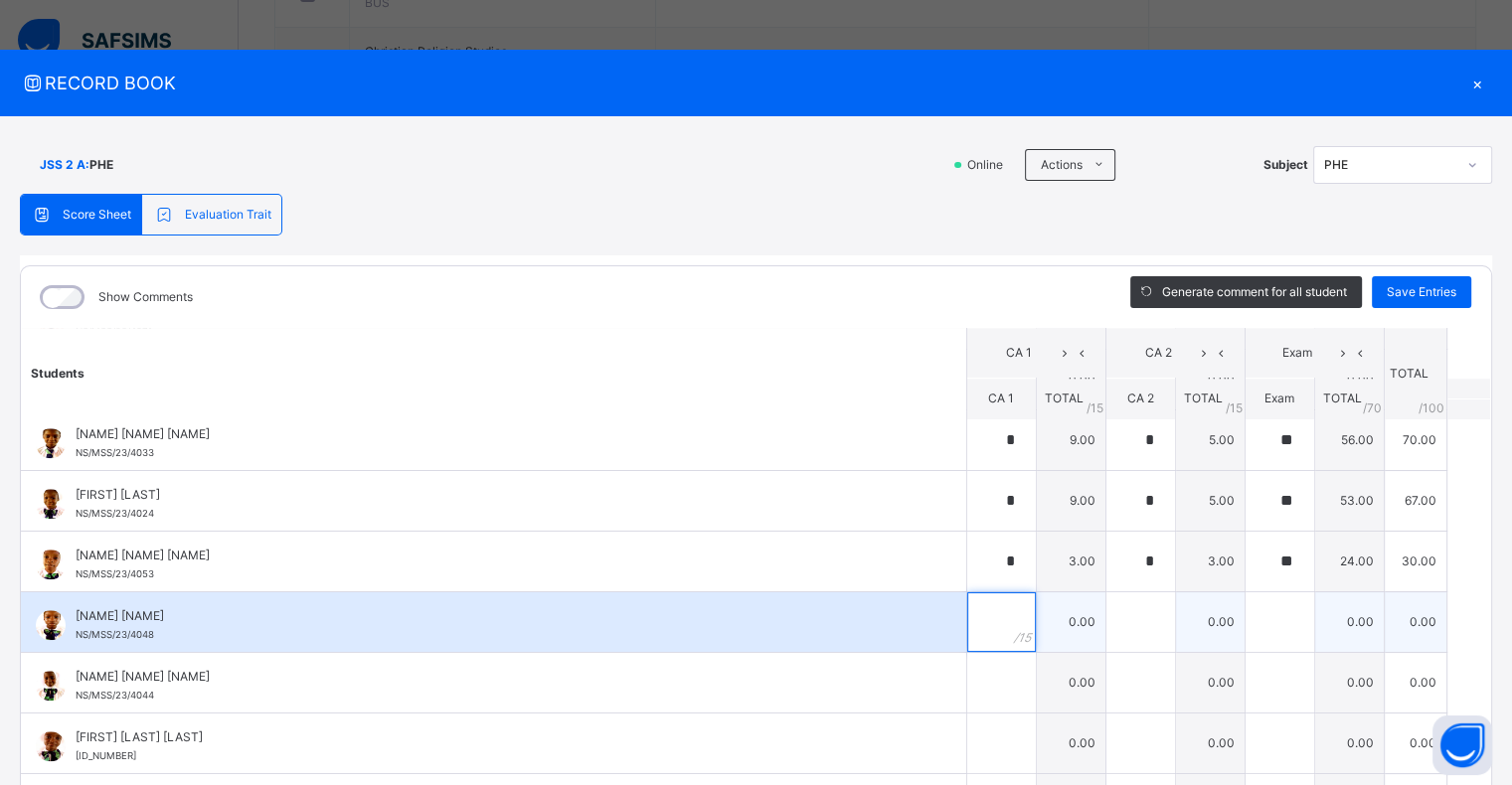 click at bounding box center (1001, 622) 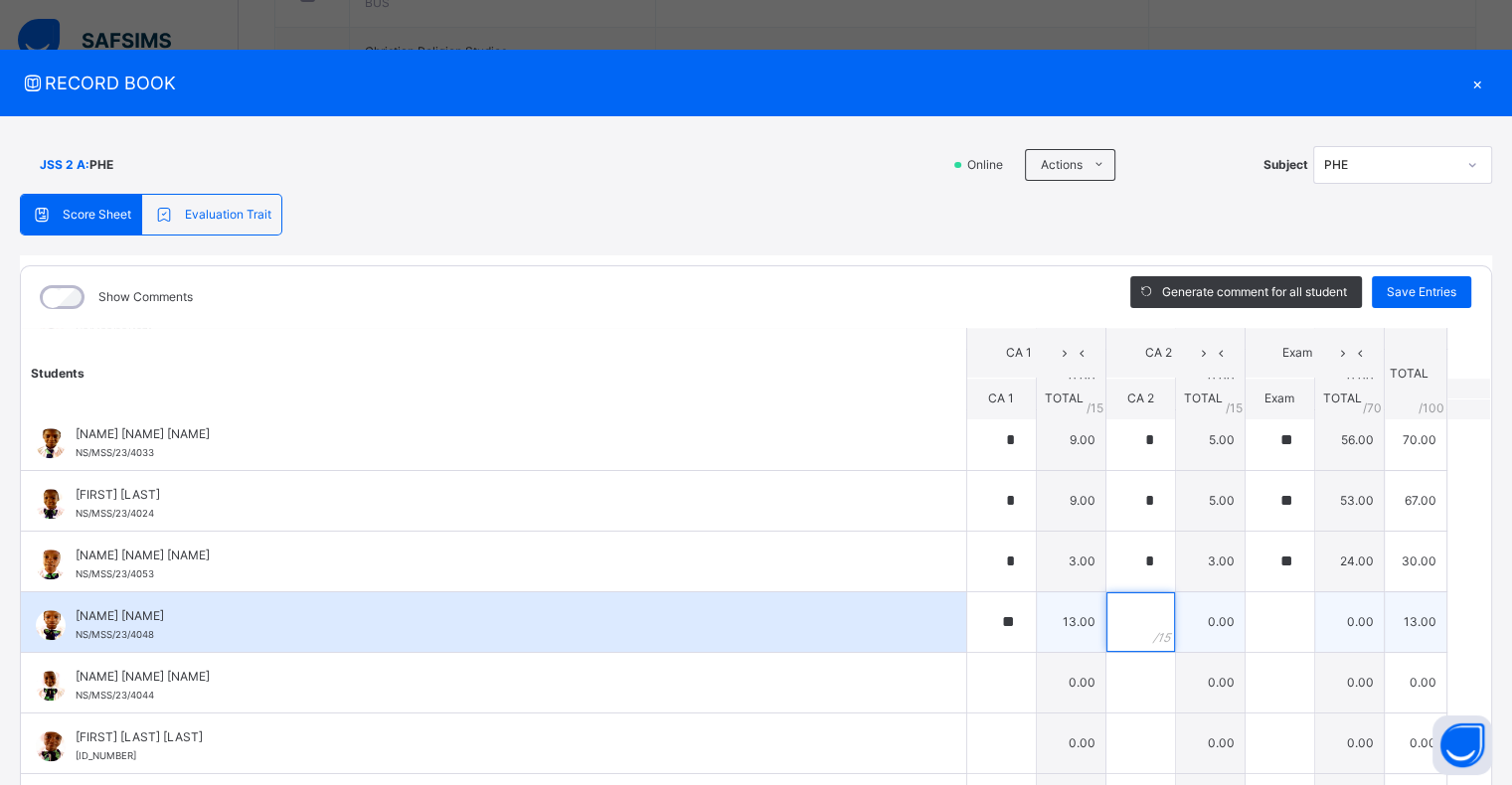 click at bounding box center [1140, 622] 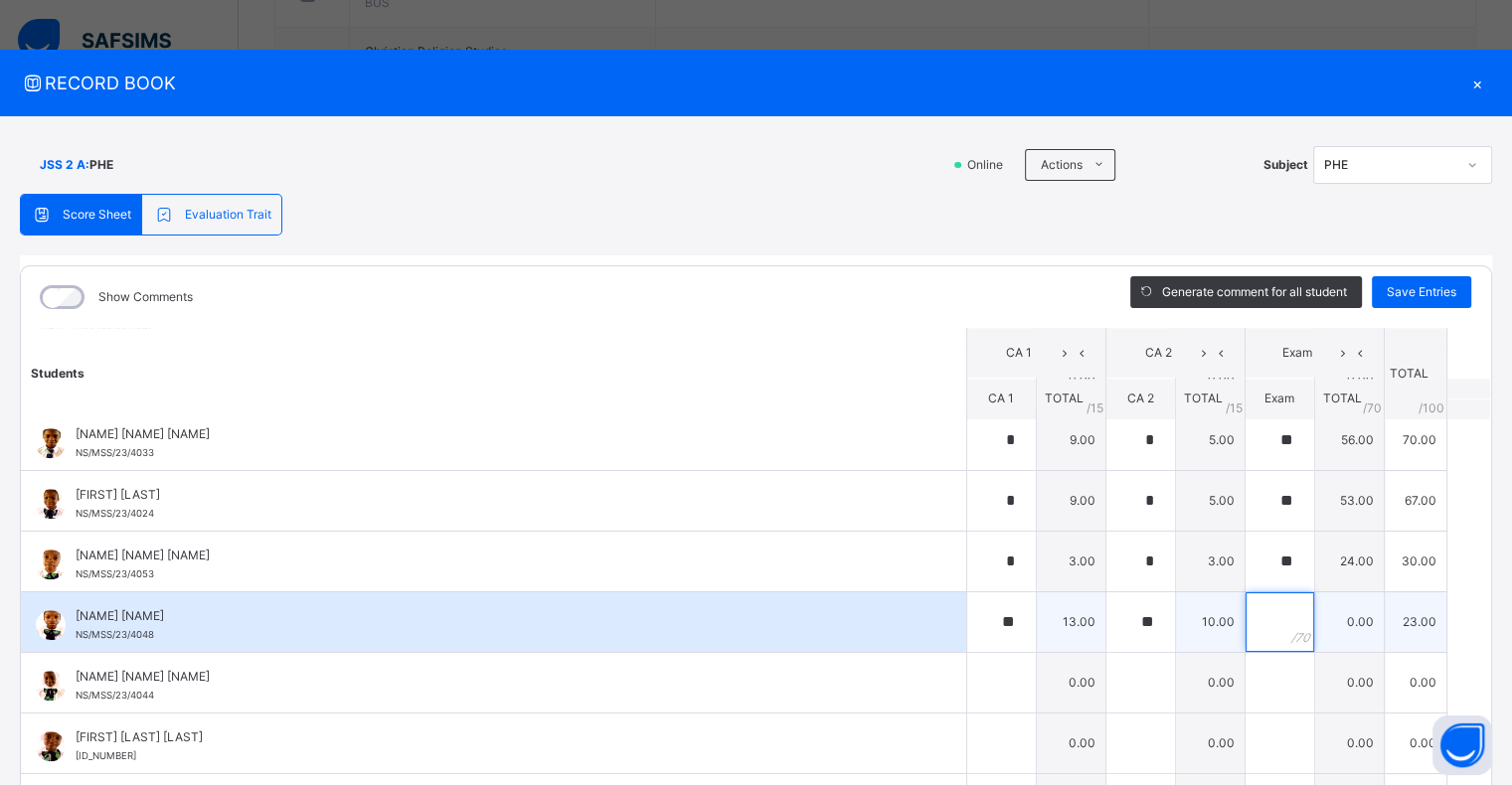 click at bounding box center (1279, 622) 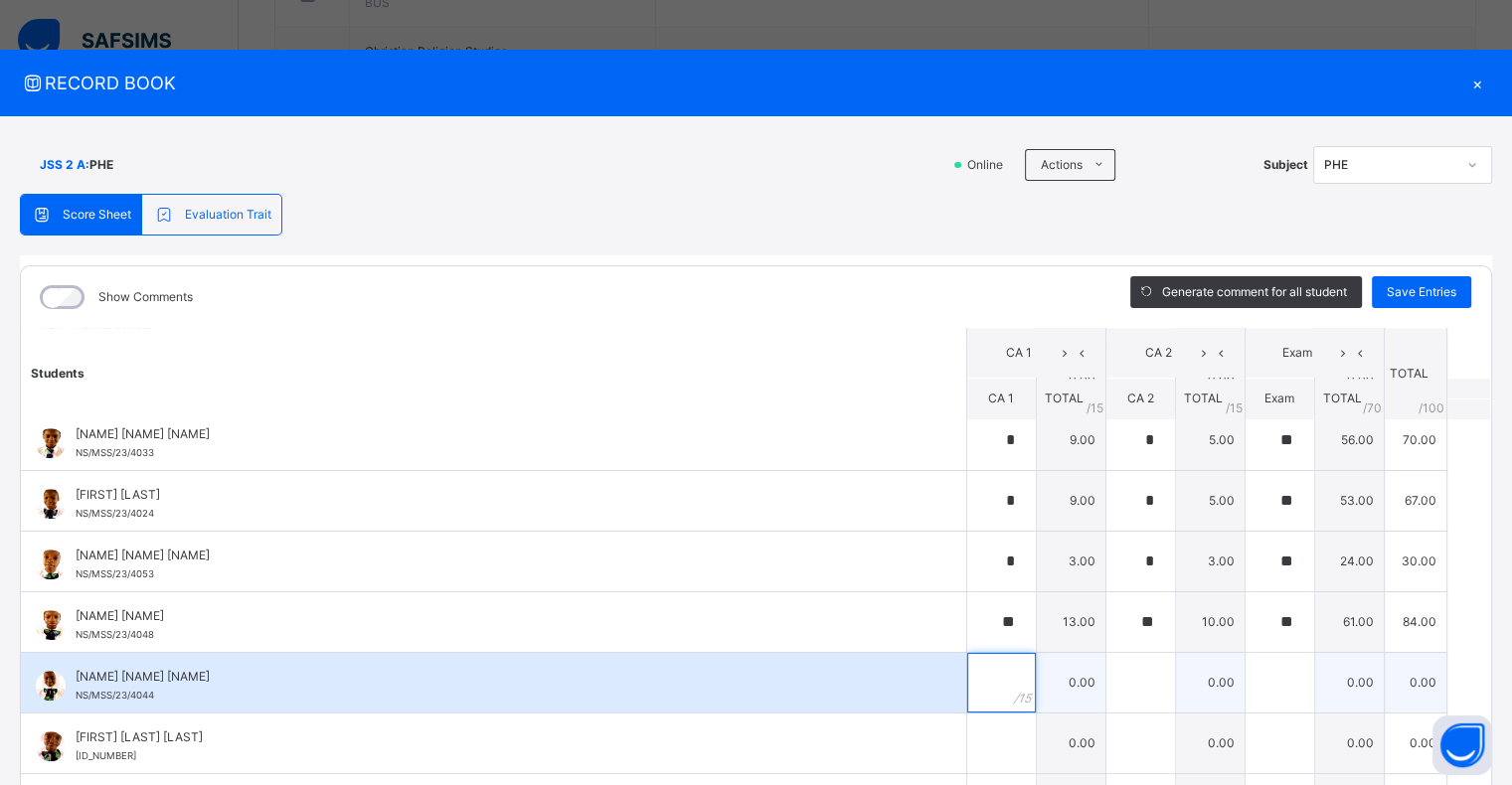 click at bounding box center (1001, 683) 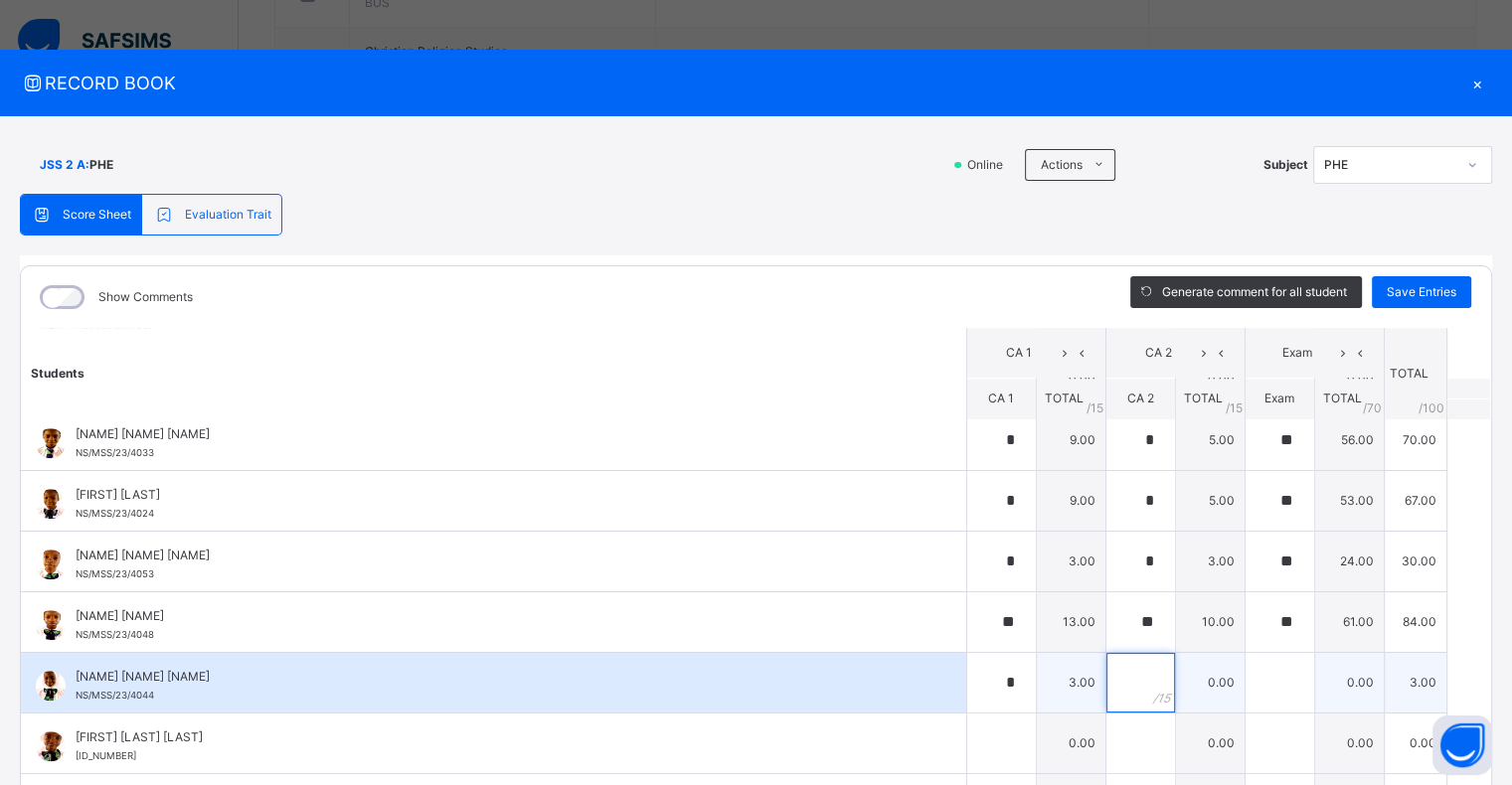click at bounding box center [1140, 683] 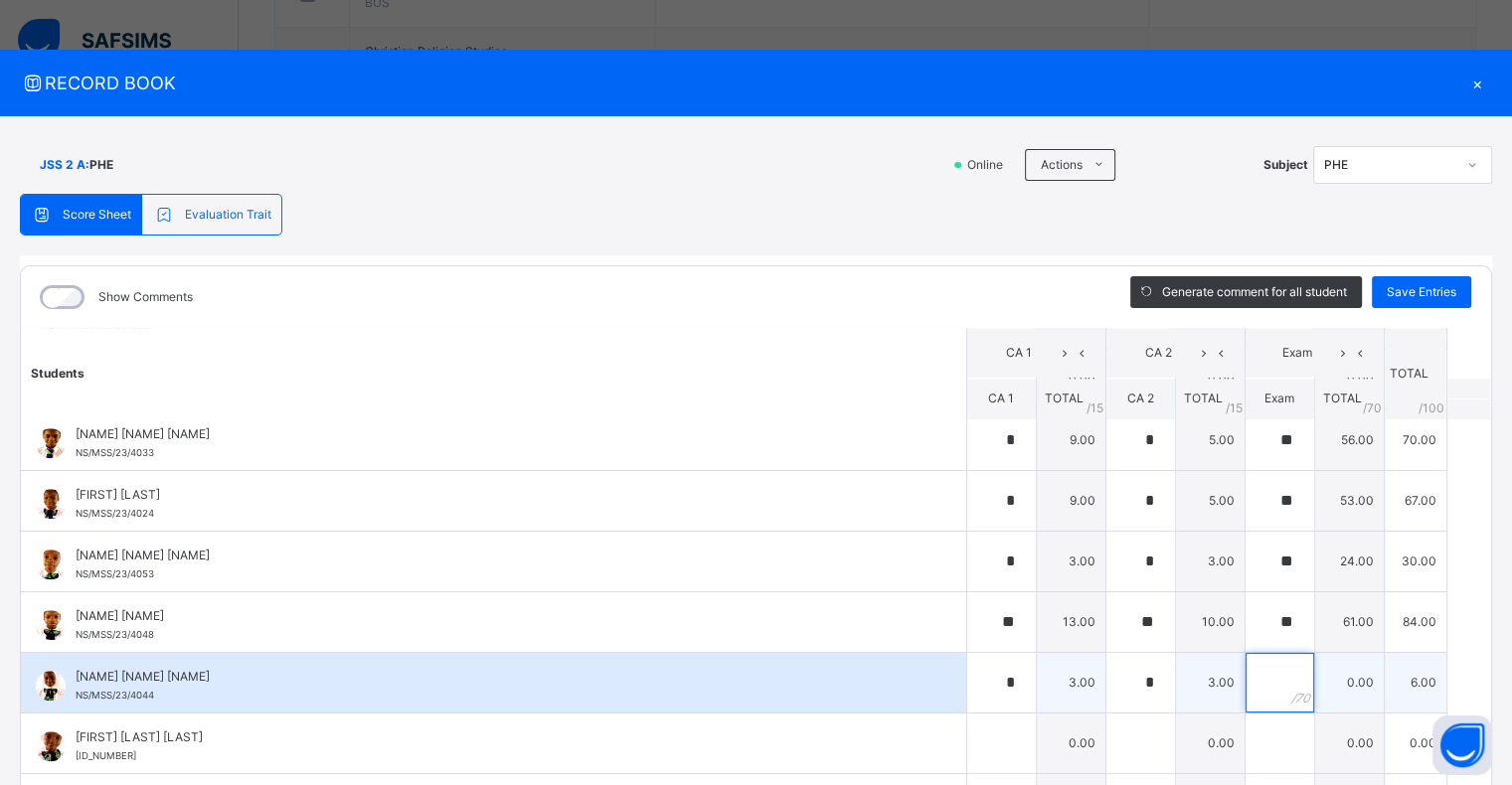 click at bounding box center (1279, 683) 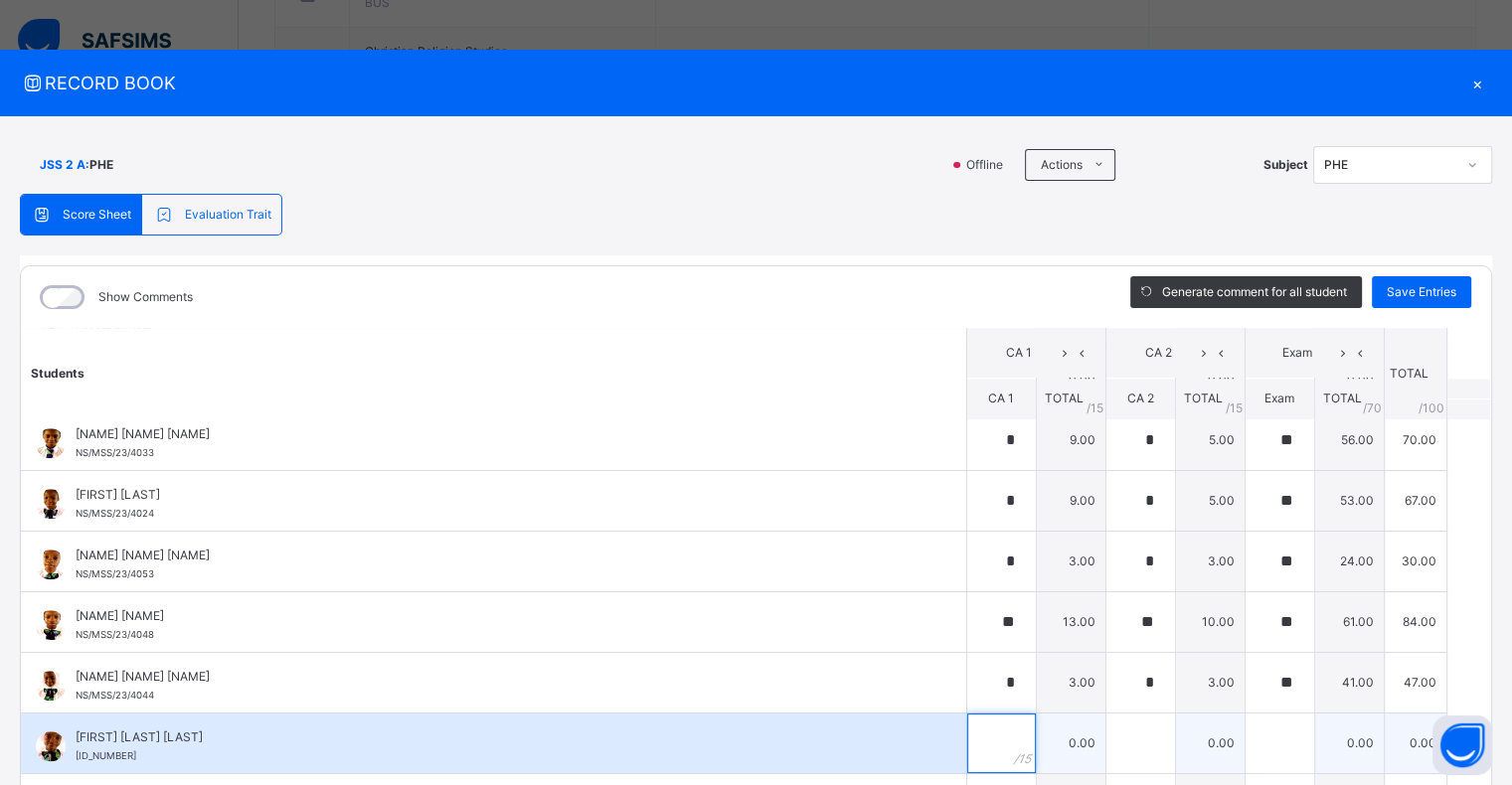 click at bounding box center [1001, 743] 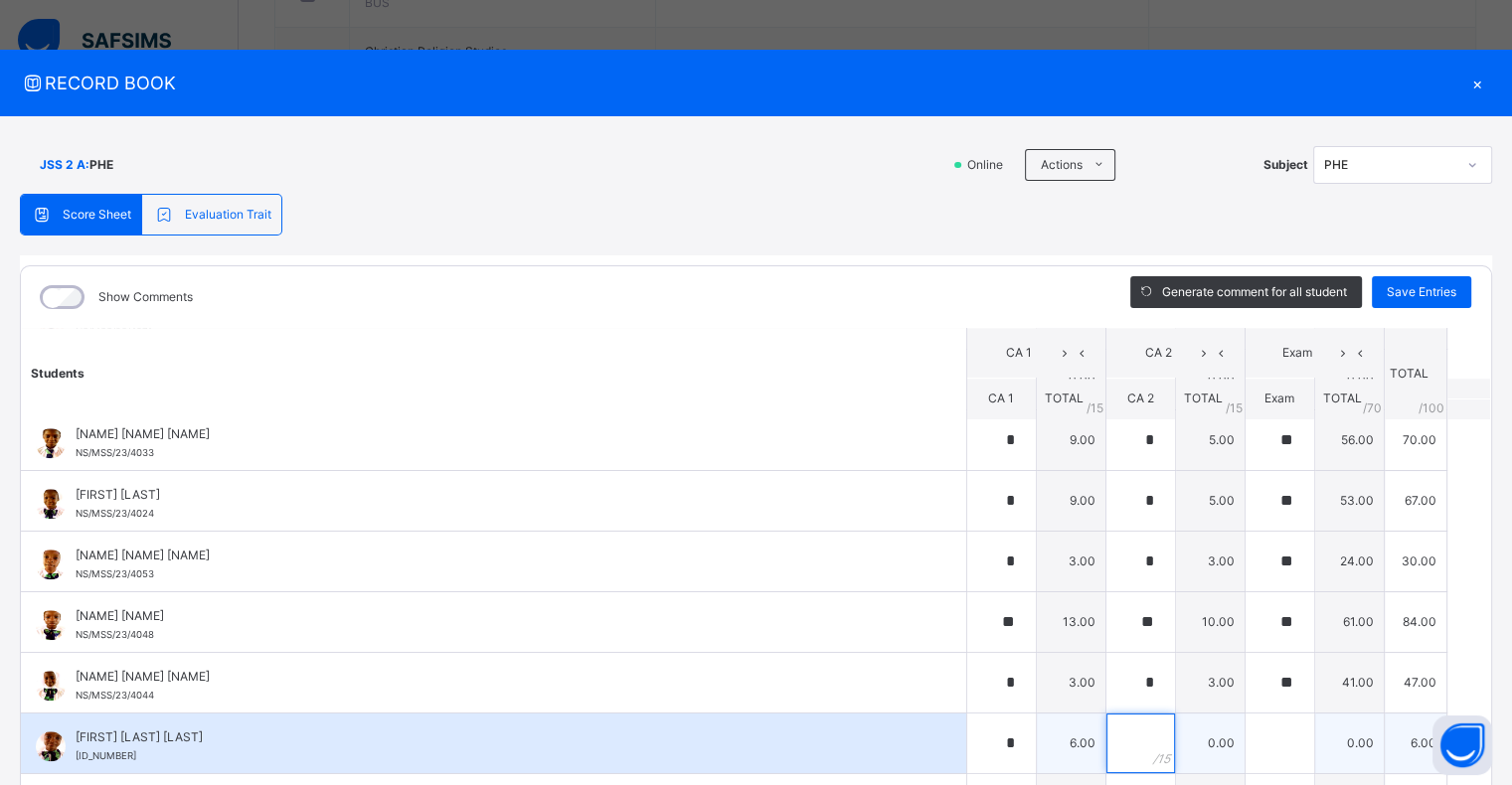 click at bounding box center (1140, 743) 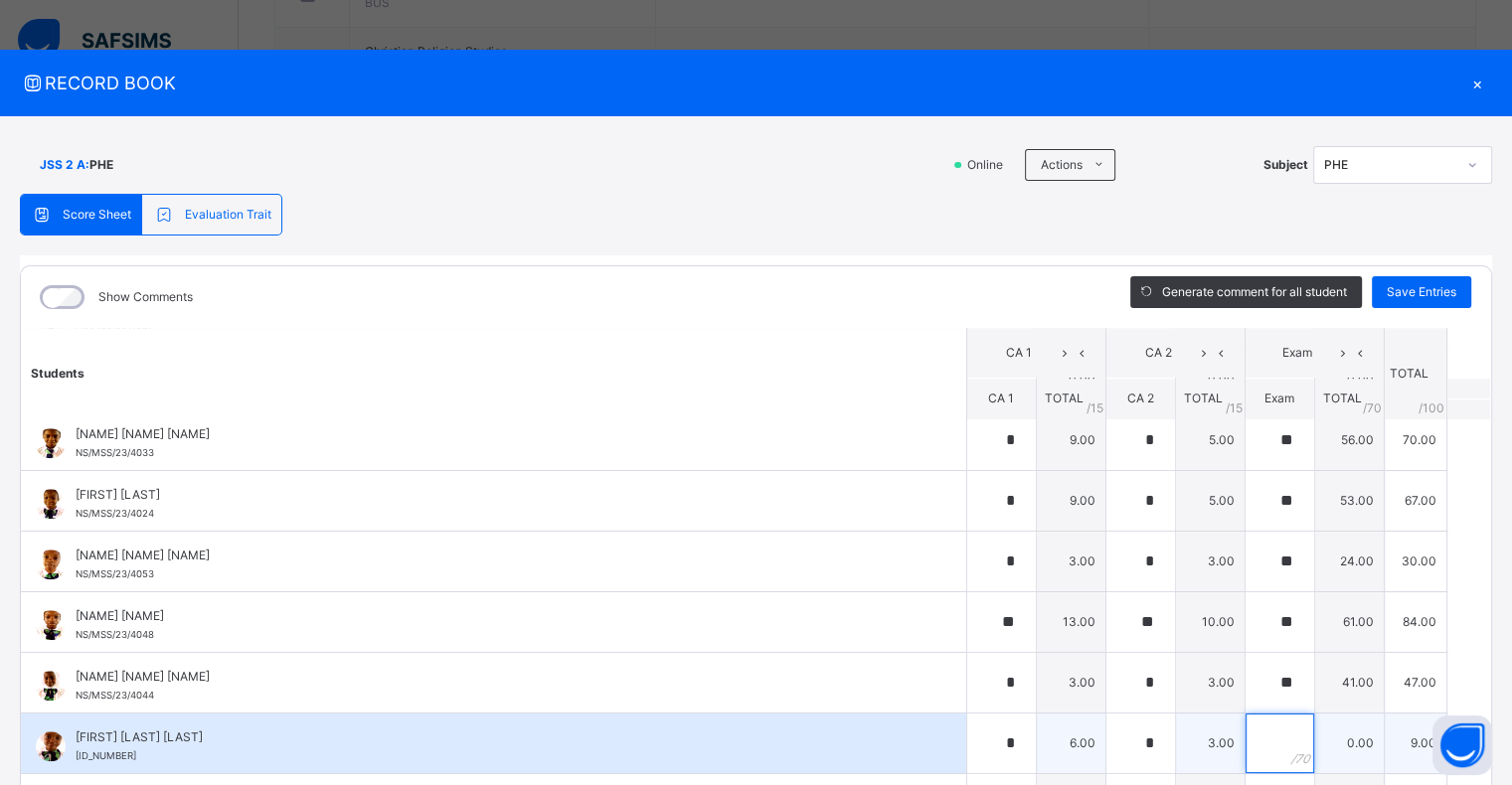 click at bounding box center (1279, 743) 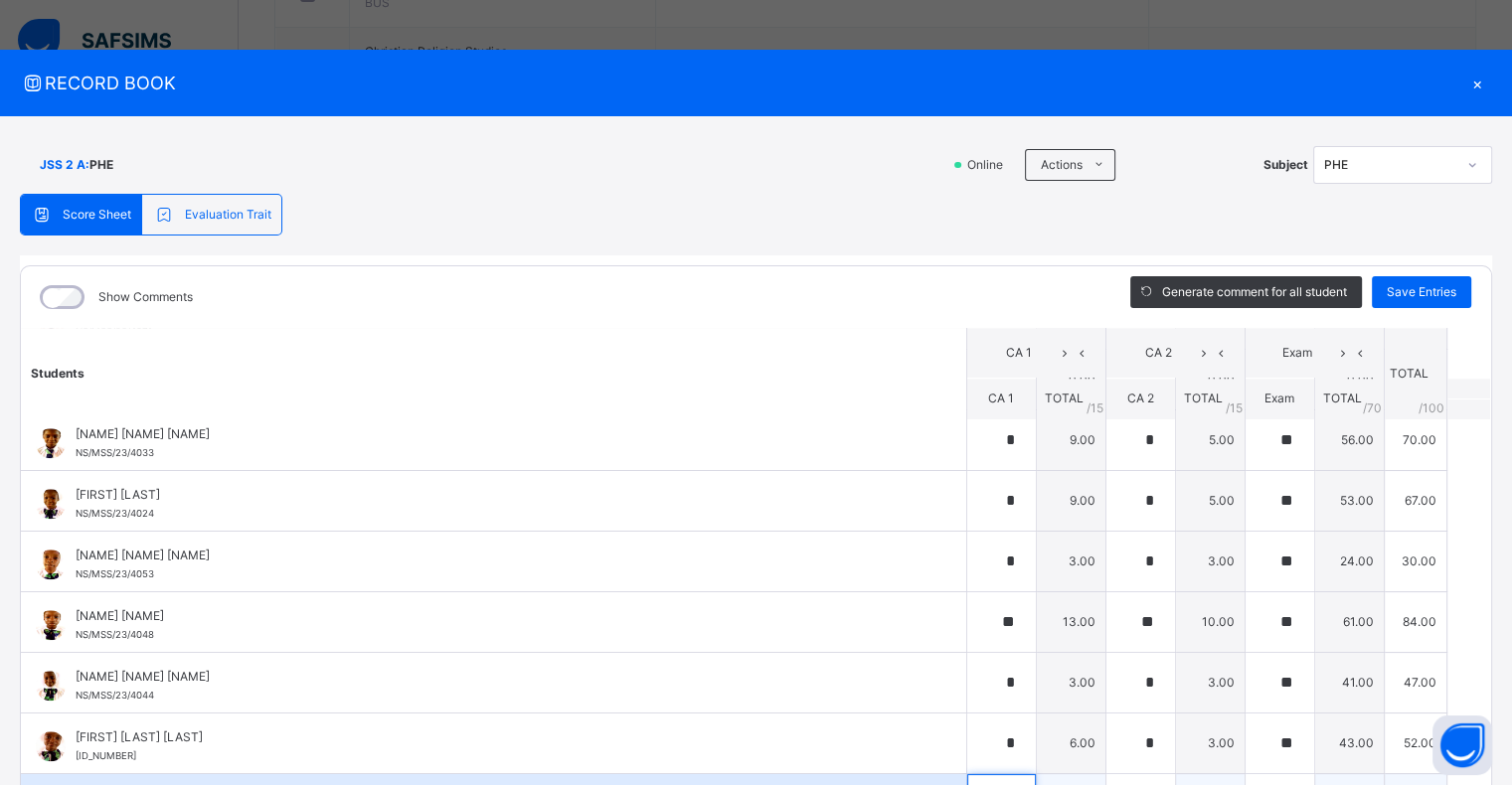 click at bounding box center [1001, 804] 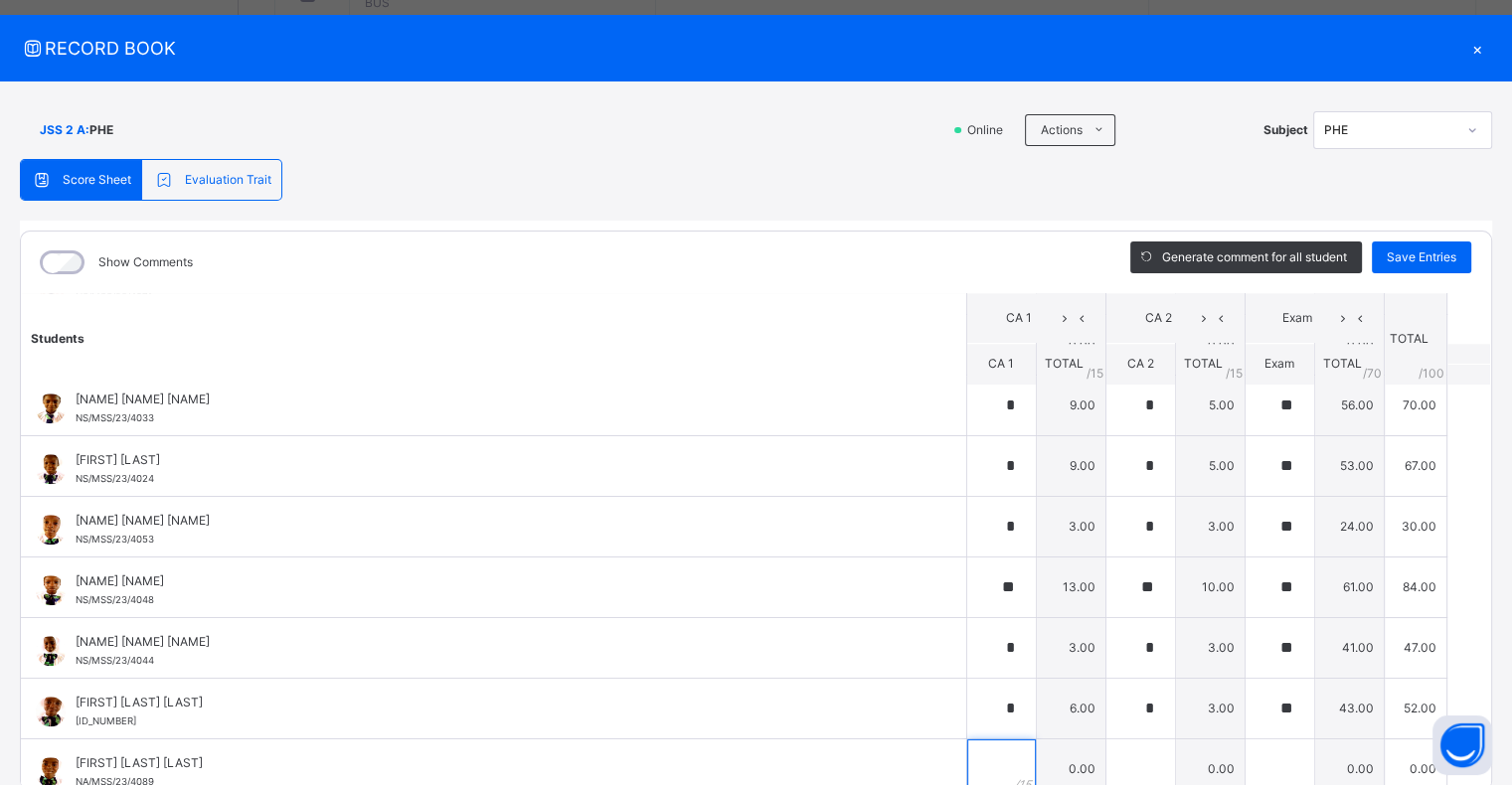 scroll, scrollTop: 37, scrollLeft: 0, axis: vertical 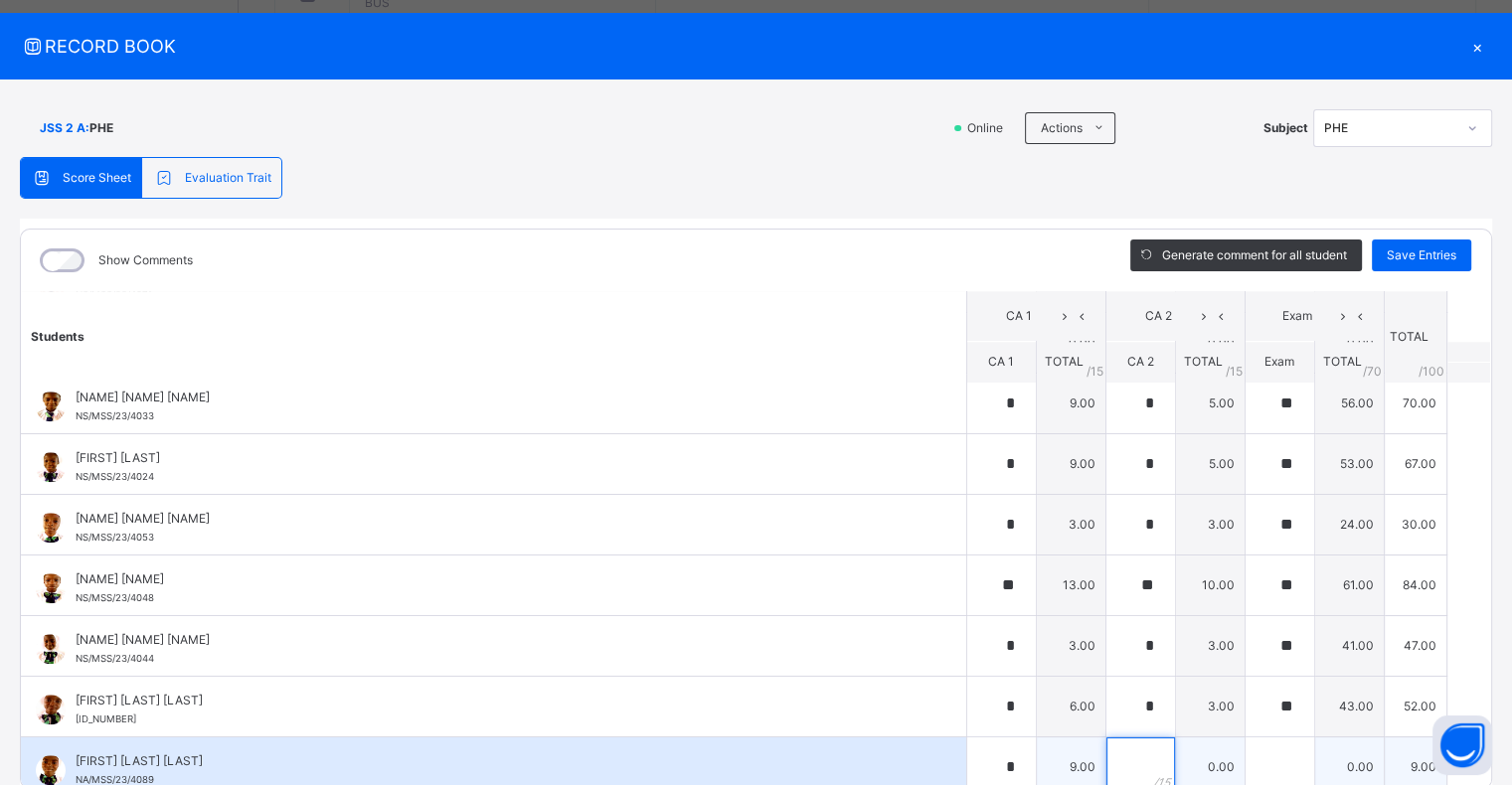 click at bounding box center (1140, 767) 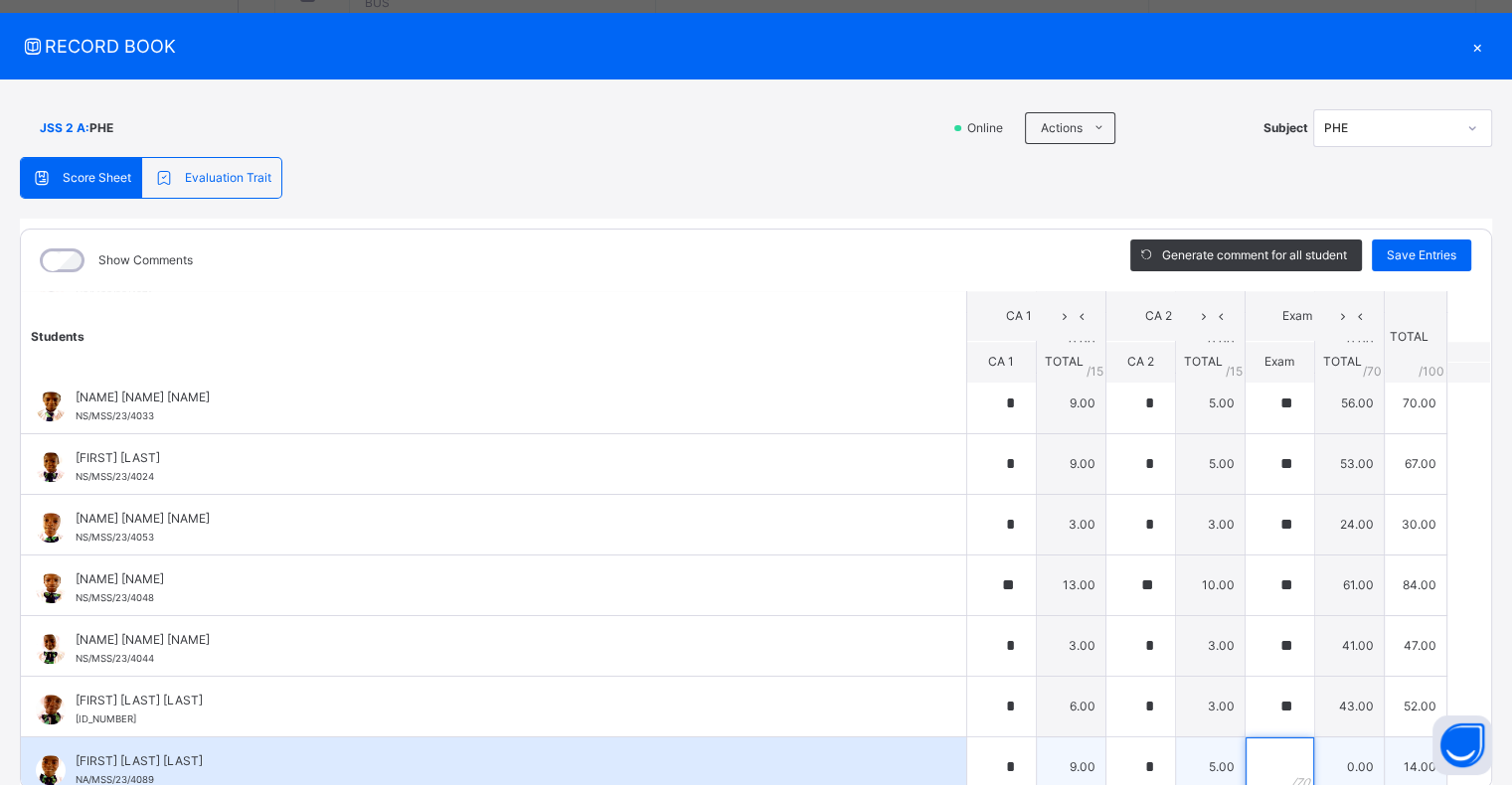 click at bounding box center [1279, 767] 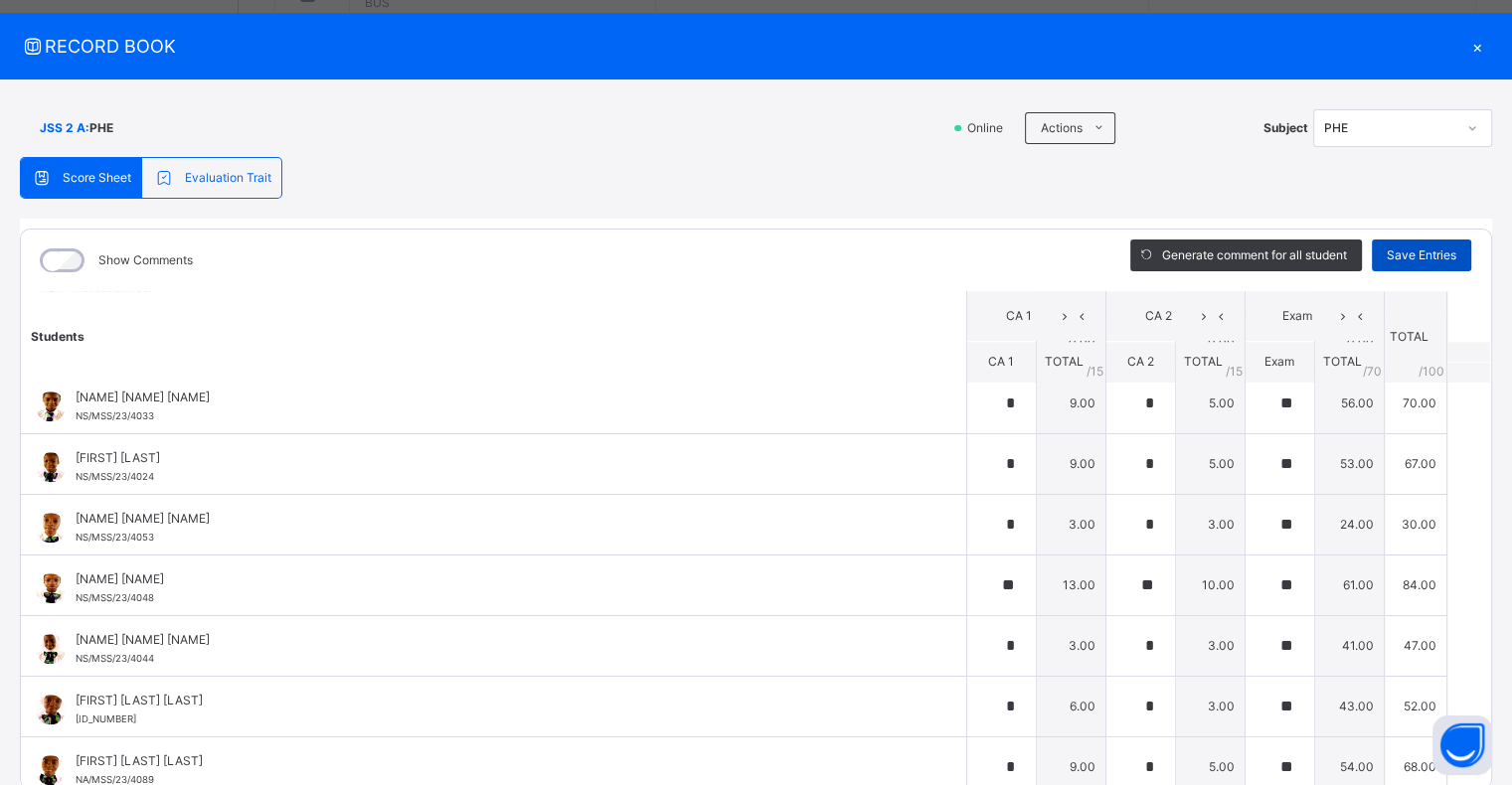 click on "Save Entries" at bounding box center [1422, 255] 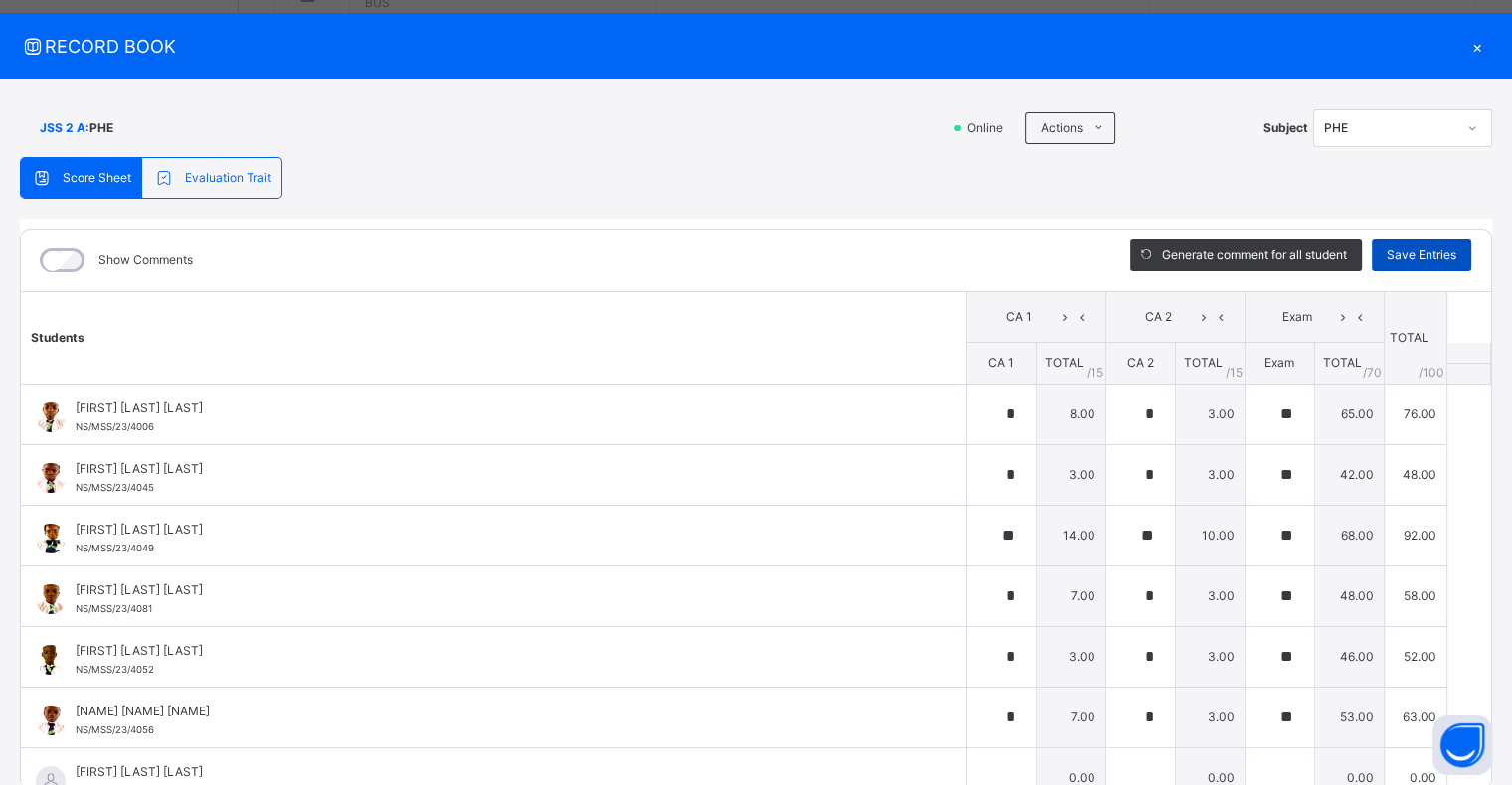 click on "Save Entries" at bounding box center [1422, 255] 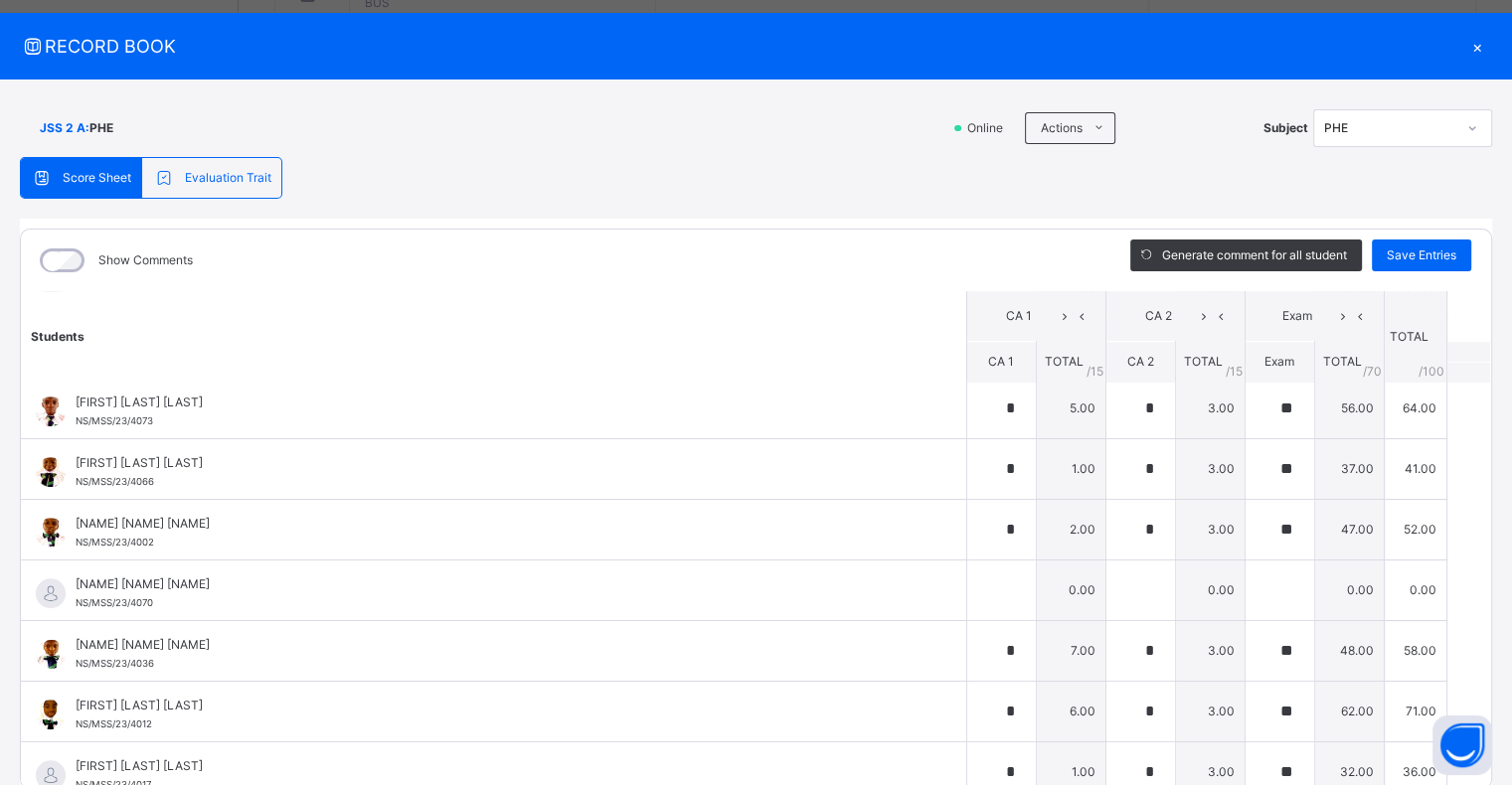 scroll, scrollTop: 1763, scrollLeft: 0, axis: vertical 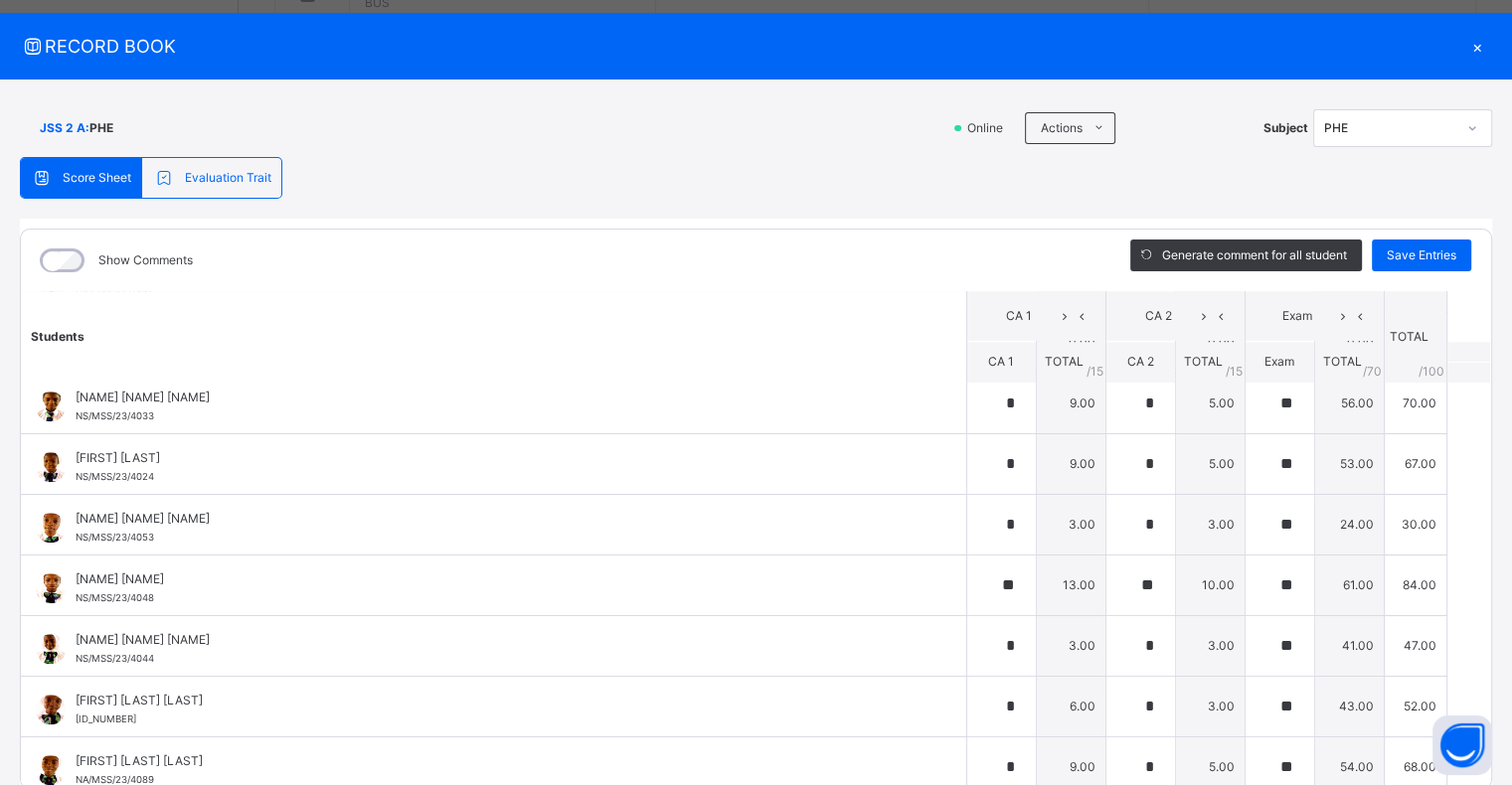 click on "Score Sheet Evaluation Trait Score Sheet Evaluation Trait Show Comments   Generate comment for all student   Save Entries Class Level:  JSS 2   A Subject:  PHE Session:  2024/2025 Session Session:  Third Term Students CA 1 CA 2 Exam TOTAL /100 Comment CA 1 TOTAL / 15 CA 2 TOTAL / 15 Exam TOTAL / 70 ABDULKARIM IGASHI ISMAIL NS/MSS/23/4006 ABDULKARIM IGASHI ISMAIL NS/MSS/23/4006 * 8.00 * 3.00 ** 65.00 76.00 Generate comment 0 / 250   ×   Subject Teacher’s Comment Generate and see in full the comment developed by the AI with an option to regenerate the comment JS ABDULKARIM IGASHI ISMAIL   NS/MSS/23/4006   Total 76.00  / 100.00 Sims Bot   Regenerate     Use this comment   ABDULKARIM SAIDU SANUSI NS/MSS/23/4045 ABDULKARIM SAIDU SANUSI NS/MSS/23/4045 * 3.00 * 3.00 ** 42.00 48.00 Generate comment 0 / 250   ×   Subject Teacher’s Comment Generate and see in full the comment developed by the AI with an option to regenerate the comment JS ABDULKARIM SAIDU SANUSI   NS/MSS/23/4045   Total 48.00  / 100.00 Sims Bot" at bounding box center [756, 478] 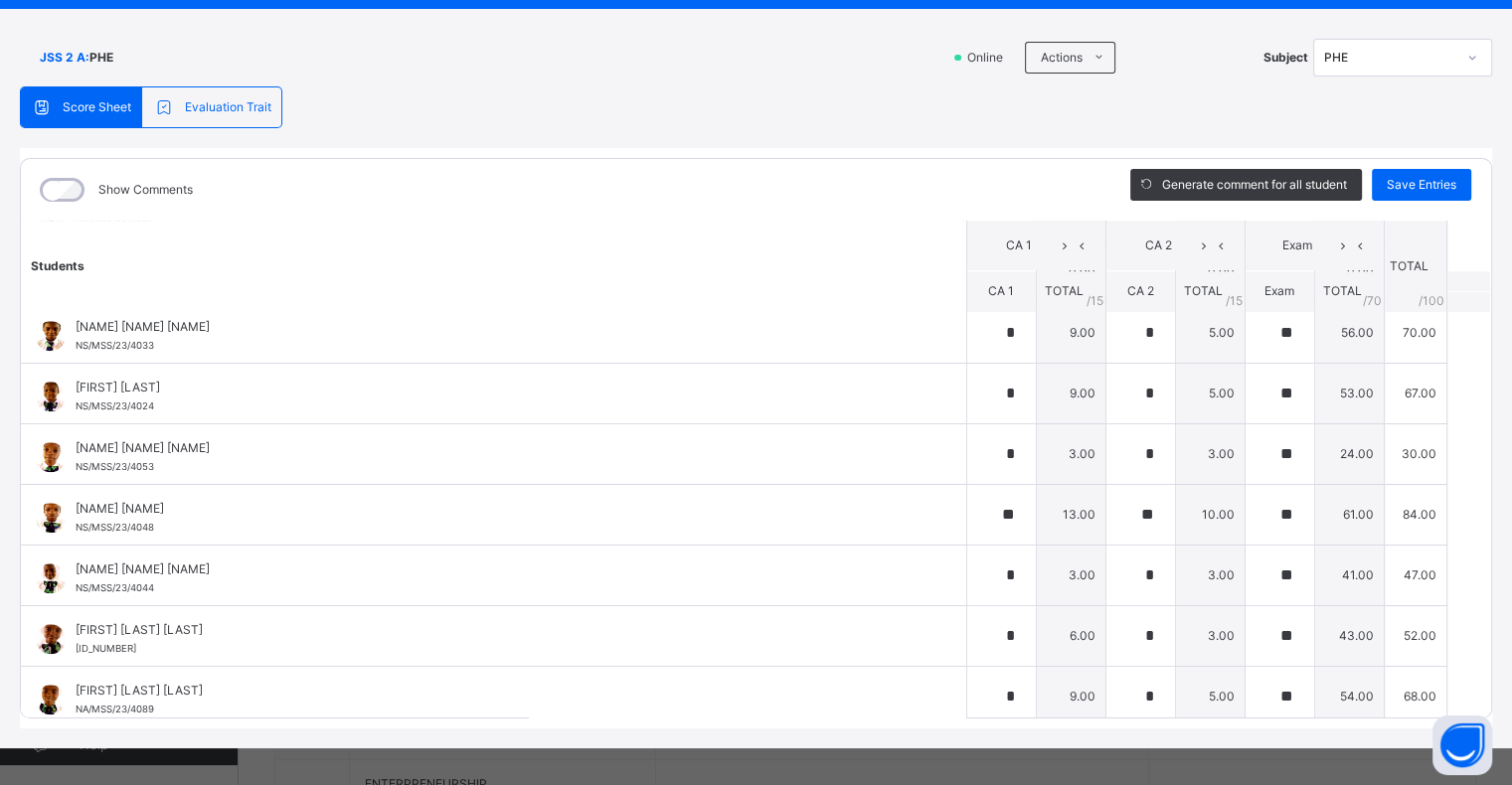 scroll, scrollTop: 111, scrollLeft: 0, axis: vertical 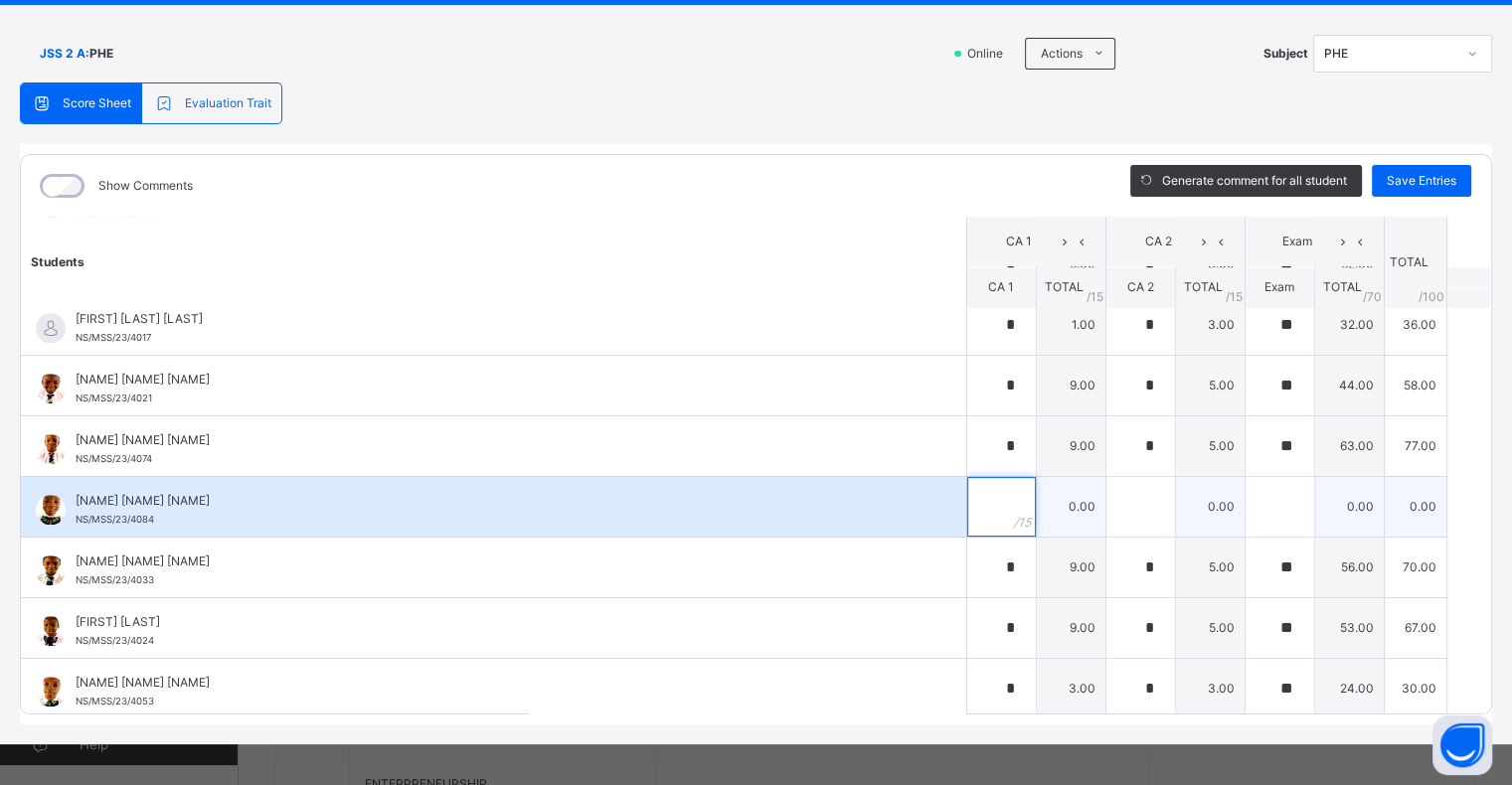 click at bounding box center (1001, 507) 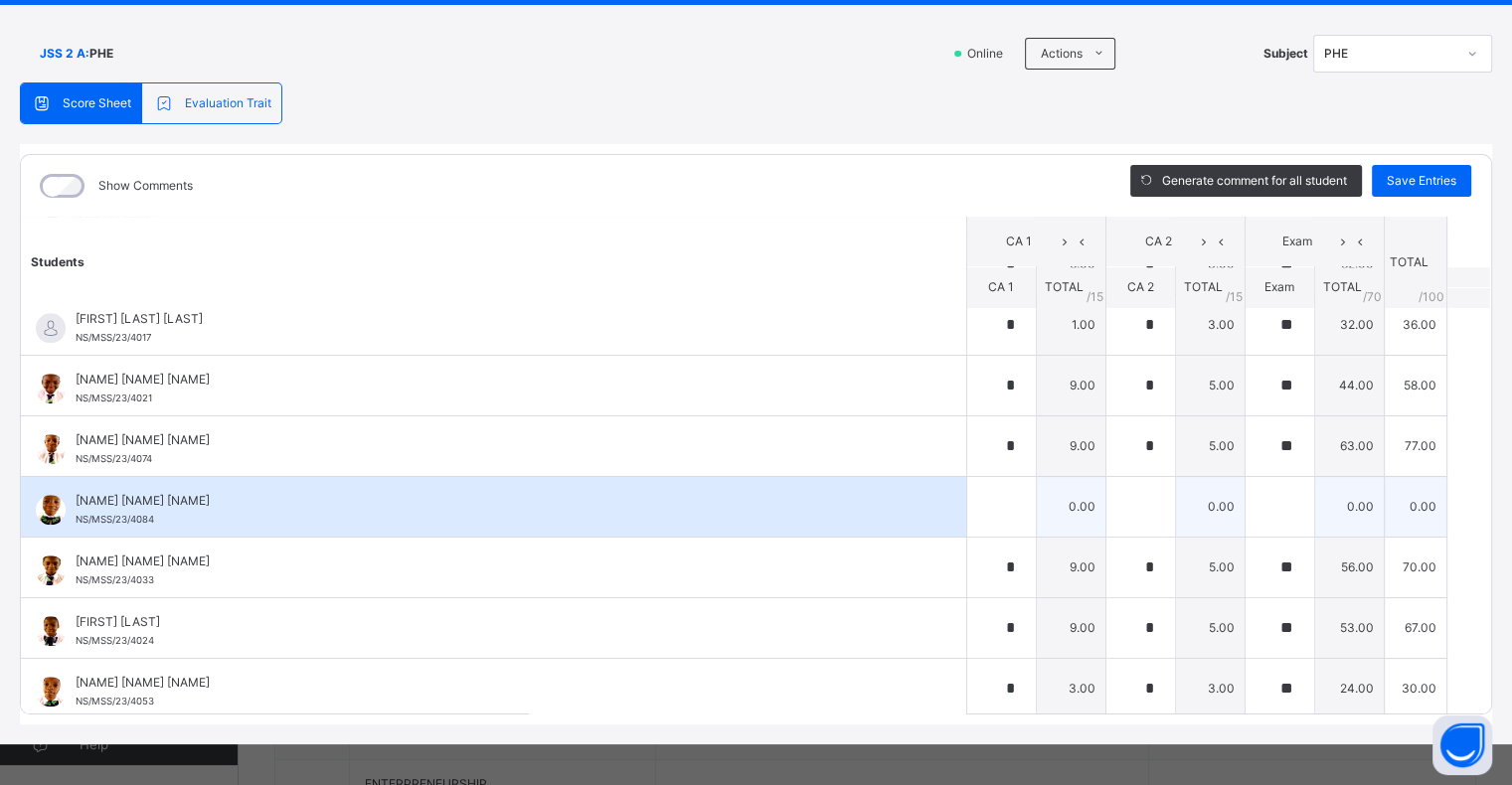 click at bounding box center [1001, 507] 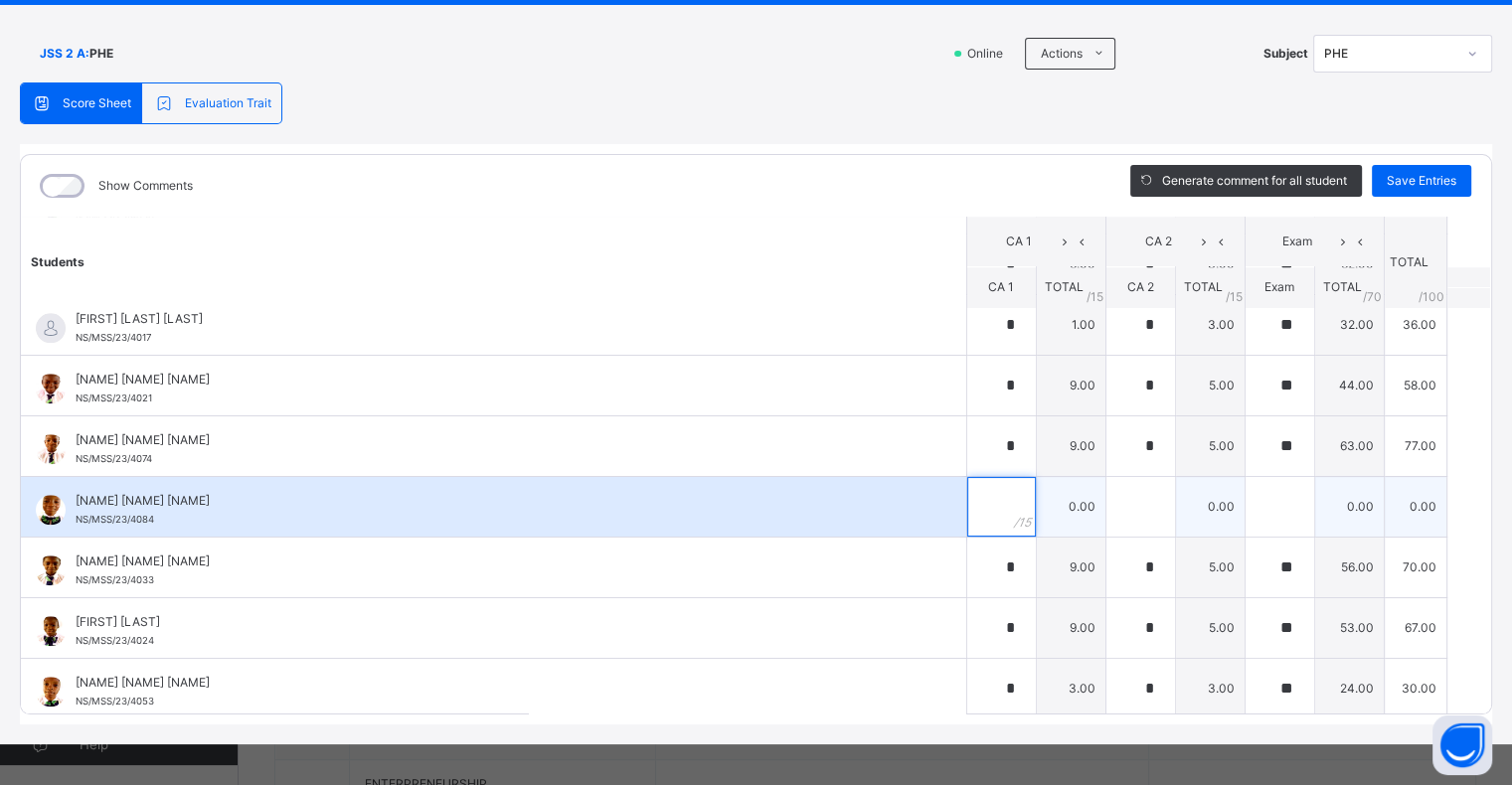click at bounding box center [1001, 507] 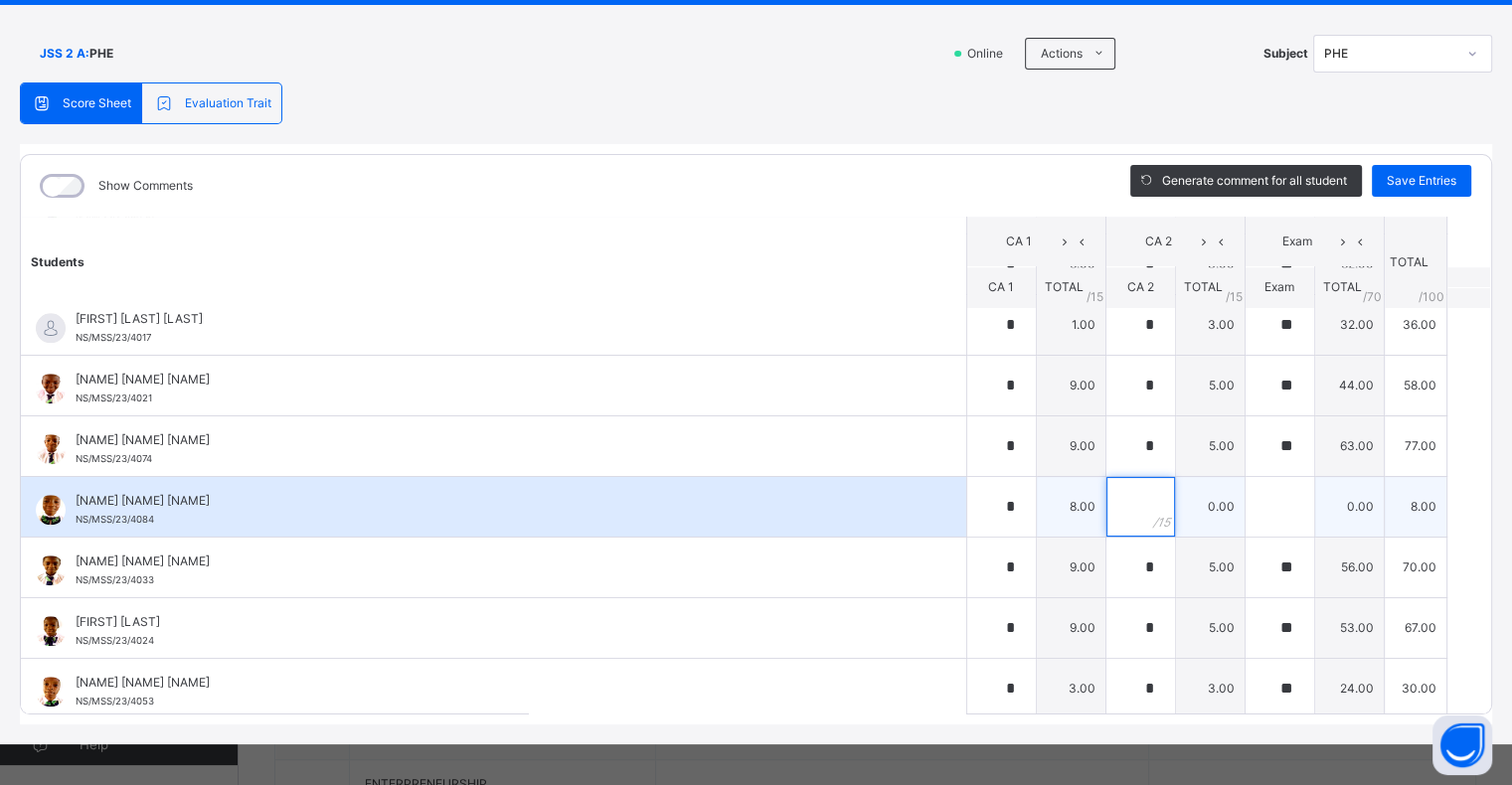 click at bounding box center [1140, 507] 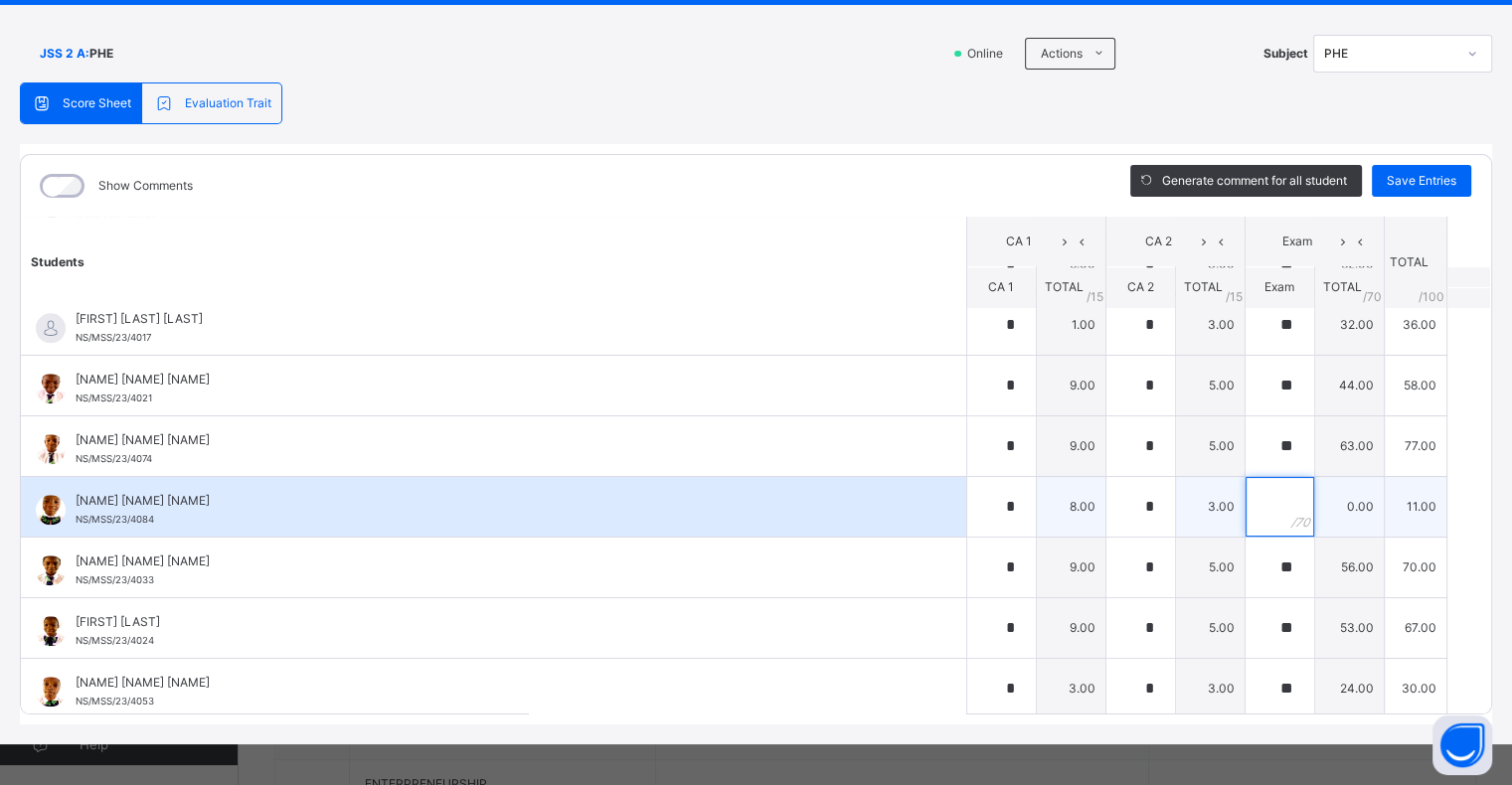 click at bounding box center [1279, 507] 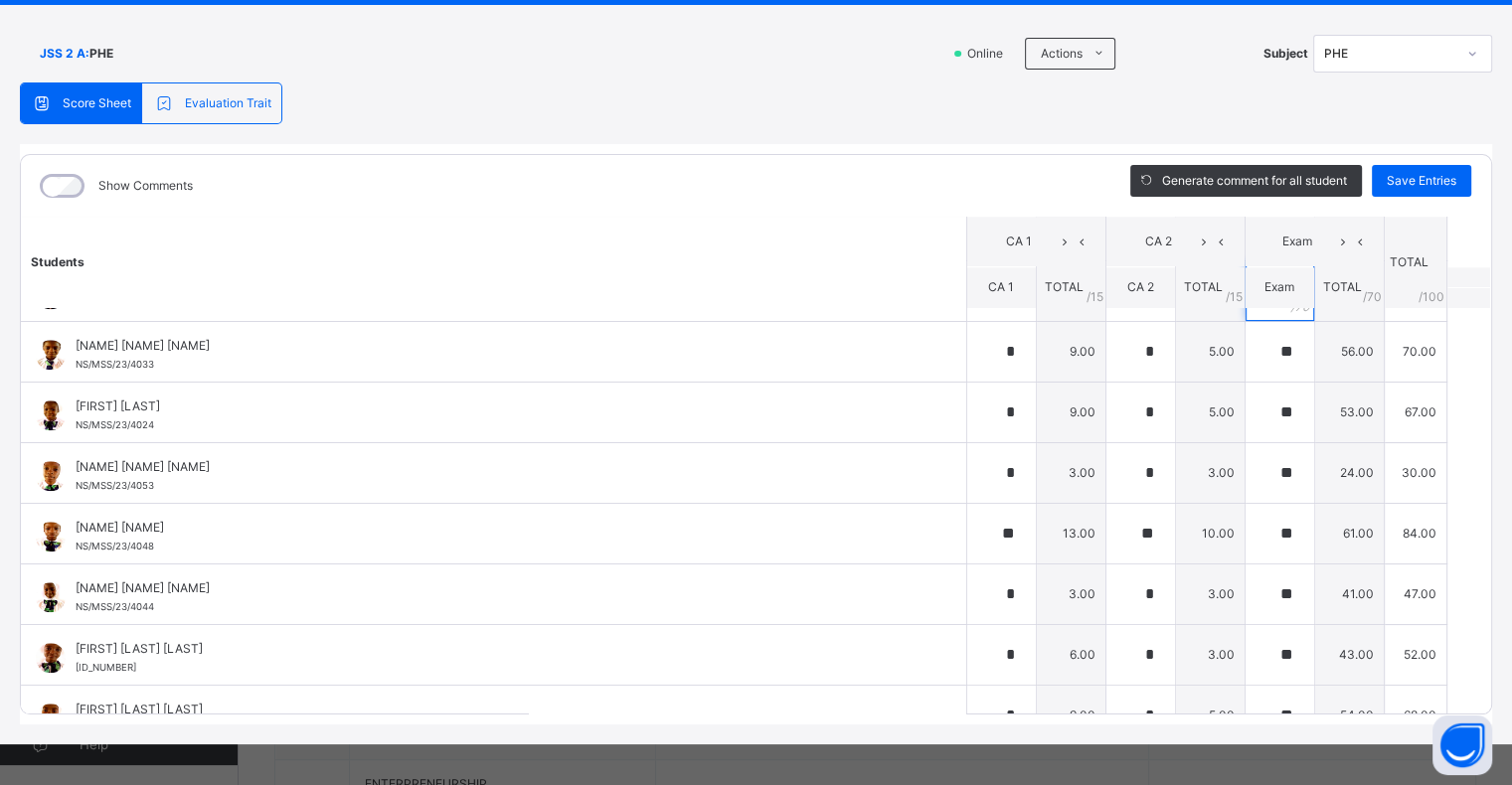 scroll, scrollTop: 2193, scrollLeft: 0, axis: vertical 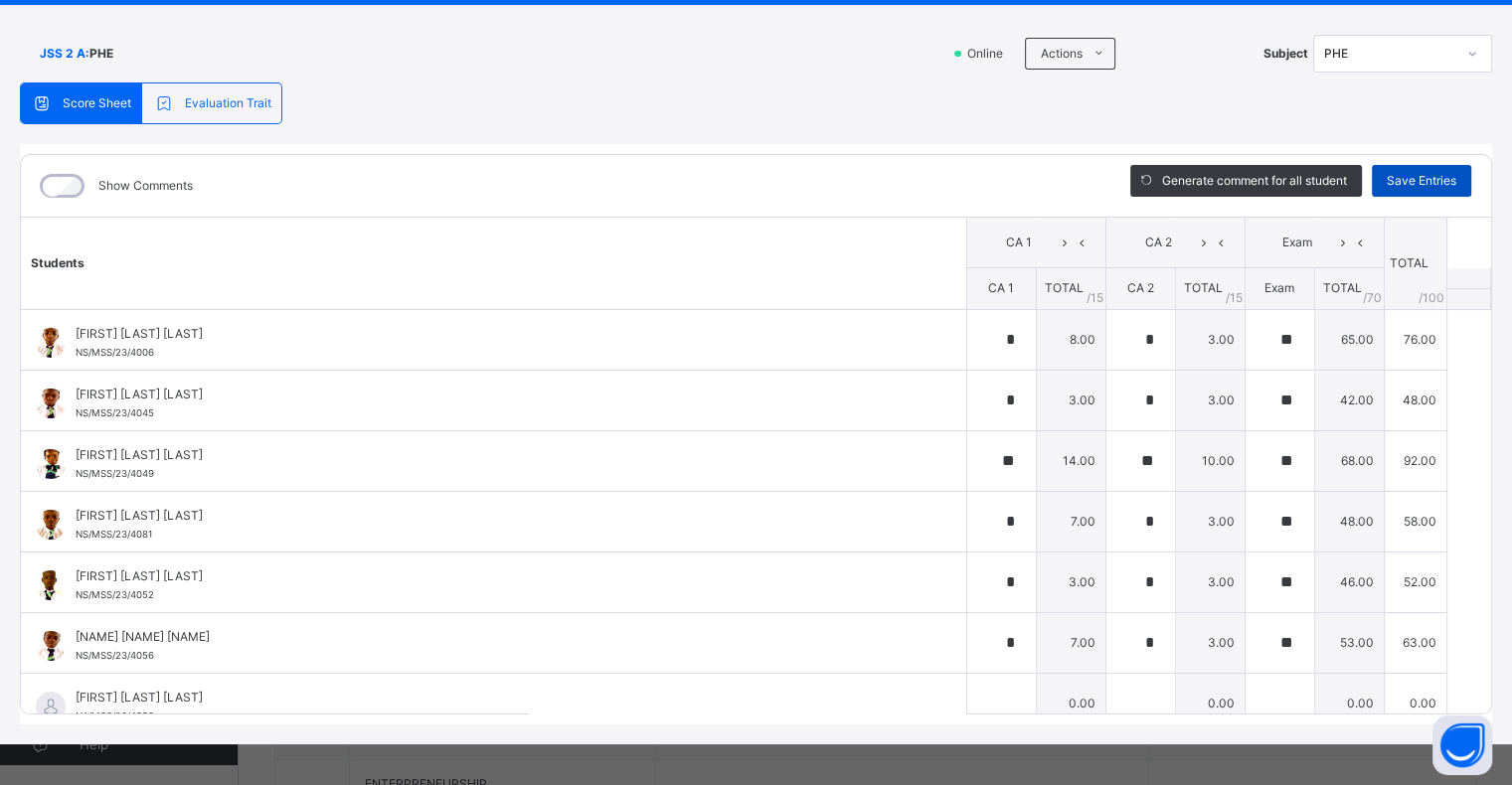 click on "Save Entries" at bounding box center [1422, 181] 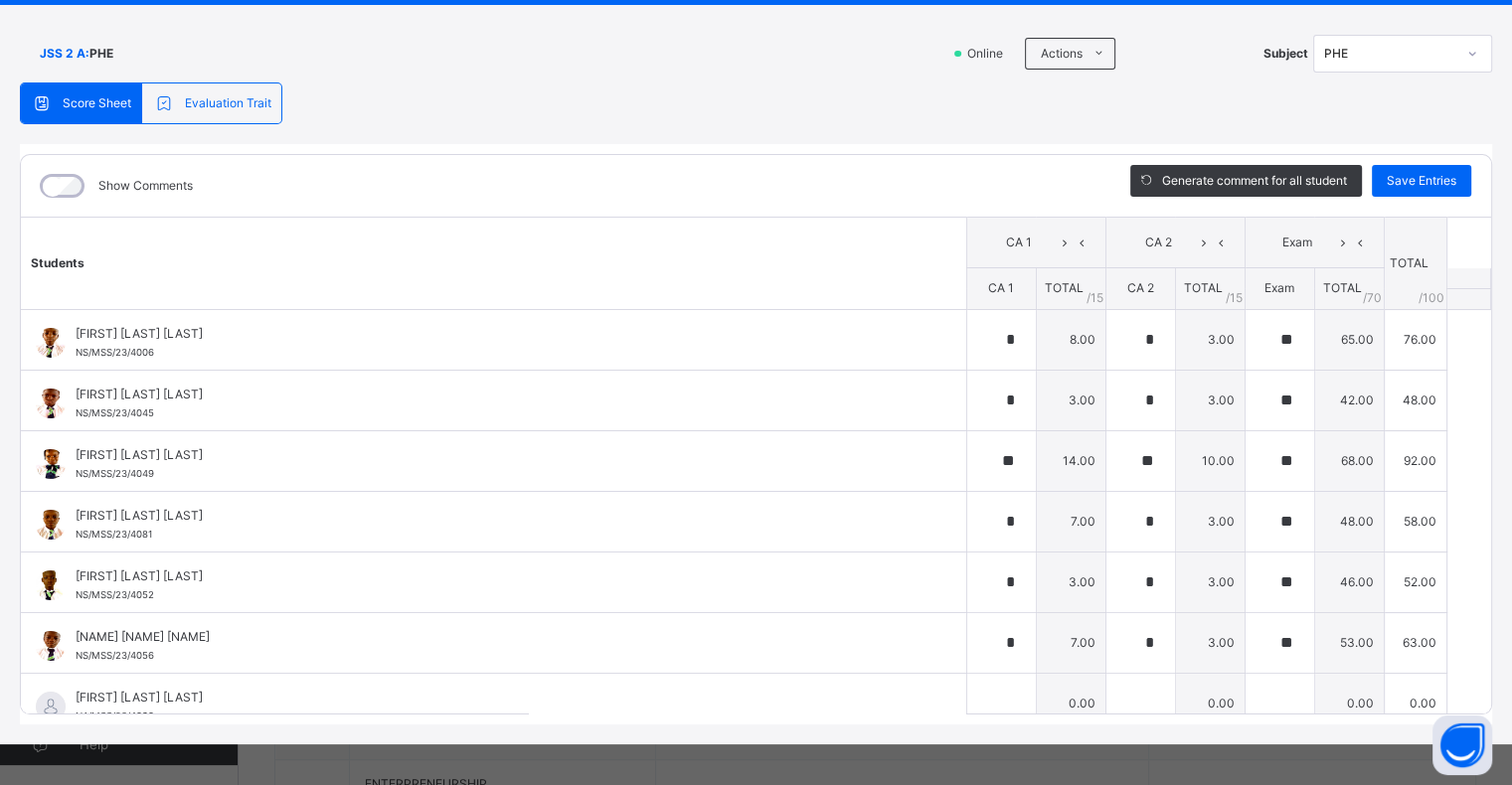 scroll, scrollTop: 40, scrollLeft: 0, axis: vertical 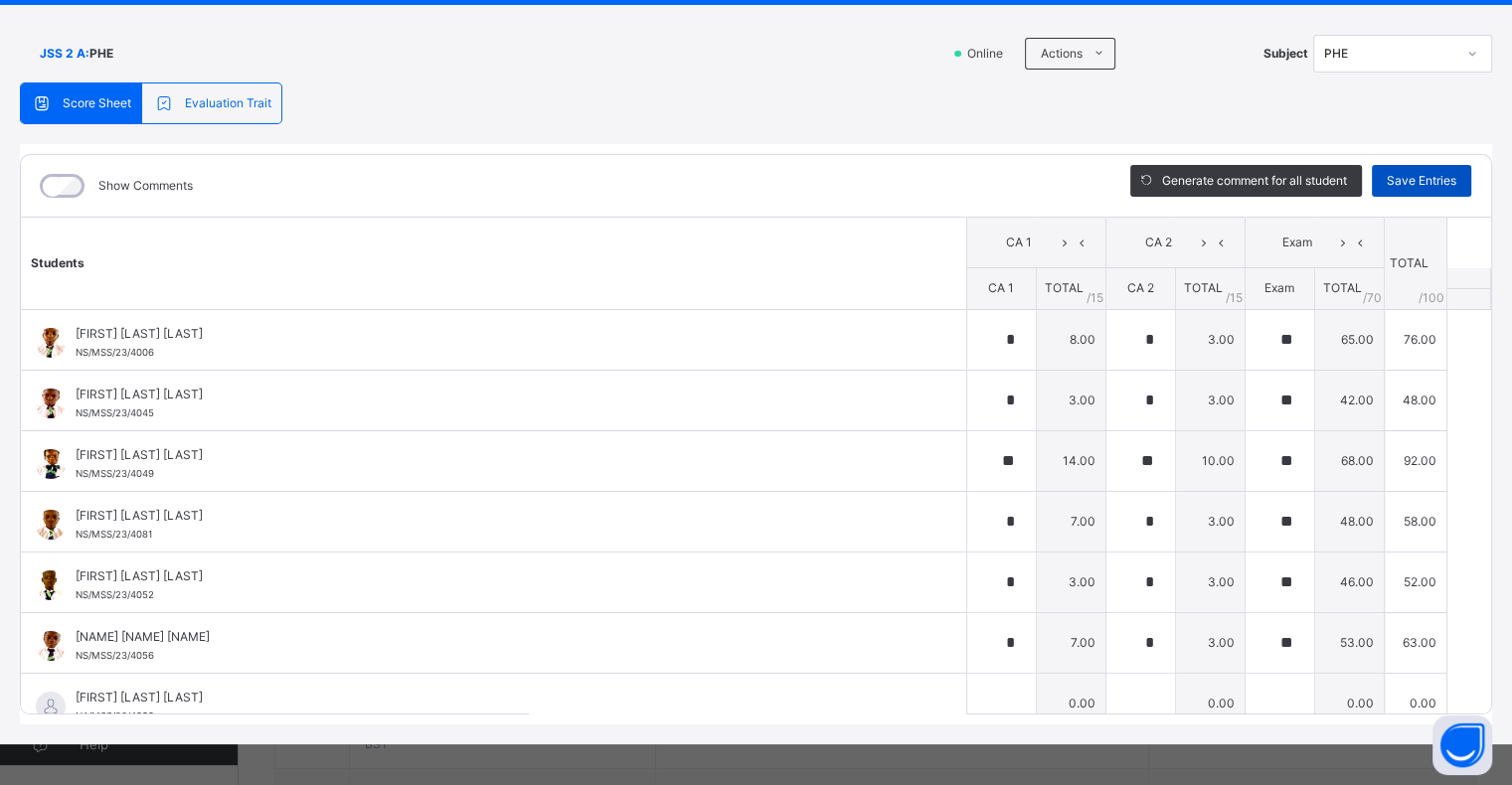 click on "Save Entries" at bounding box center (1422, 181) 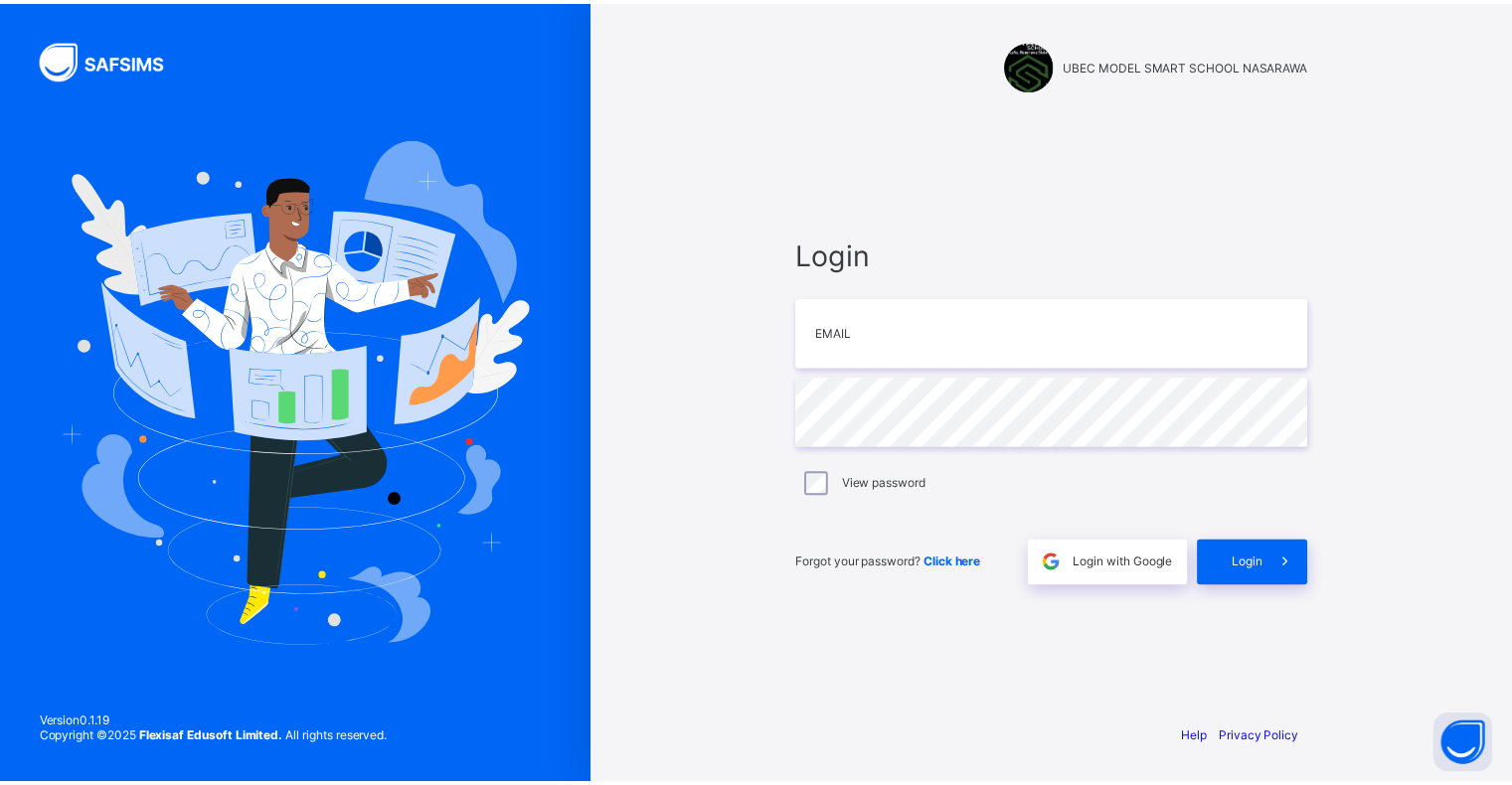 scroll, scrollTop: 0, scrollLeft: 0, axis: both 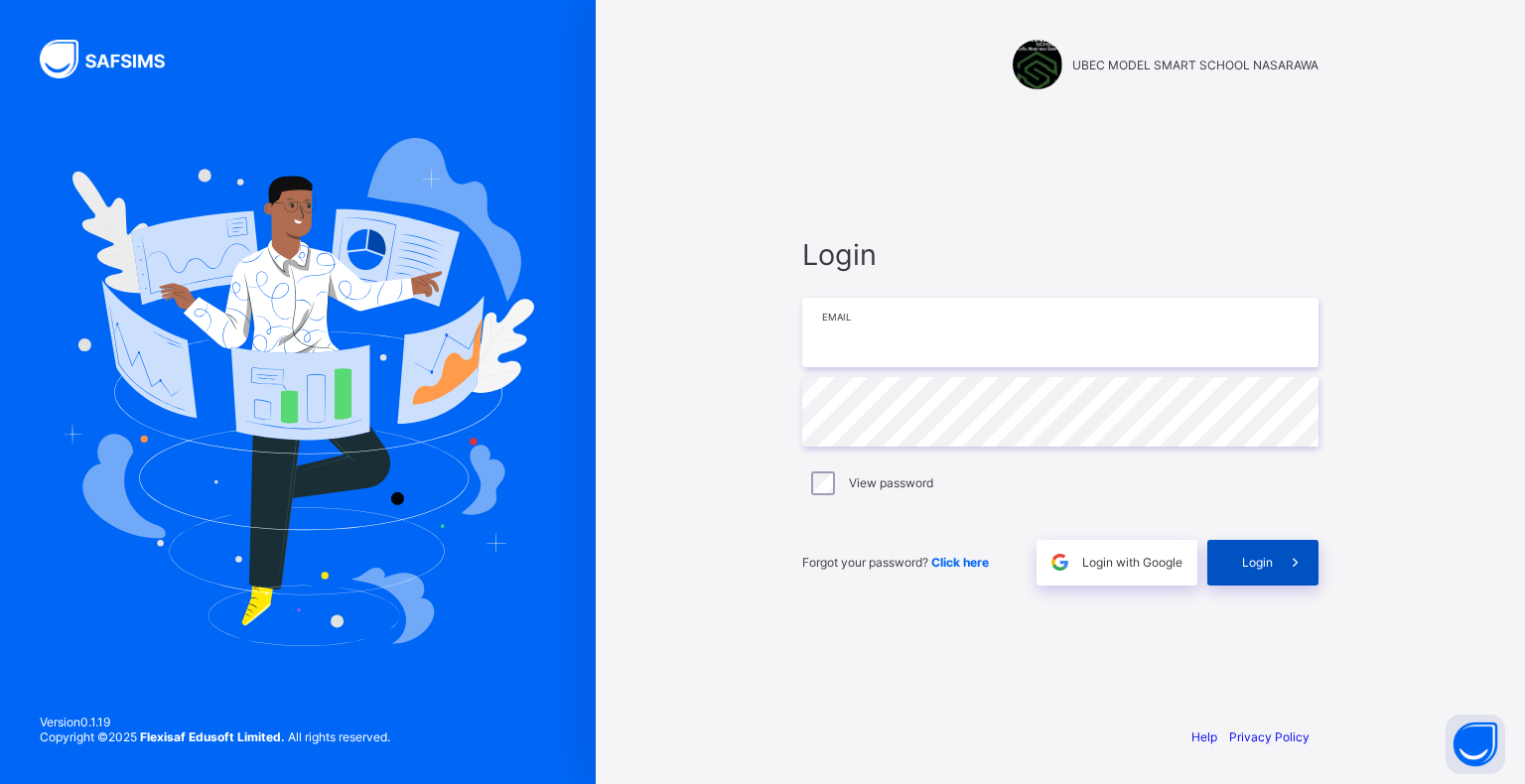 type on "**********" 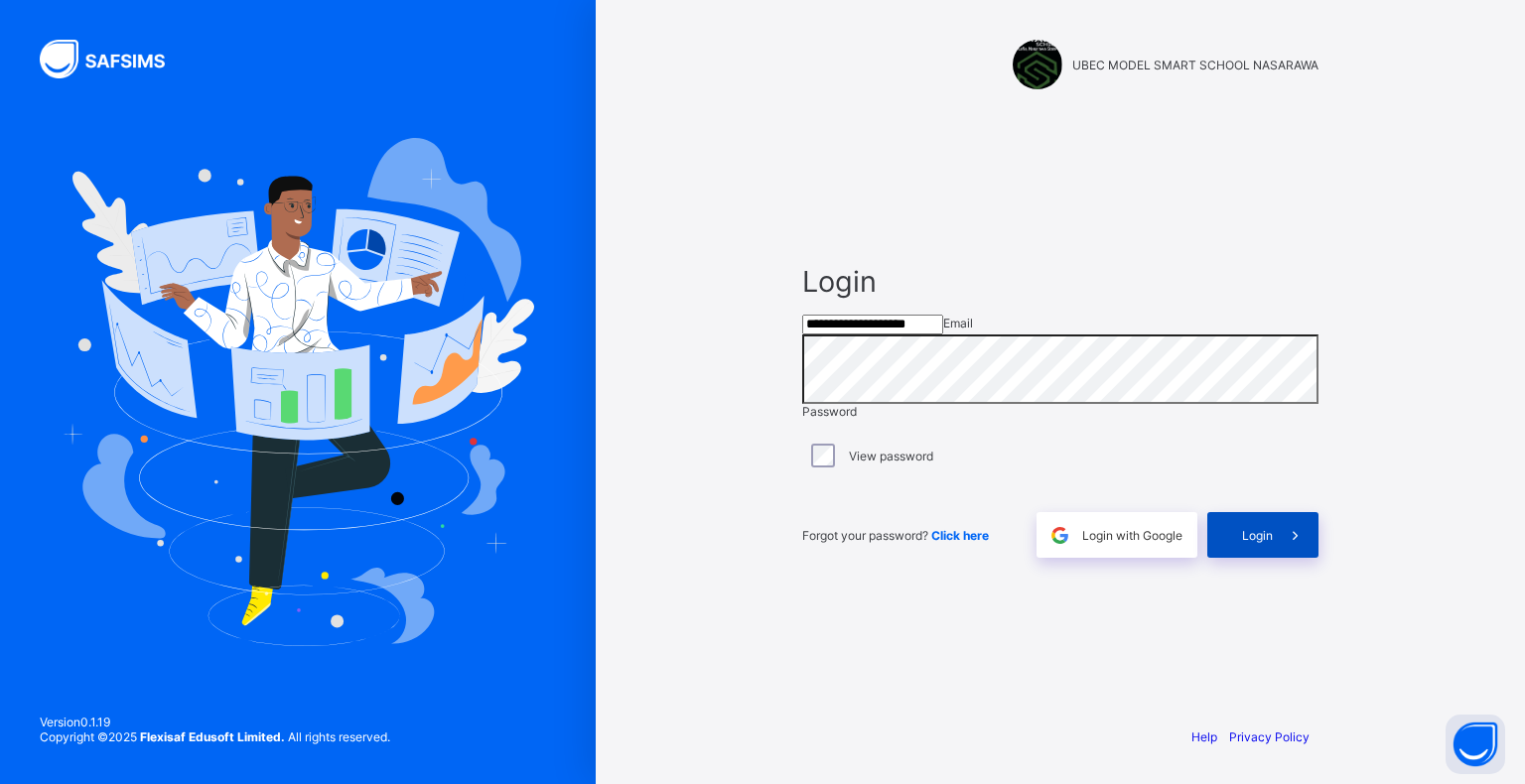click on "Login" at bounding box center [1257, 535] 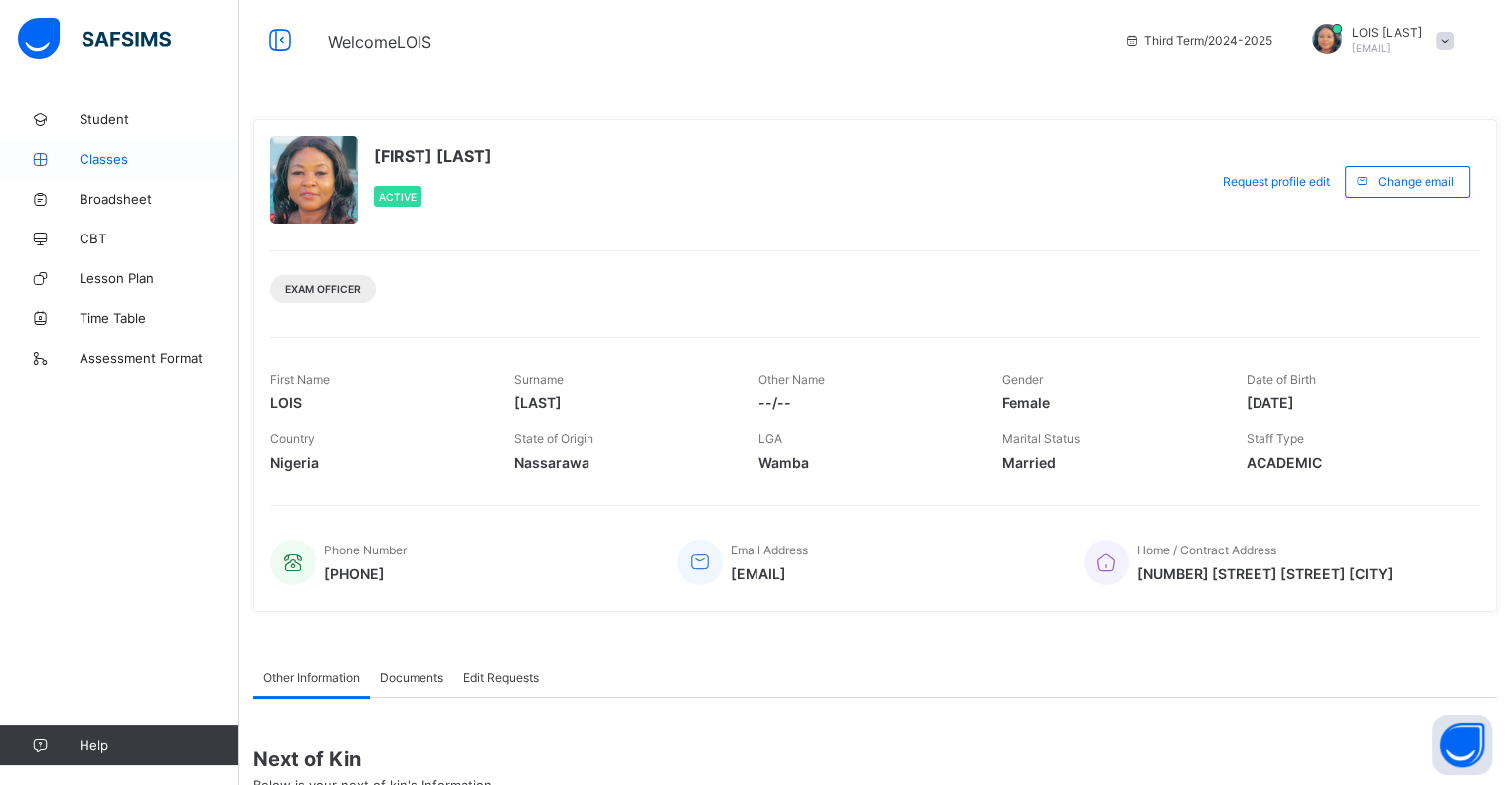 click on "Classes" at bounding box center (159, 159) 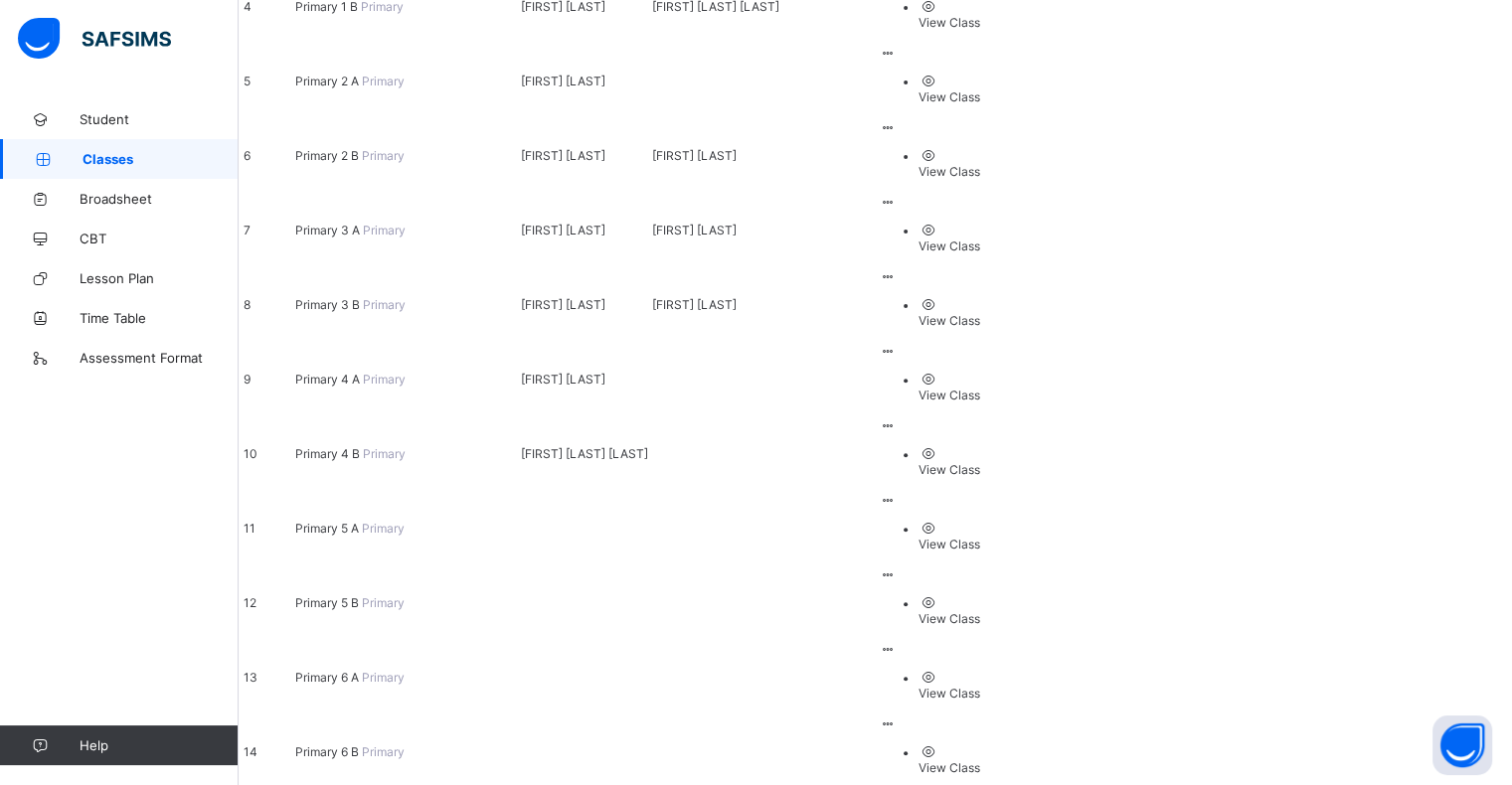 scroll, scrollTop: 594, scrollLeft: 0, axis: vertical 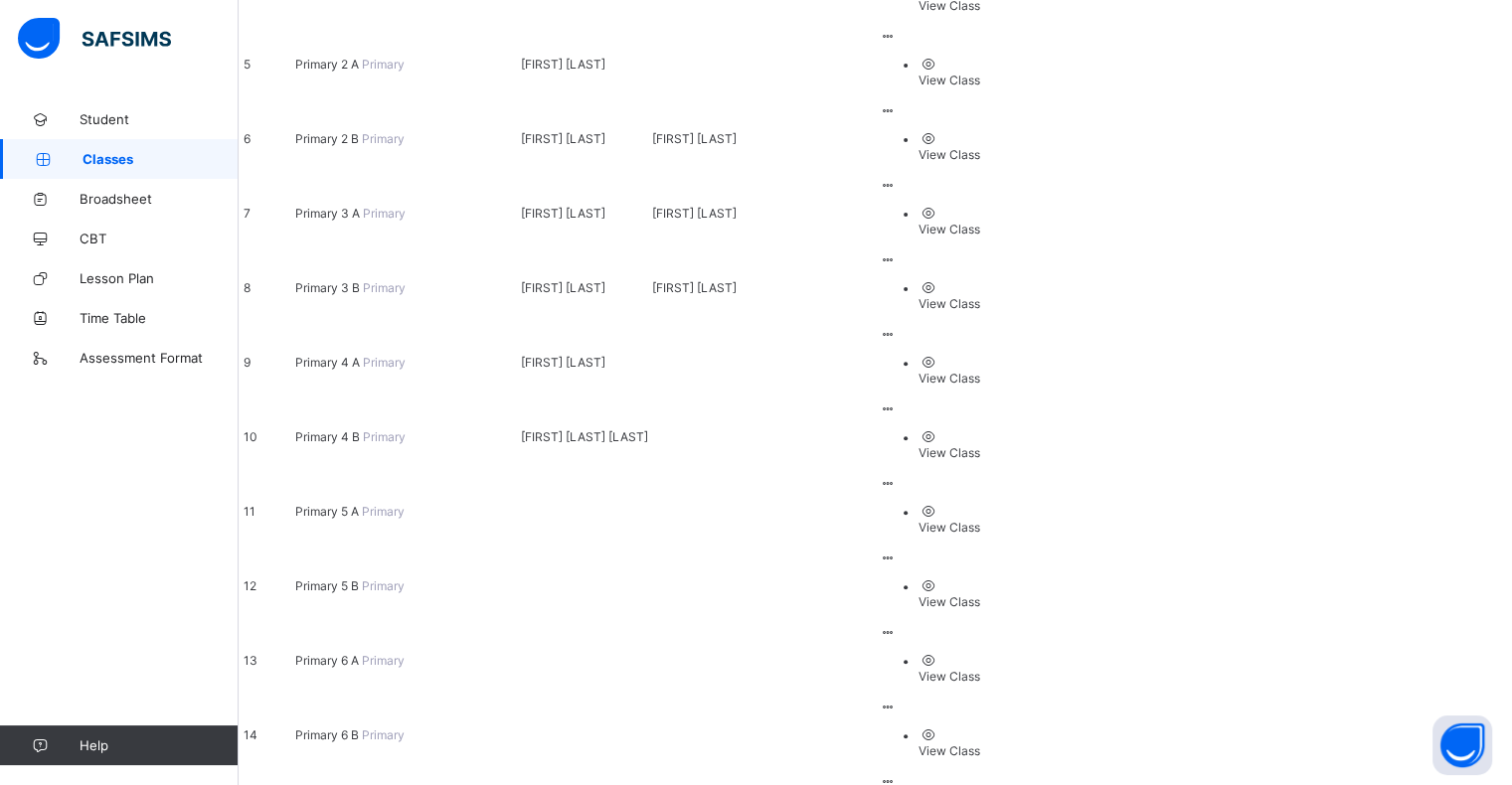 click on "View Class" at bounding box center [949, 1048] 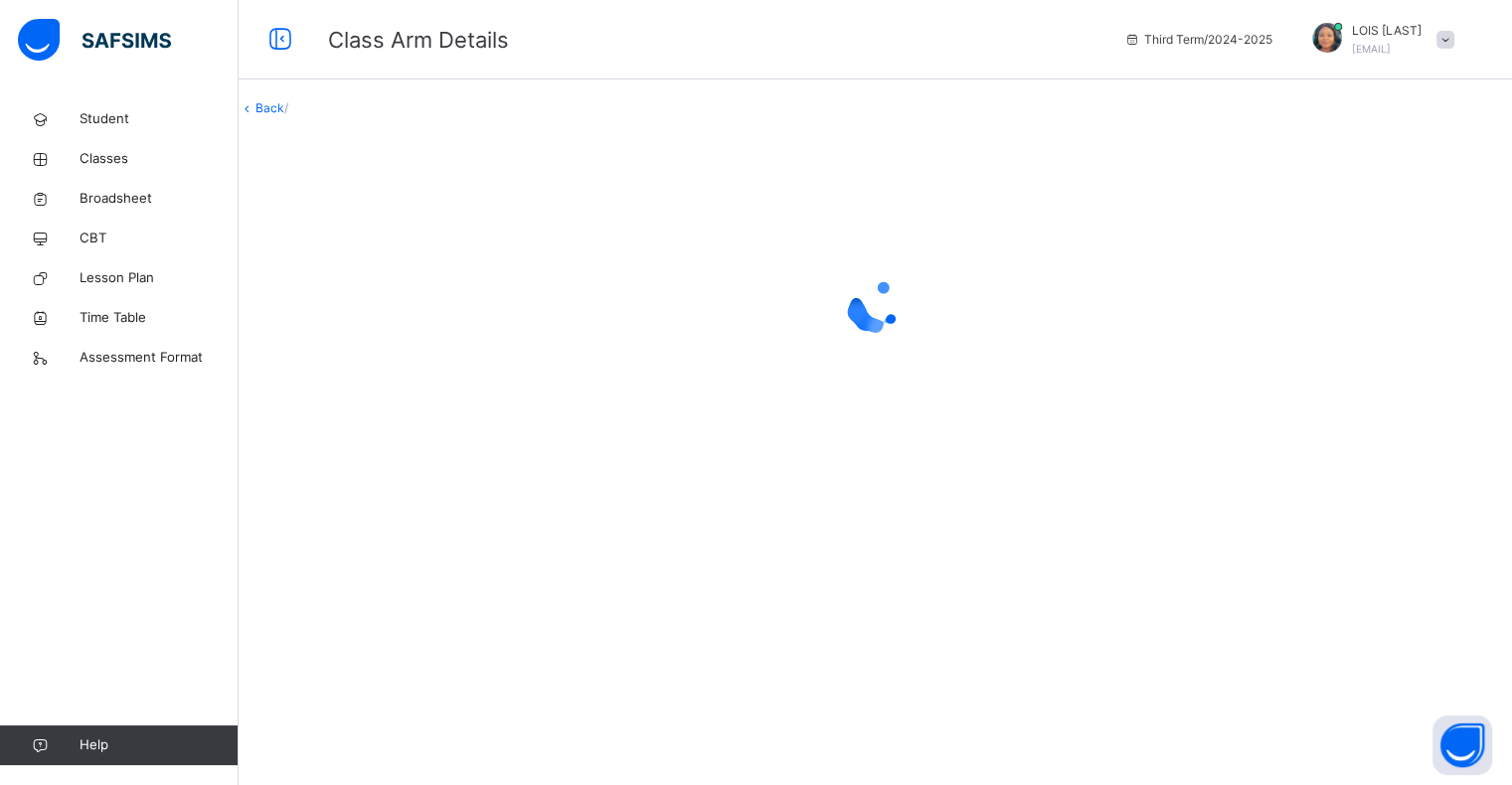 scroll, scrollTop: 0, scrollLeft: 0, axis: both 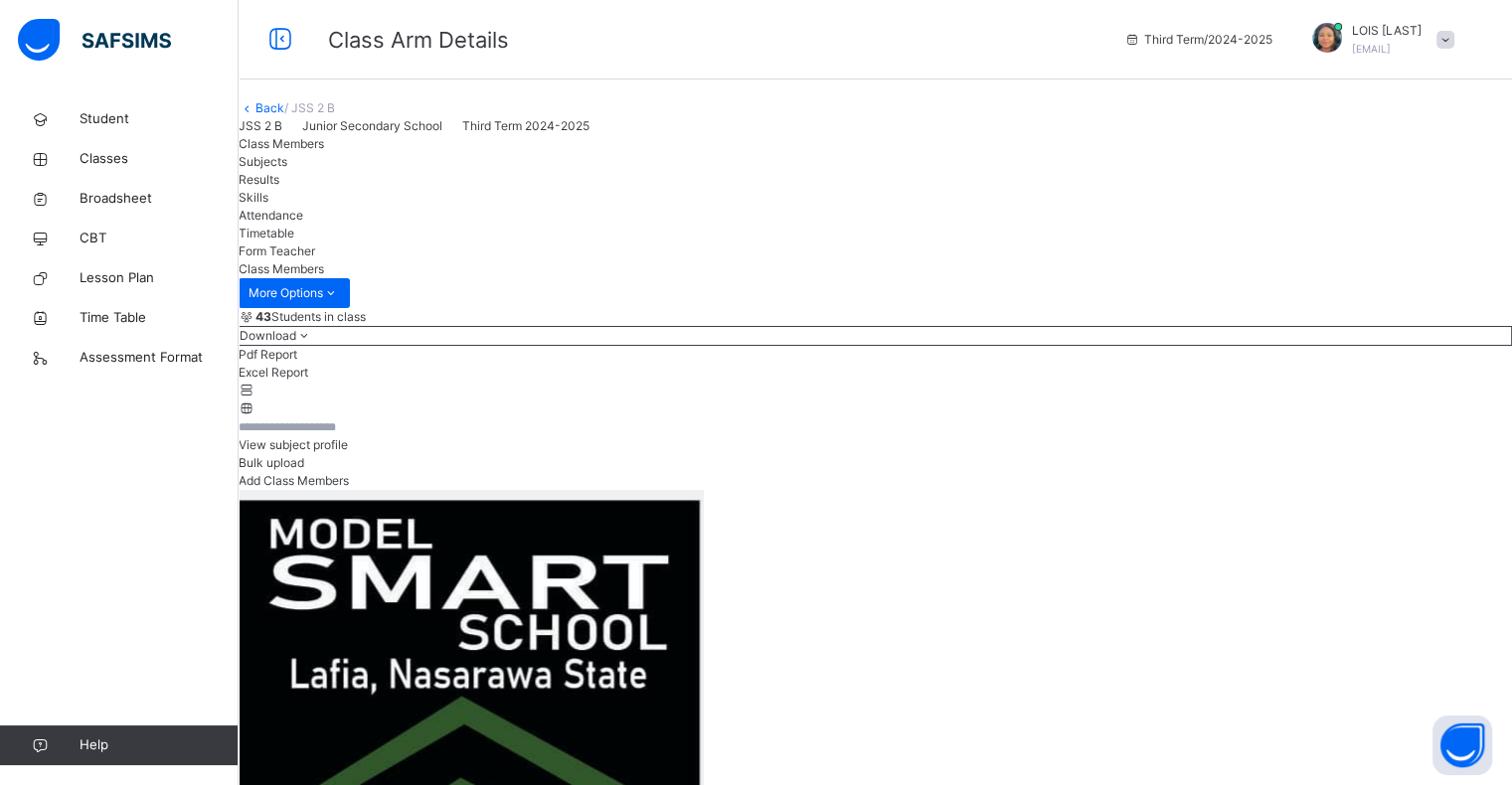 click on "Subjects" at bounding box center (875, 162) 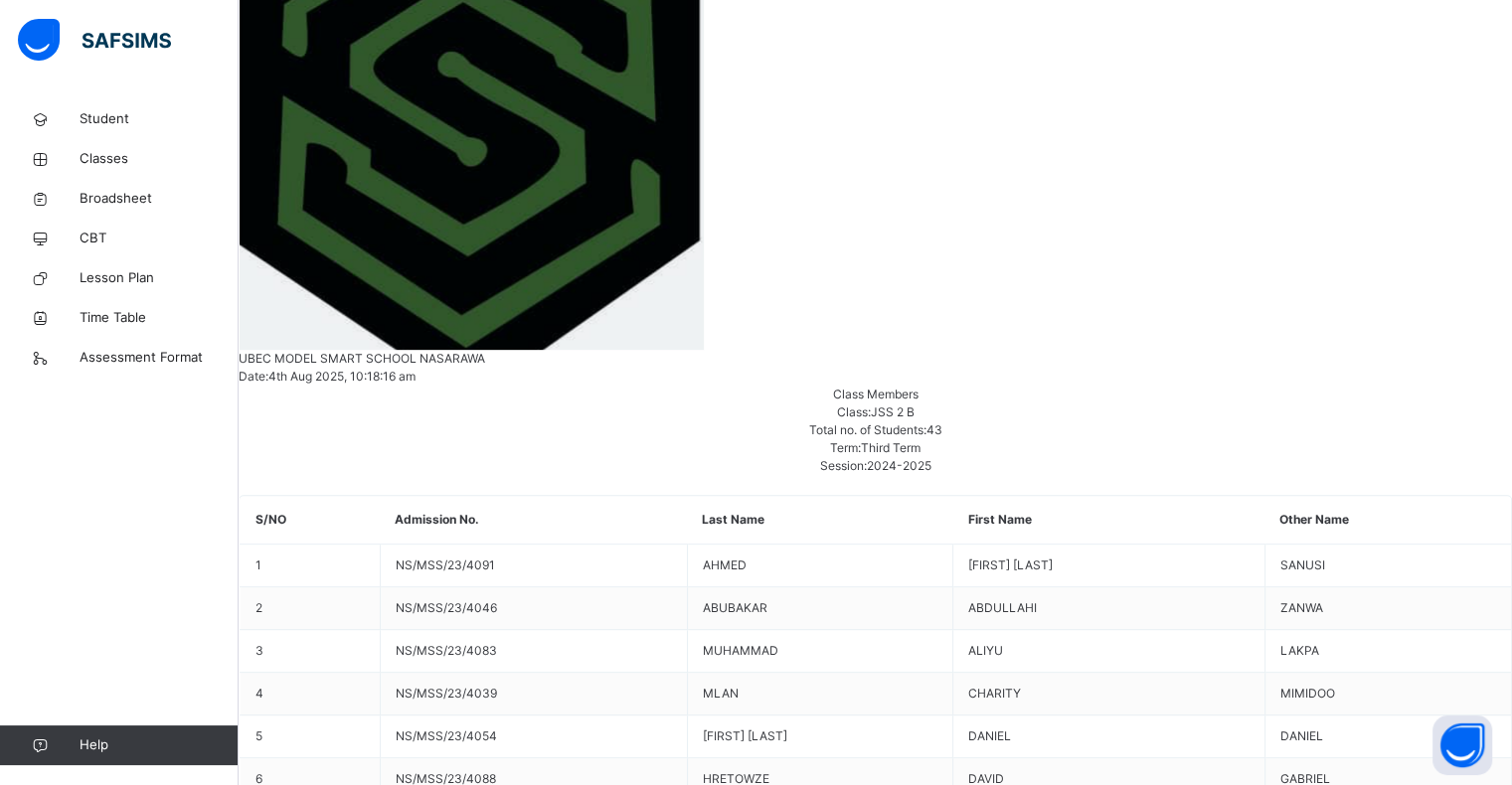 scroll, scrollTop: 821, scrollLeft: 0, axis: vertical 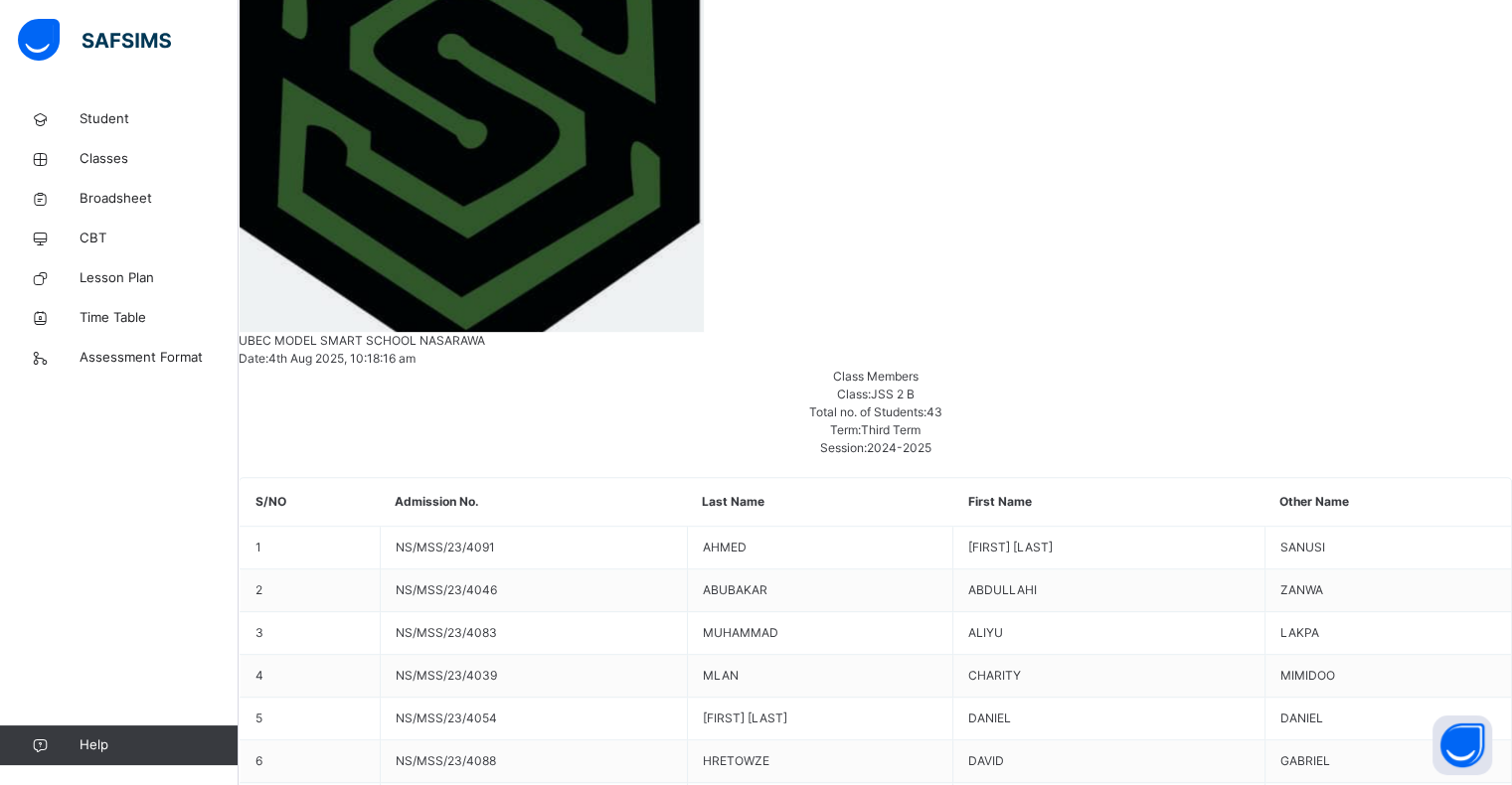click on "Assess Students" at bounding box center (1450, 10314) 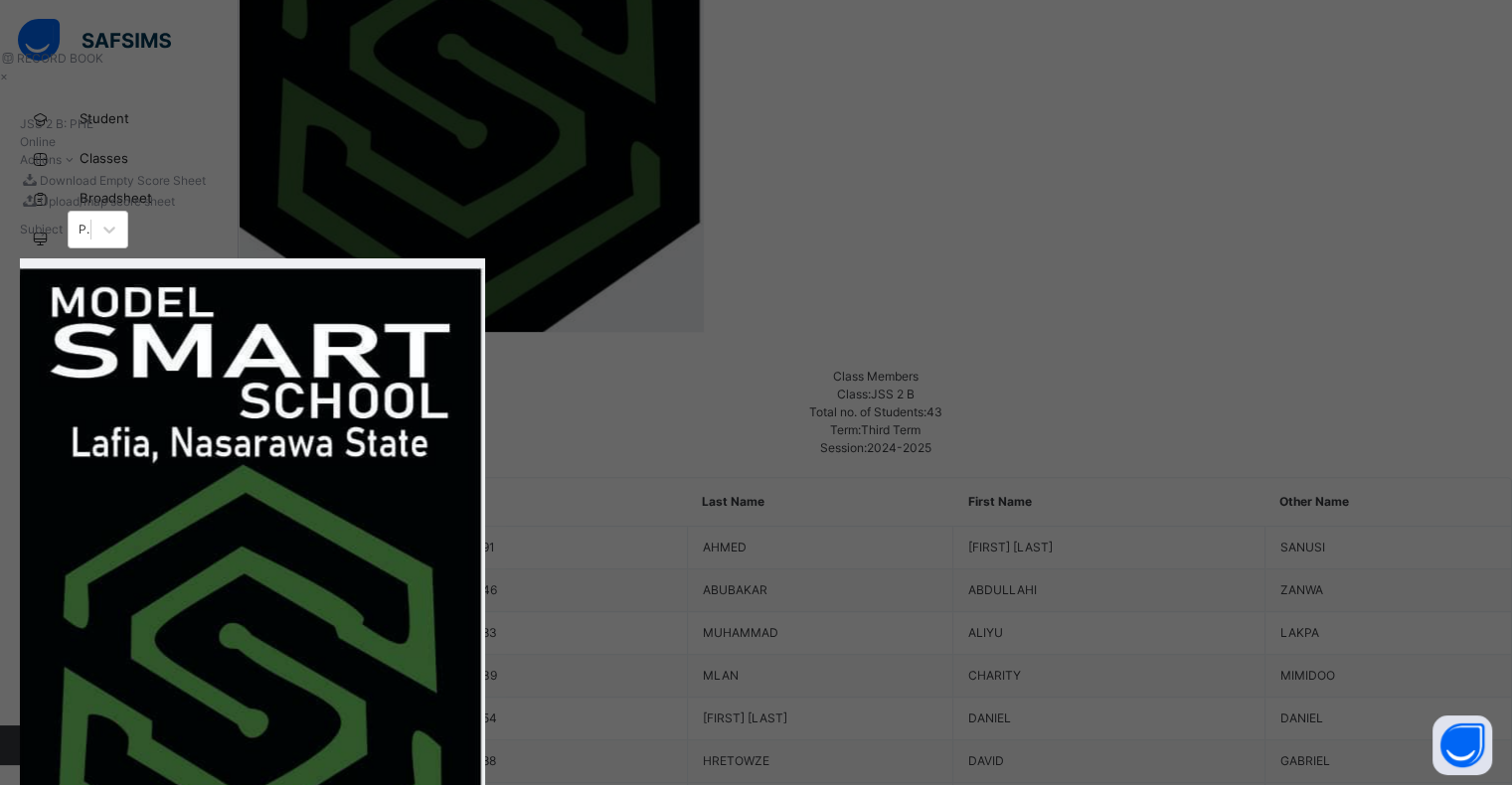click at bounding box center [372, 1308] 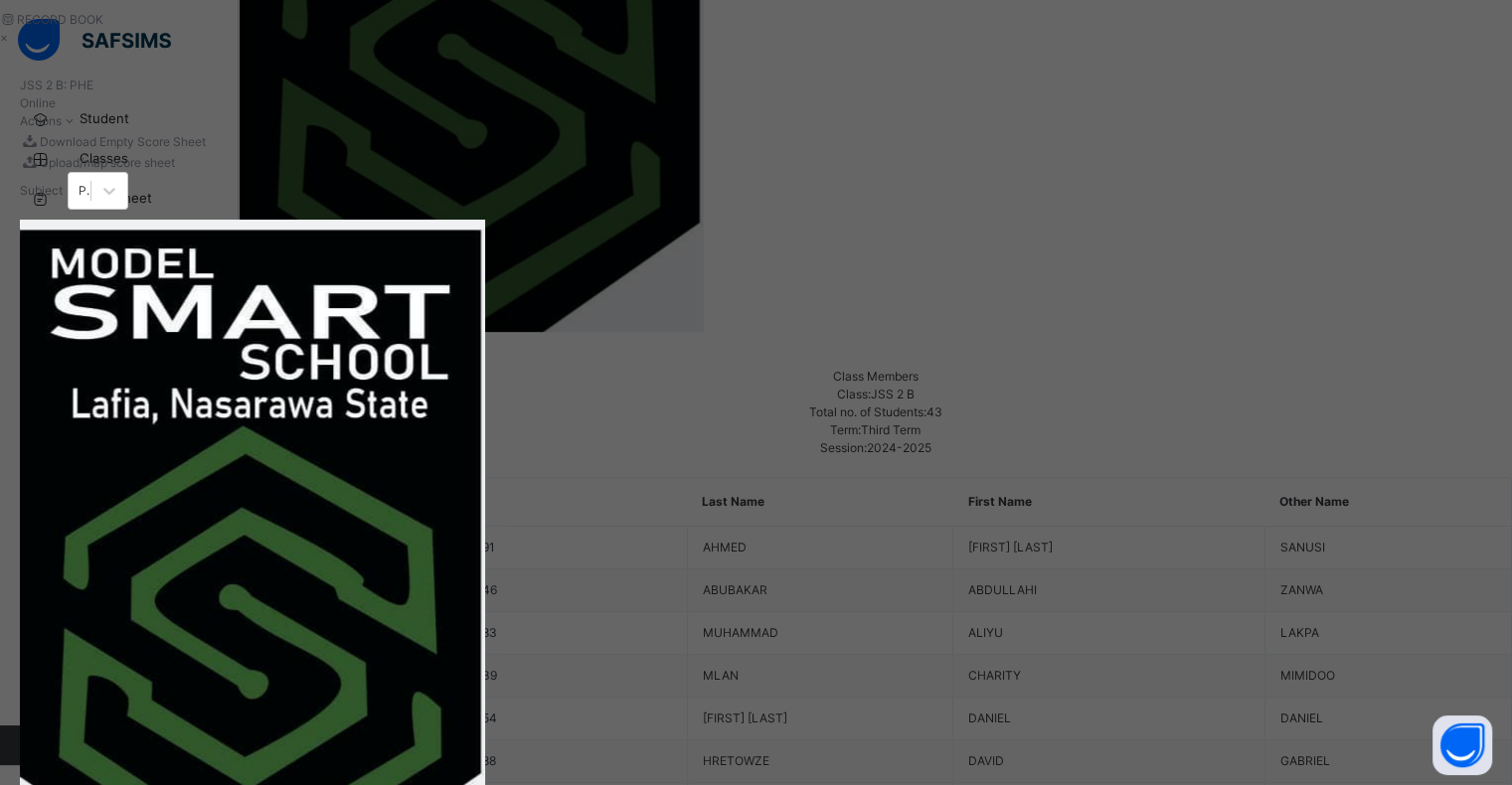 scroll, scrollTop: 4, scrollLeft: 0, axis: vertical 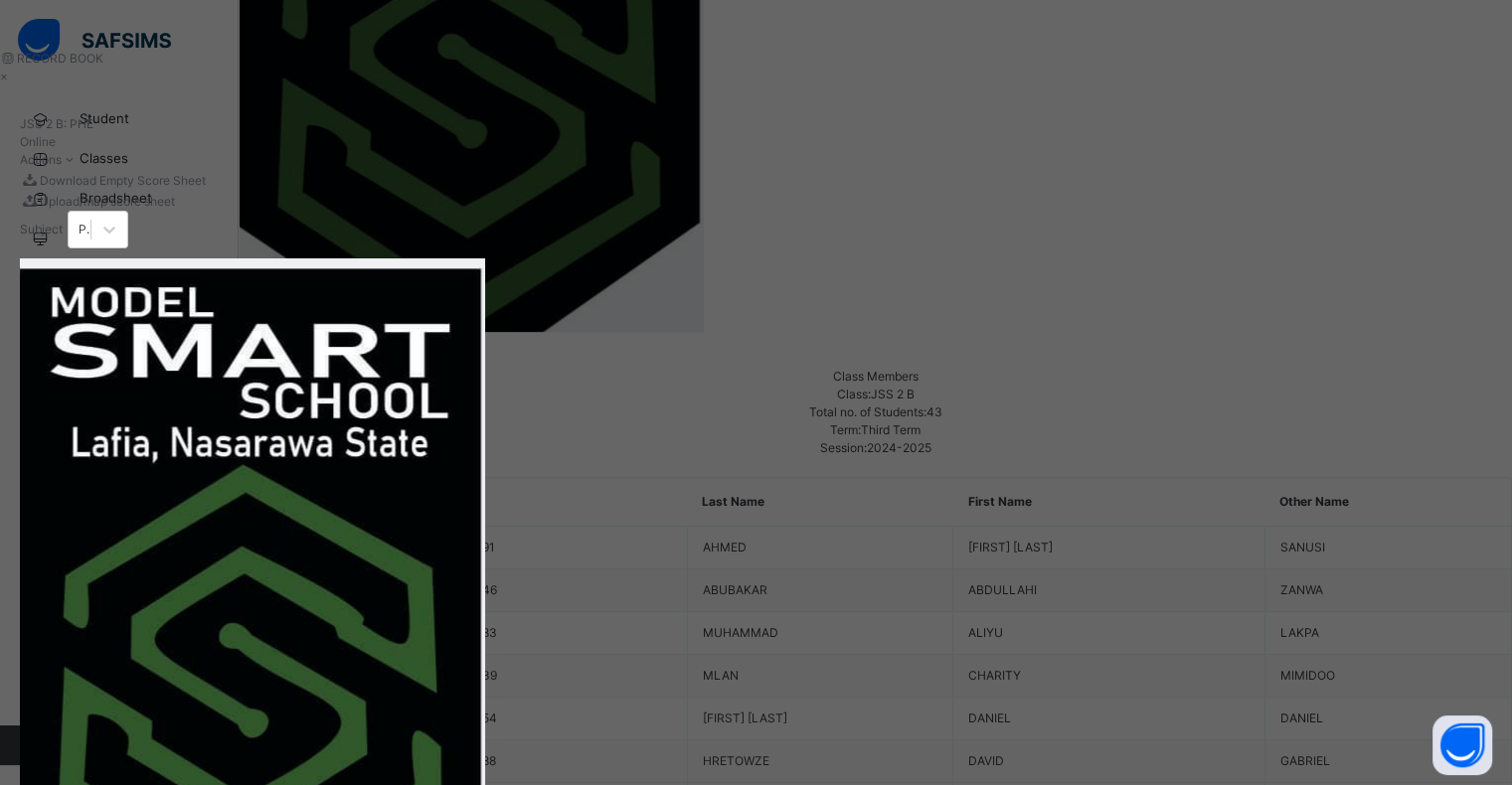 click at bounding box center (372, 2298) 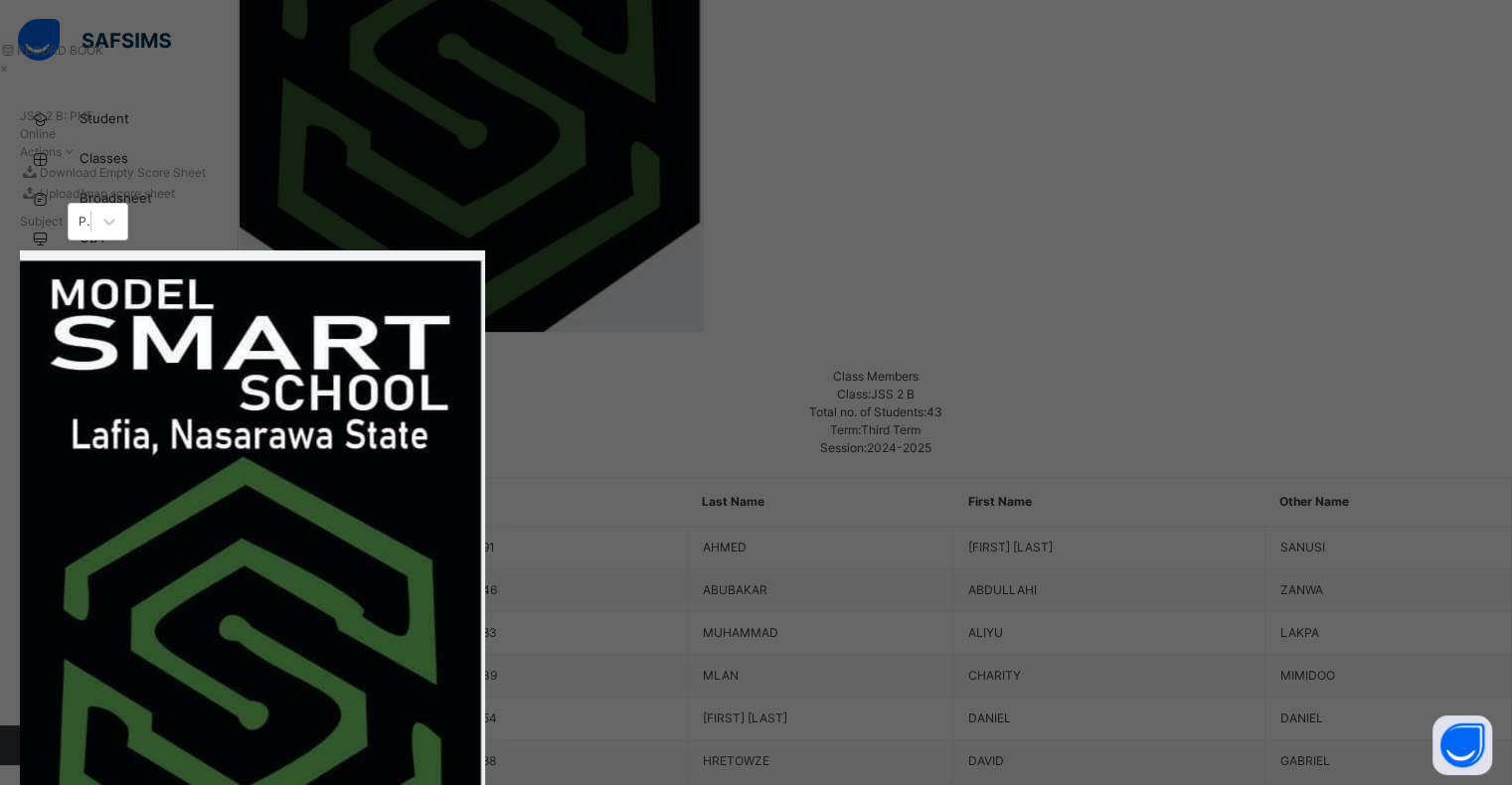 type on "*" 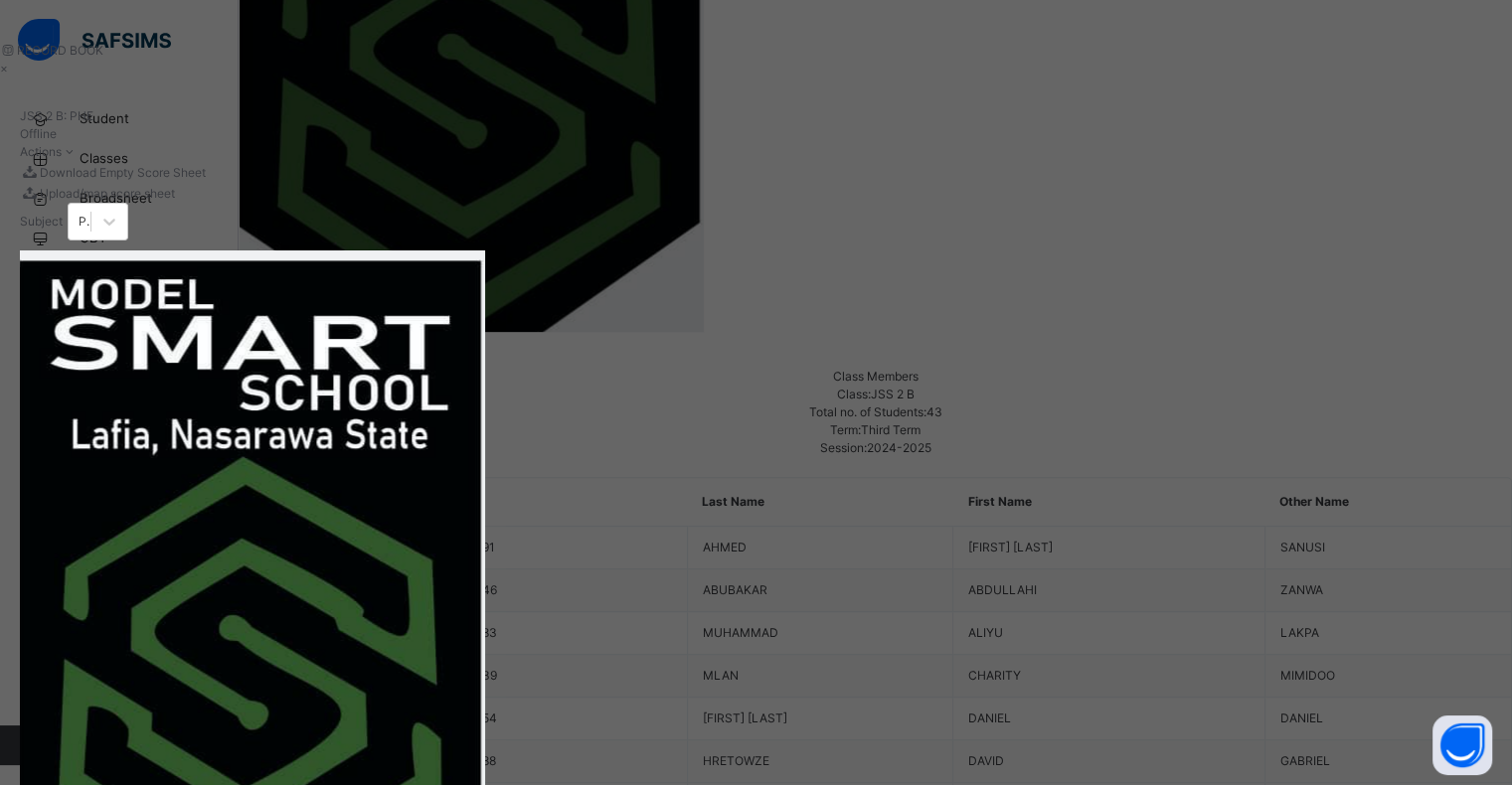 type on "*" 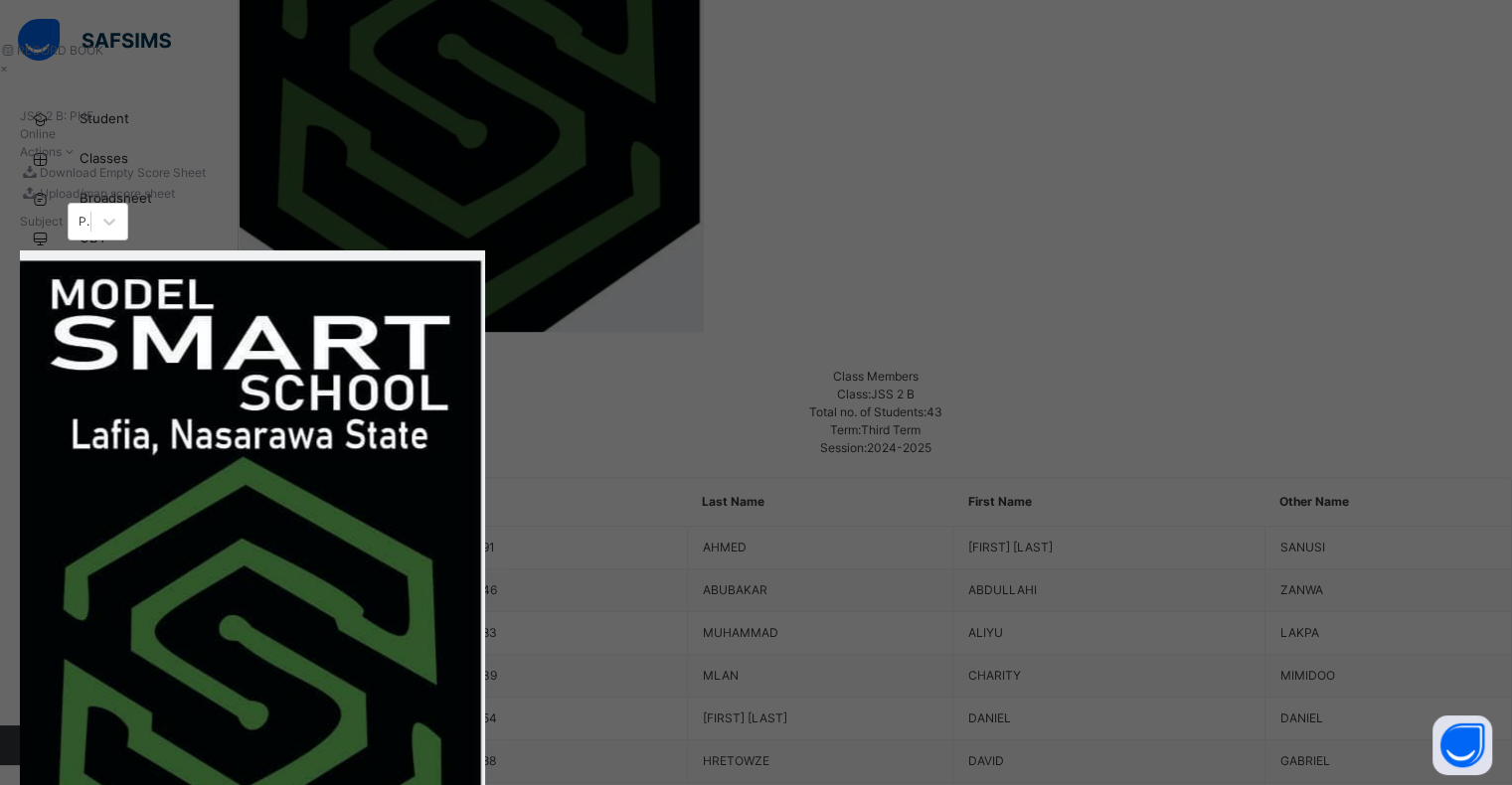 type on "*" 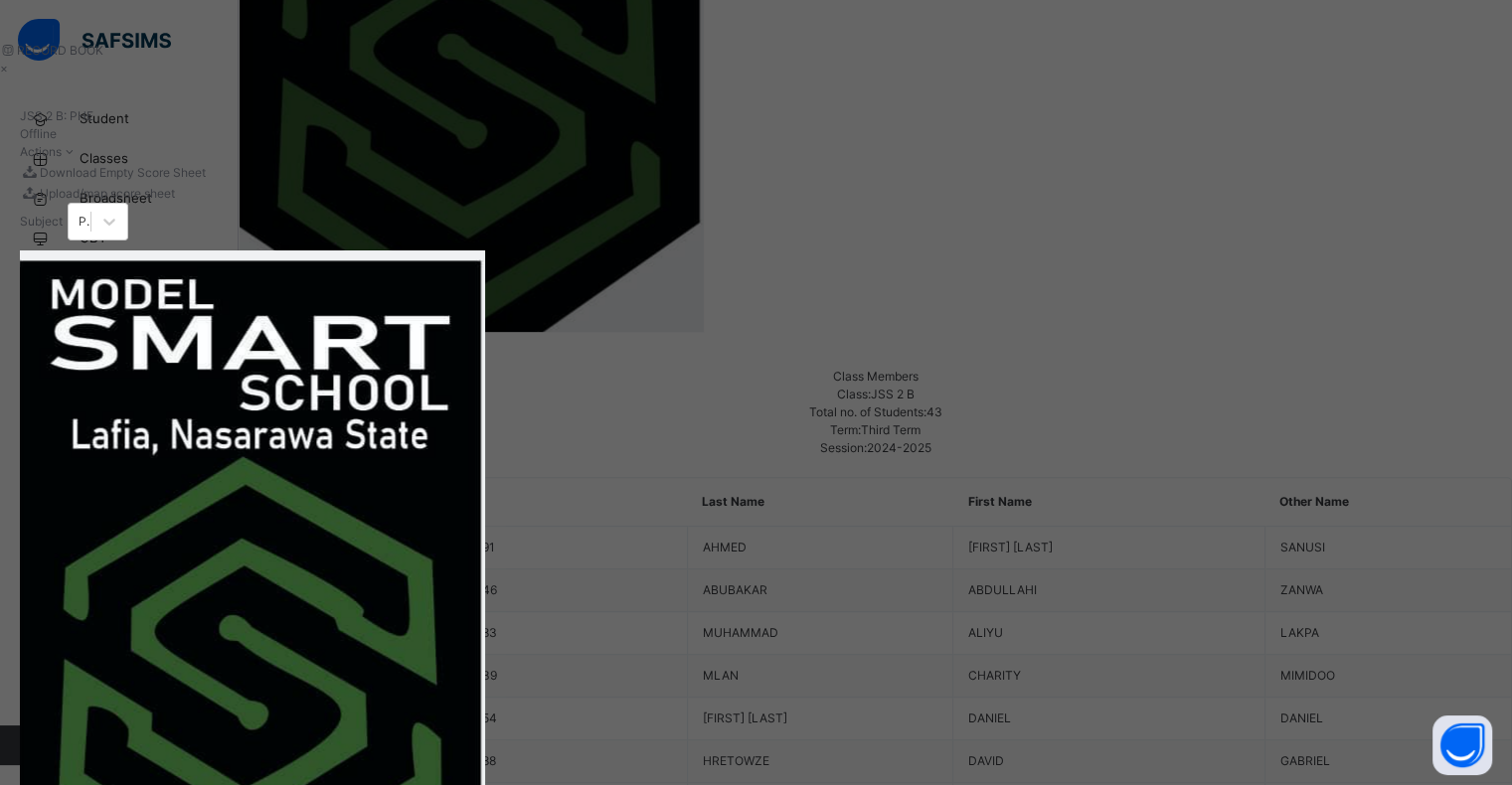 click at bounding box center [815, 4616] 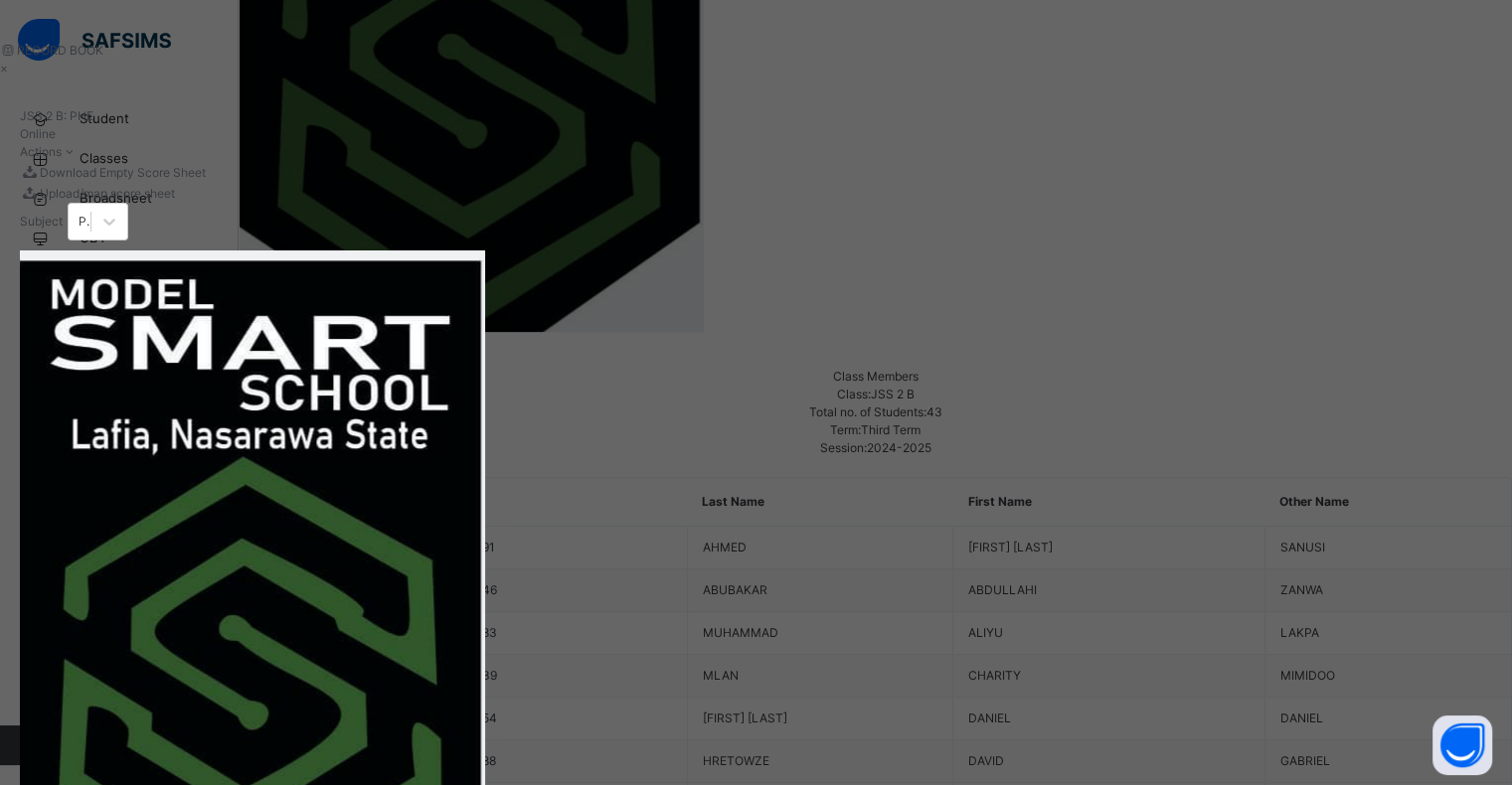 click at bounding box center [372, 4710] 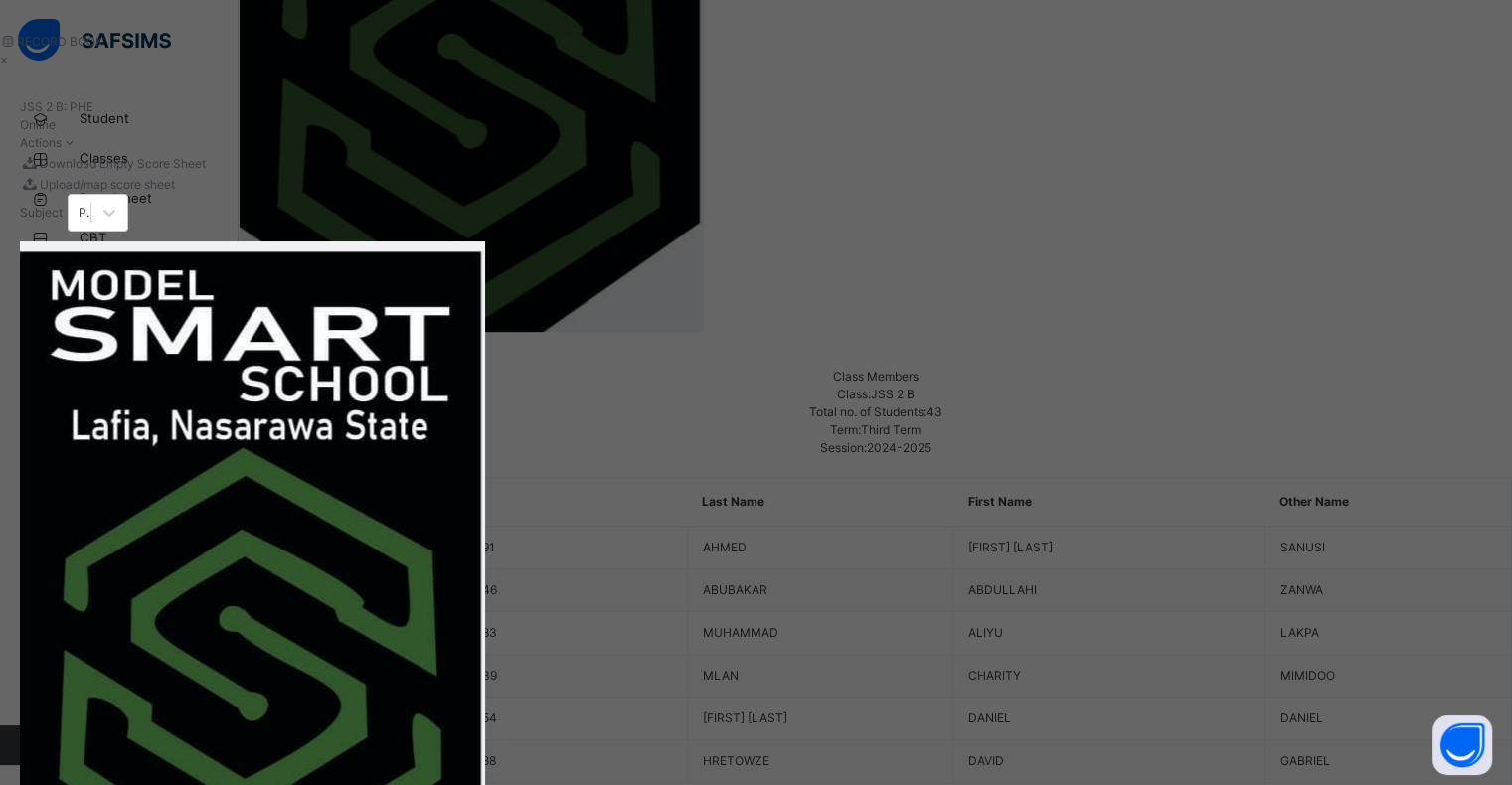 click at bounding box center [593, 5066] 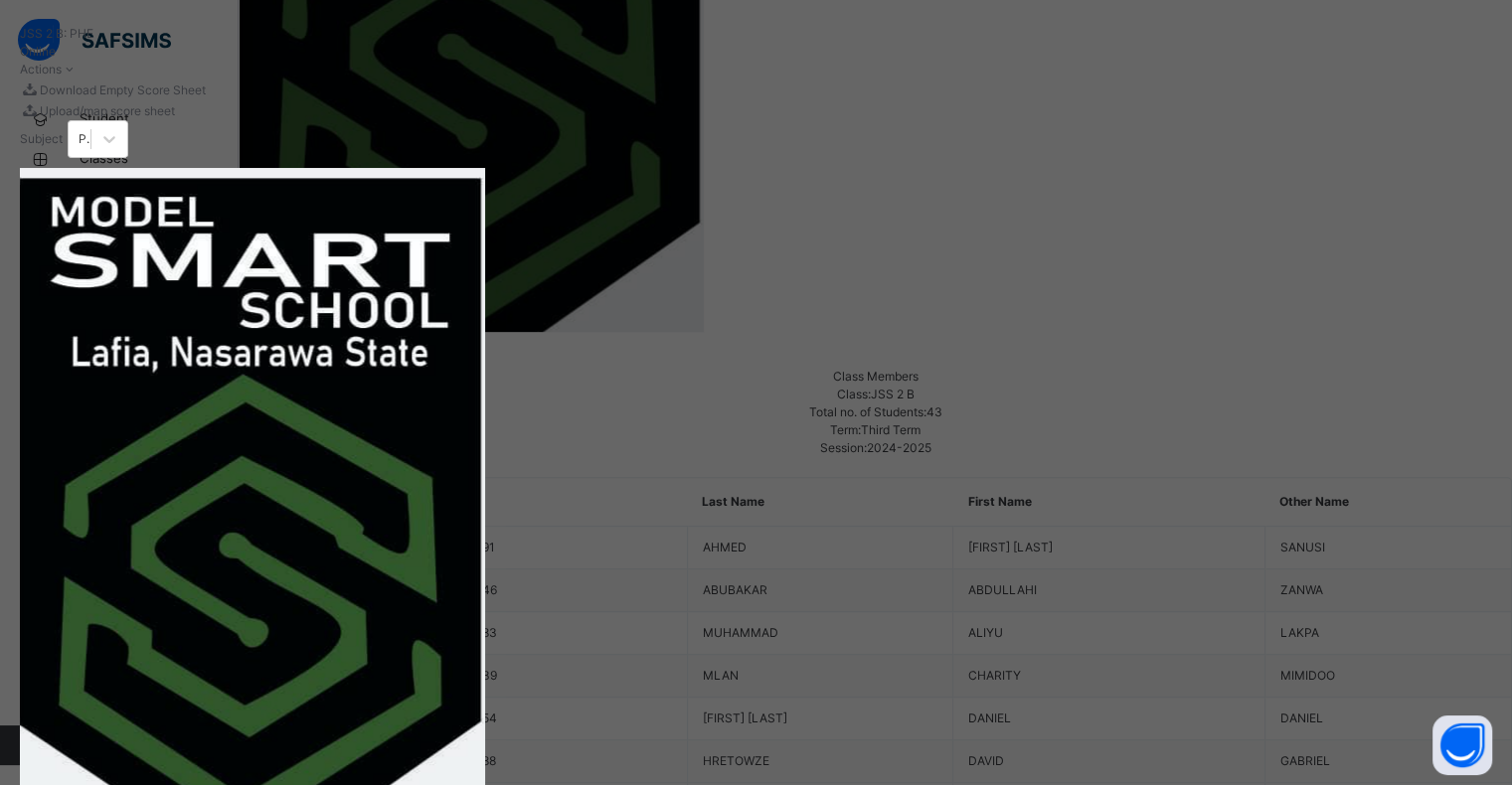 scroll, scrollTop: 119, scrollLeft: 0, axis: vertical 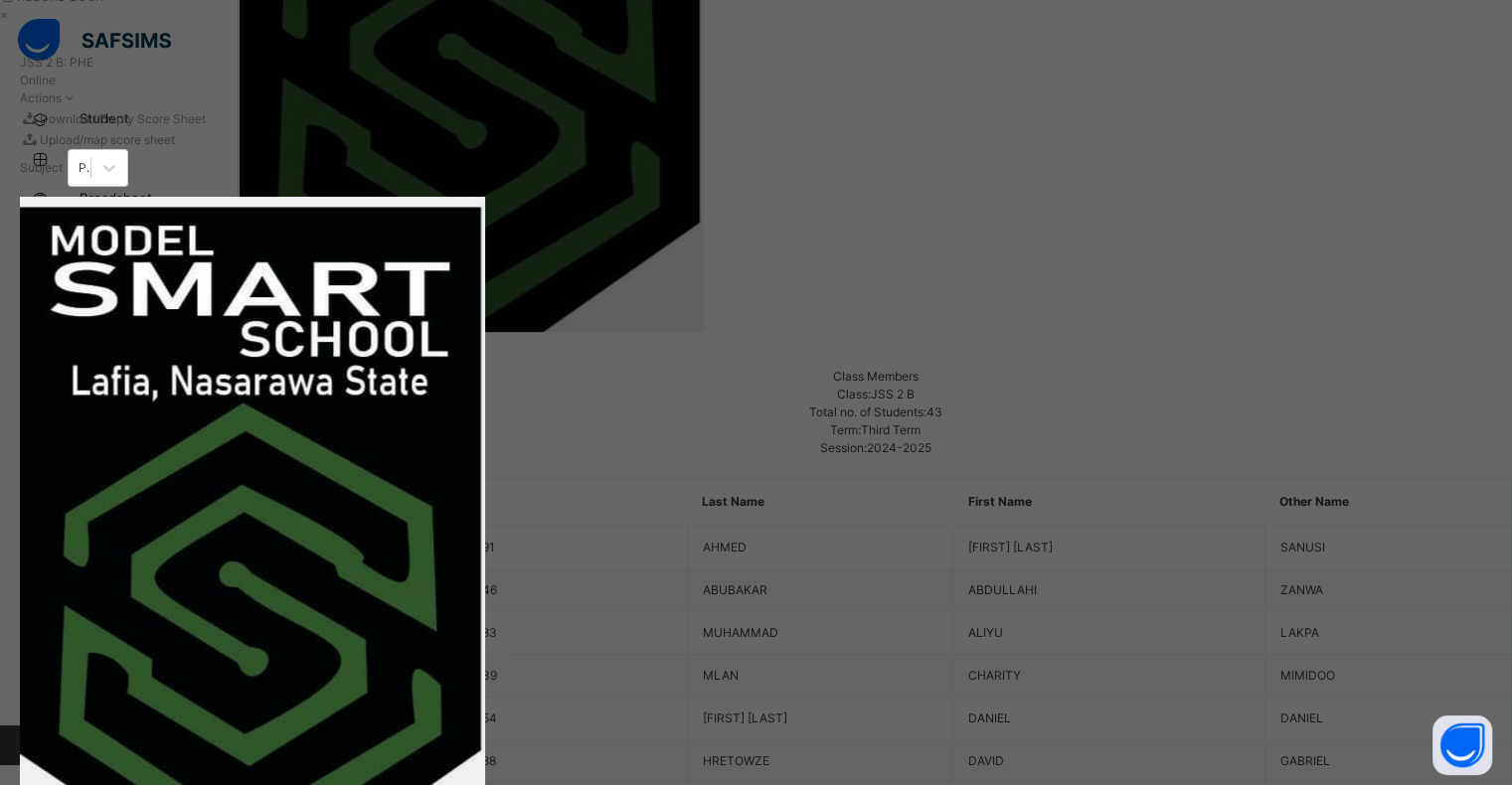 click on "Save Entries" at bounding box center (70, 1054) 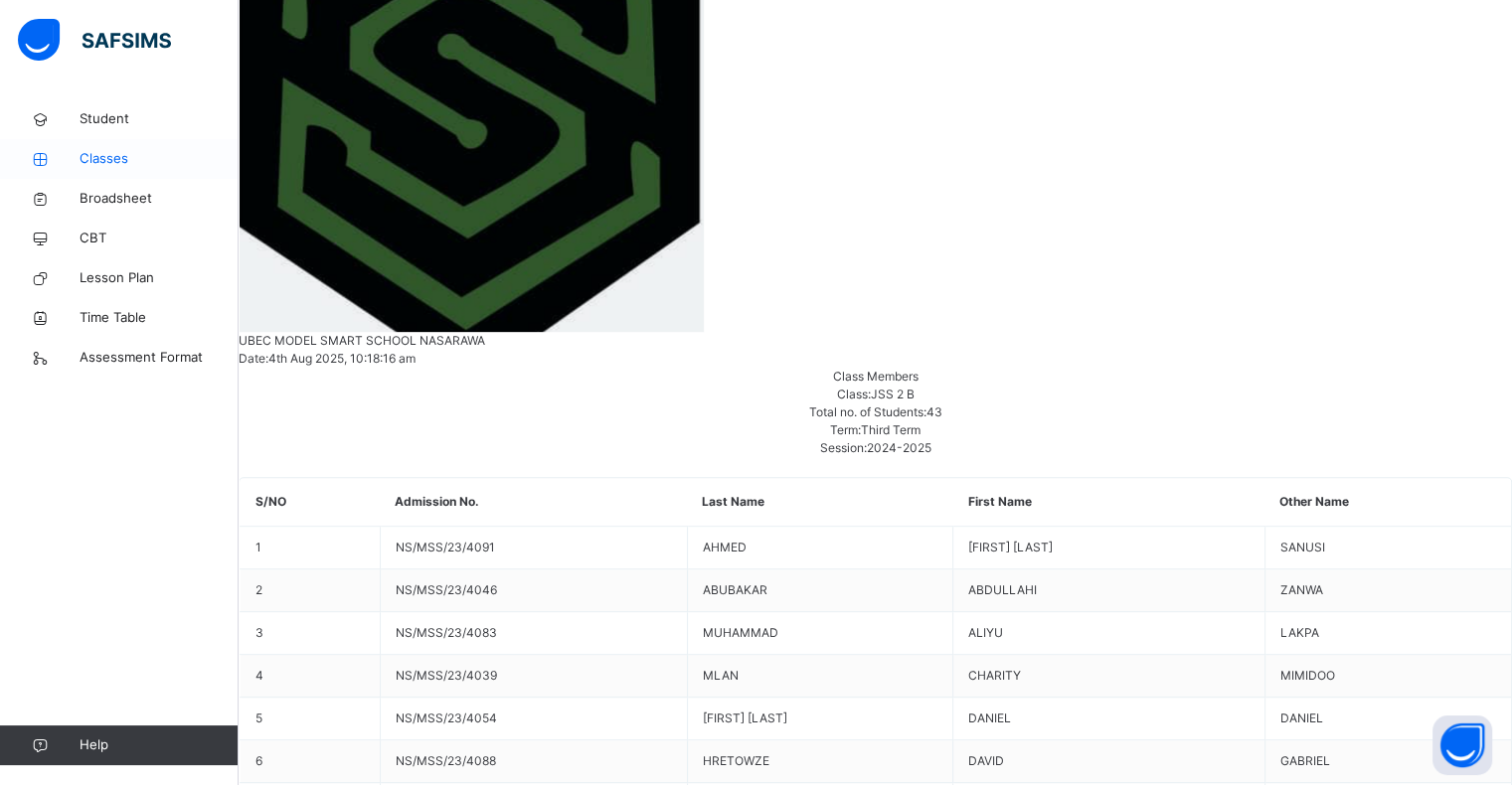 click on "Classes" at bounding box center (159, 159) 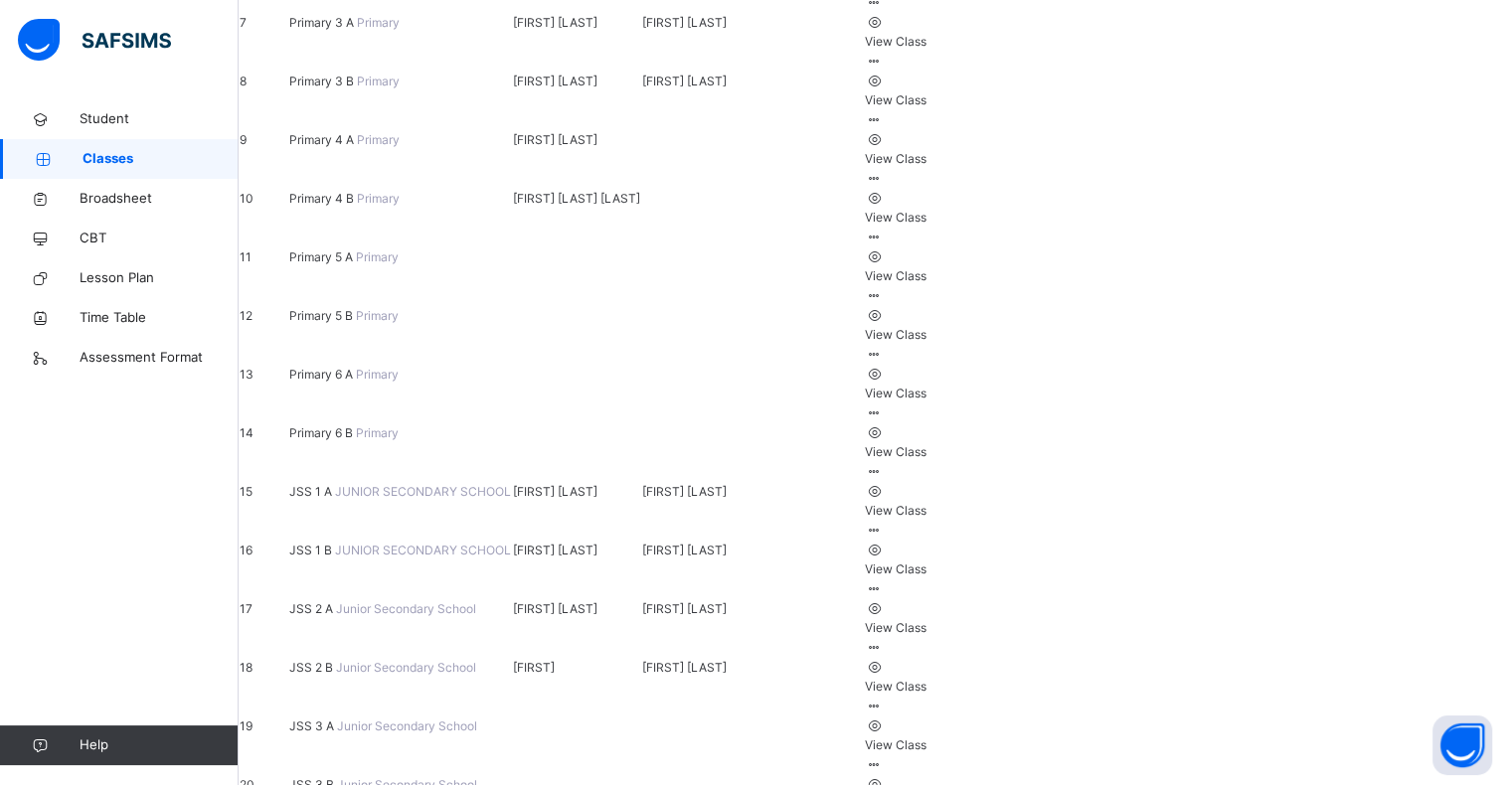 scroll, scrollTop: 689, scrollLeft: 0, axis: vertical 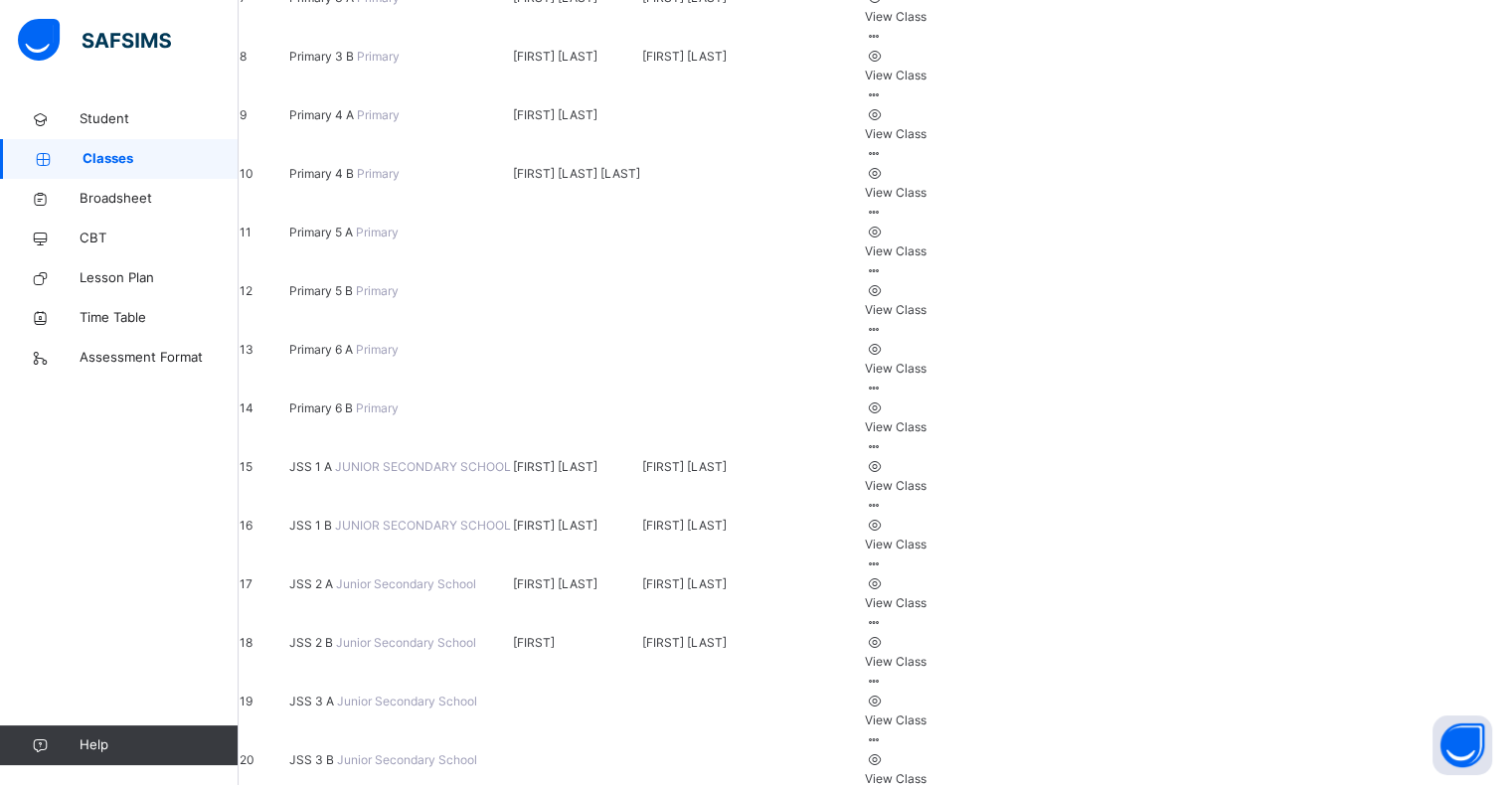 click on "View Class" at bounding box center (896, 545) 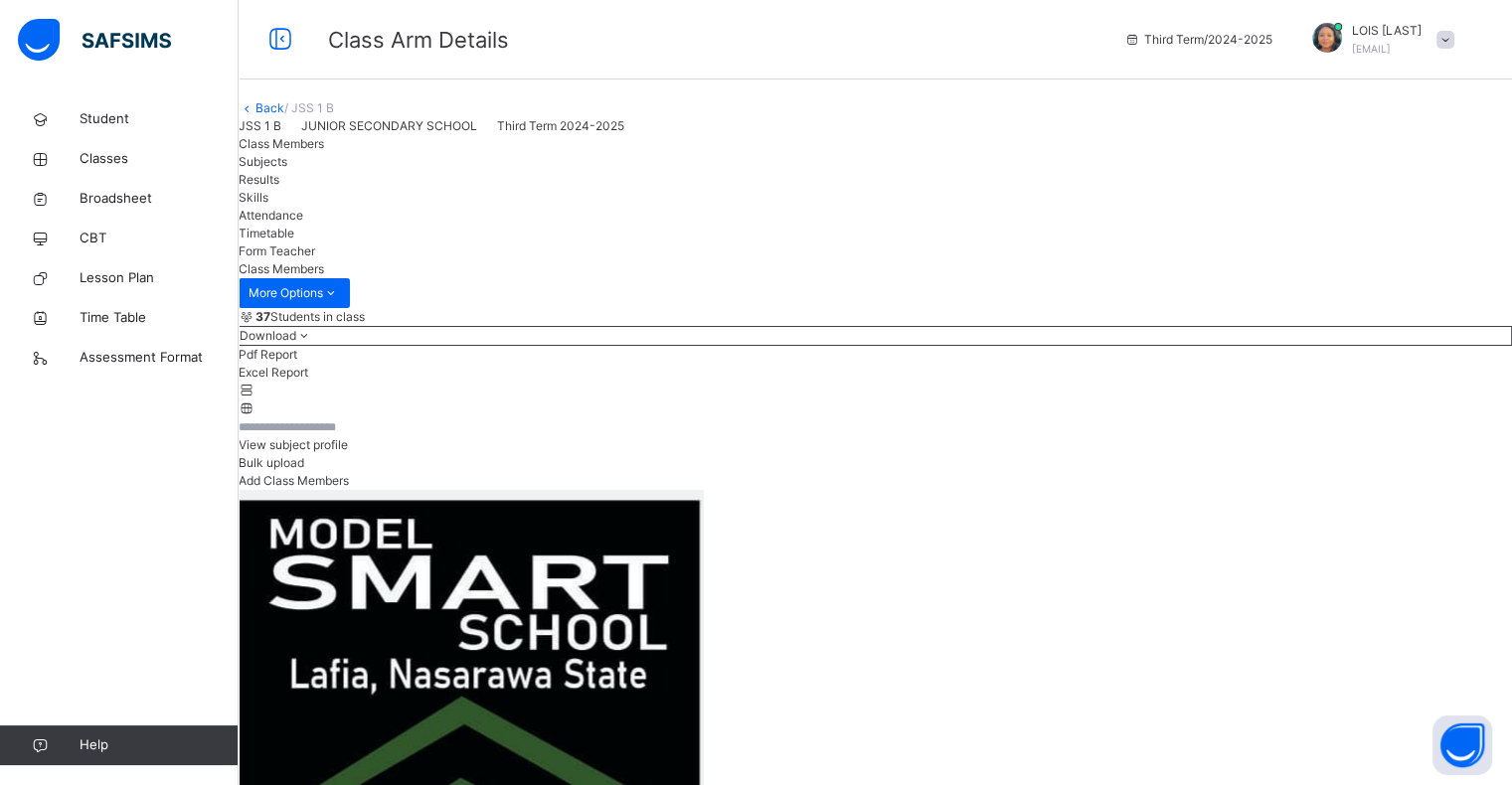 drag, startPoint x: 879, startPoint y: 417, endPoint x: 637, endPoint y: 445, distance: 243.61445 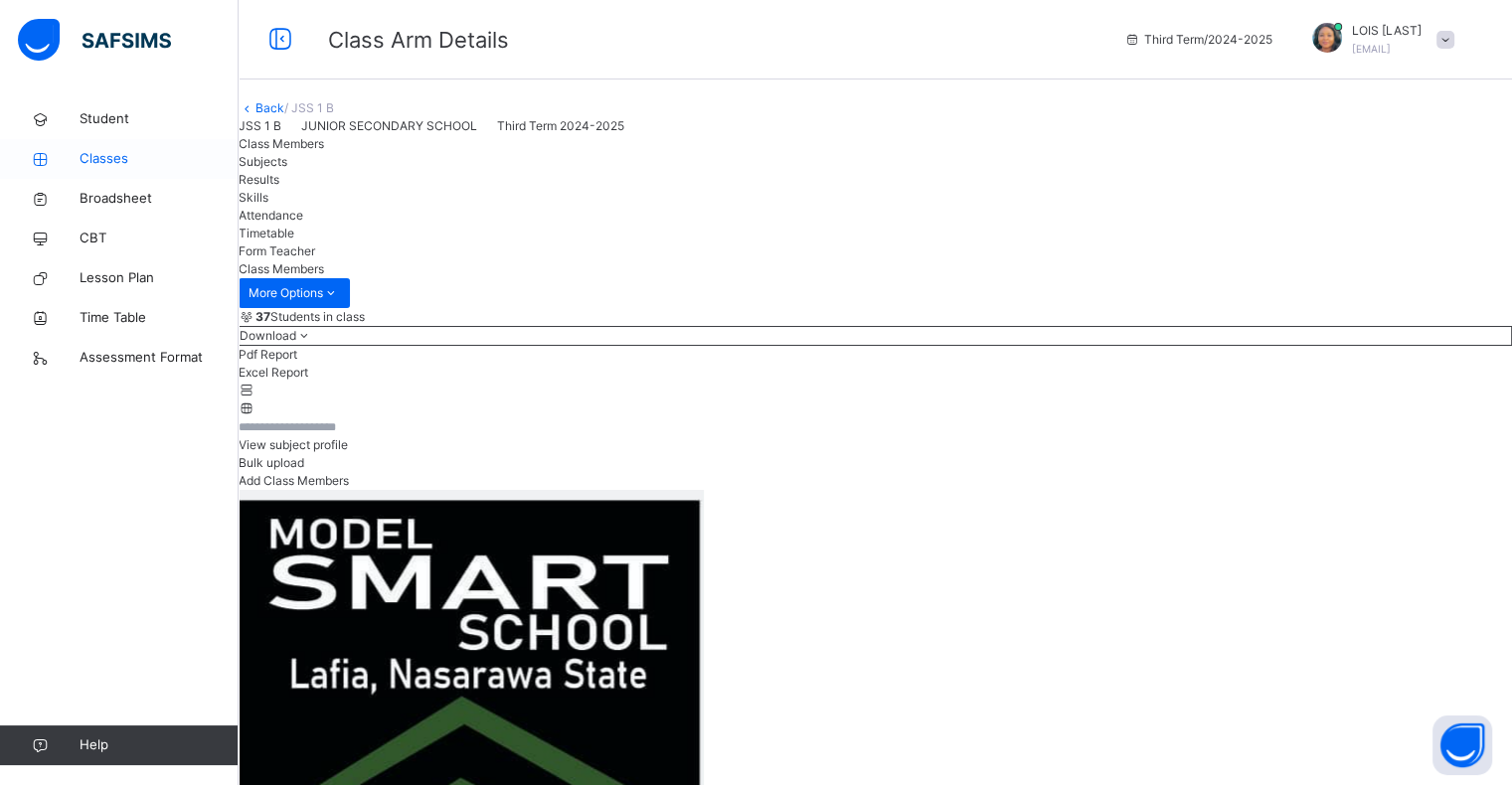 click on "Classes" at bounding box center [159, 159] 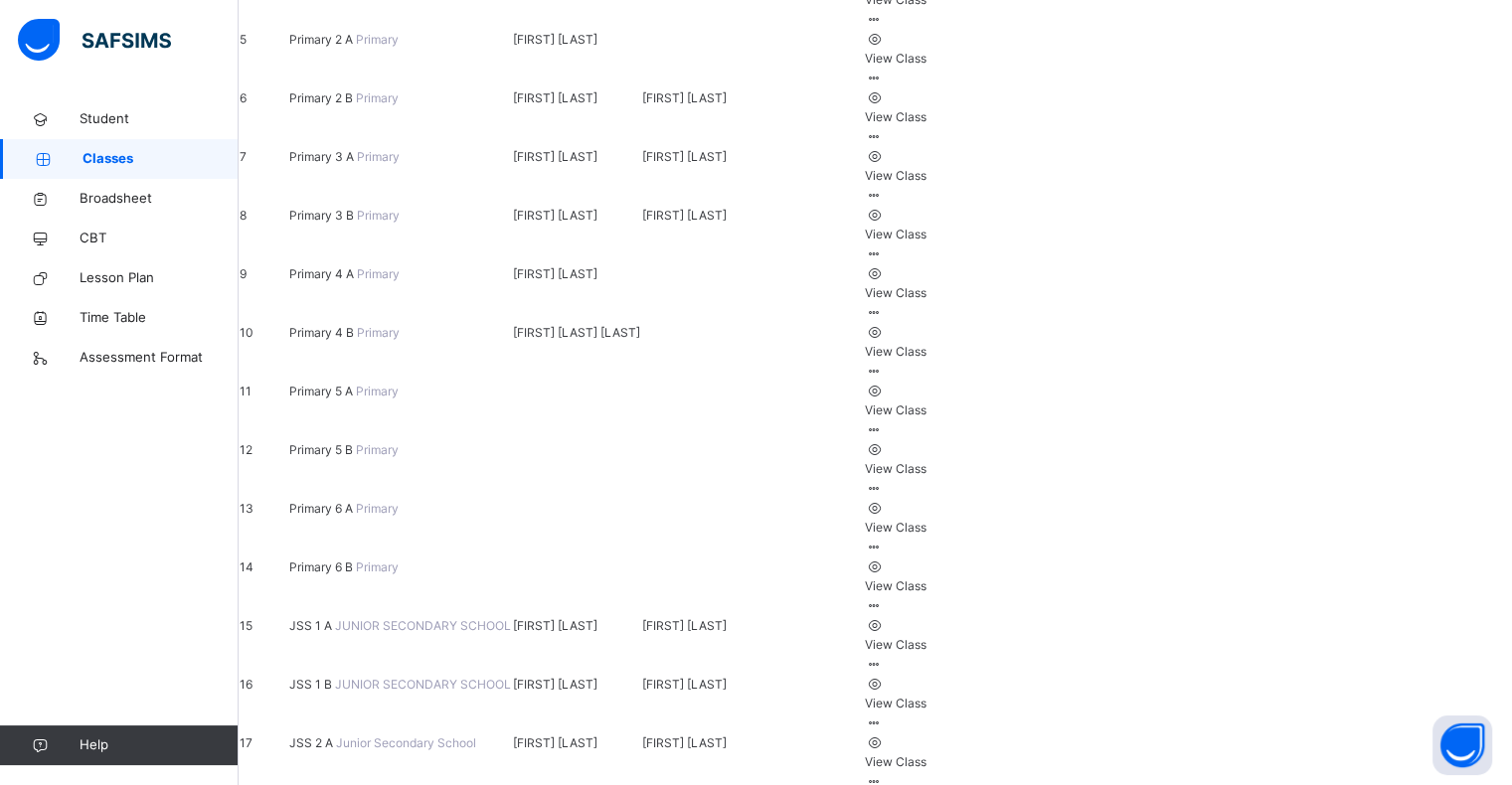 scroll, scrollTop: 569, scrollLeft: 0, axis: vertical 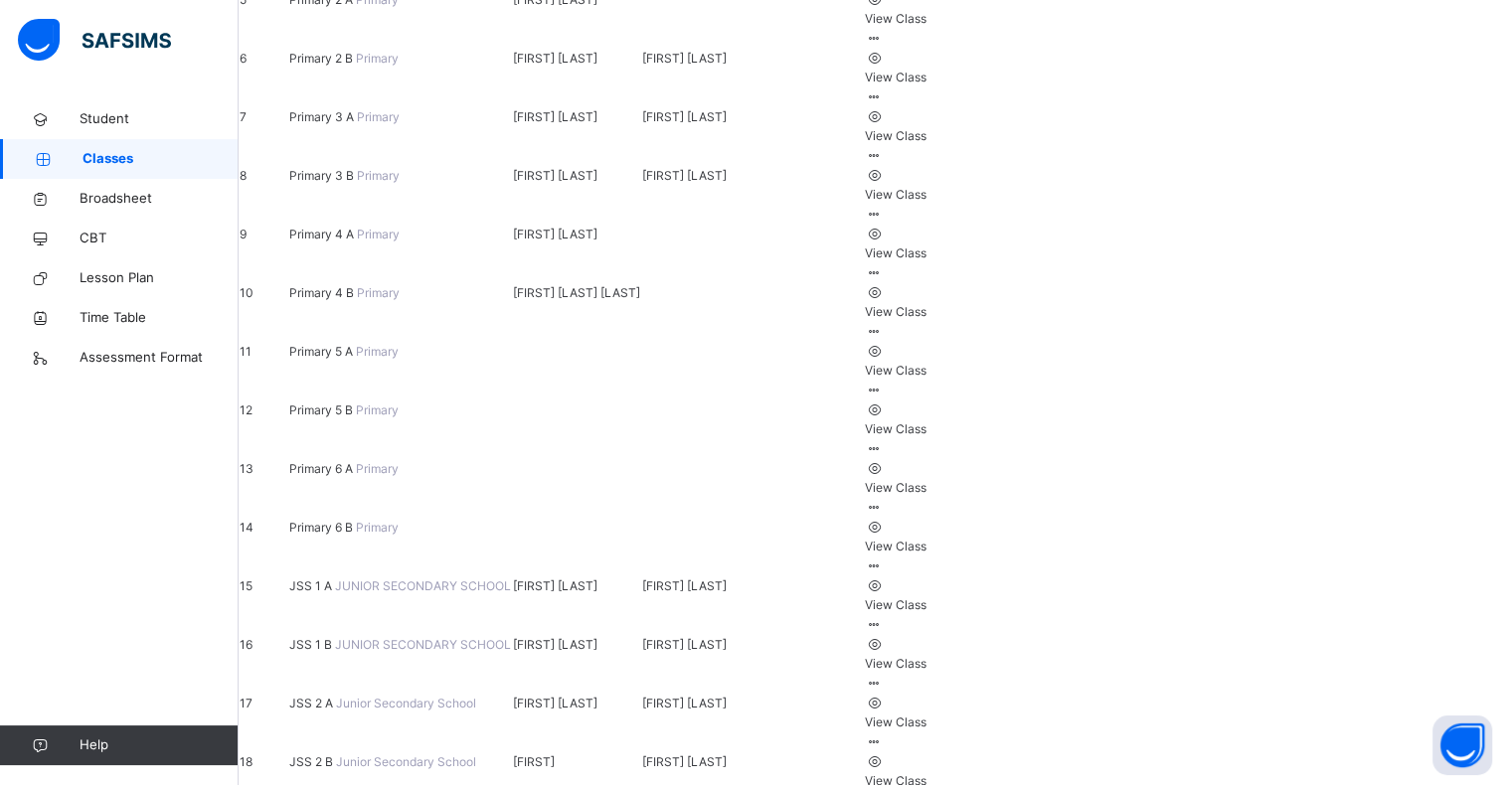 click on "View Class" at bounding box center [896, 605] 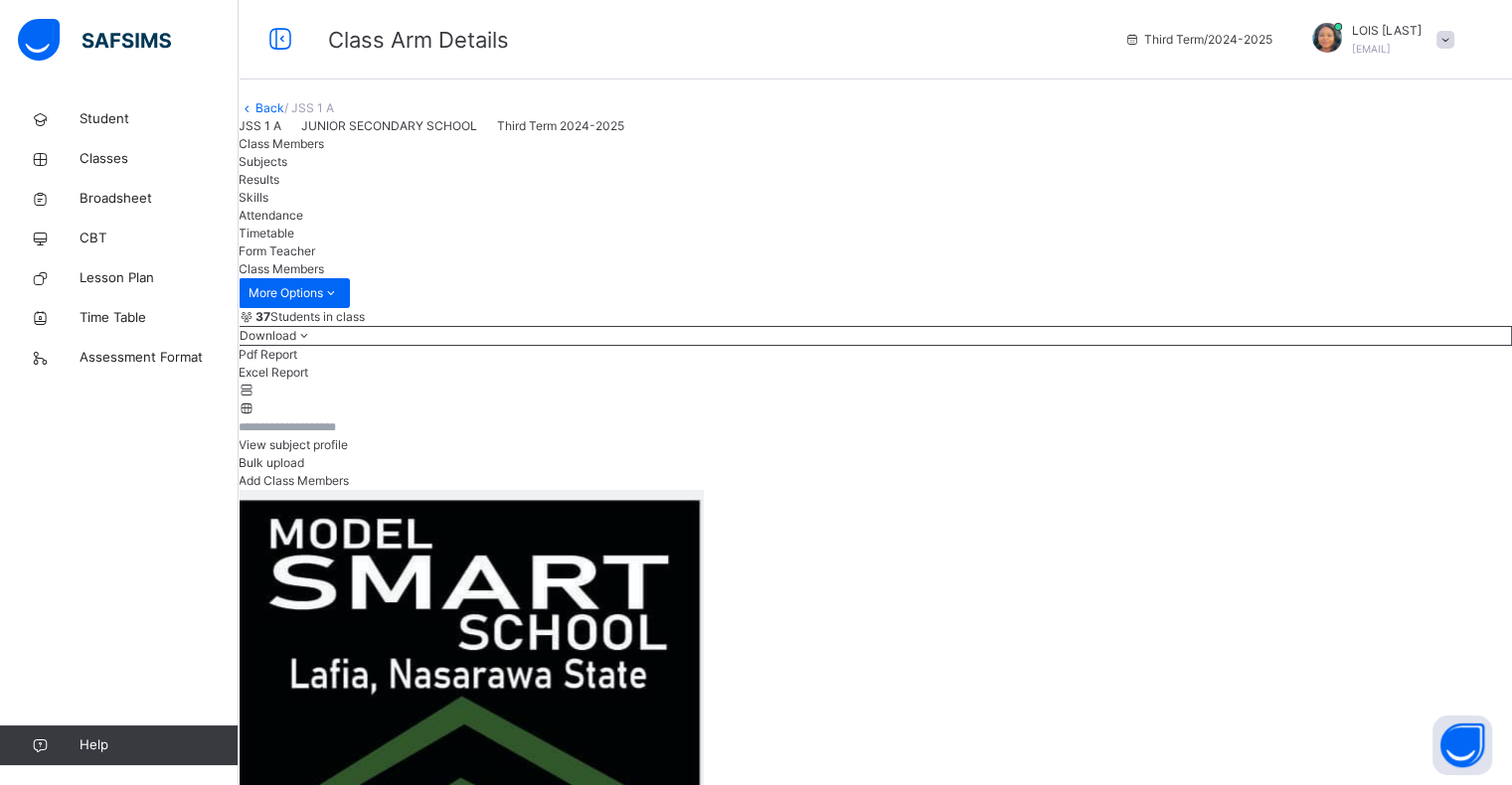 click on "Subjects" at bounding box center [262, 161] 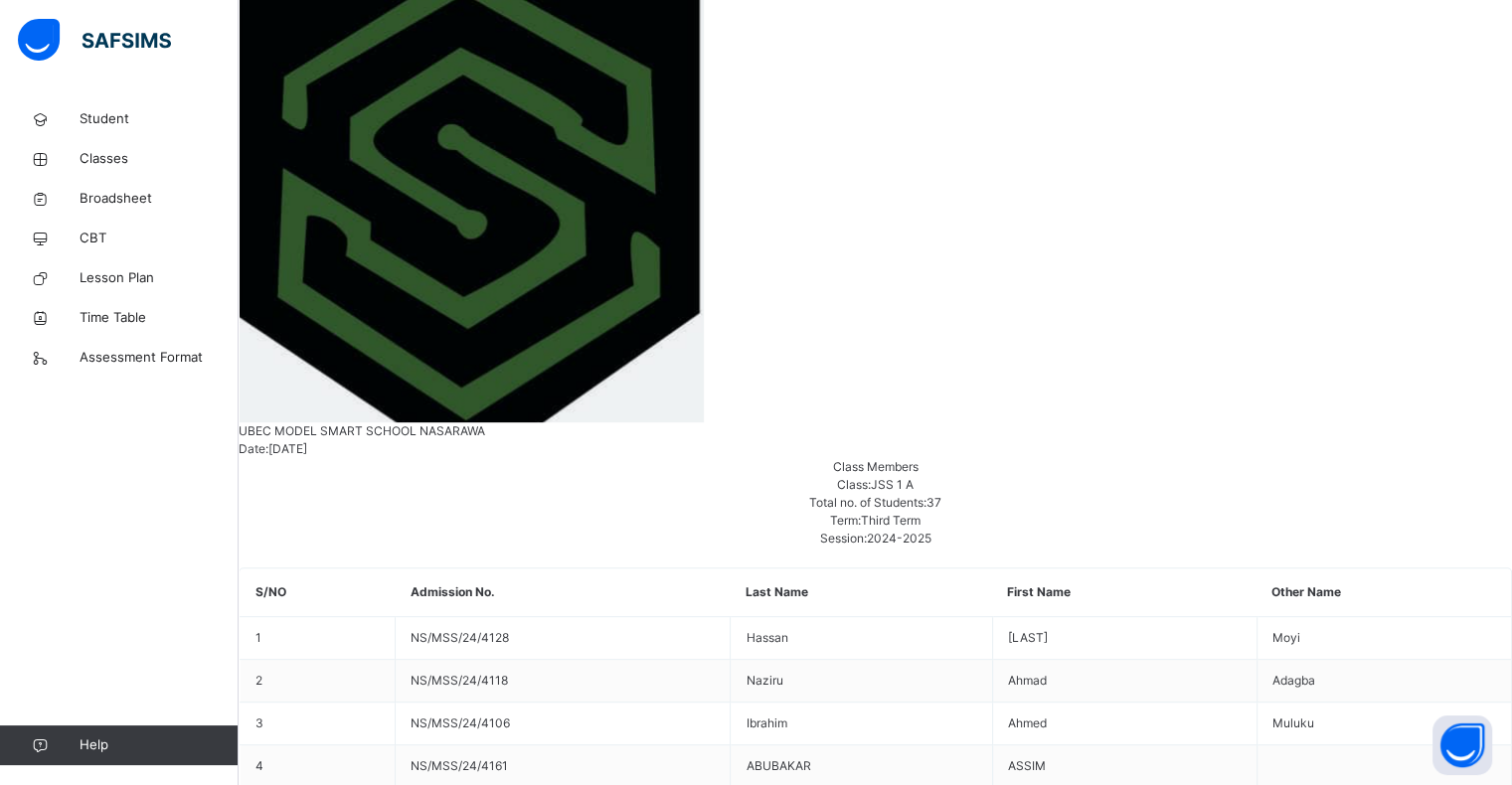 scroll, scrollTop: 741, scrollLeft: 0, axis: vertical 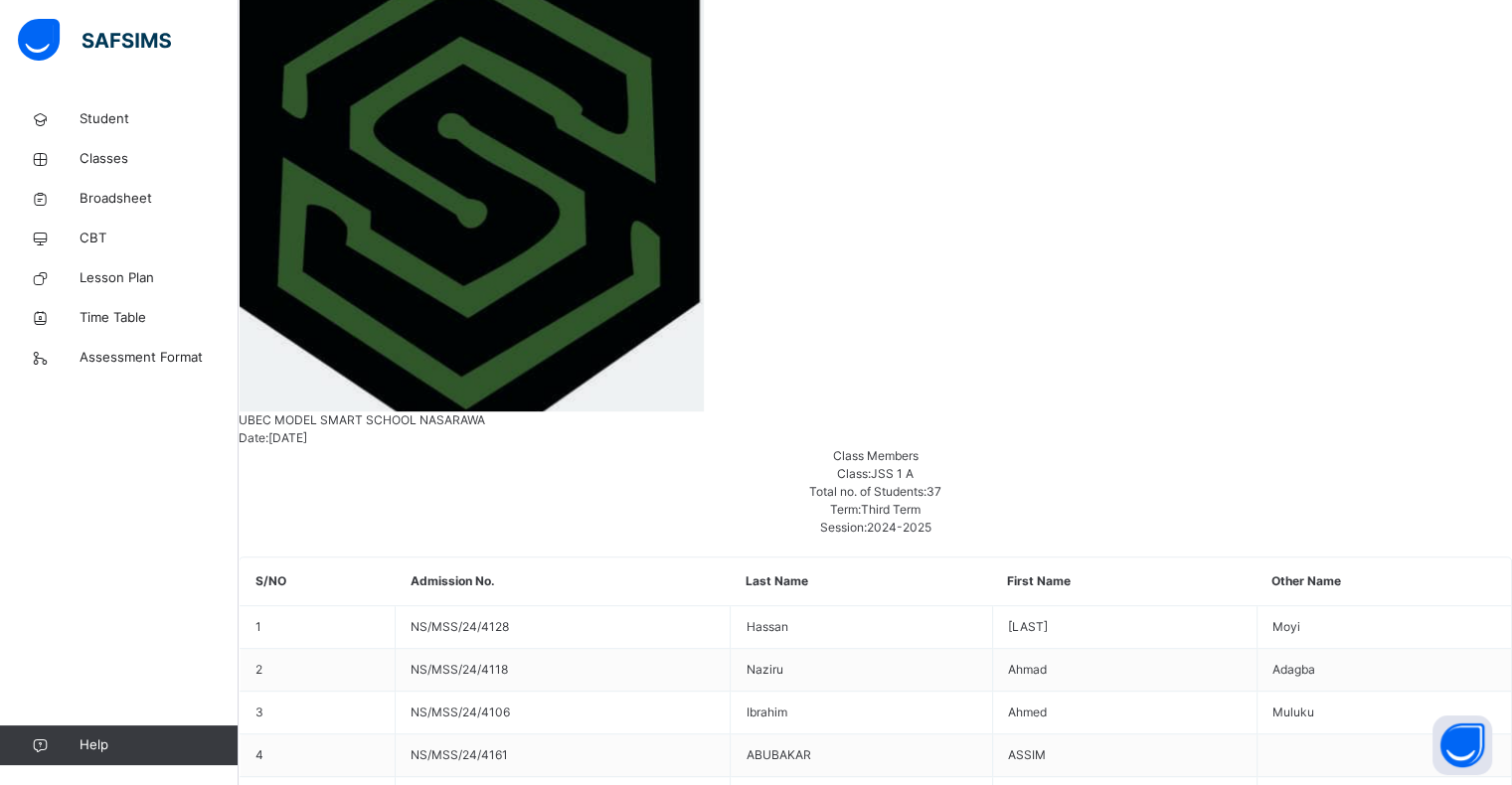 click on "Assess Students" at bounding box center (1450, 9117) 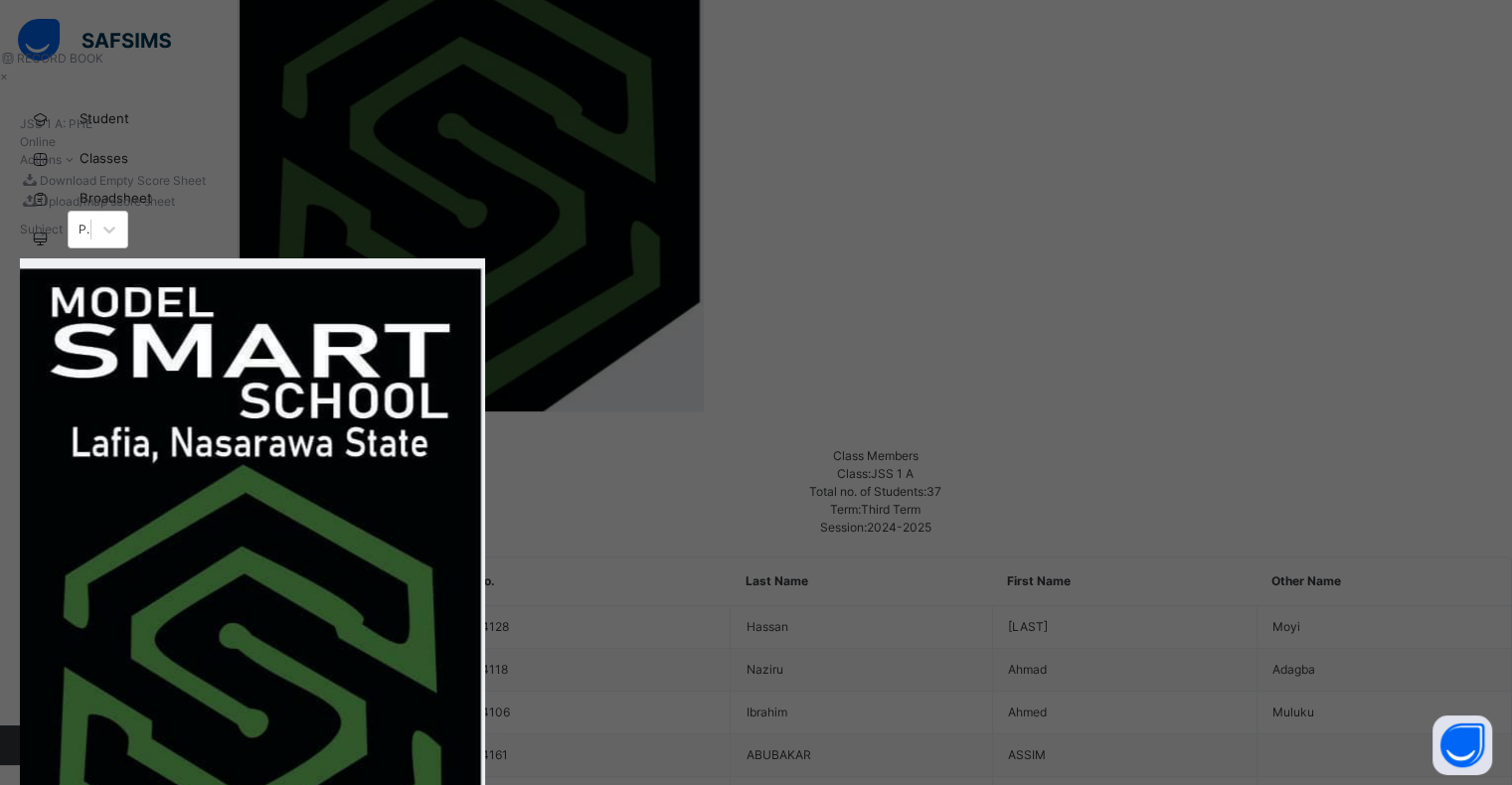 click at bounding box center [333, 1305] 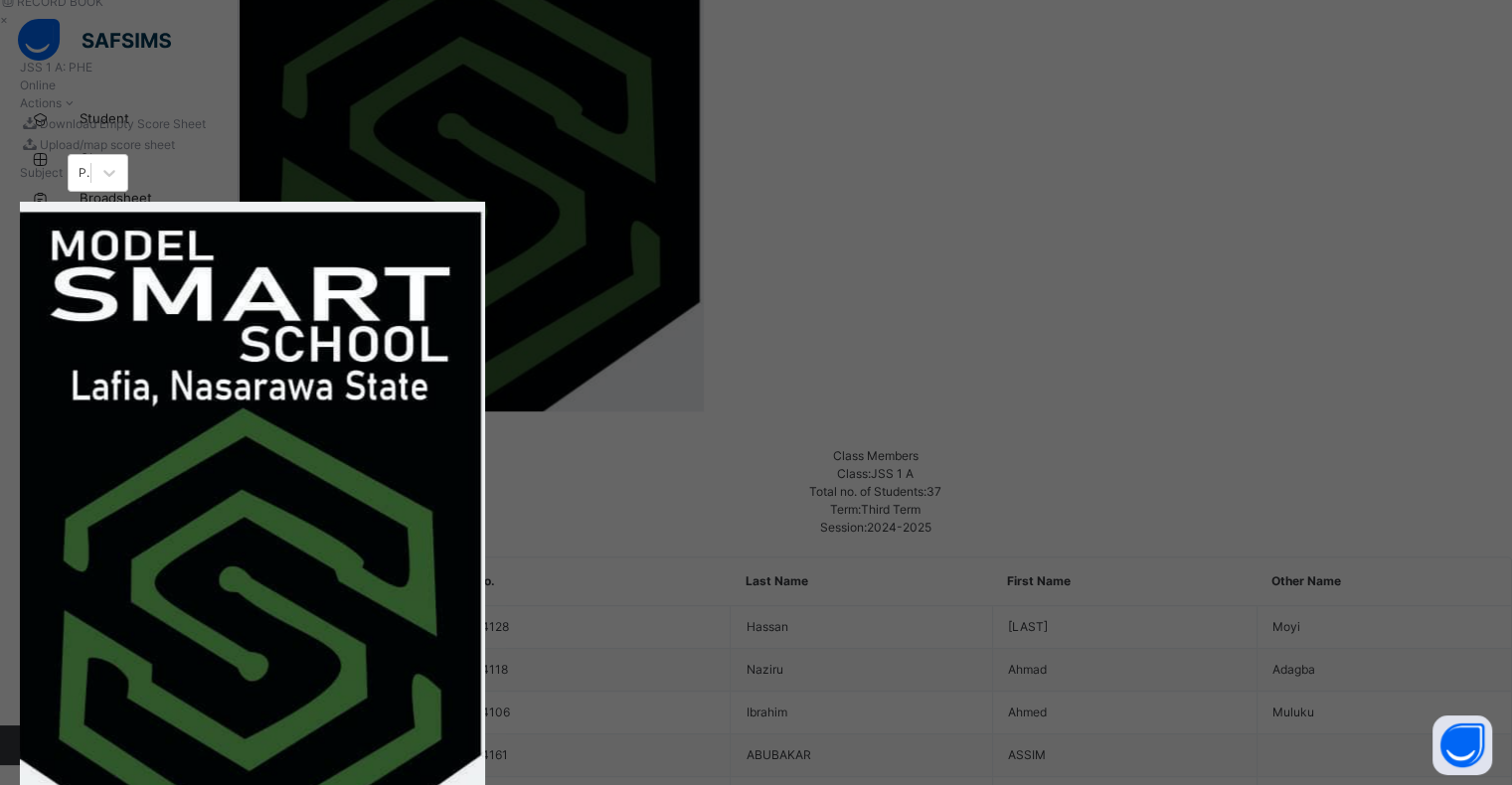 scroll, scrollTop: 119, scrollLeft: 0, axis: vertical 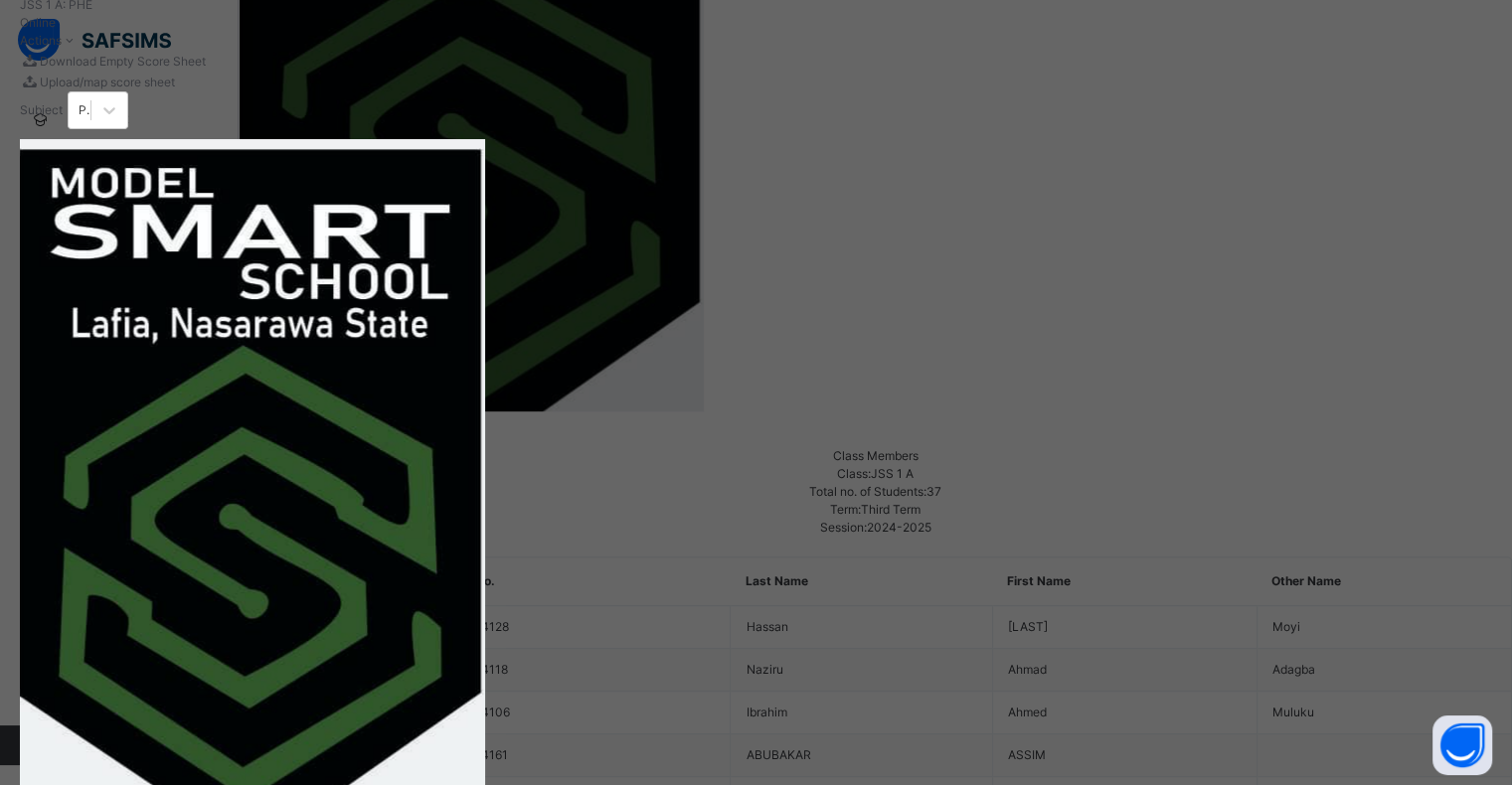 click on "Save Entries" at bounding box center (70, 997) 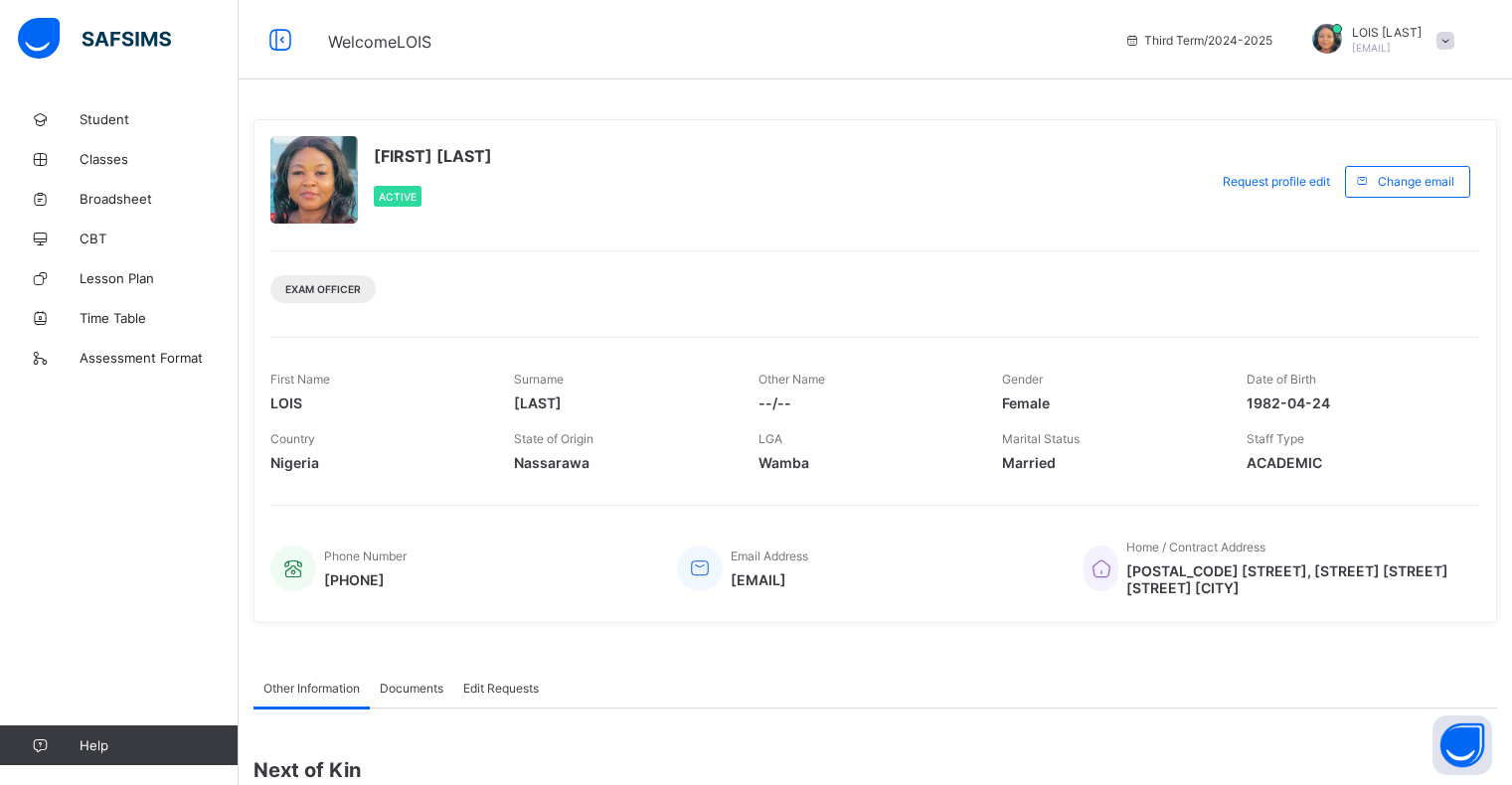 scroll, scrollTop: 0, scrollLeft: 0, axis: both 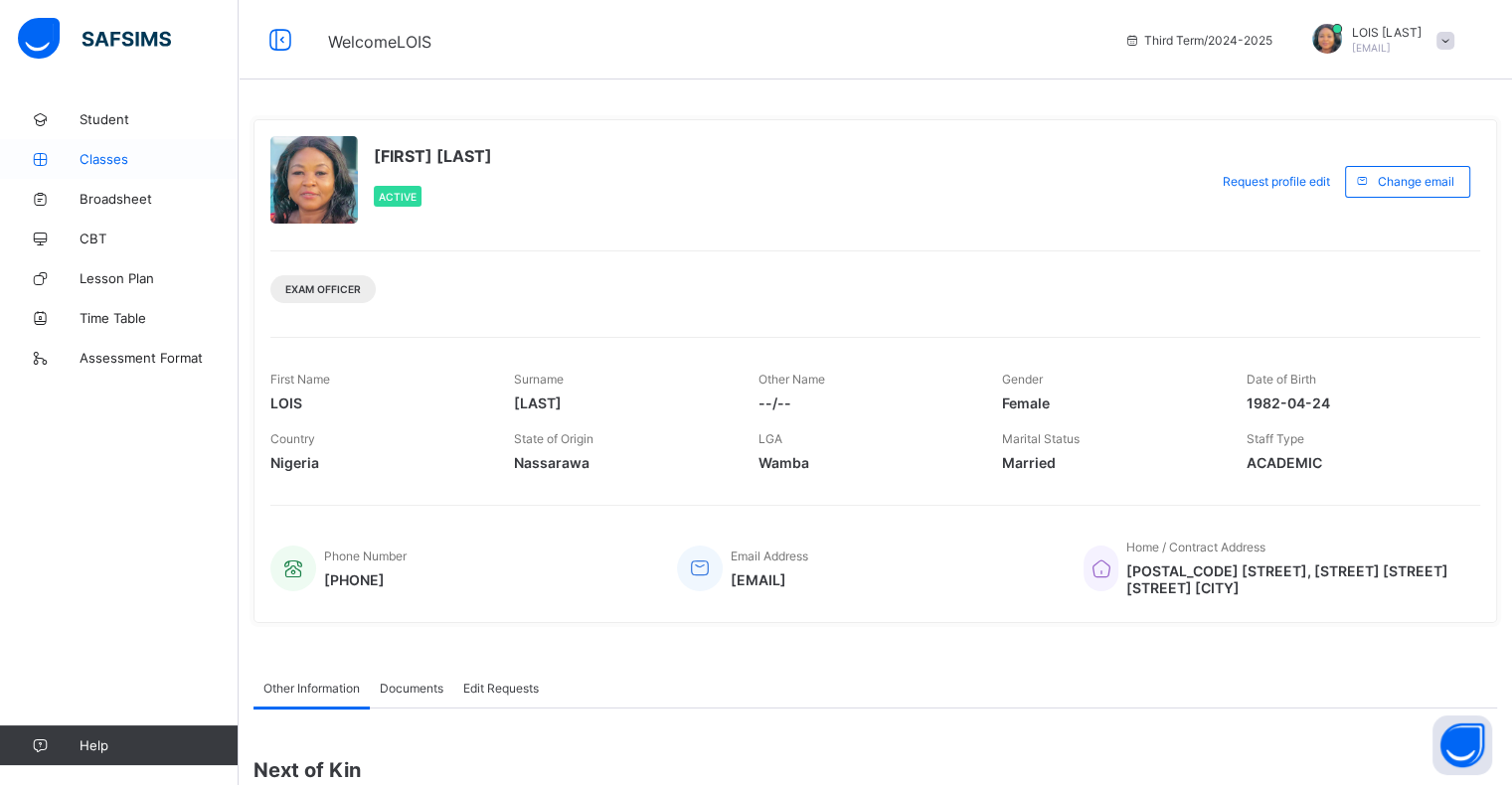 click on "Classes" at bounding box center (159, 159) 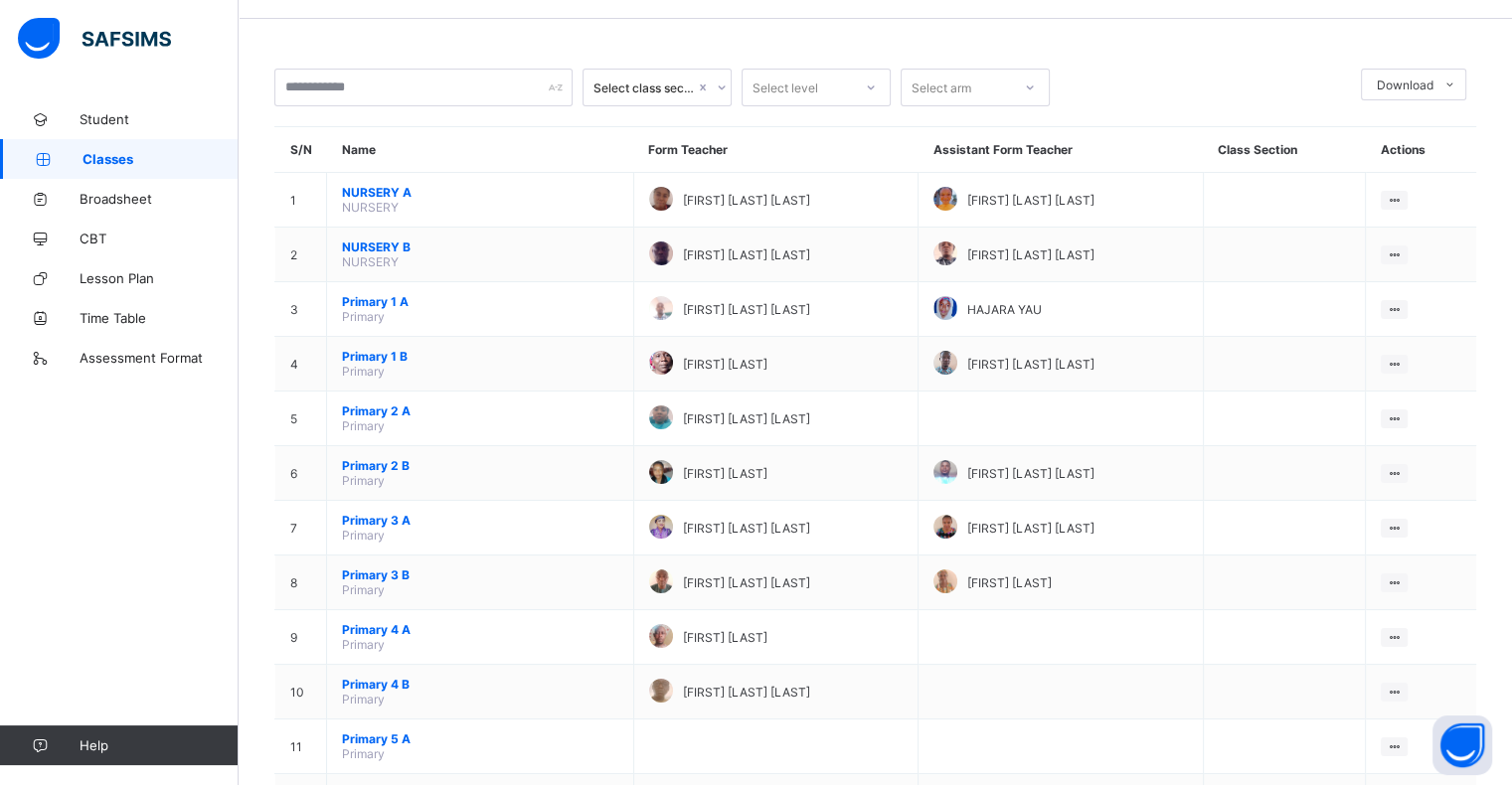 scroll, scrollTop: 79, scrollLeft: 0, axis: vertical 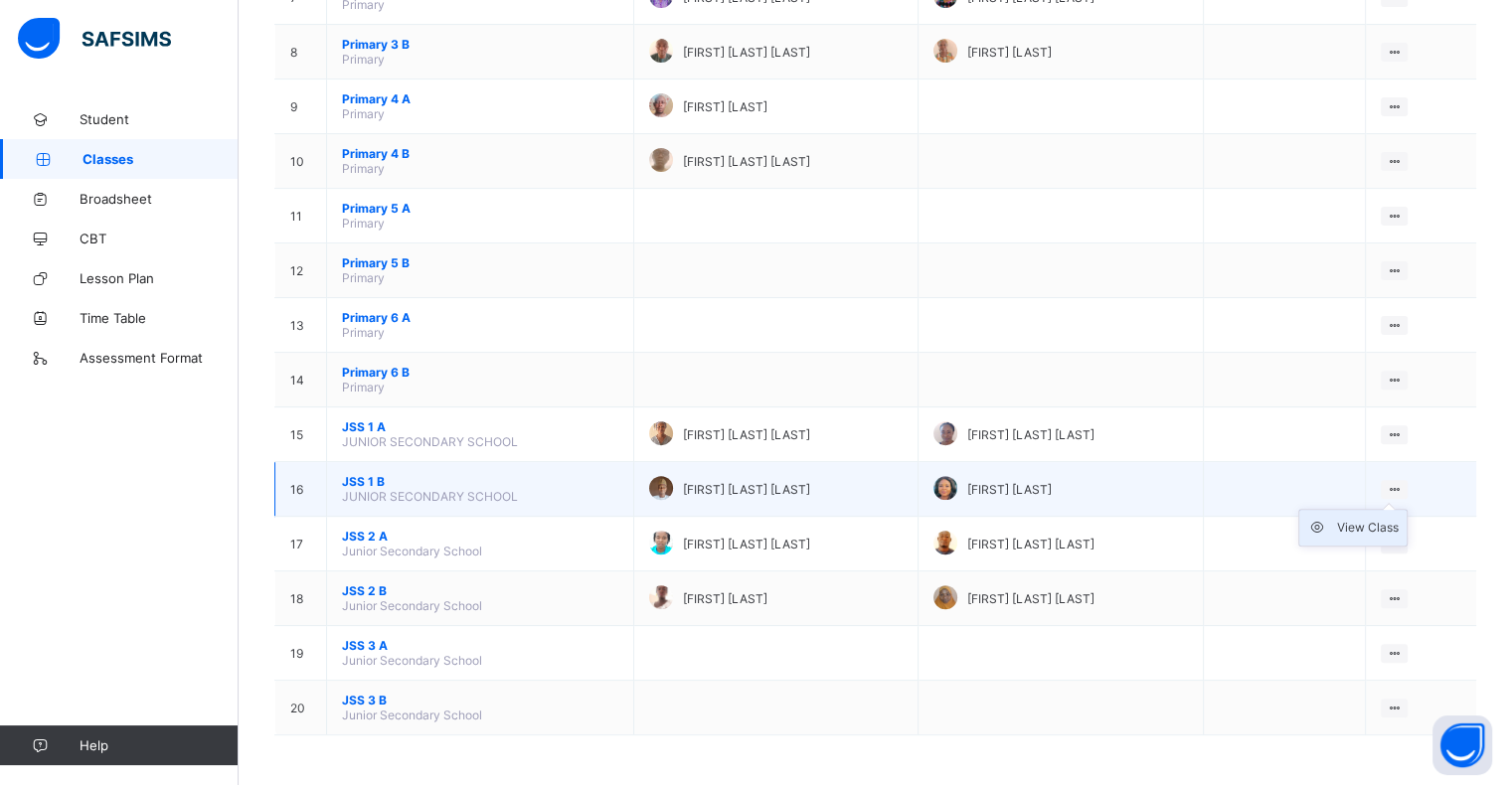 click on "View Class" at bounding box center [1353, 528] 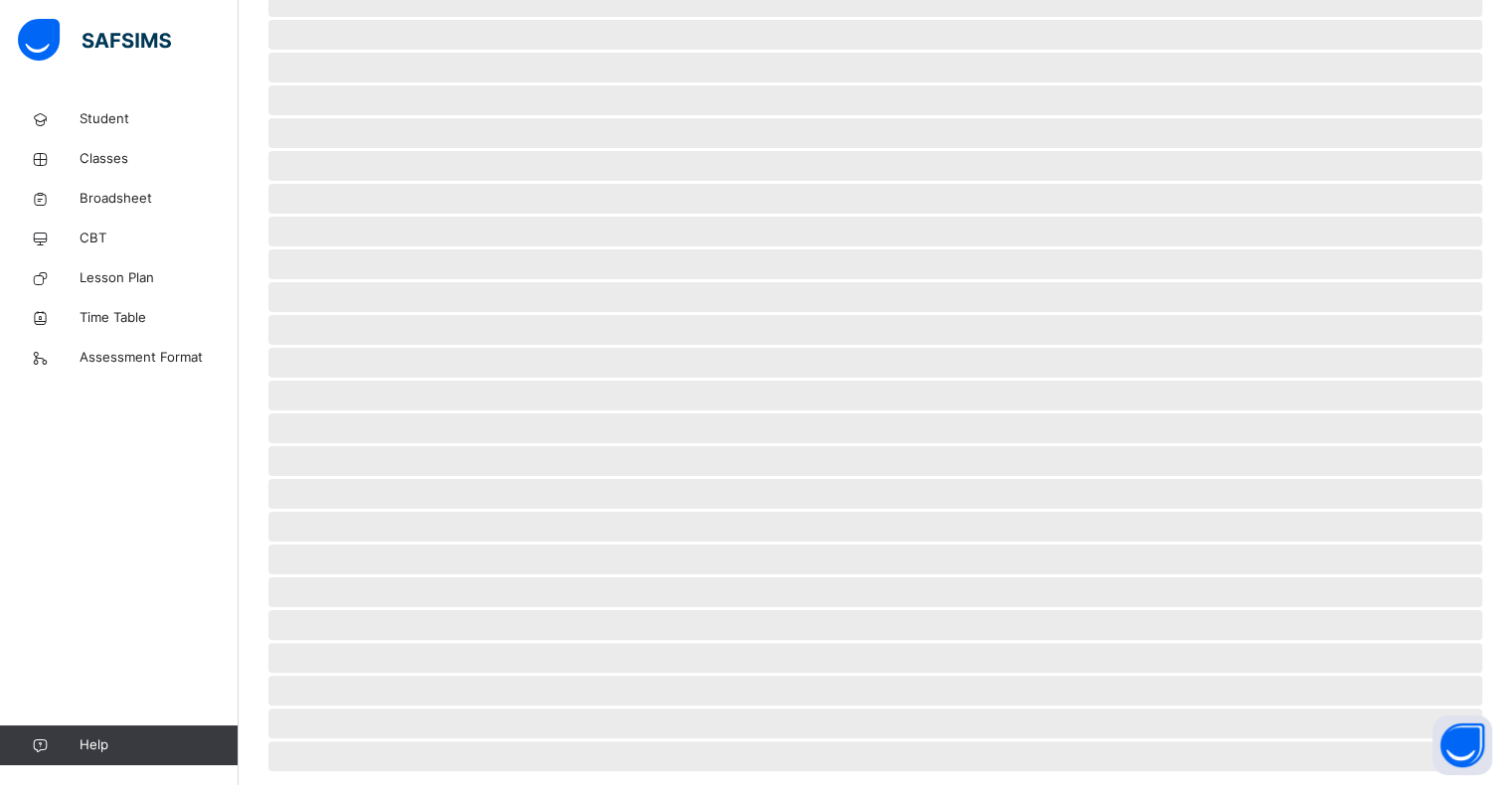scroll, scrollTop: 0, scrollLeft: 0, axis: both 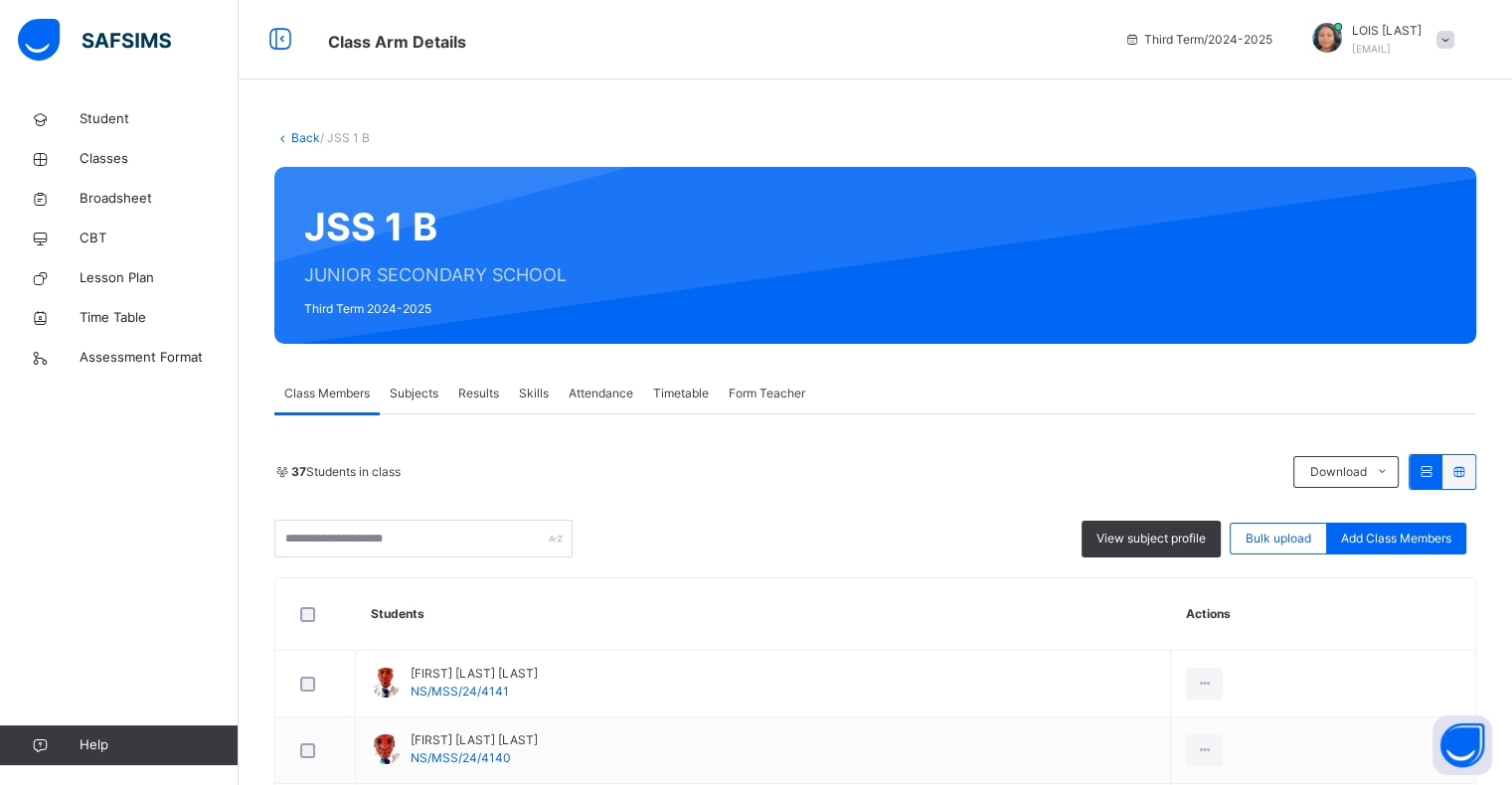 click on "Attendance" at bounding box center (600, 393) 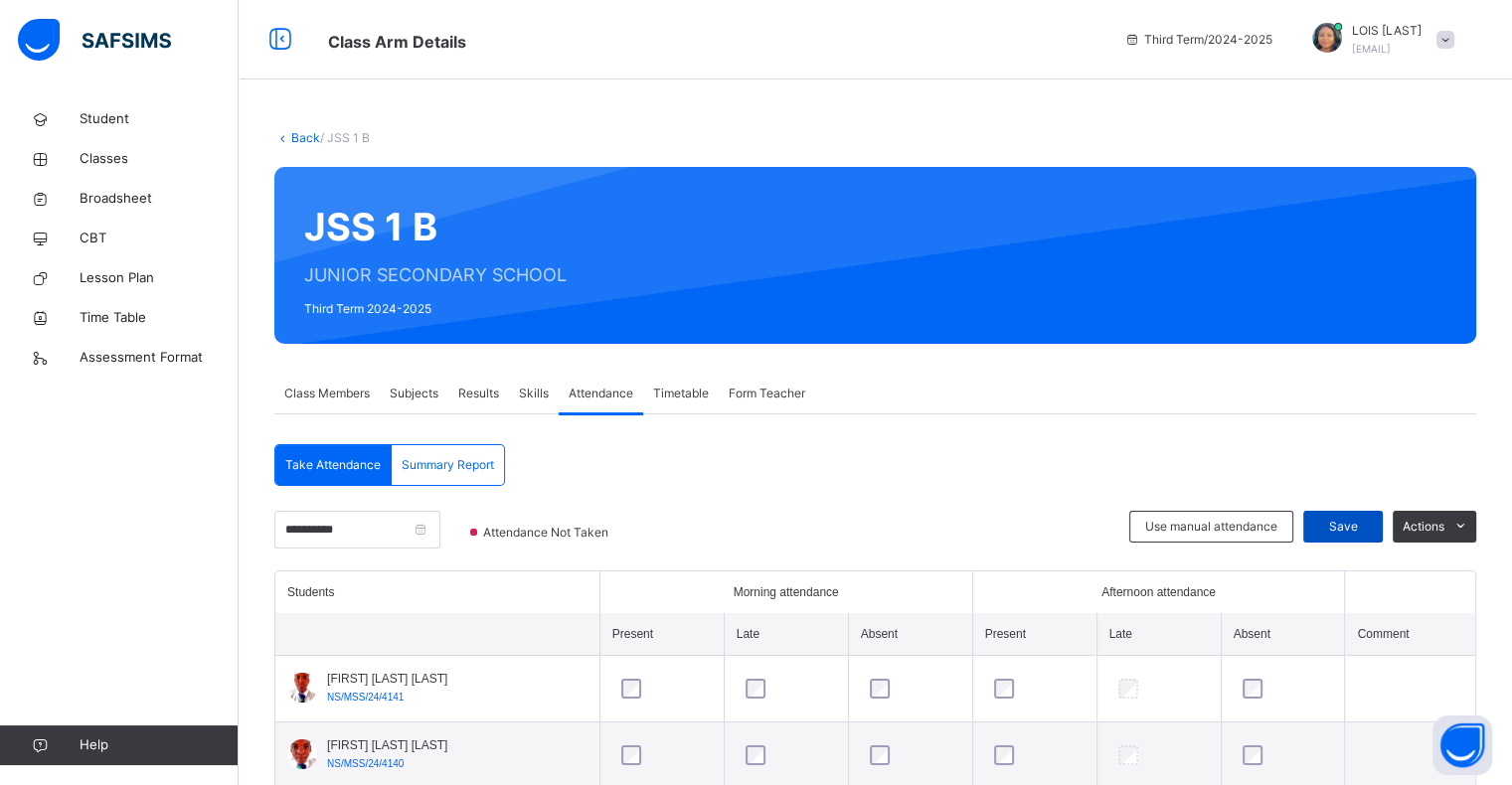 click on "Save" at bounding box center [1343, 527] 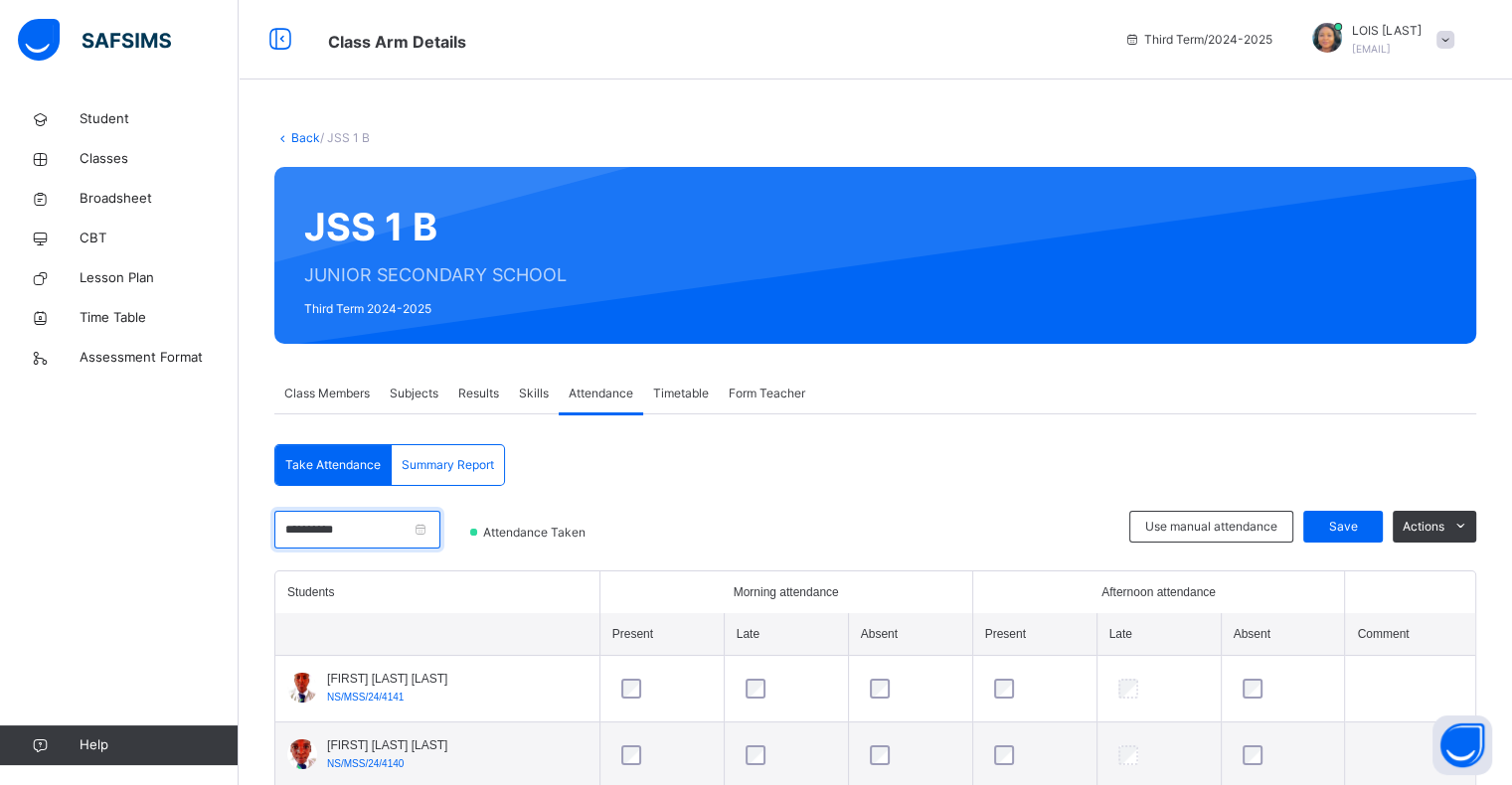 click on "**********" at bounding box center (357, 530) 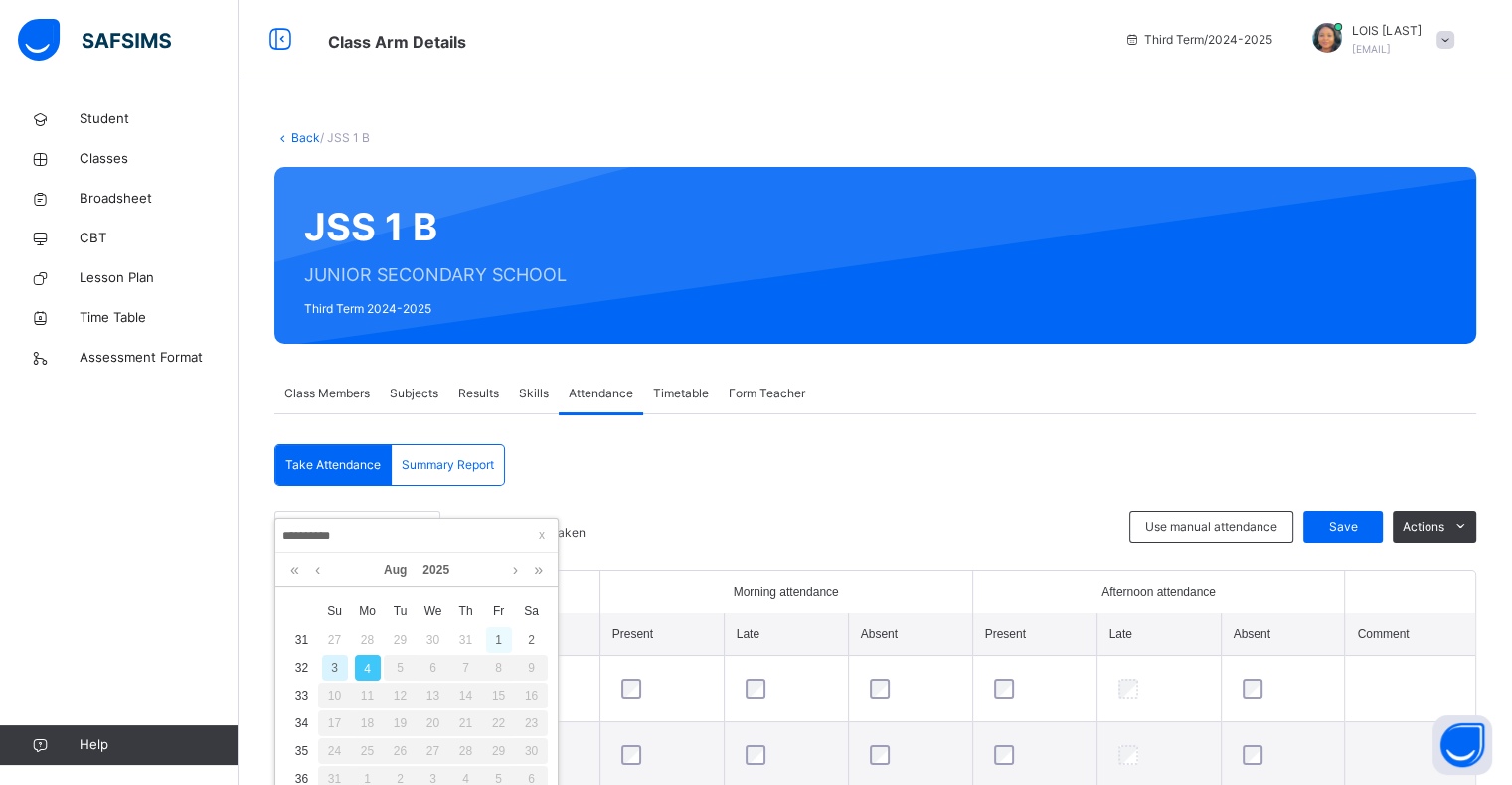 click on "1" at bounding box center [499, 640] 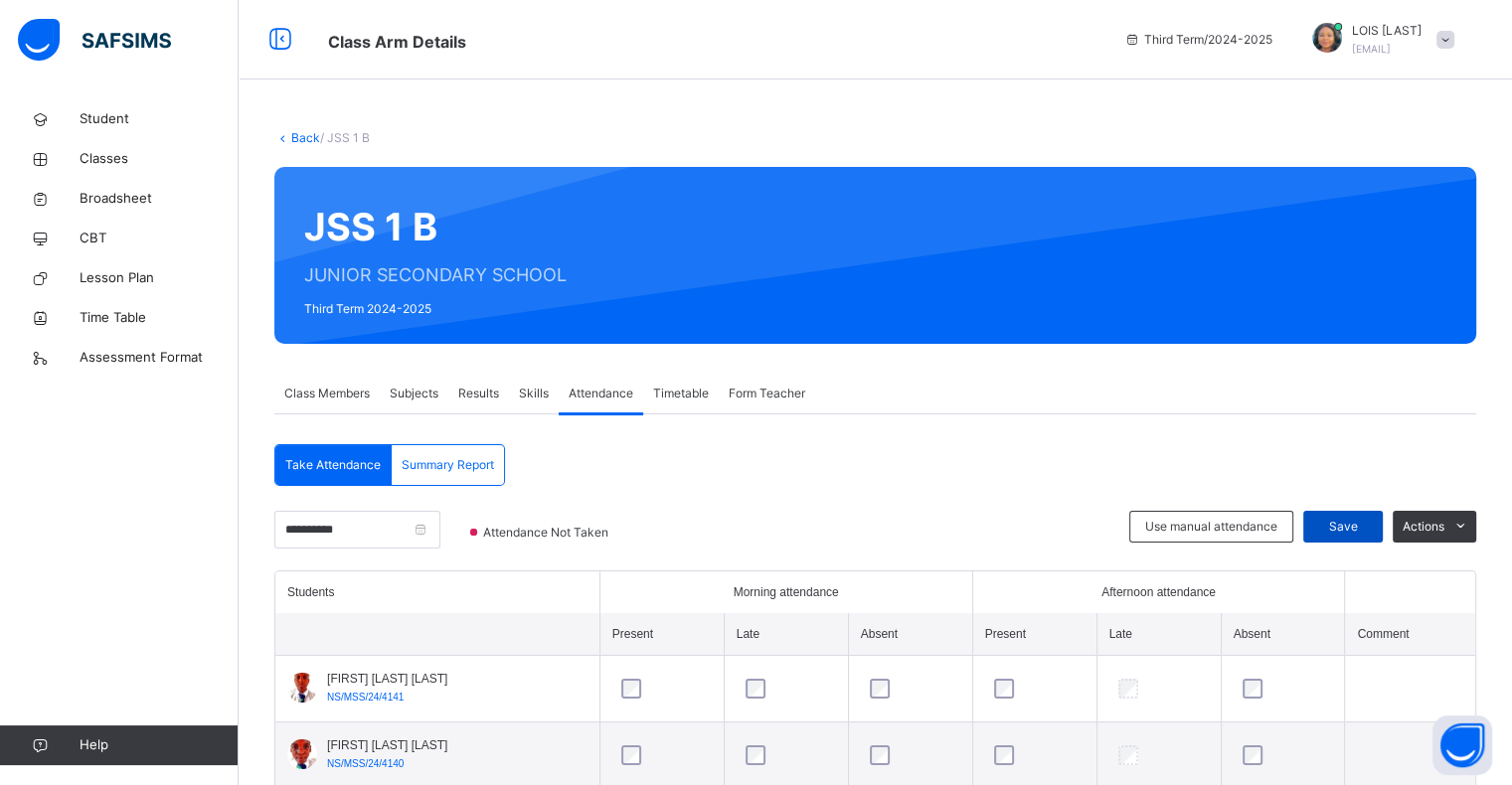 click on "Save" at bounding box center [1343, 527] 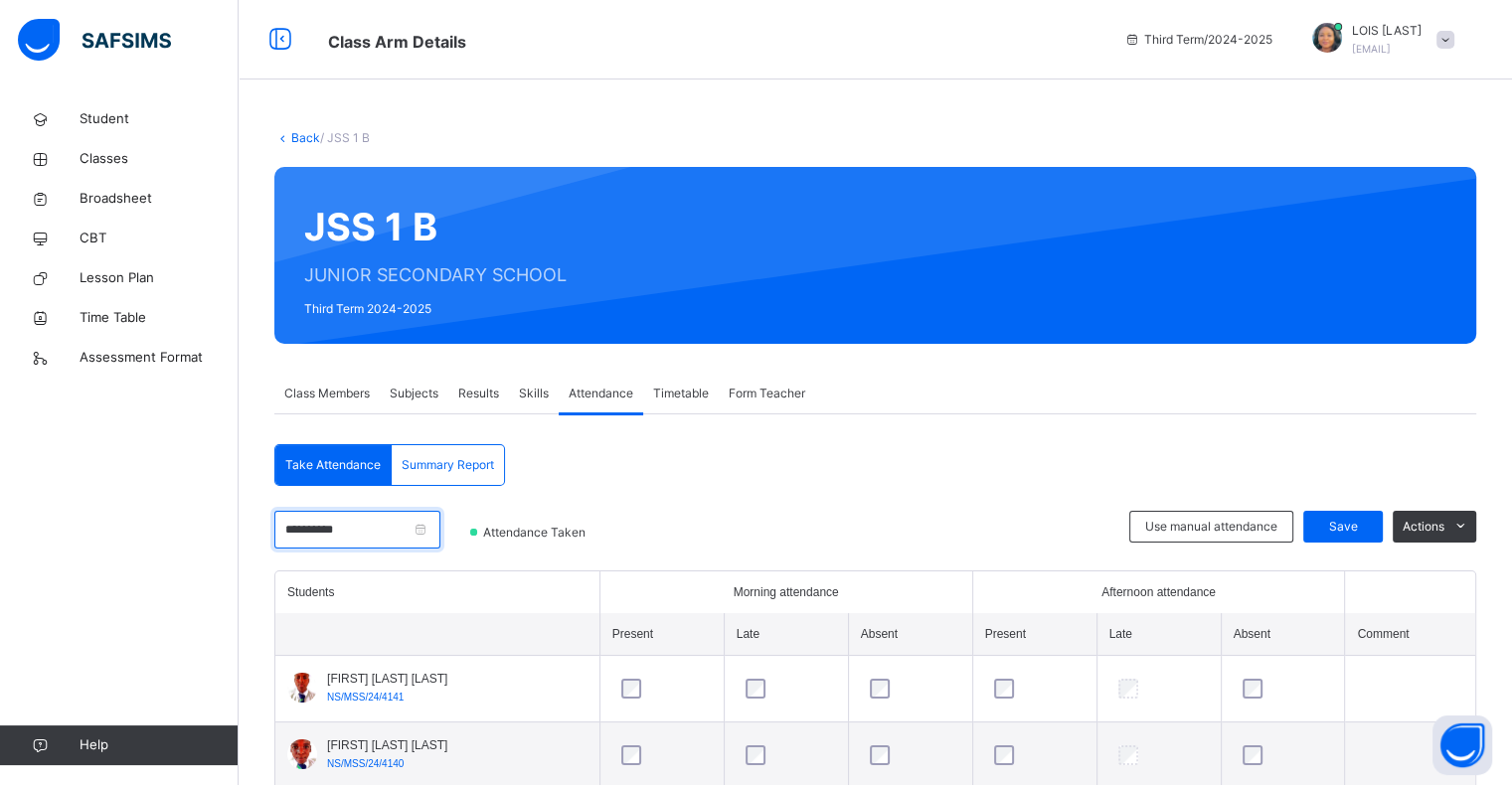 click on "**********" at bounding box center (357, 530) 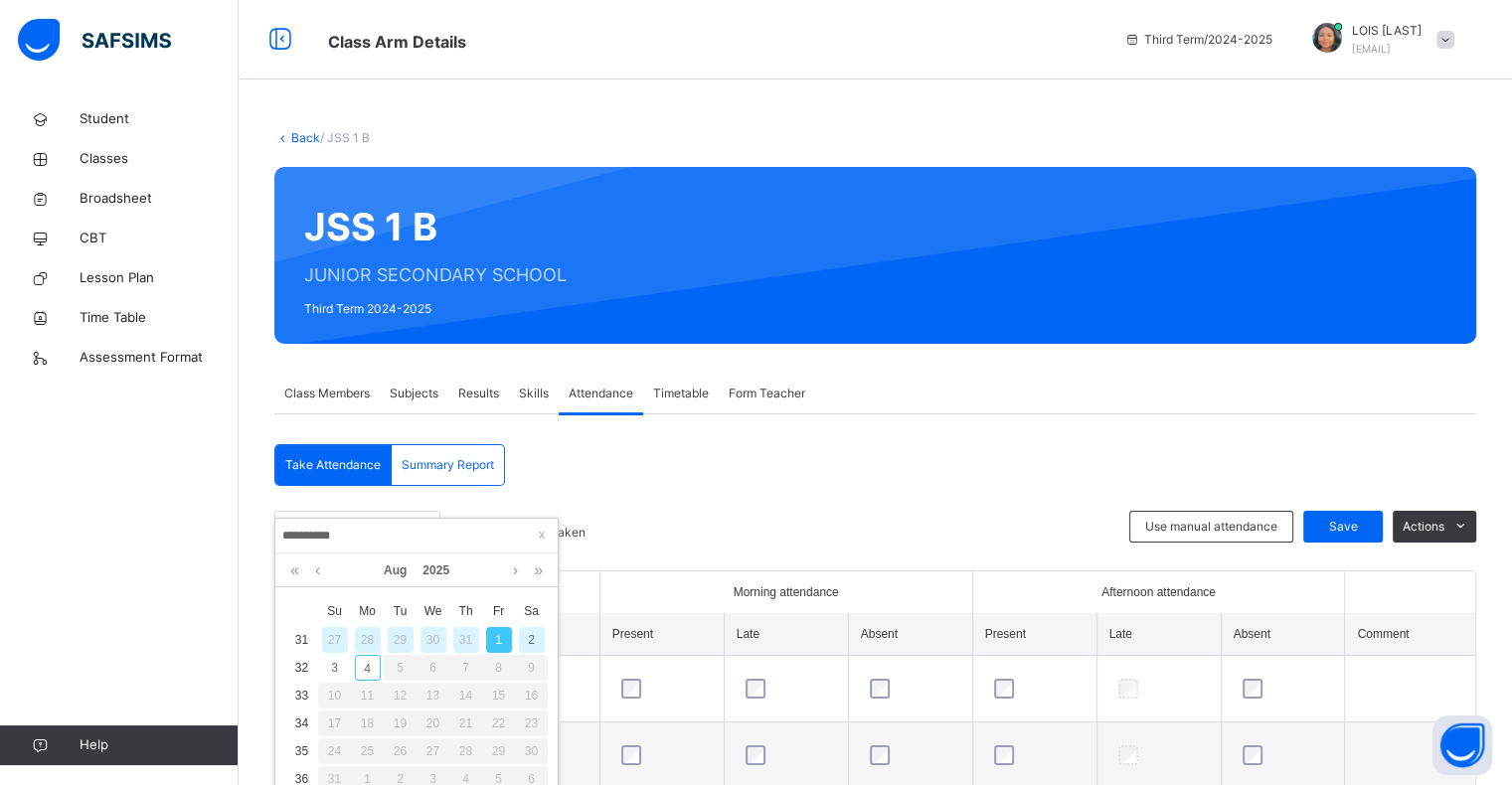 click on "31" at bounding box center [466, 640] 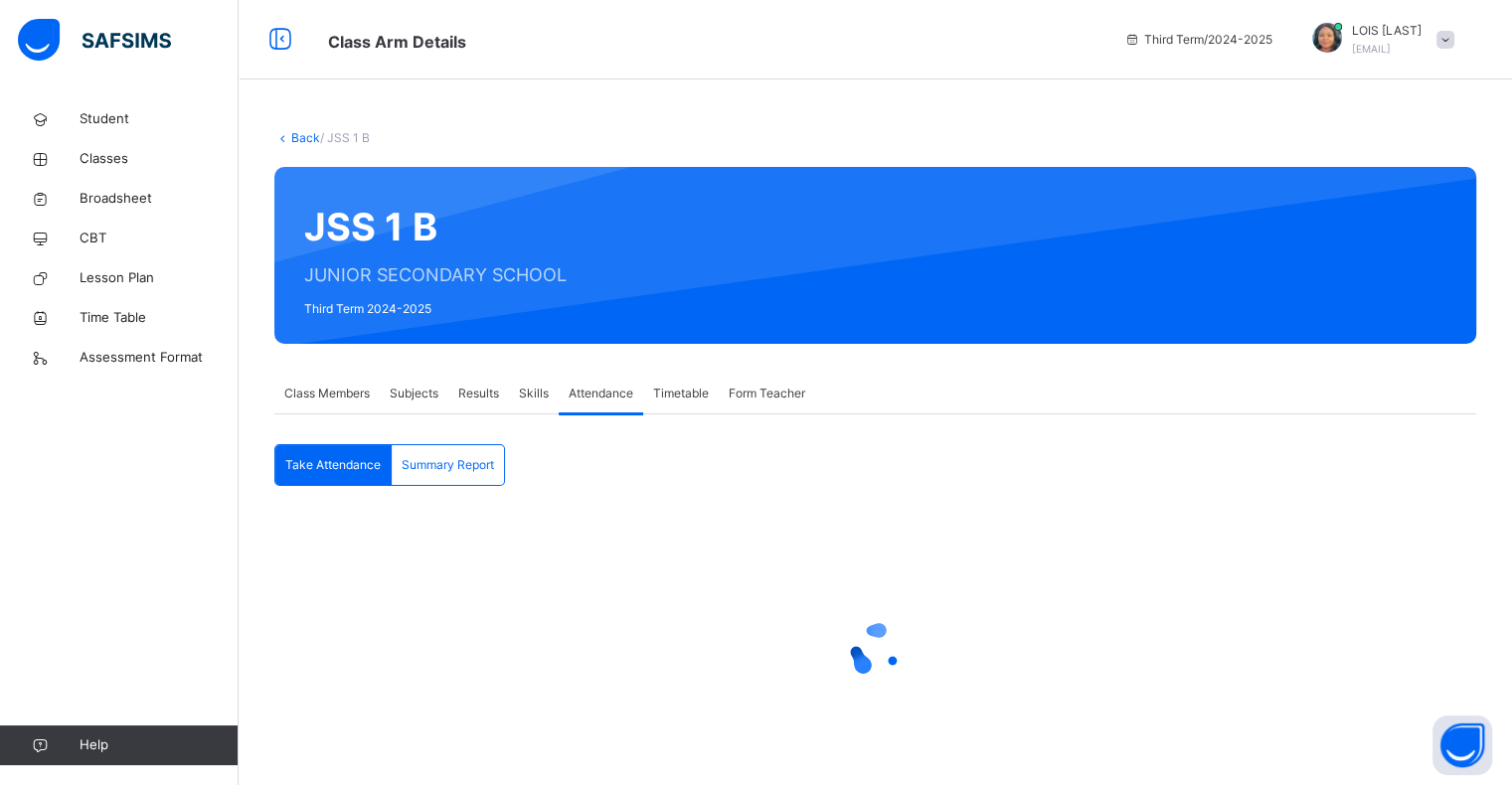 click at bounding box center (875, 650) 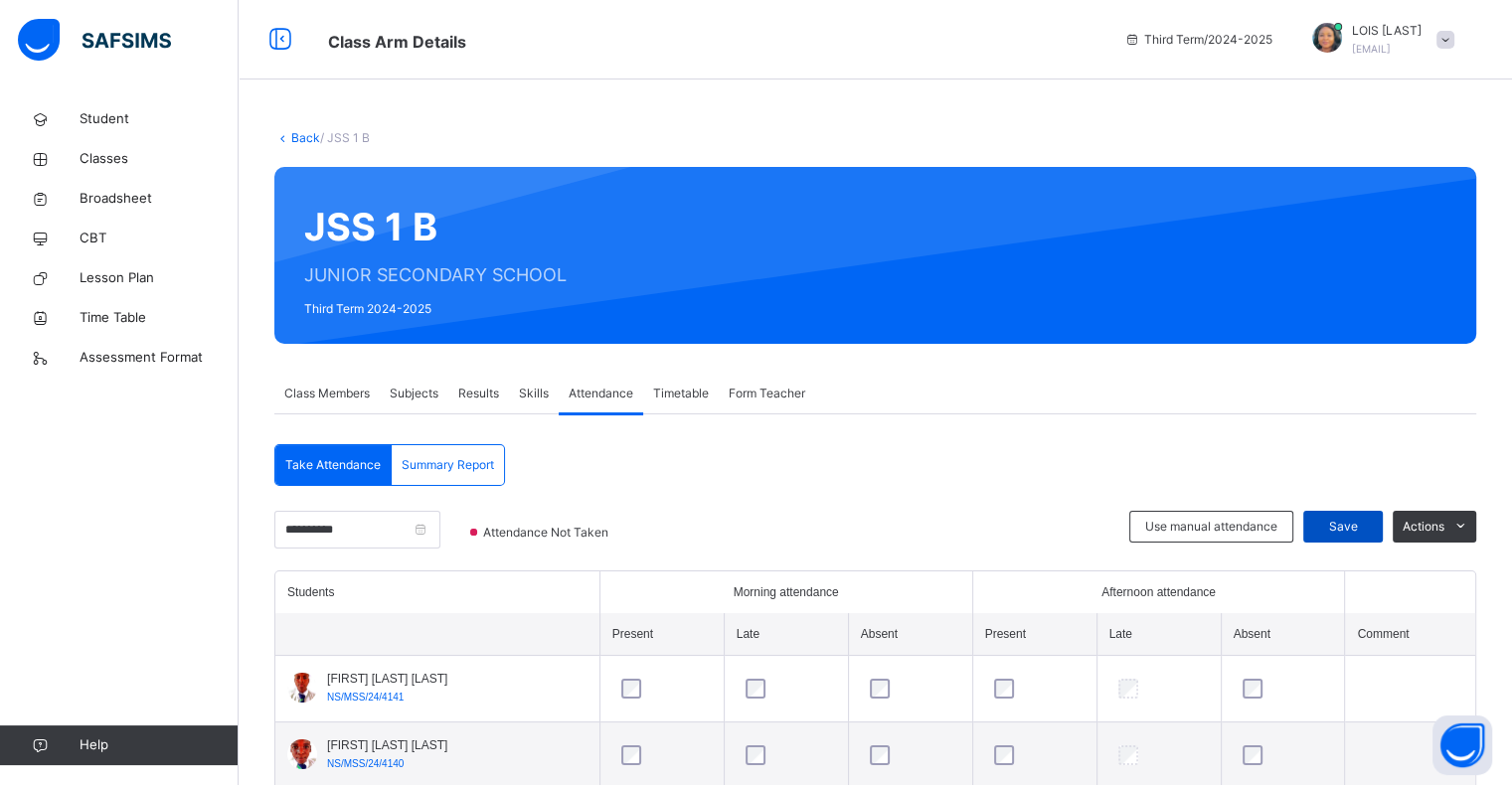click on "Save" at bounding box center [1343, 527] 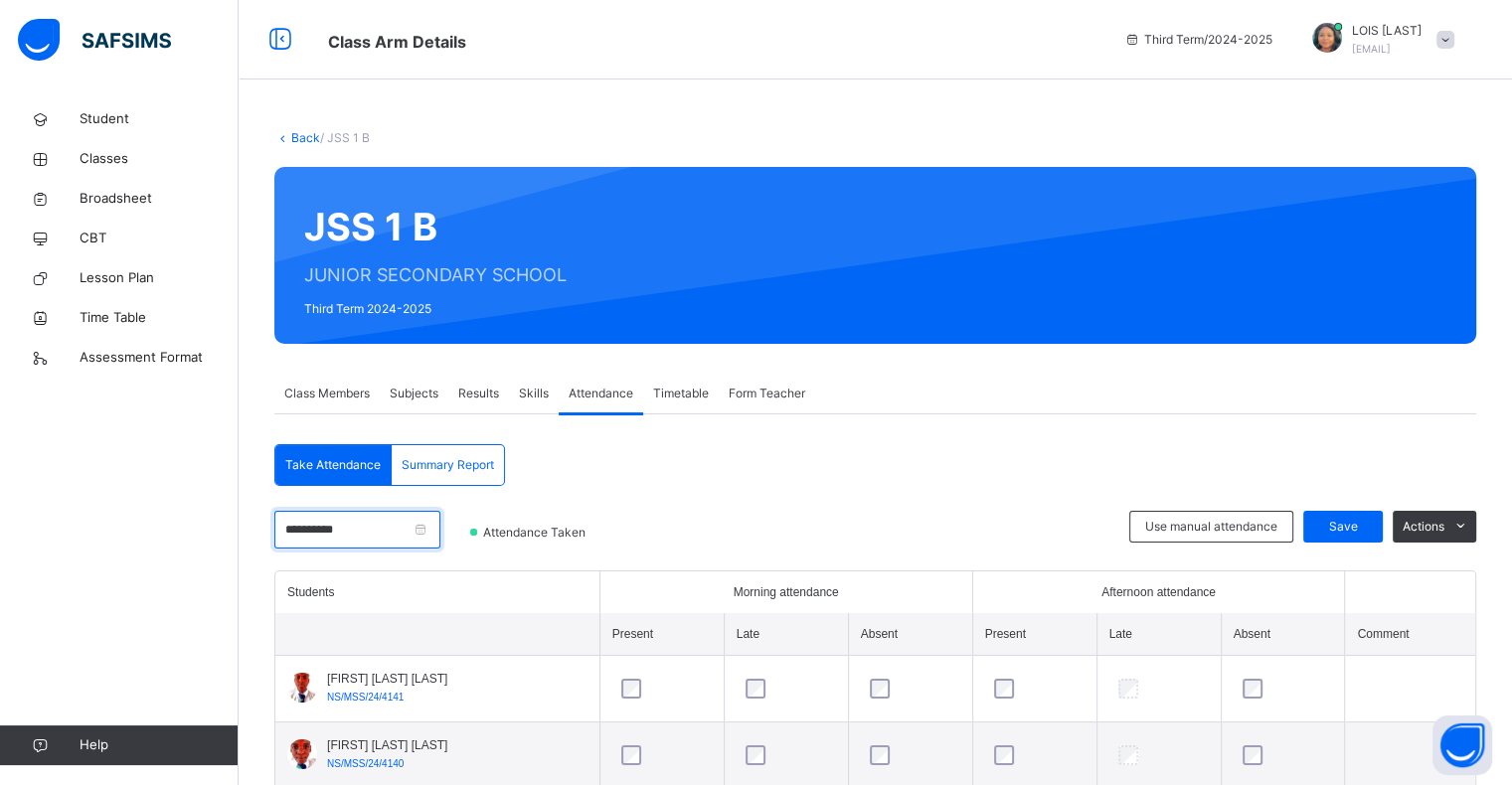 click on "**********" at bounding box center [357, 530] 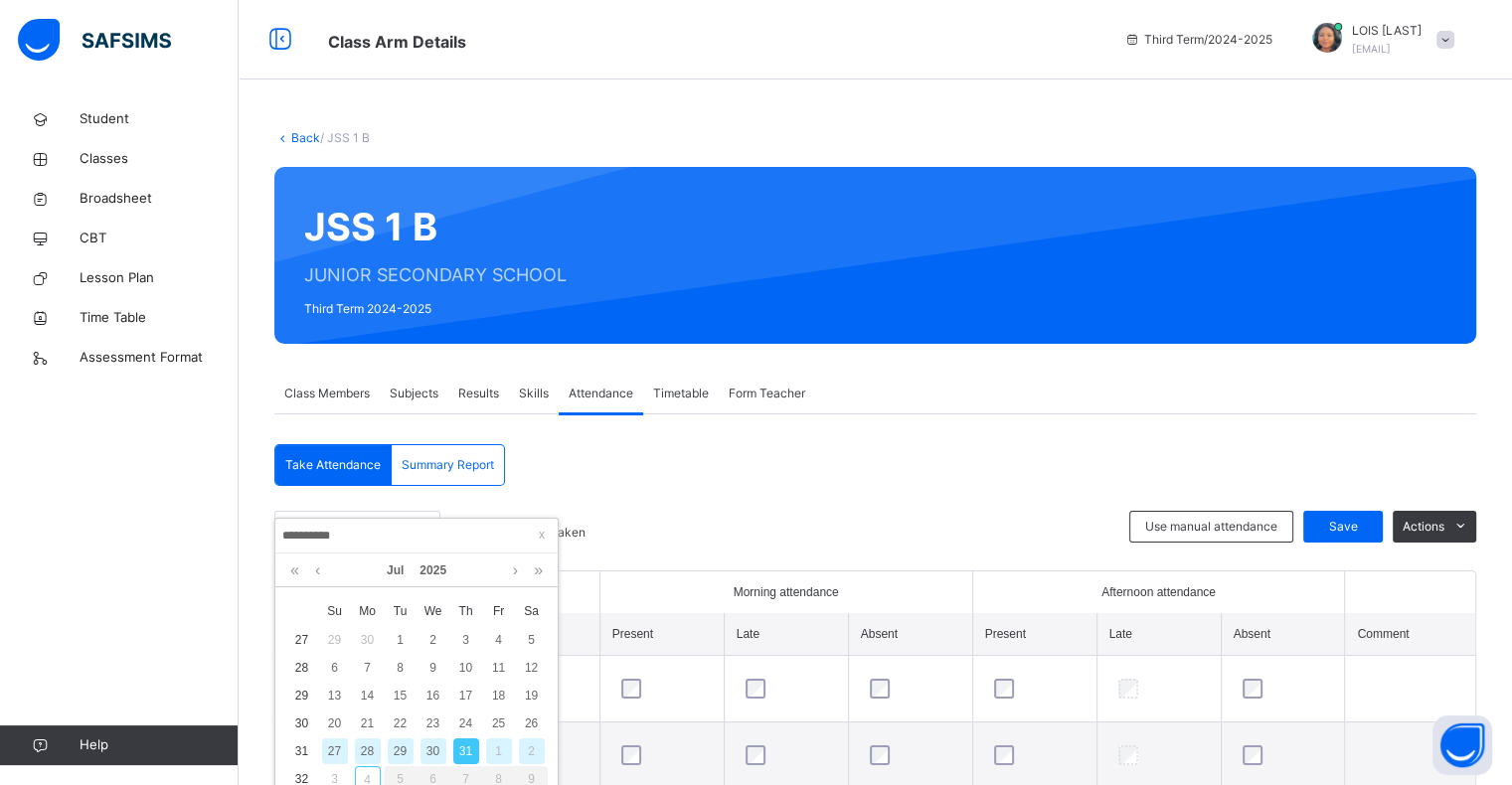 click on "30" at bounding box center [433, 751] 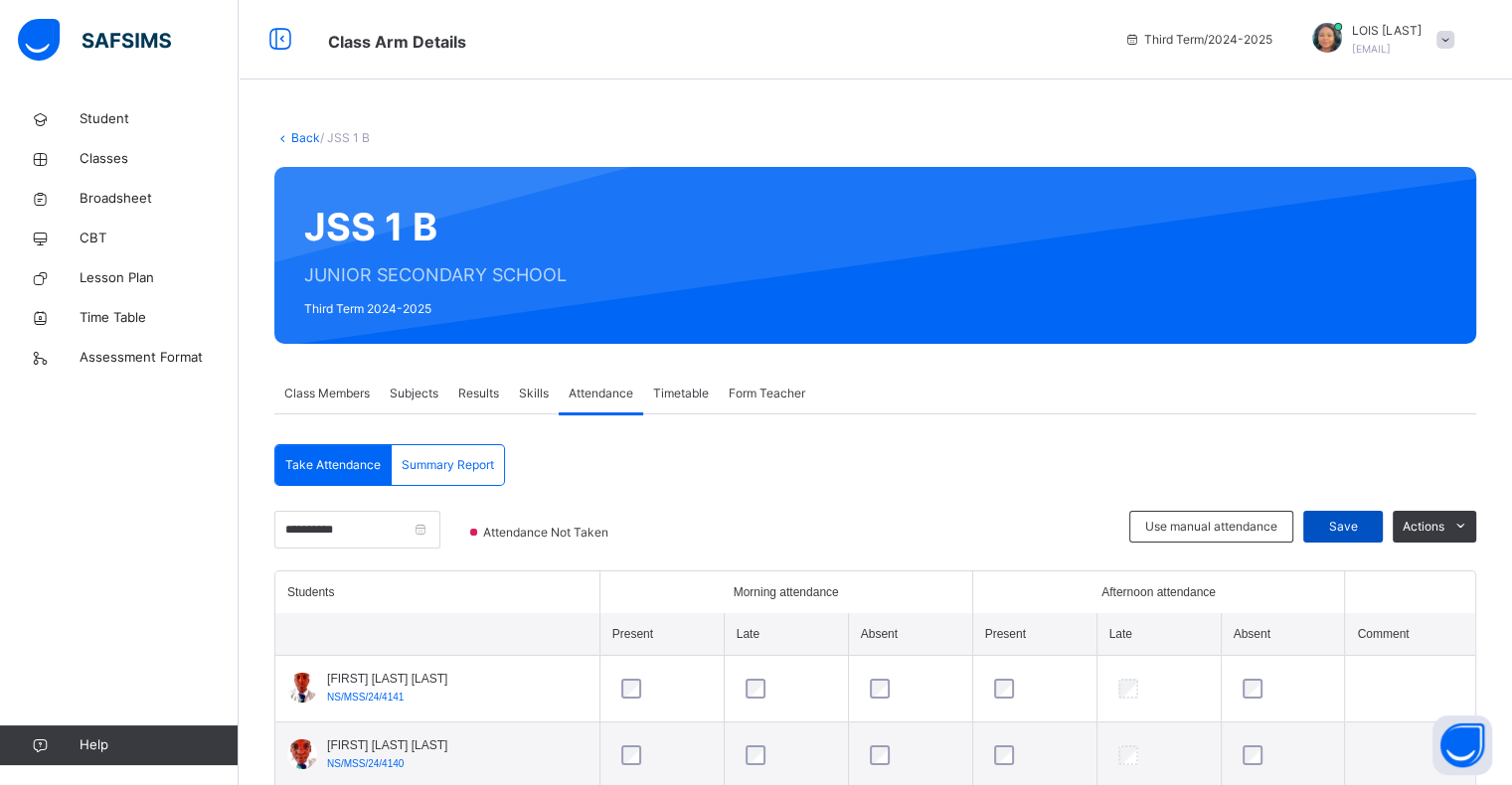 click on "Save" at bounding box center (1343, 527) 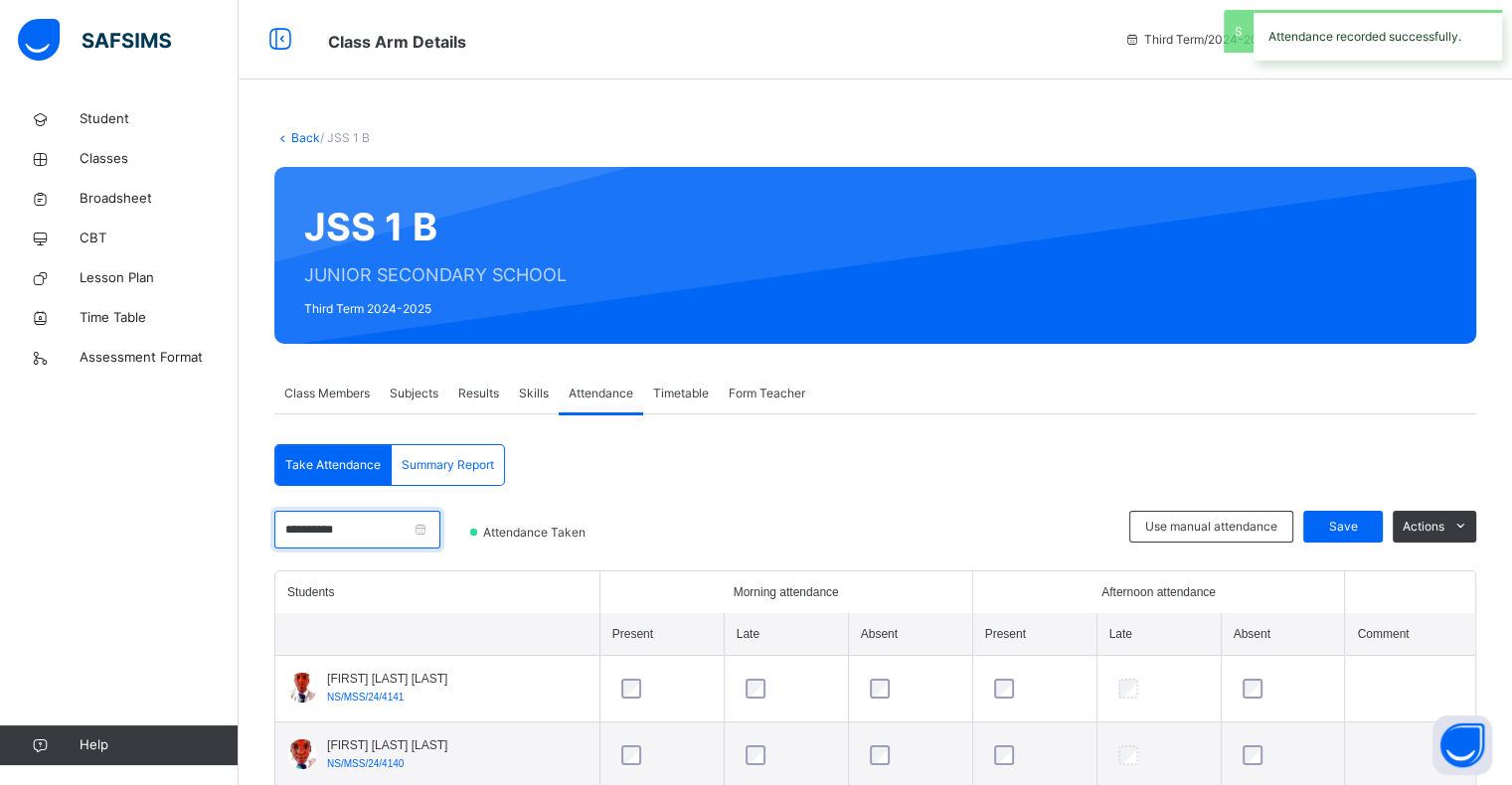 click on "**********" at bounding box center (357, 530) 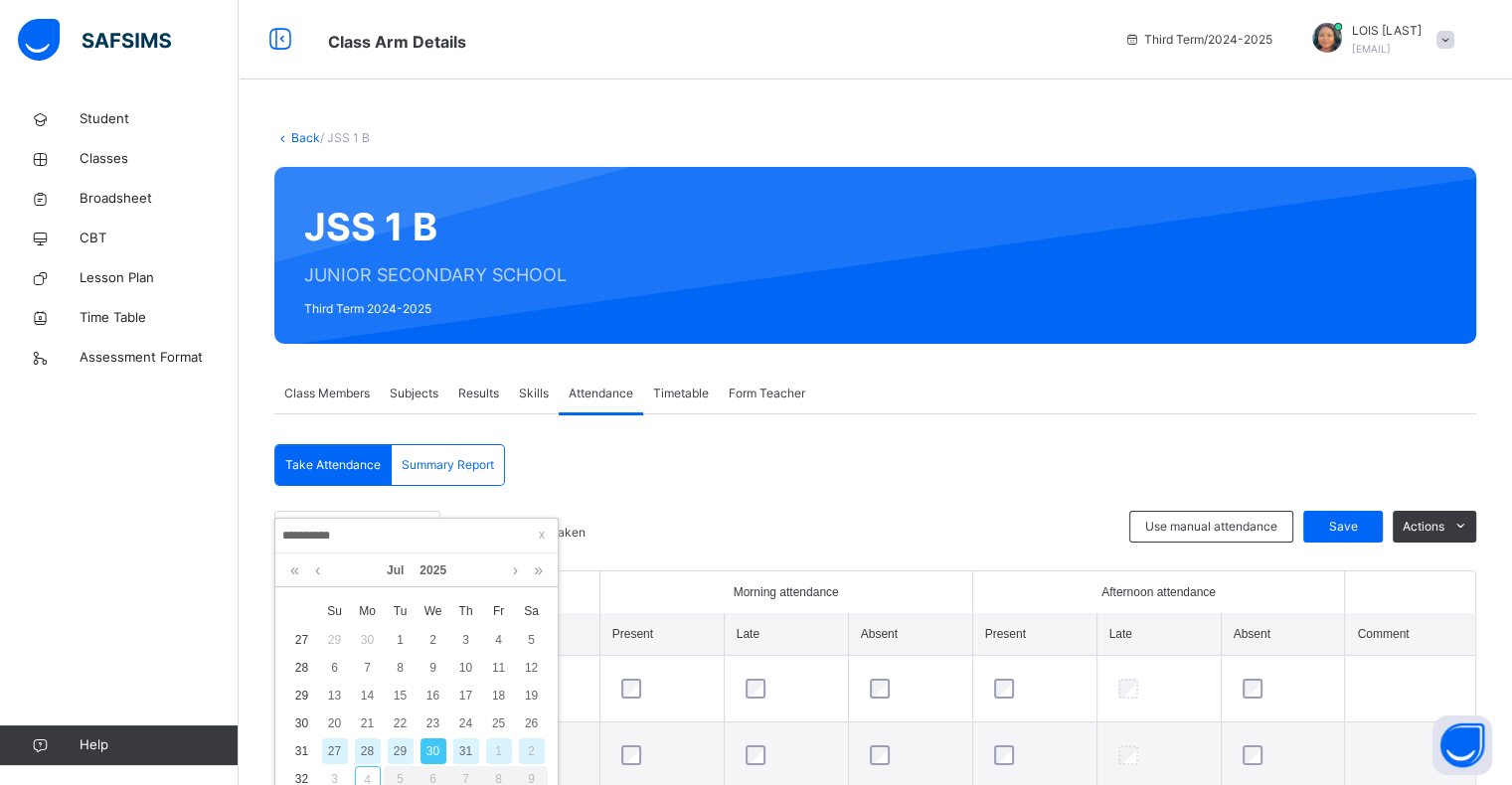 click on "29" at bounding box center (401, 751) 